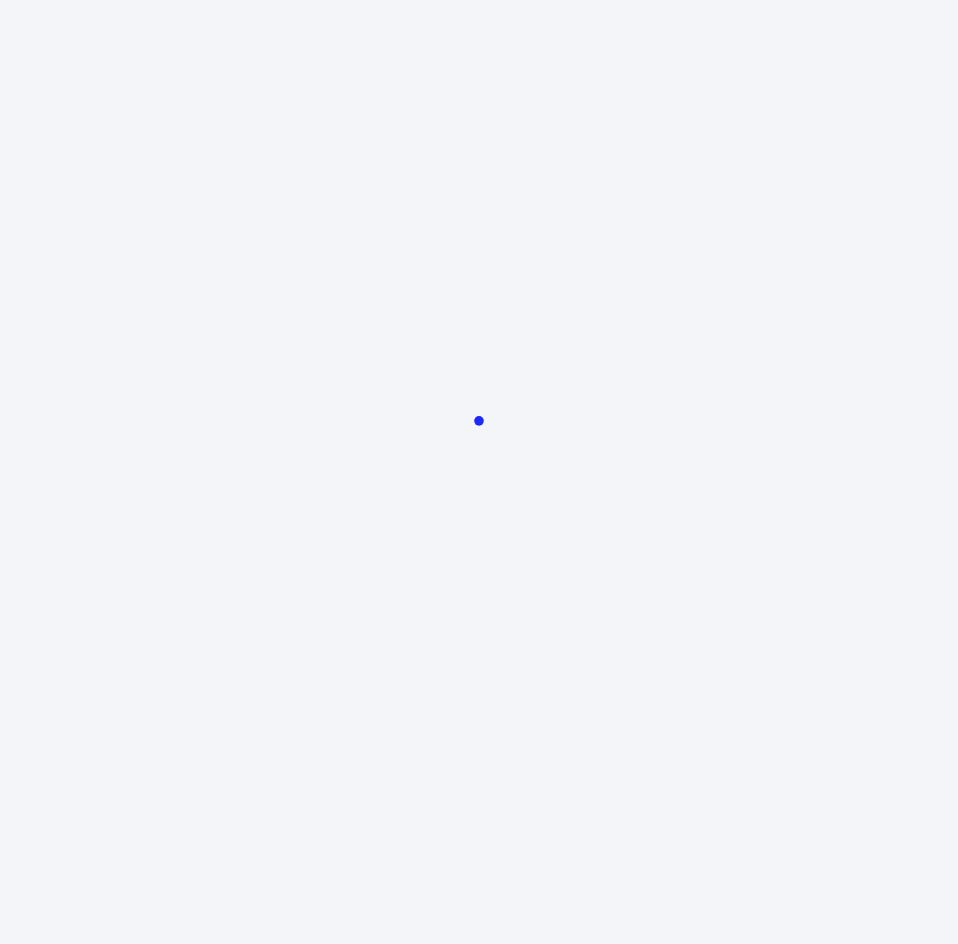 scroll, scrollTop: 0, scrollLeft: 0, axis: both 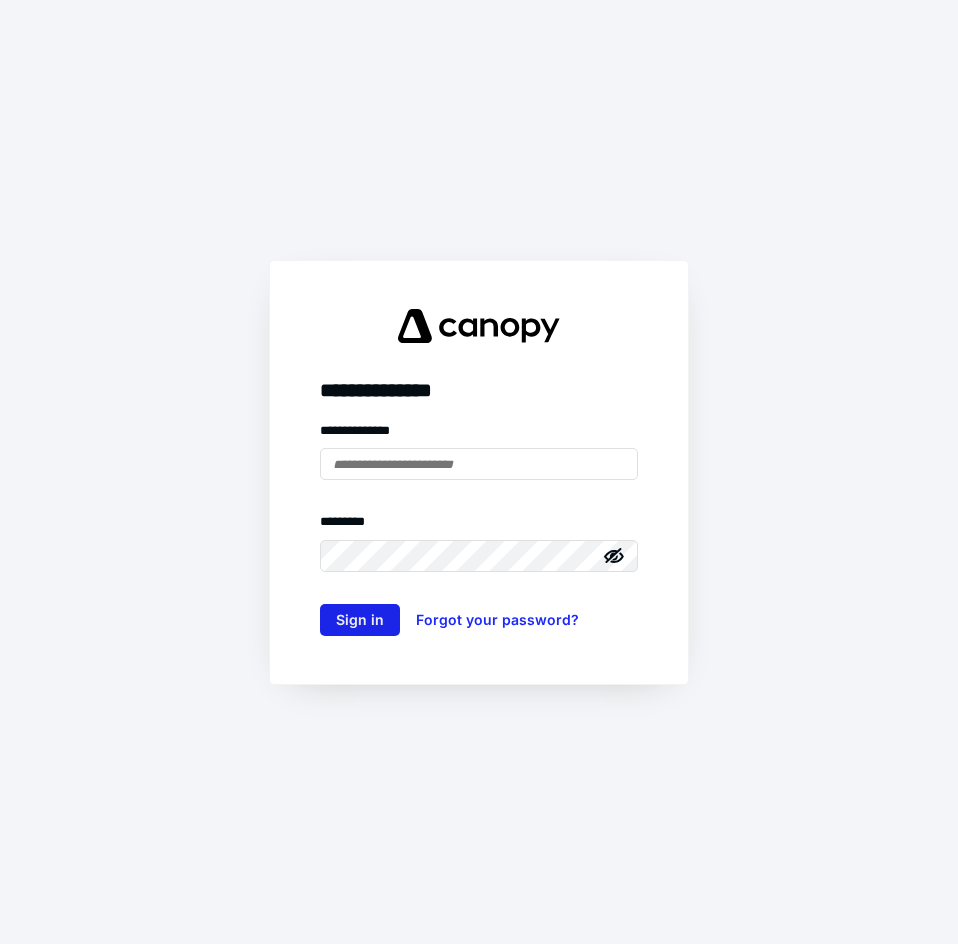 type on "**********" 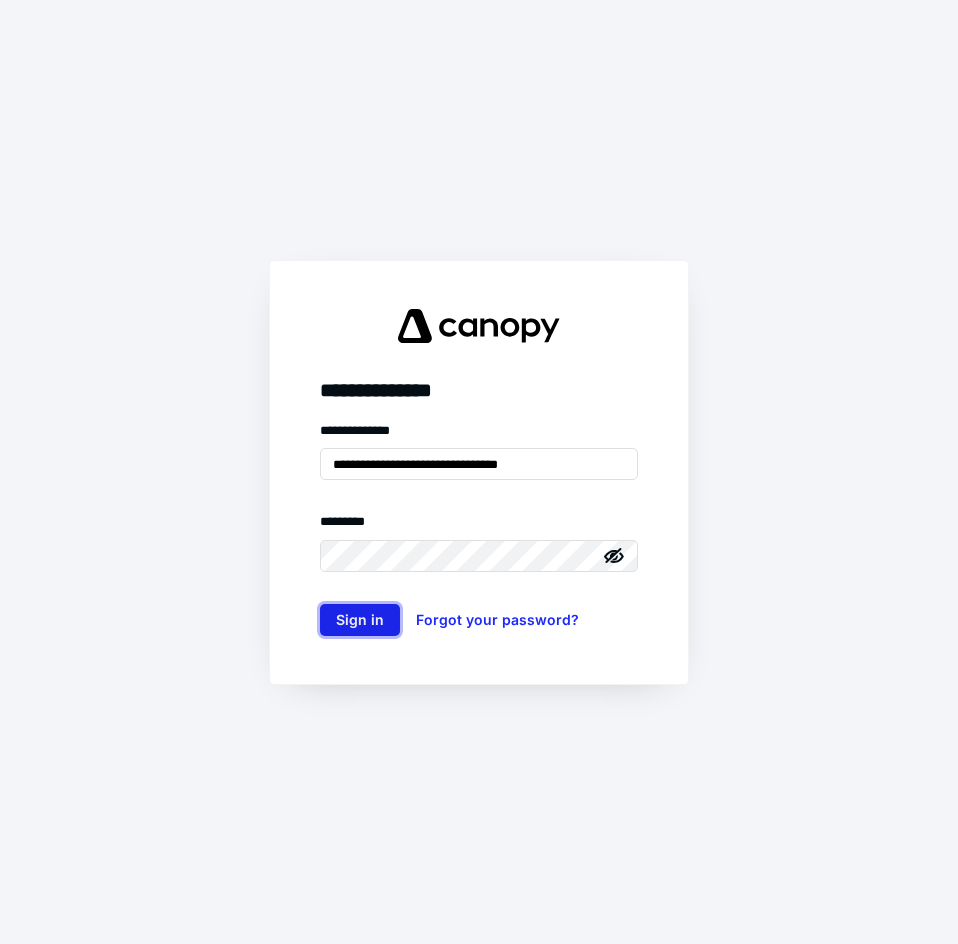 click on "Sign in" at bounding box center (360, 620) 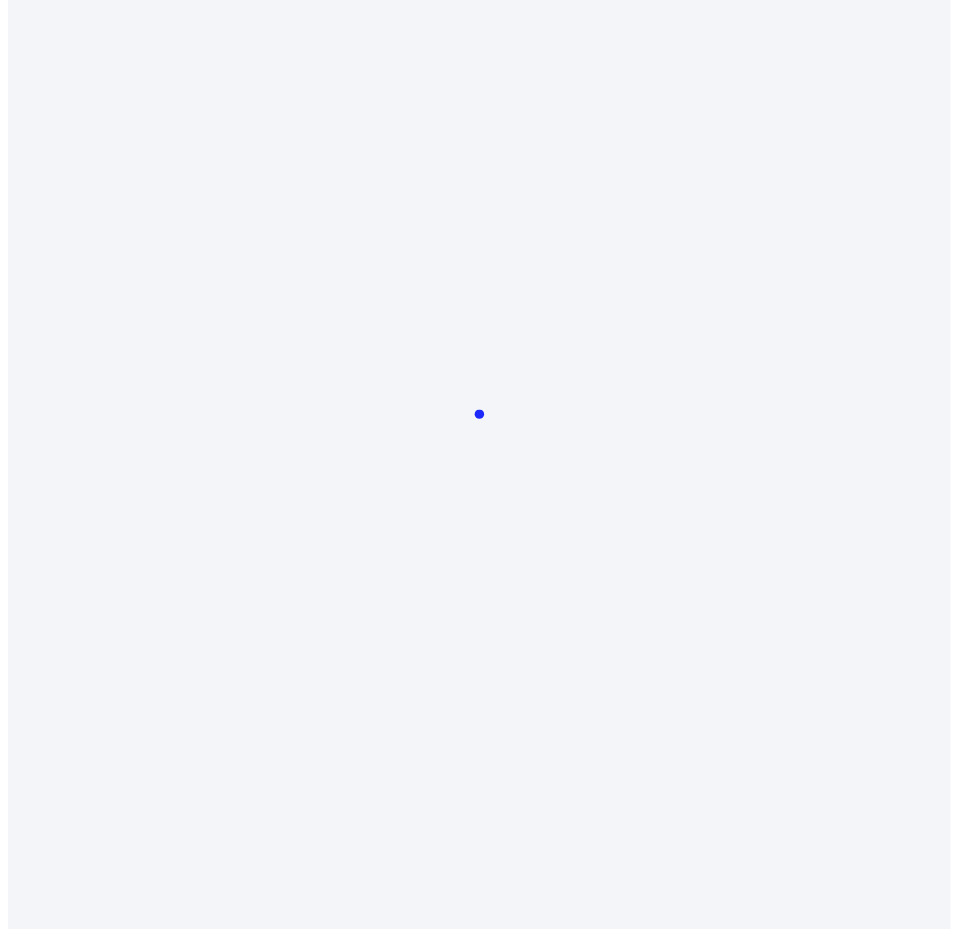 scroll, scrollTop: 0, scrollLeft: 0, axis: both 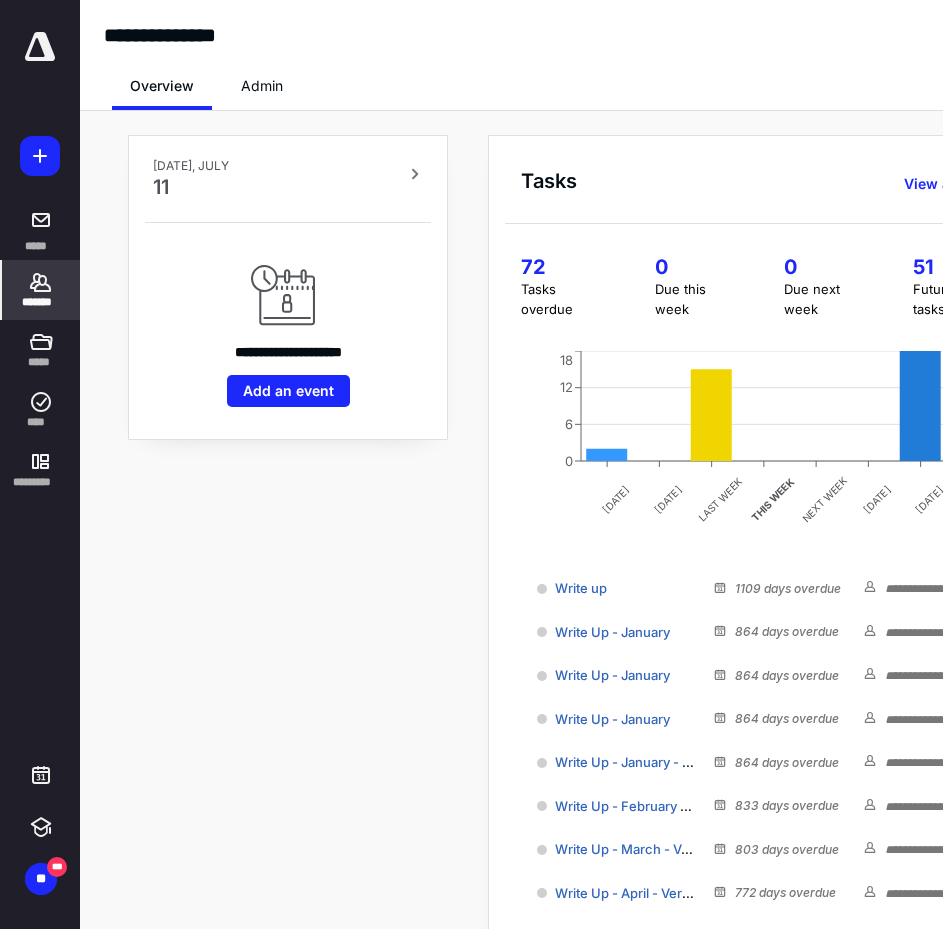 click on "*******" at bounding box center (41, 290) 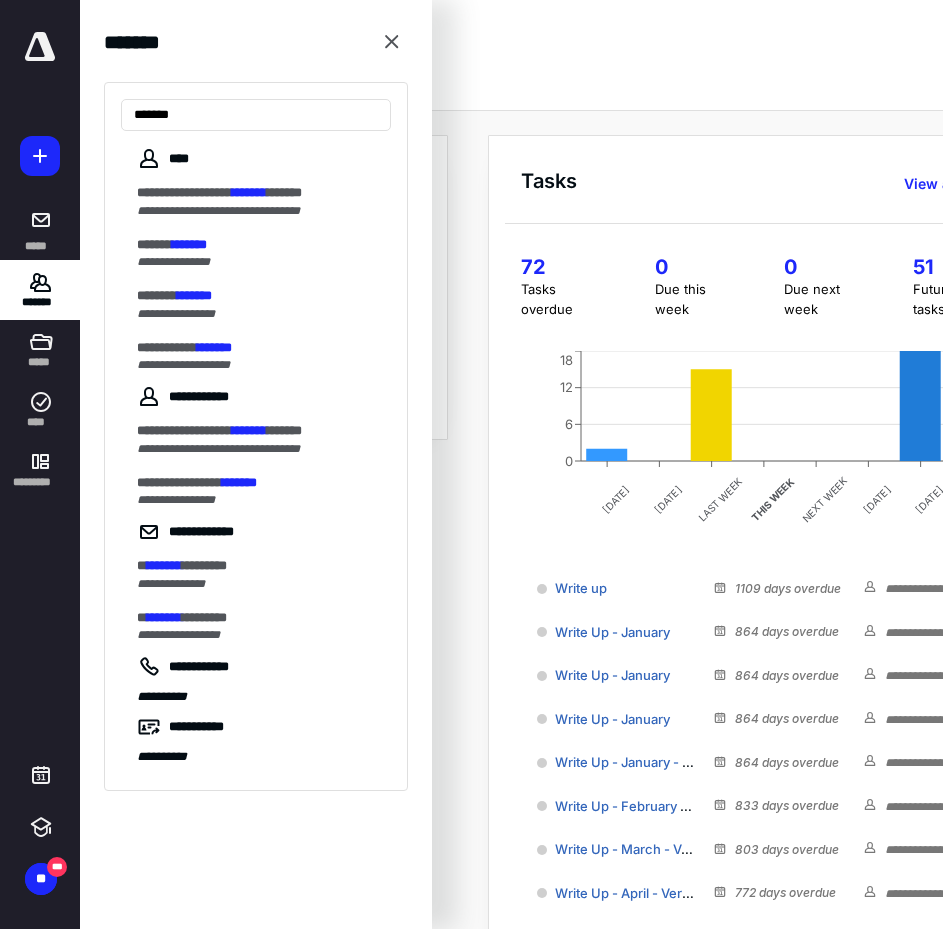 type on "*******" 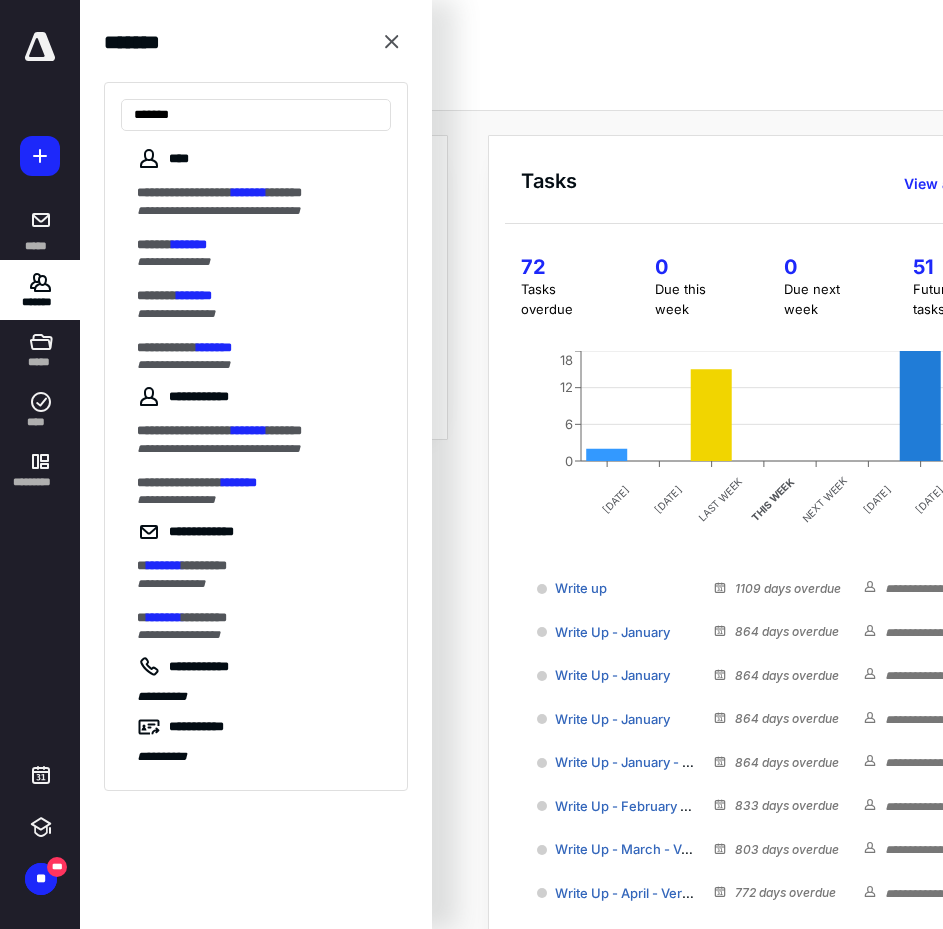 click on "**********" at bounding box center (176, 314) 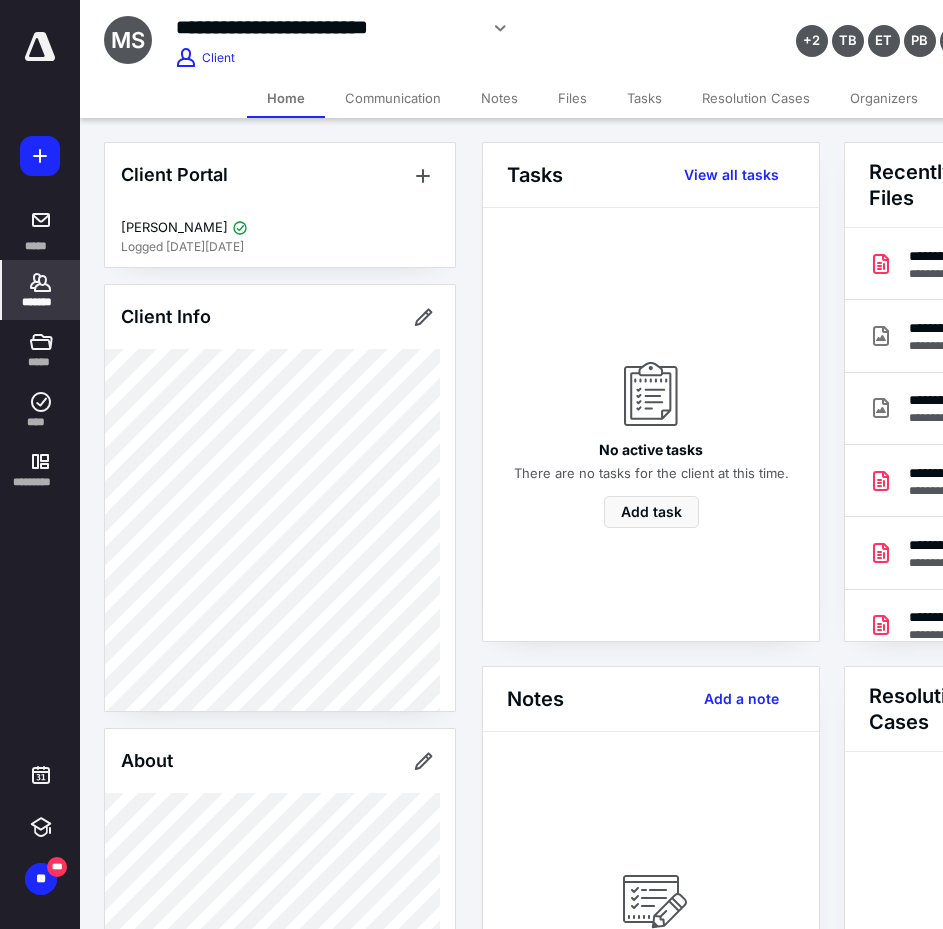 scroll, scrollTop: 0, scrollLeft: 239, axis: horizontal 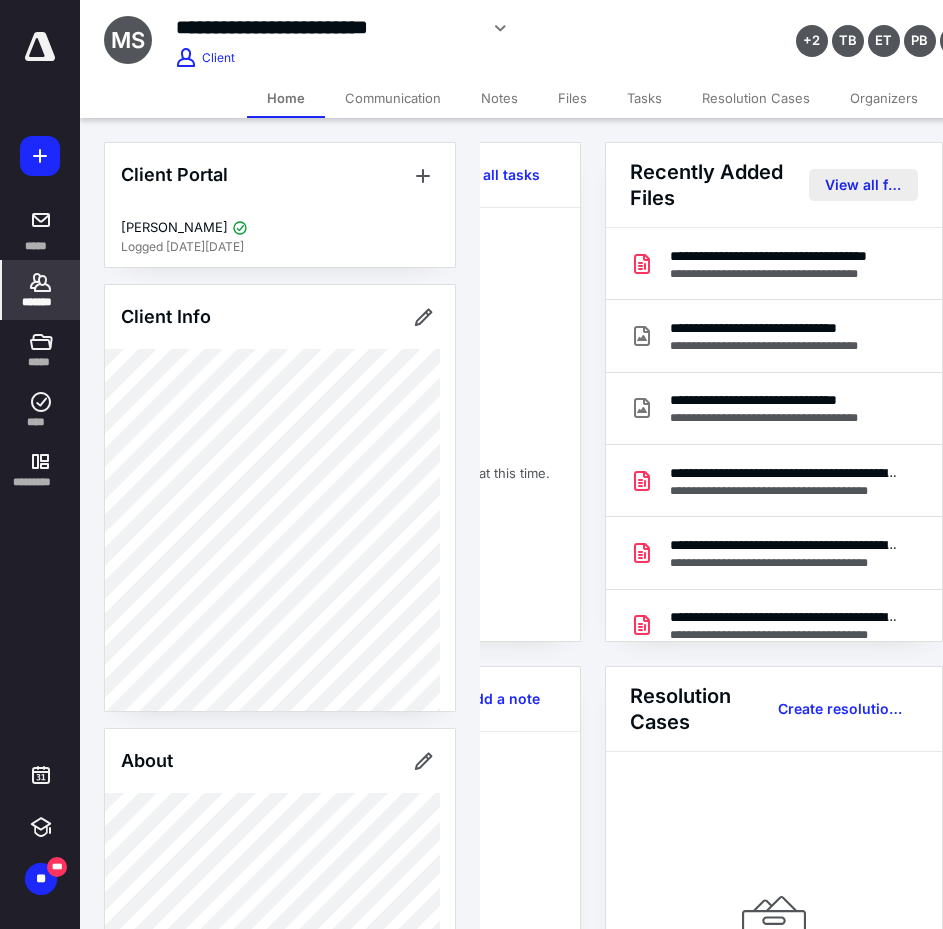 click on "View all files" at bounding box center [863, 185] 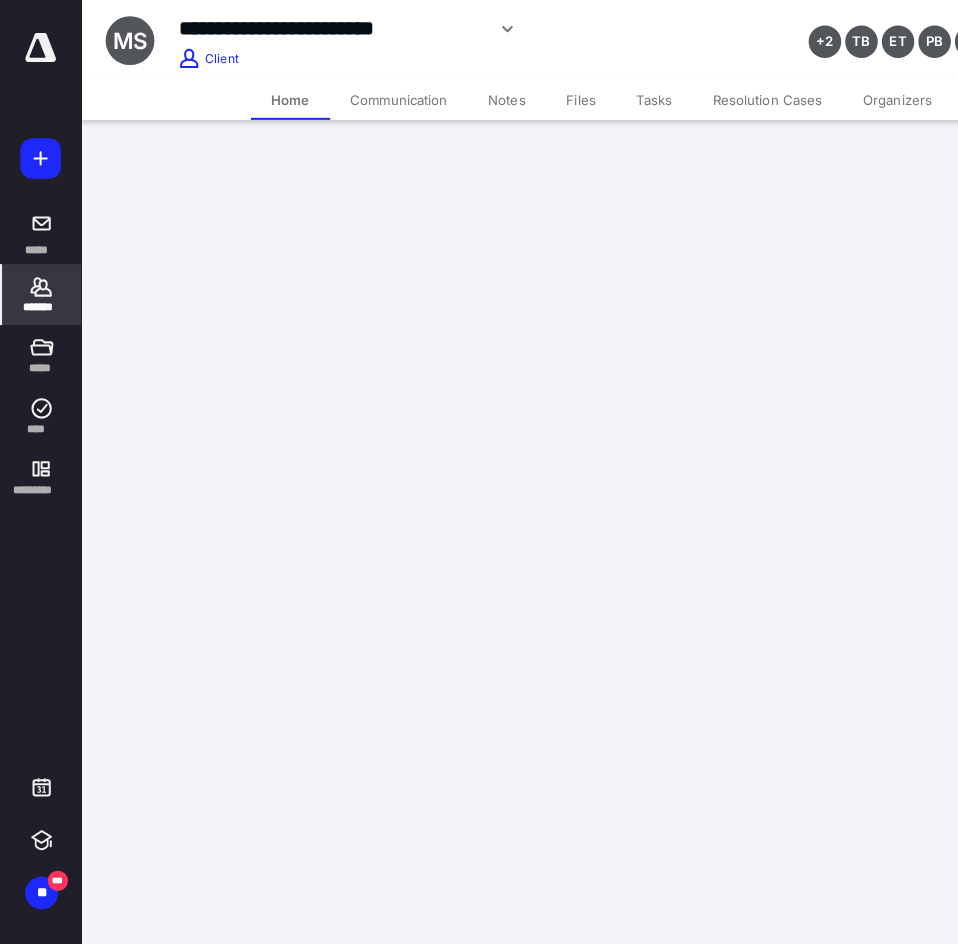 scroll, scrollTop: 0, scrollLeft: 0, axis: both 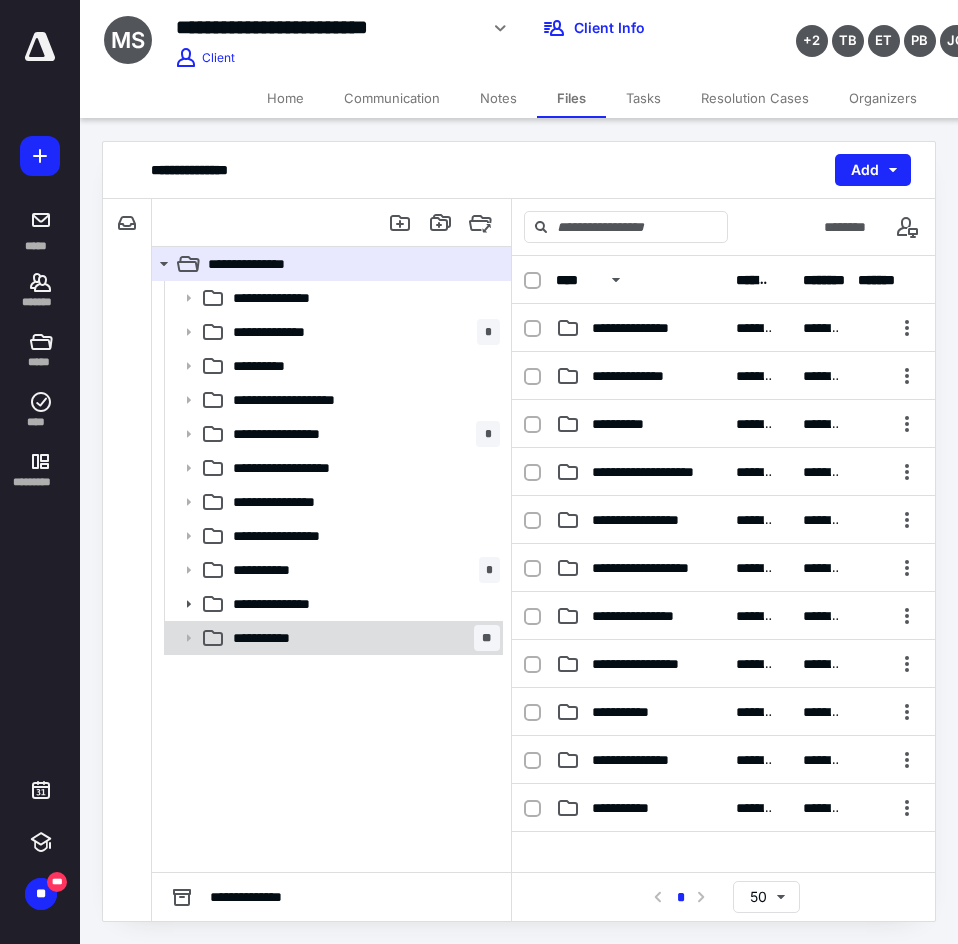 click on "**********" at bounding box center [362, 638] 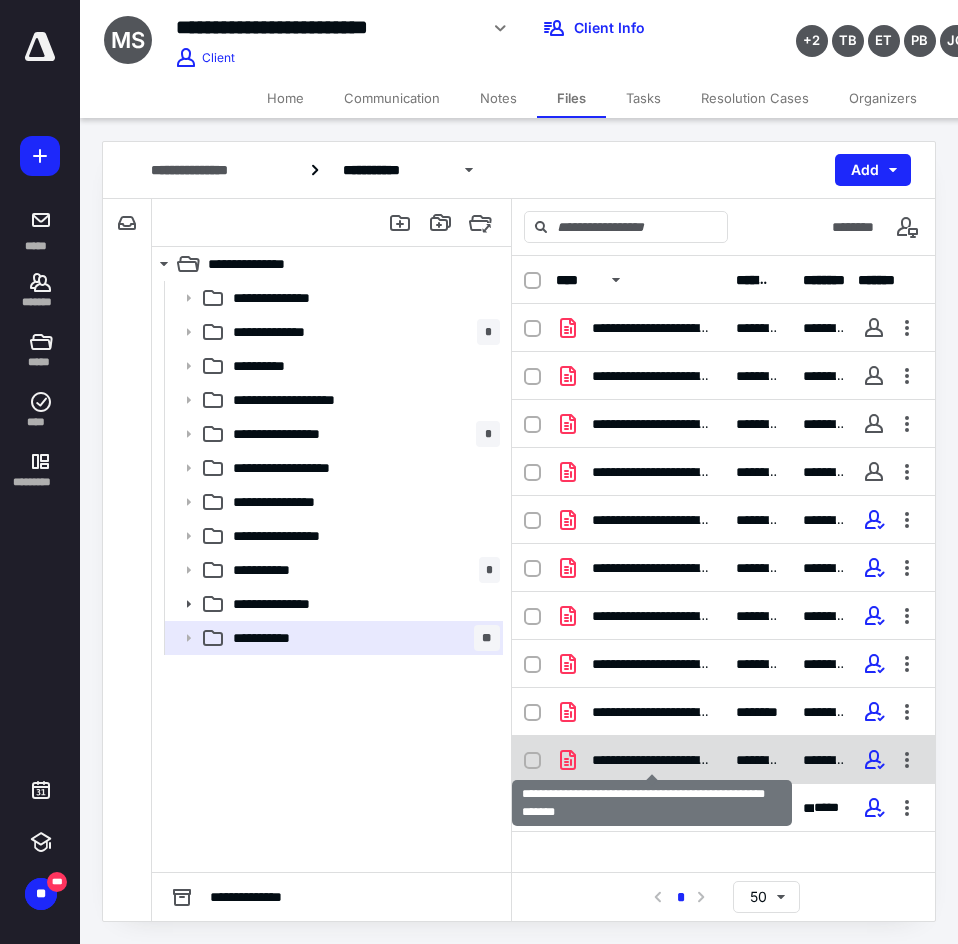 click on "**********" at bounding box center [652, 760] 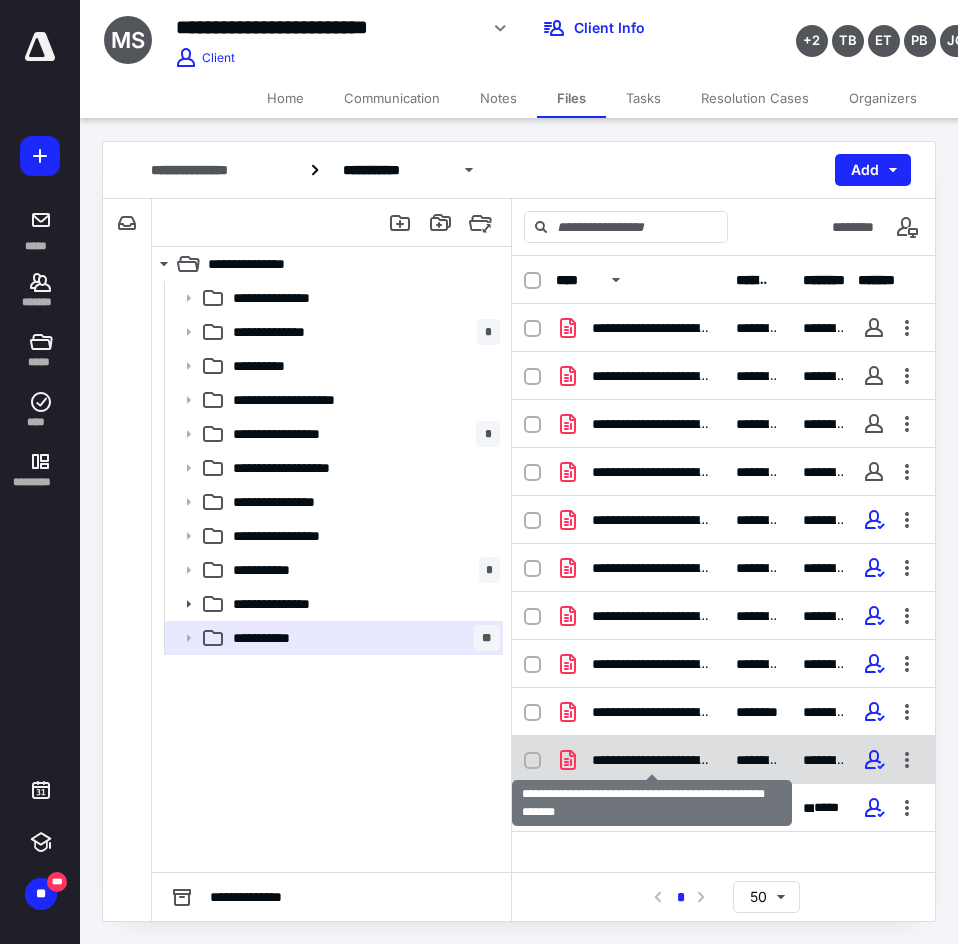 click on "**********" at bounding box center (652, 760) 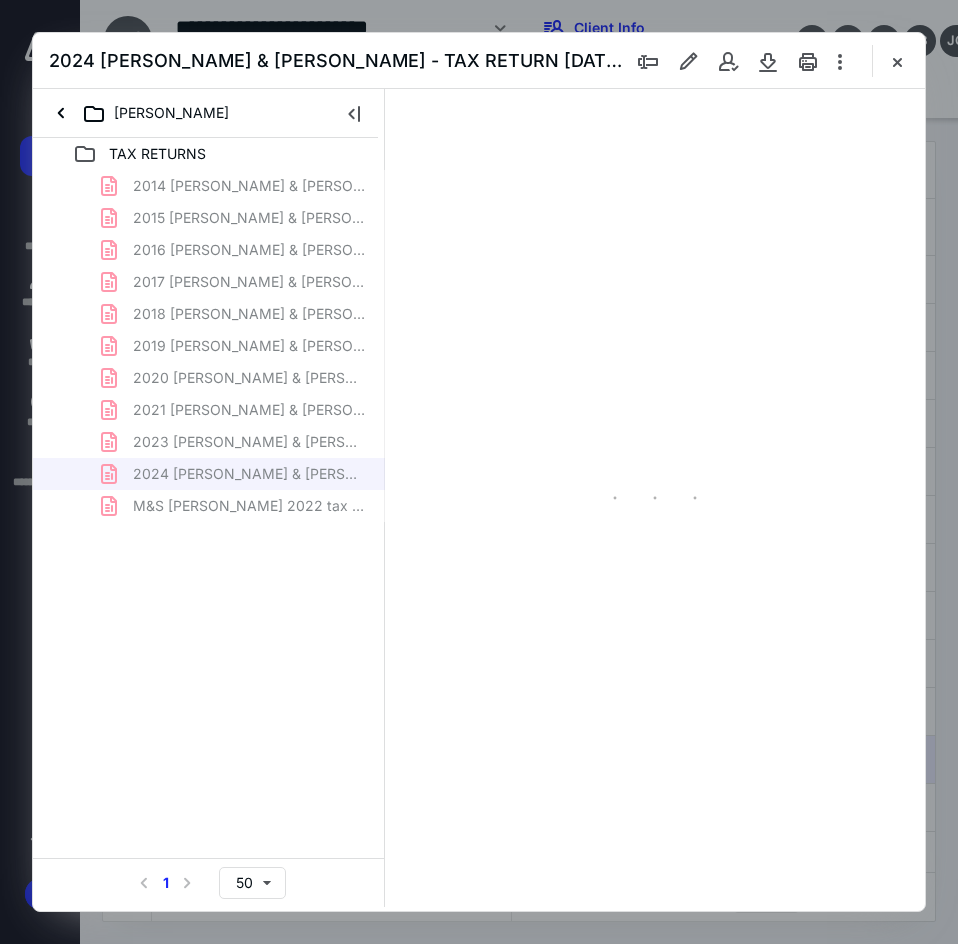 scroll, scrollTop: 0, scrollLeft: 0, axis: both 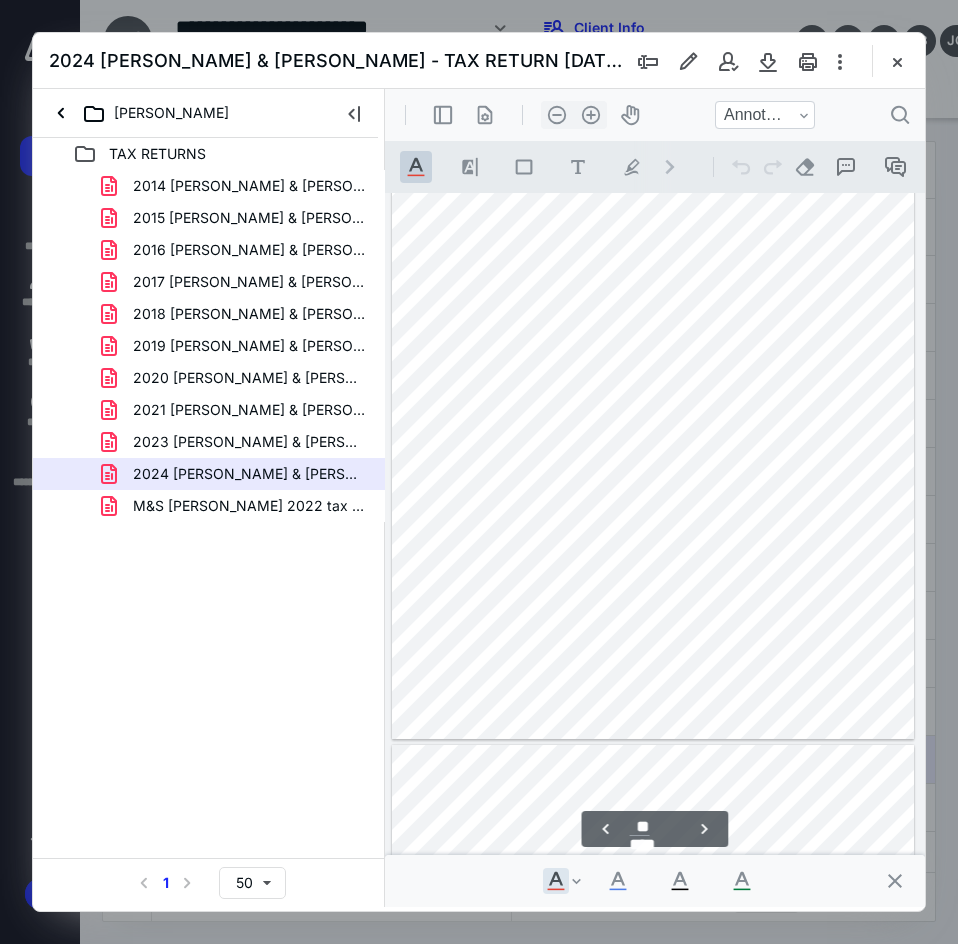 type on "**" 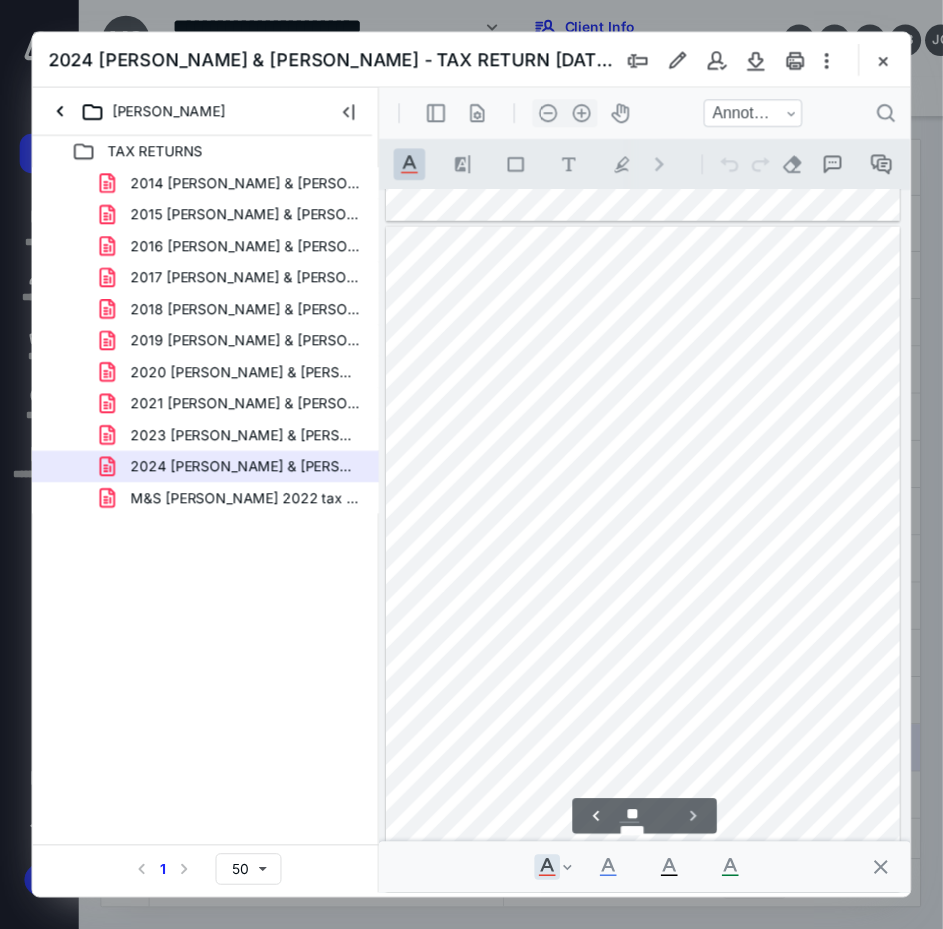 scroll, scrollTop: 10182, scrollLeft: 0, axis: vertical 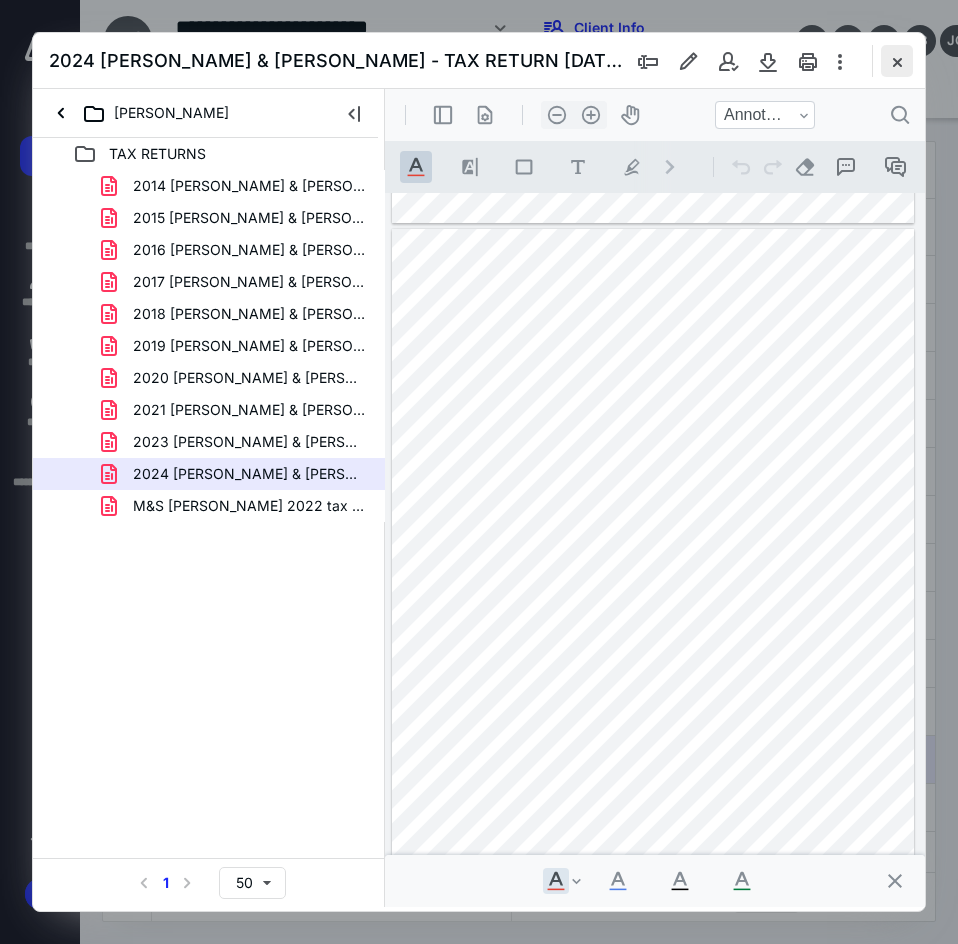 click at bounding box center [897, 61] 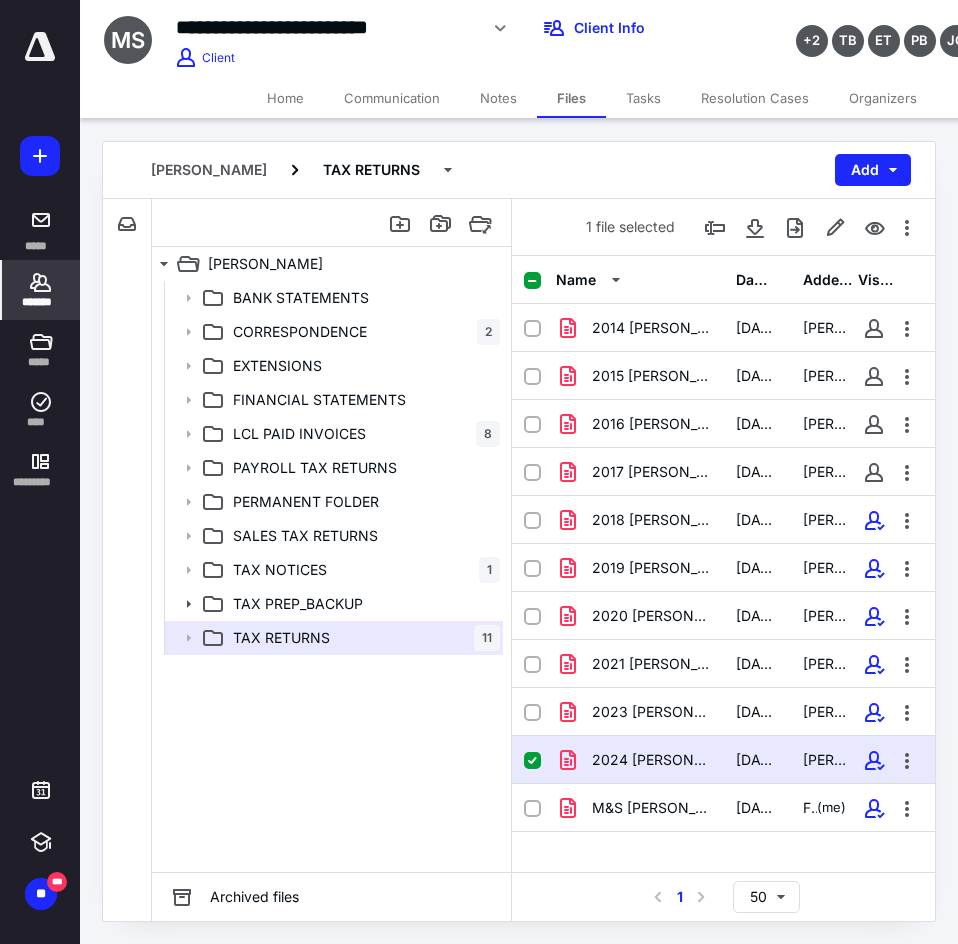 click 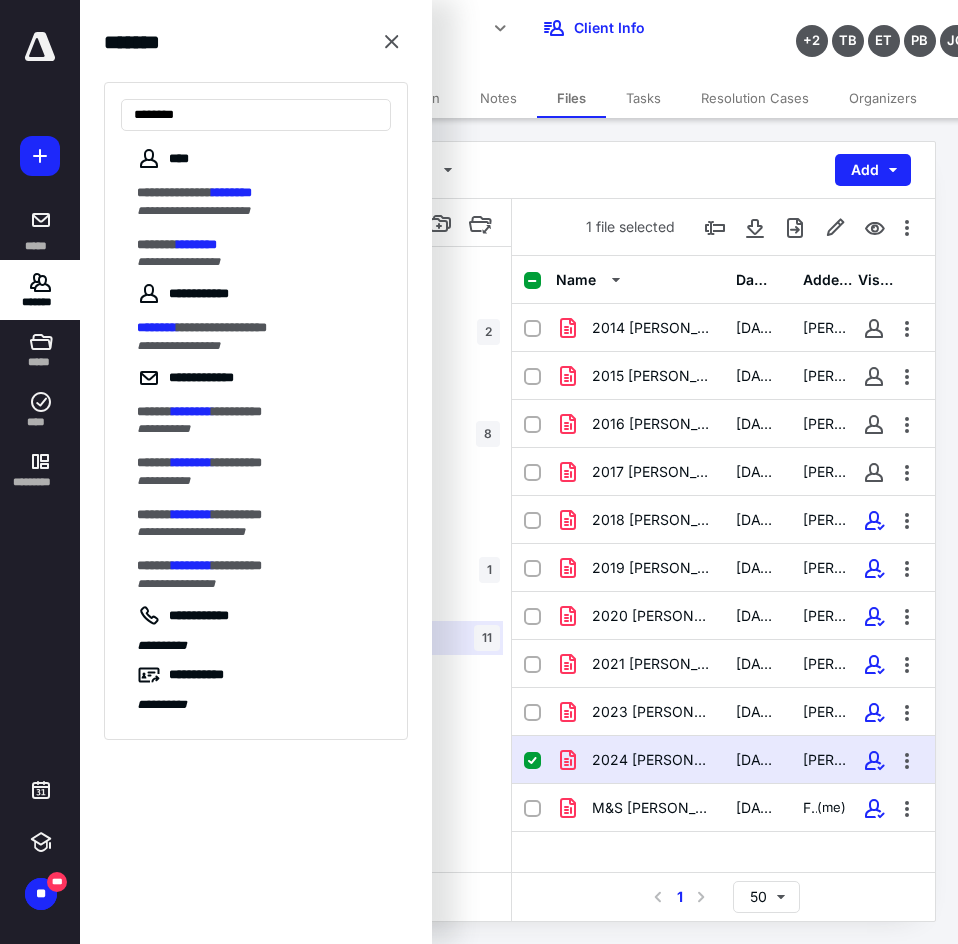 type on "********" 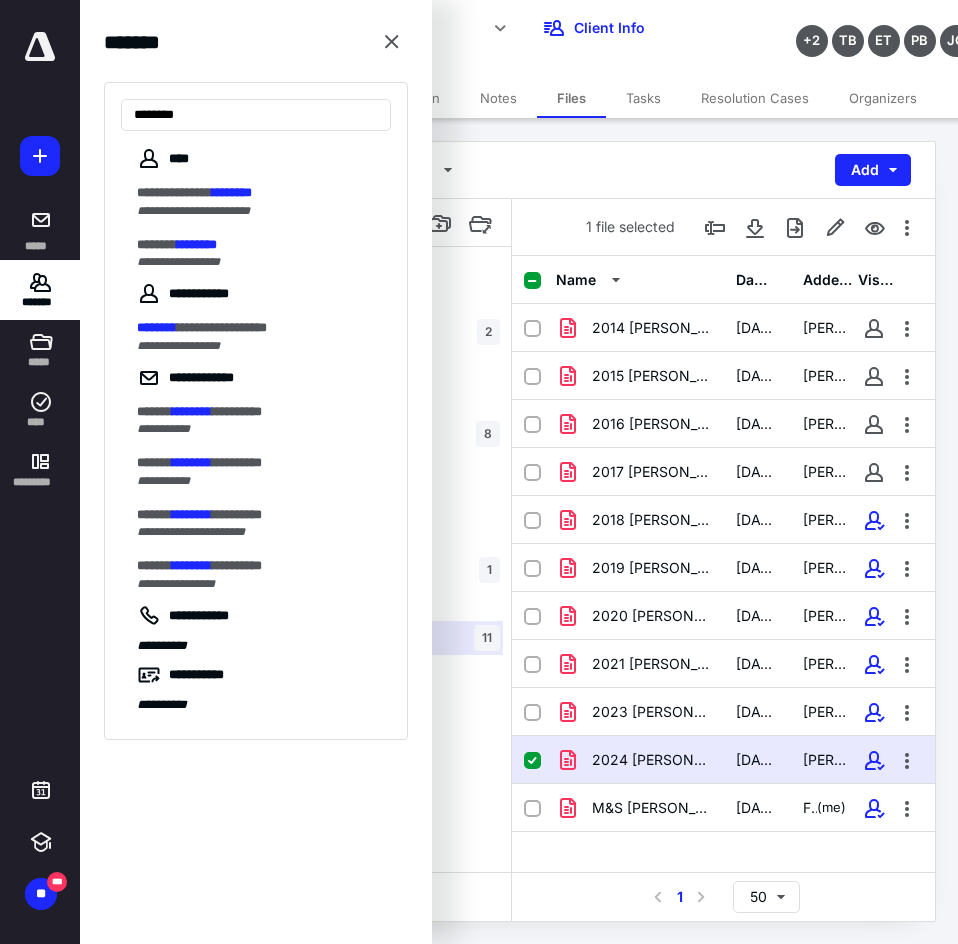 click on "**********" at bounding box center [178, 262] 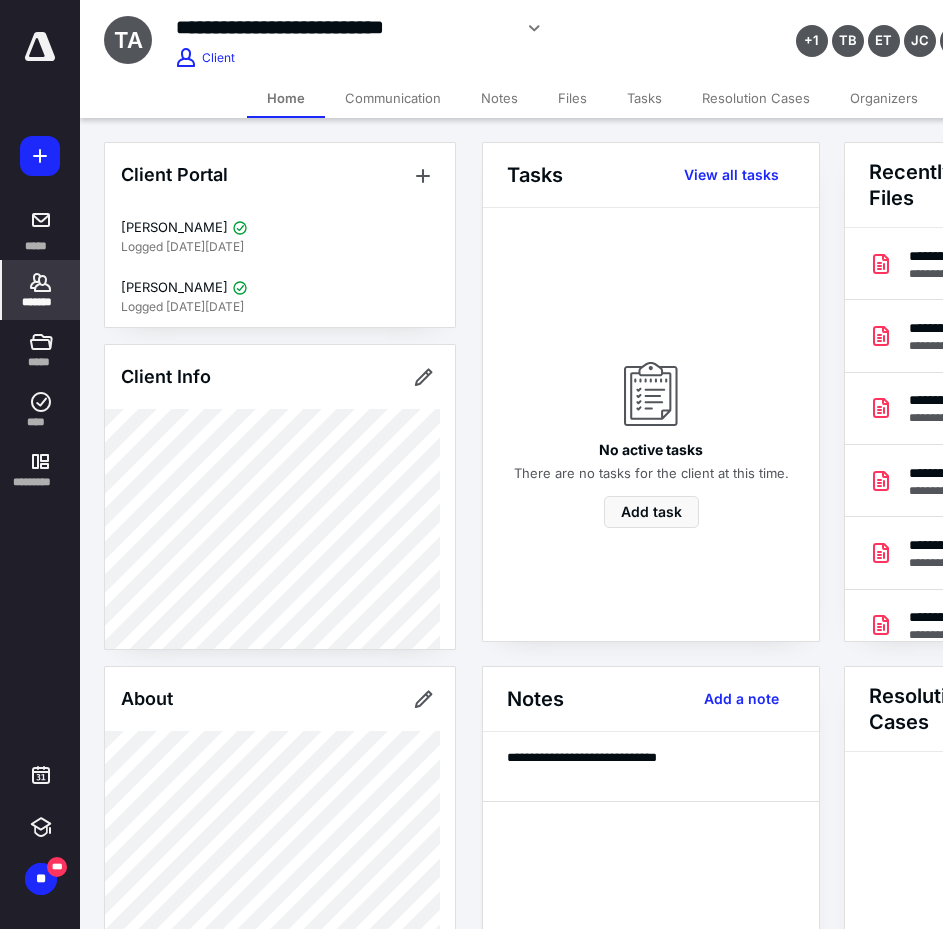 scroll, scrollTop: 0, scrollLeft: 239, axis: horizontal 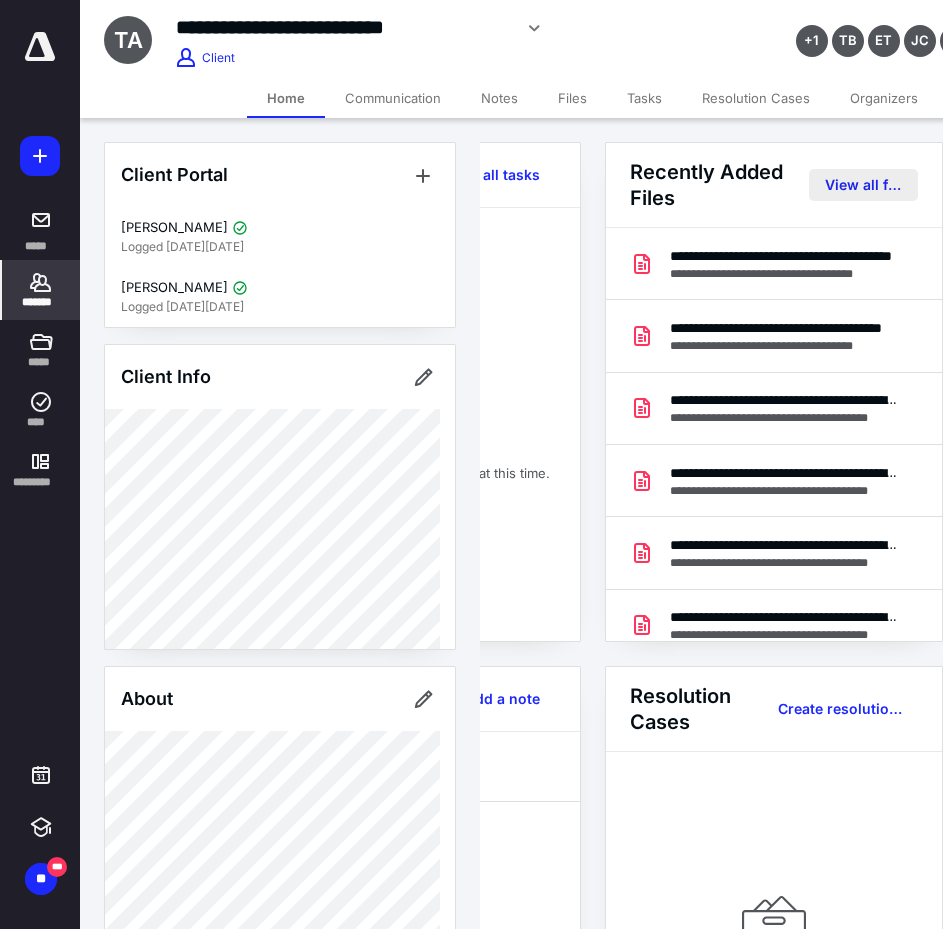 click on "View all files" at bounding box center [863, 185] 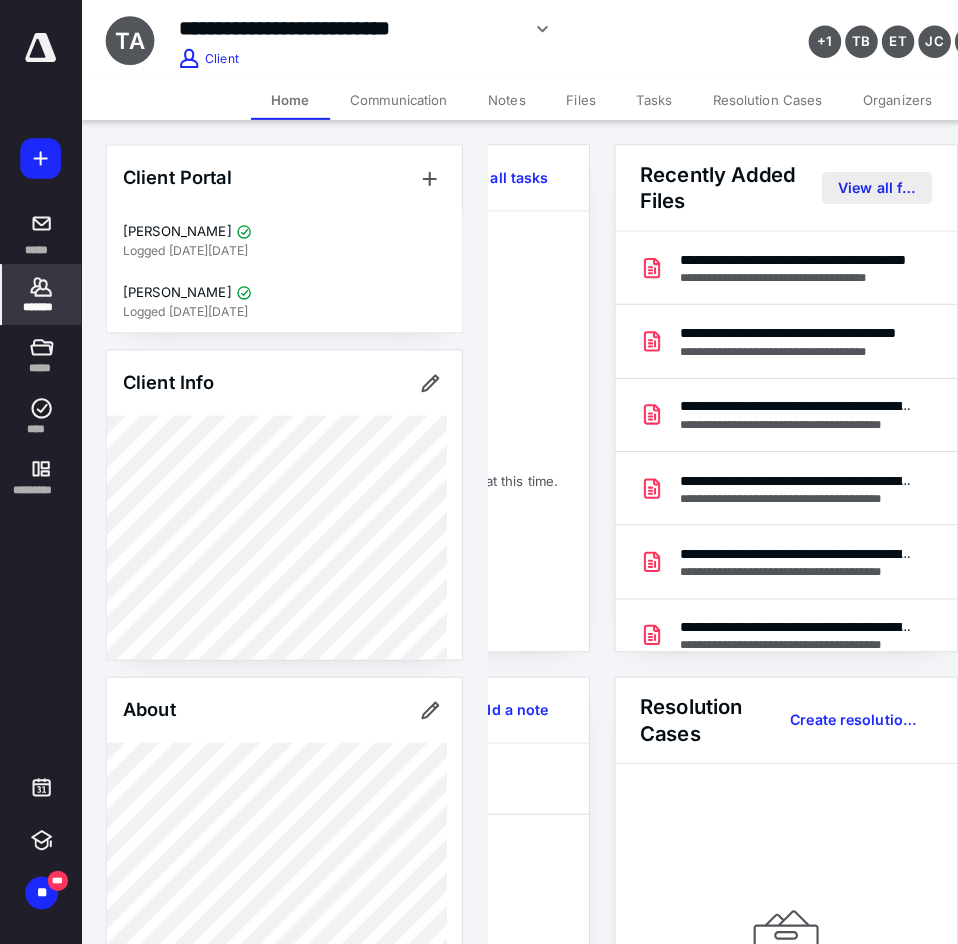 scroll, scrollTop: 0, scrollLeft: 0, axis: both 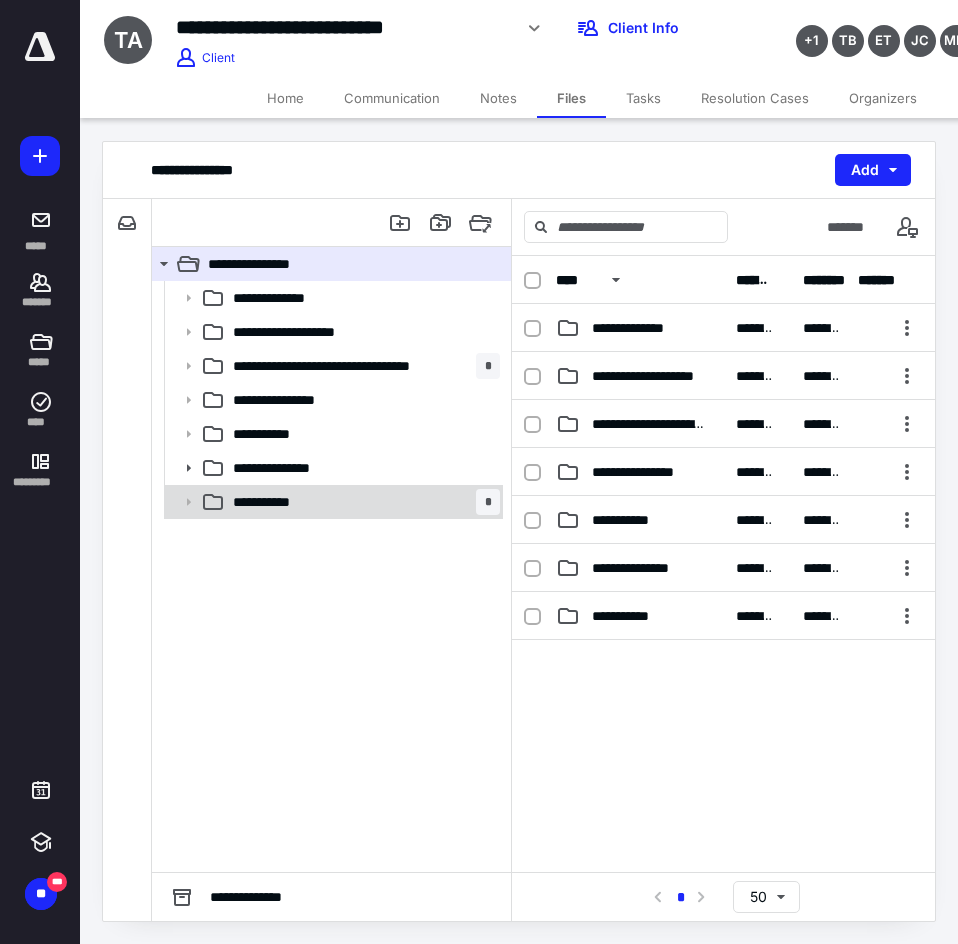 click on "**********" at bounding box center (362, 502) 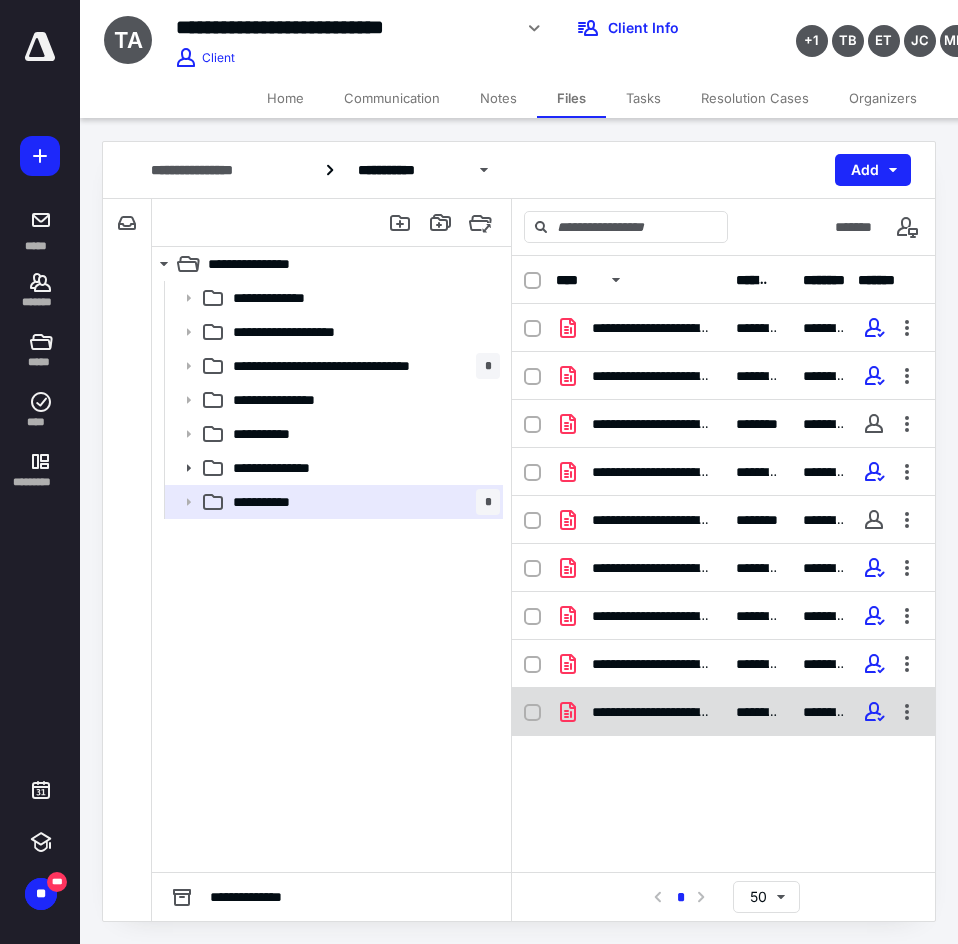 click on "**********" at bounding box center (652, 712) 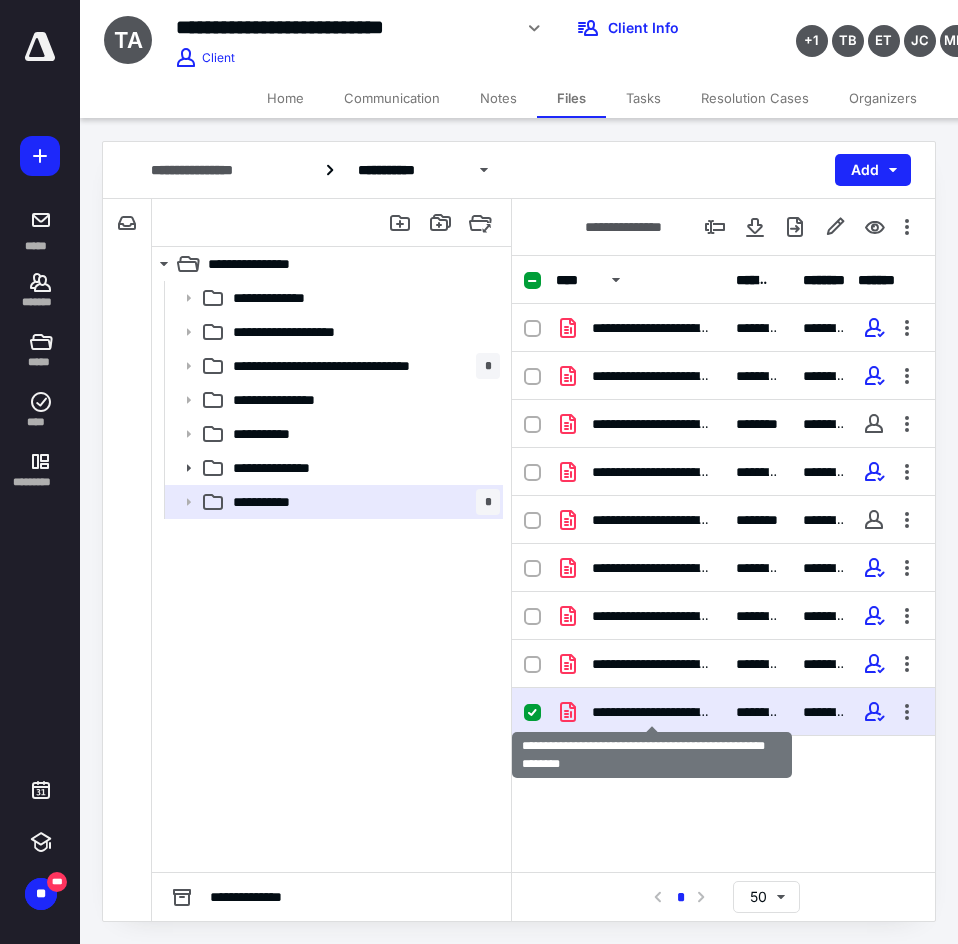 click on "**********" at bounding box center (652, 712) 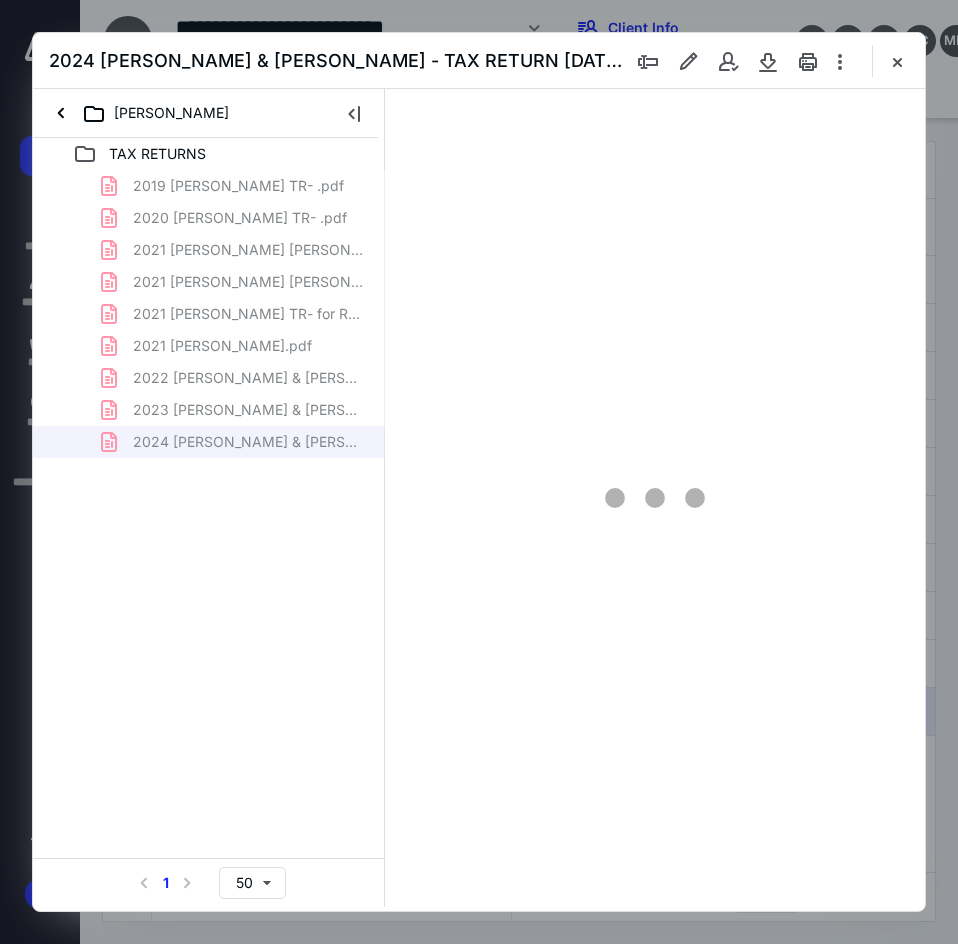 scroll, scrollTop: 0, scrollLeft: 0, axis: both 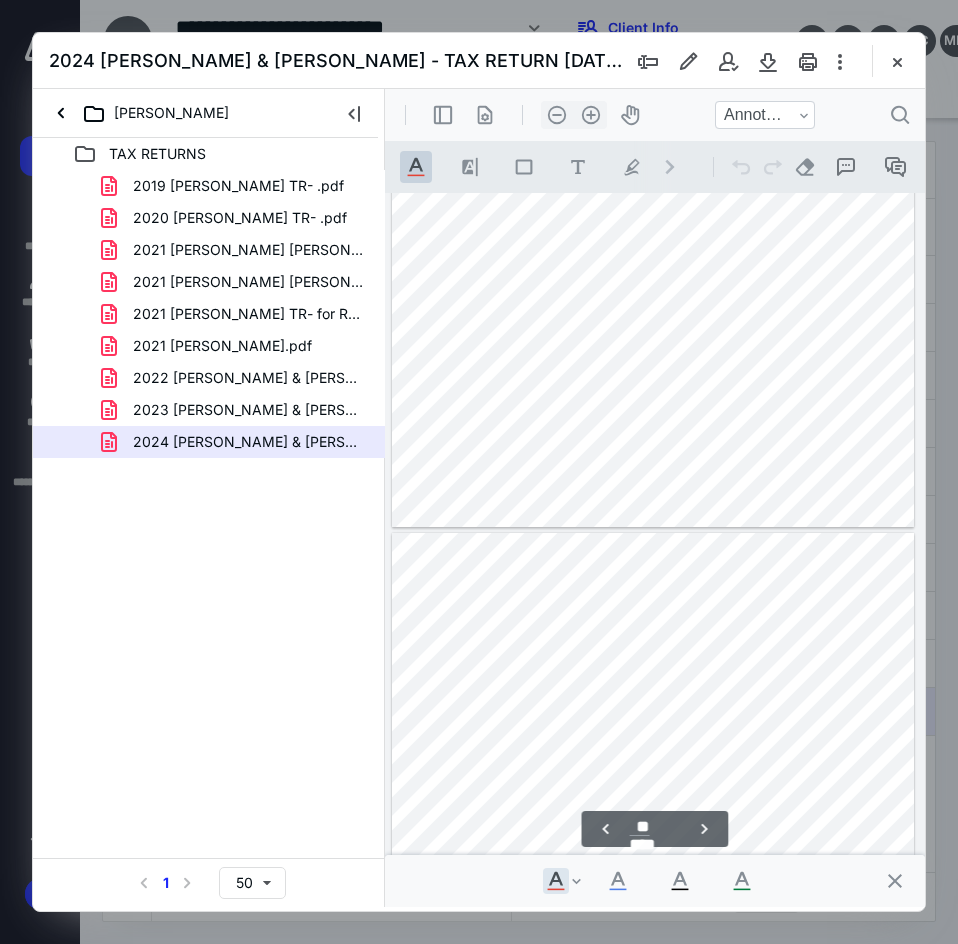 type on "**" 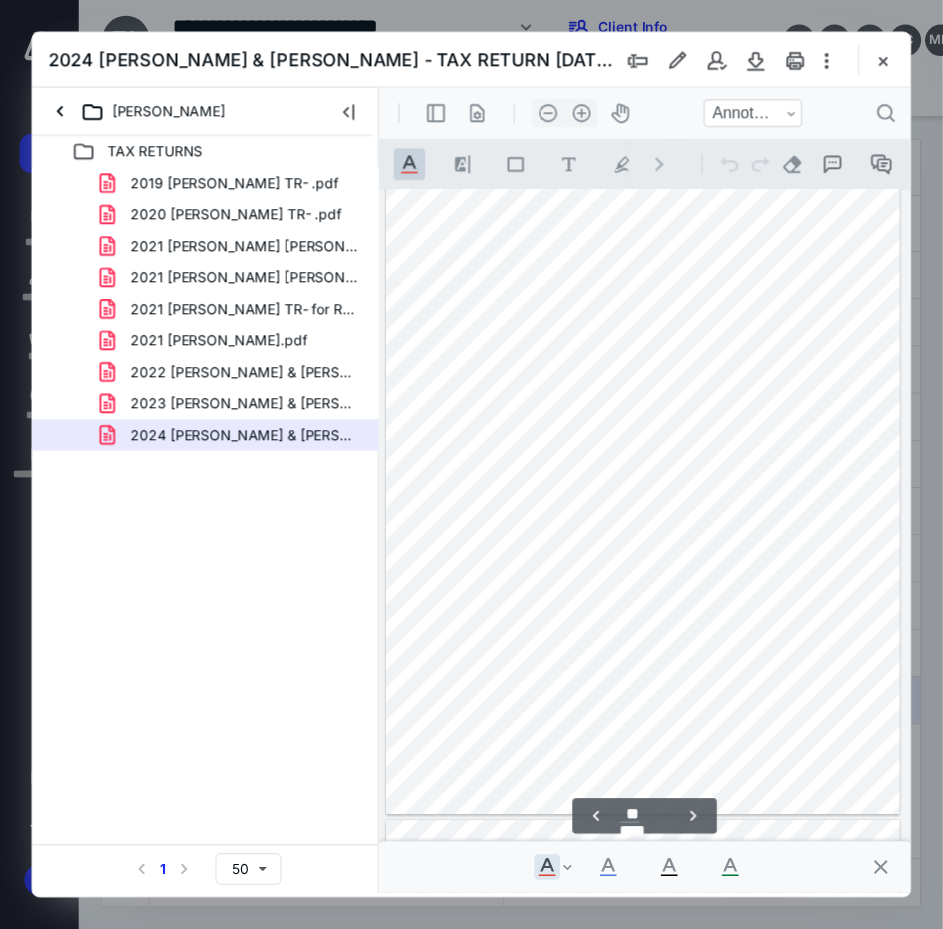 scroll, scrollTop: 18231, scrollLeft: 0, axis: vertical 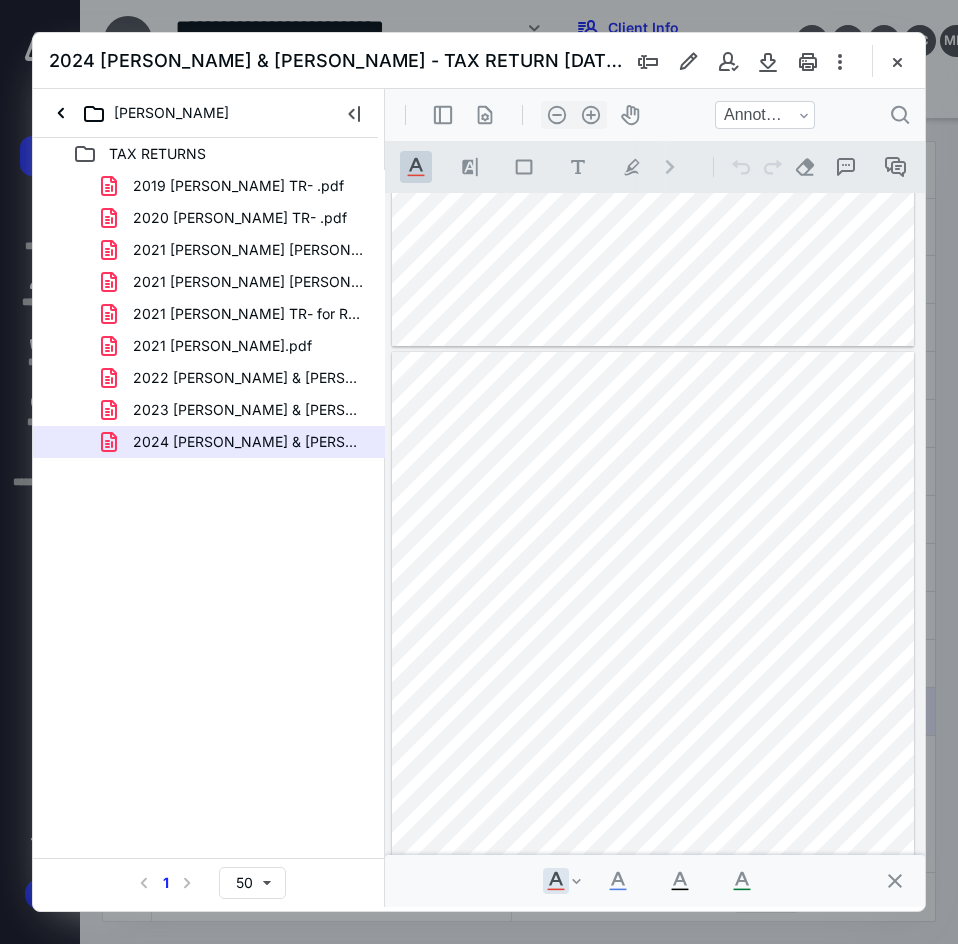 click at bounding box center [897, 61] 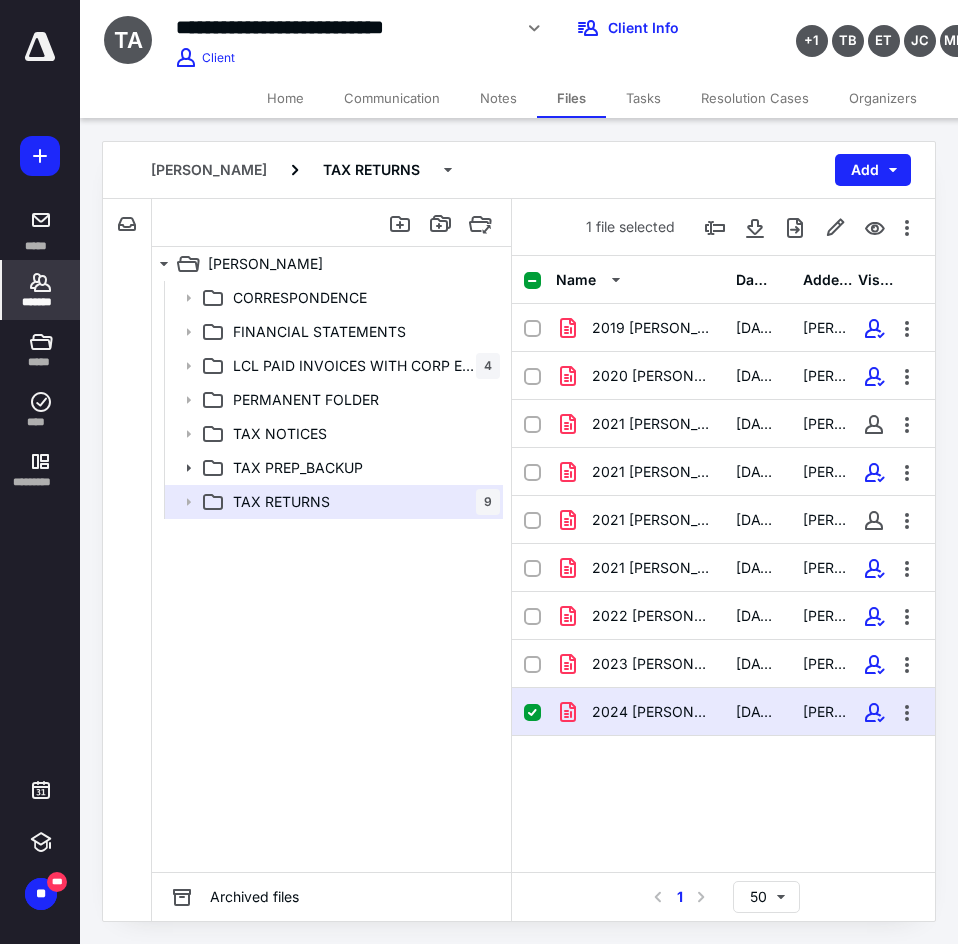 click on "*******" at bounding box center (41, 302) 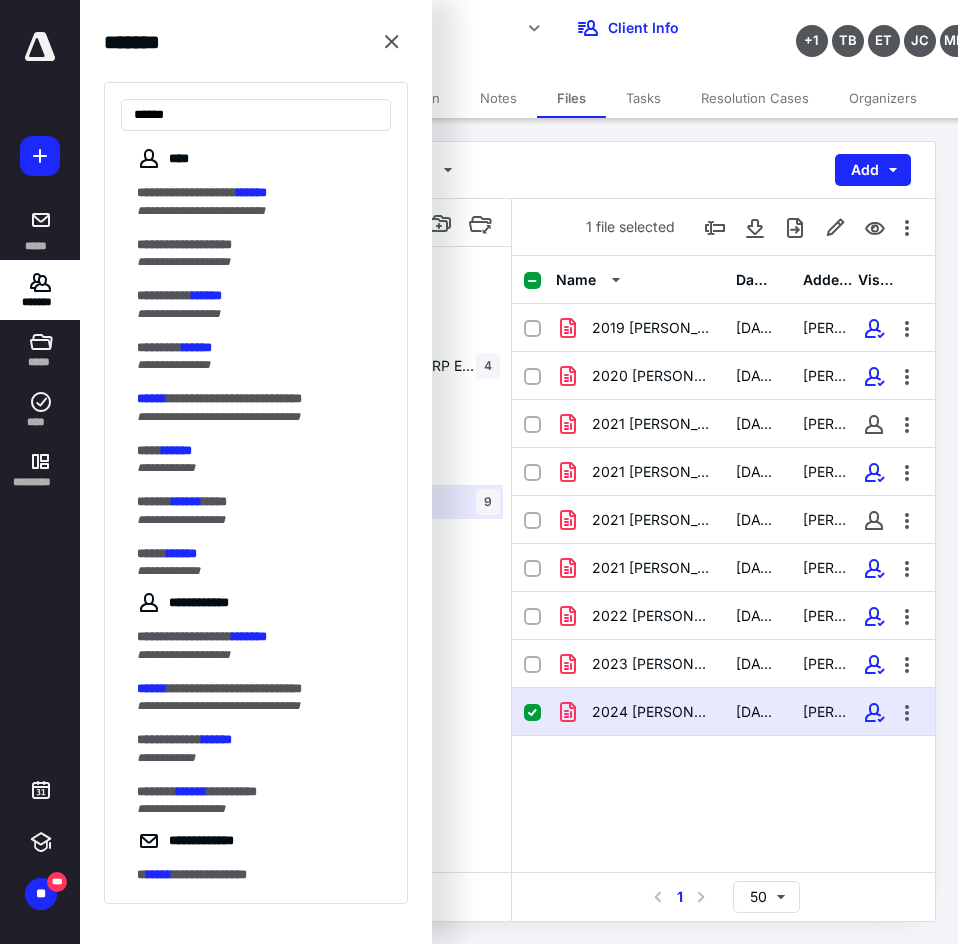 type on "******" 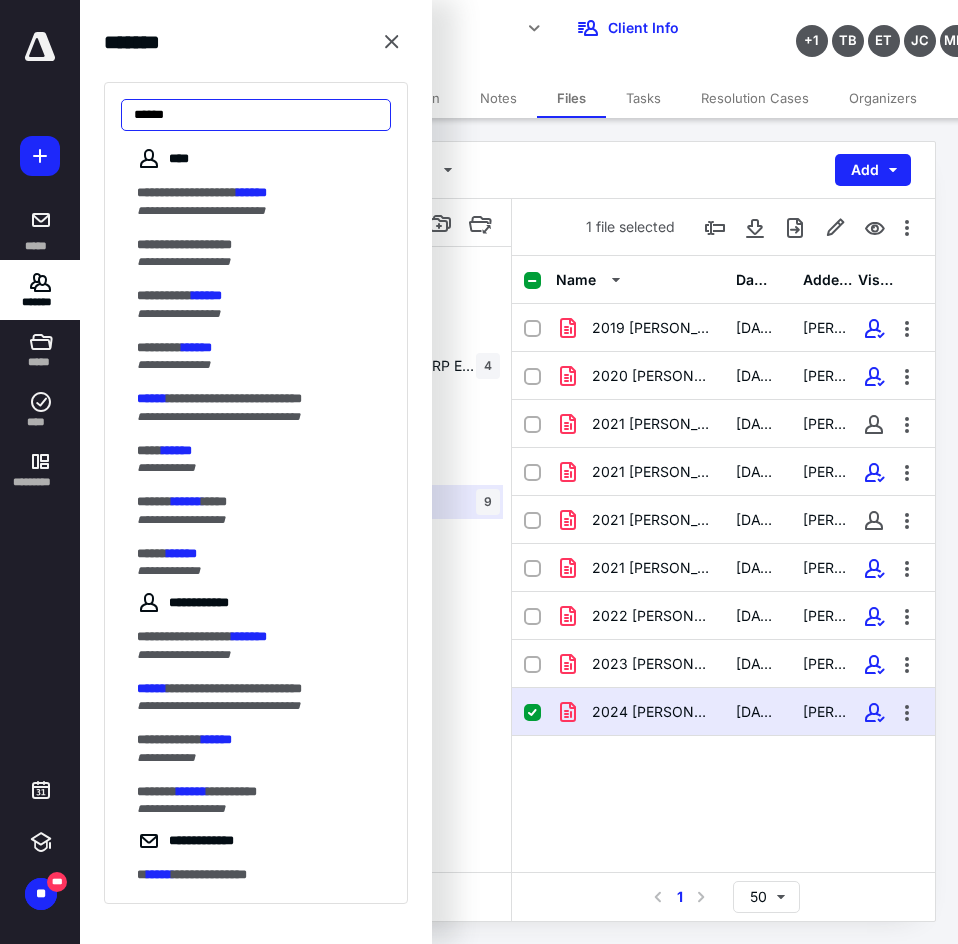 click on "******" at bounding box center (256, 115) 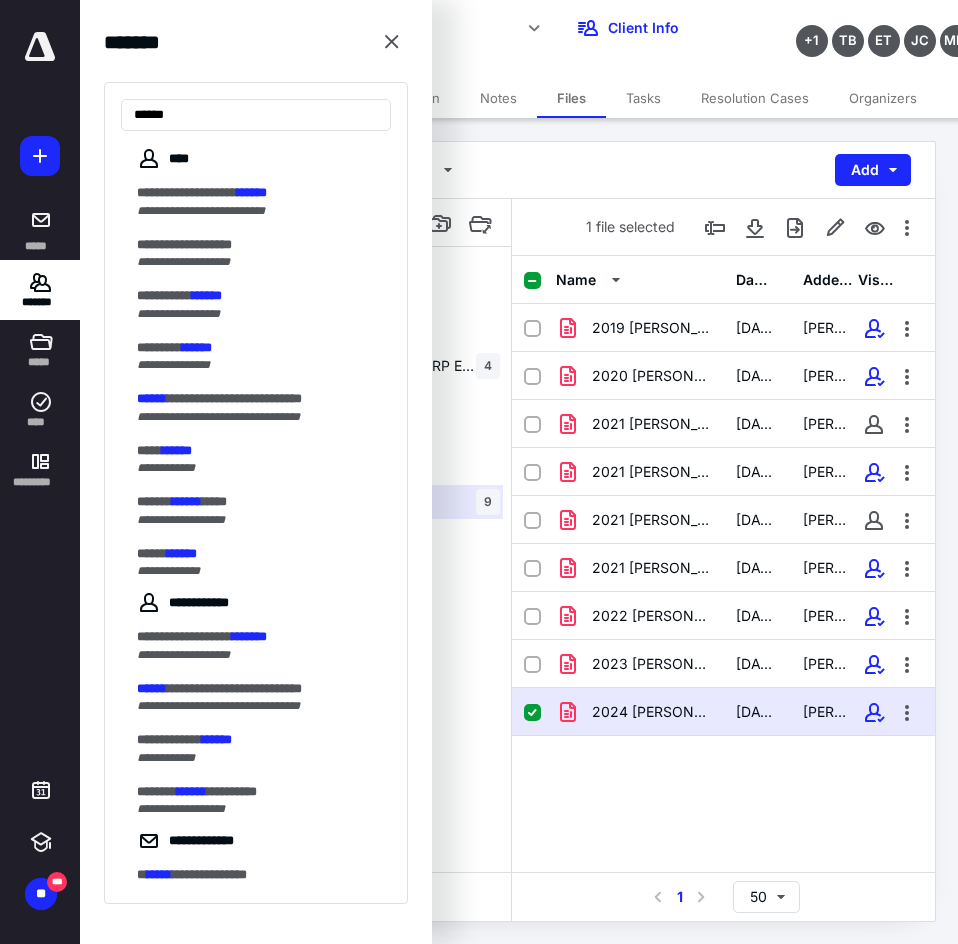 click on "******** ******" at bounding box center (258, 348) 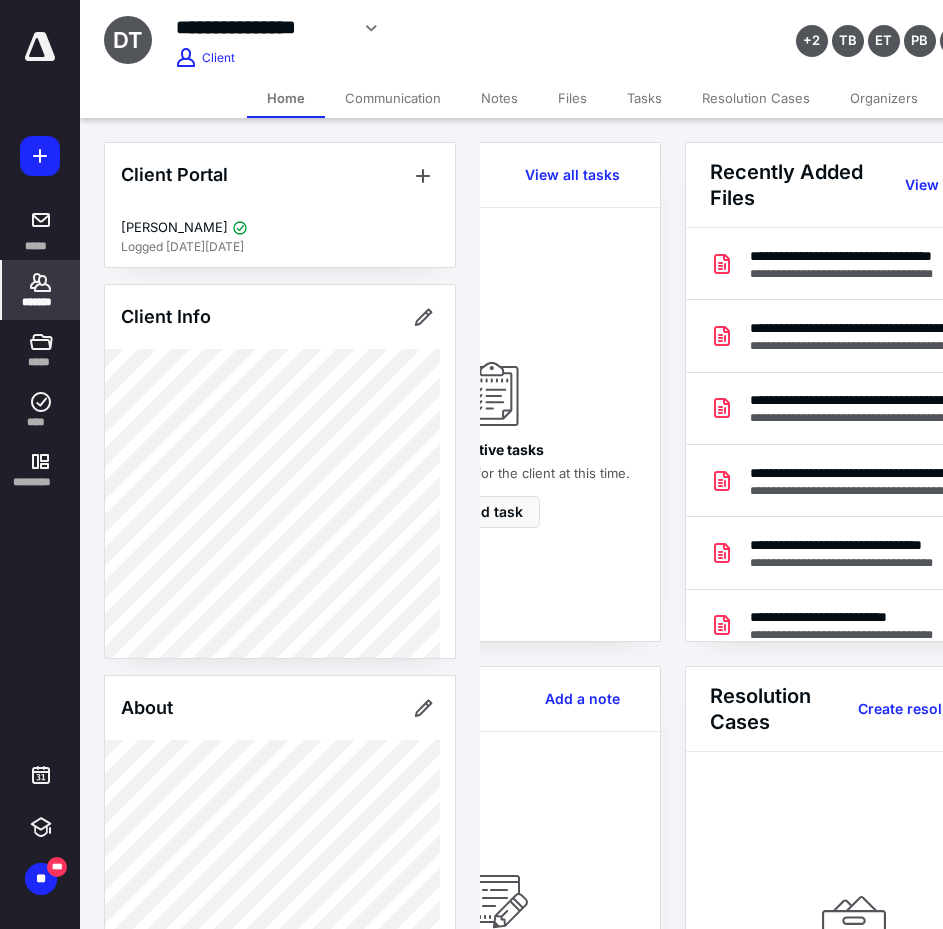 scroll, scrollTop: 0, scrollLeft: 239, axis: horizontal 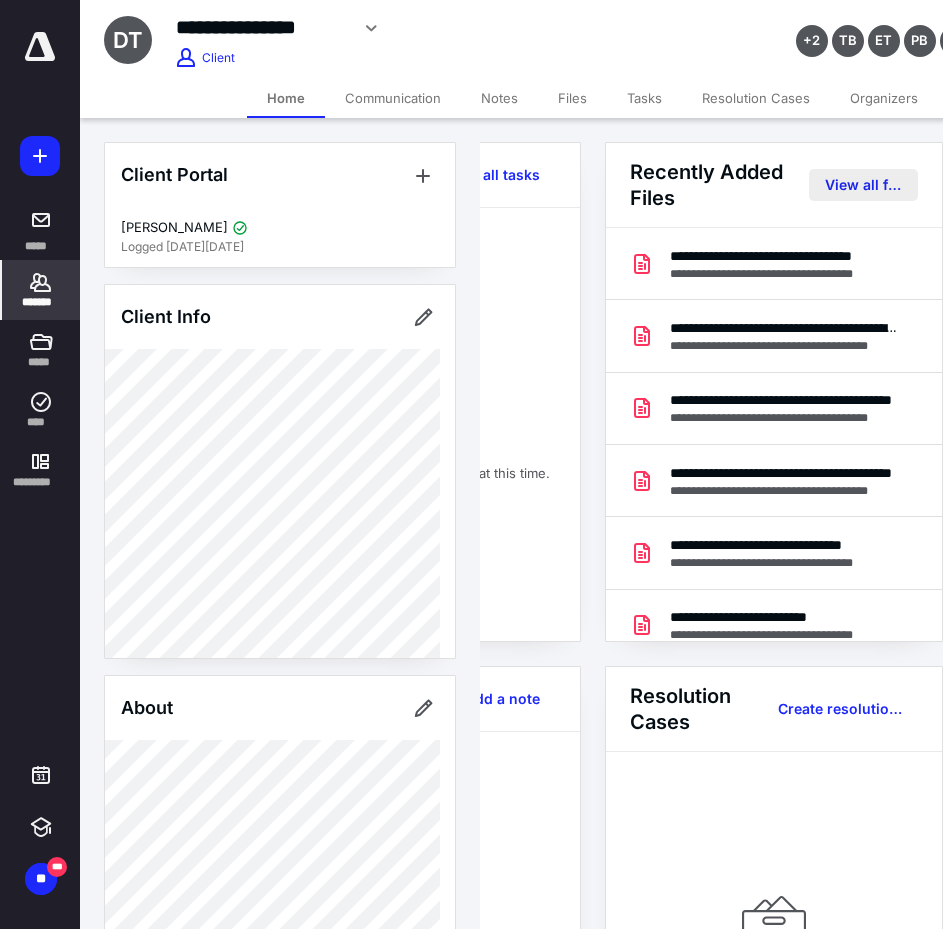 click on "View all files" at bounding box center (863, 185) 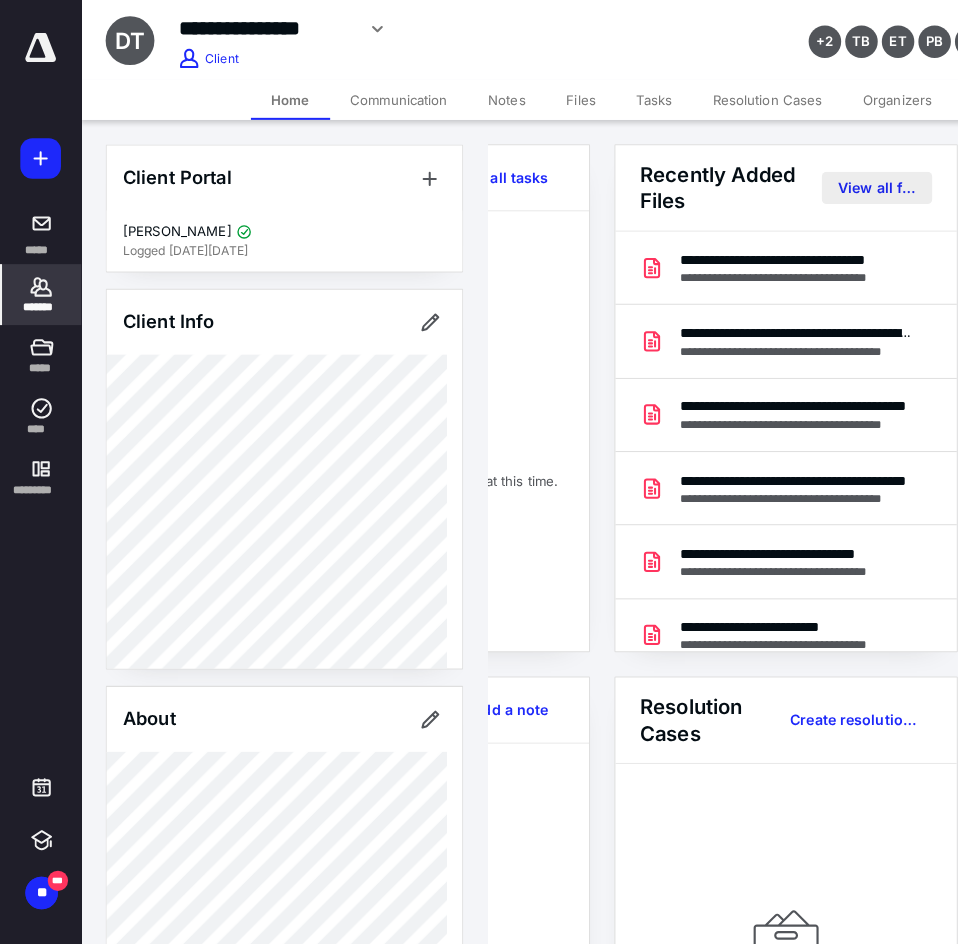 scroll, scrollTop: 0, scrollLeft: 0, axis: both 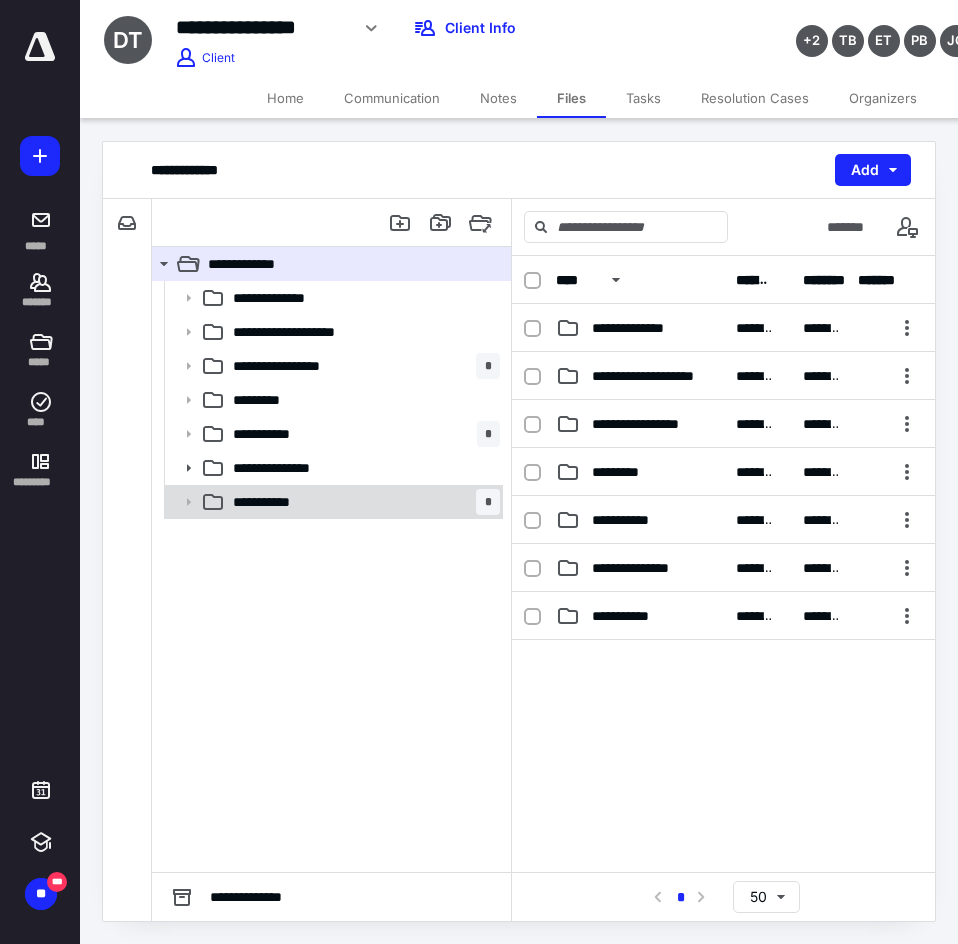 click on "**********" at bounding box center [362, 502] 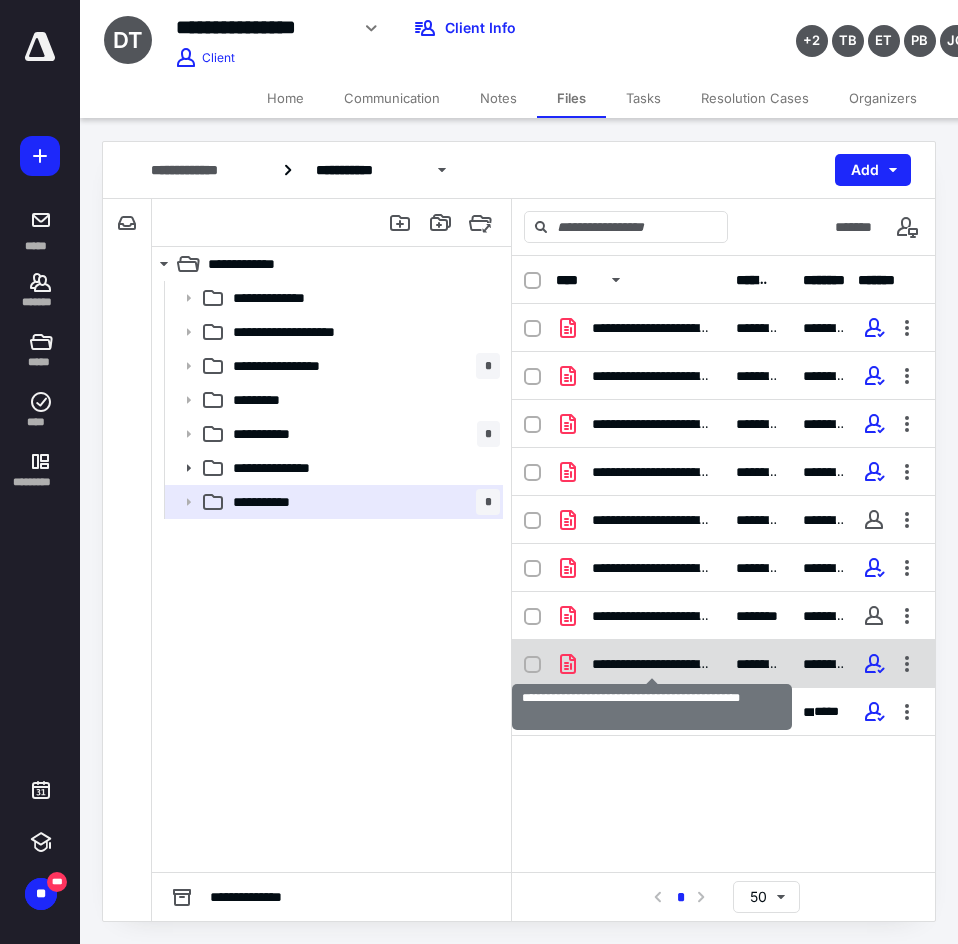 click on "**********" at bounding box center (652, 664) 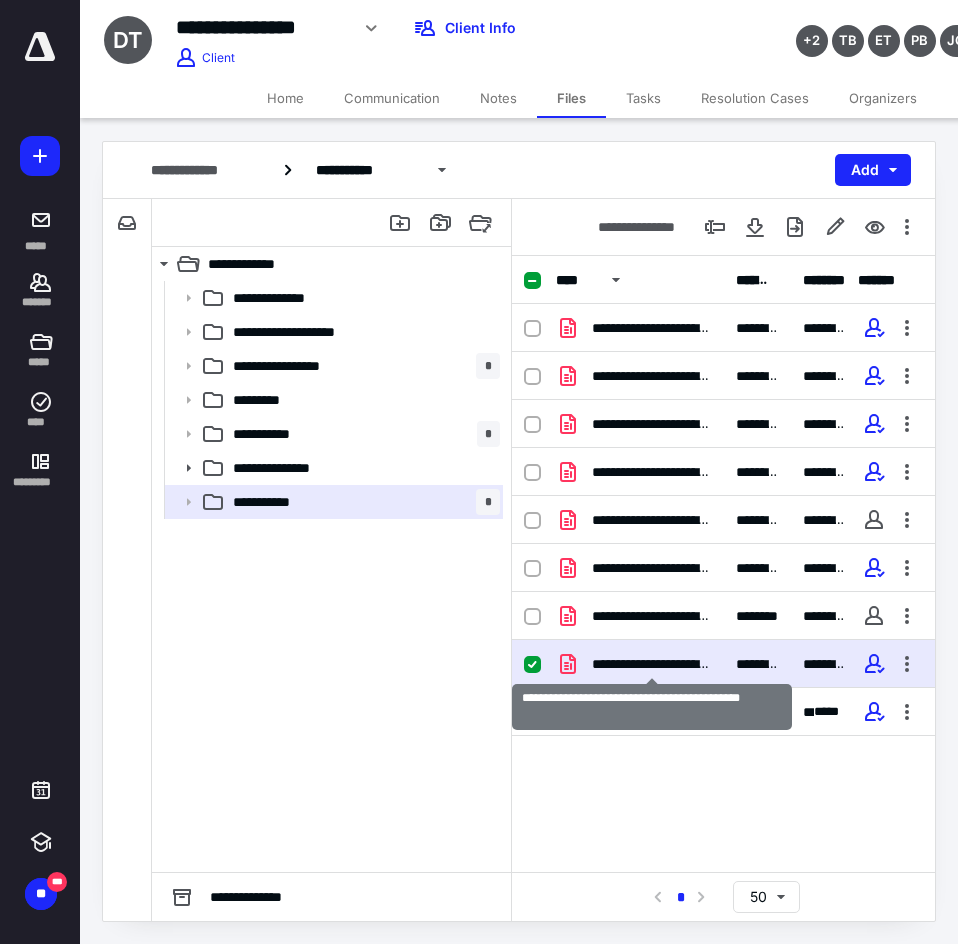 click on "**********" at bounding box center [652, 664] 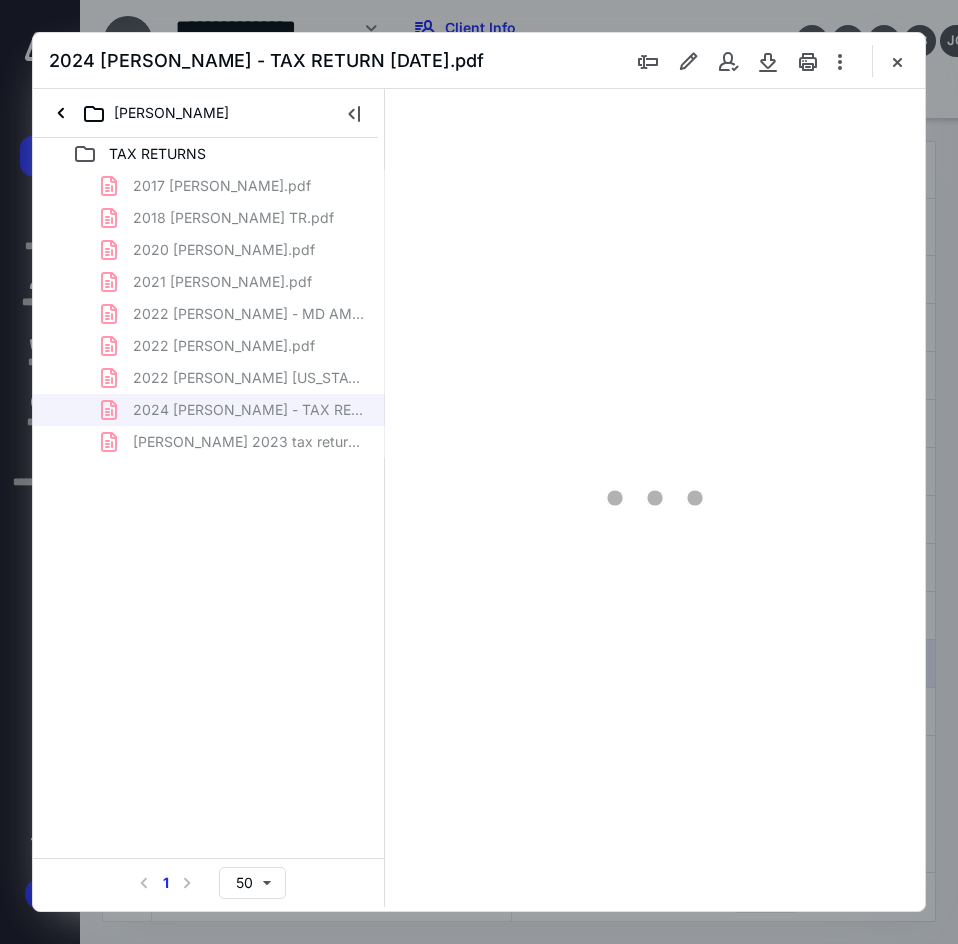 scroll, scrollTop: 0, scrollLeft: 0, axis: both 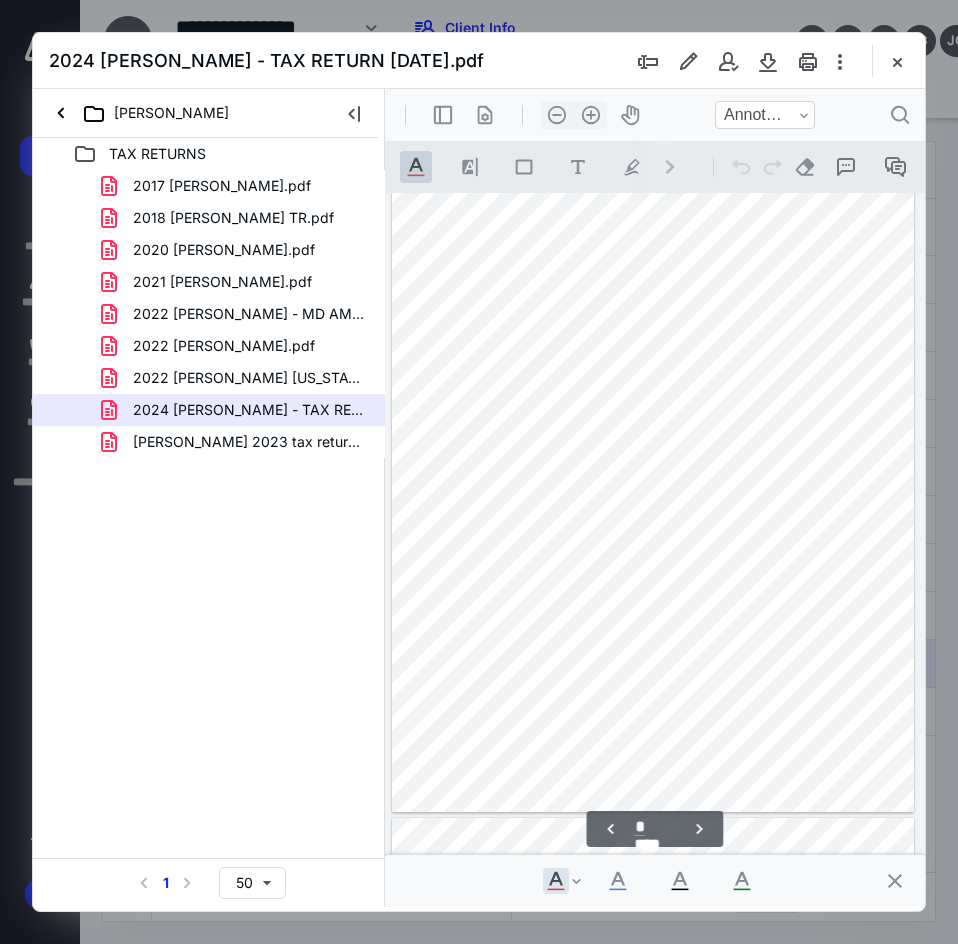 type on "**" 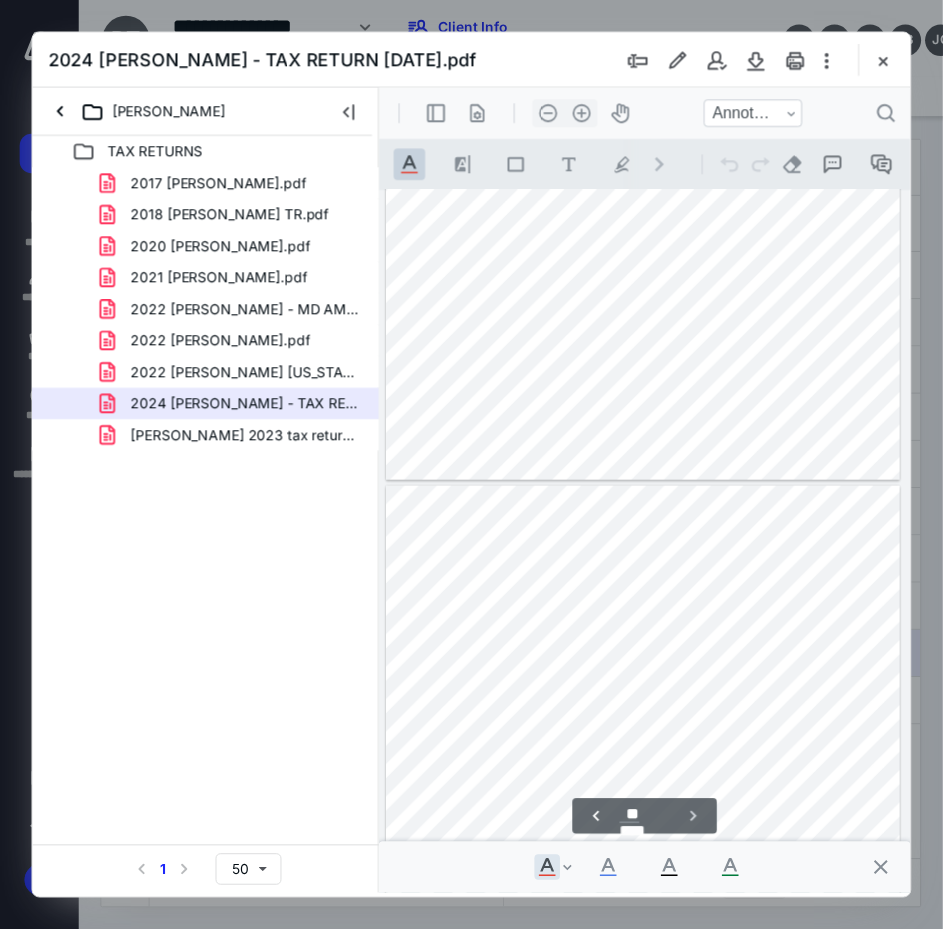 scroll, scrollTop: 6096, scrollLeft: 0, axis: vertical 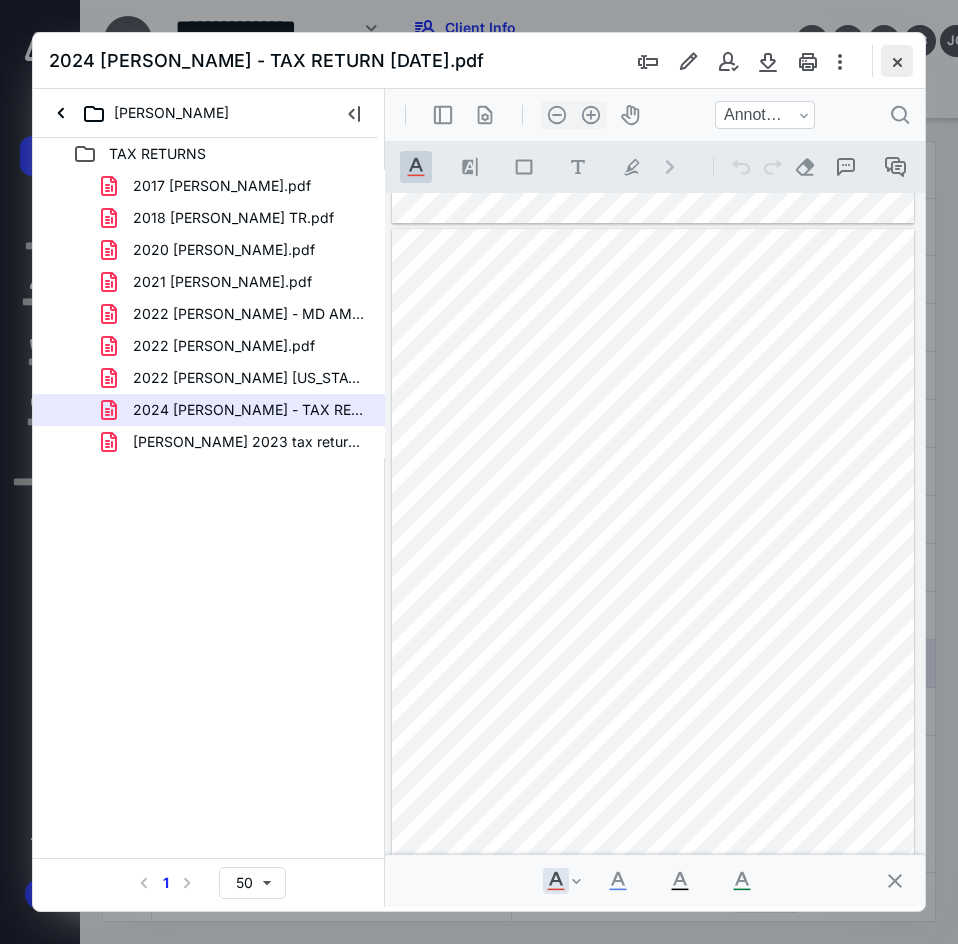 click at bounding box center (897, 61) 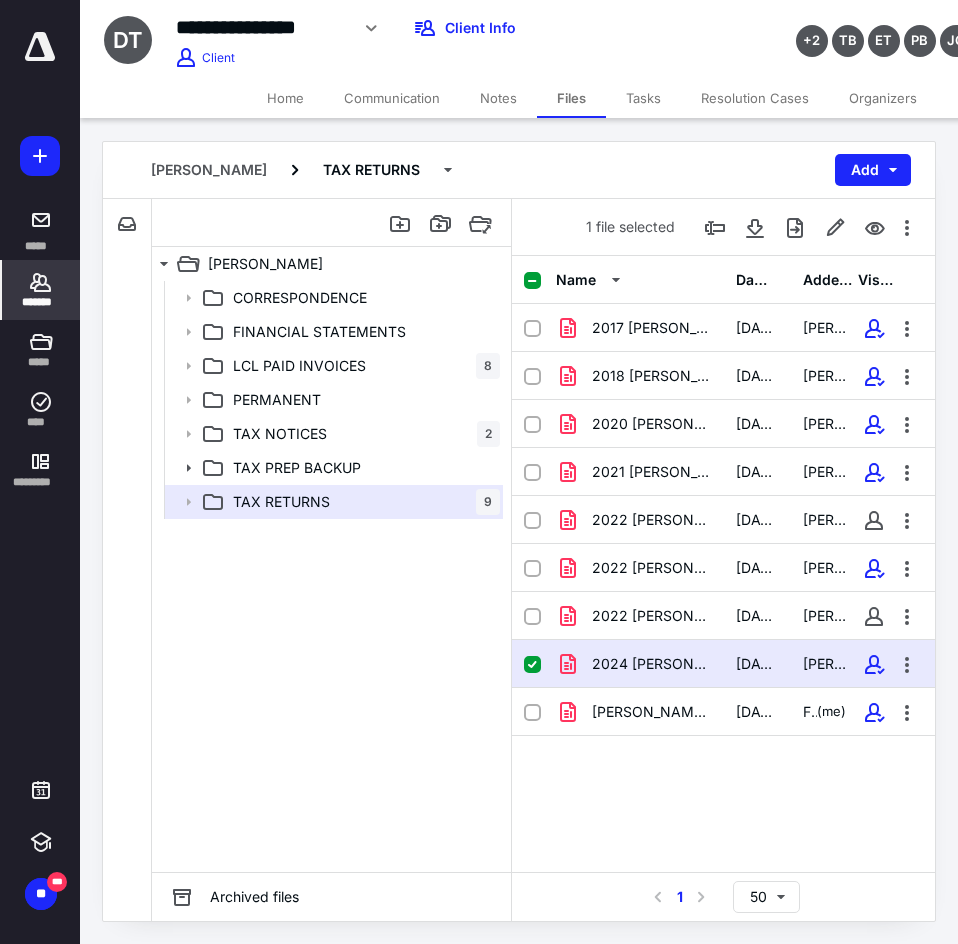 click 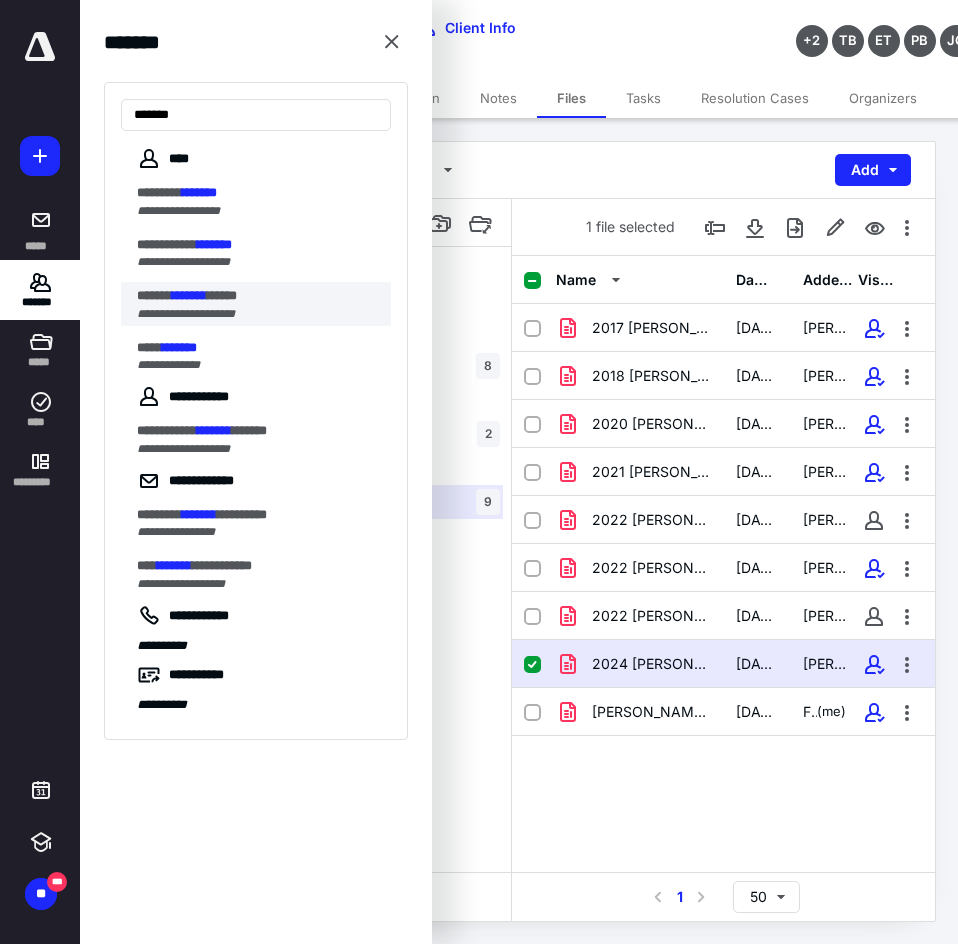 type on "*******" 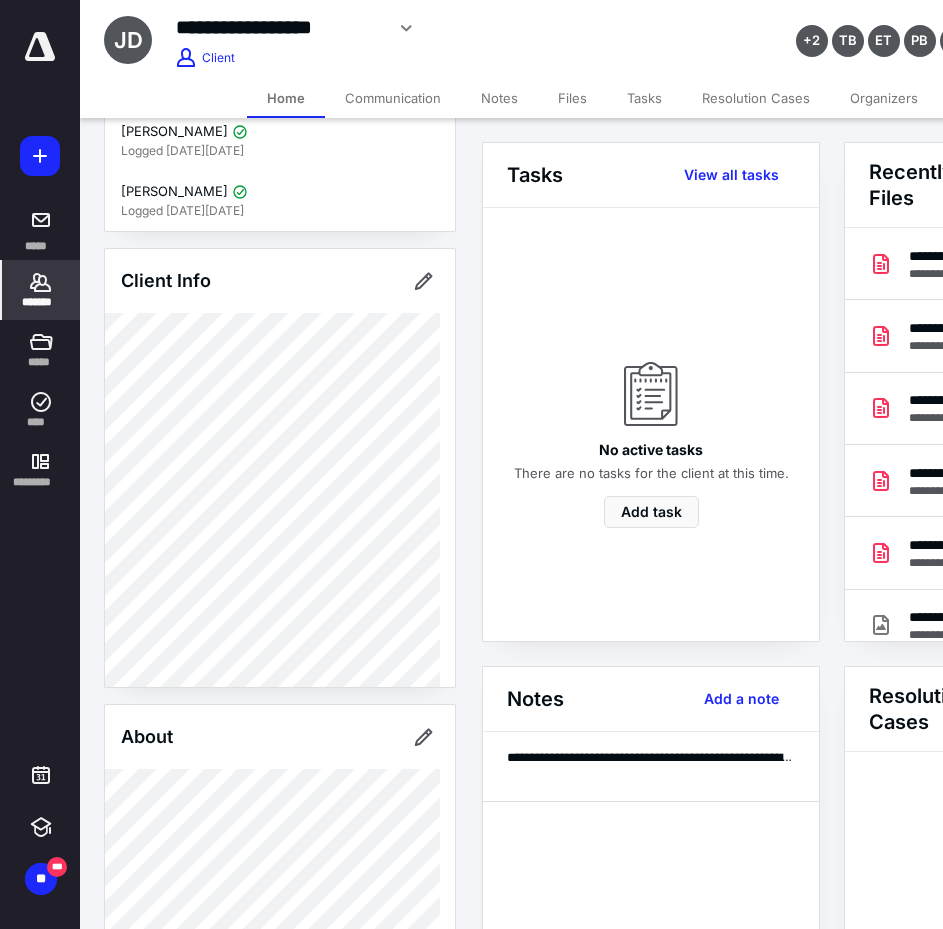 scroll, scrollTop: 0, scrollLeft: 0, axis: both 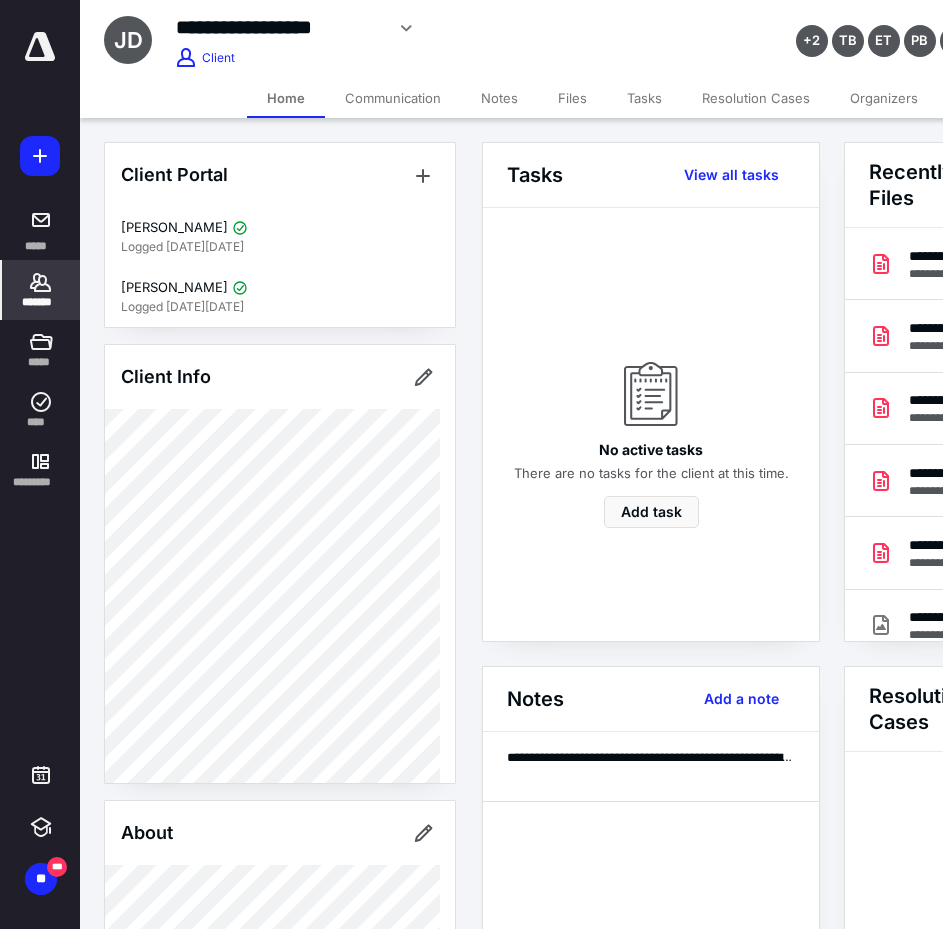 click on "*******" at bounding box center (41, 302) 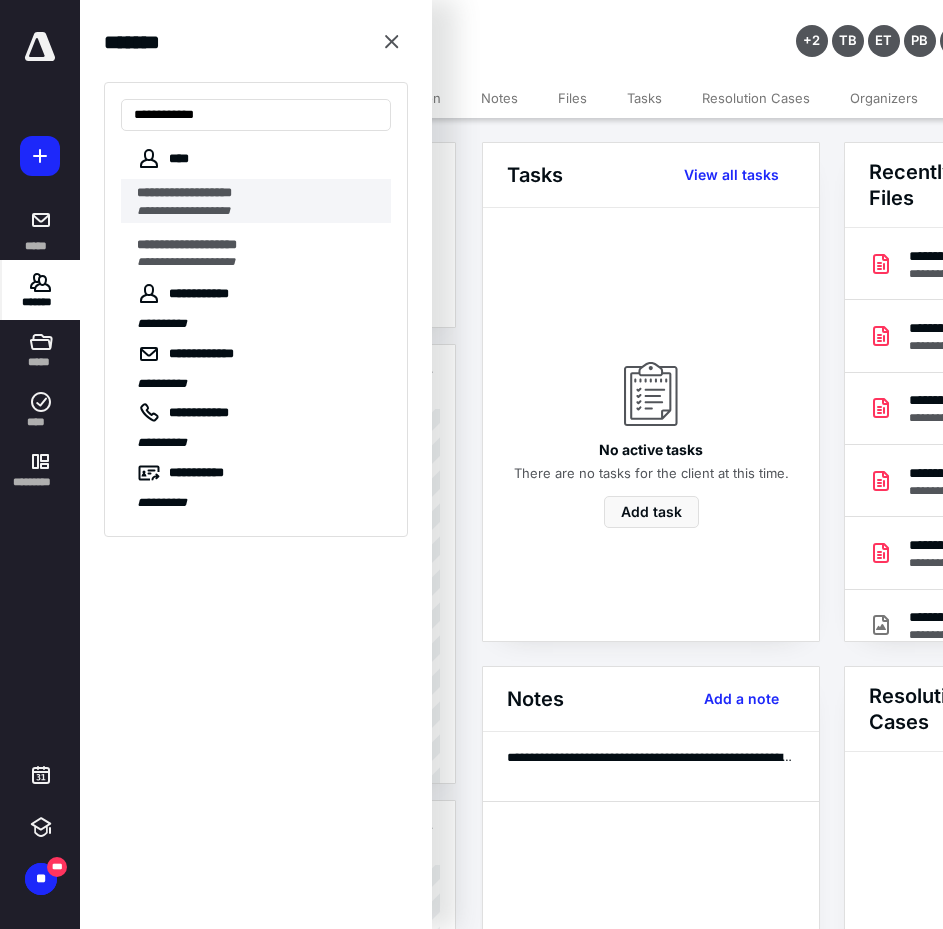 type on "**********" 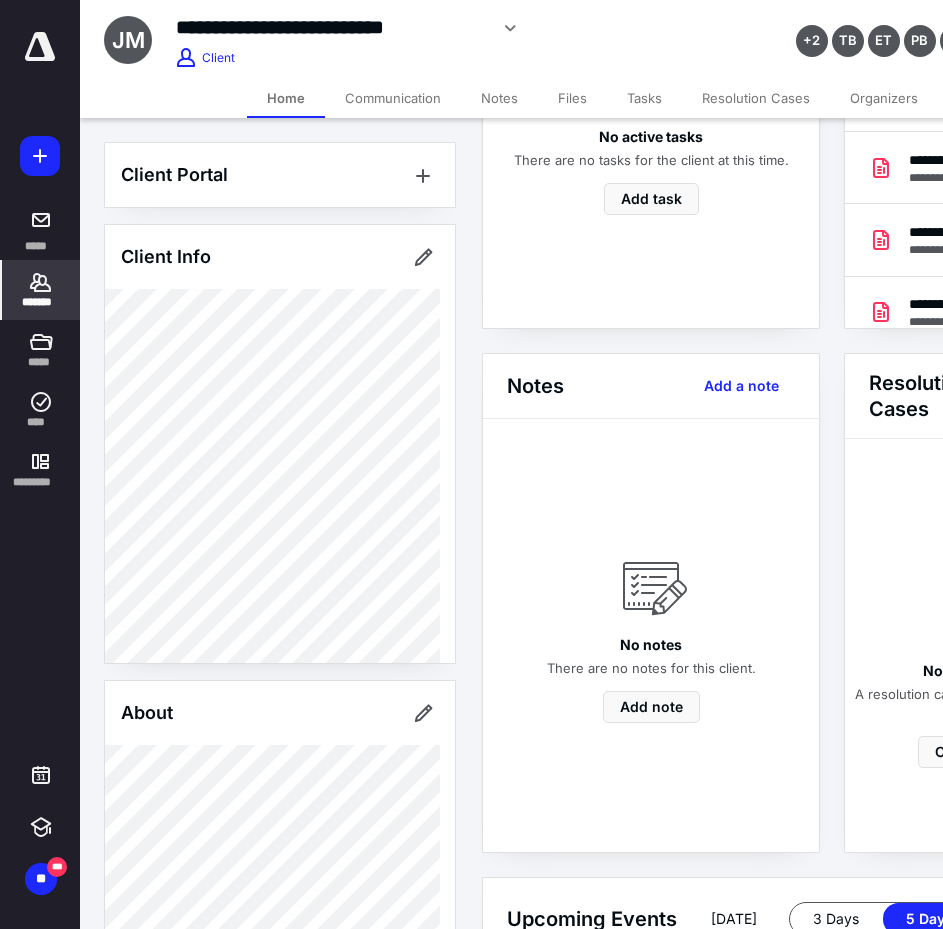 scroll, scrollTop: 0, scrollLeft: 0, axis: both 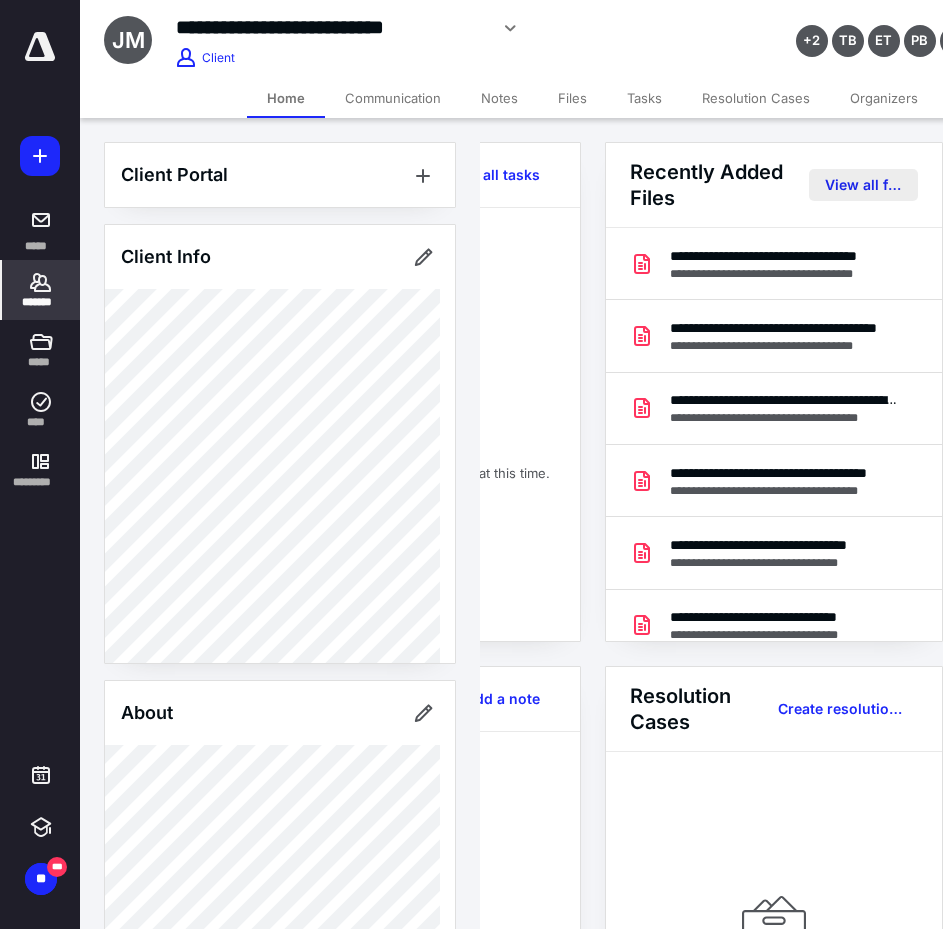 click on "View all files" at bounding box center (863, 185) 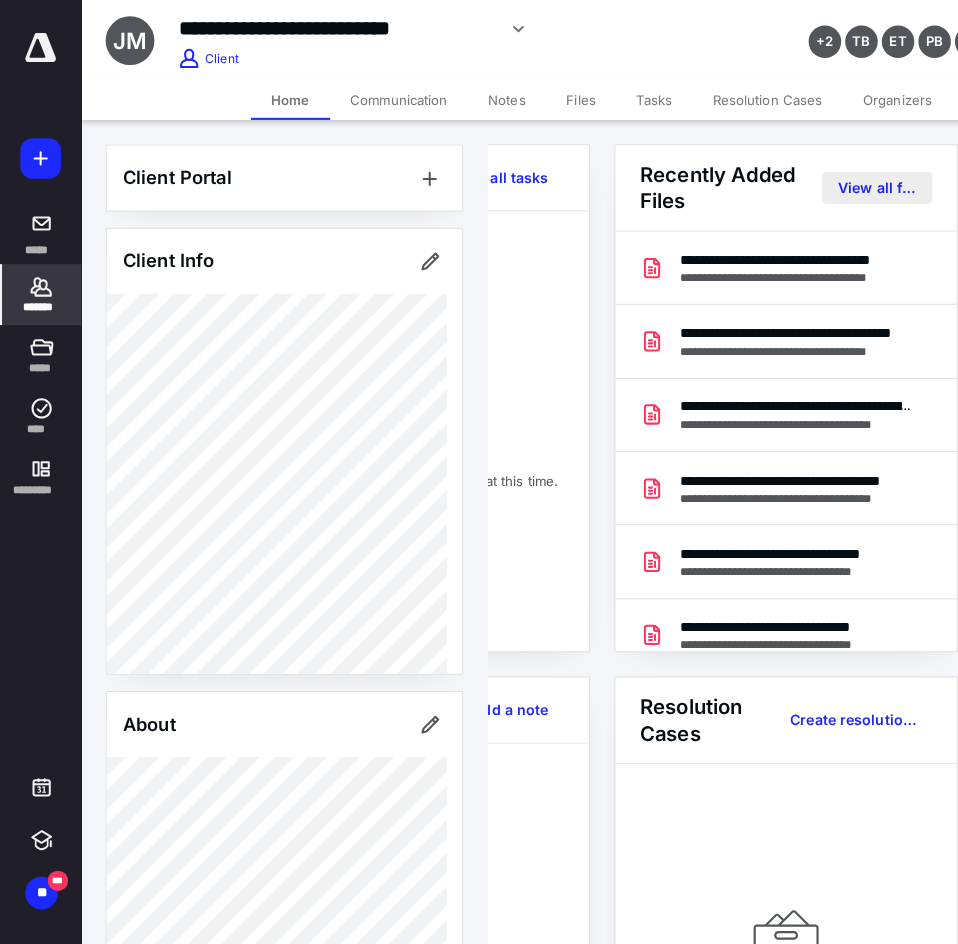 scroll, scrollTop: 0, scrollLeft: 0, axis: both 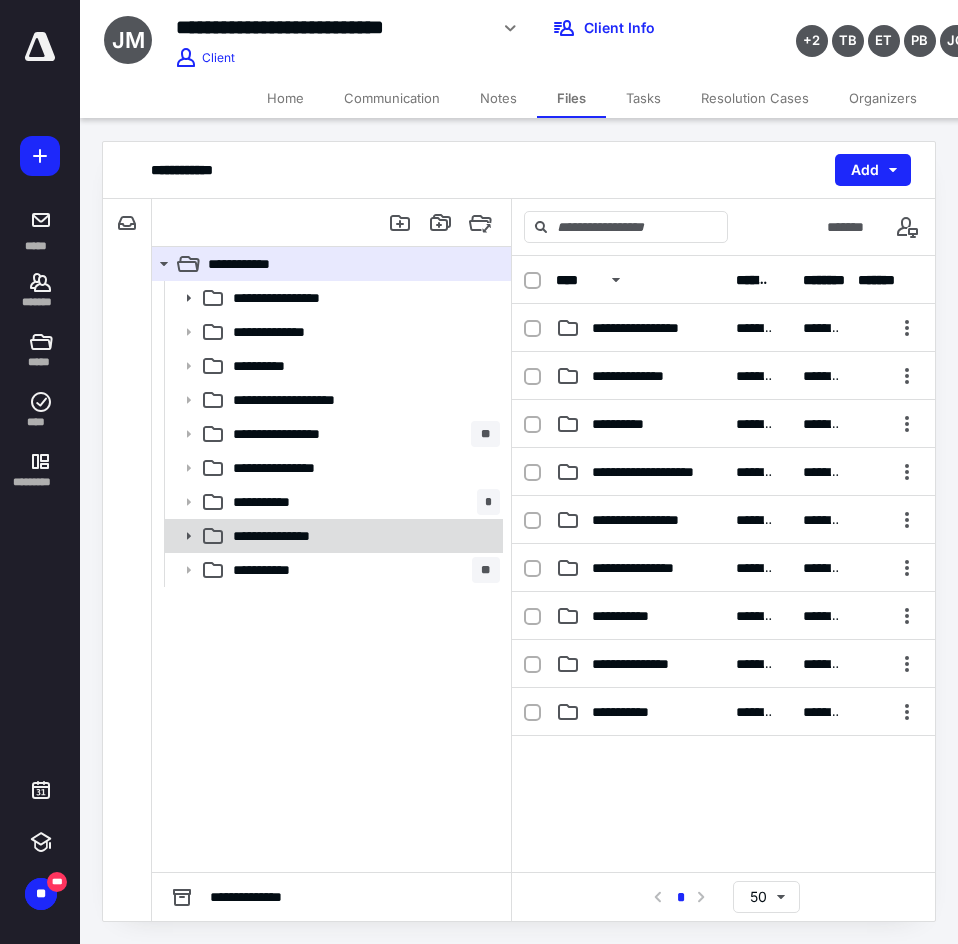 click on "**********" at bounding box center (298, 536) 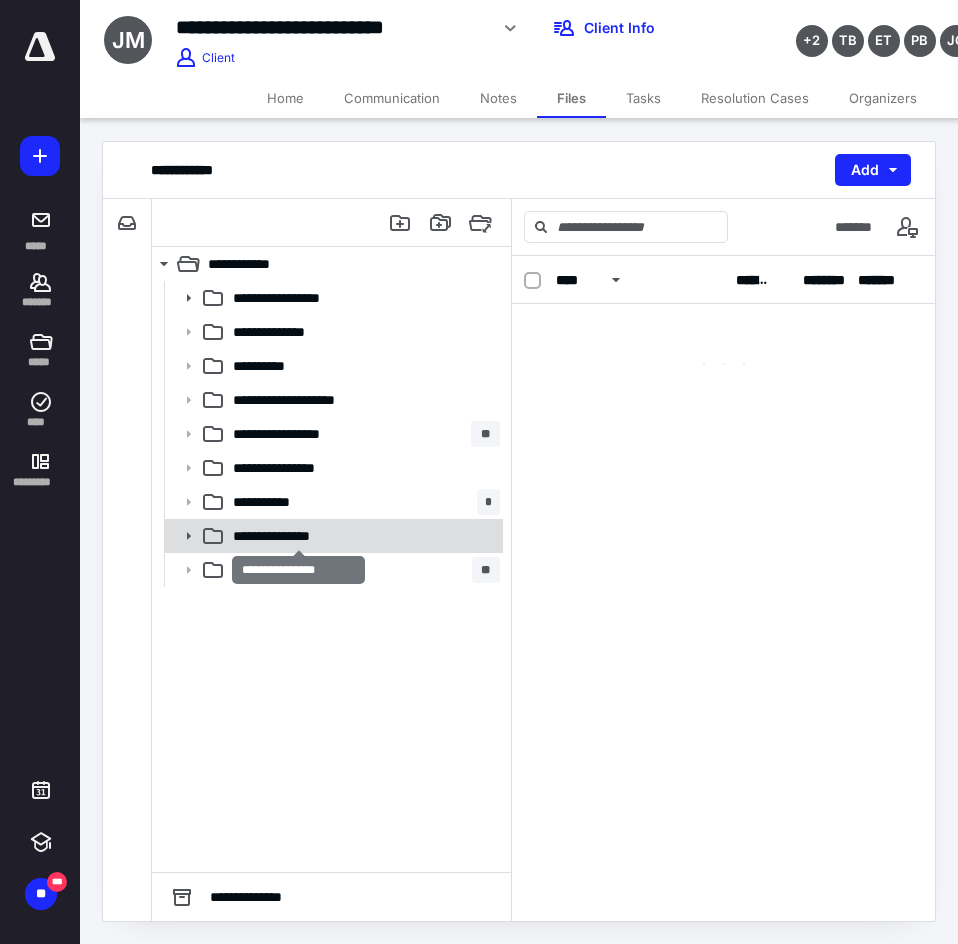 click on "**********" at bounding box center (332, 536) 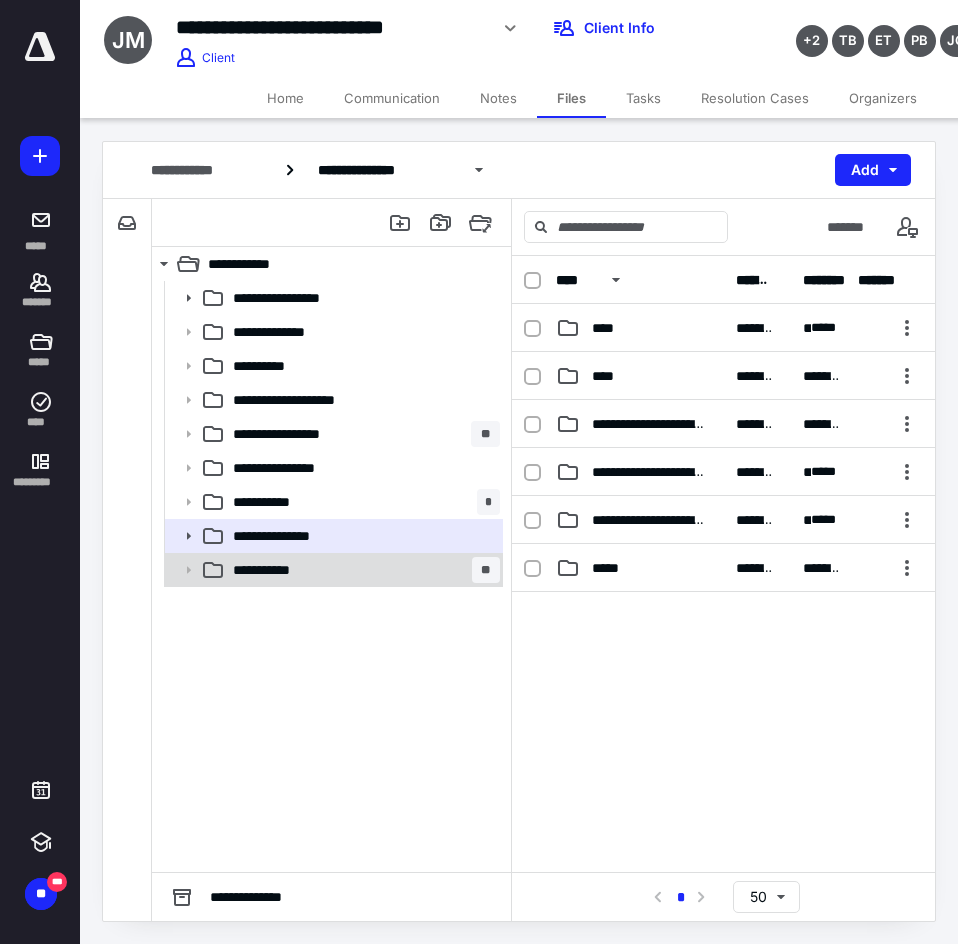 click on "**********" at bounding box center [362, 570] 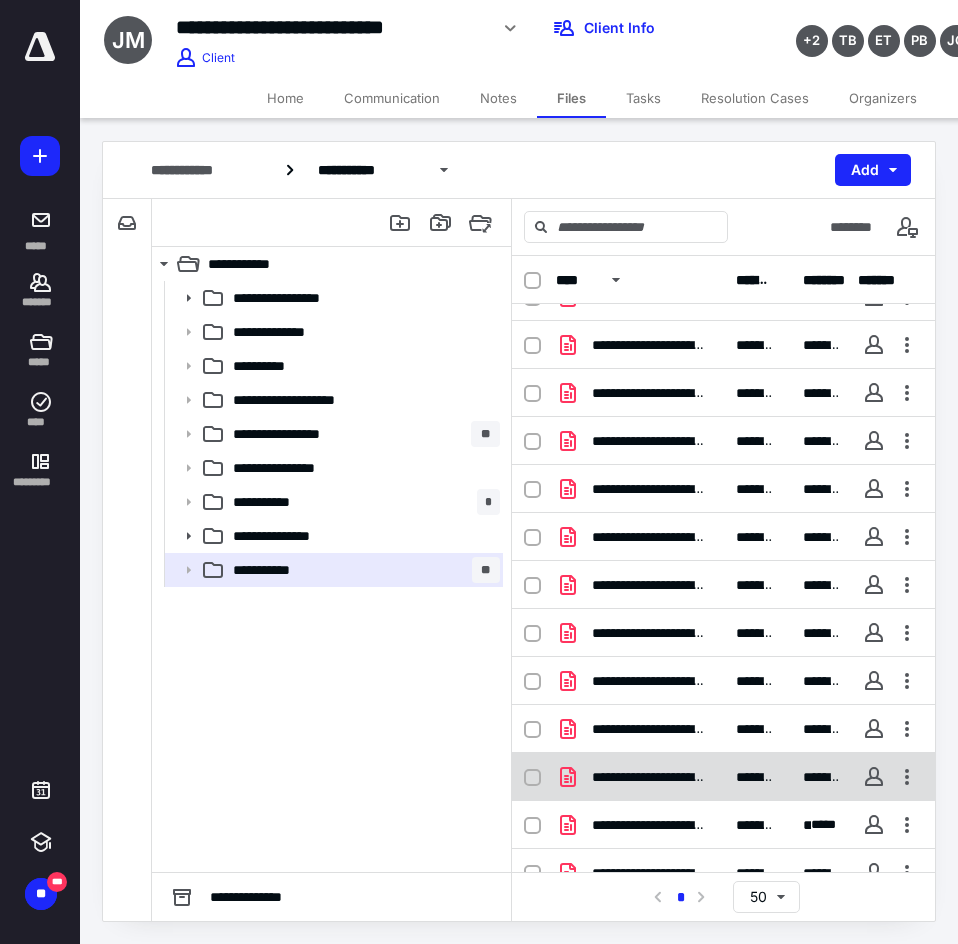 scroll, scrollTop: 152, scrollLeft: 0, axis: vertical 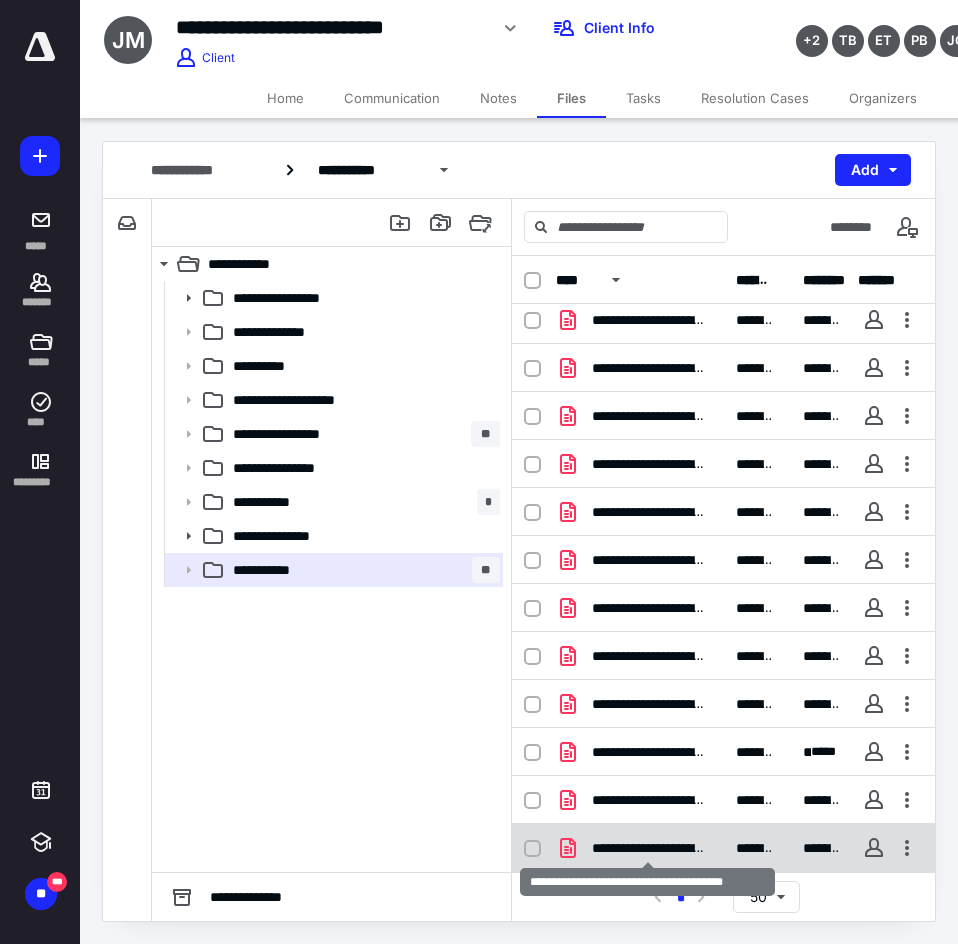 click on "**********" at bounding box center [648, 848] 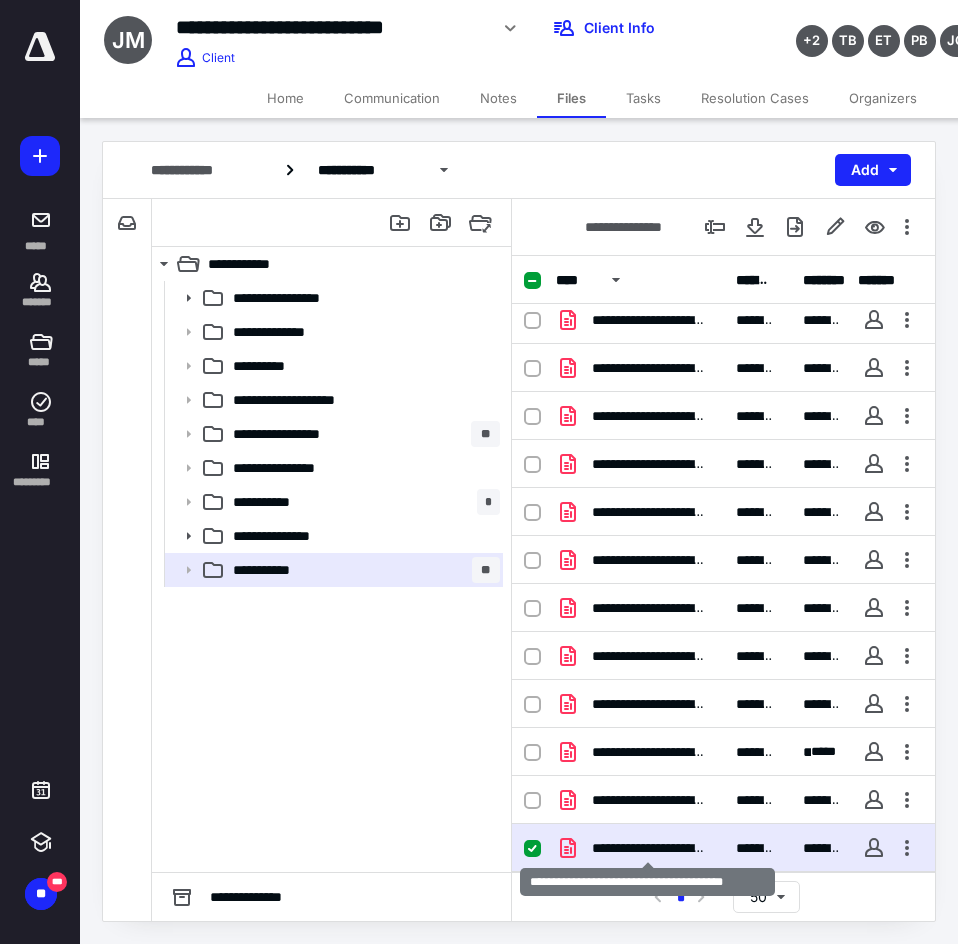 click on "**********" at bounding box center (648, 848) 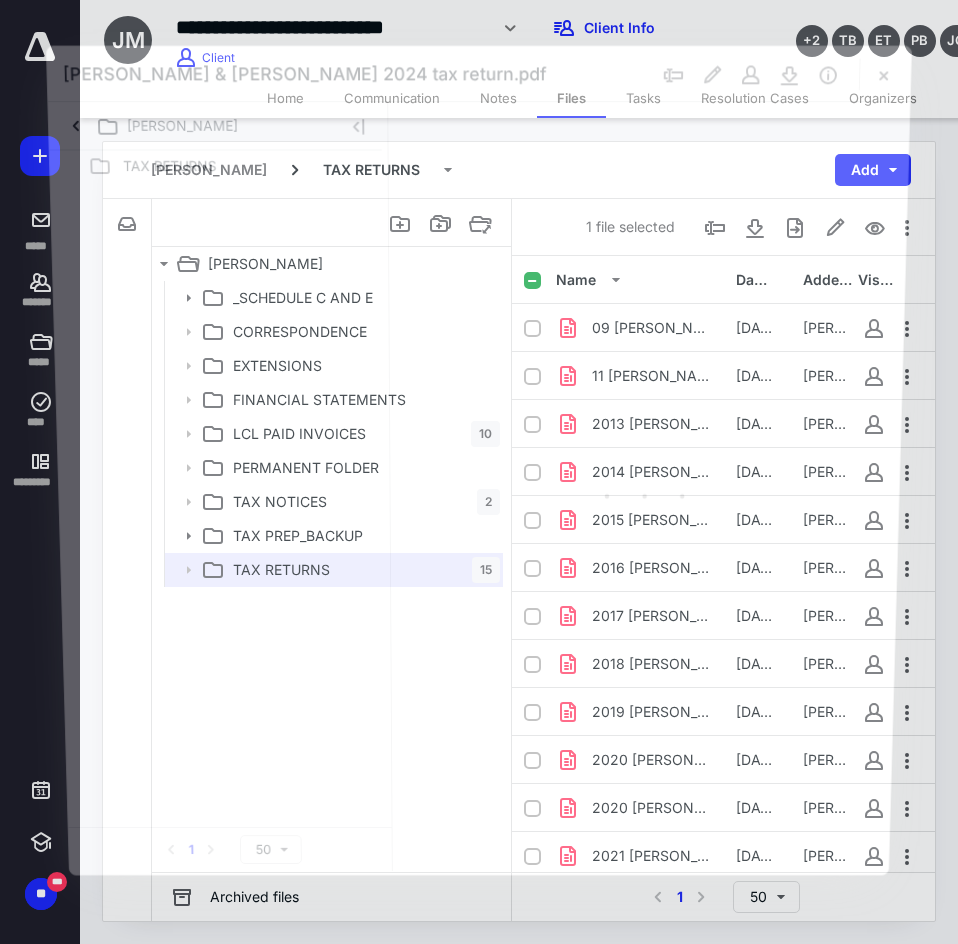 scroll, scrollTop: 152, scrollLeft: 0, axis: vertical 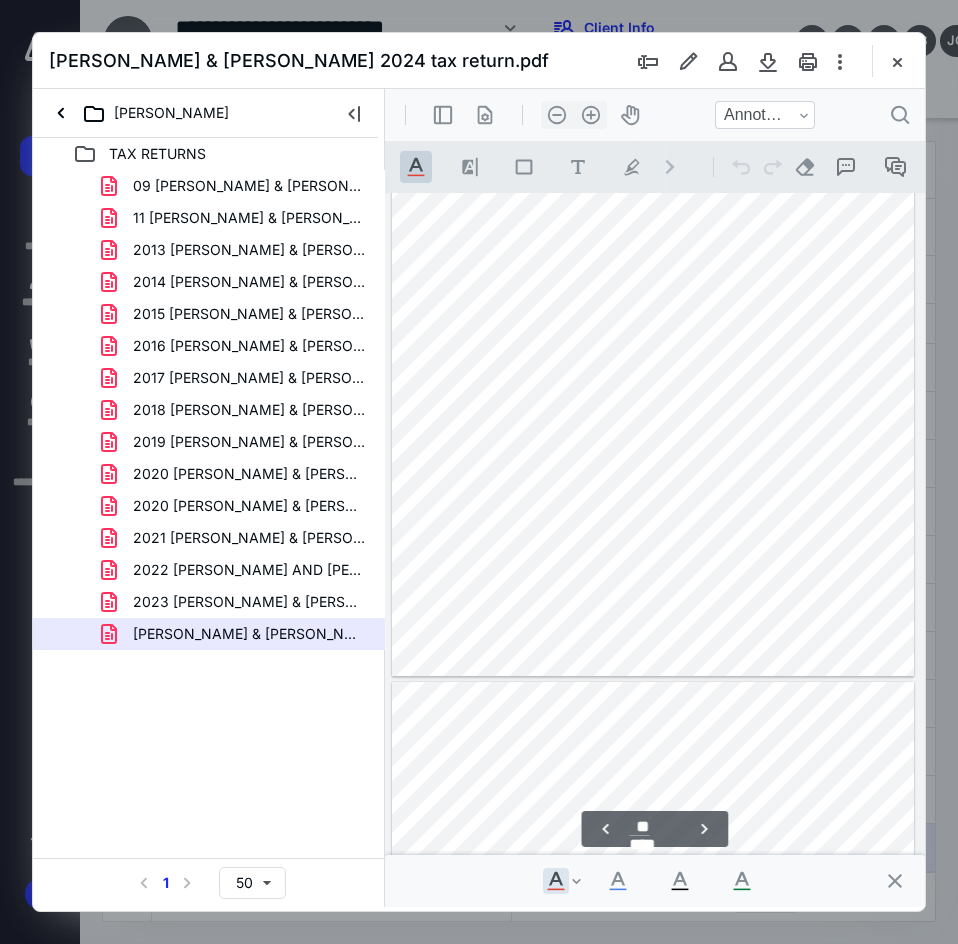 type on "**" 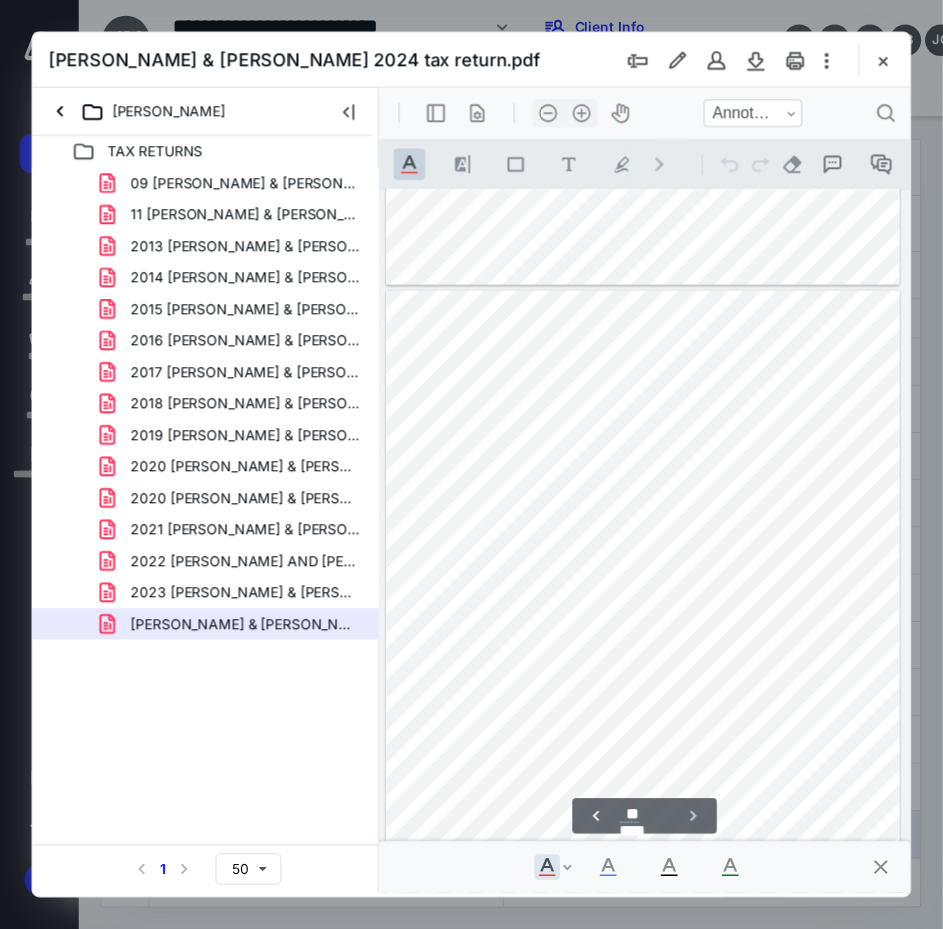 scroll, scrollTop: 25164, scrollLeft: 0, axis: vertical 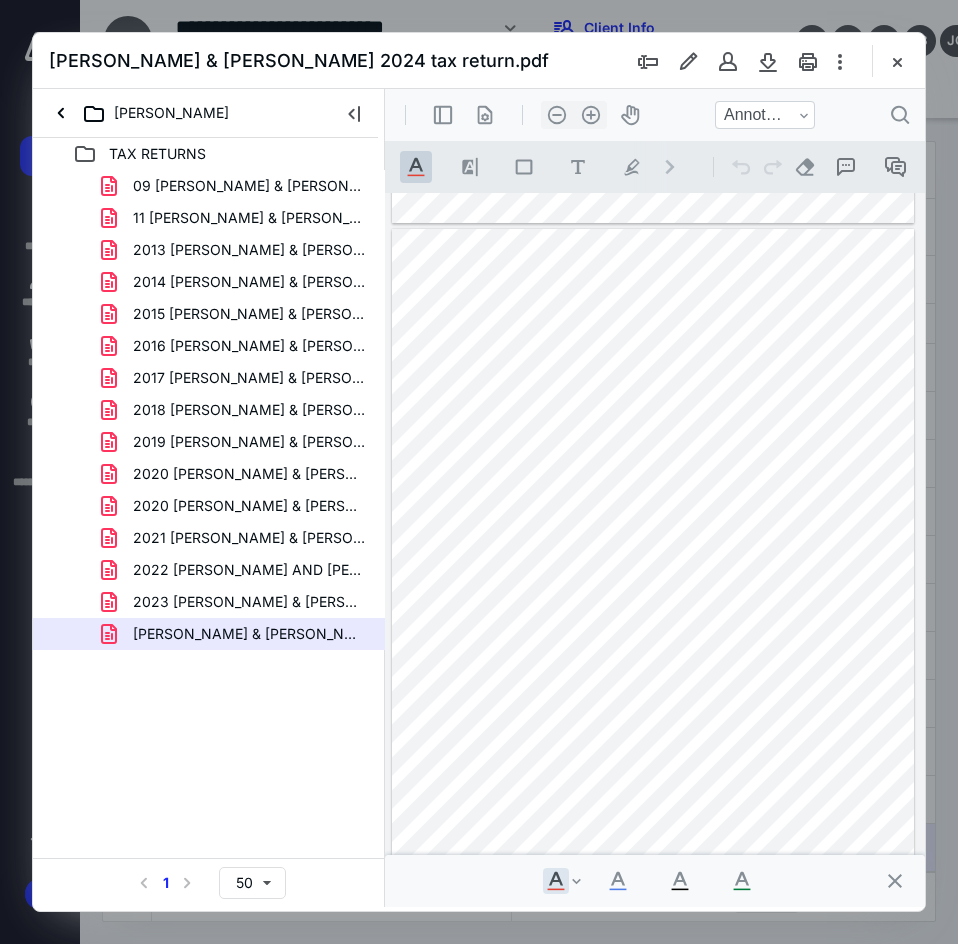 click at bounding box center (768, 61) 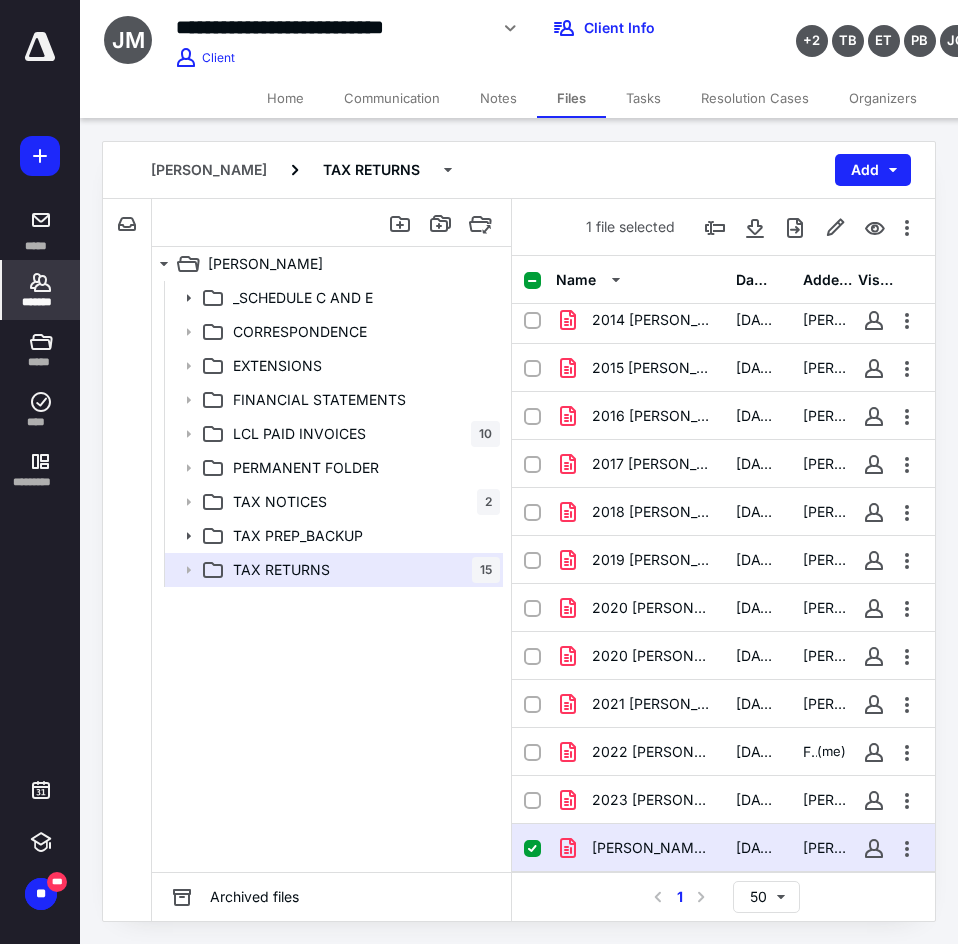 click on "*******" at bounding box center [41, 290] 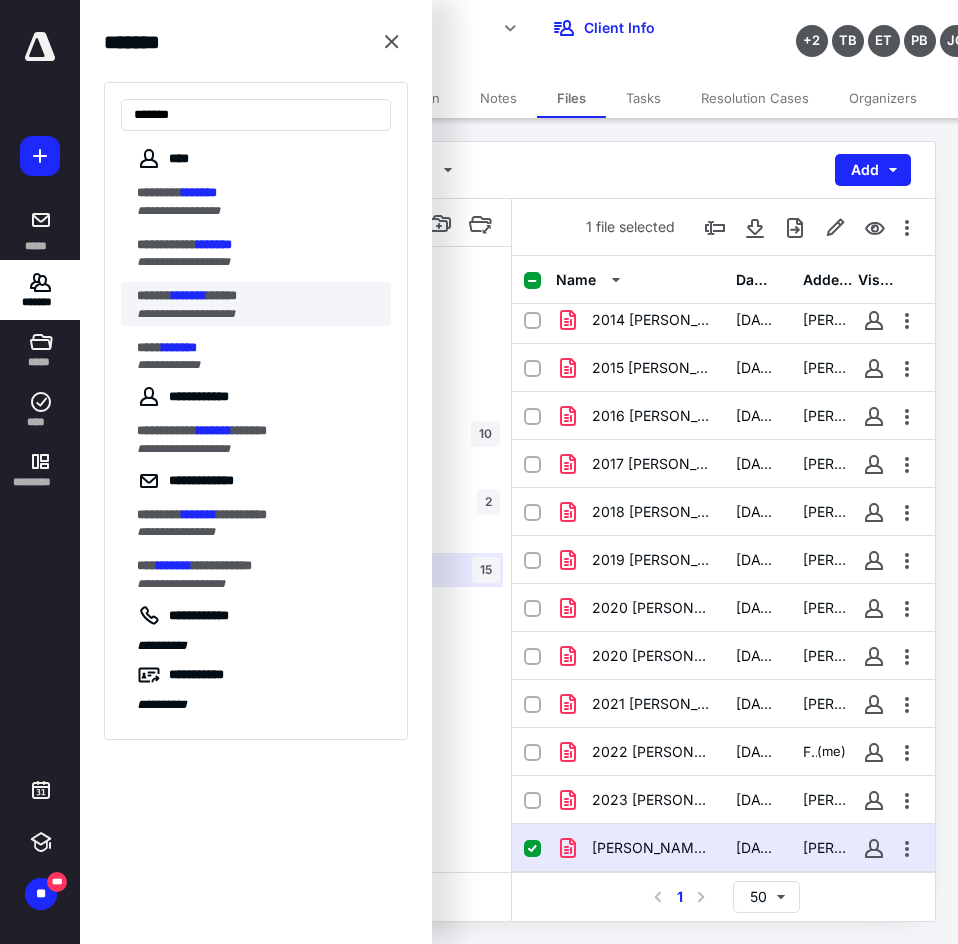 type on "*******" 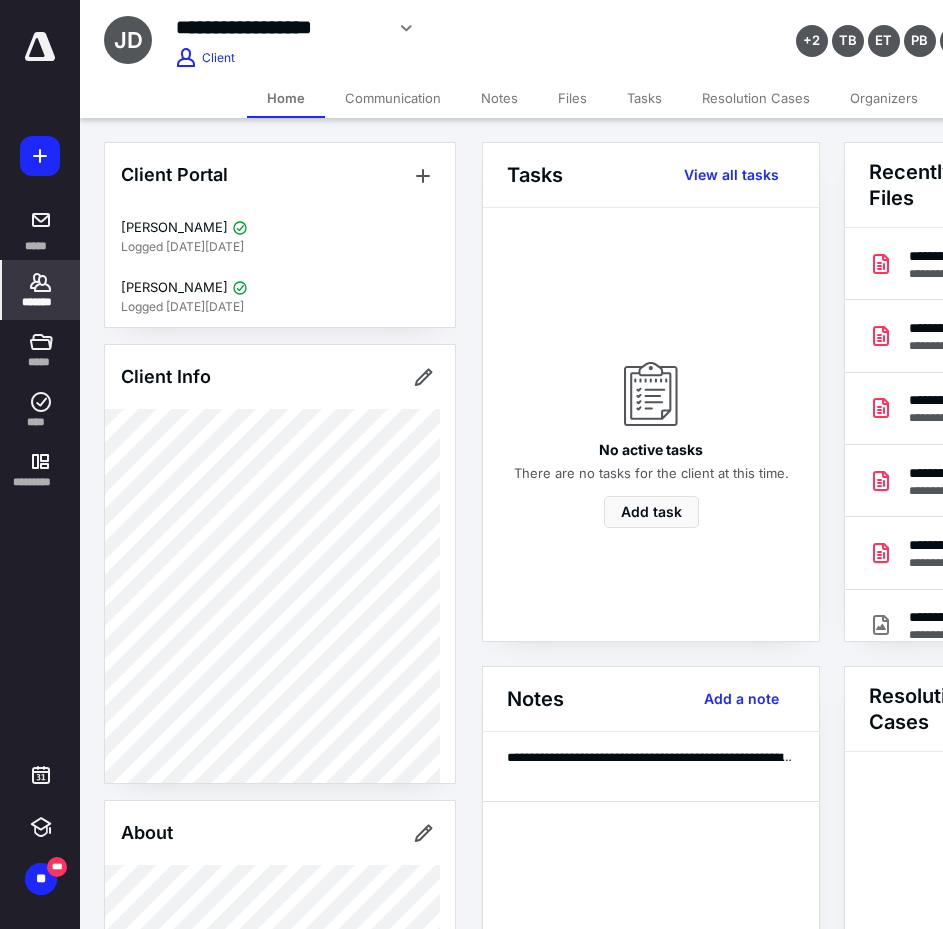 scroll, scrollTop: 0, scrollLeft: 239, axis: horizontal 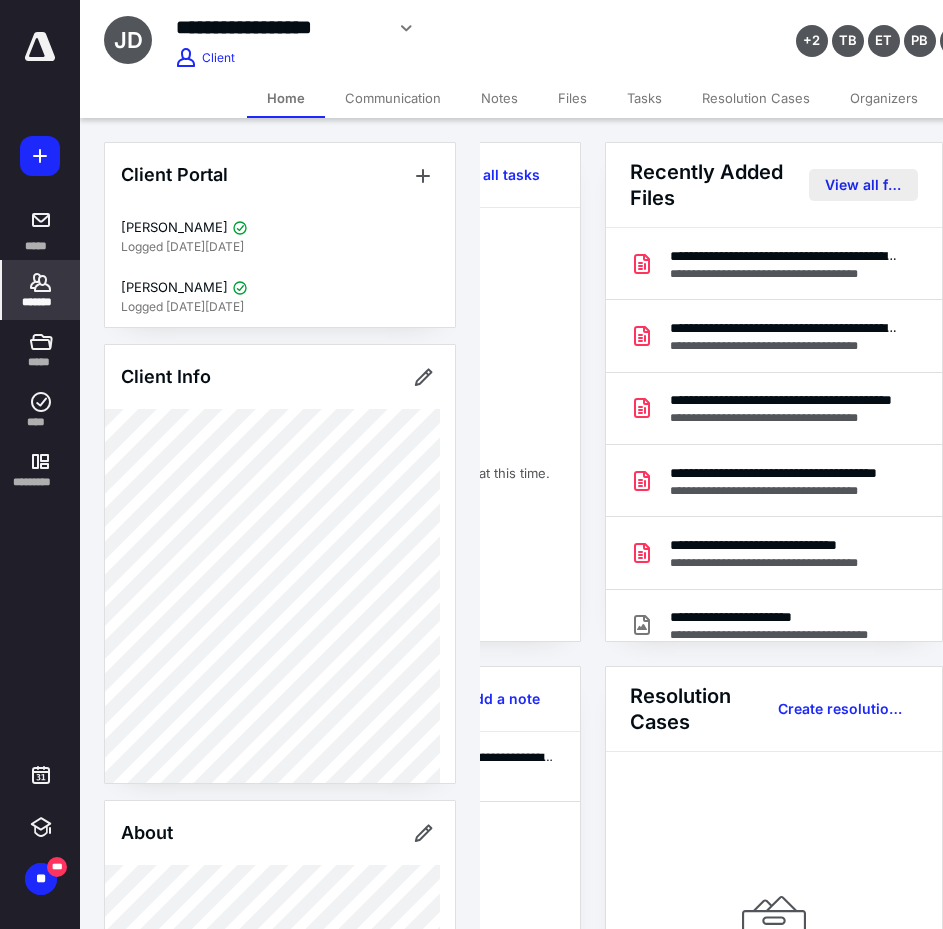 click on "View all files" at bounding box center [863, 185] 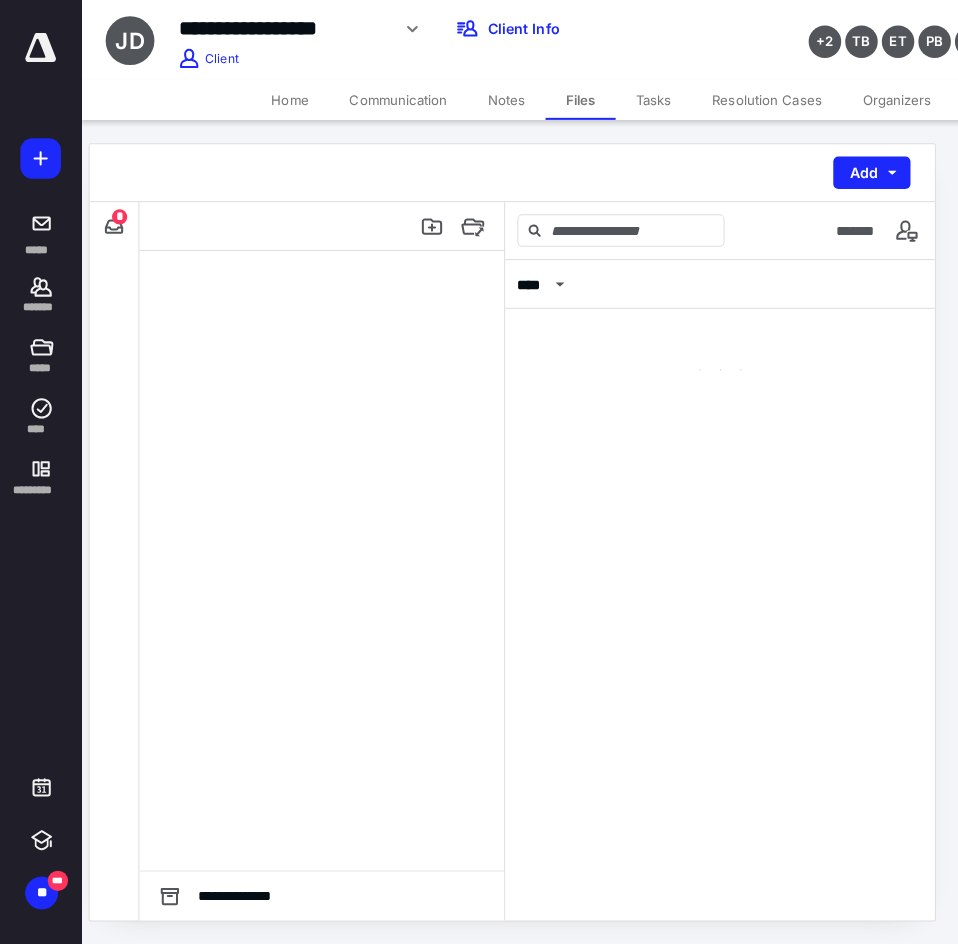 scroll, scrollTop: 0, scrollLeft: 0, axis: both 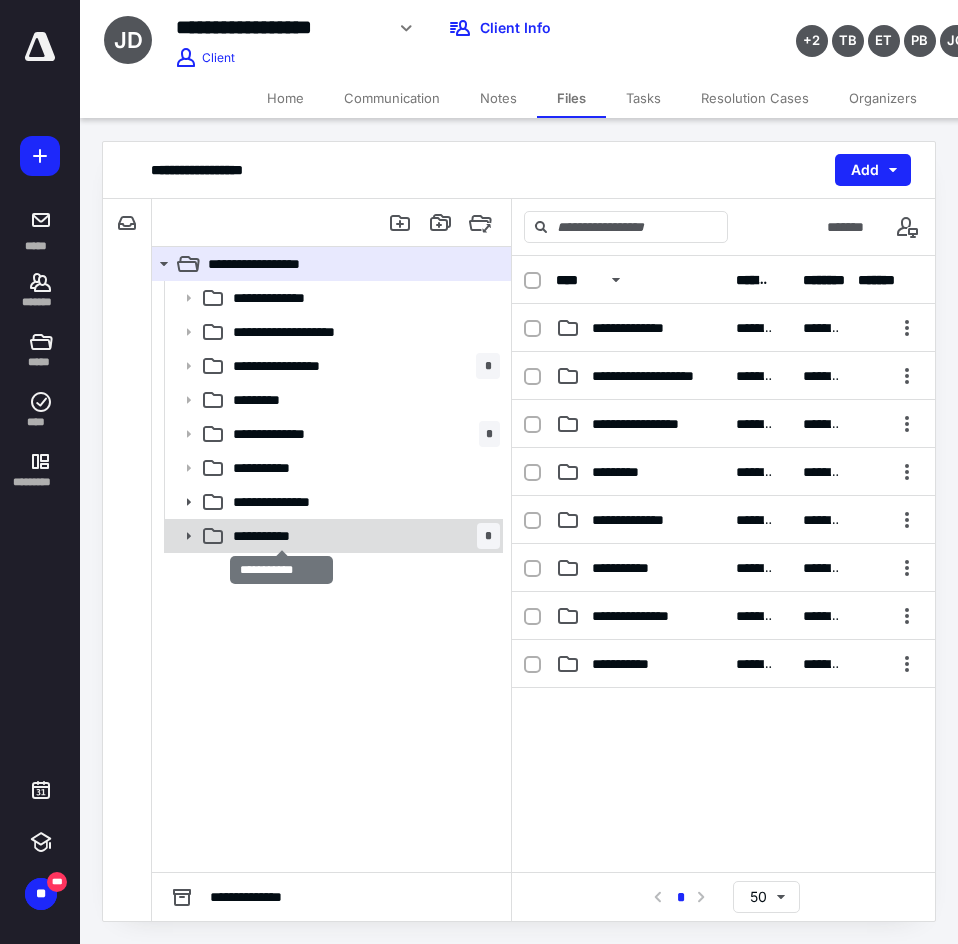 click on "**********" at bounding box center [281, 536] 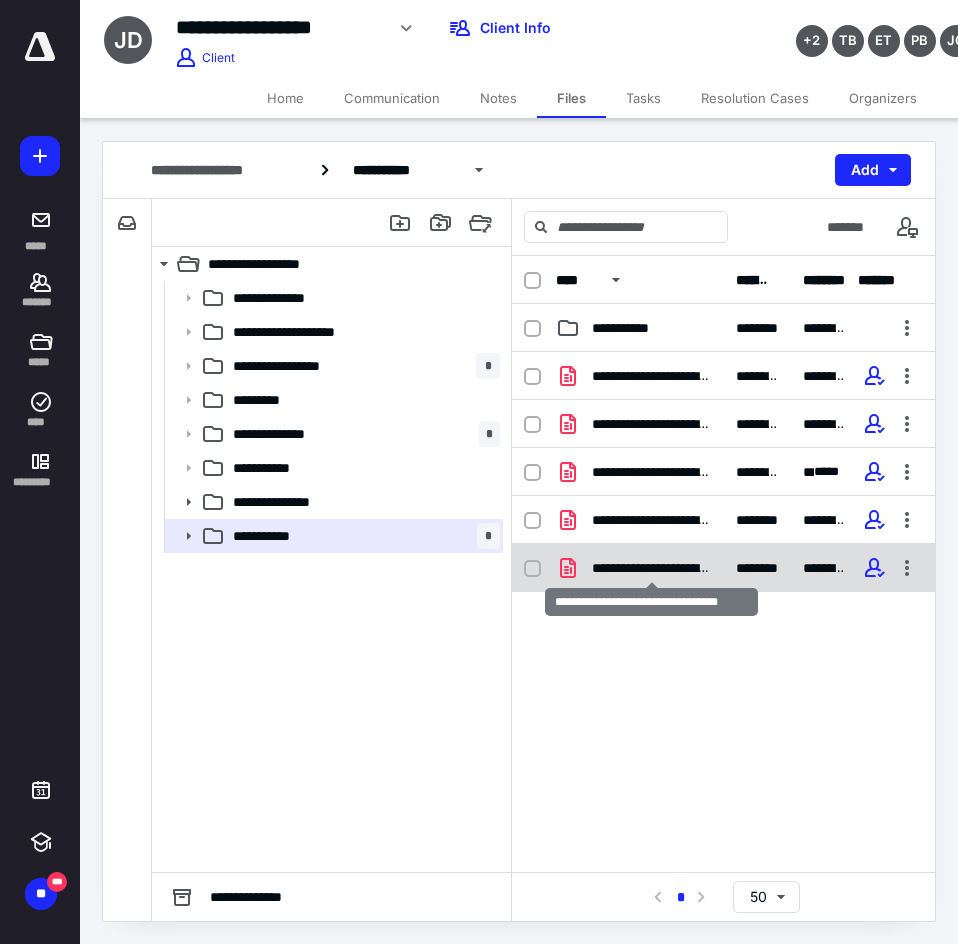 click on "**********" at bounding box center [652, 568] 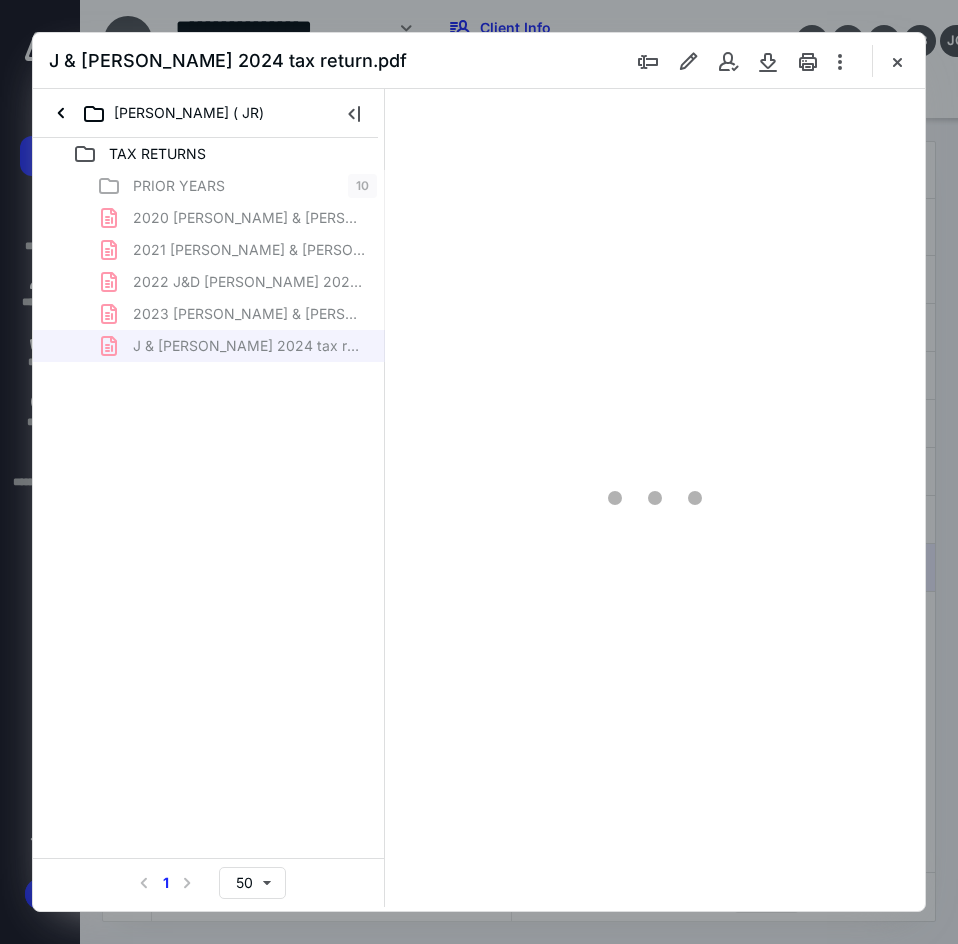 scroll, scrollTop: 0, scrollLeft: 0, axis: both 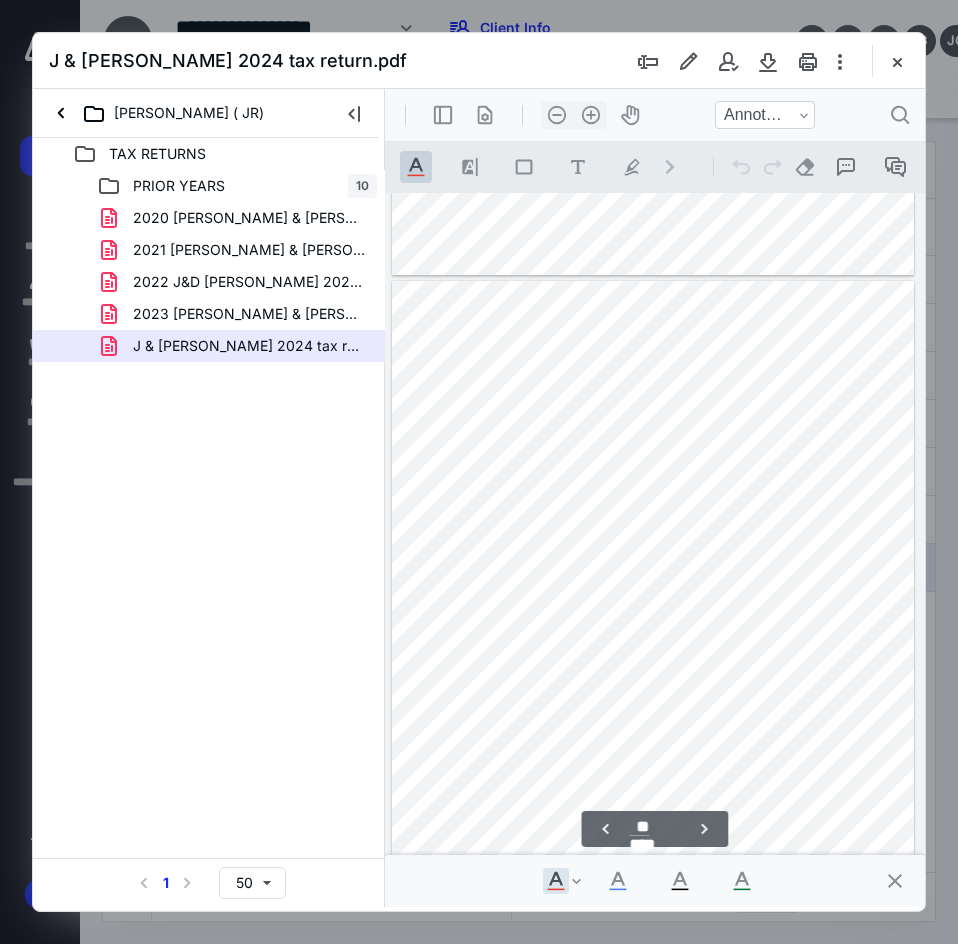 type on "**" 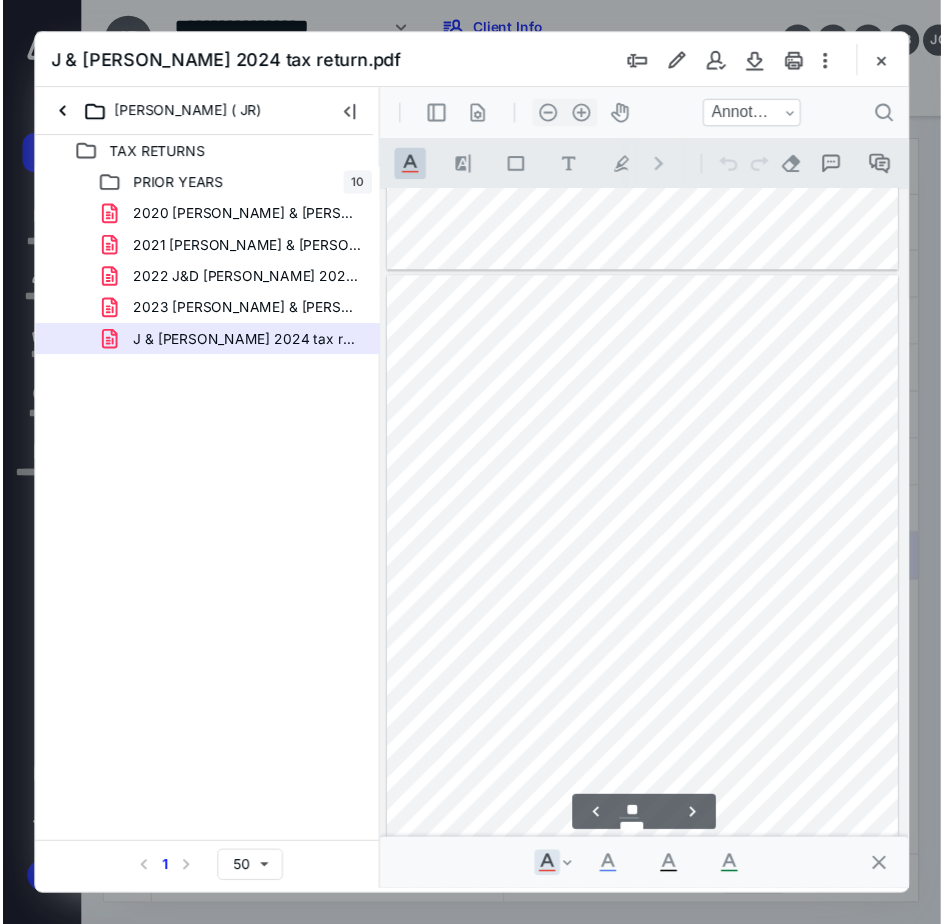 scroll, scrollTop: 22407, scrollLeft: 0, axis: vertical 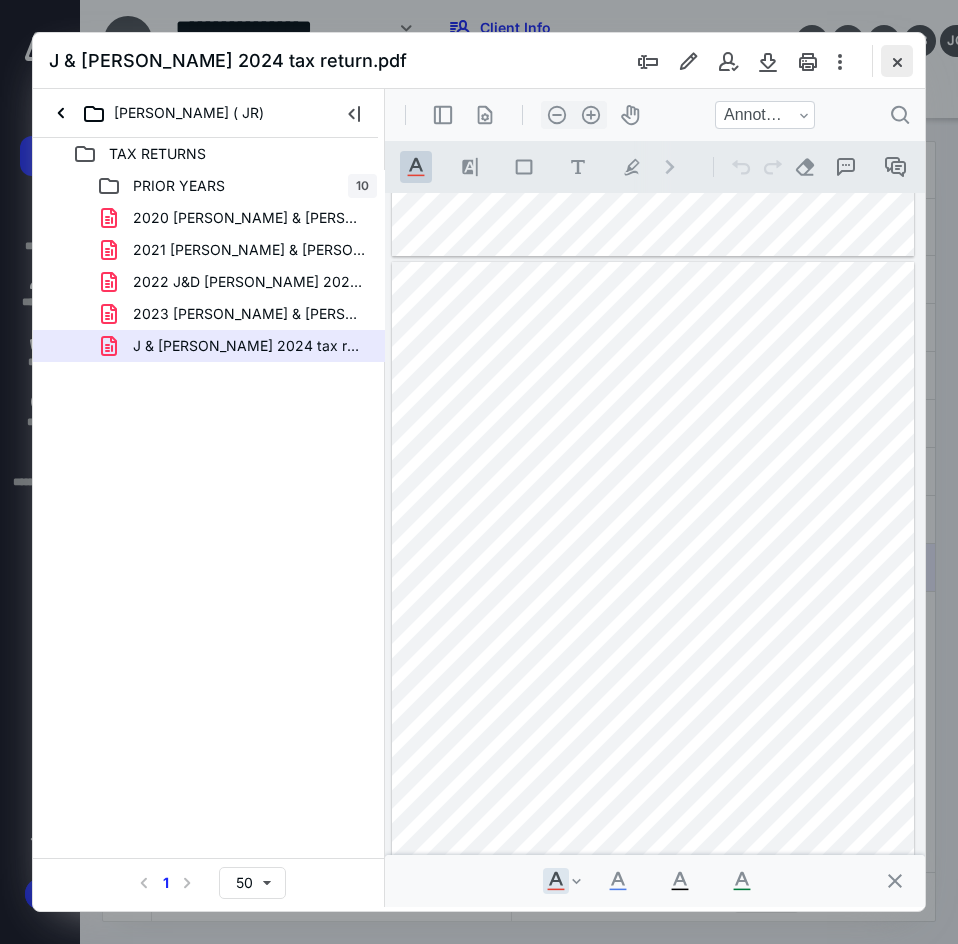 click at bounding box center [897, 61] 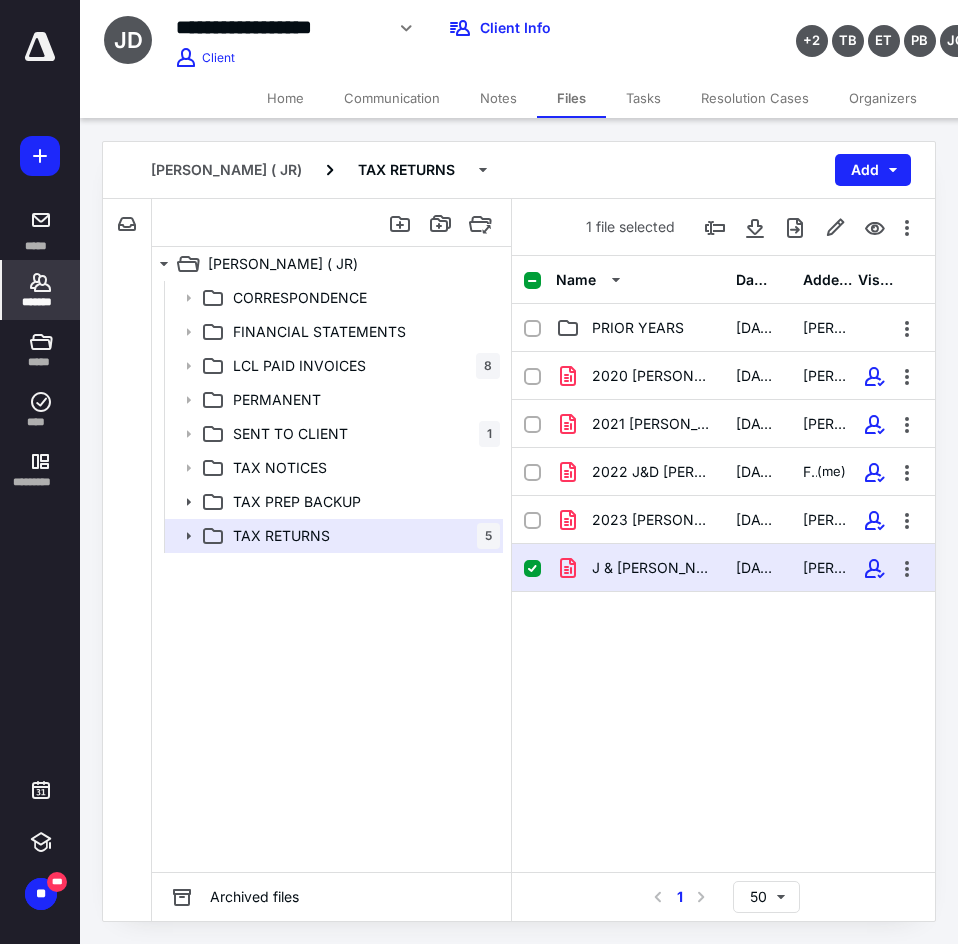 click 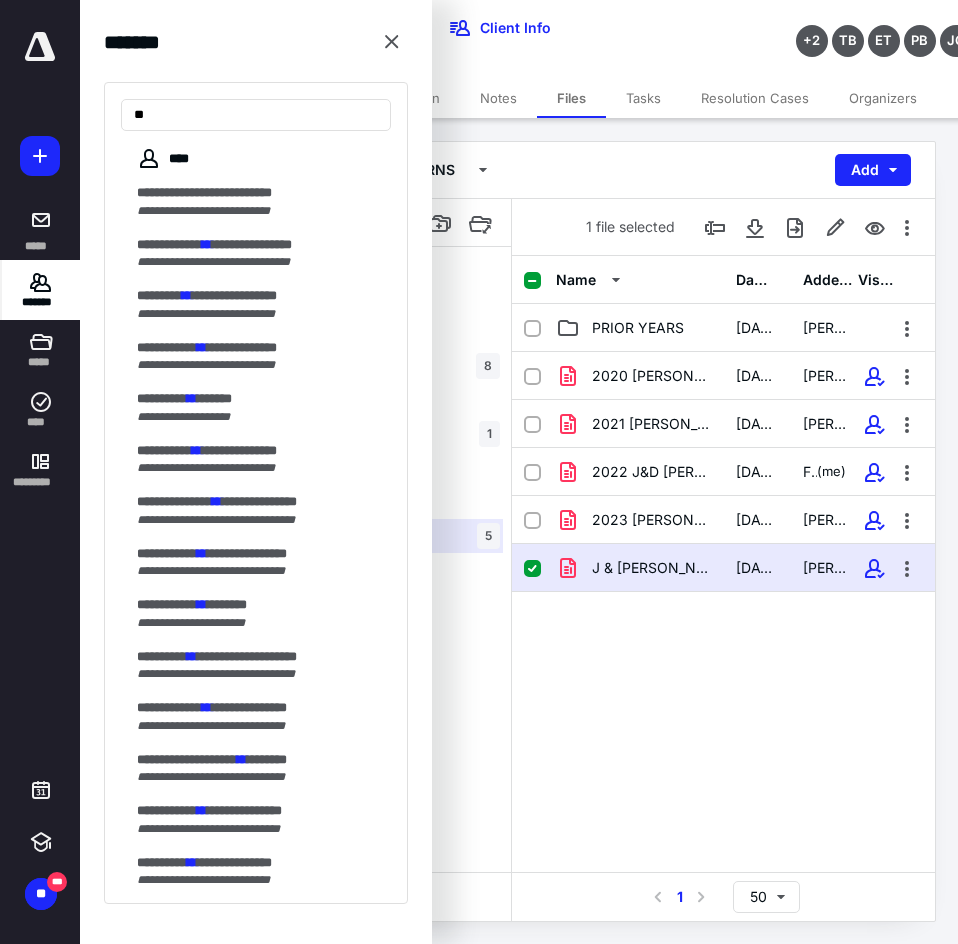 type on "*" 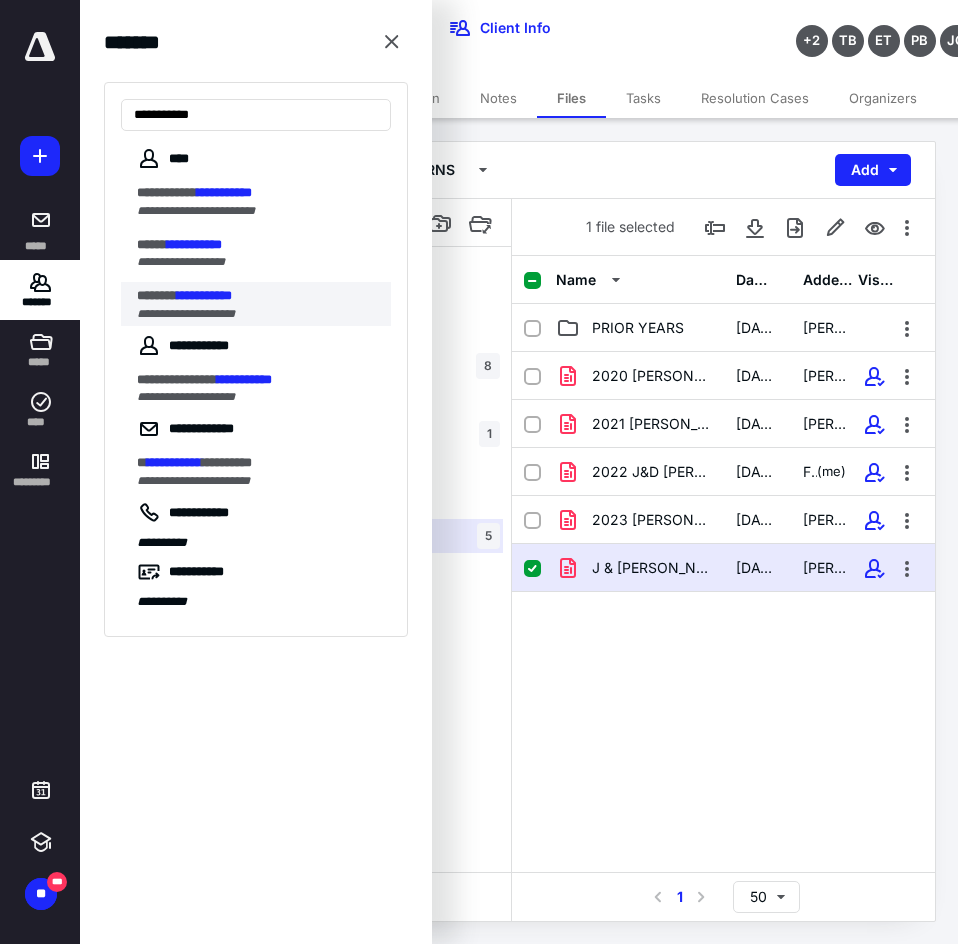 type on "**********" 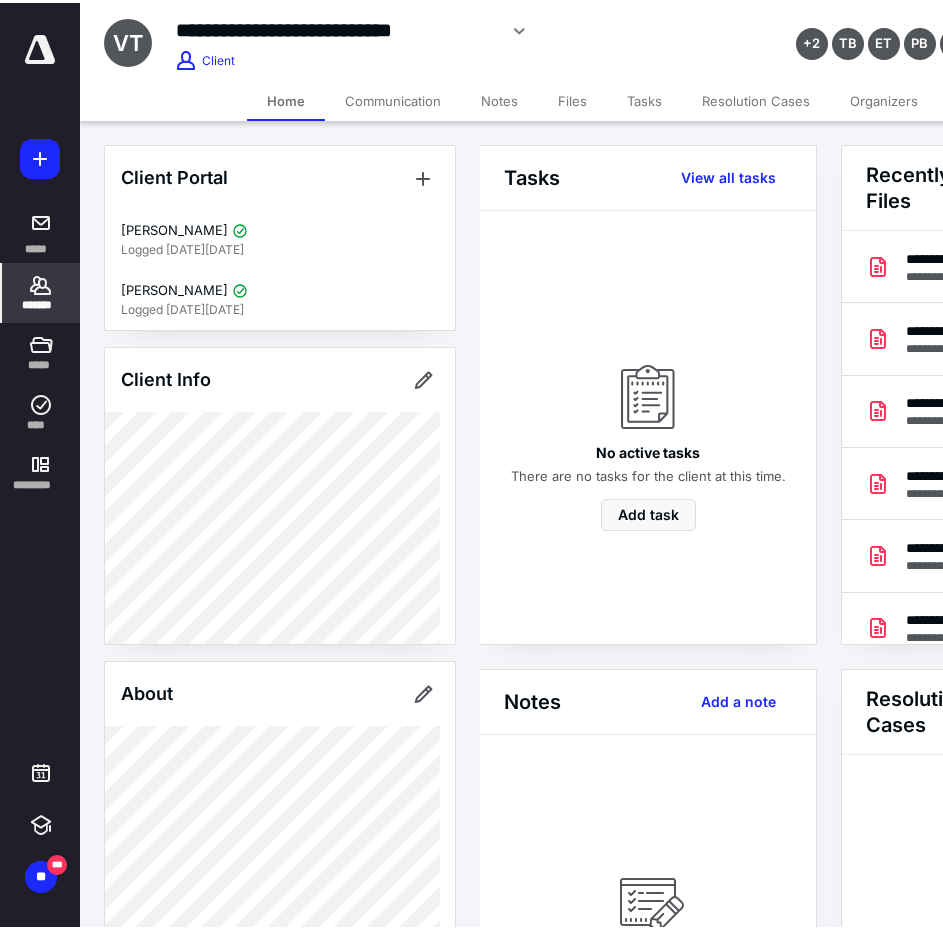 scroll, scrollTop: 0, scrollLeft: 5, axis: horizontal 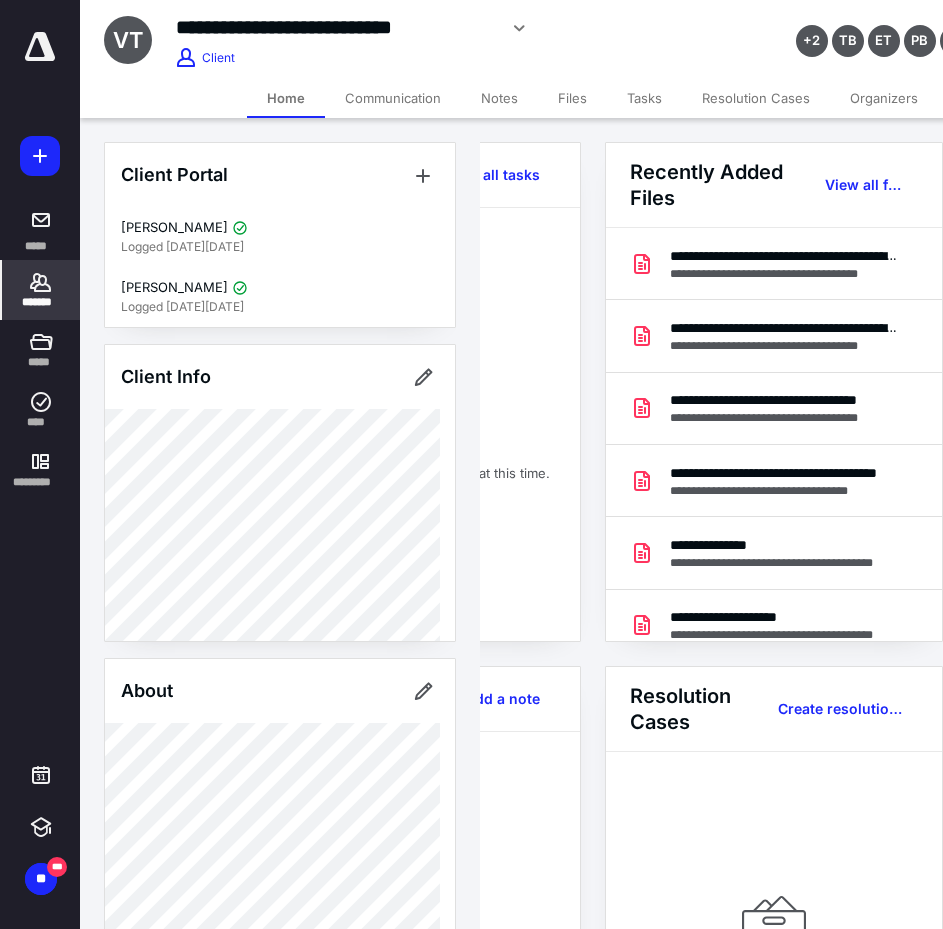click on "Recently Added Files View all files" at bounding box center (774, 185) 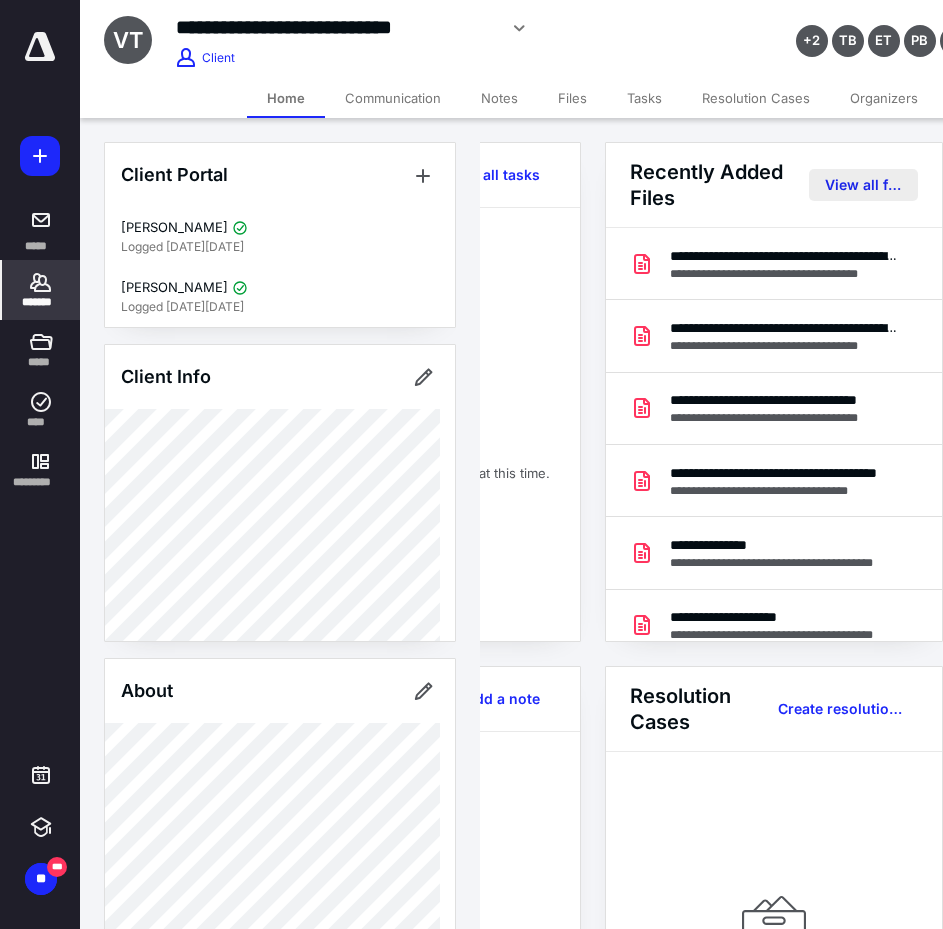 click on "View all files" at bounding box center [863, 185] 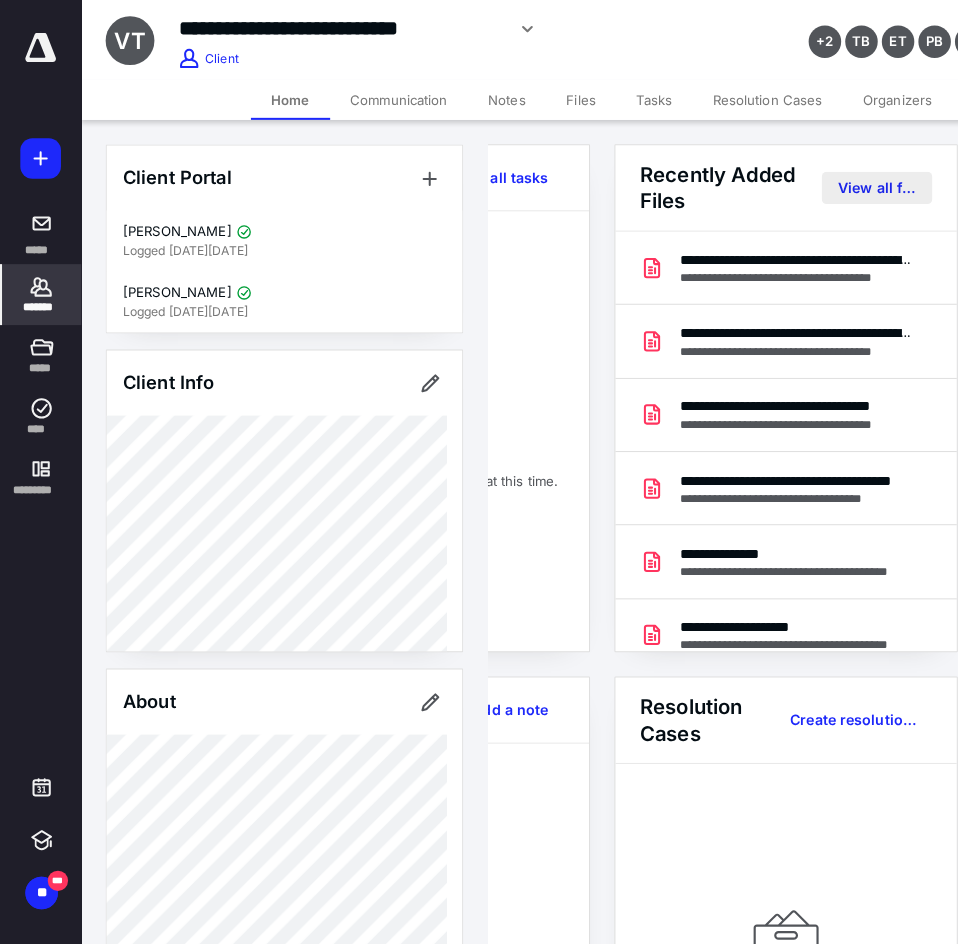 scroll, scrollTop: 0, scrollLeft: 0, axis: both 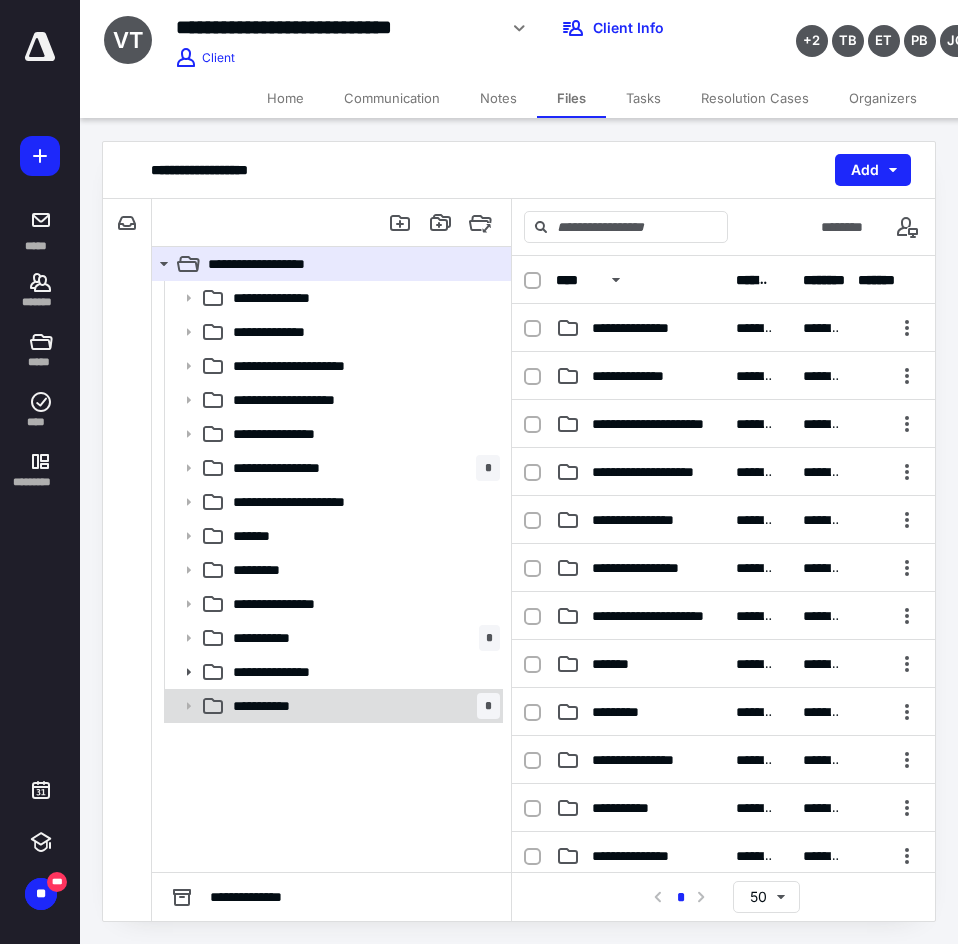 click on "**********" at bounding box center [281, 706] 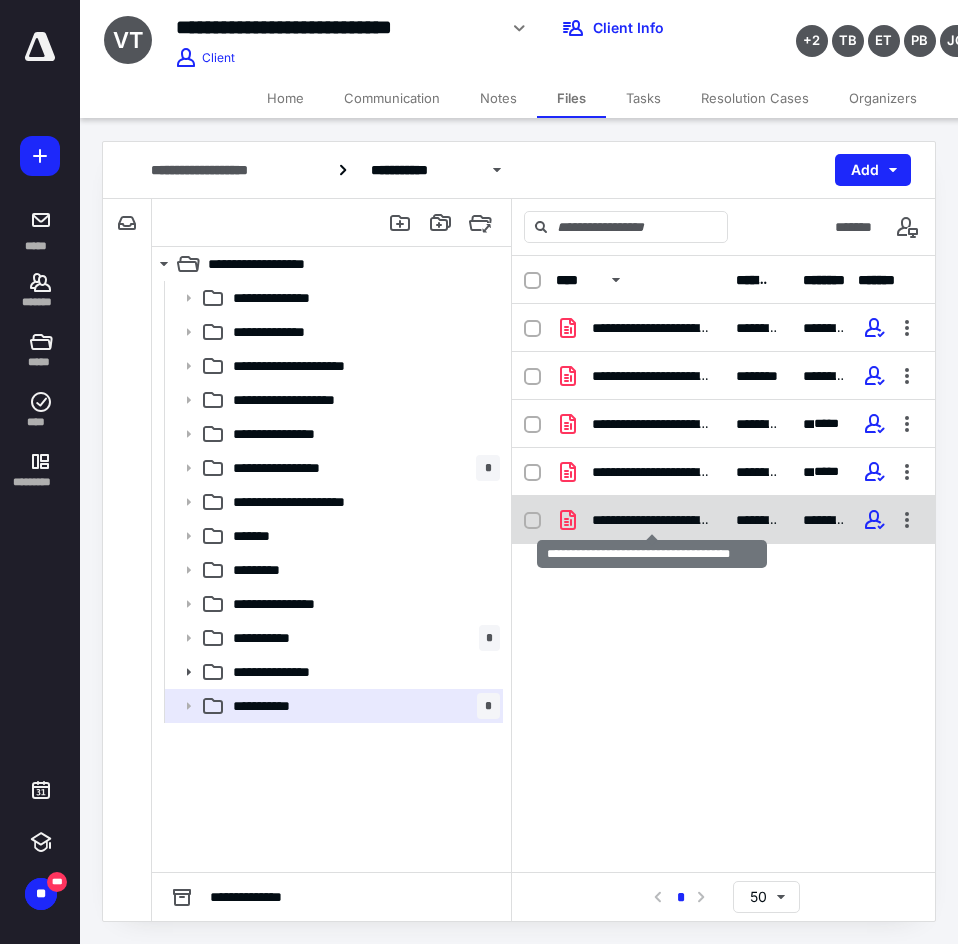 click on "**********" at bounding box center [652, 520] 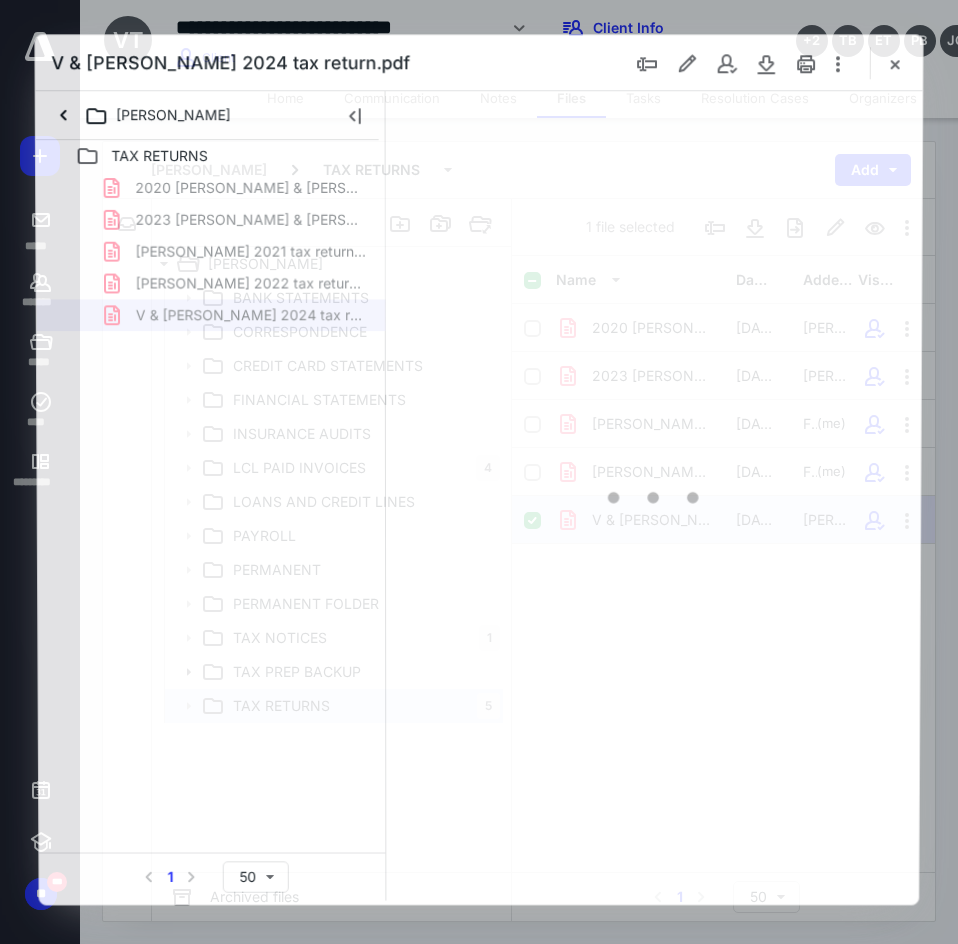 scroll, scrollTop: 0, scrollLeft: 0, axis: both 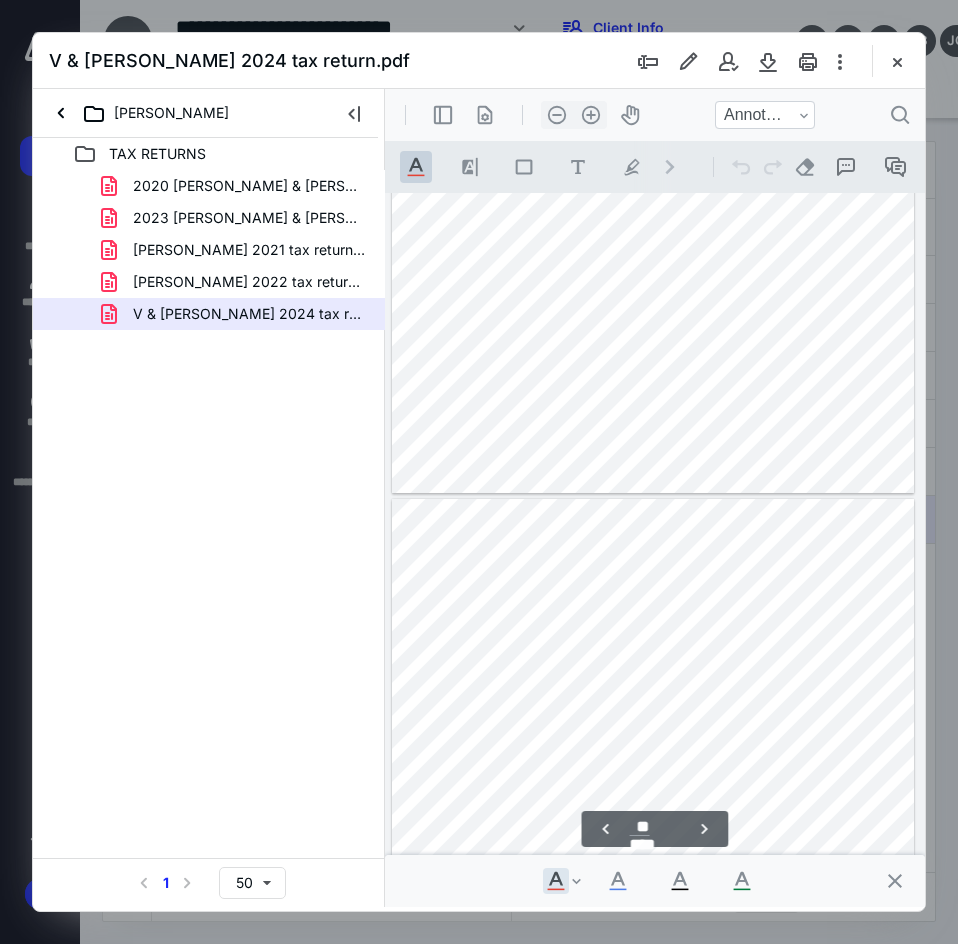 type on "**" 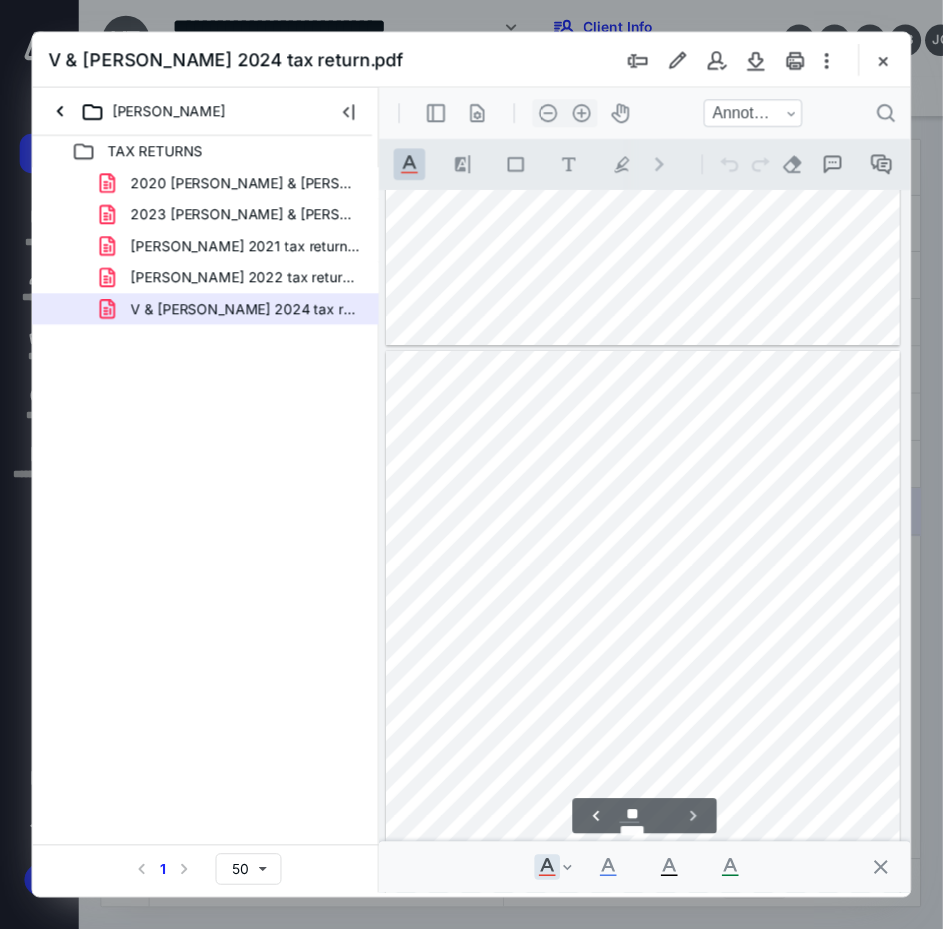 scroll, scrollTop: 19035, scrollLeft: 0, axis: vertical 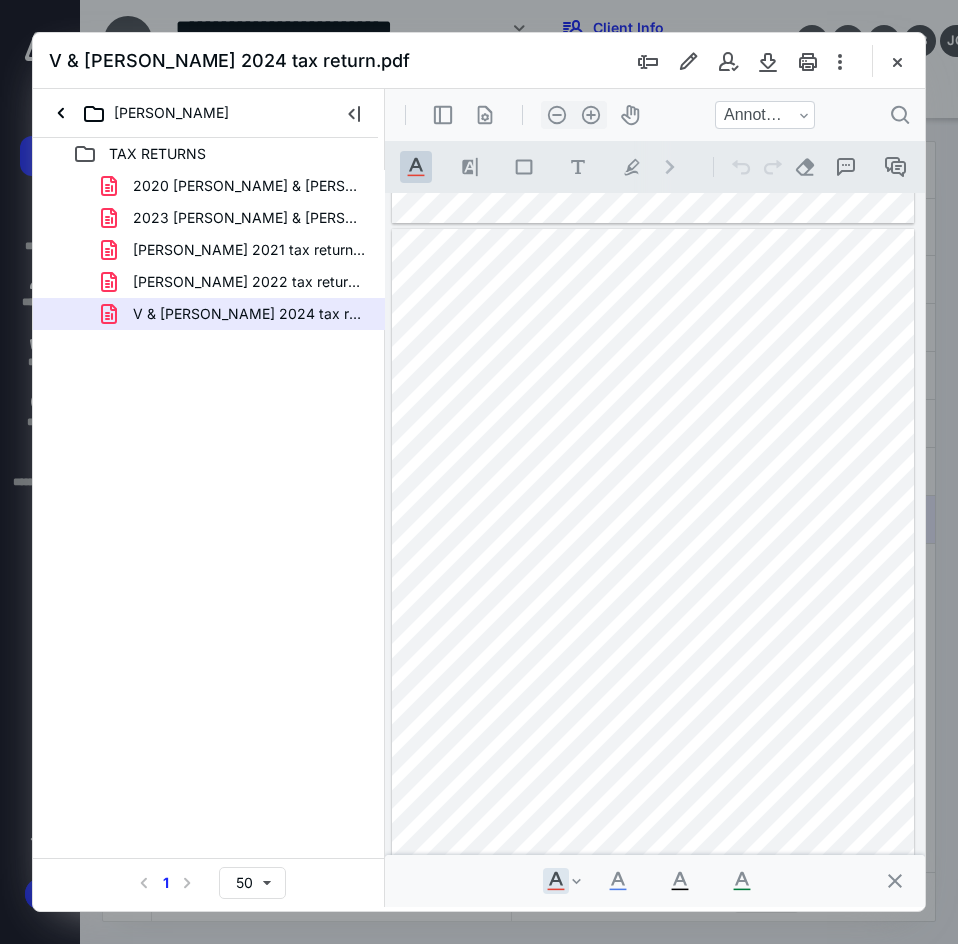 drag, startPoint x: 909, startPoint y: 60, endPoint x: 936, endPoint y: 44, distance: 31.38471 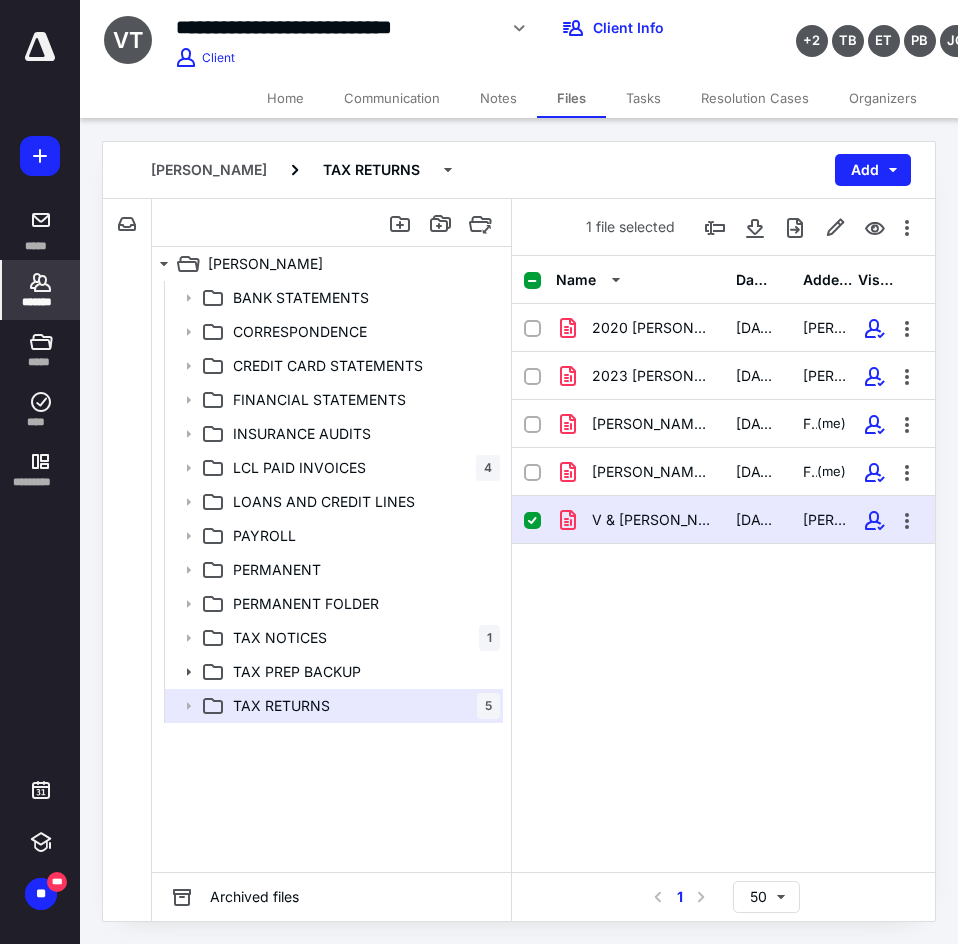 click on "*******" at bounding box center (41, 290) 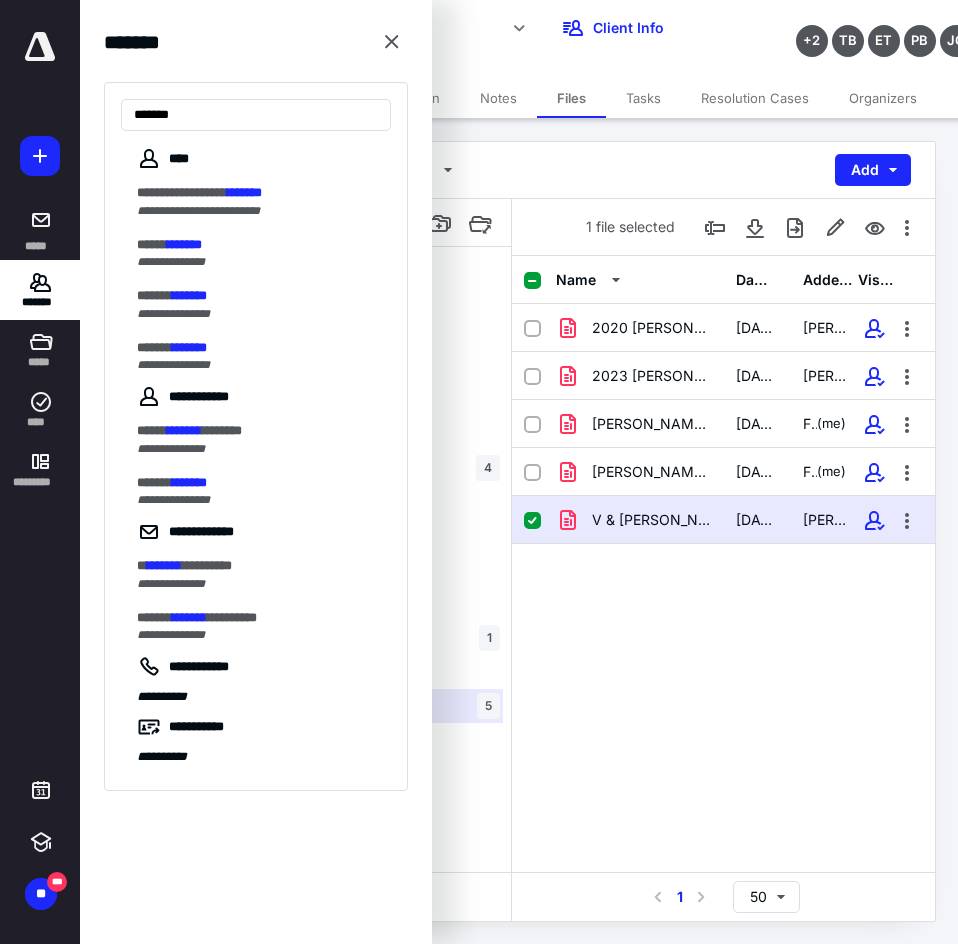 type on "*******" 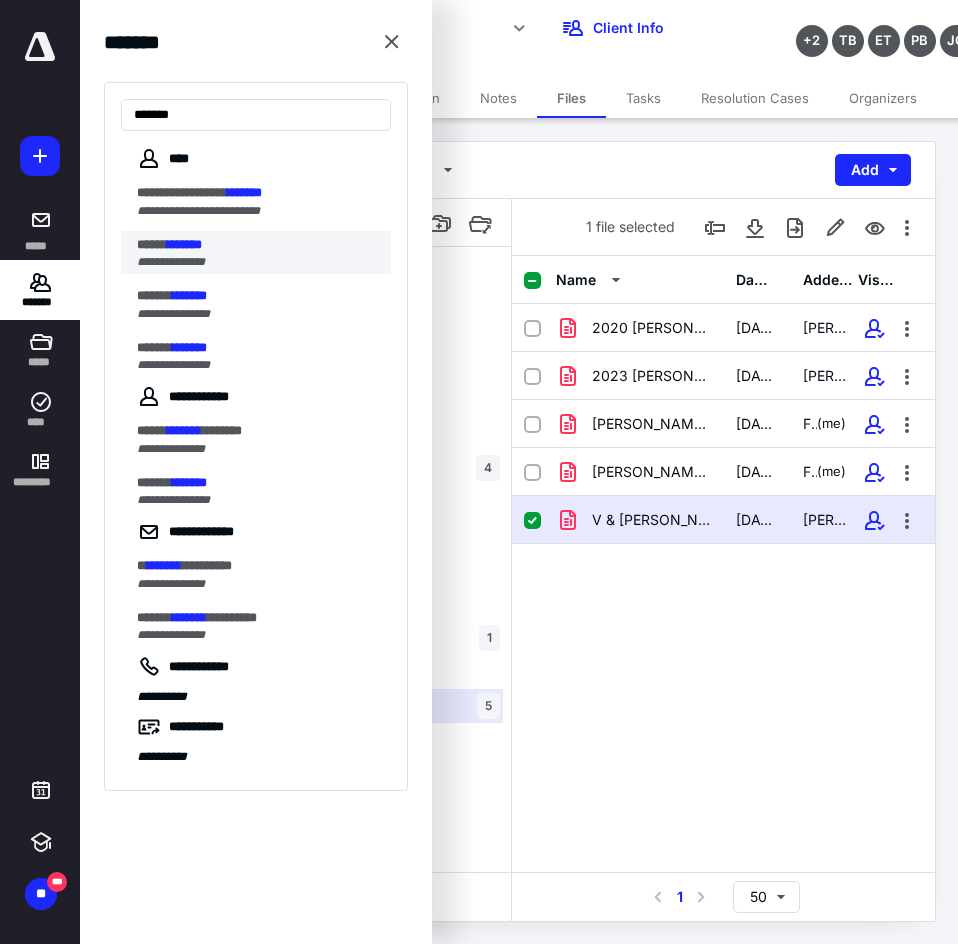 click on "**********" at bounding box center [258, 262] 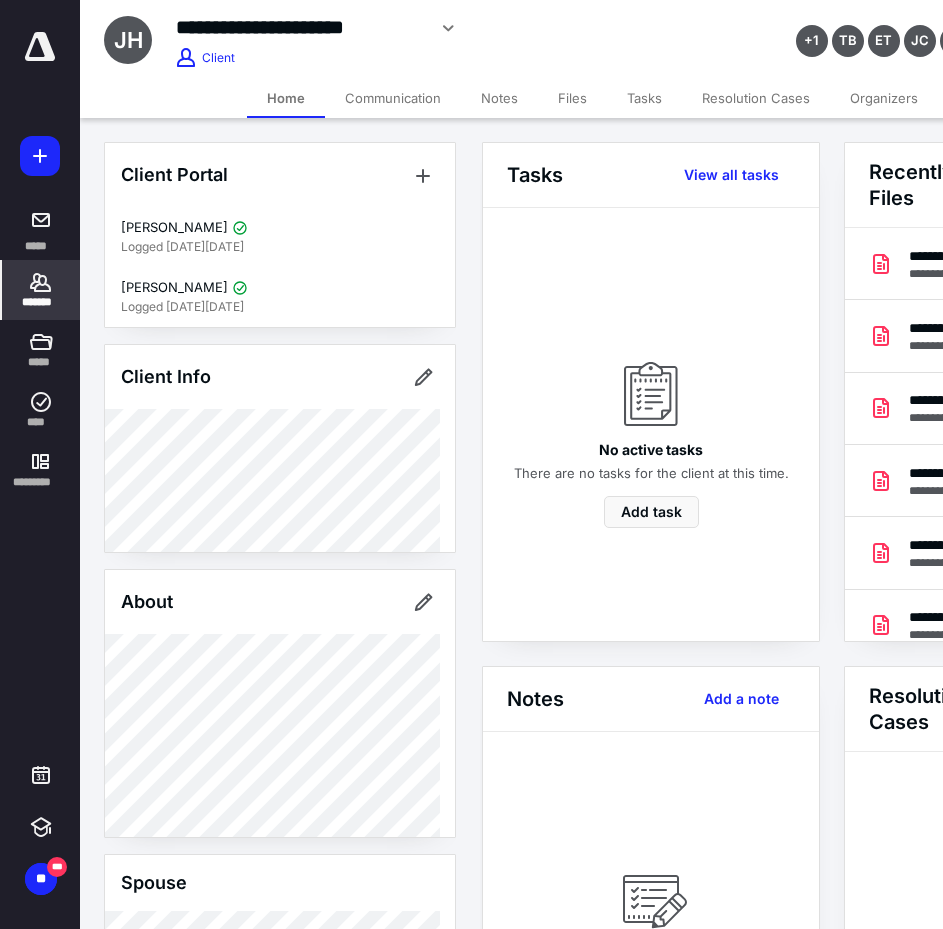 scroll, scrollTop: 0, scrollLeft: 239, axis: horizontal 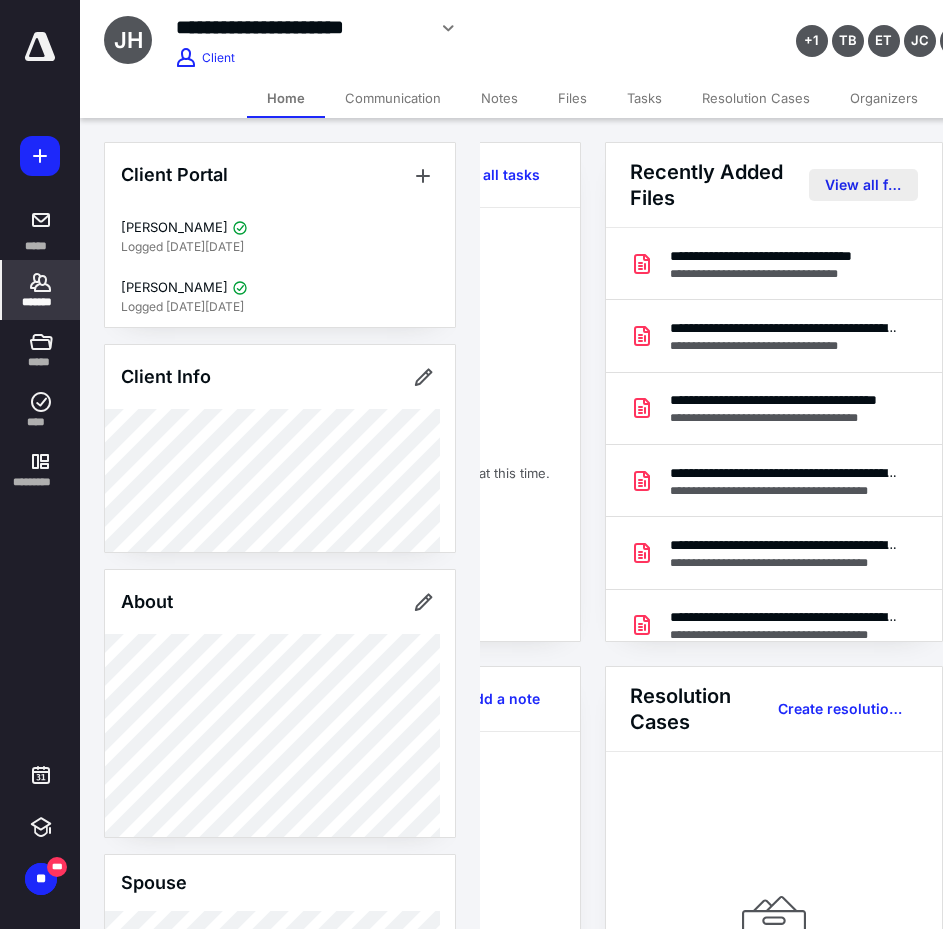 click on "View all files" at bounding box center [863, 185] 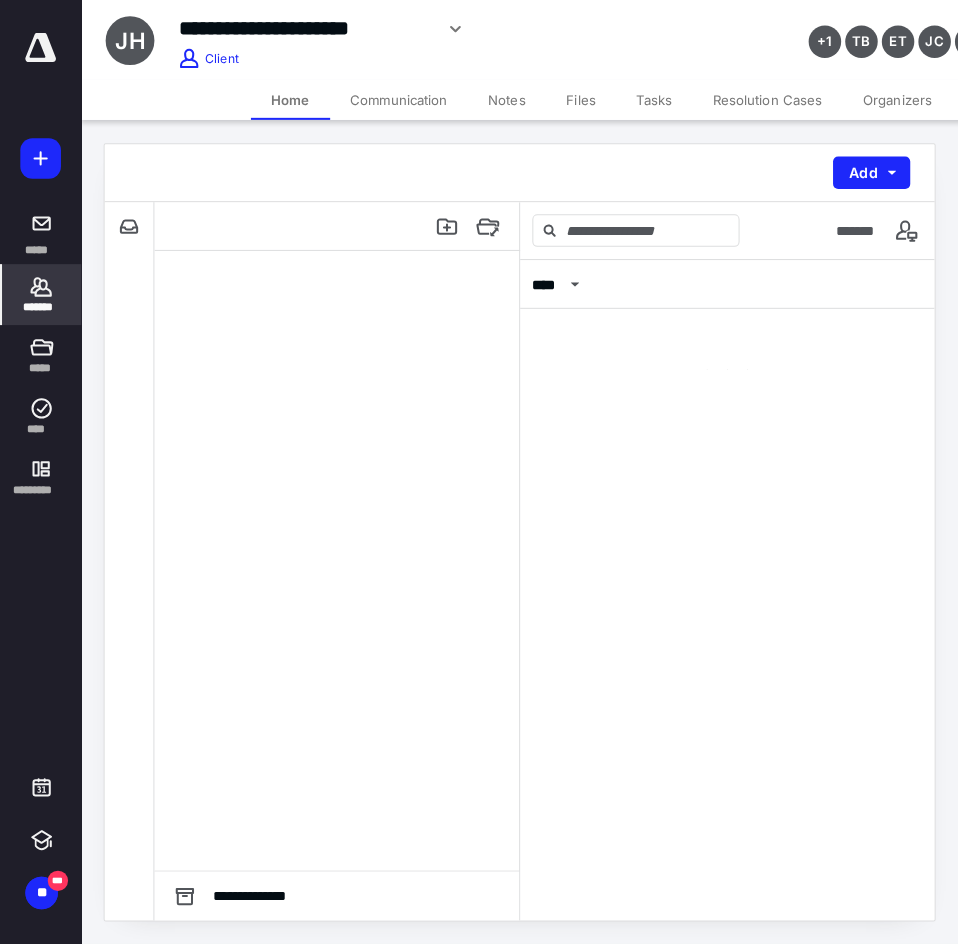 scroll, scrollTop: 0, scrollLeft: 0, axis: both 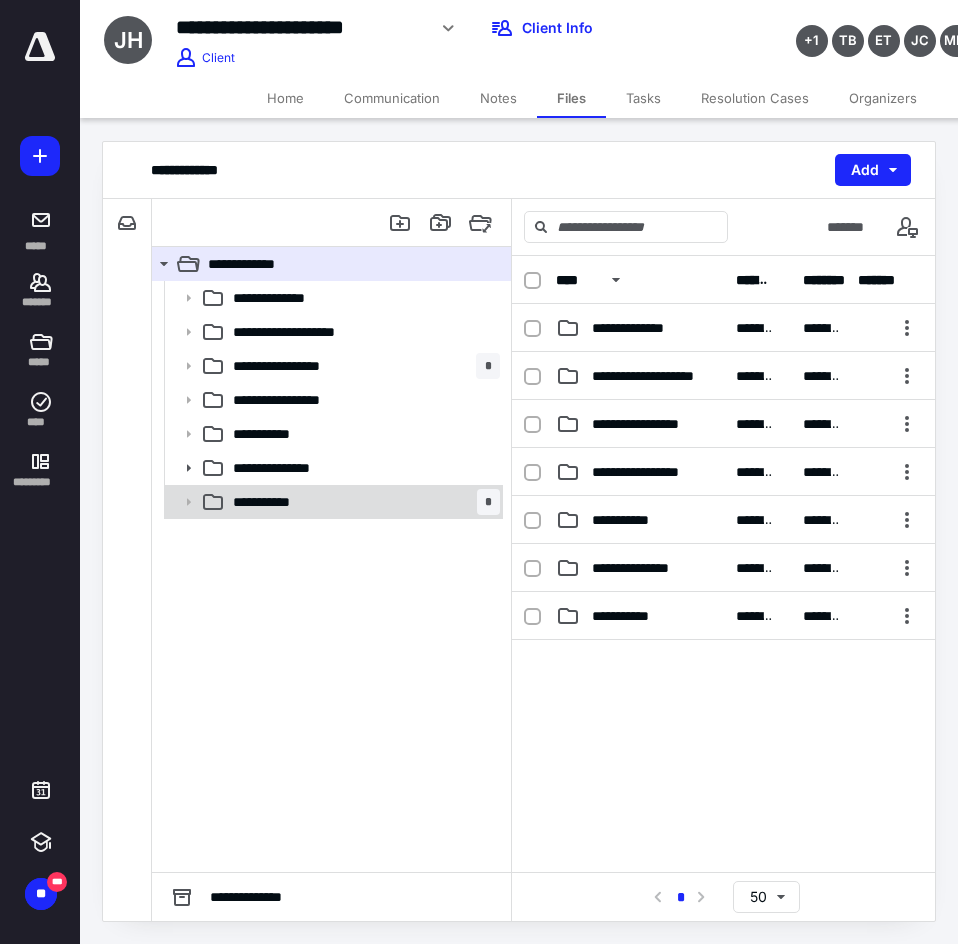 click on "**********" at bounding box center [362, 502] 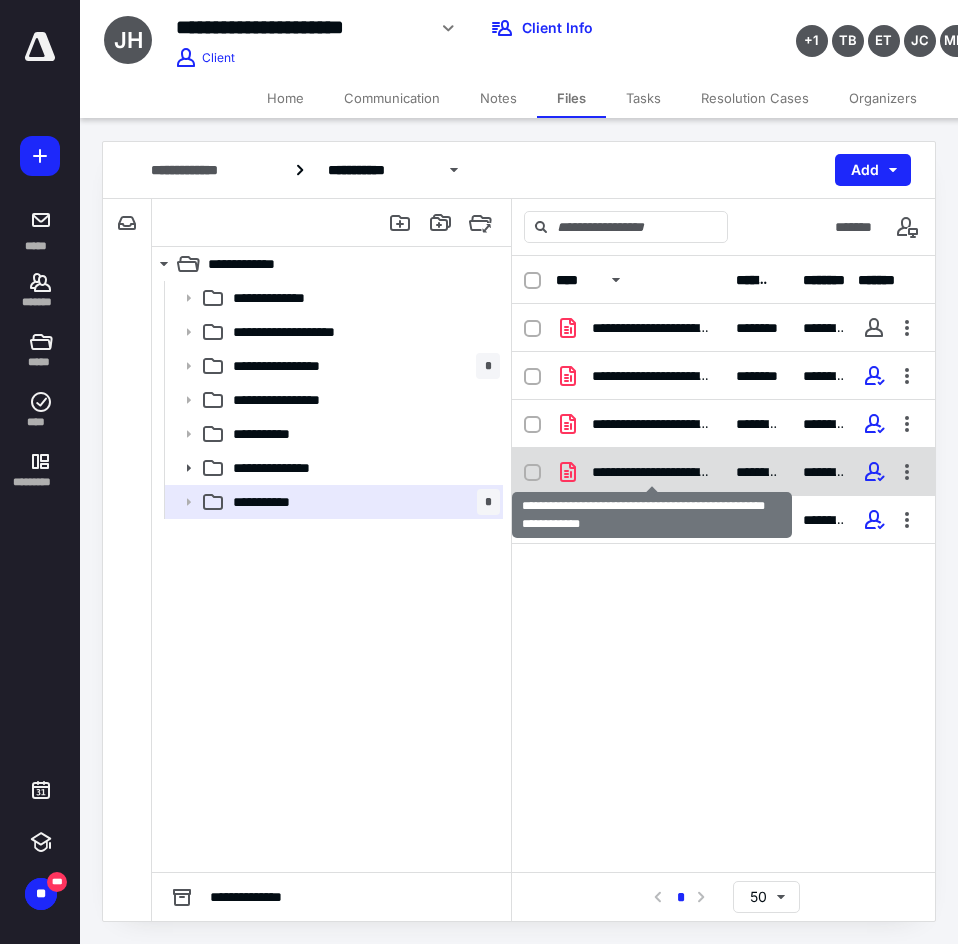 click on "**********" at bounding box center (652, 472) 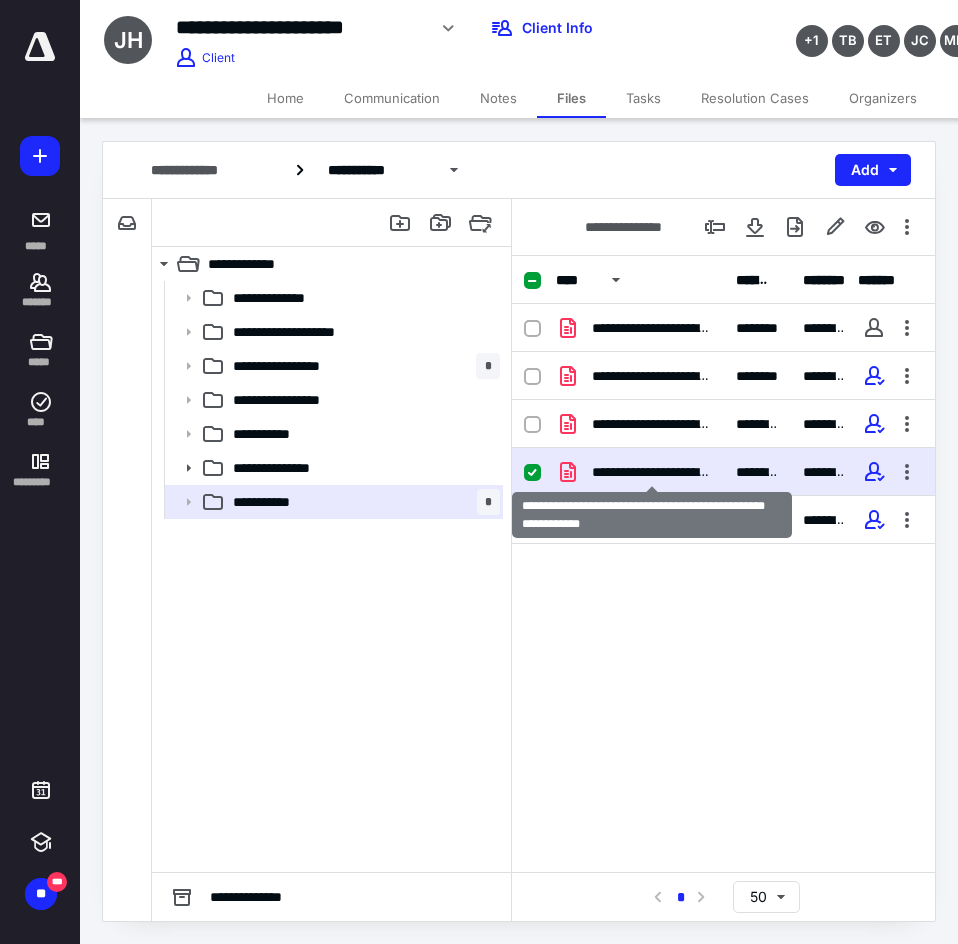 click on "**********" at bounding box center (652, 472) 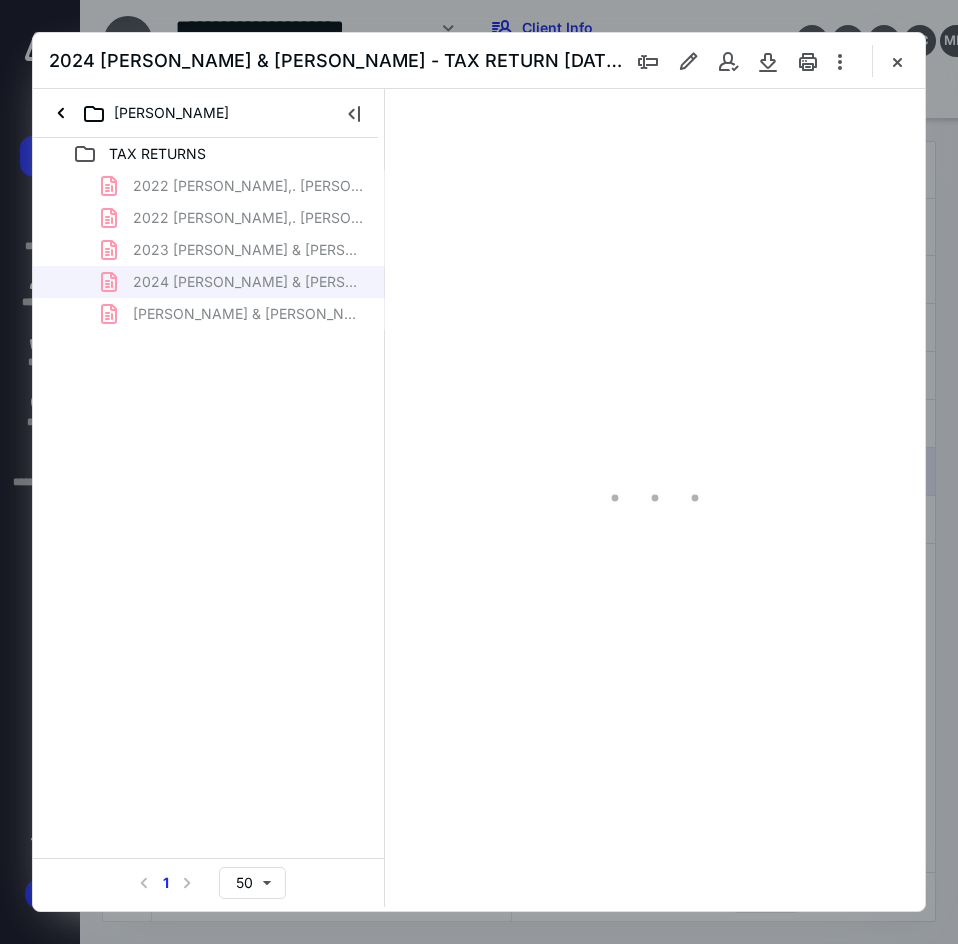 scroll, scrollTop: 0, scrollLeft: 0, axis: both 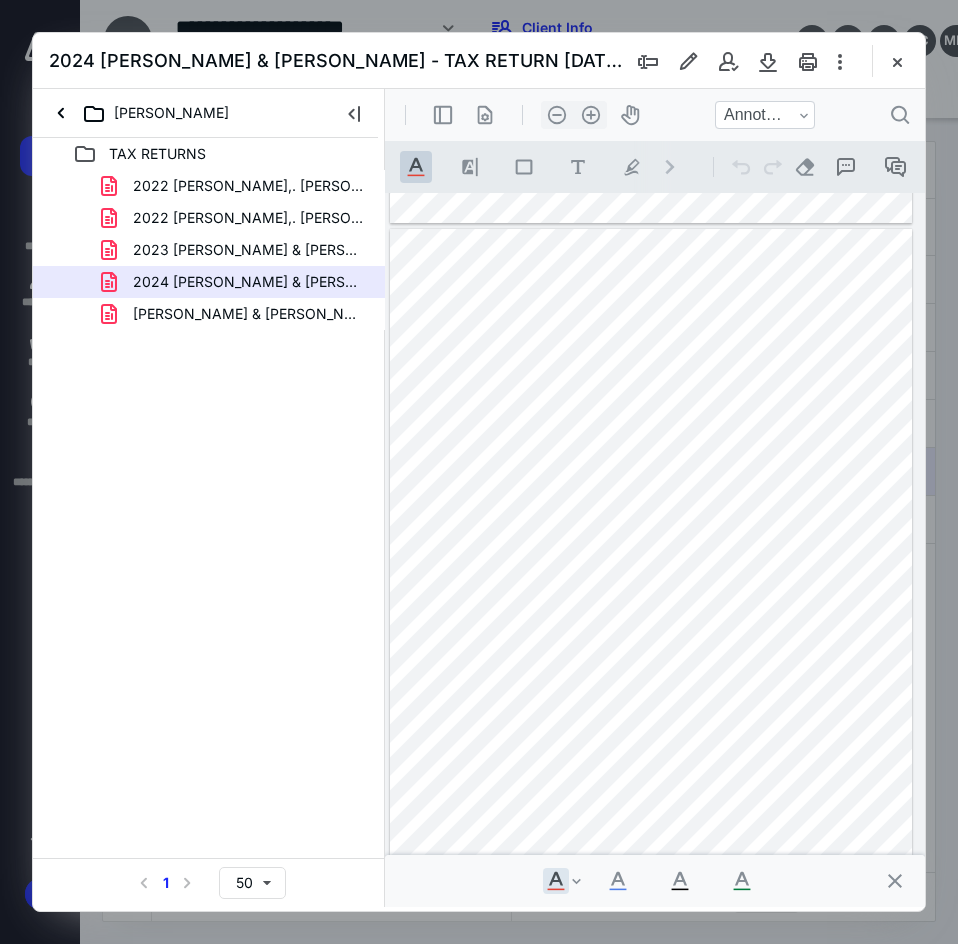 type on "**" 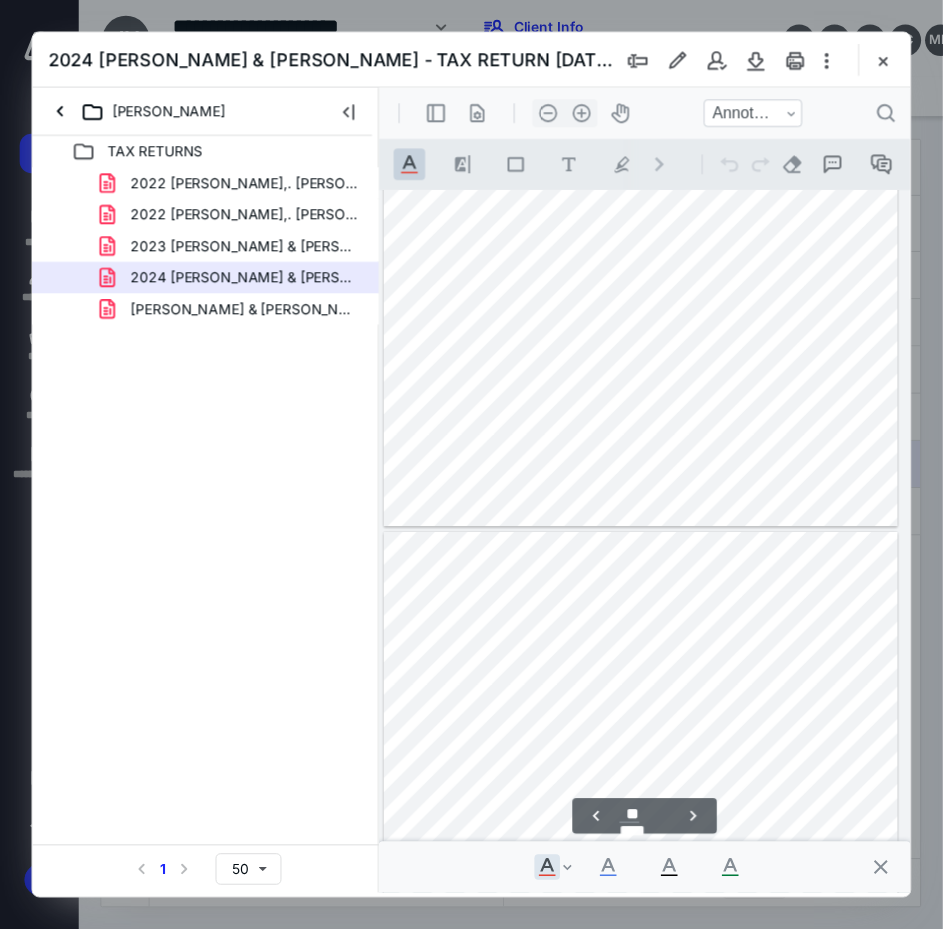 scroll, scrollTop: 19598, scrollLeft: 75, axis: both 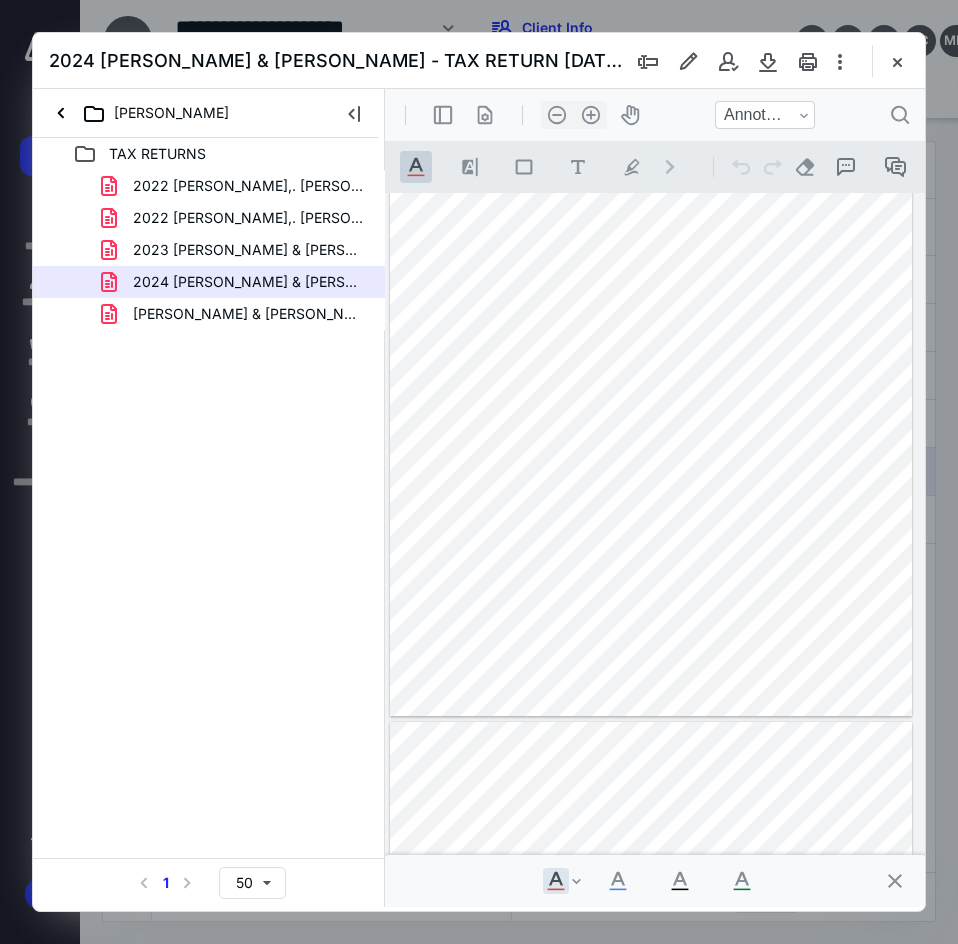drag, startPoint x: 907, startPoint y: 54, endPoint x: 916, endPoint y: 49, distance: 10.29563 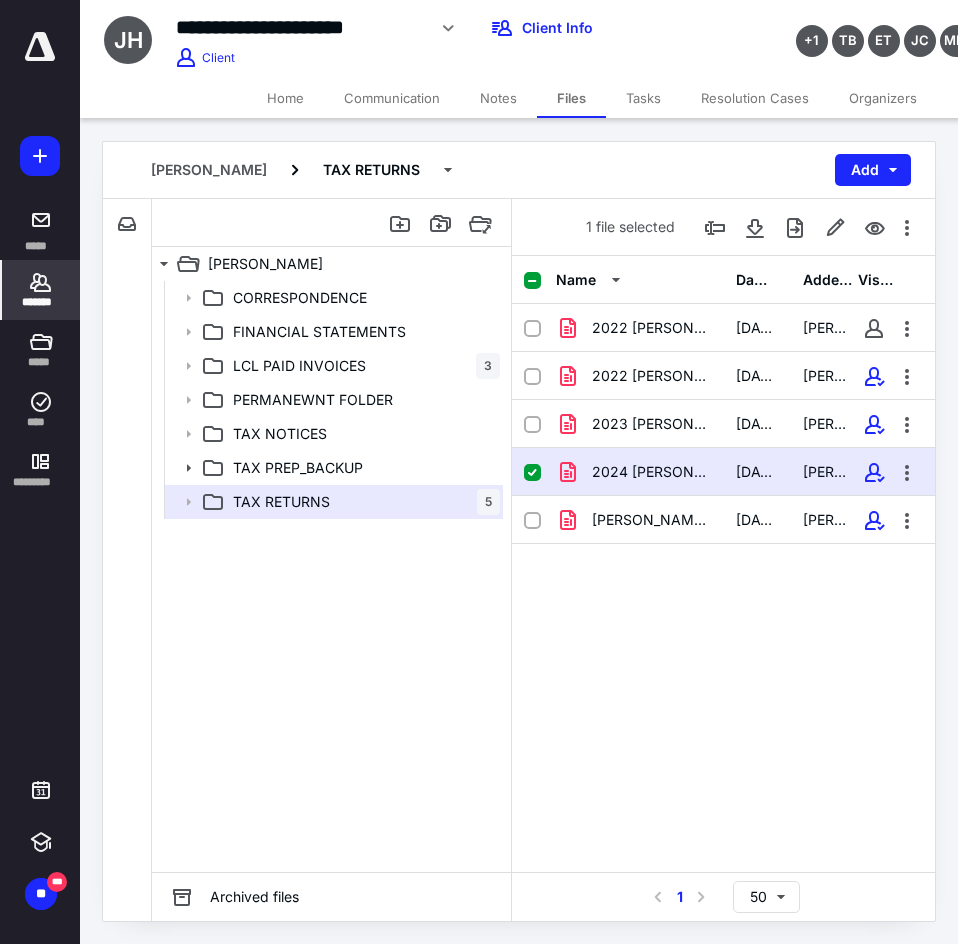 click on "*******" at bounding box center [41, 290] 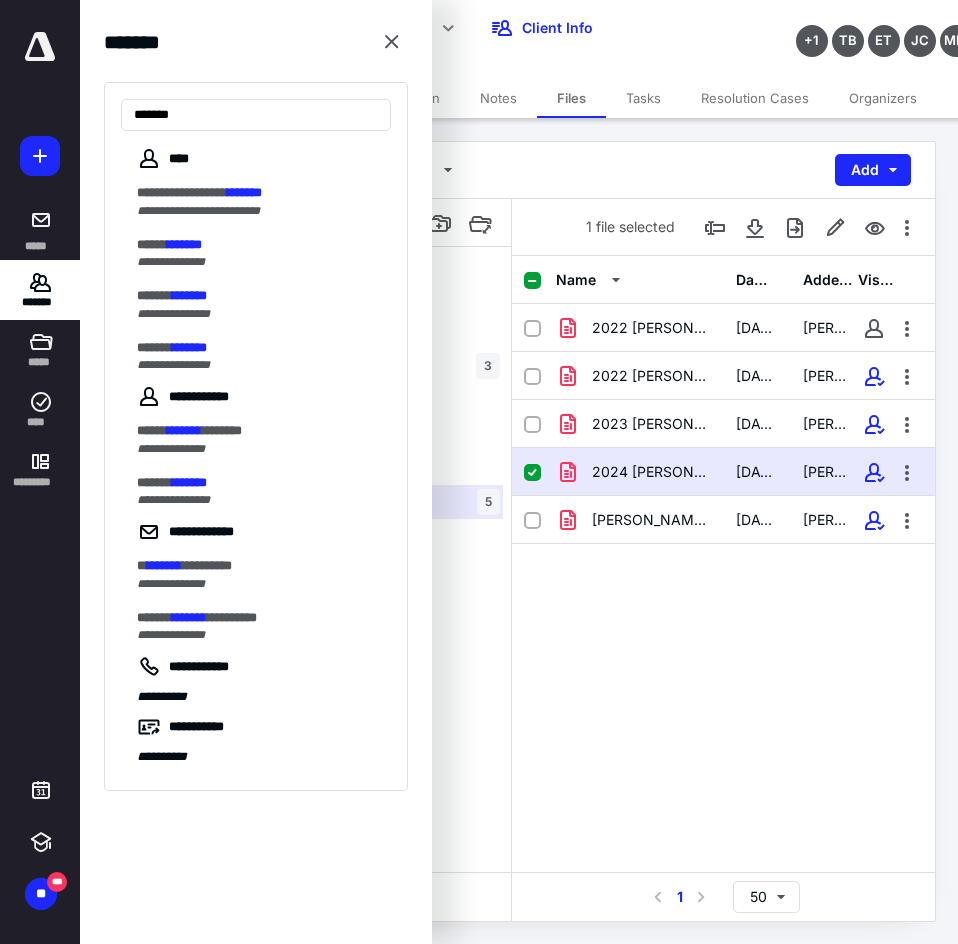 type on "*******" 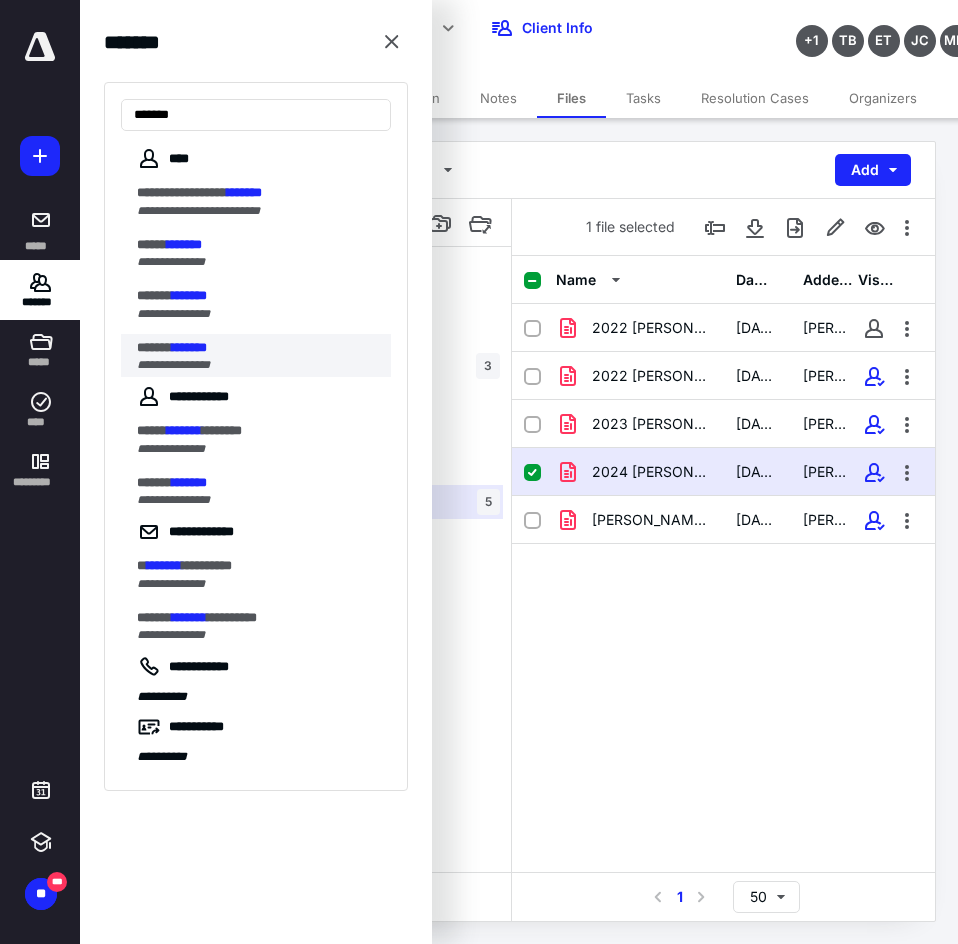 click on "*******" at bounding box center [189, 347] 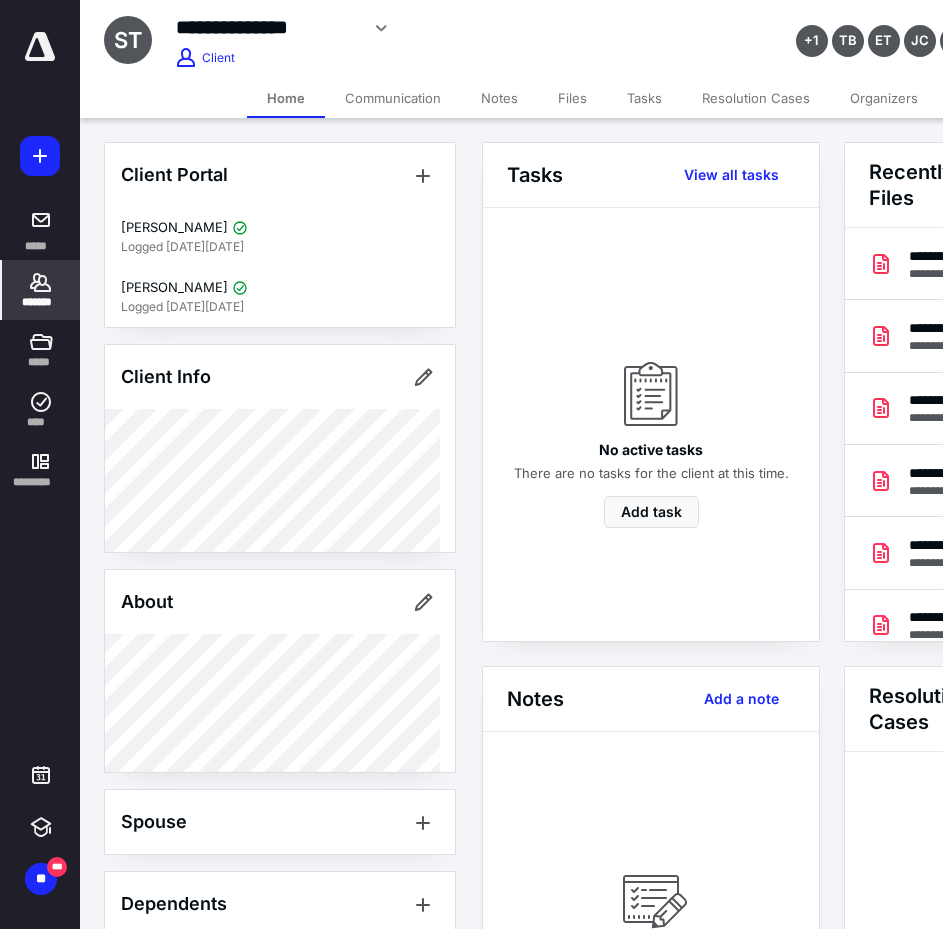 scroll, scrollTop: 0, scrollLeft: 239, axis: horizontal 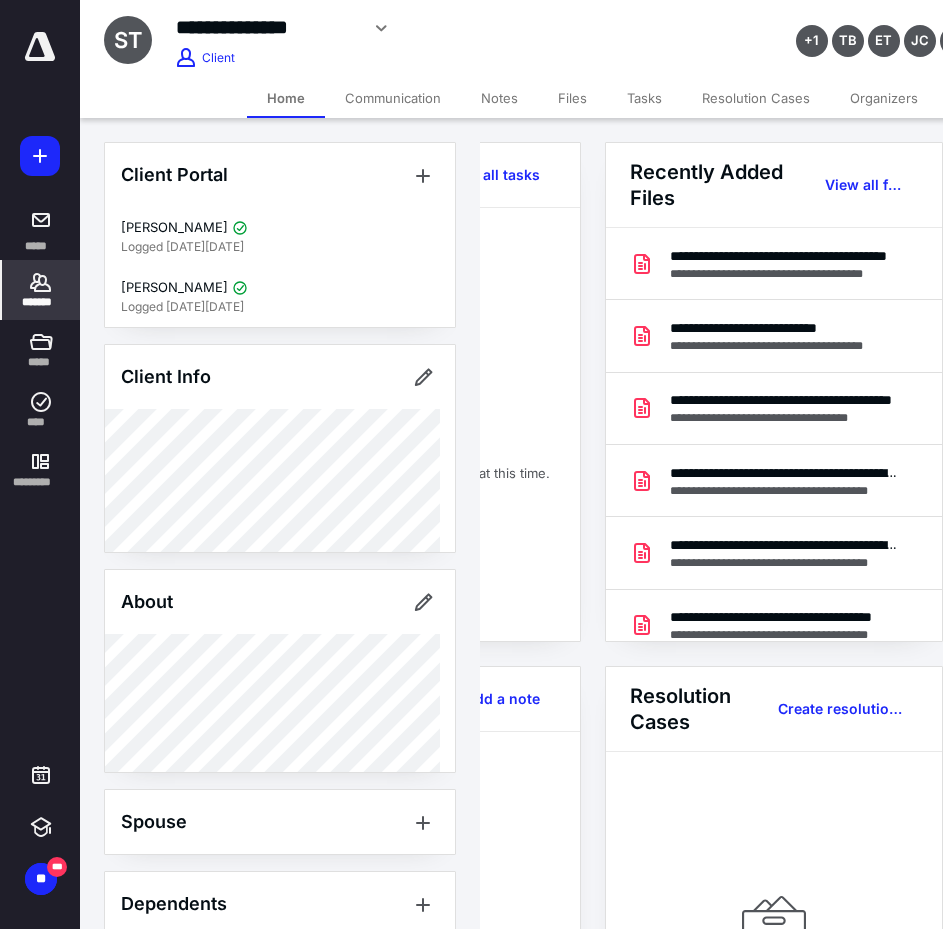 click on "Recently Added Files View all files" at bounding box center [774, 185] 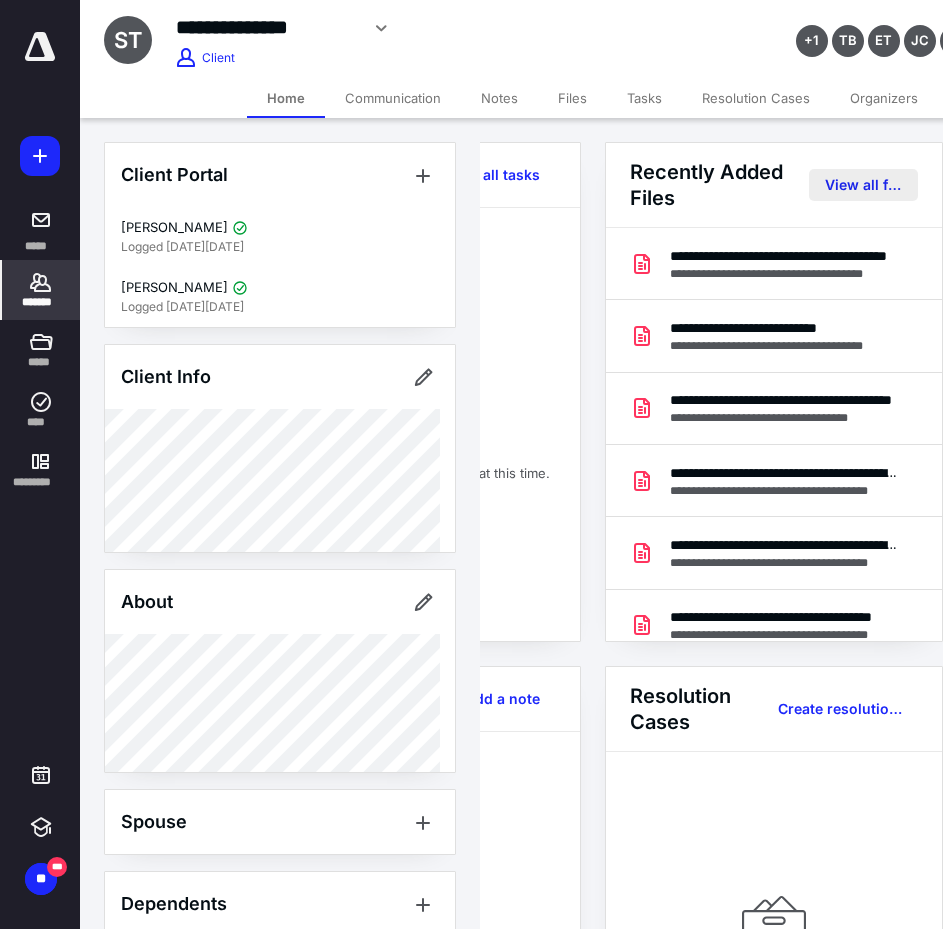 click on "View all files" at bounding box center (863, 185) 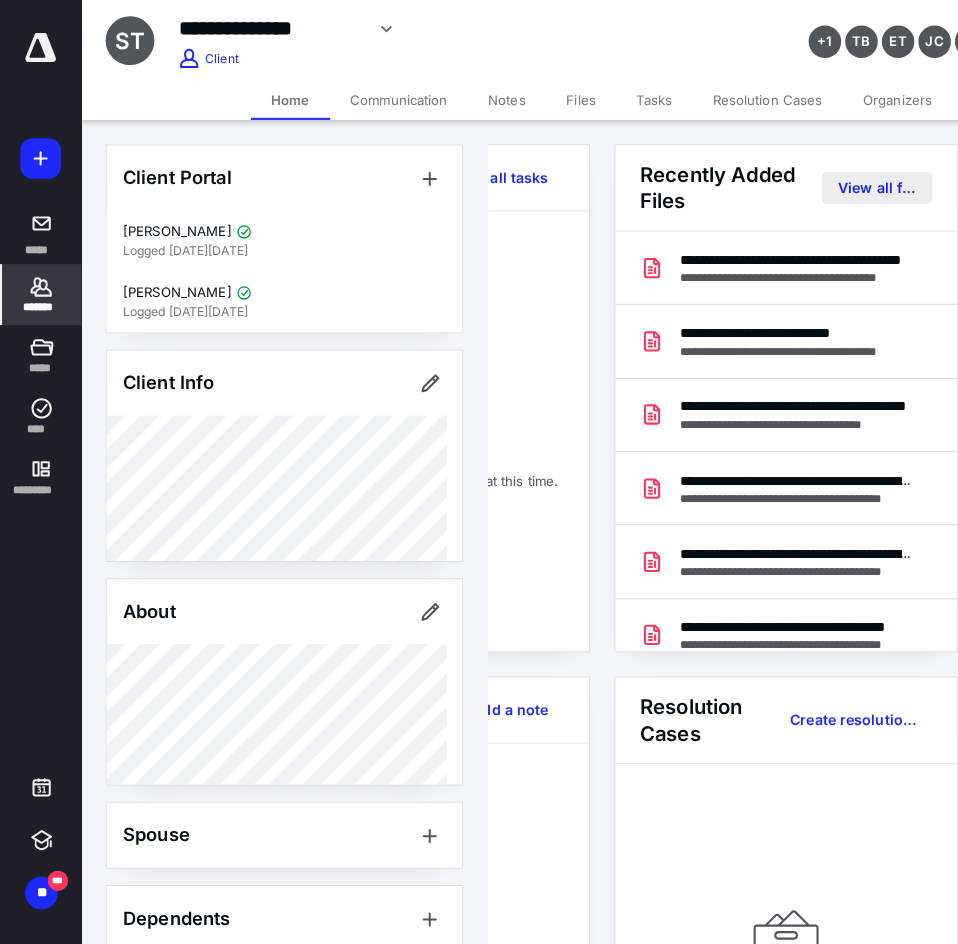 scroll, scrollTop: 0, scrollLeft: 0, axis: both 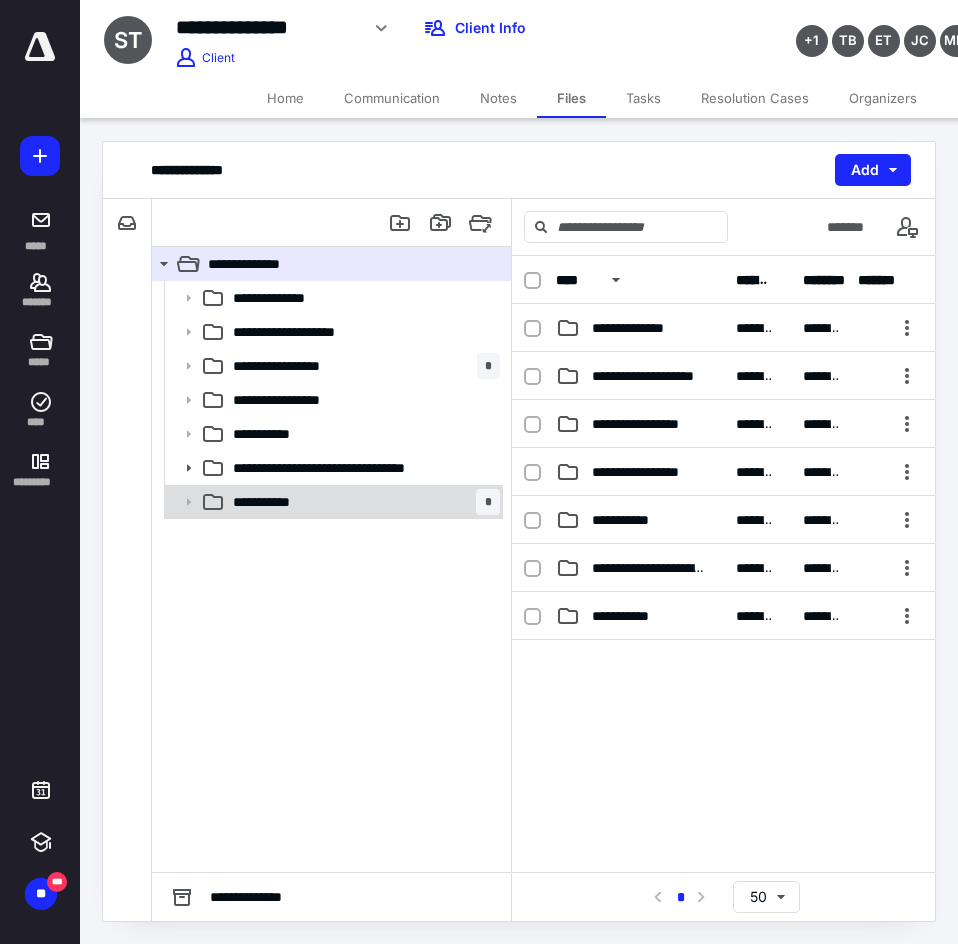 click on "**********" at bounding box center [281, 502] 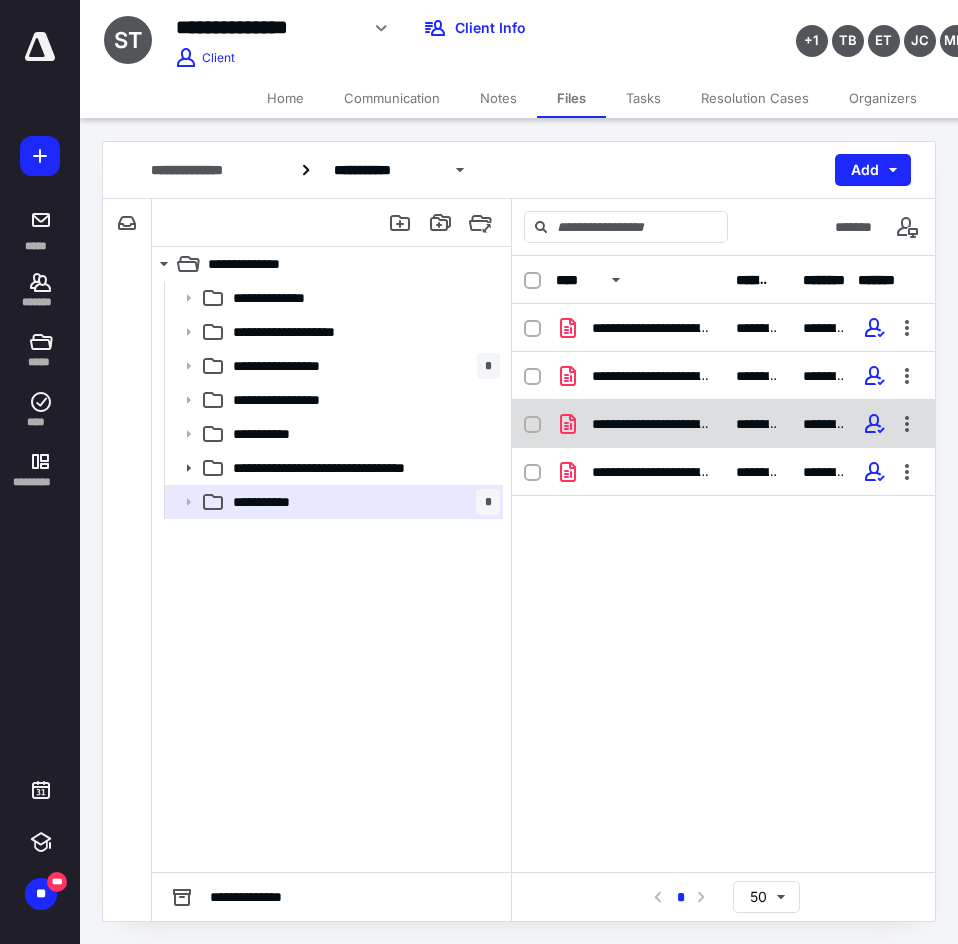 click on "**********" at bounding box center [652, 424] 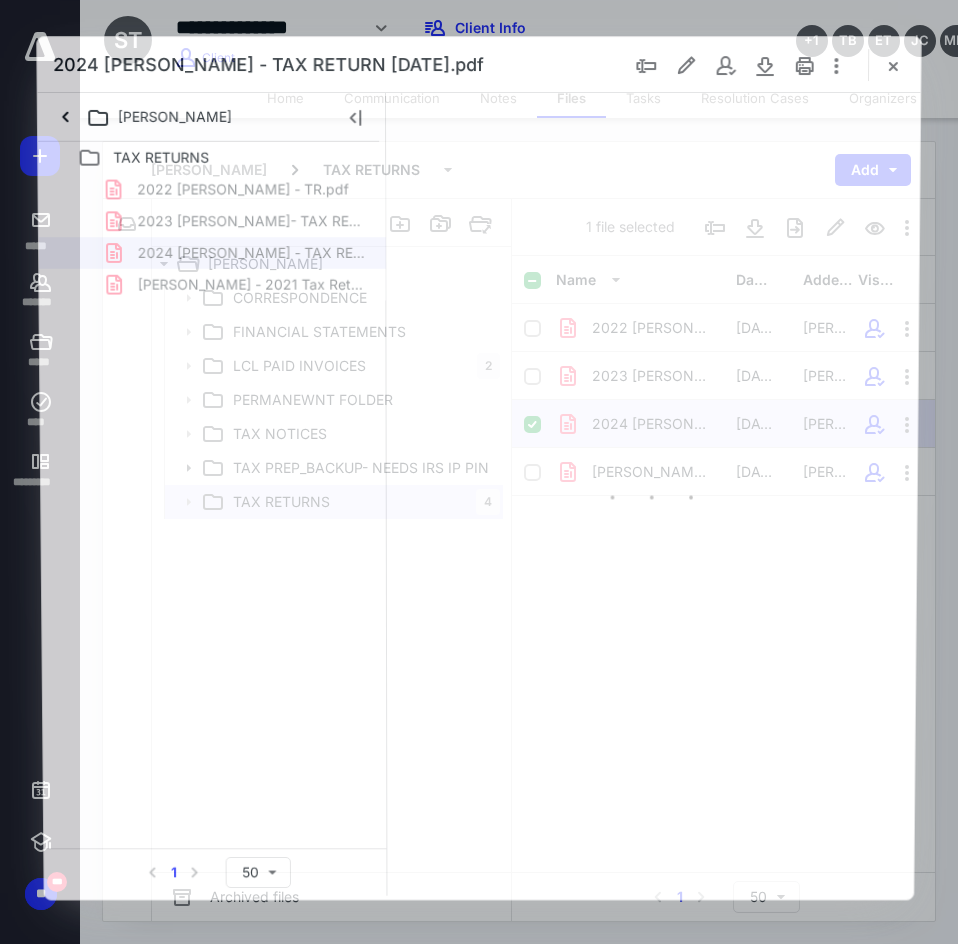 scroll, scrollTop: 0, scrollLeft: 0, axis: both 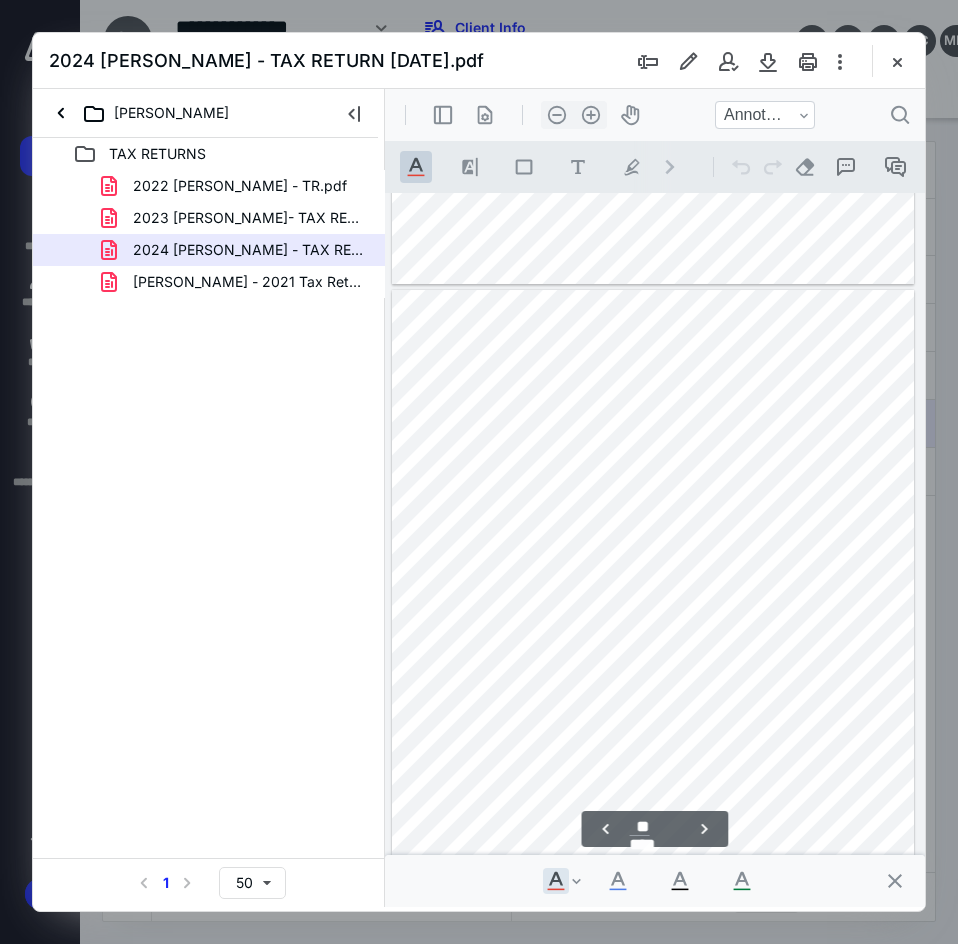 type on "**" 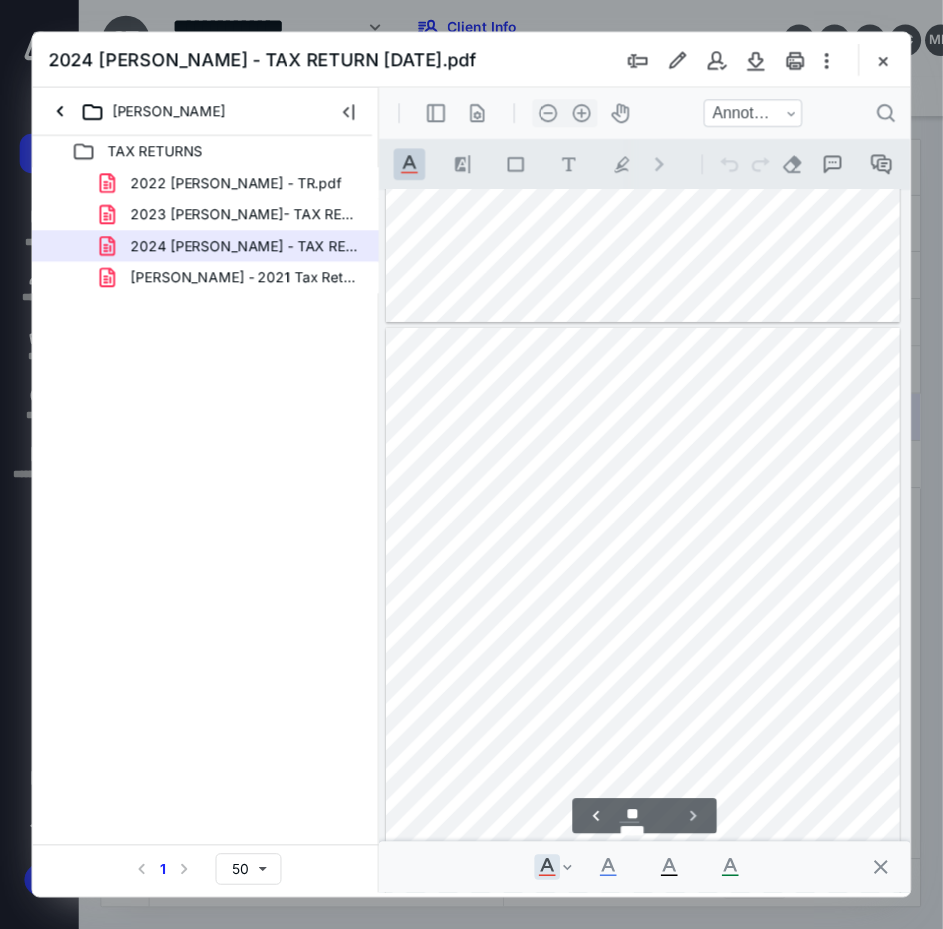 scroll, scrollTop: 10863, scrollLeft: 0, axis: vertical 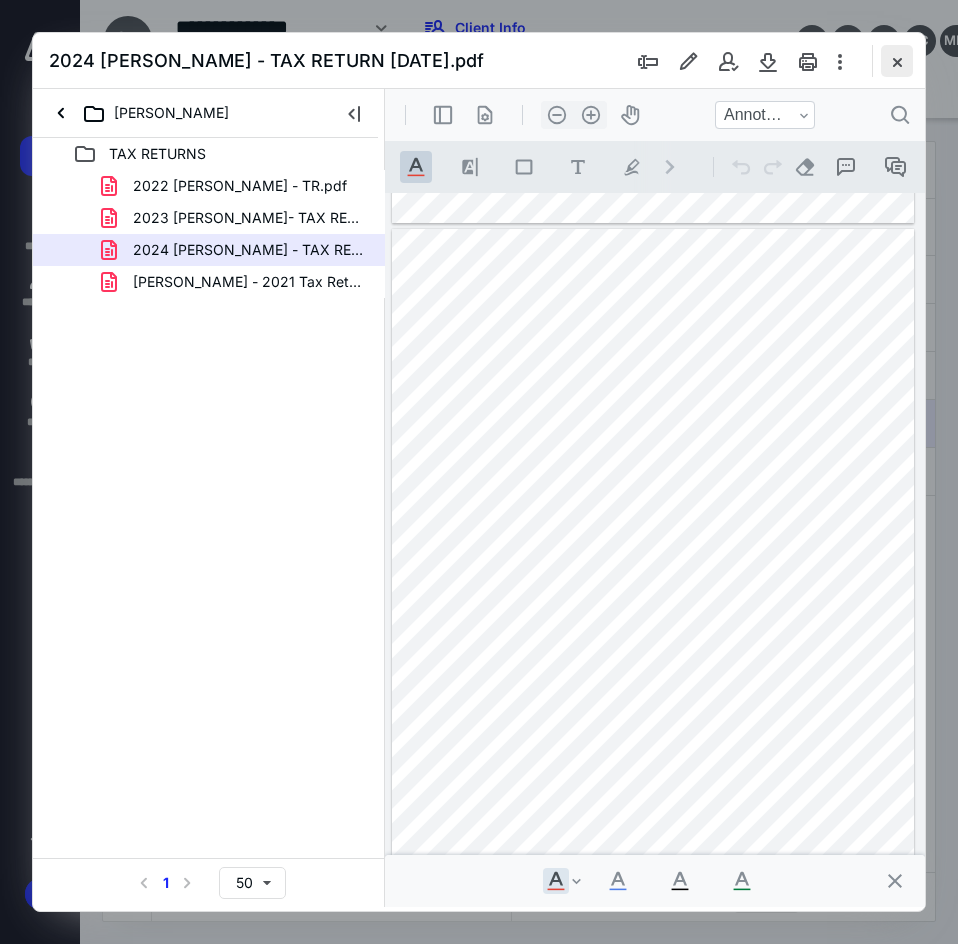 click at bounding box center [897, 61] 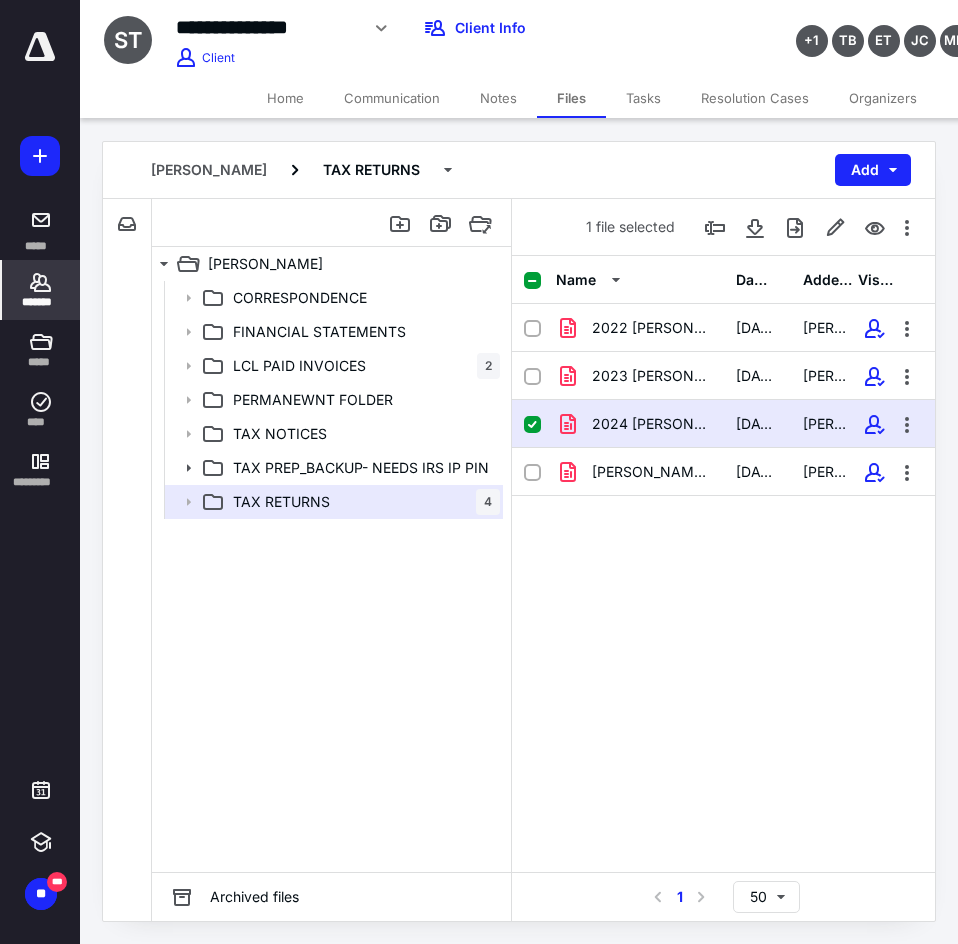 click on "*******" at bounding box center [40, 290] 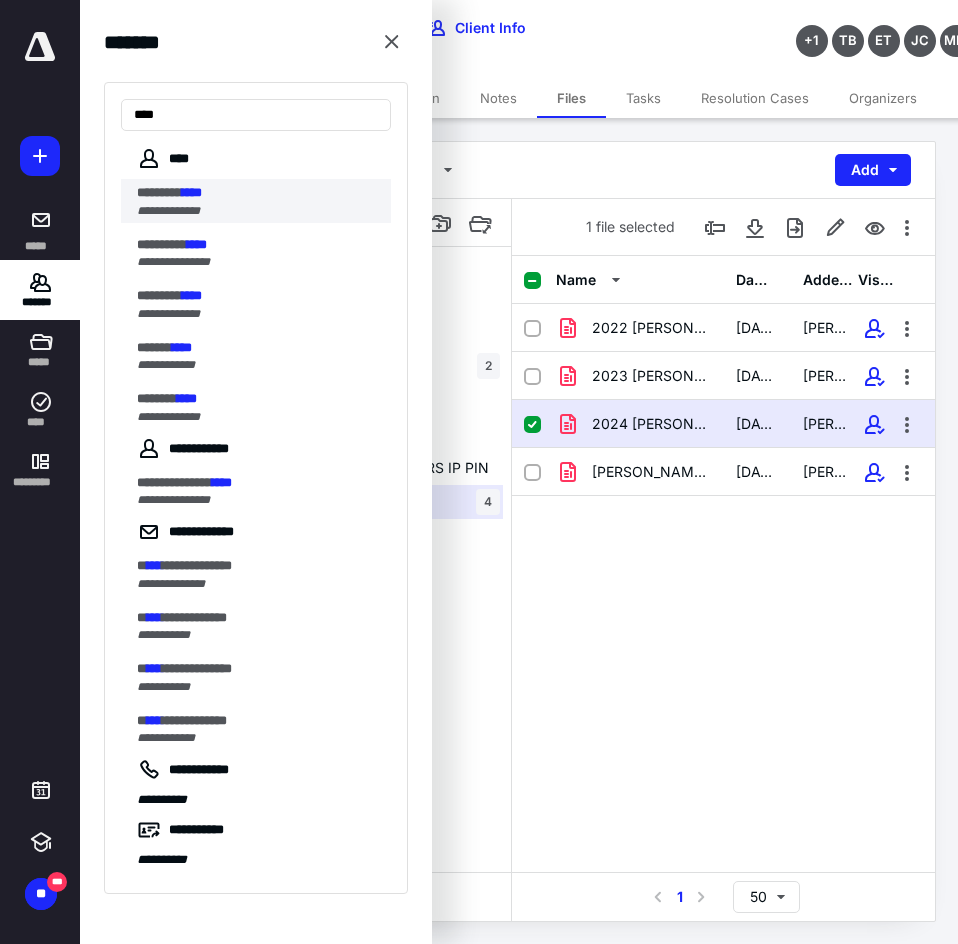 type on "****" 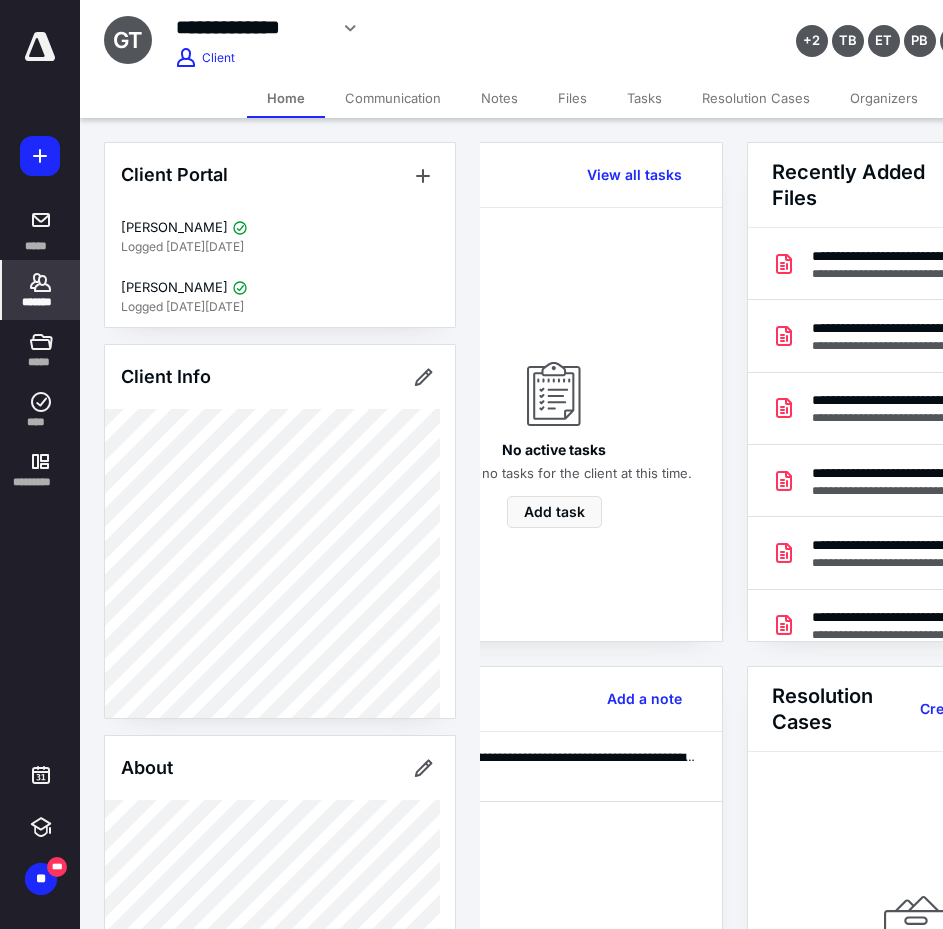 scroll, scrollTop: 0, scrollLeft: 239, axis: horizontal 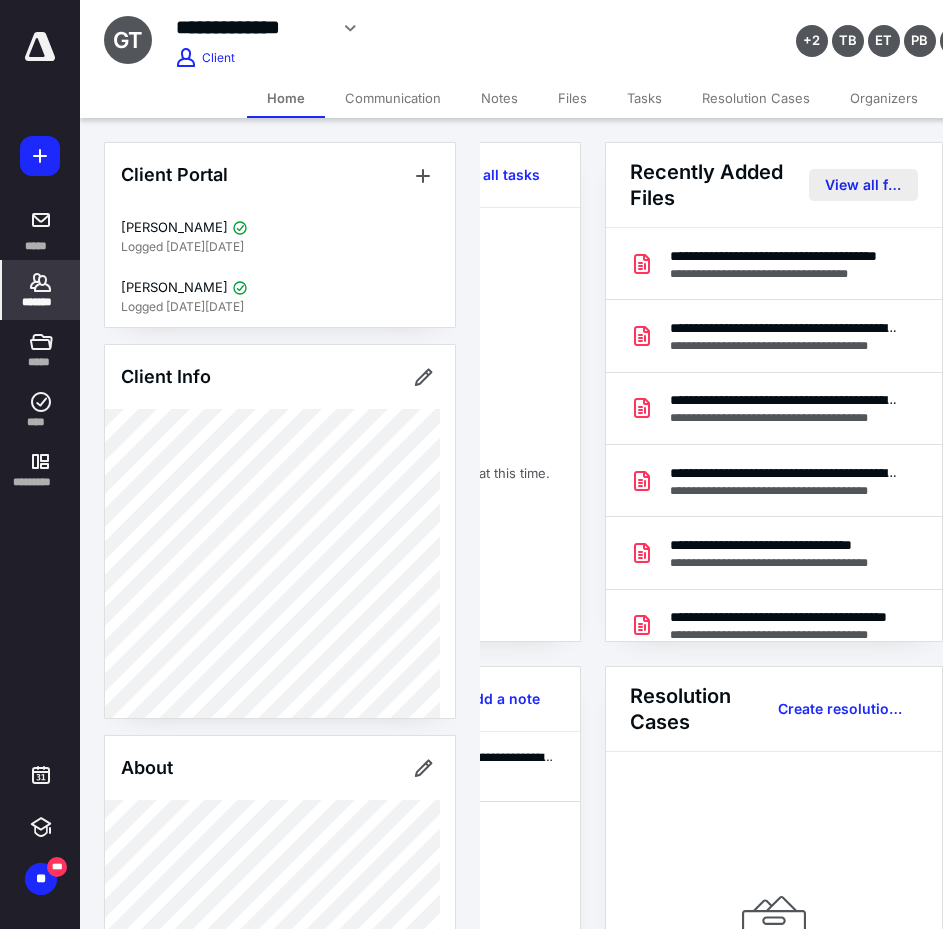 click on "View all files" at bounding box center (863, 185) 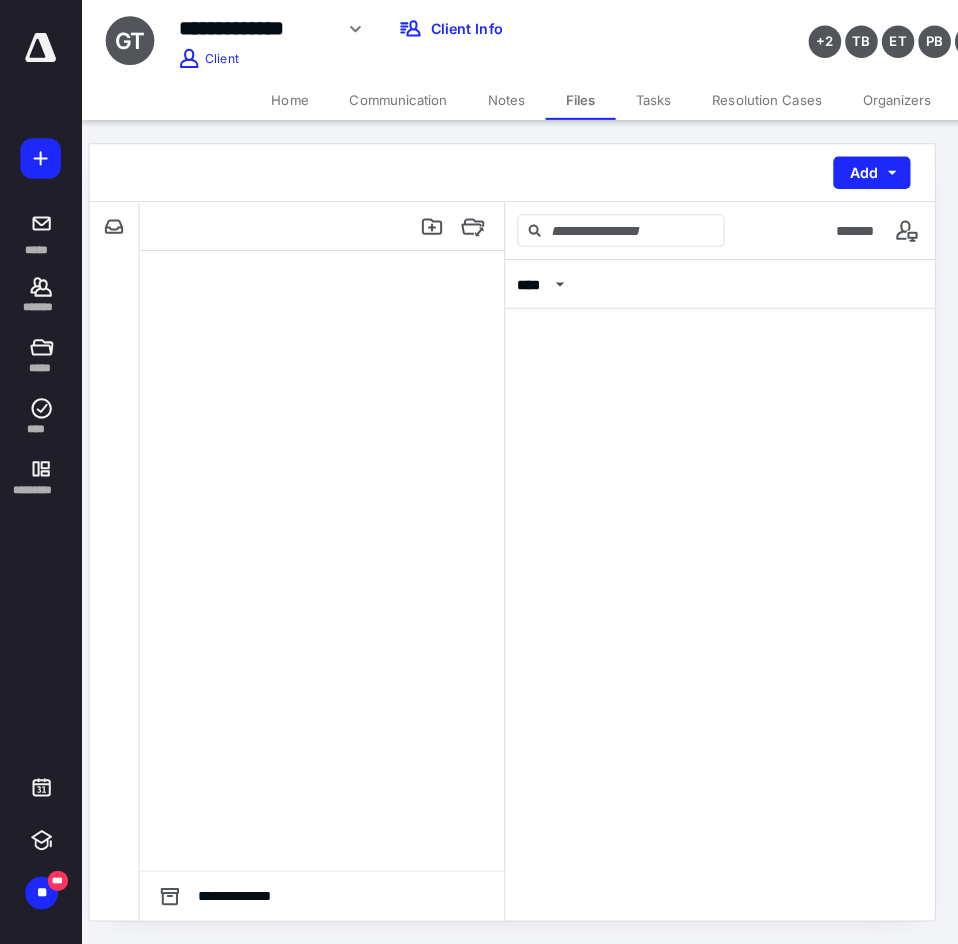 scroll, scrollTop: 0, scrollLeft: 0, axis: both 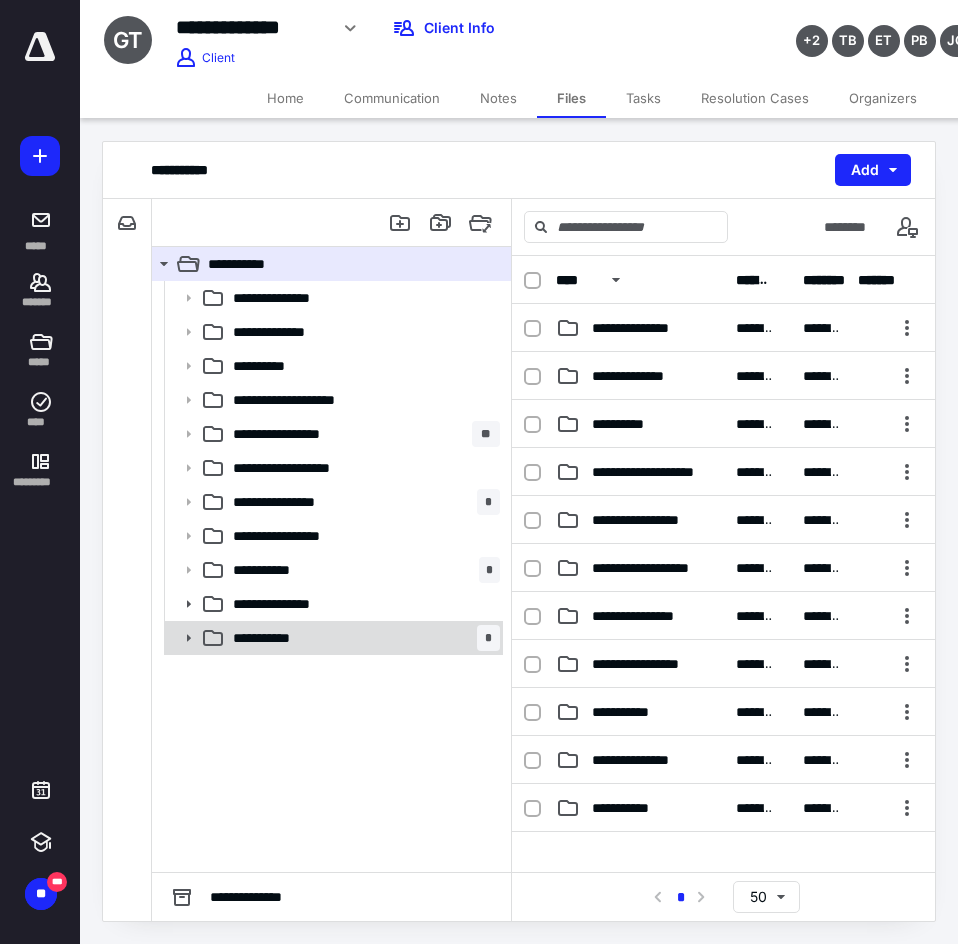 click on "**********" at bounding box center [362, 638] 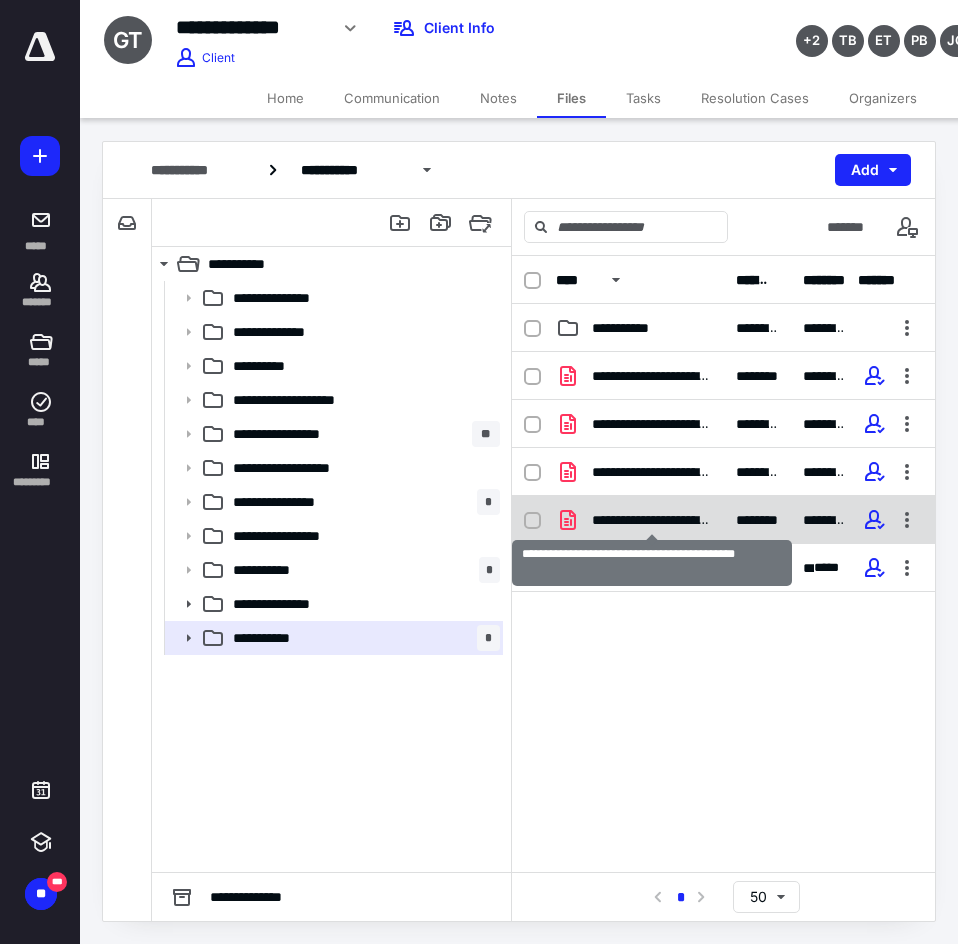 click on "**********" at bounding box center [652, 520] 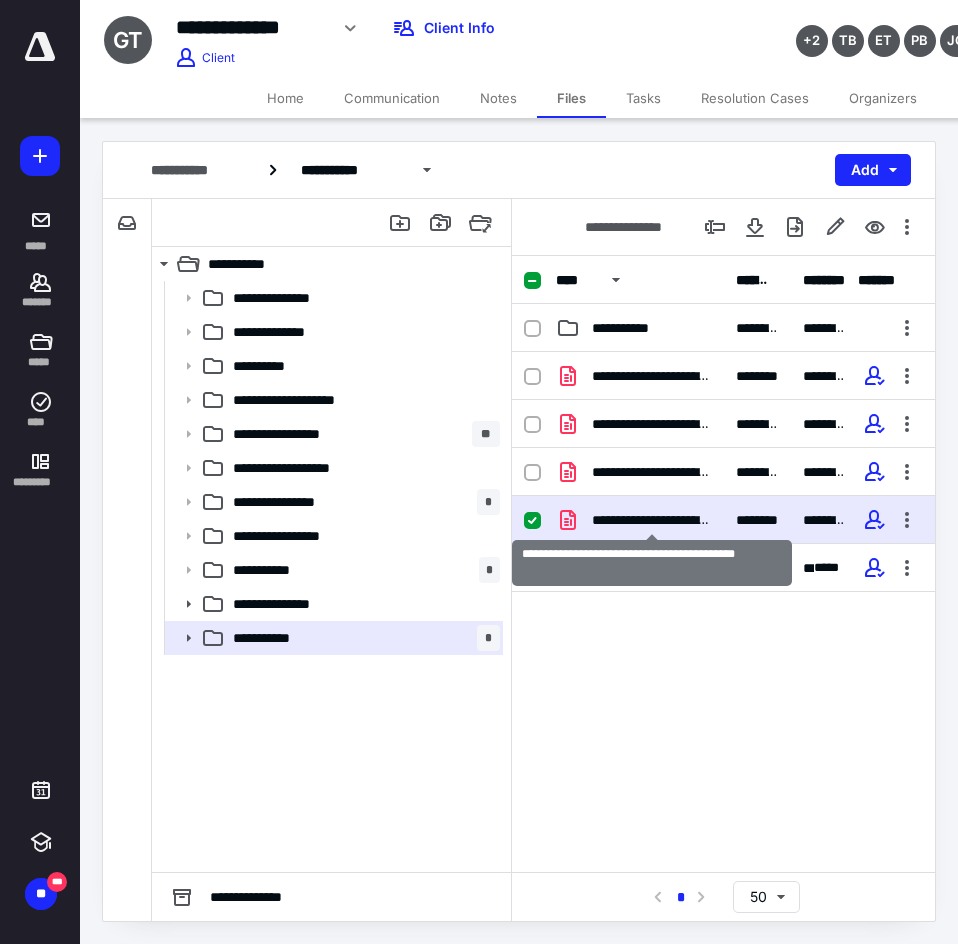 click on "**********" at bounding box center [652, 520] 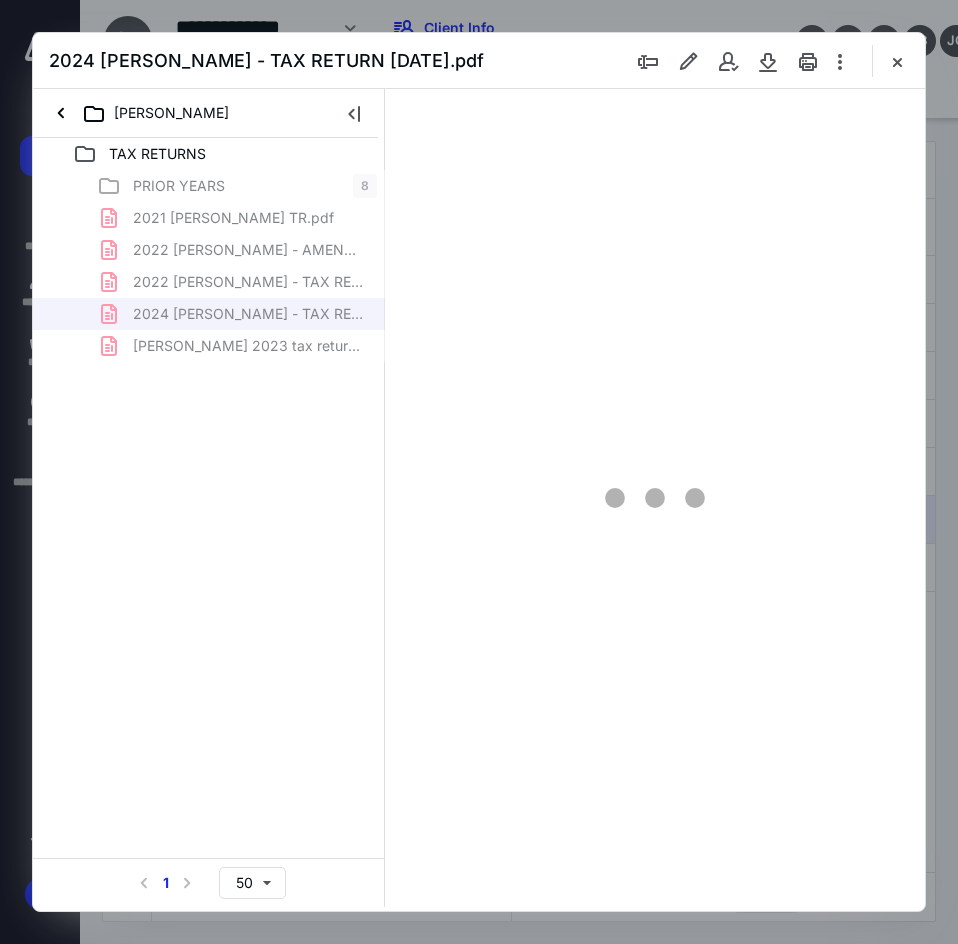 scroll, scrollTop: 0, scrollLeft: 0, axis: both 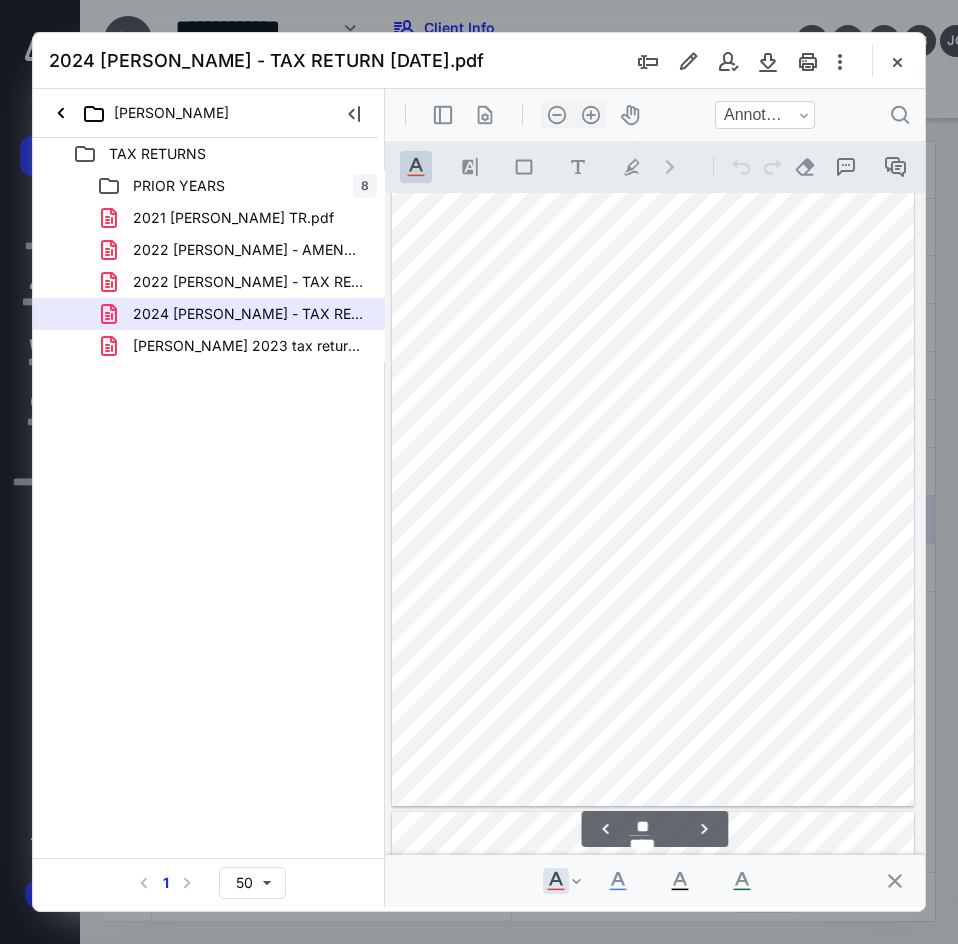 type on "**" 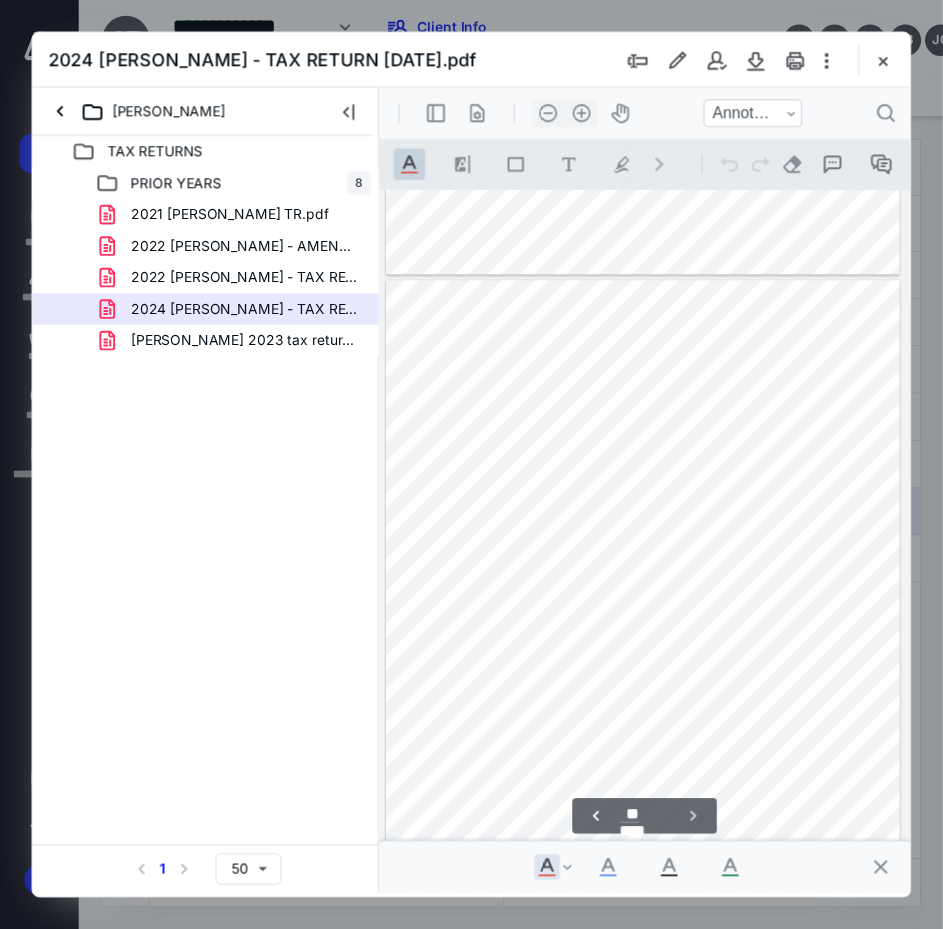 scroll, scrollTop: 8820, scrollLeft: 0, axis: vertical 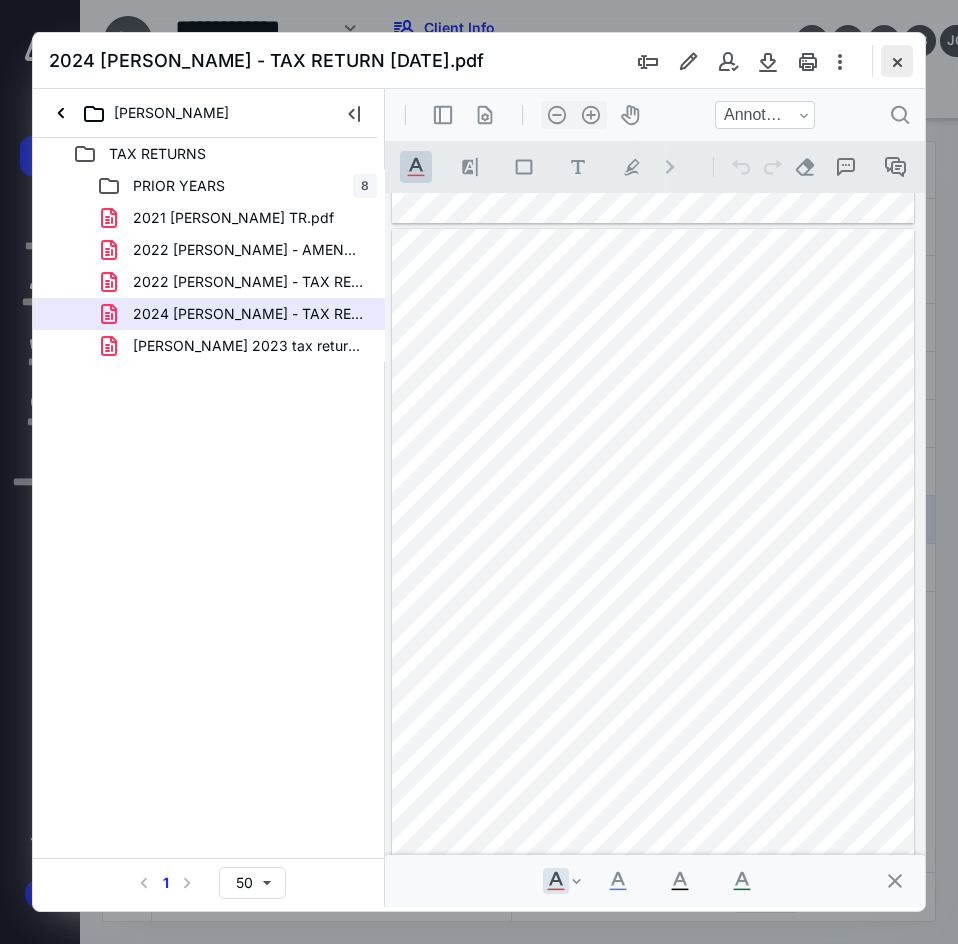 click at bounding box center [897, 61] 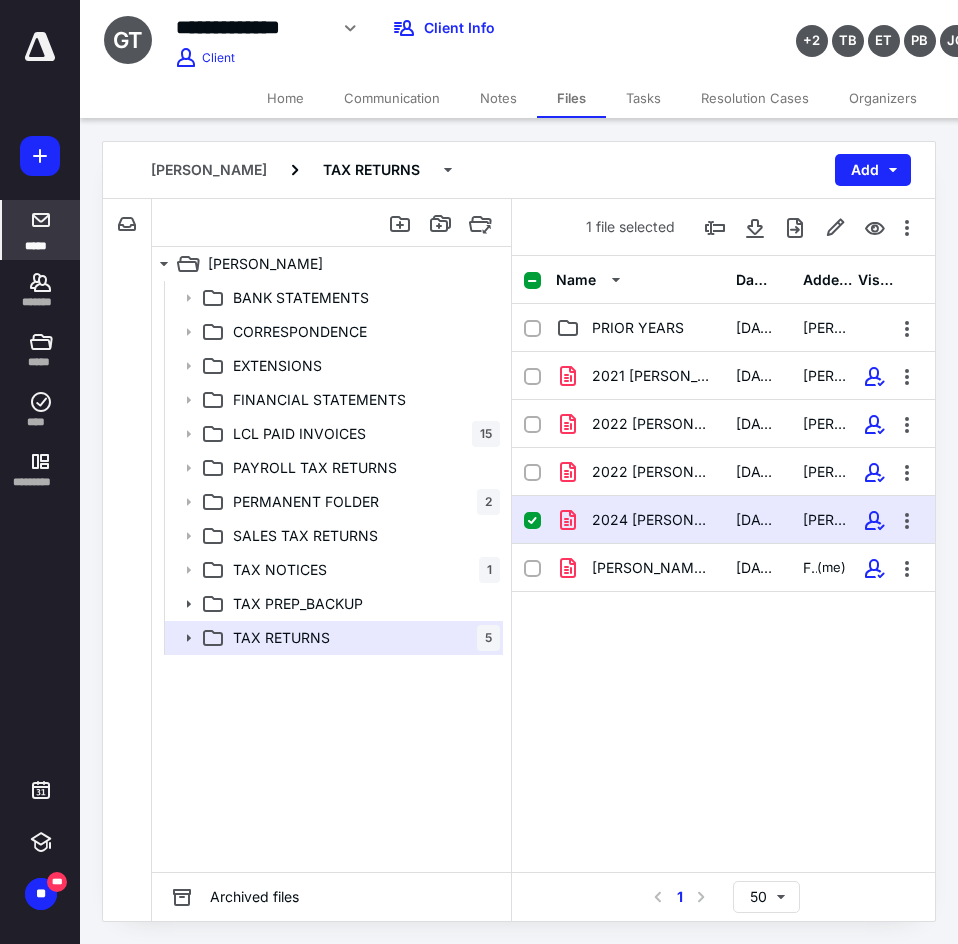 click on "*****" at bounding box center [41, 230] 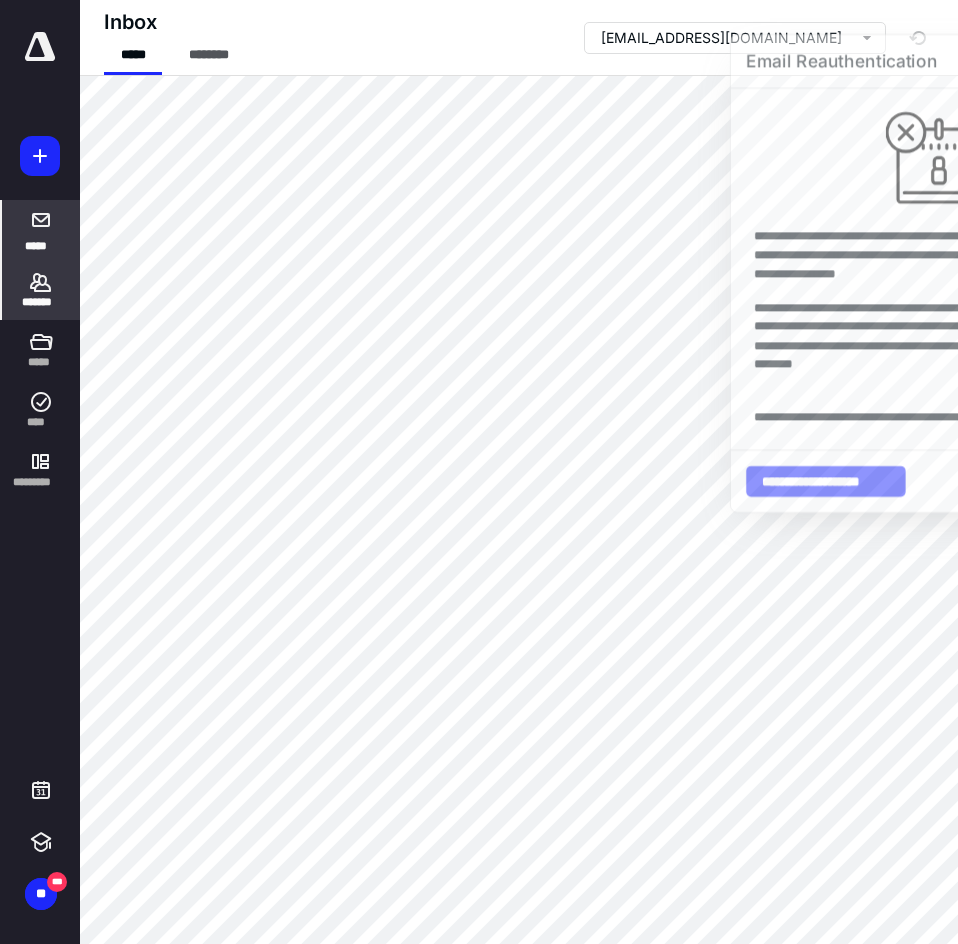 click on "*******" at bounding box center (41, 290) 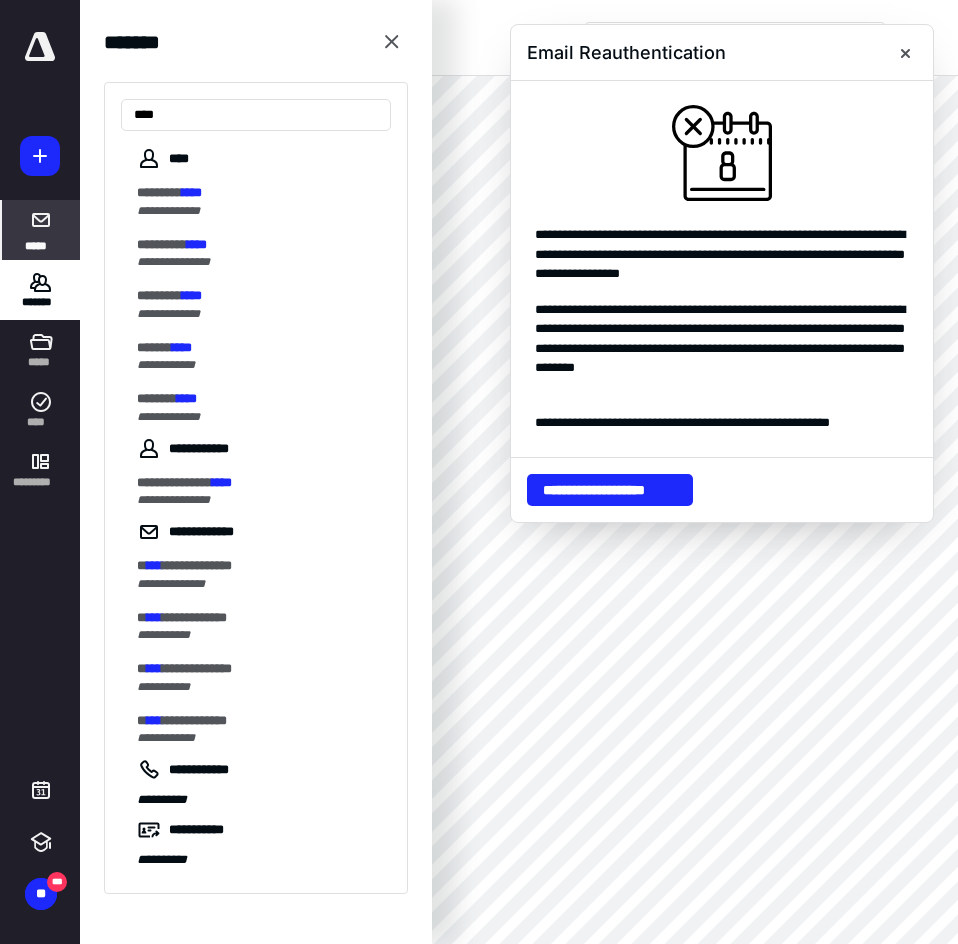 type on "****" 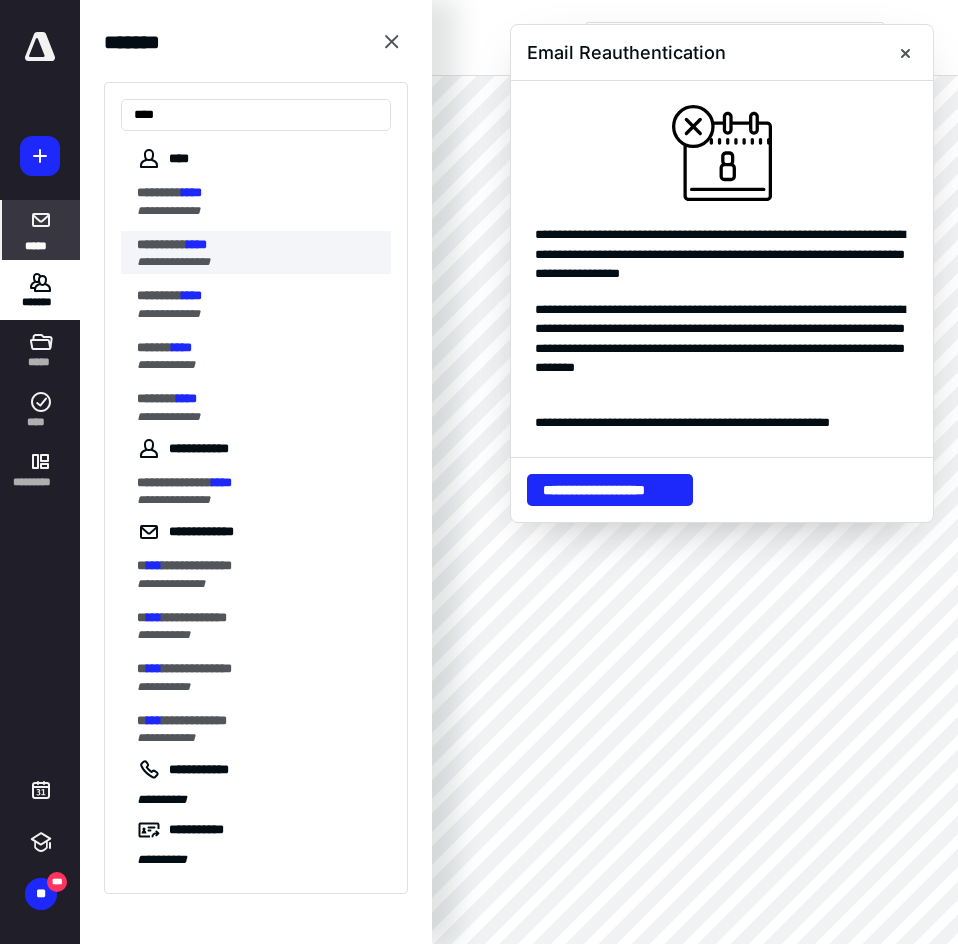 click on "****" at bounding box center (197, 244) 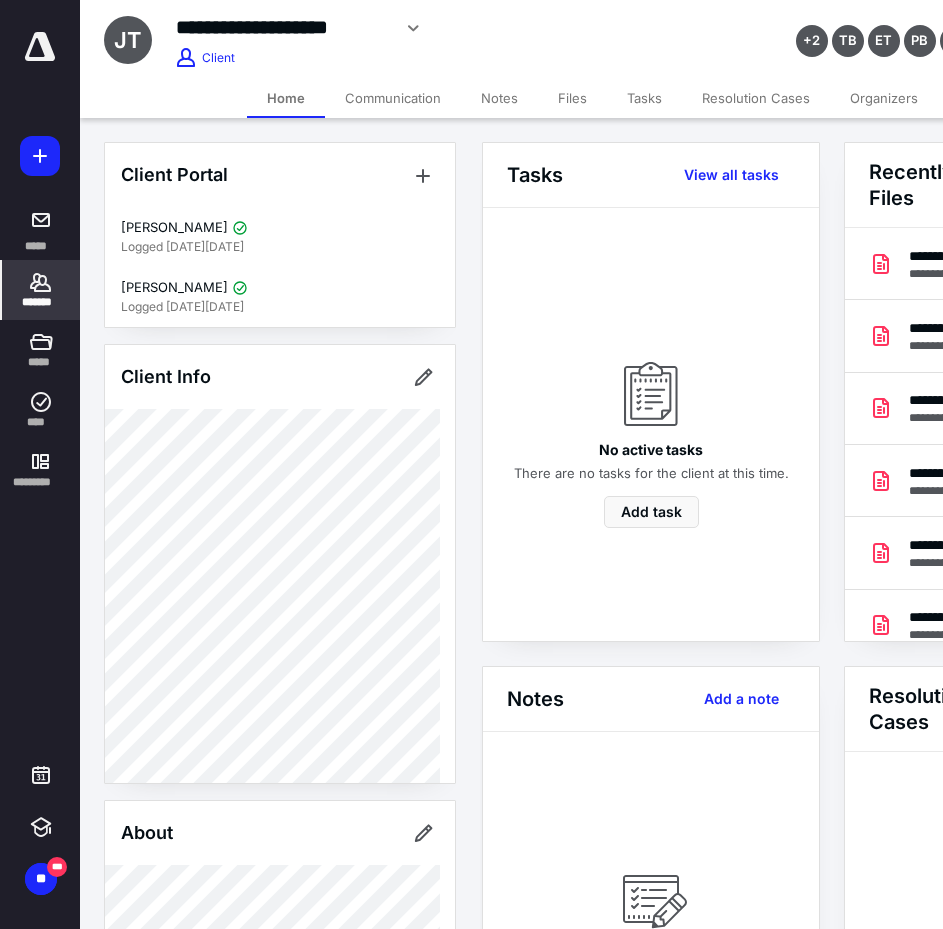 scroll, scrollTop: 0, scrollLeft: 239, axis: horizontal 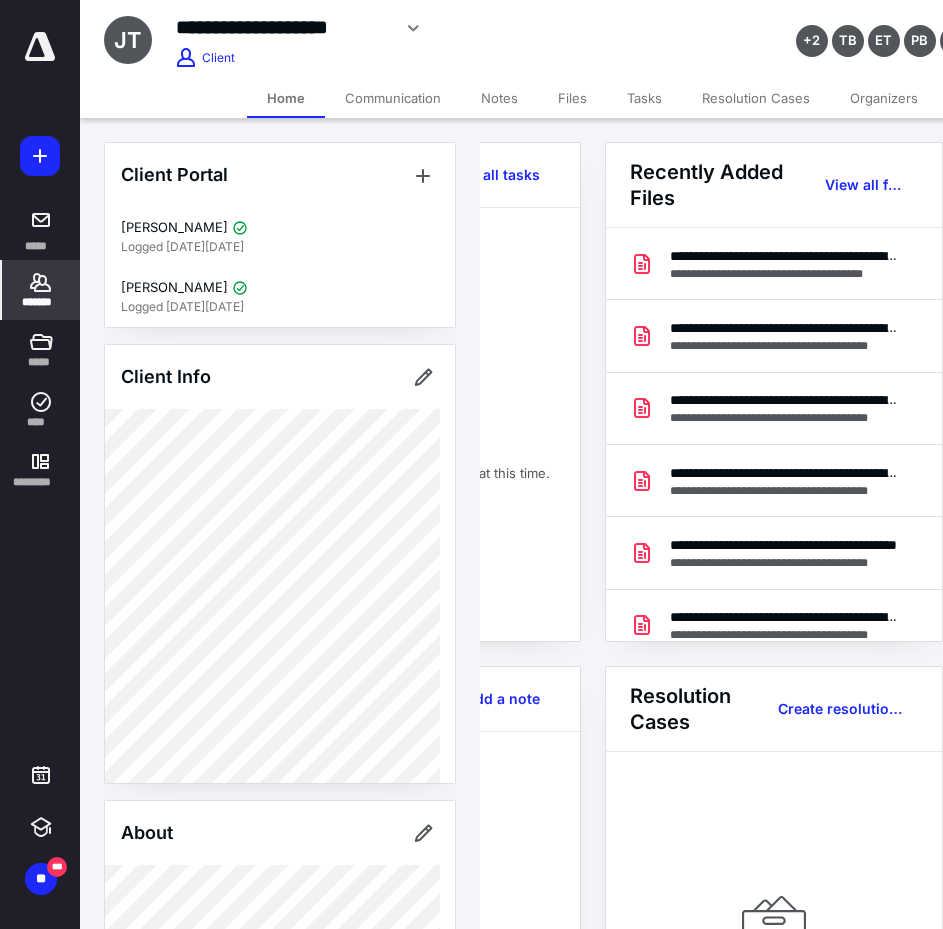 click on "Recently Added Files View all files" at bounding box center [774, 185] 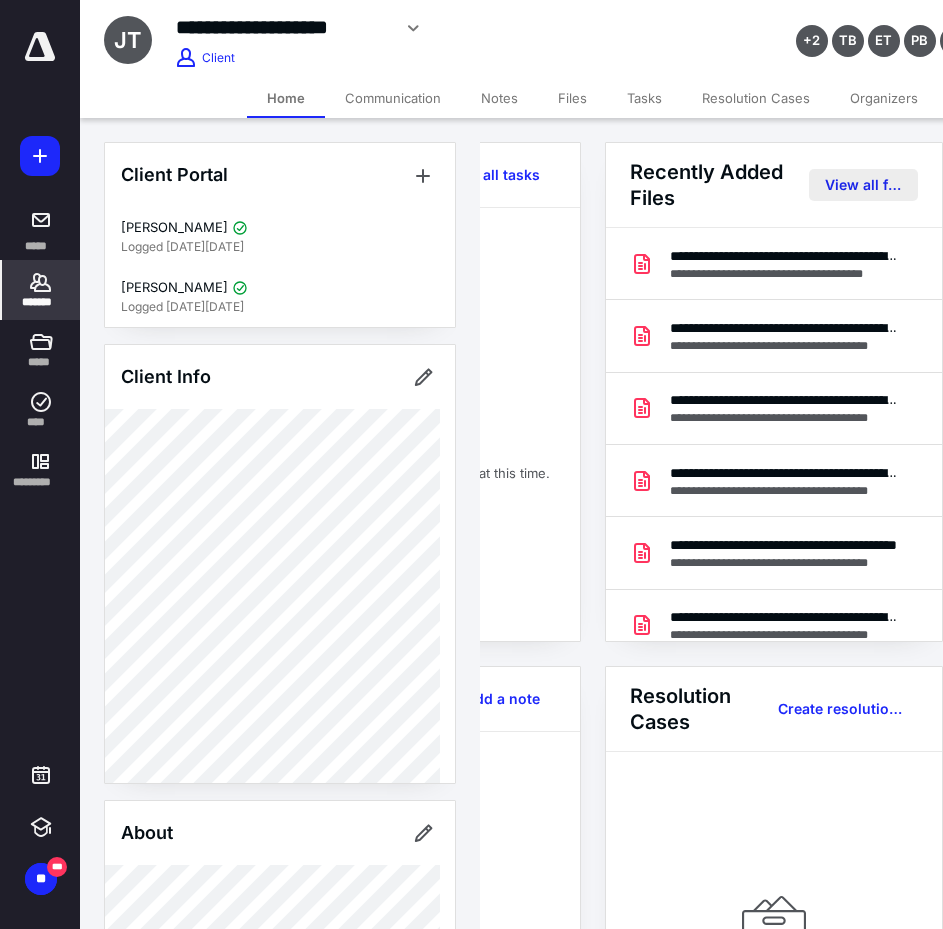 click on "View all files" at bounding box center [863, 185] 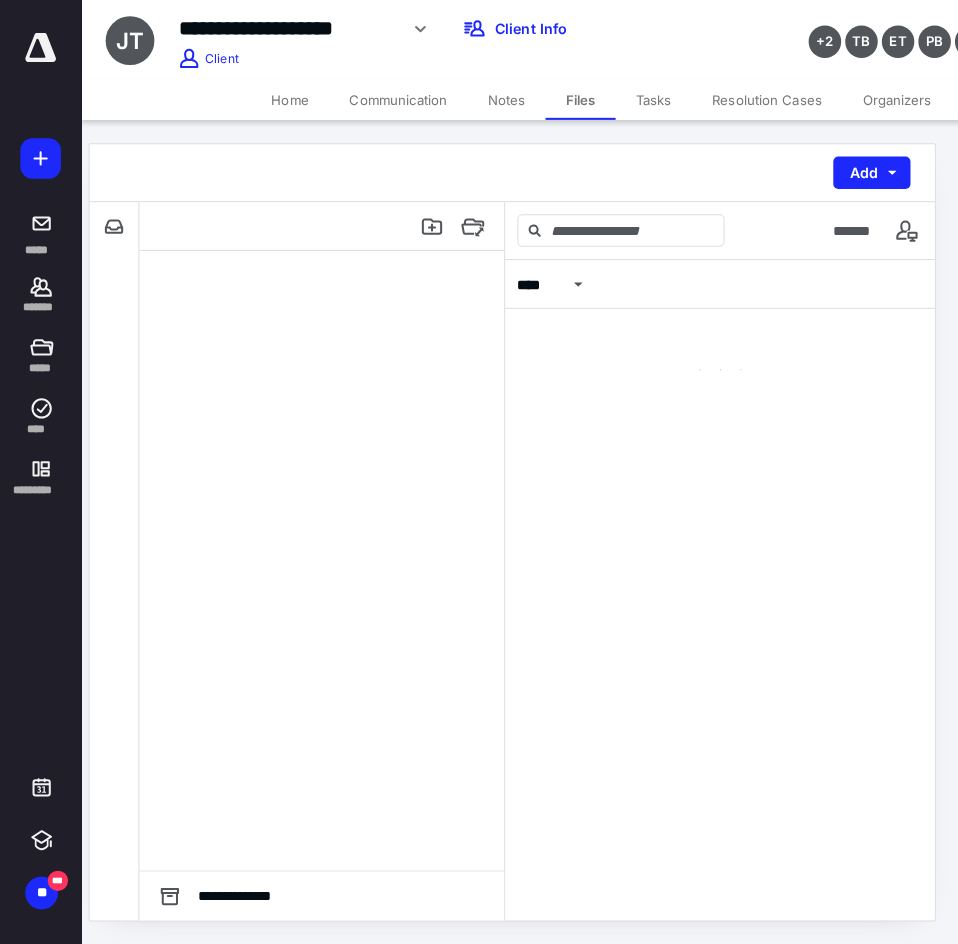 scroll, scrollTop: 0, scrollLeft: 0, axis: both 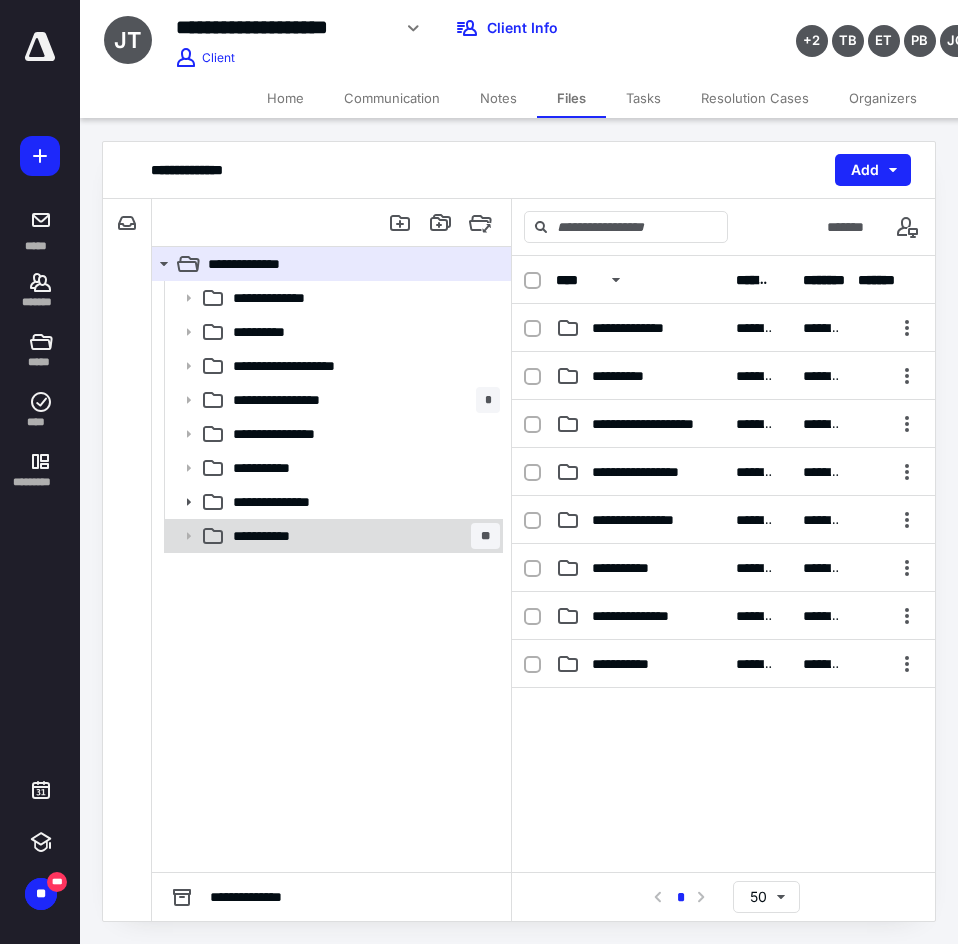 click on "**********" at bounding box center (362, 536) 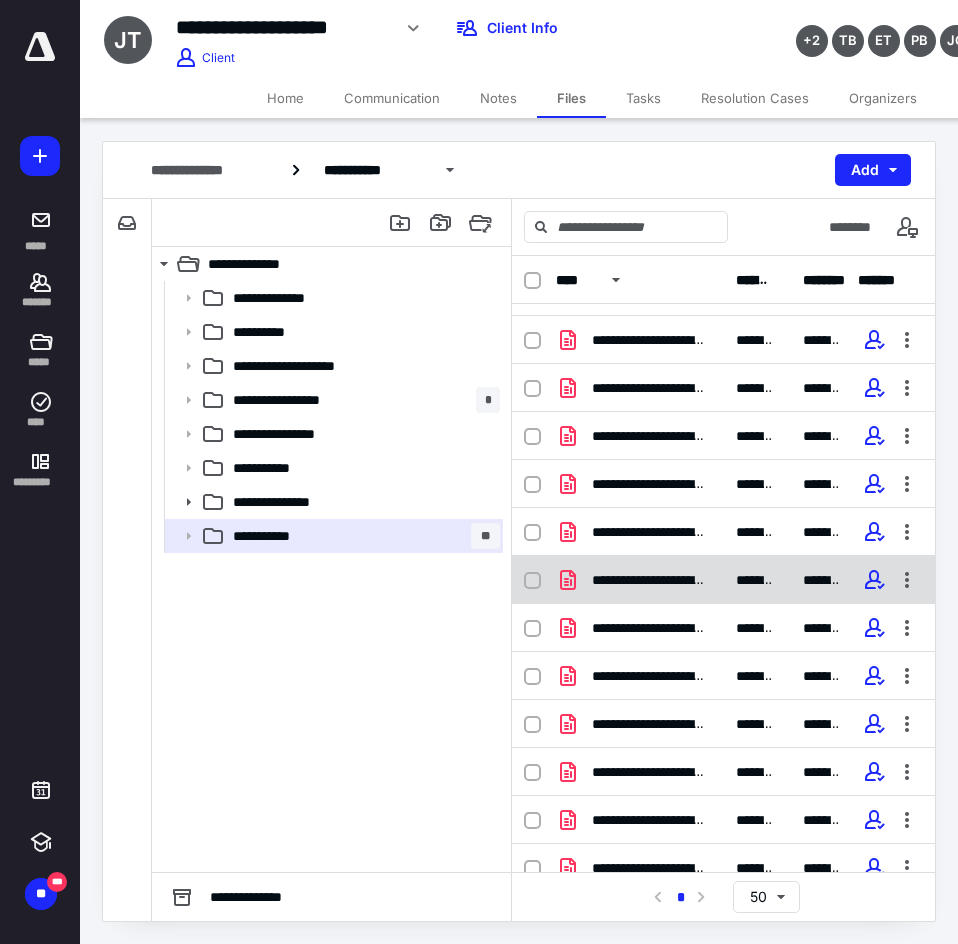 scroll, scrollTop: 56, scrollLeft: 0, axis: vertical 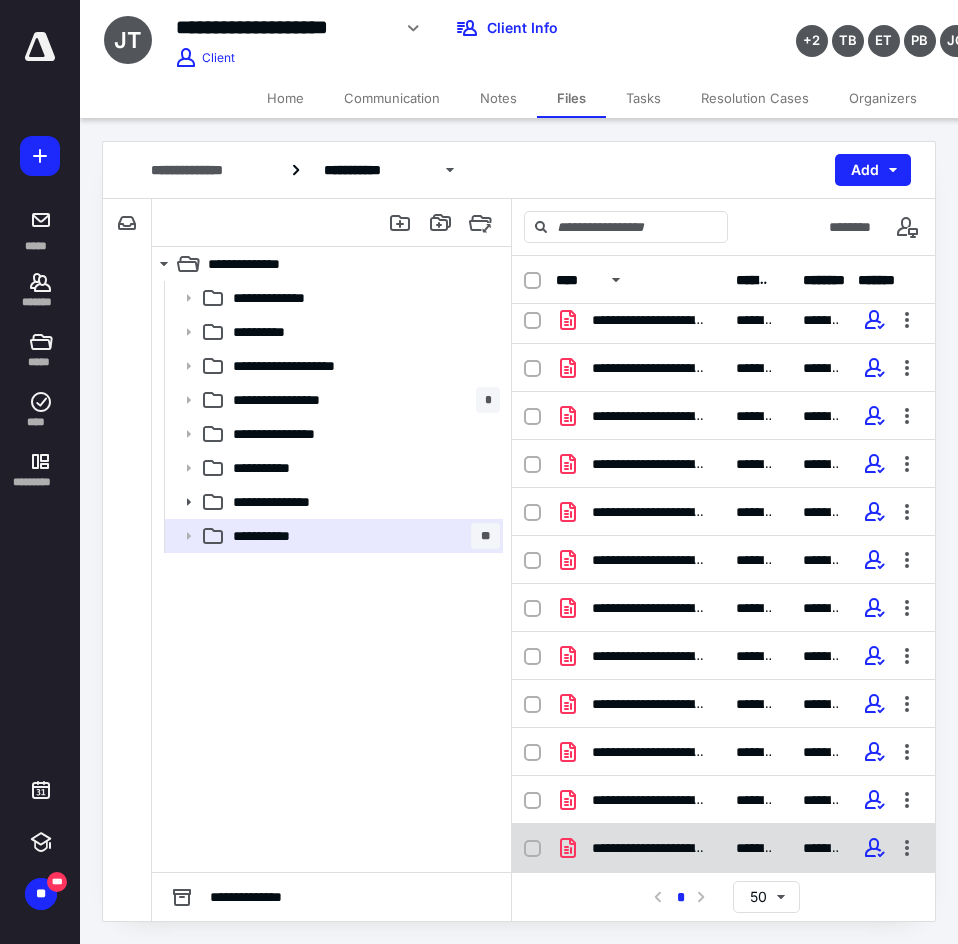 click on "**********" at bounding box center (648, 848) 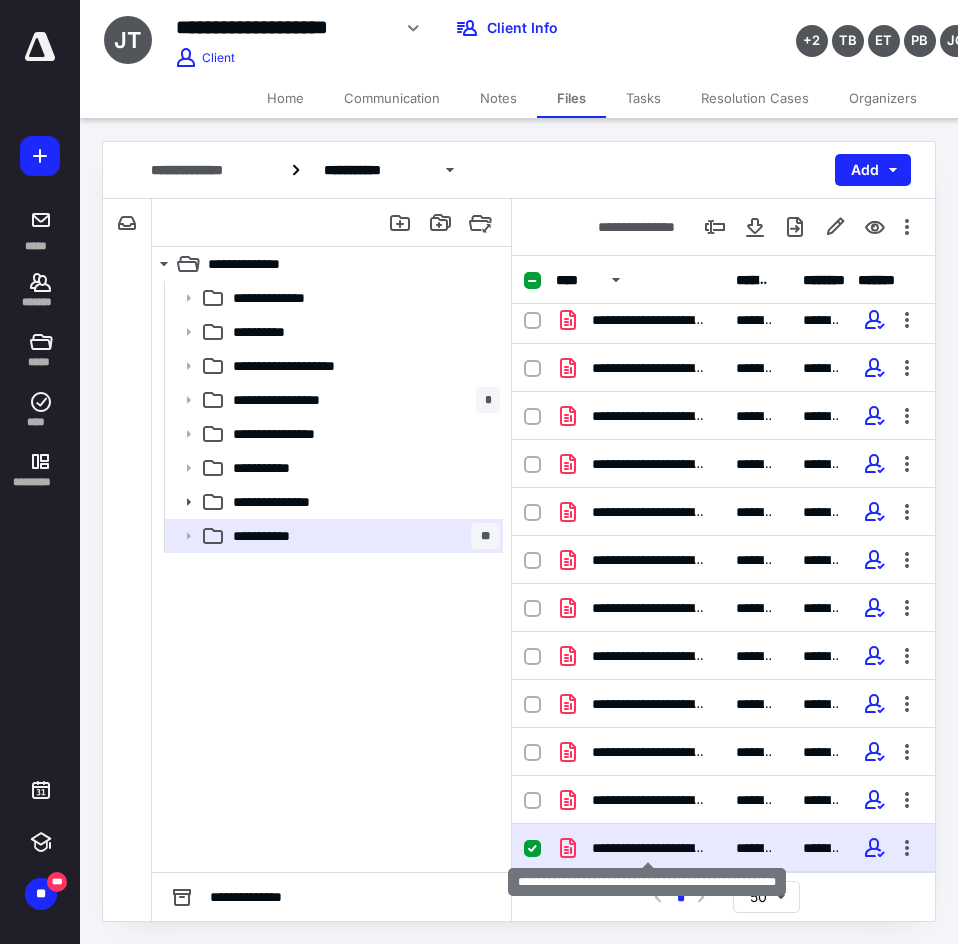 click on "**********" at bounding box center (648, 848) 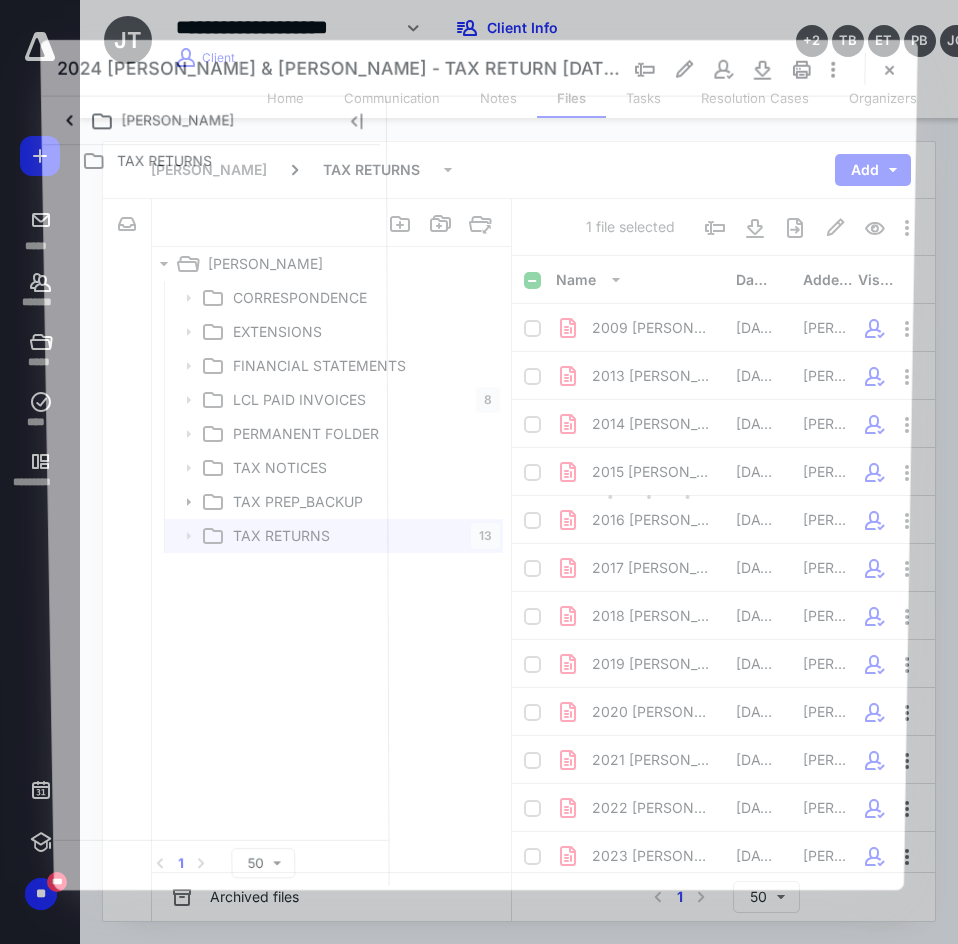 scroll, scrollTop: 56, scrollLeft: 0, axis: vertical 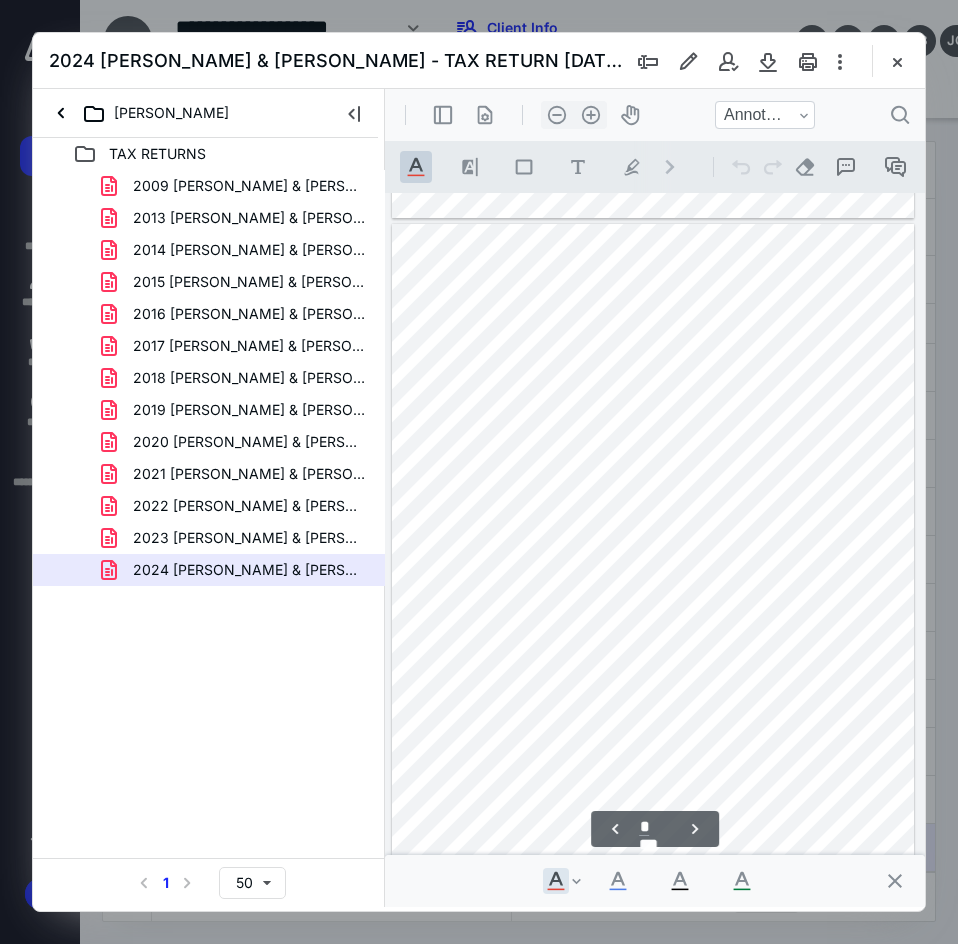 type on "*" 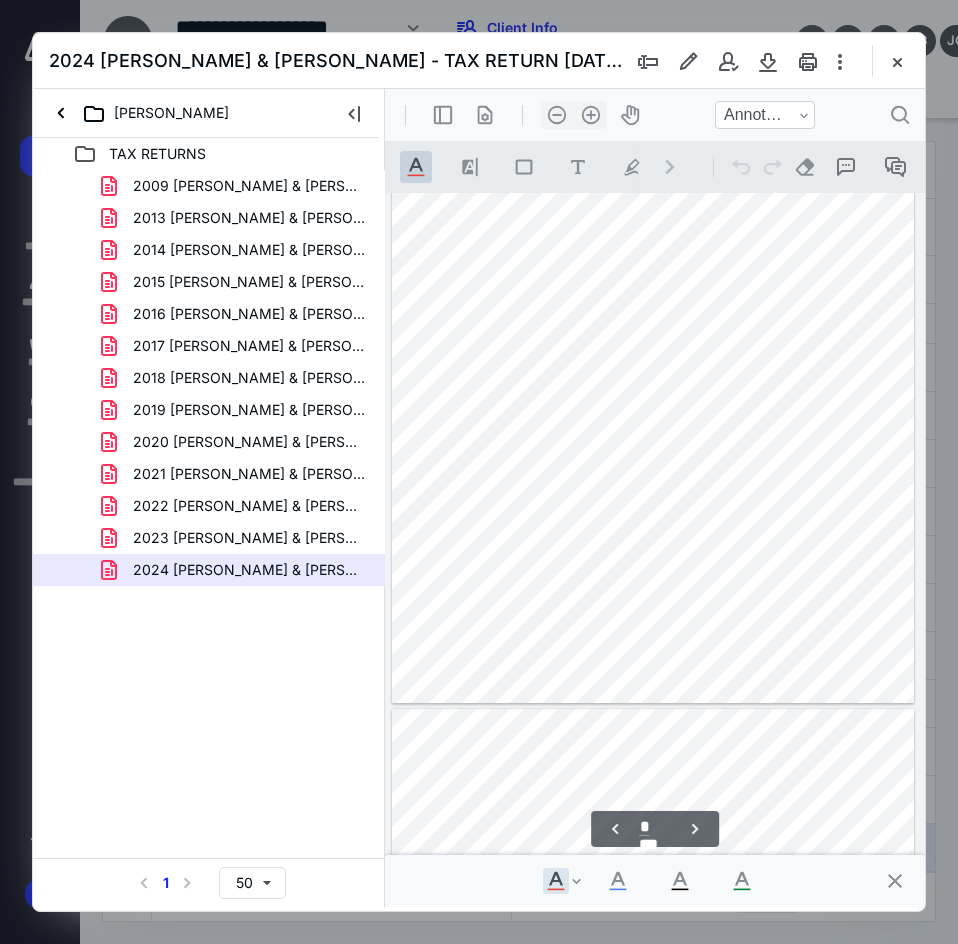 scroll, scrollTop: 0, scrollLeft: 0, axis: both 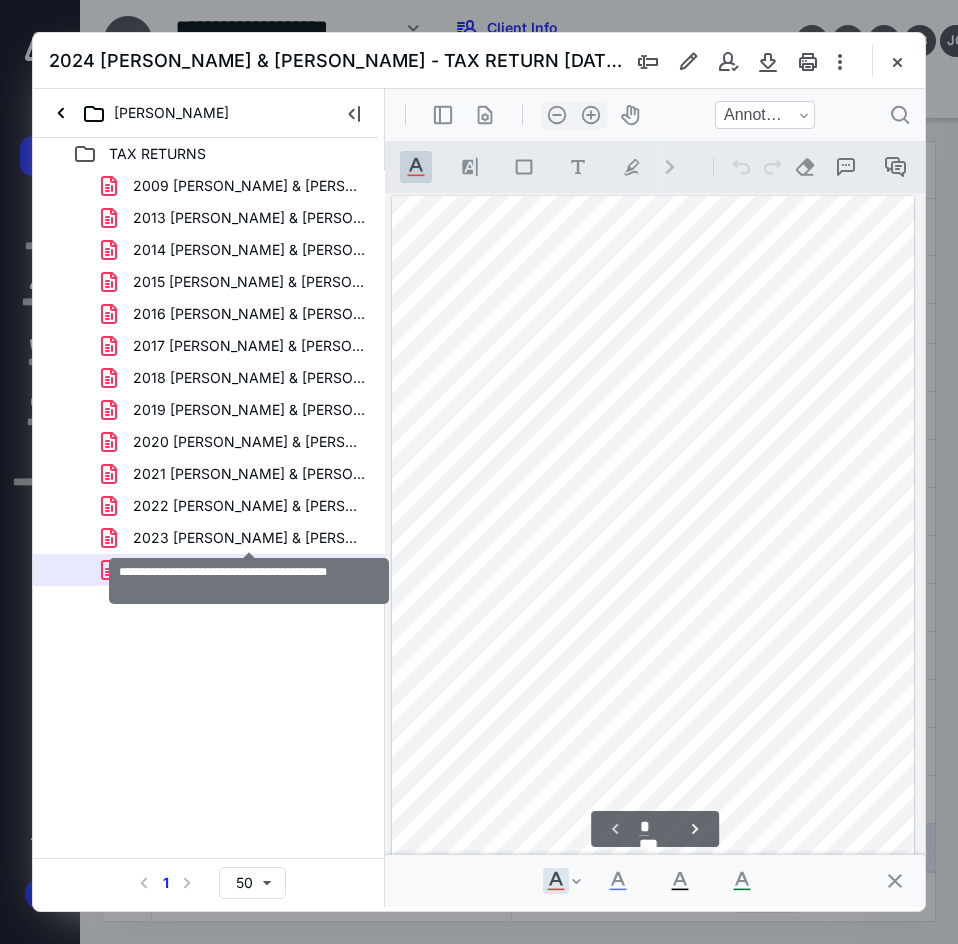 click on "2023 TURK, JEFFREY & LISA - TAX RETURN.pdf" at bounding box center [249, 538] 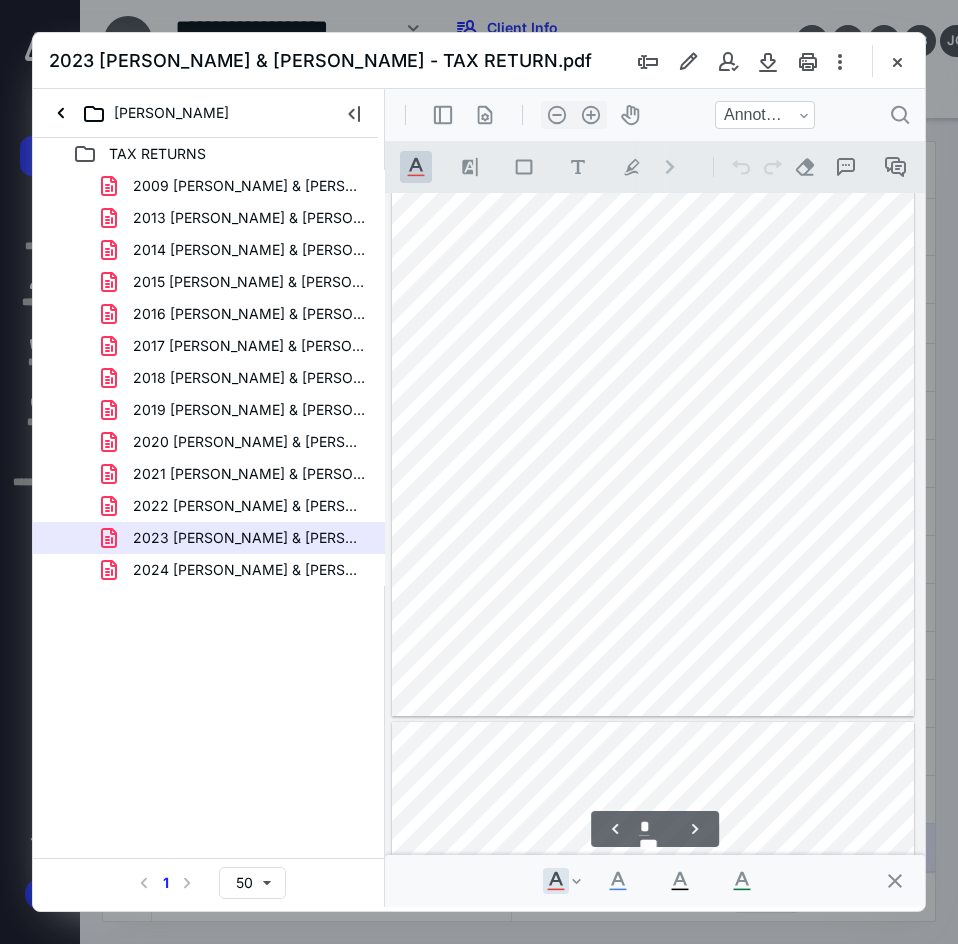 type on "*" 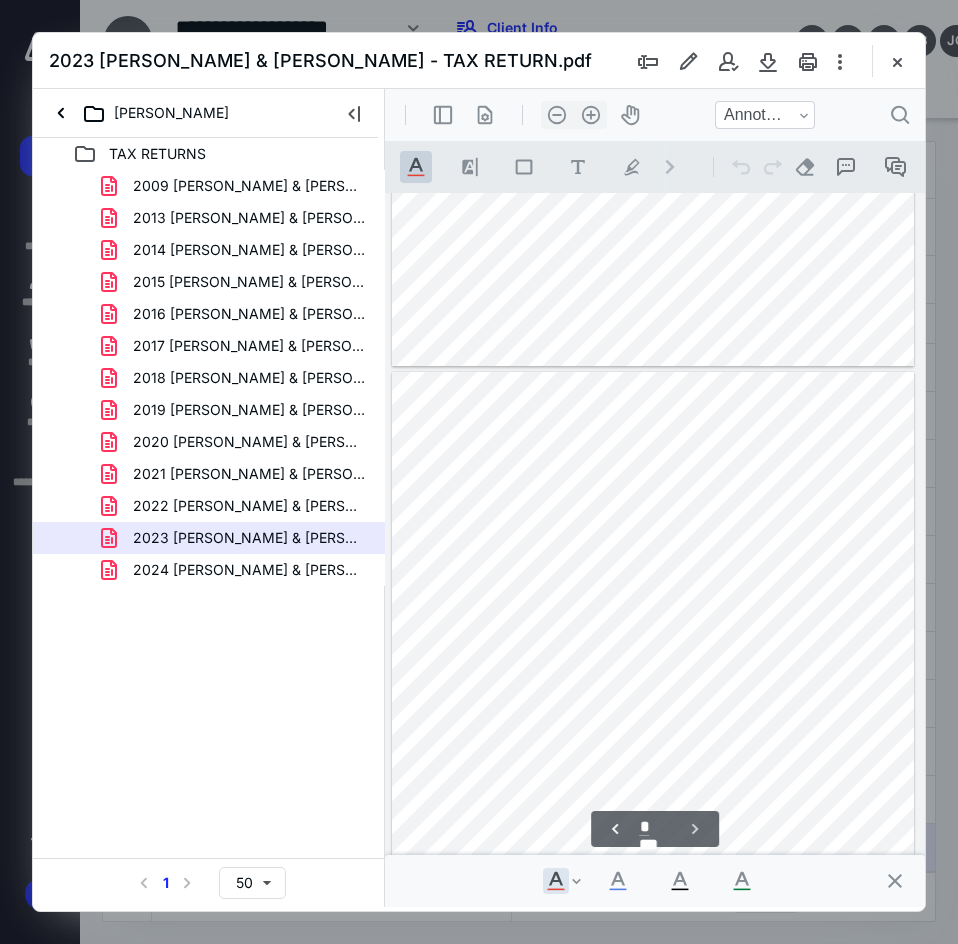 scroll, scrollTop: 2691, scrollLeft: 0, axis: vertical 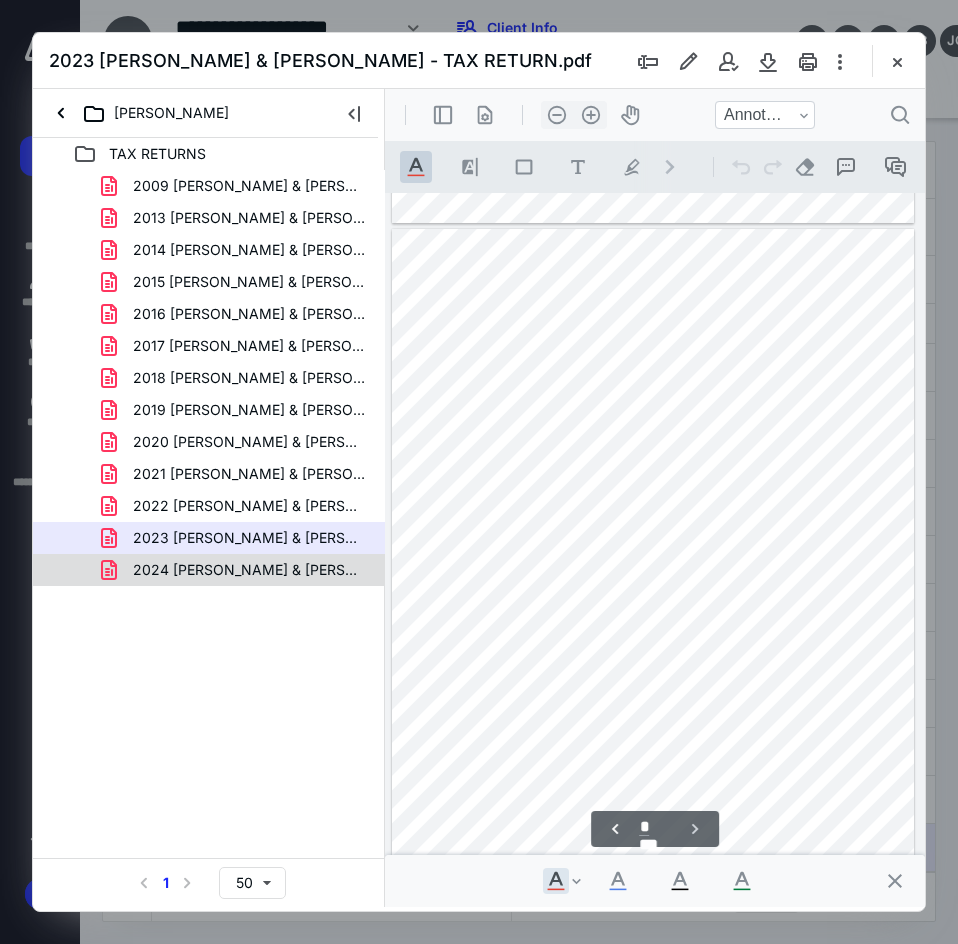 click on "2024 TURK, JEFFREY & LISA - TAX RETURN 1.30.2025.pdf" at bounding box center [249, 570] 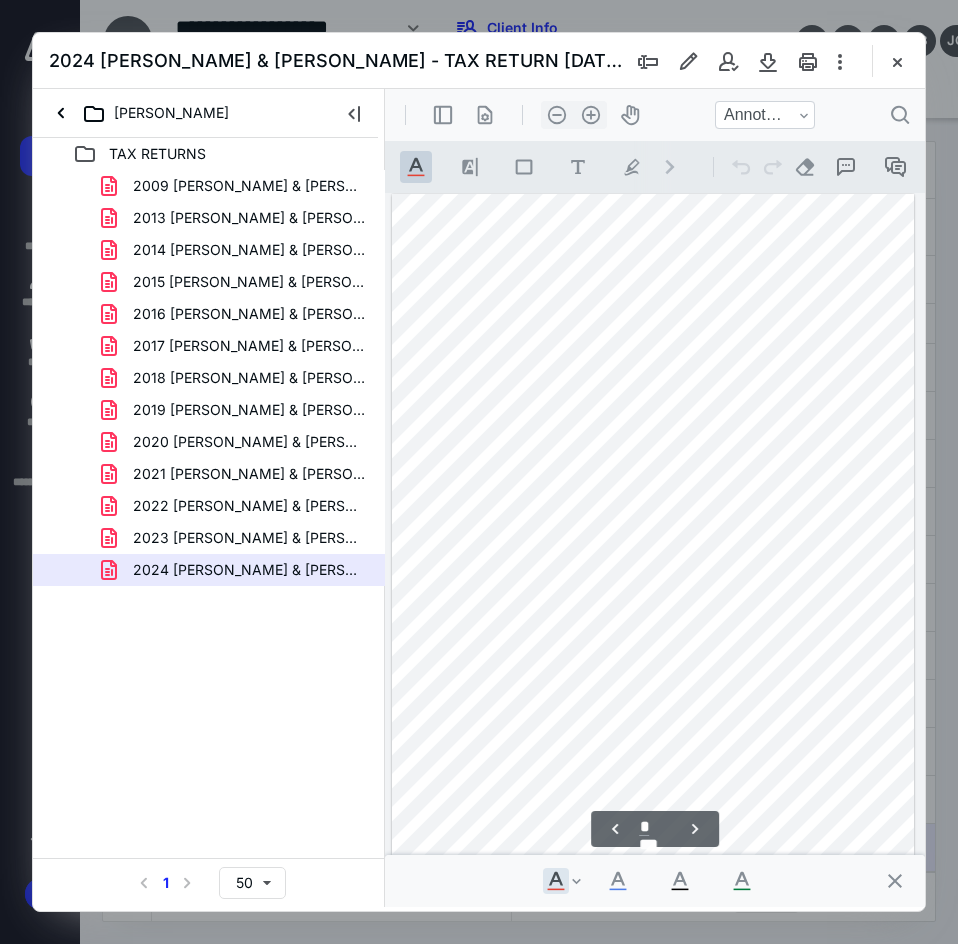 type on "*" 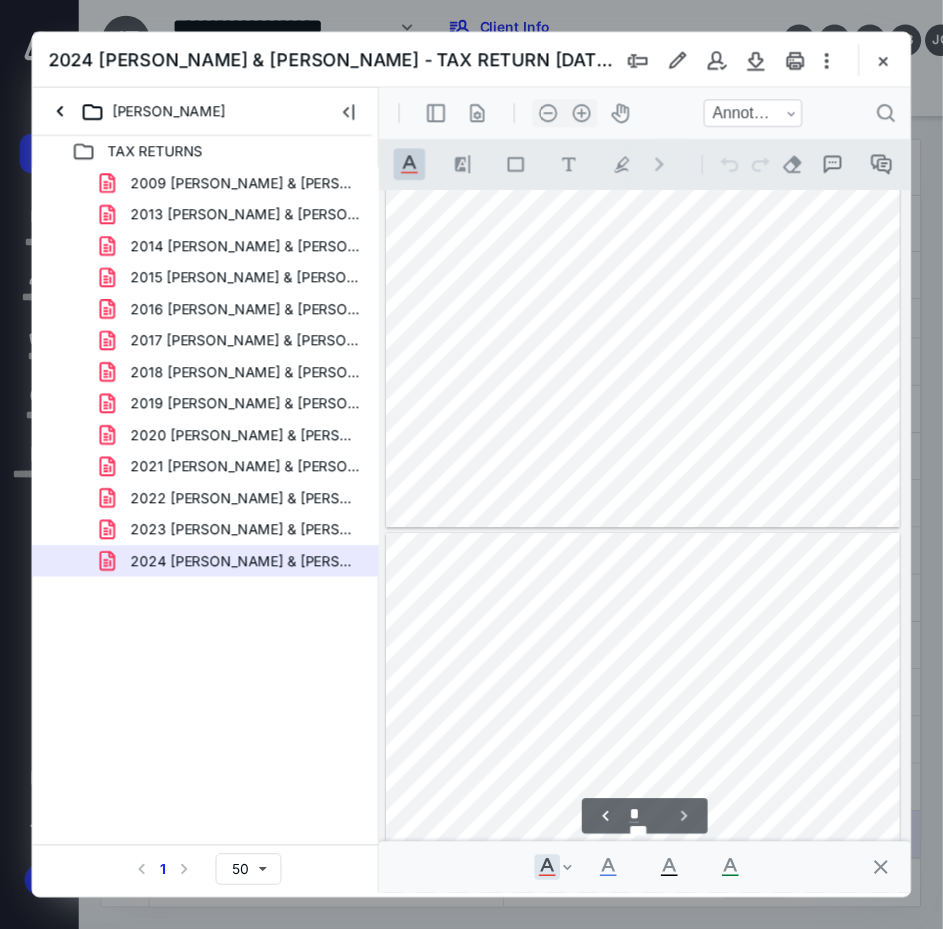 scroll, scrollTop: 4053, scrollLeft: 0, axis: vertical 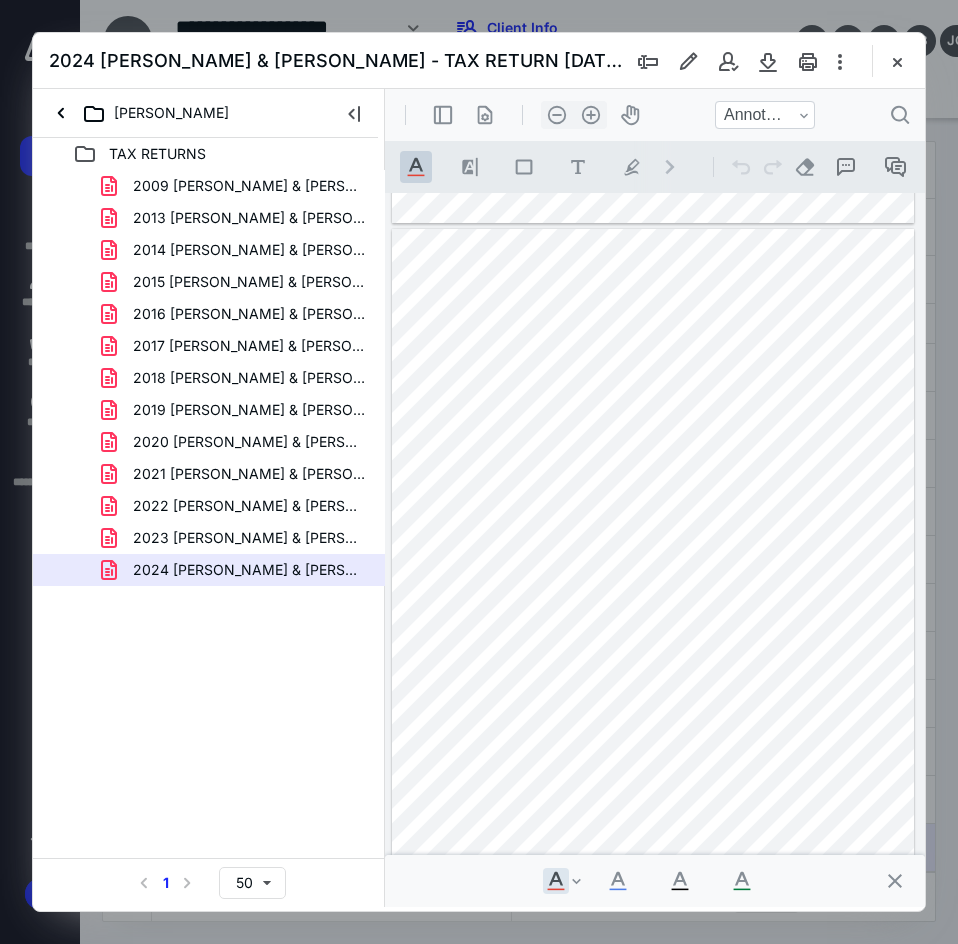 drag, startPoint x: 909, startPoint y: 54, endPoint x: 919, endPoint y: 52, distance: 10.198039 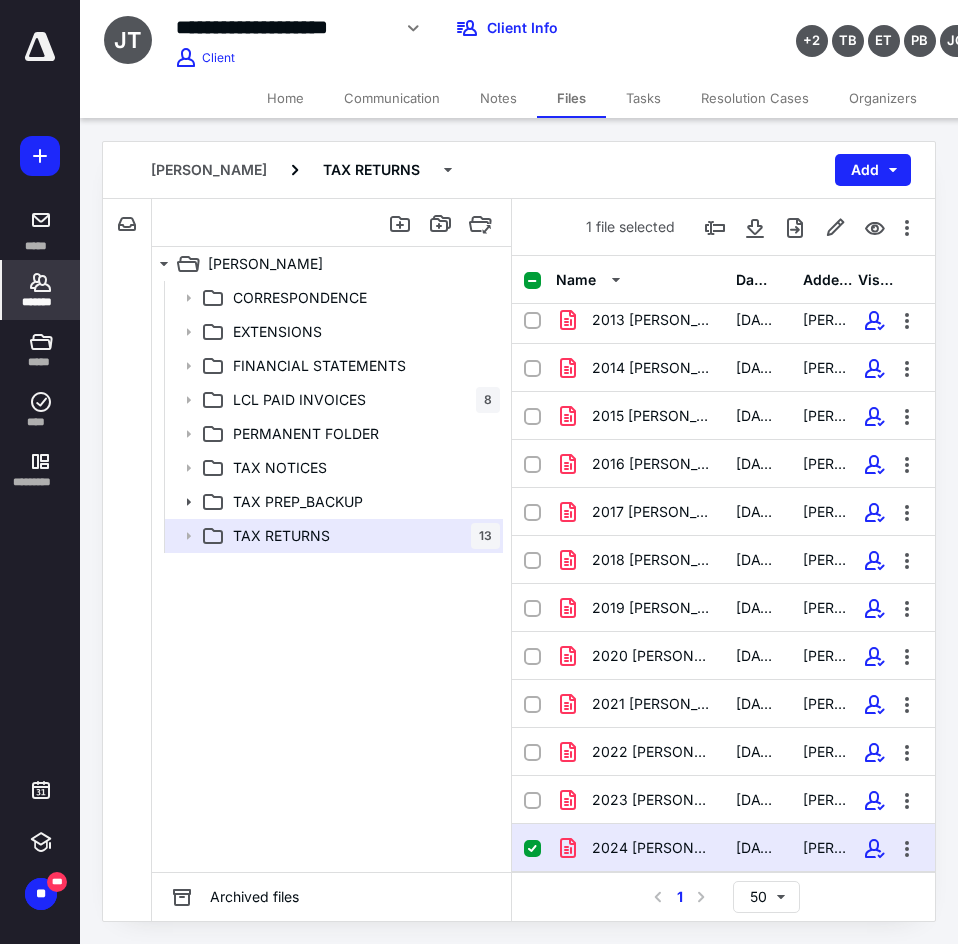 click 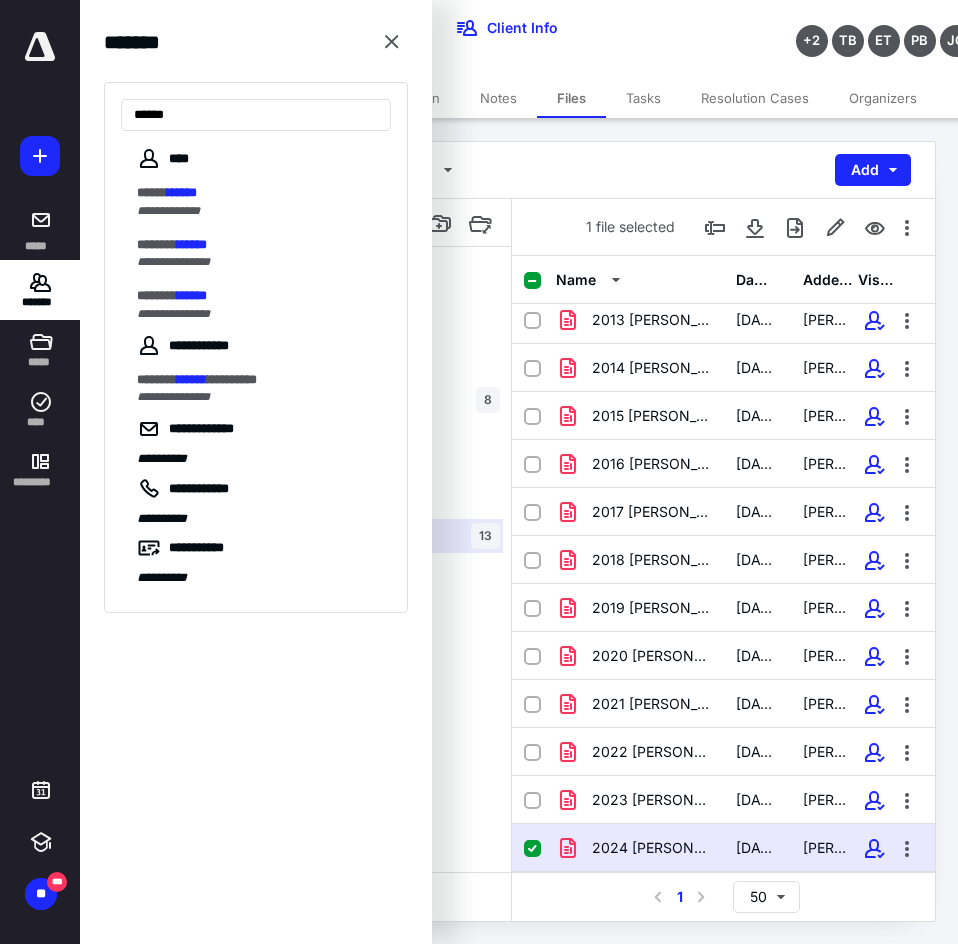 type on "******" 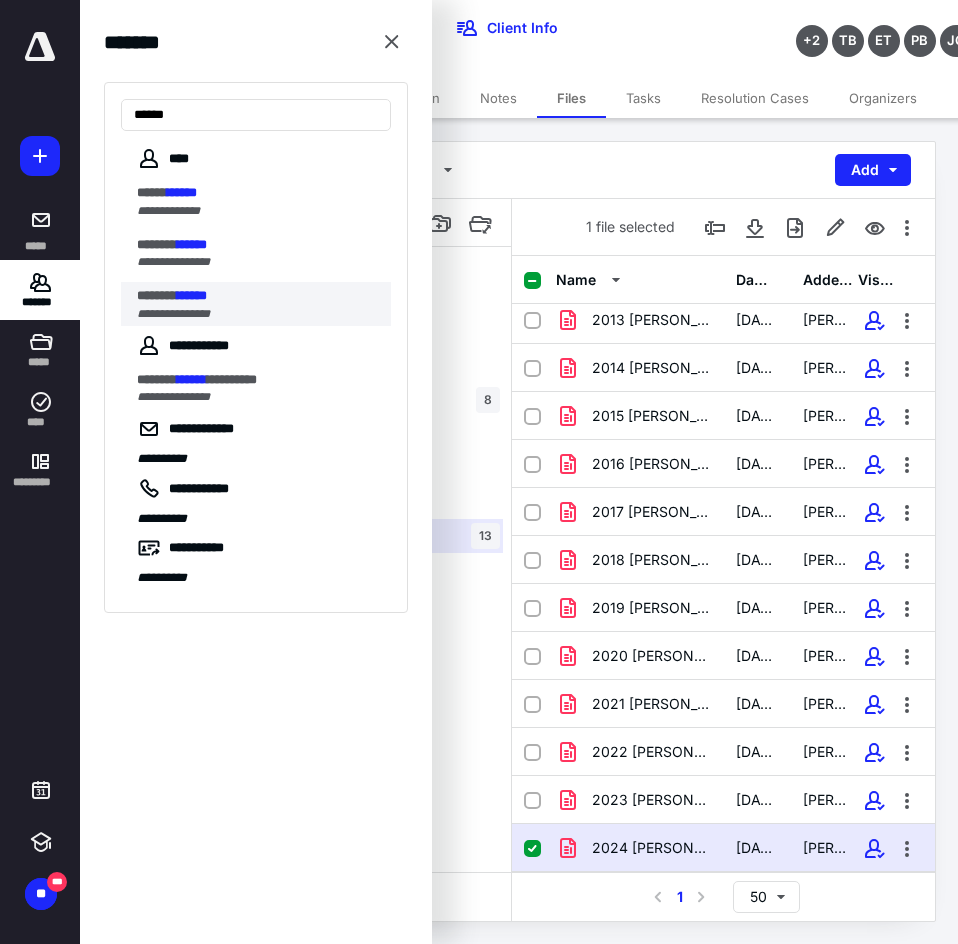 click on "**********" at bounding box center [173, 314] 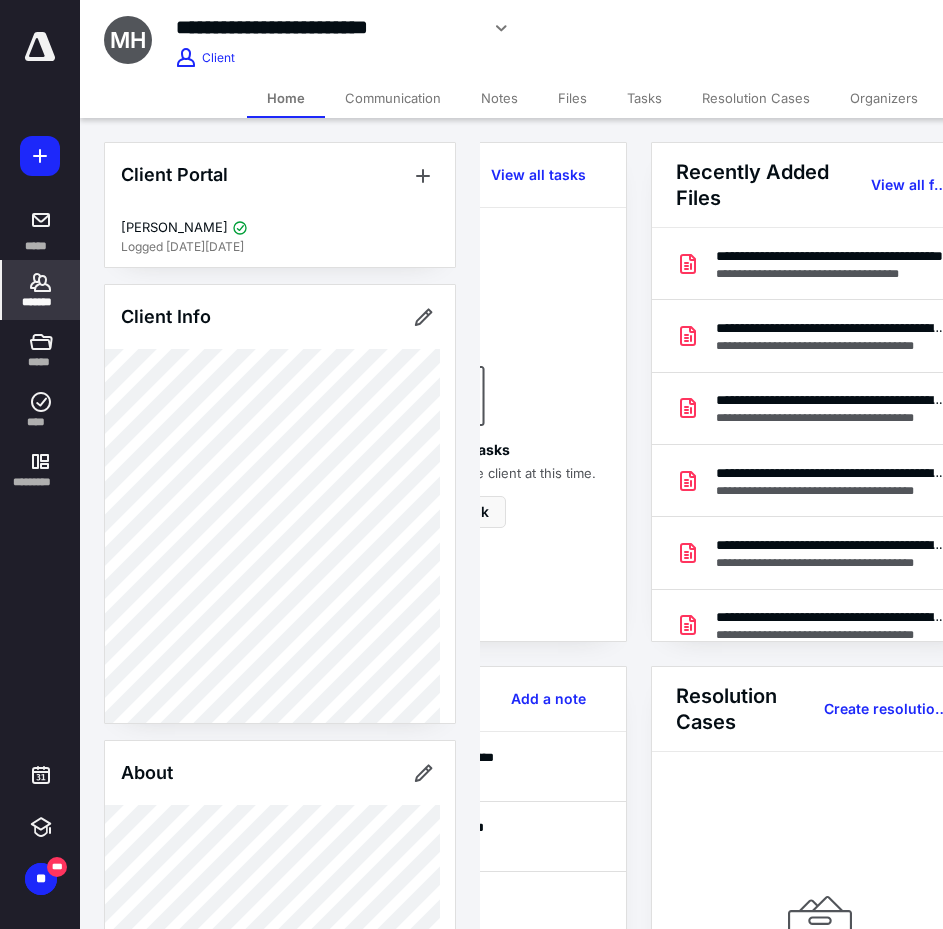 scroll, scrollTop: 0, scrollLeft: 239, axis: horizontal 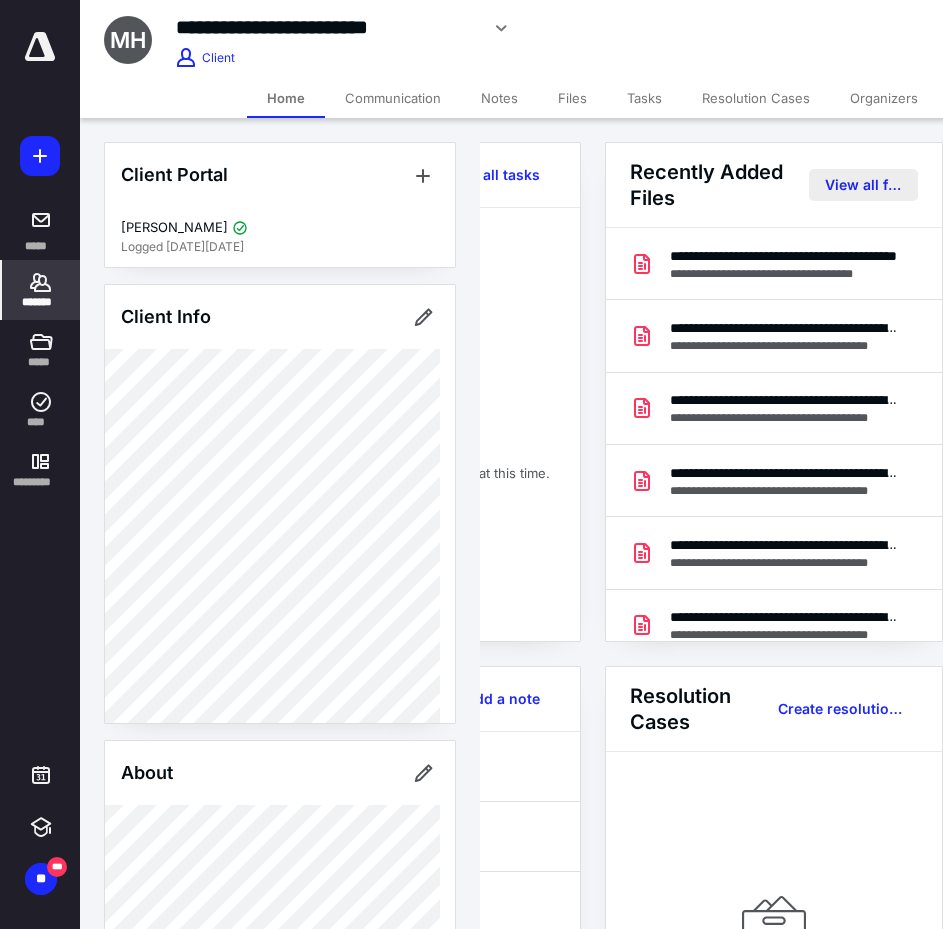 click on "View all files" at bounding box center (863, 185) 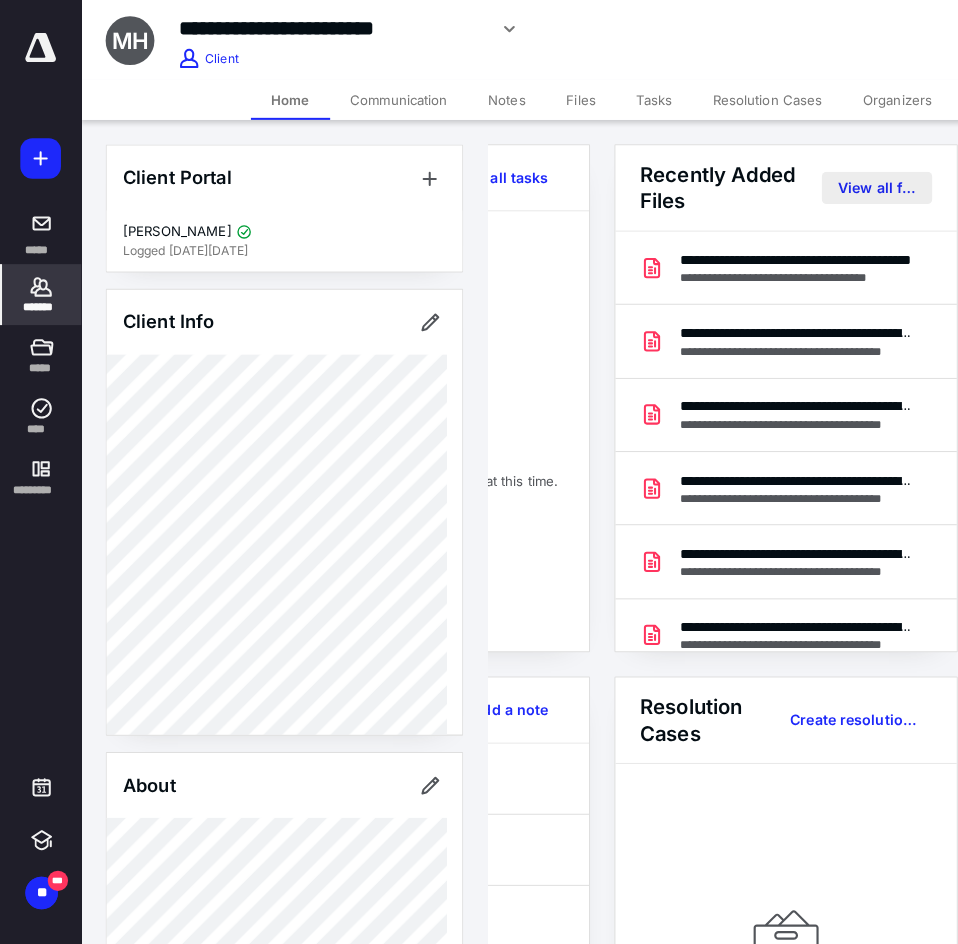 scroll, scrollTop: 0, scrollLeft: 0, axis: both 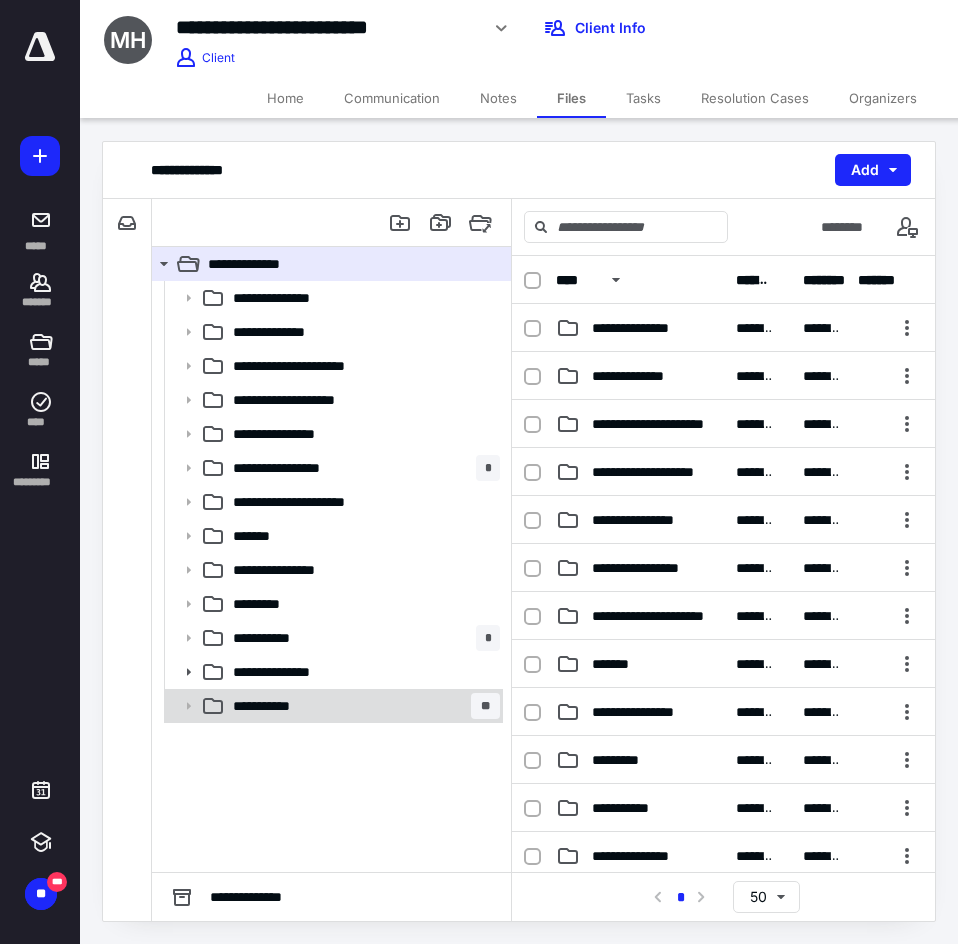 click on "**********" at bounding box center [281, 706] 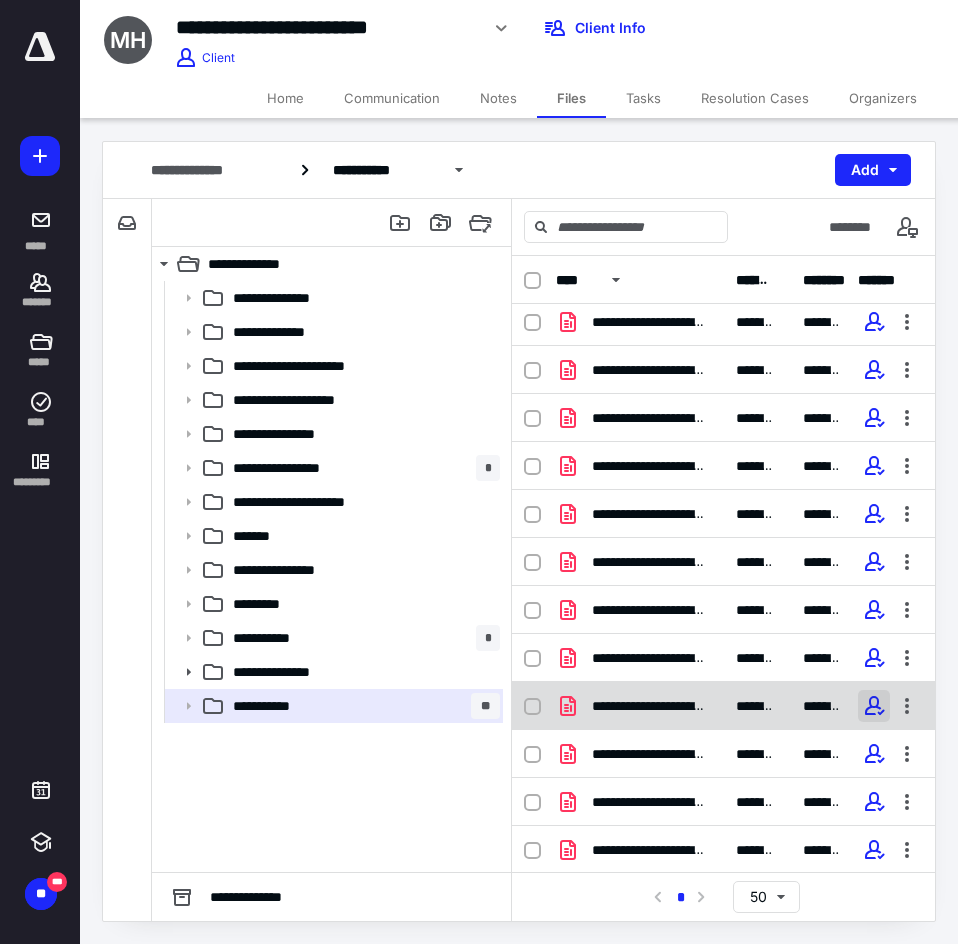 scroll, scrollTop: 8, scrollLeft: 0, axis: vertical 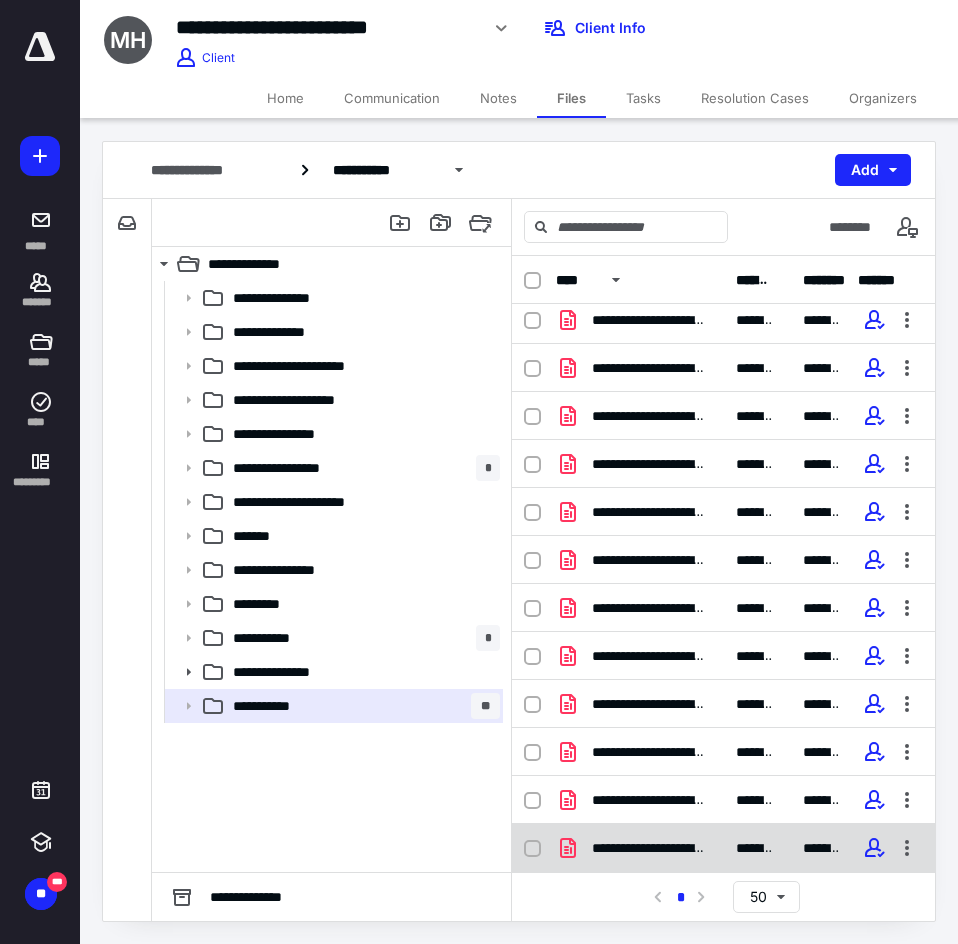 click on "*********" at bounding box center [757, 848] 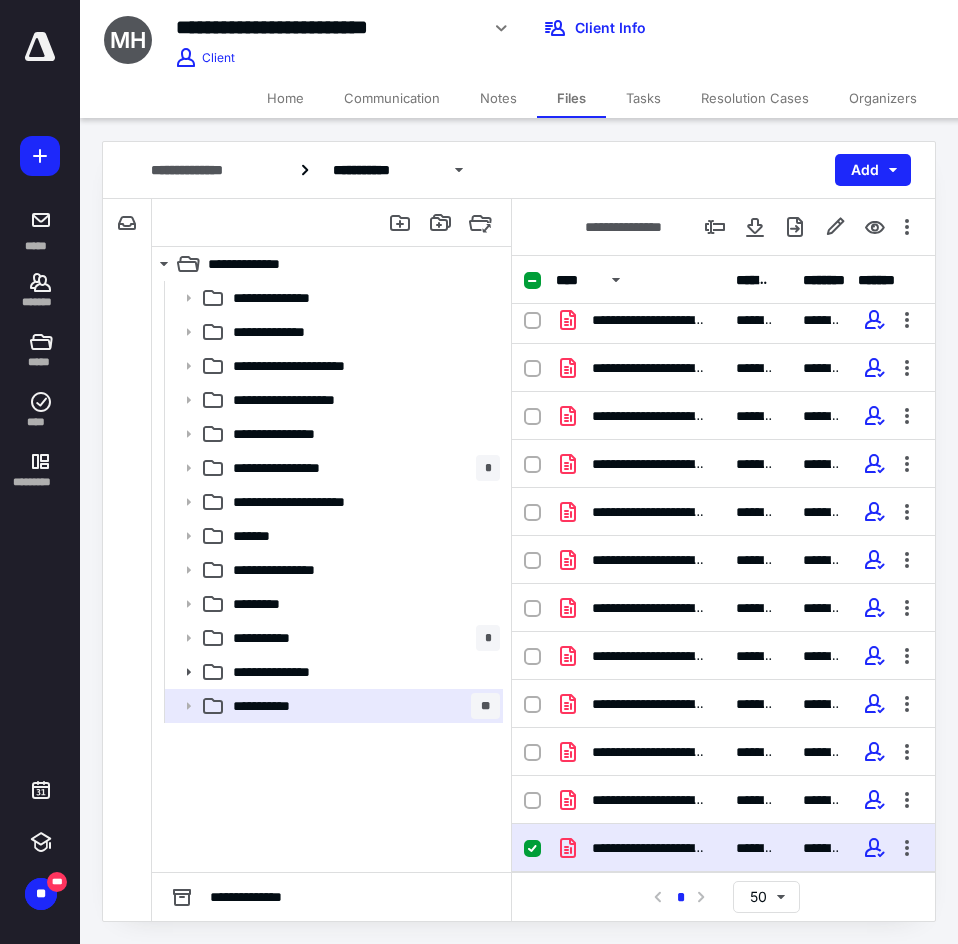 click on "*********" at bounding box center (757, 848) 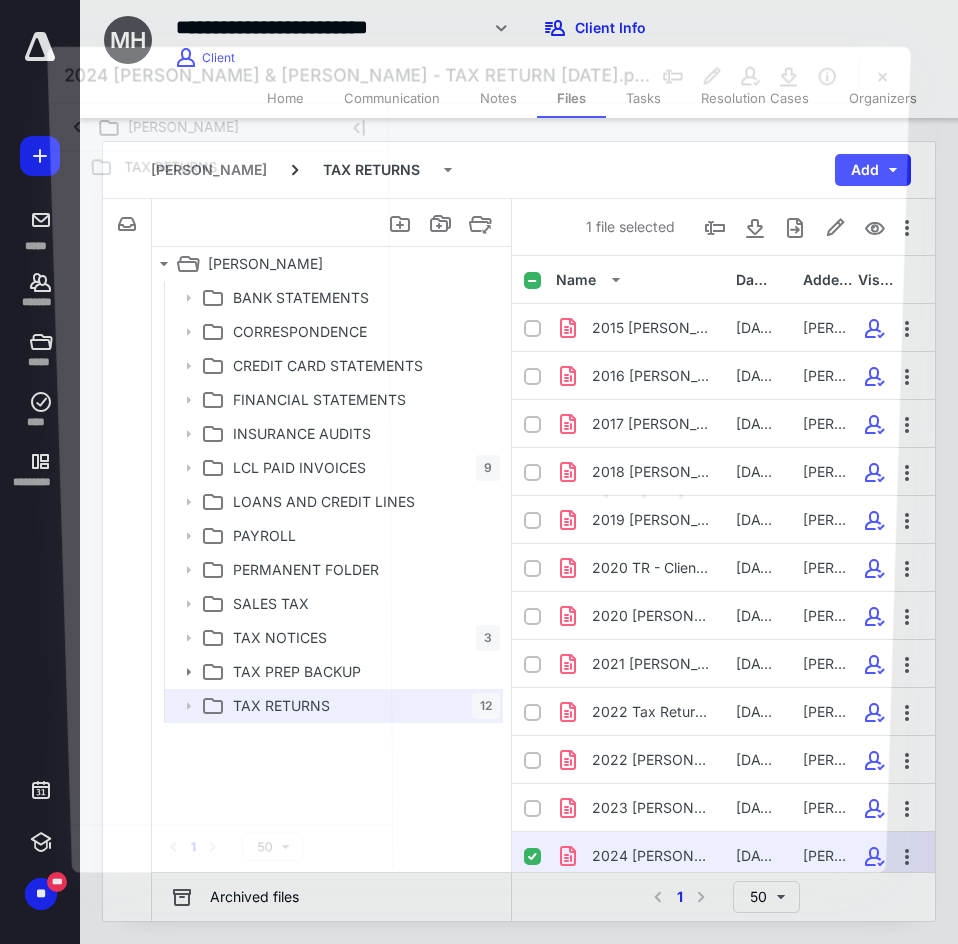 scroll, scrollTop: 8, scrollLeft: 0, axis: vertical 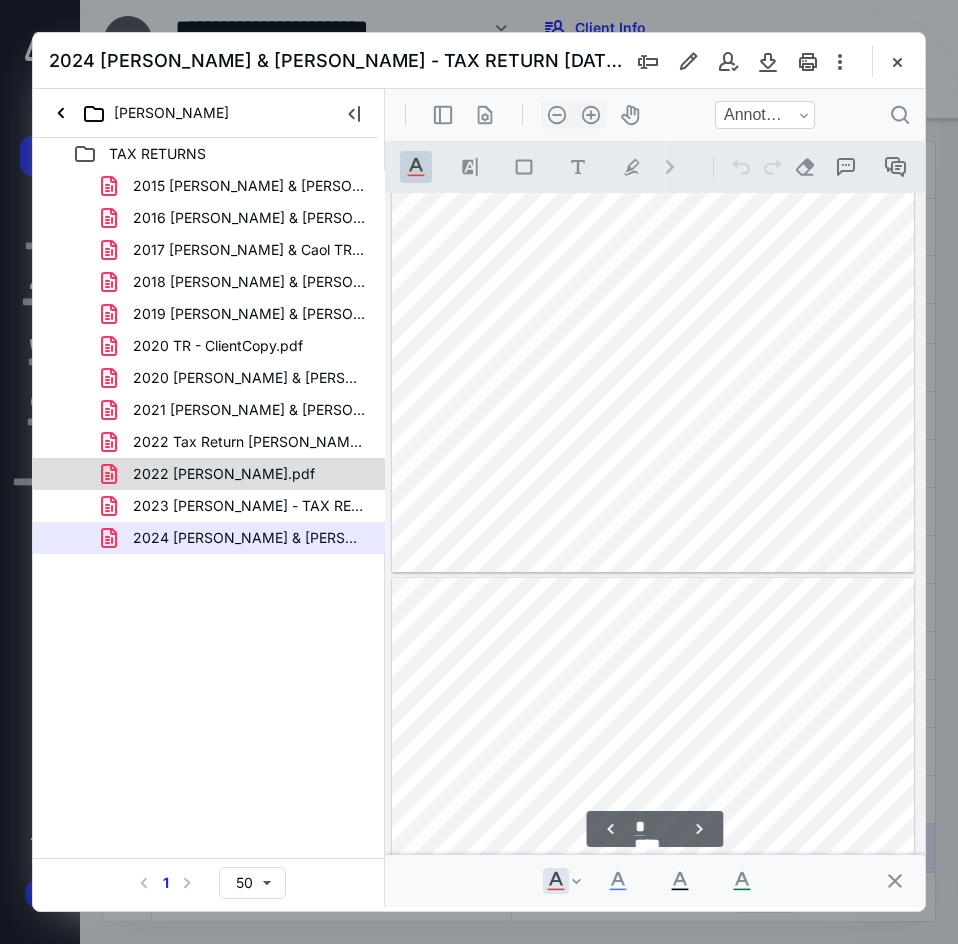 type on "**" 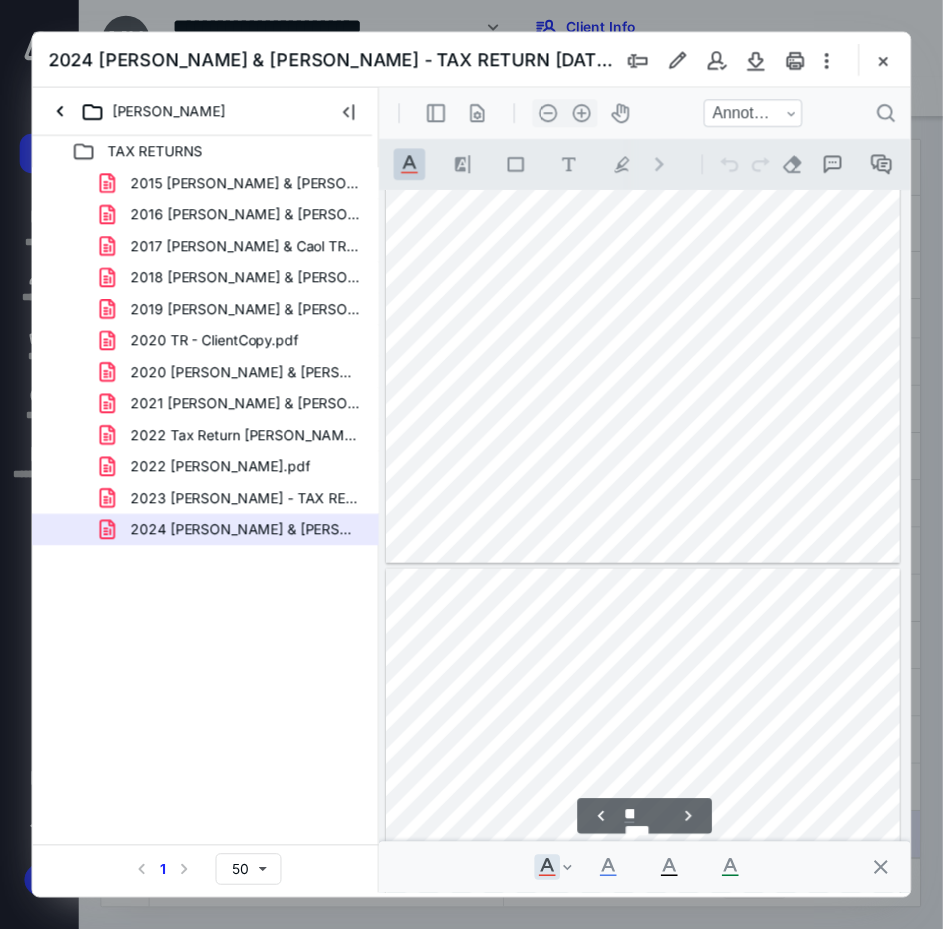 scroll, scrollTop: 6096, scrollLeft: 0, axis: vertical 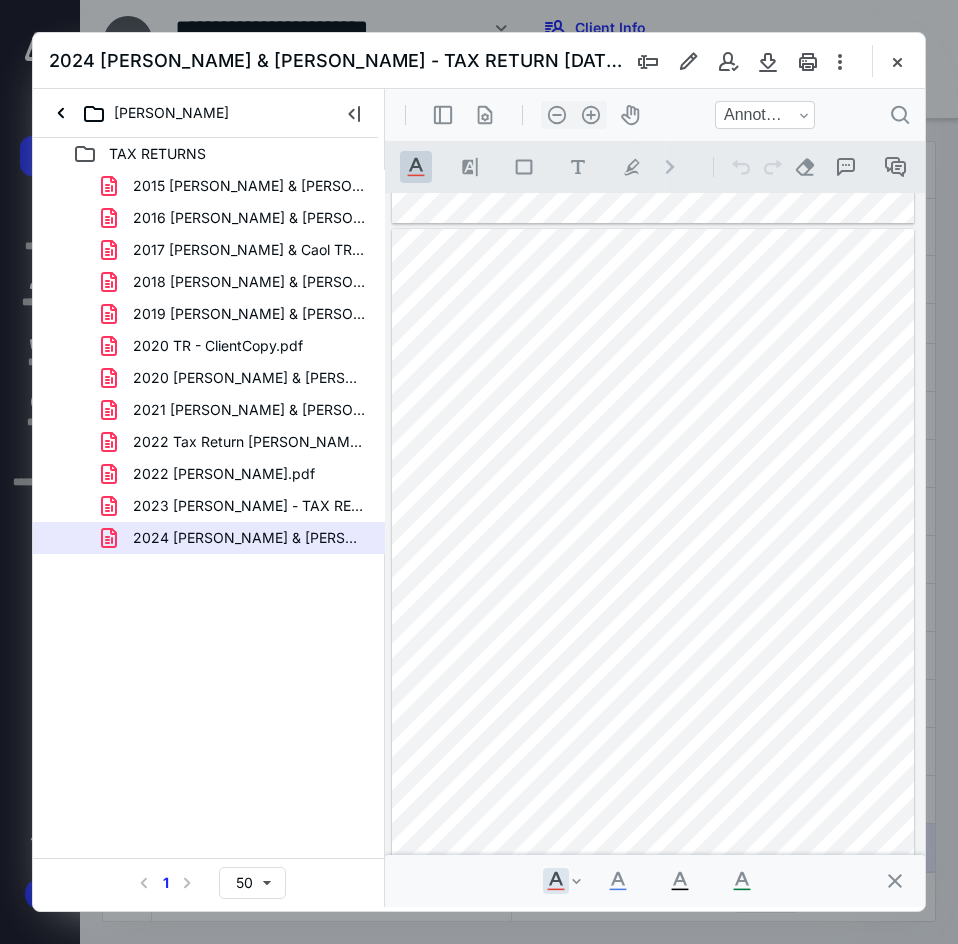click at bounding box center (897, 61) 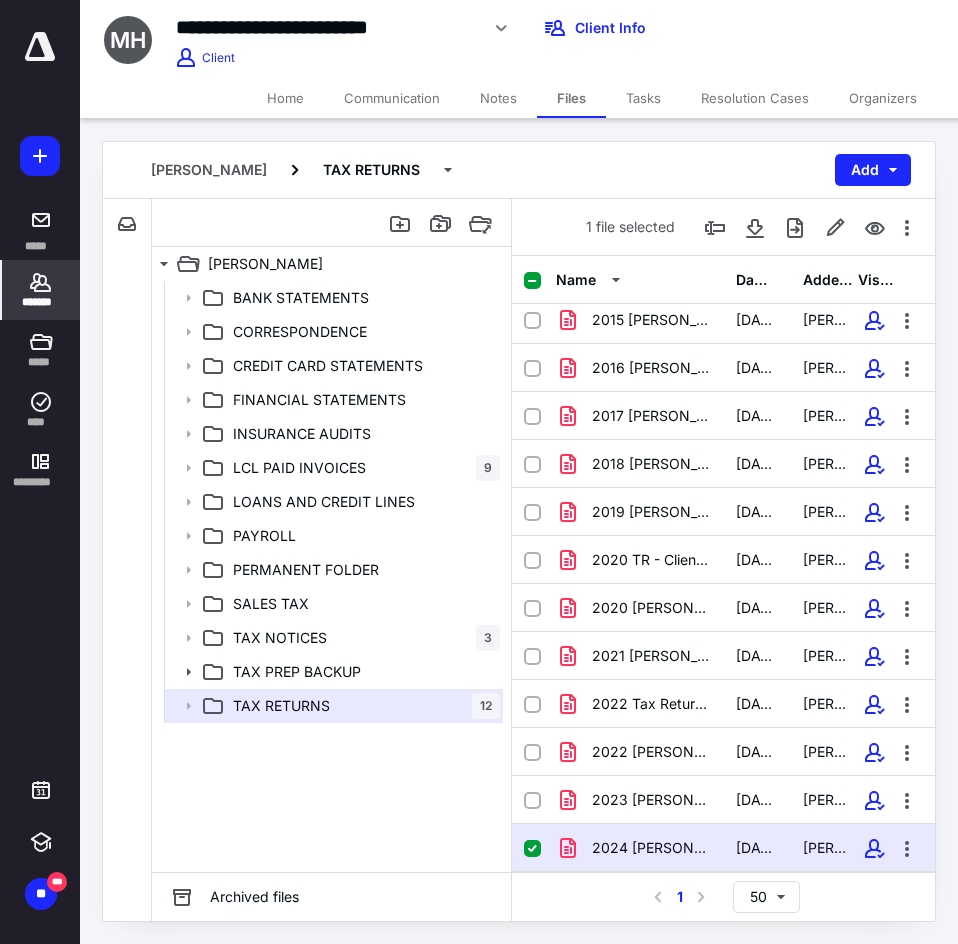 click 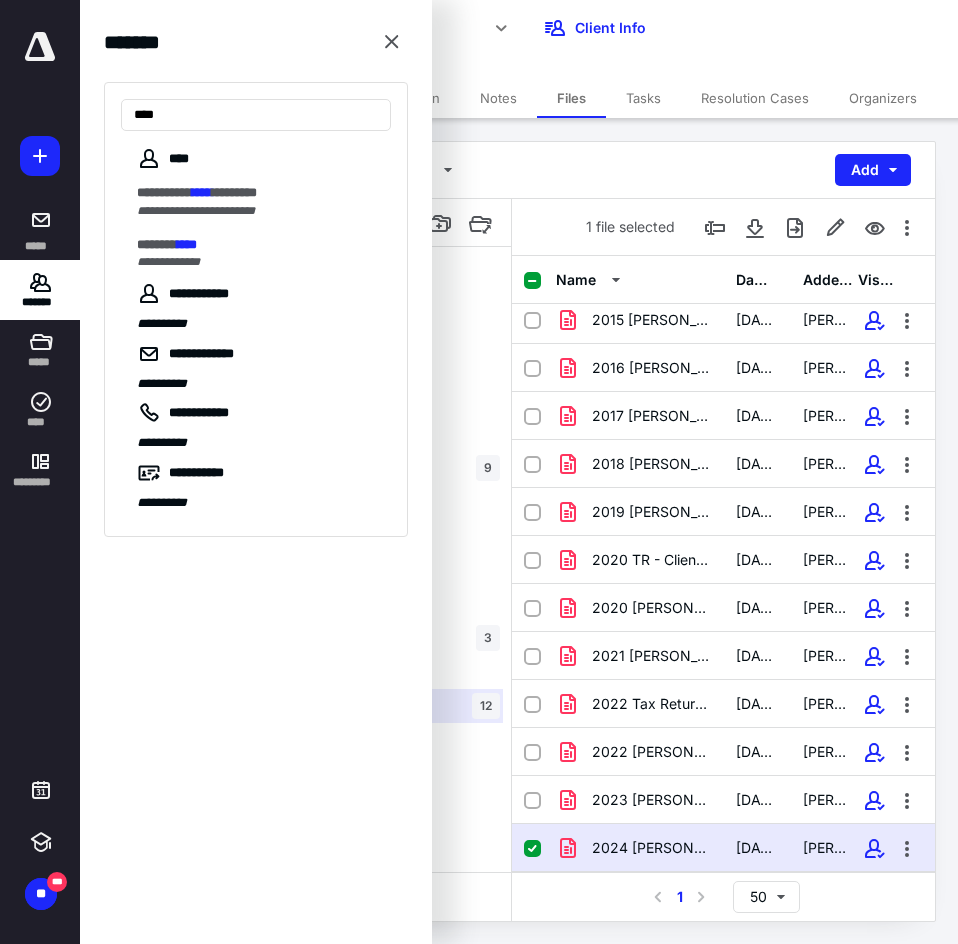 type on "****" 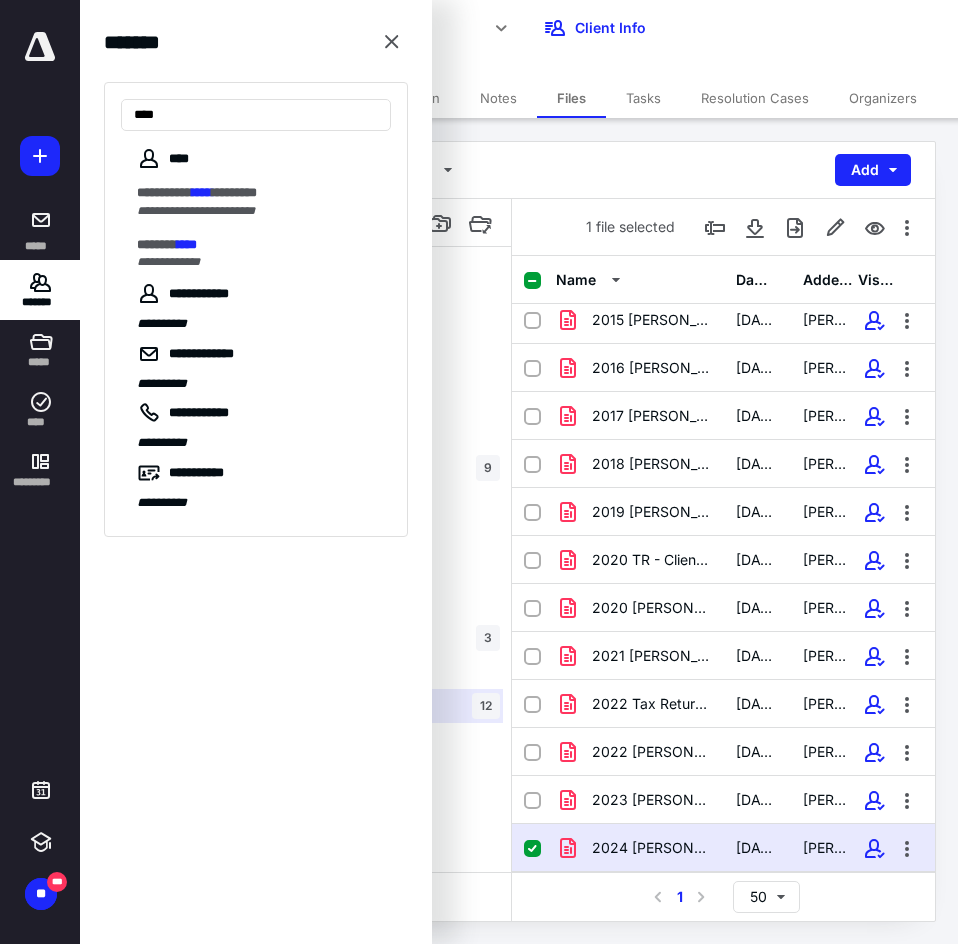 click on "**********" at bounding box center [258, 262] 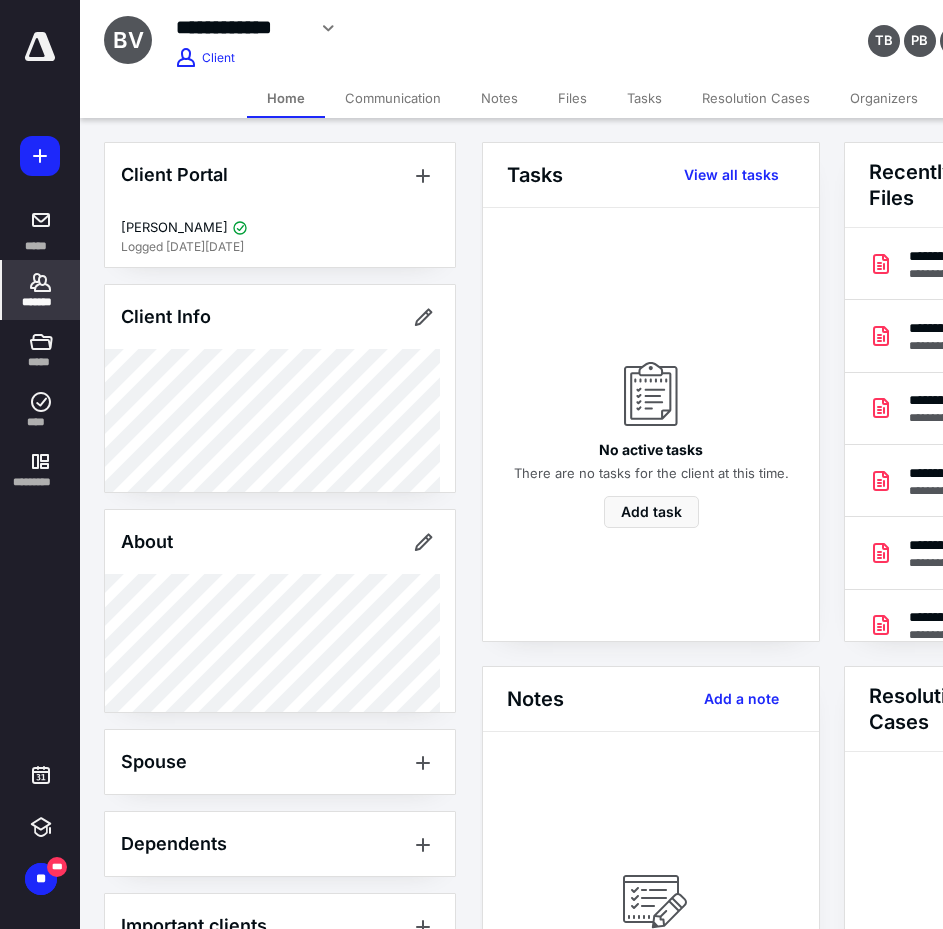 scroll, scrollTop: 0, scrollLeft: 239, axis: horizontal 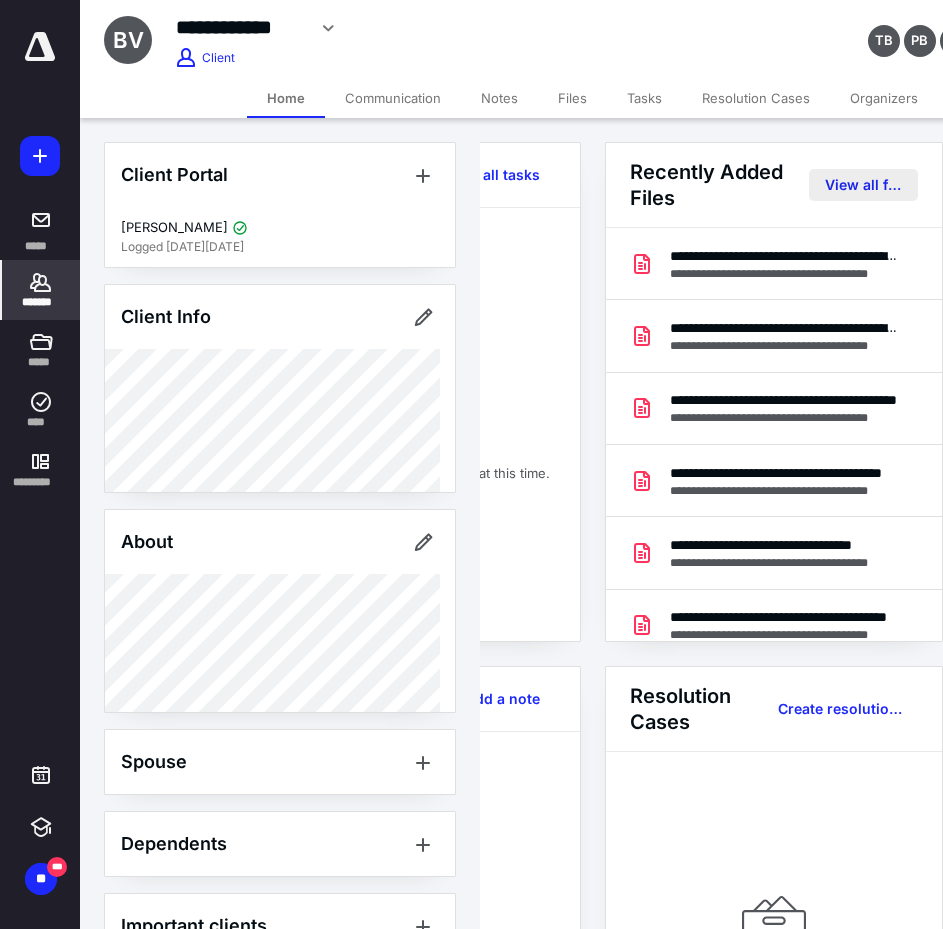 click on "View all files" at bounding box center [863, 185] 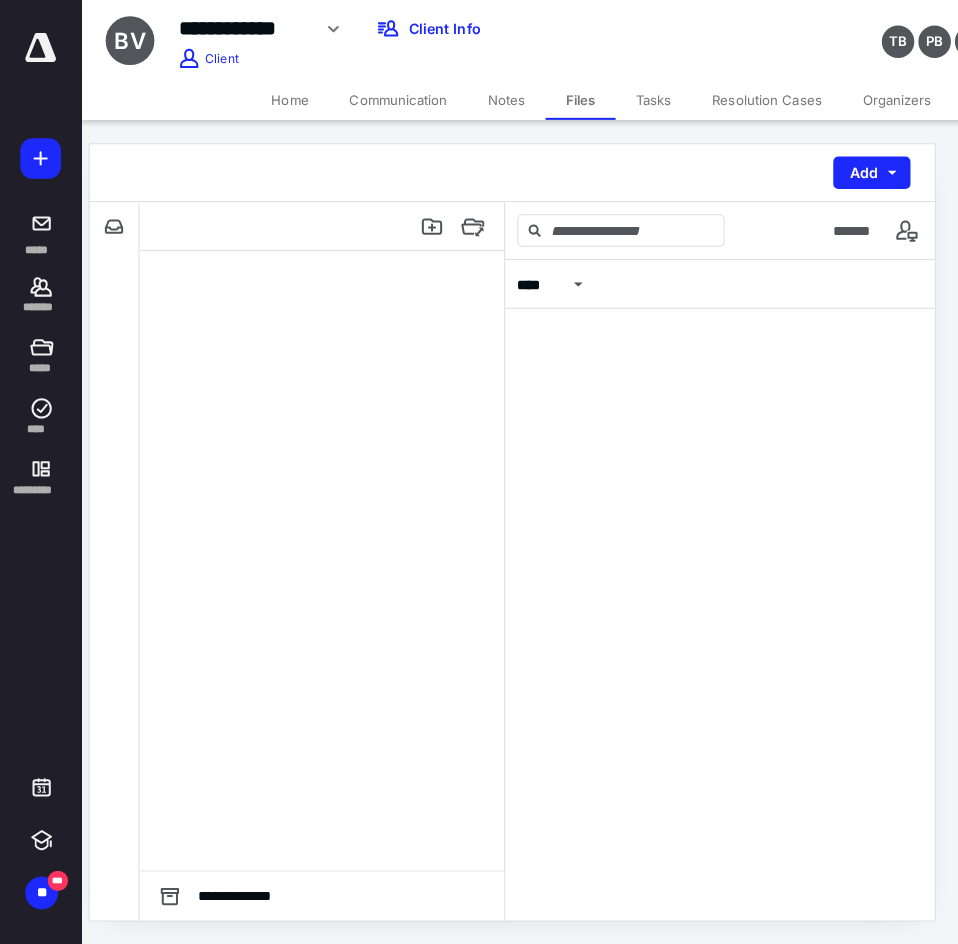 scroll, scrollTop: 0, scrollLeft: 0, axis: both 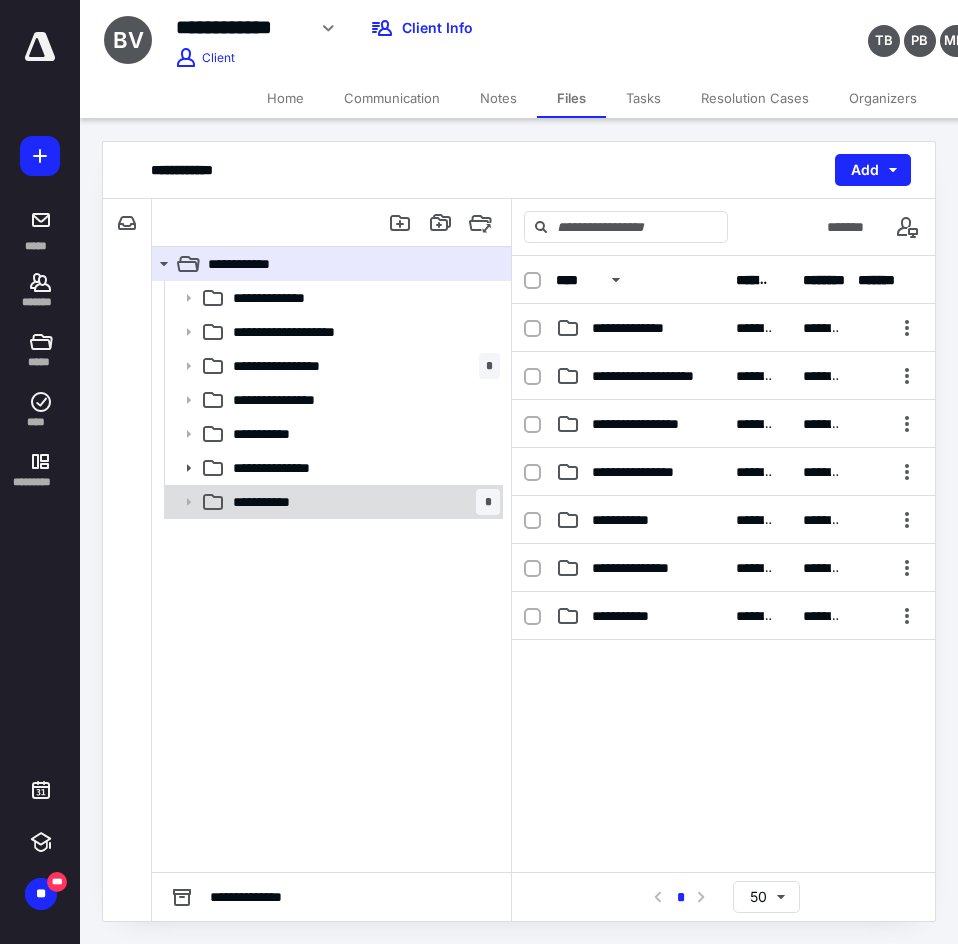 click on "**********" at bounding box center (332, 502) 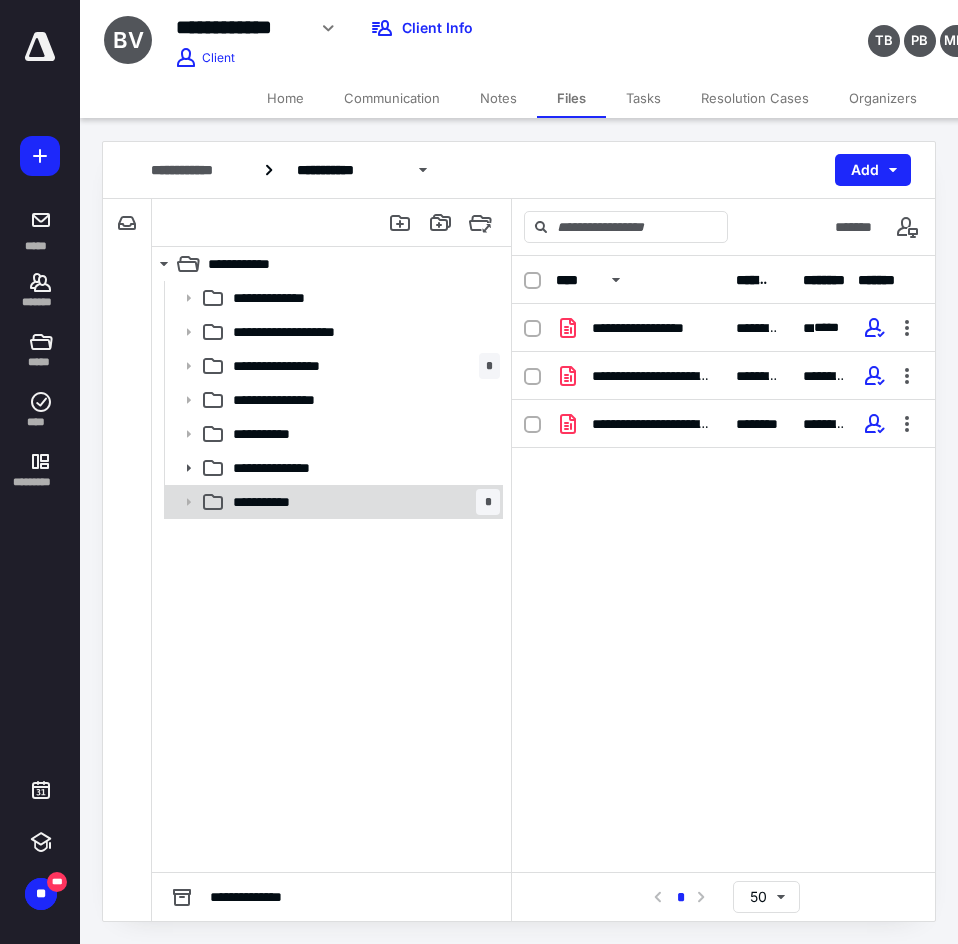 click on "**********" at bounding box center [362, 502] 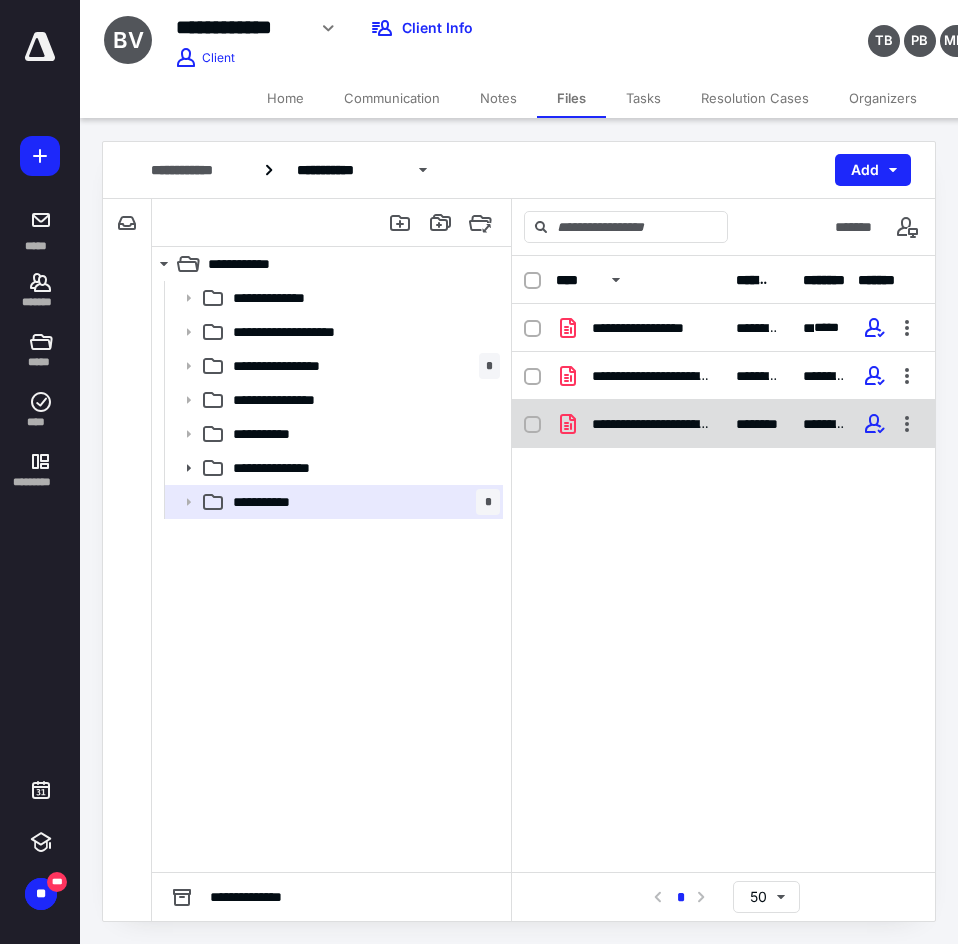 click on "**********" at bounding box center [723, 424] 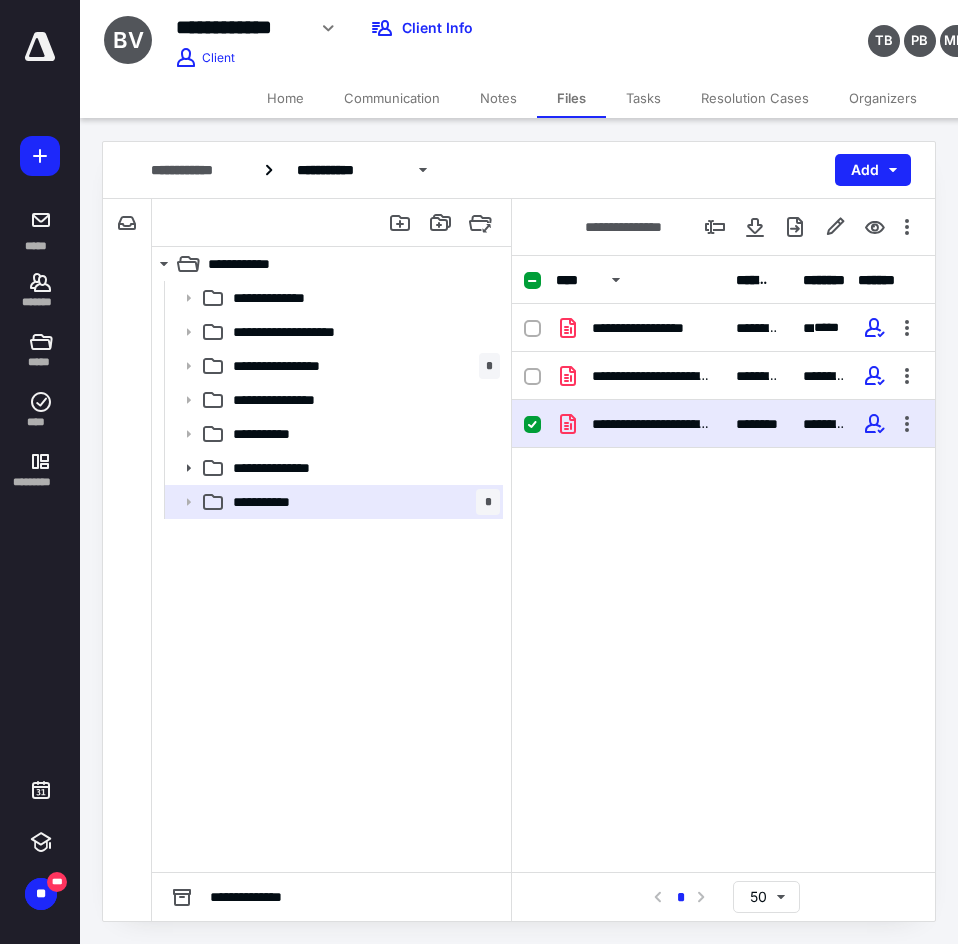 click on "**********" at bounding box center (640, 424) 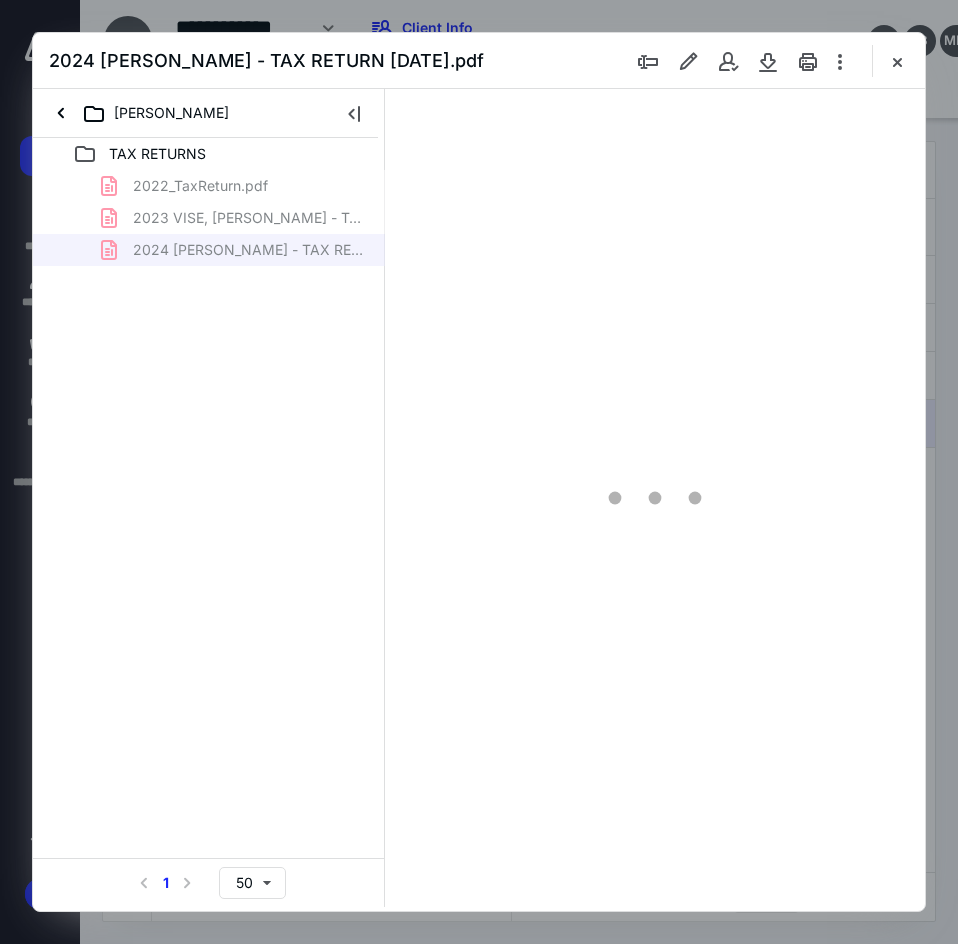 scroll, scrollTop: 0, scrollLeft: 0, axis: both 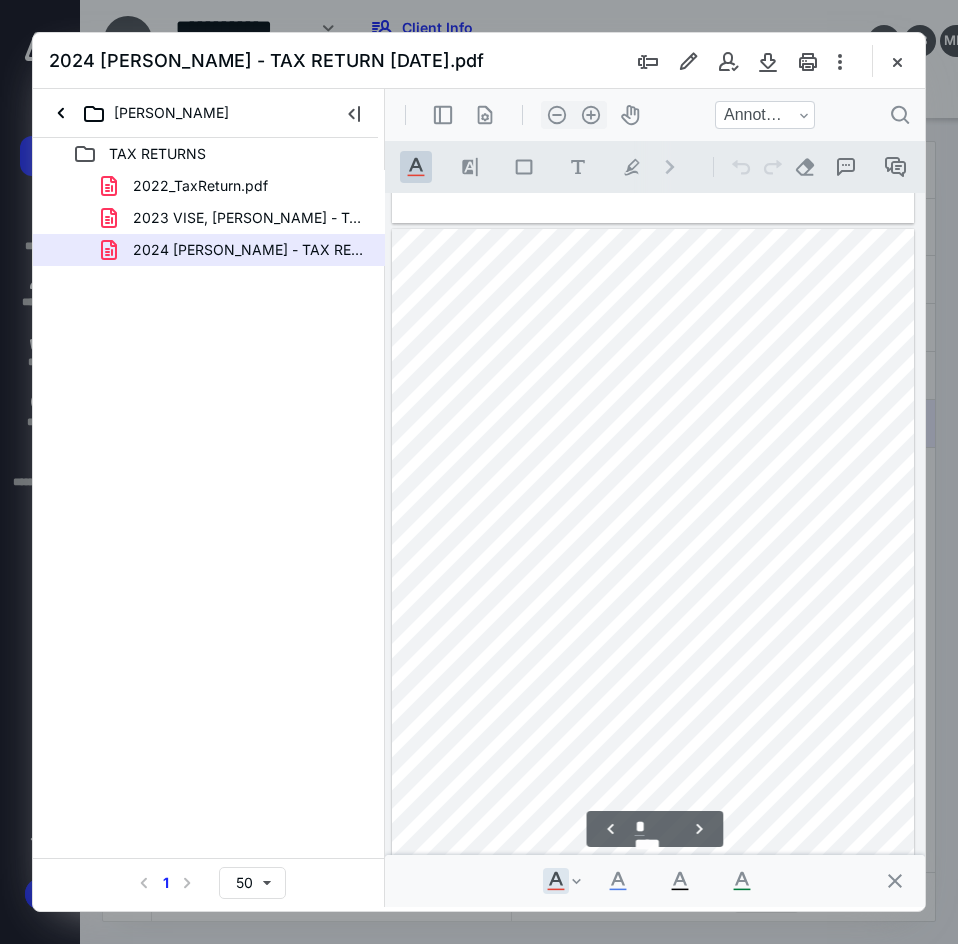 type on "*" 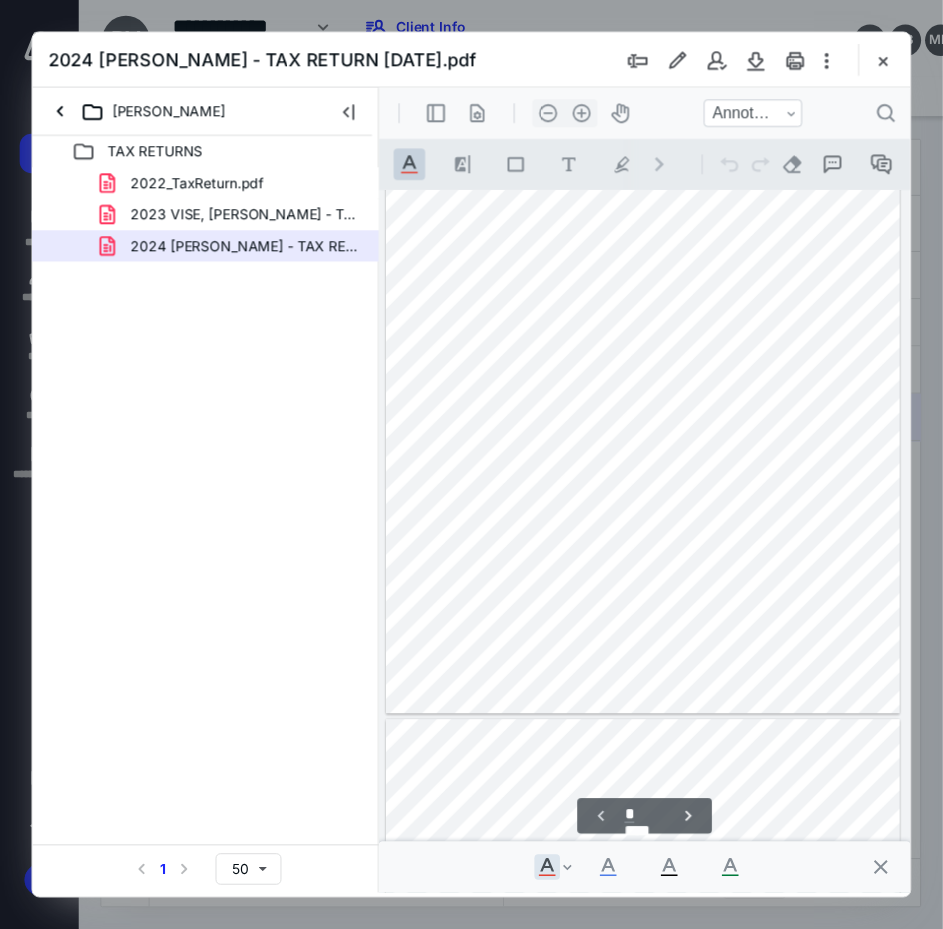 scroll, scrollTop: 0, scrollLeft: 0, axis: both 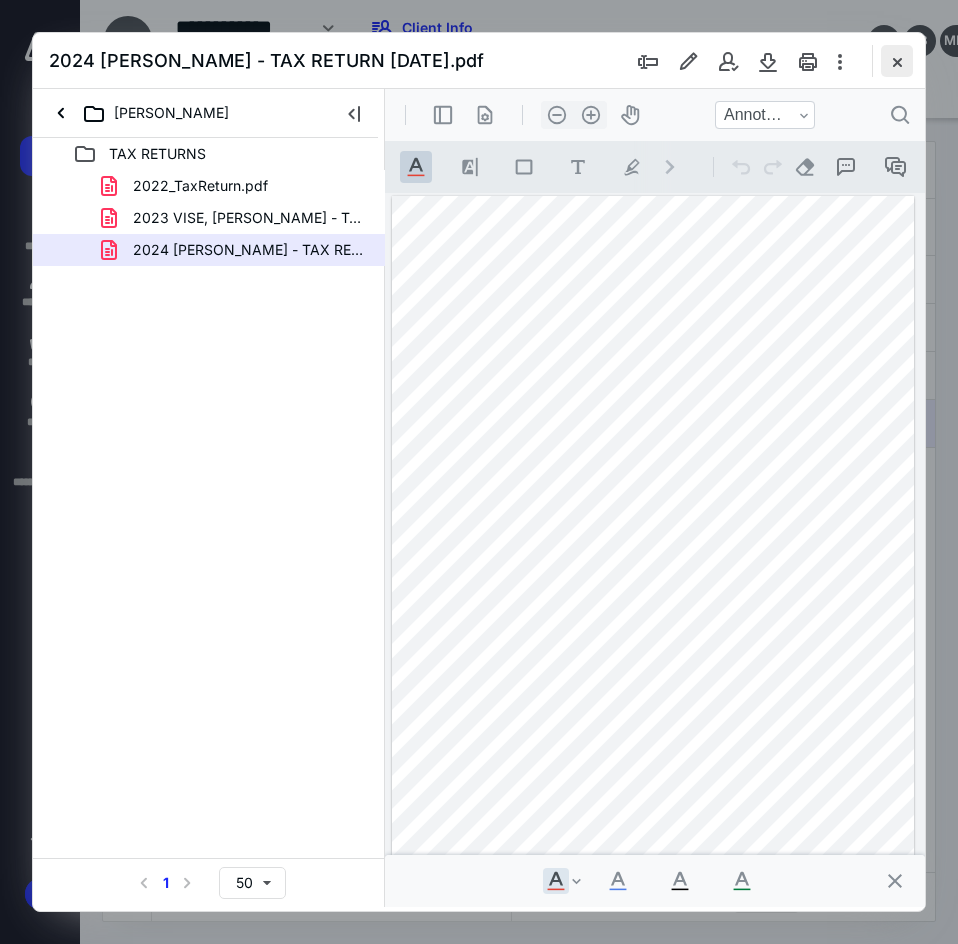 click at bounding box center (897, 61) 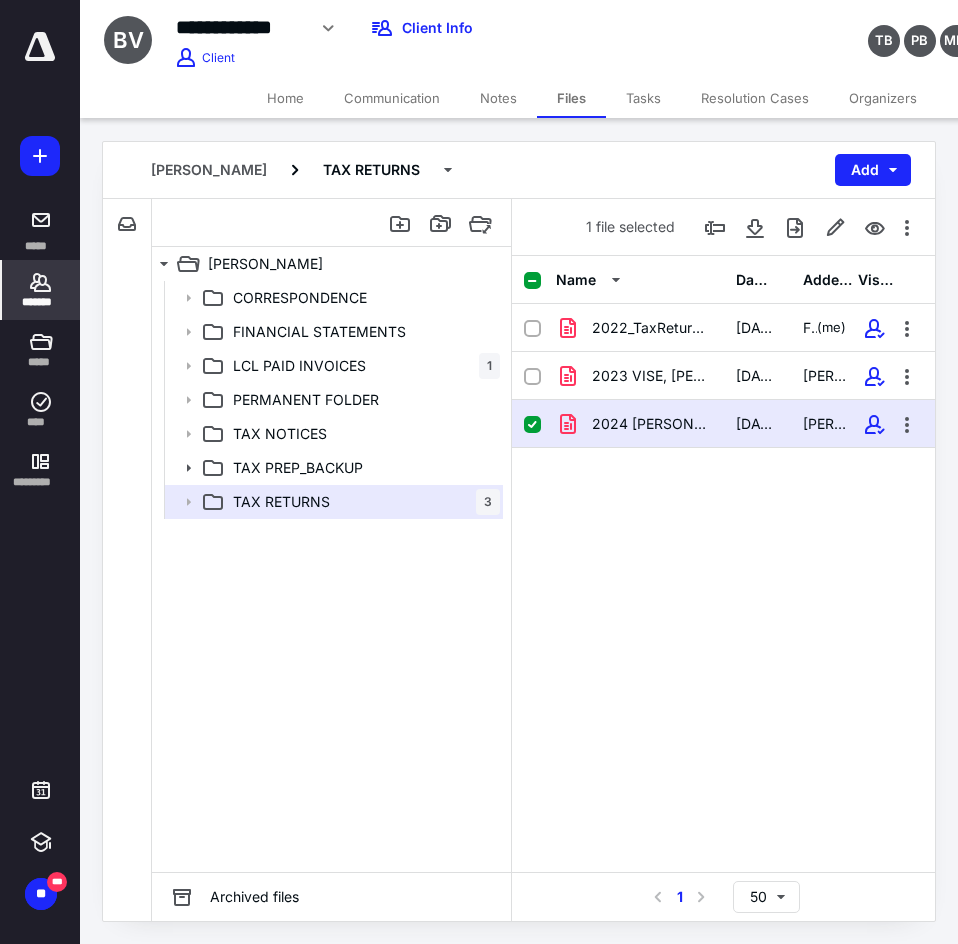 click 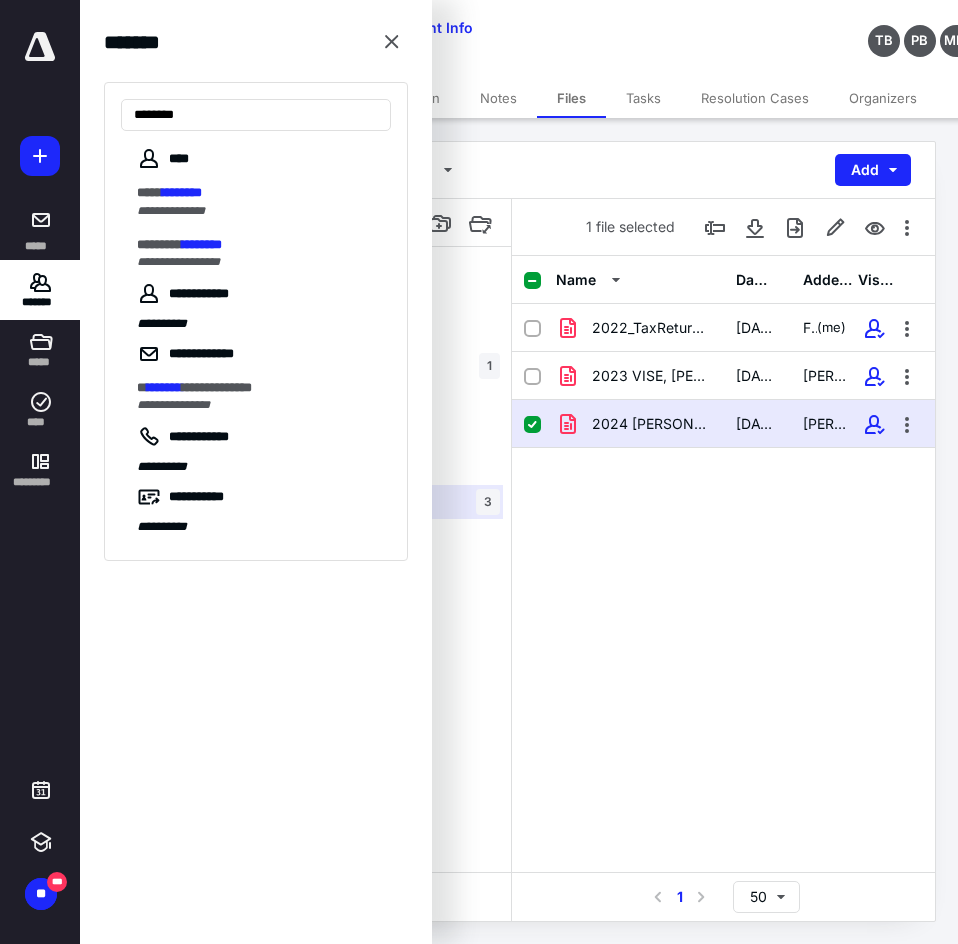type on "********" 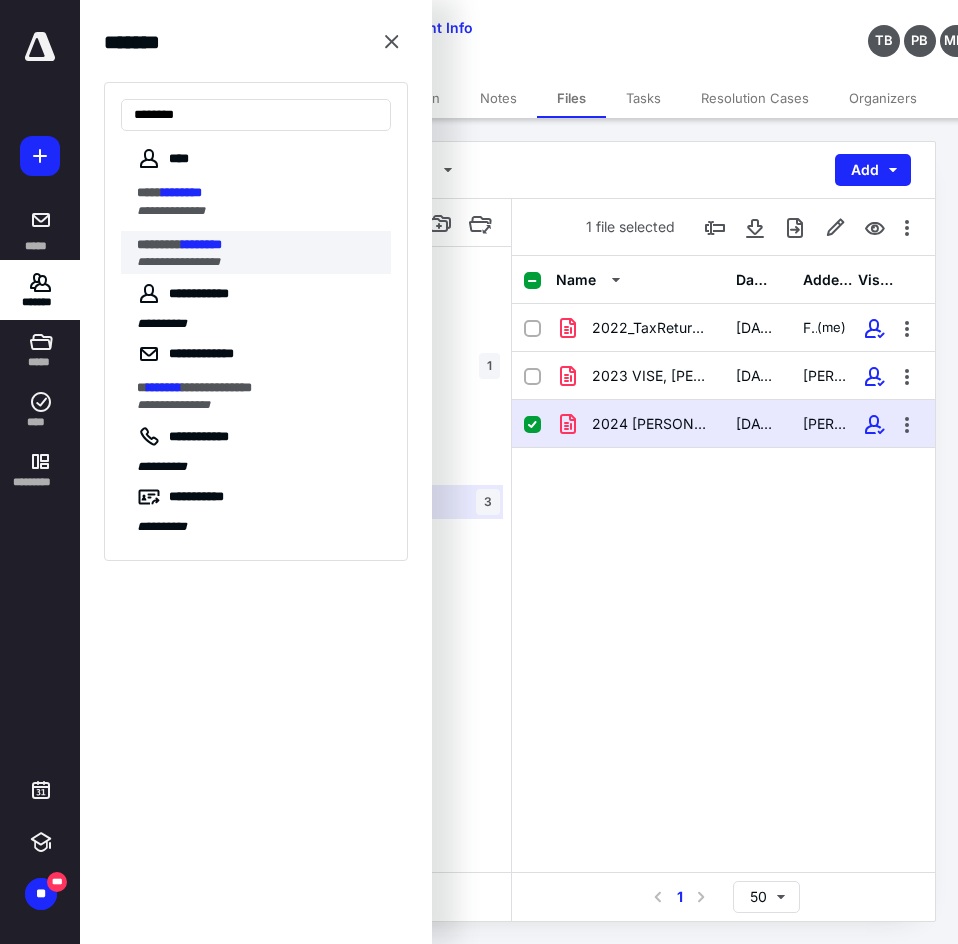 click on "********" at bounding box center (202, 244) 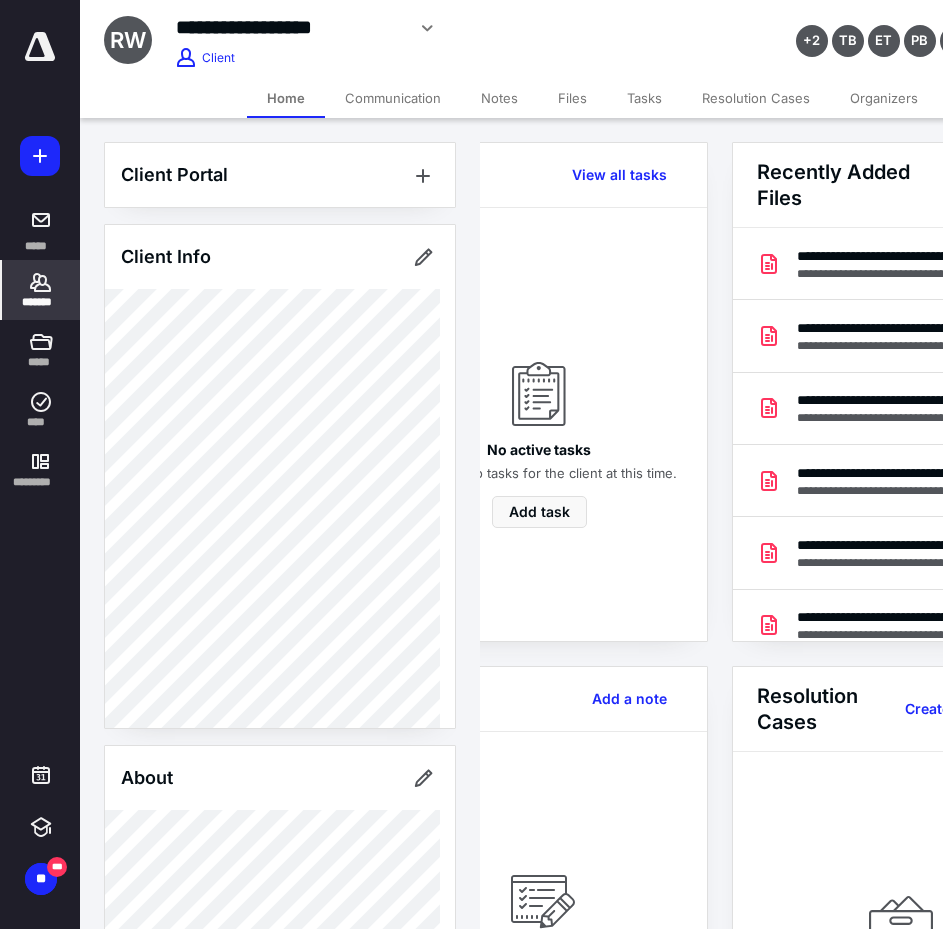 scroll, scrollTop: 0, scrollLeft: 239, axis: horizontal 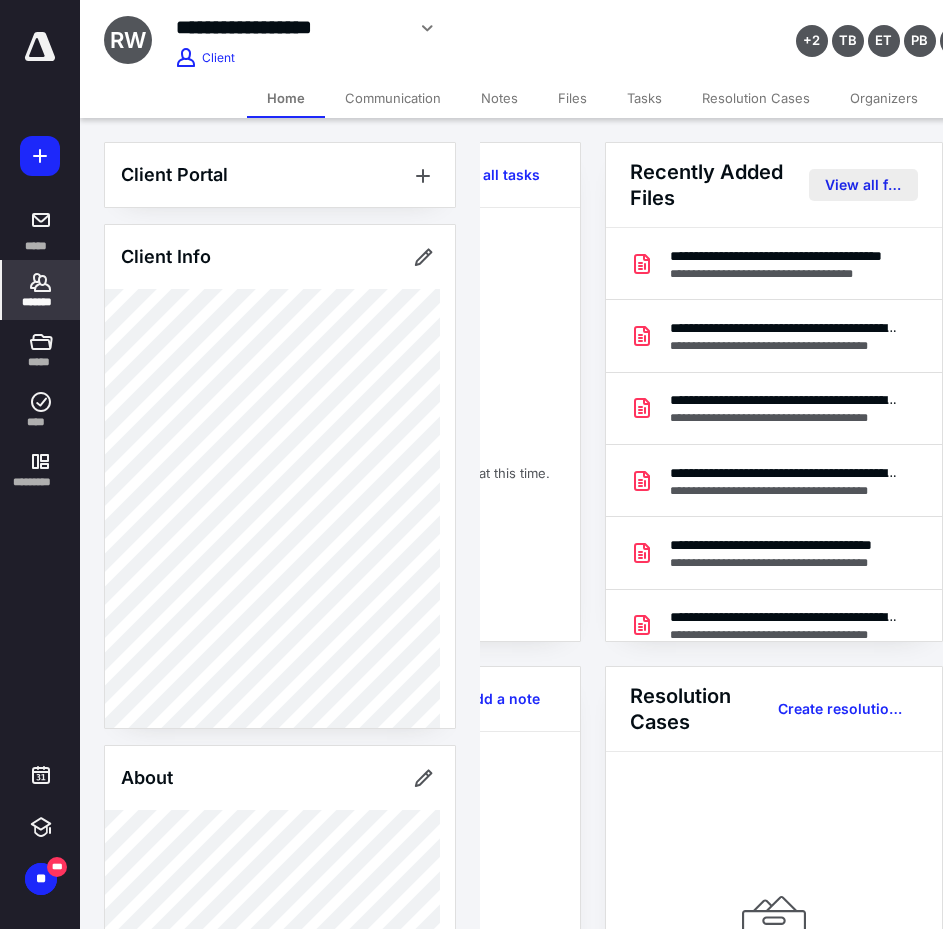 click on "View all files" at bounding box center (863, 185) 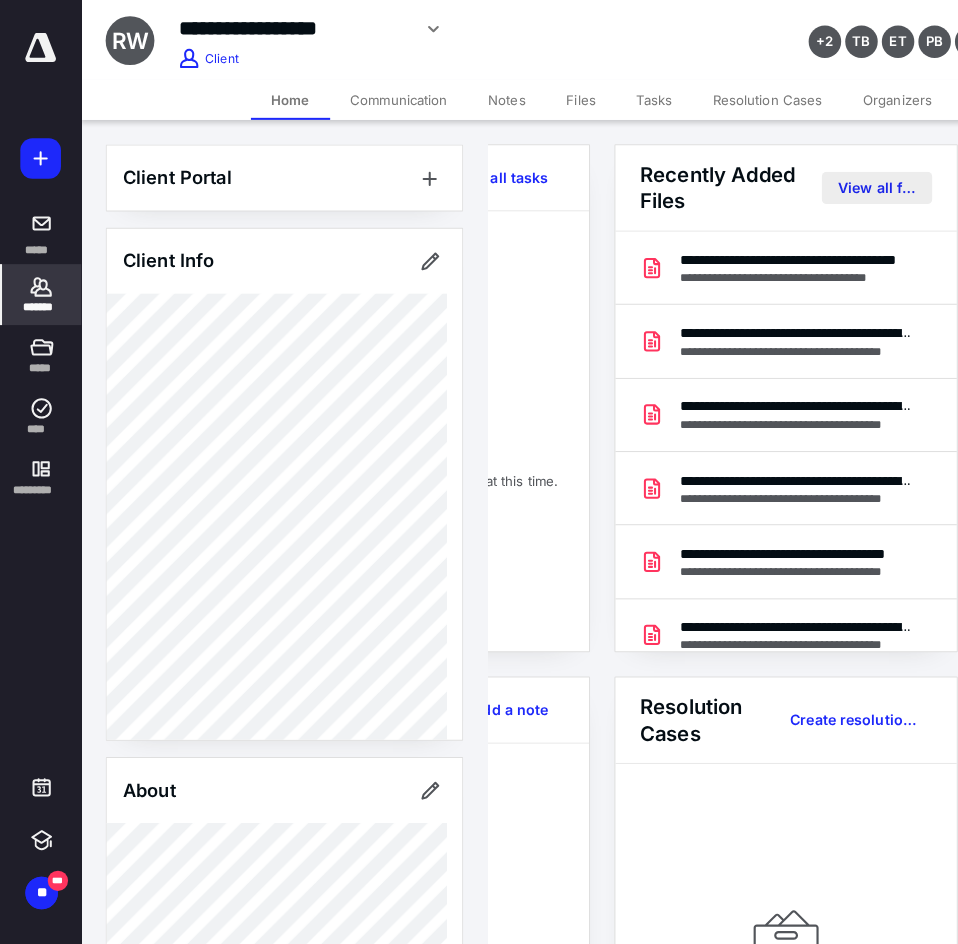 scroll, scrollTop: 0, scrollLeft: 0, axis: both 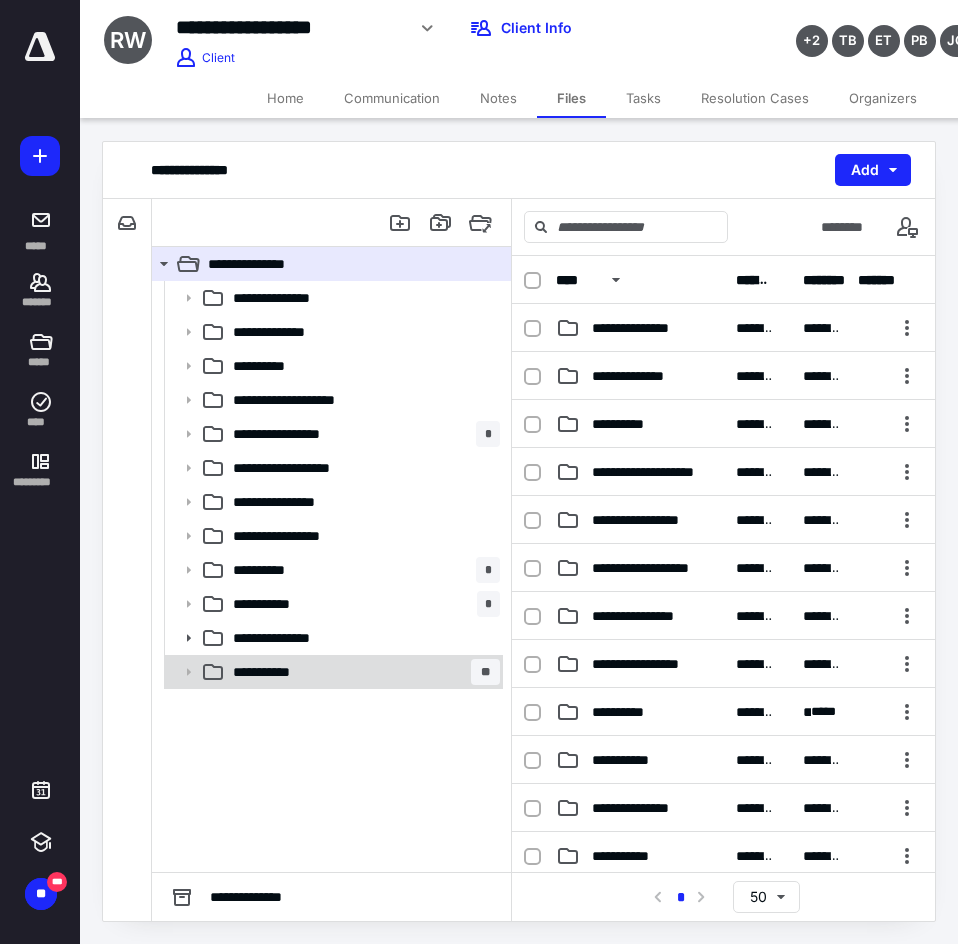 click on "**********" at bounding box center (332, 672) 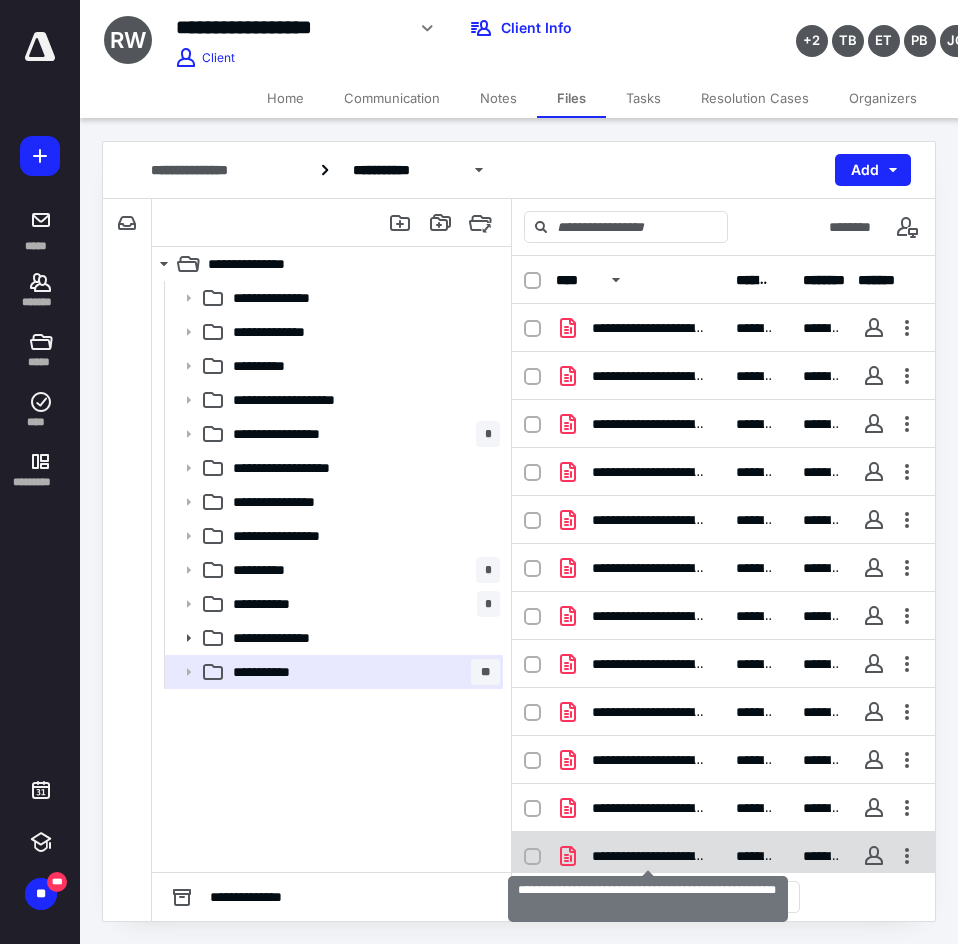 click on "**********" at bounding box center [648, 856] 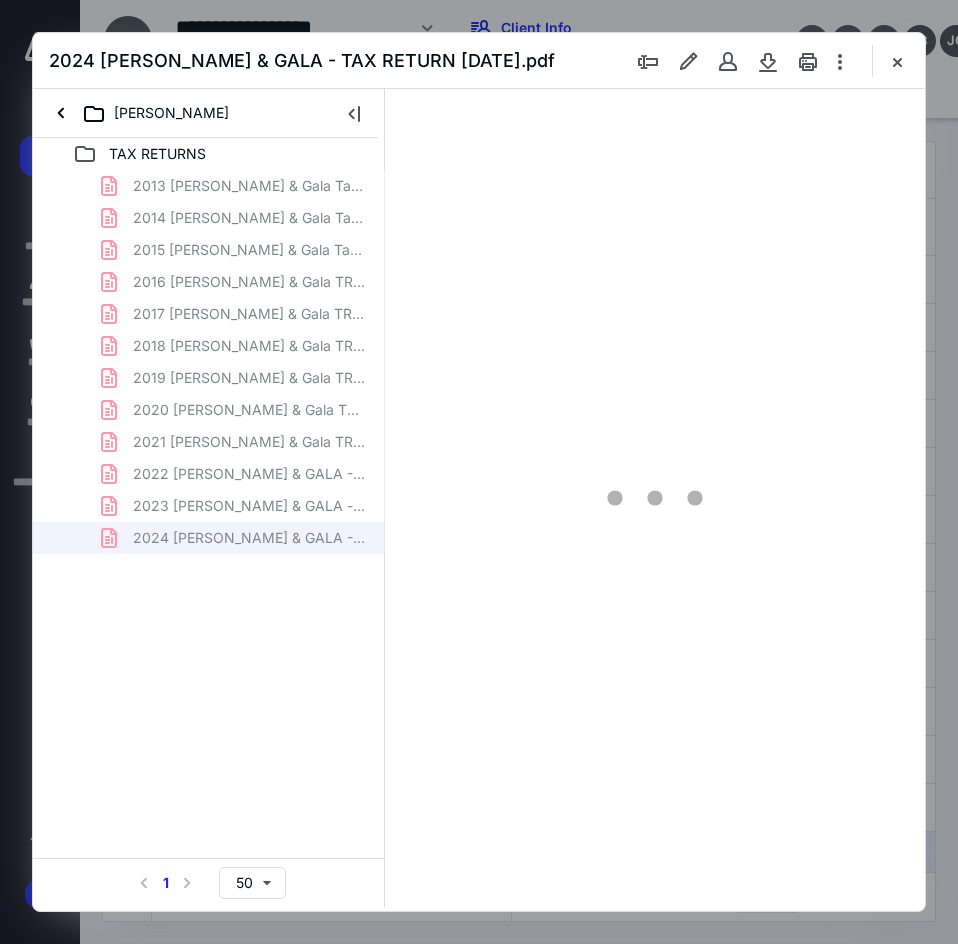 scroll, scrollTop: 0, scrollLeft: 0, axis: both 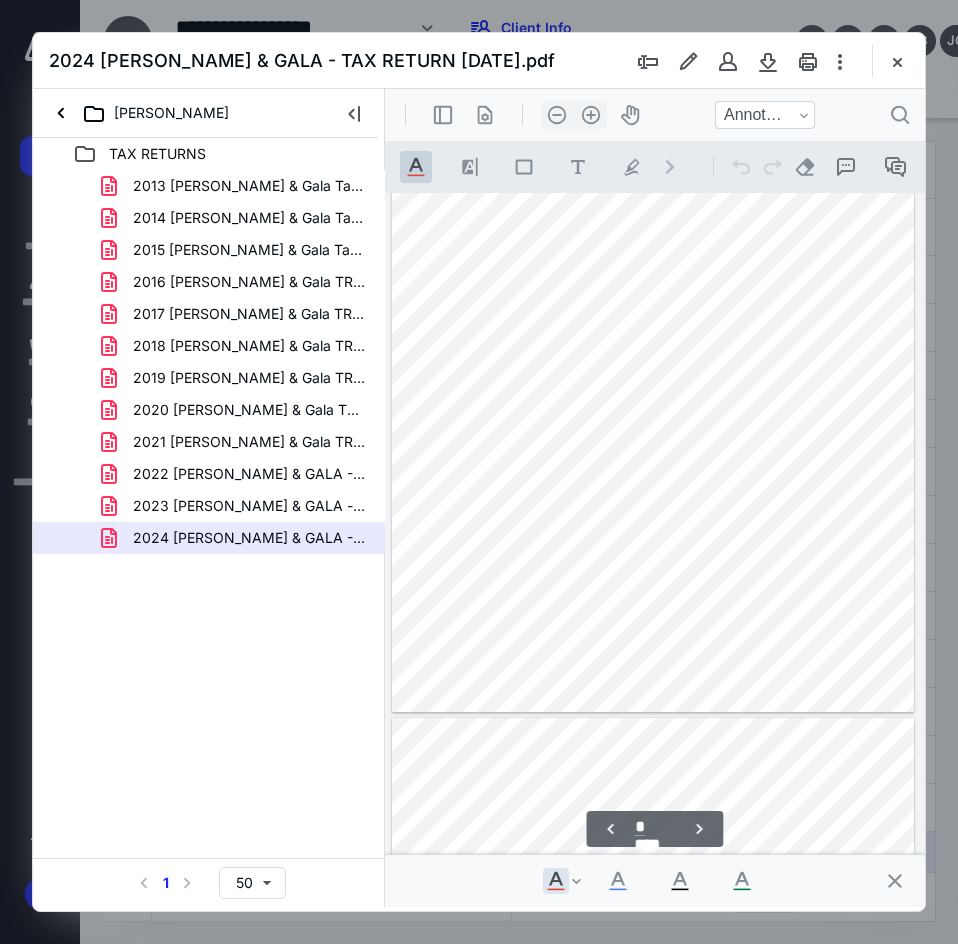 type on "**" 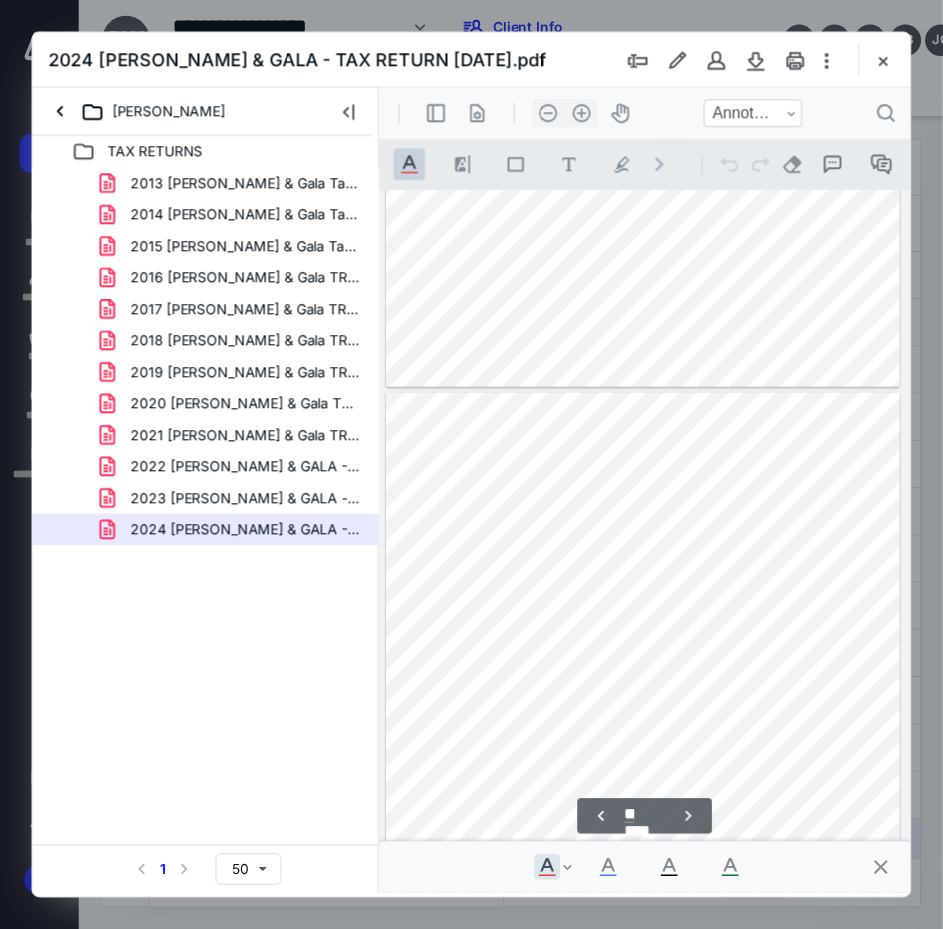 scroll, scrollTop: 6096, scrollLeft: 0, axis: vertical 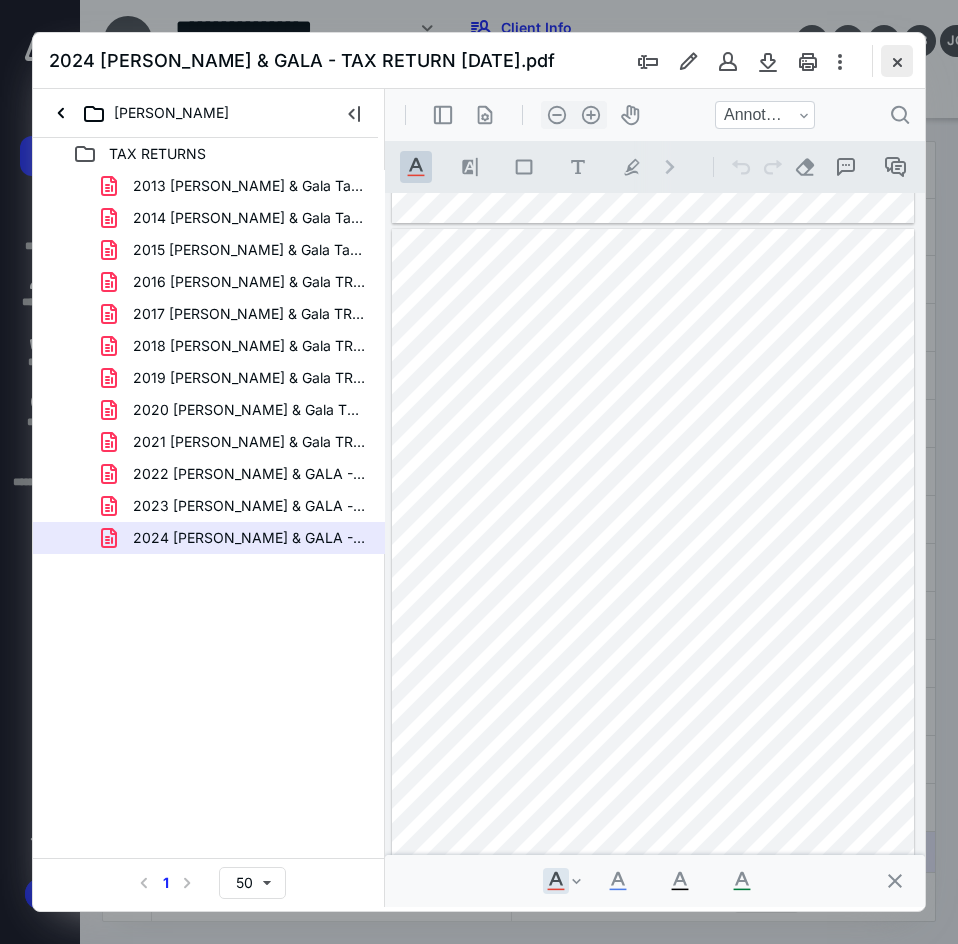 click at bounding box center [897, 61] 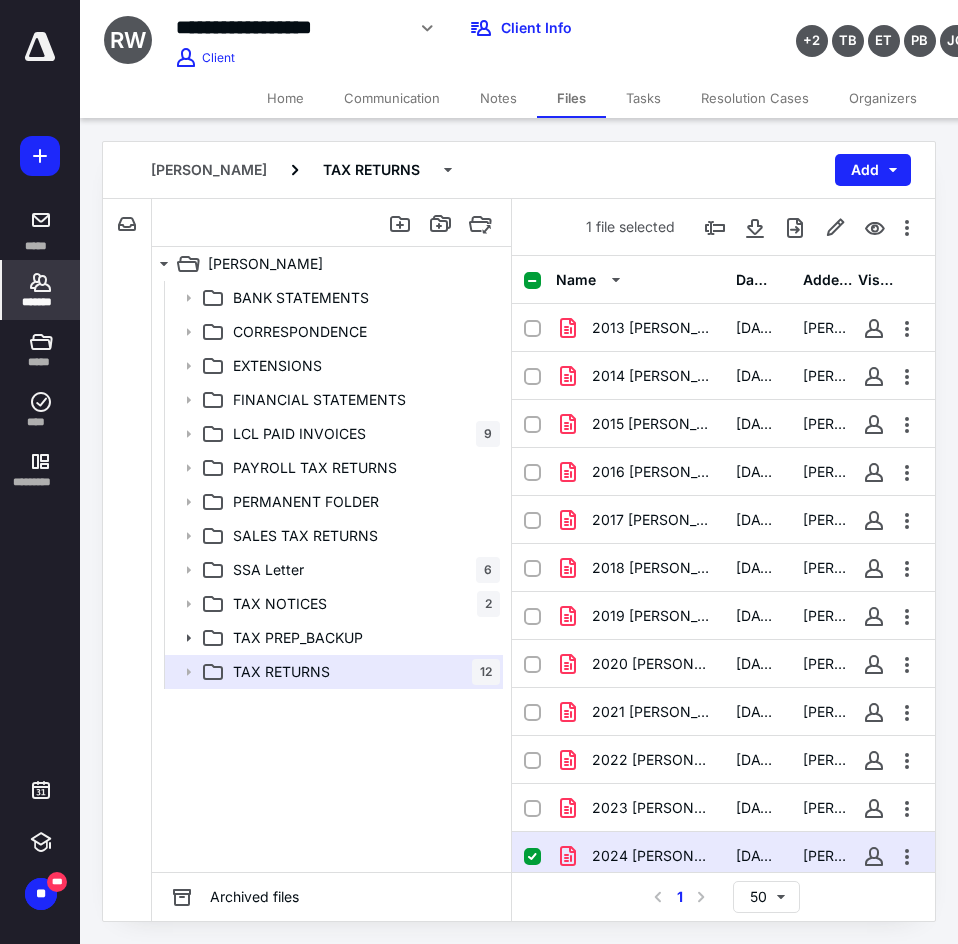 click 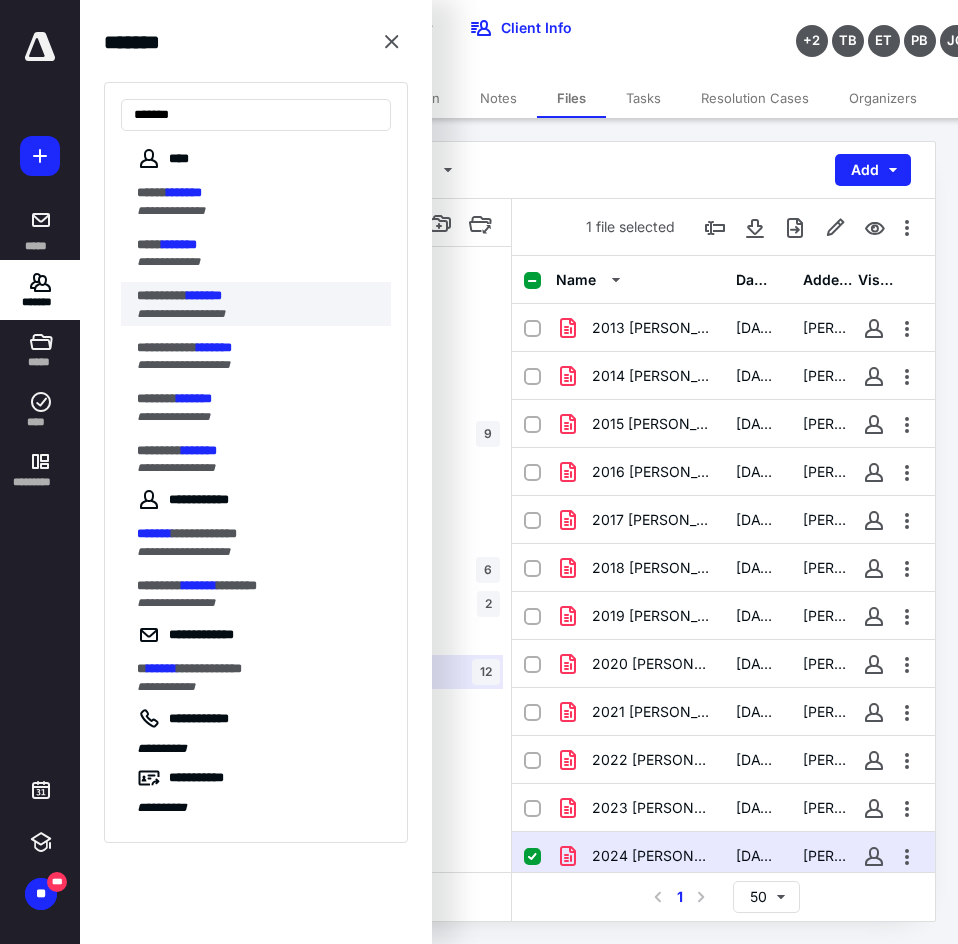 type on "*******" 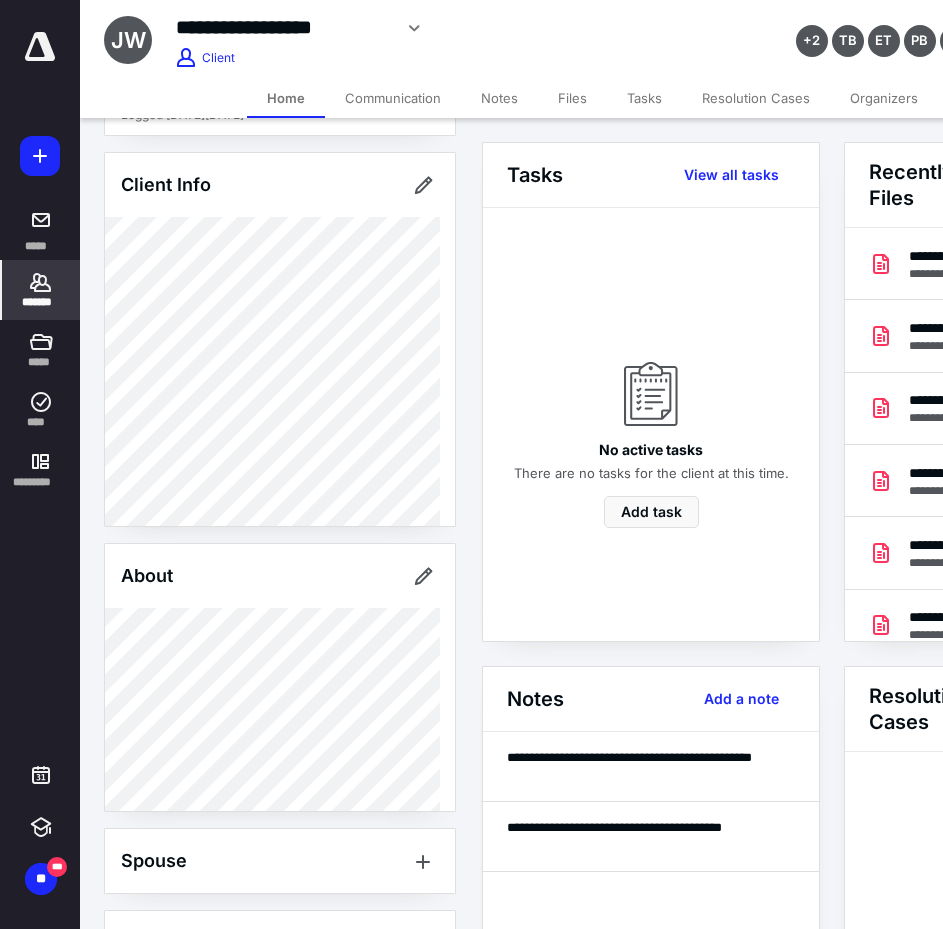 scroll, scrollTop: 0, scrollLeft: 0, axis: both 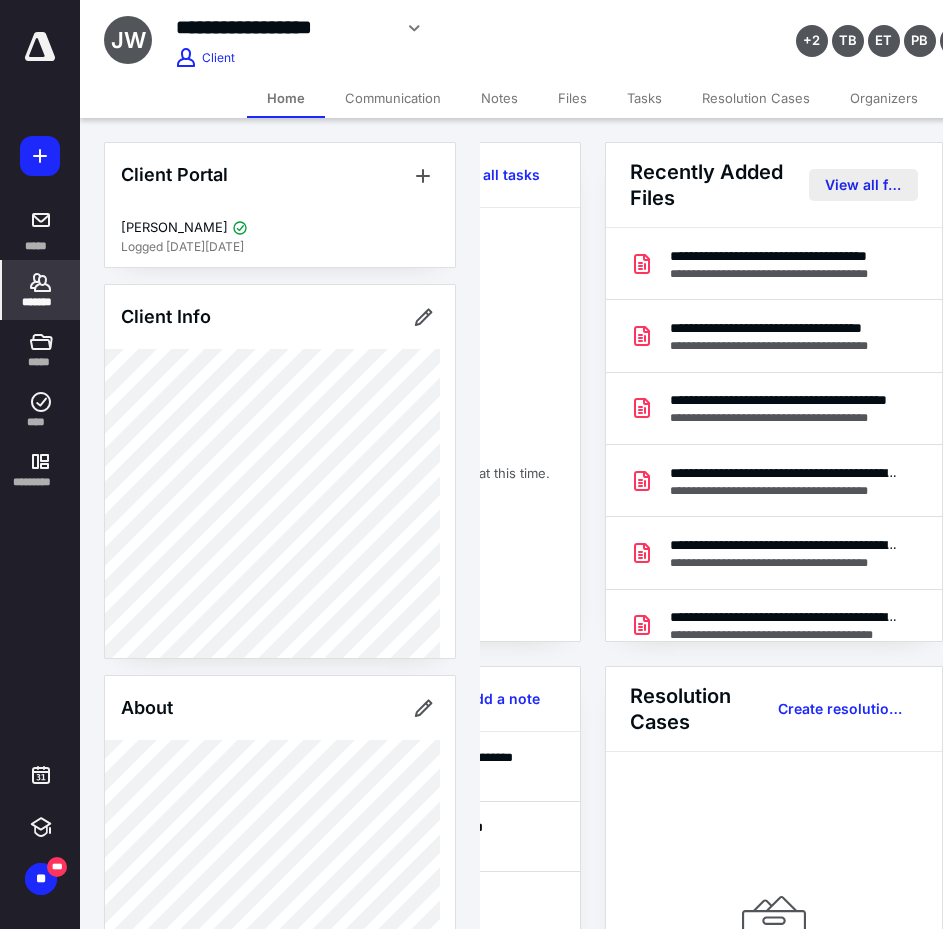drag, startPoint x: 829, startPoint y: 209, endPoint x: 835, endPoint y: 199, distance: 11.661903 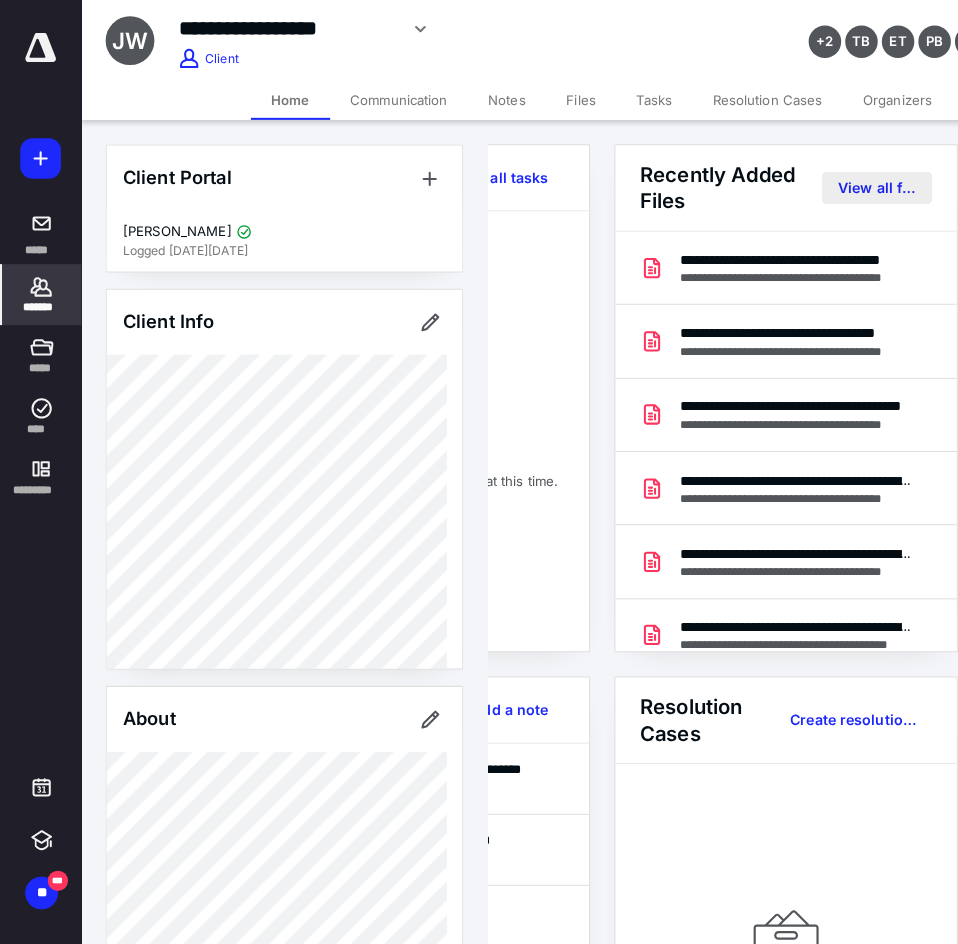 scroll, scrollTop: 0, scrollLeft: 0, axis: both 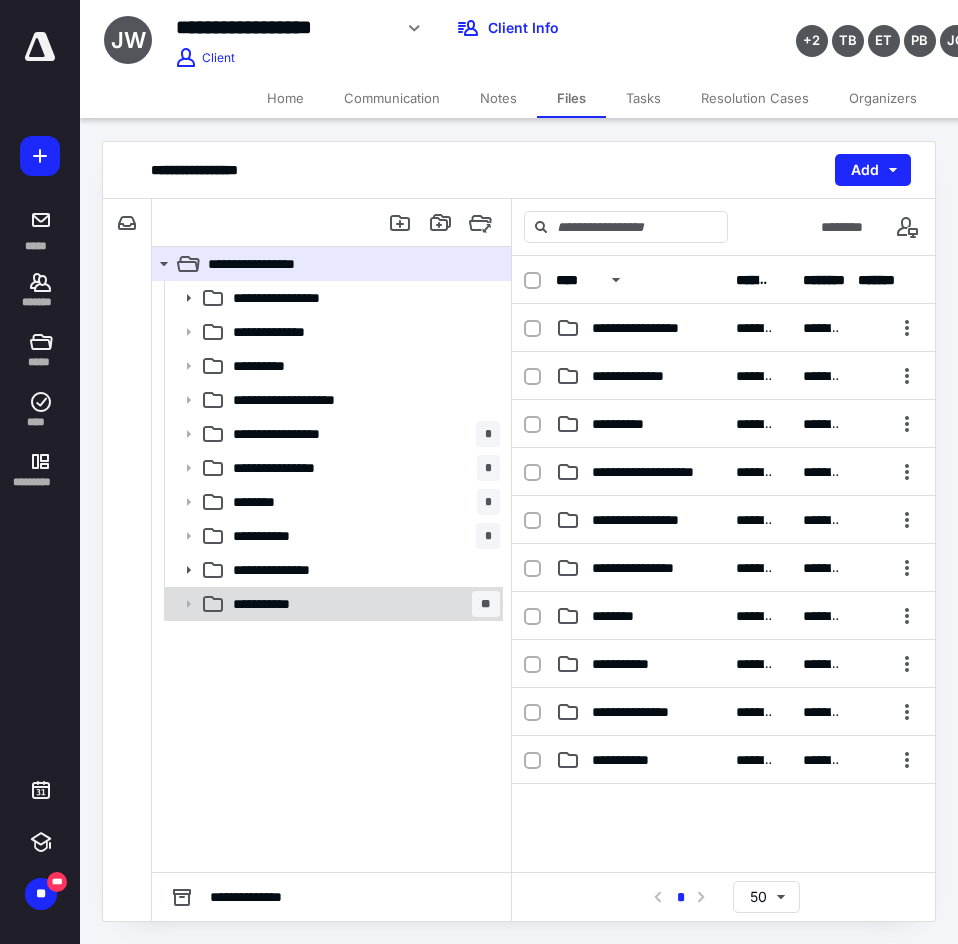 click on "**********" at bounding box center [281, 604] 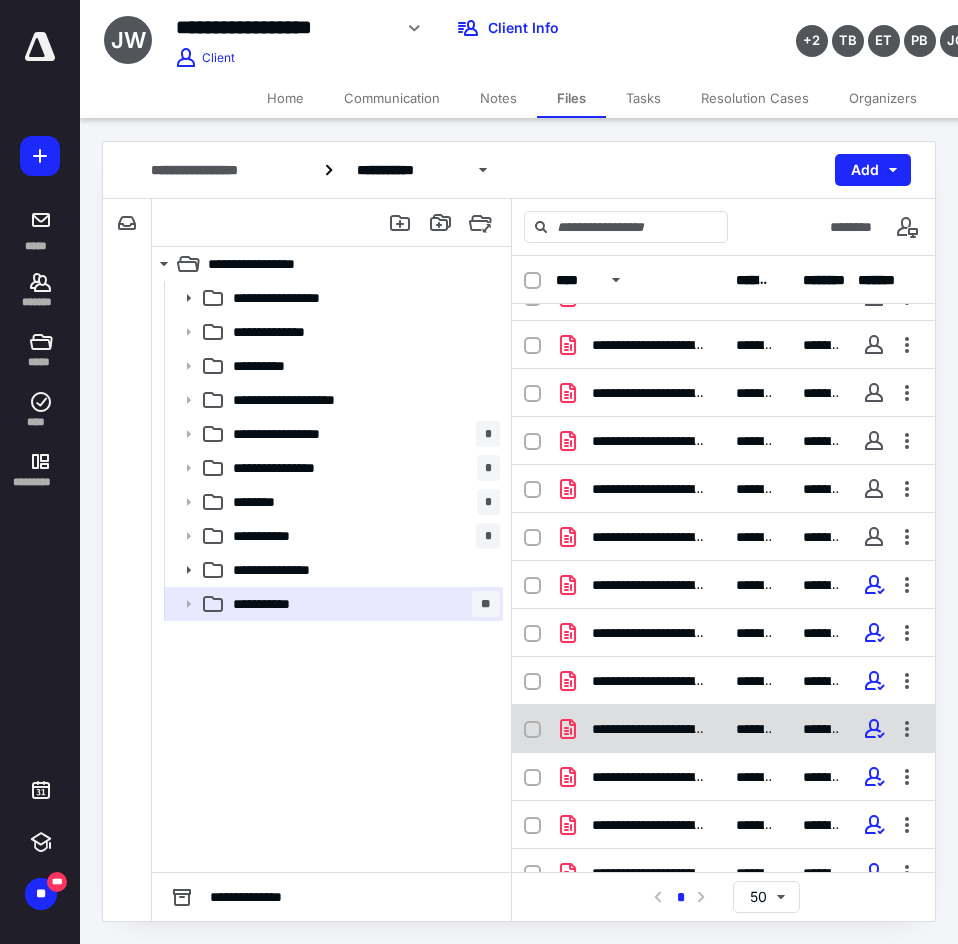 scroll, scrollTop: 152, scrollLeft: 0, axis: vertical 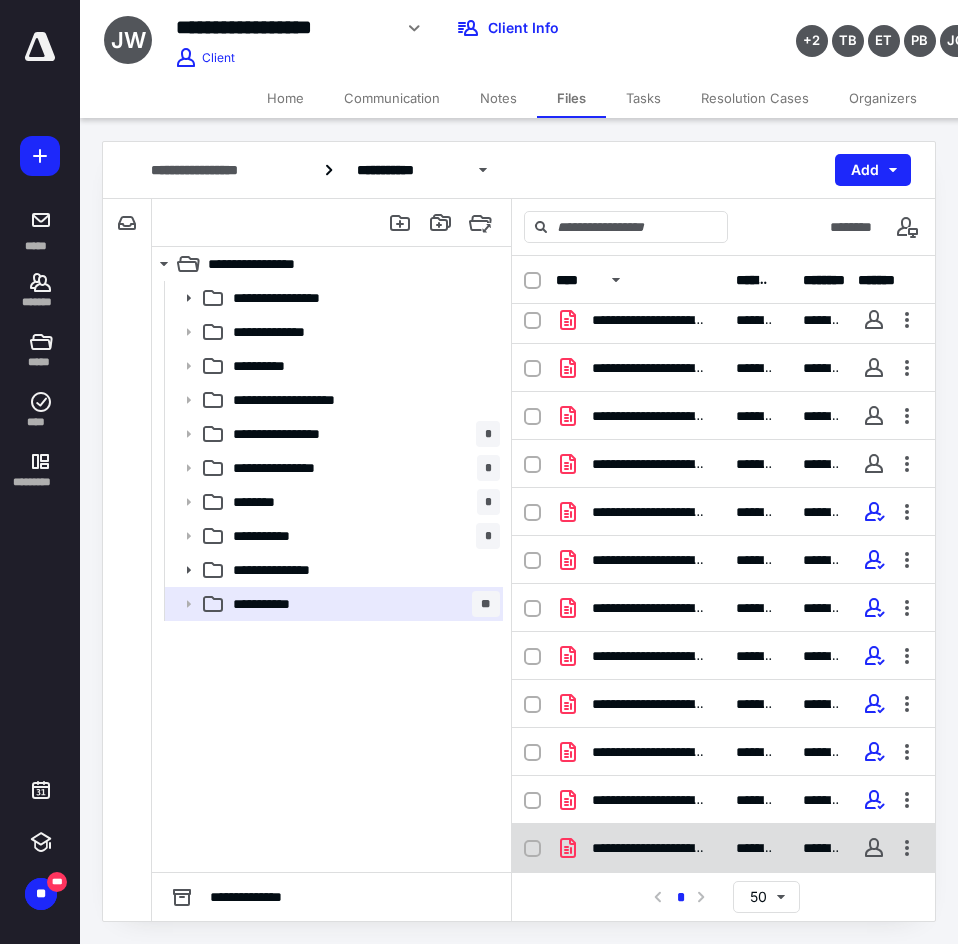 click on "**********" at bounding box center [648, 848] 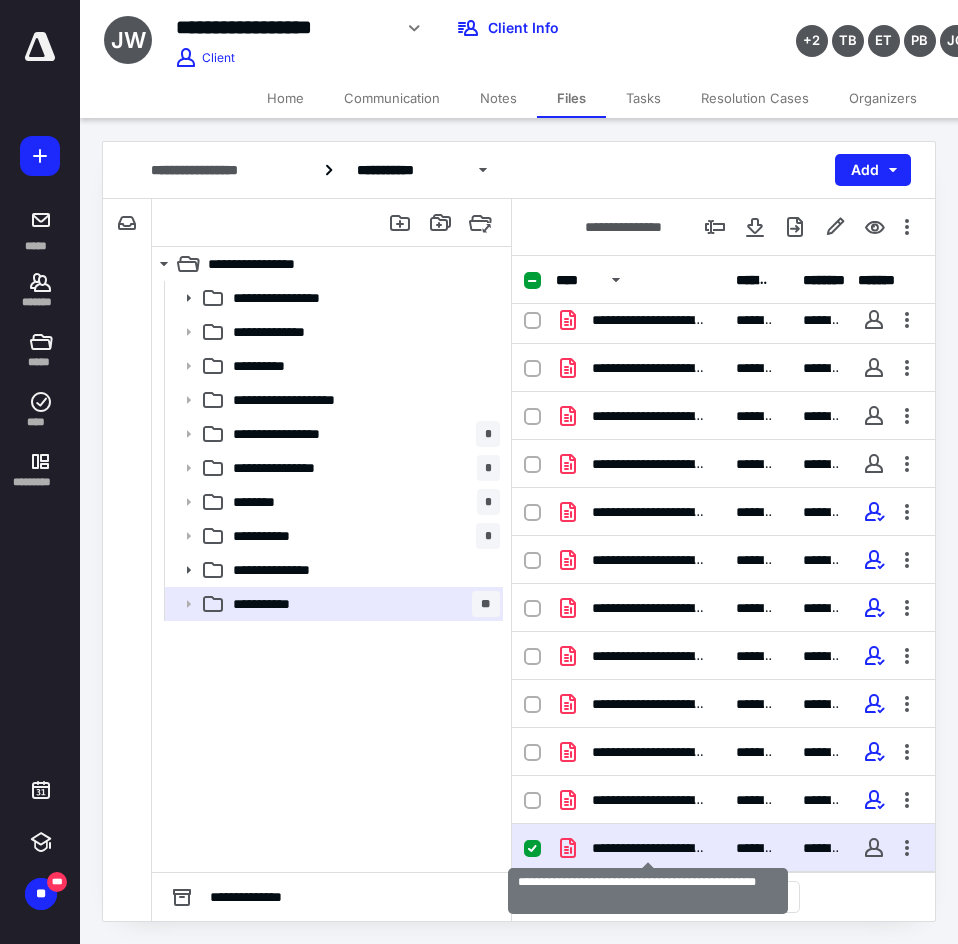 click on "**********" at bounding box center (648, 848) 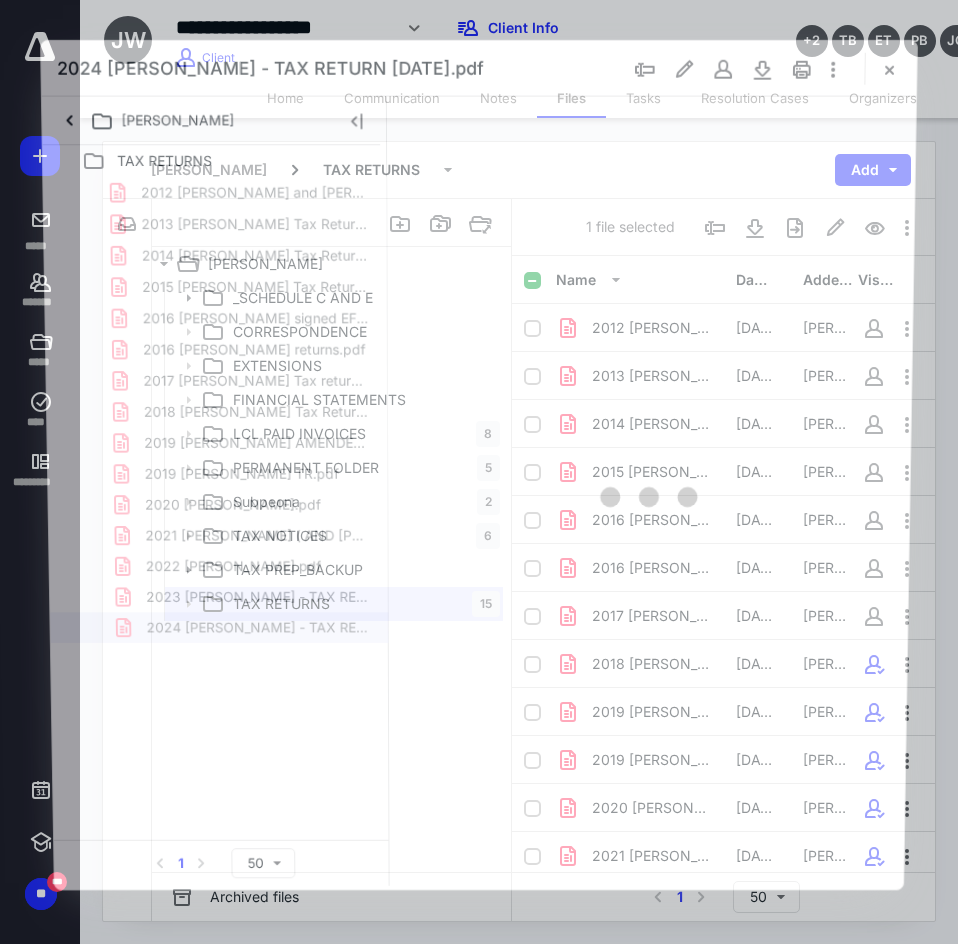 scroll, scrollTop: 152, scrollLeft: 0, axis: vertical 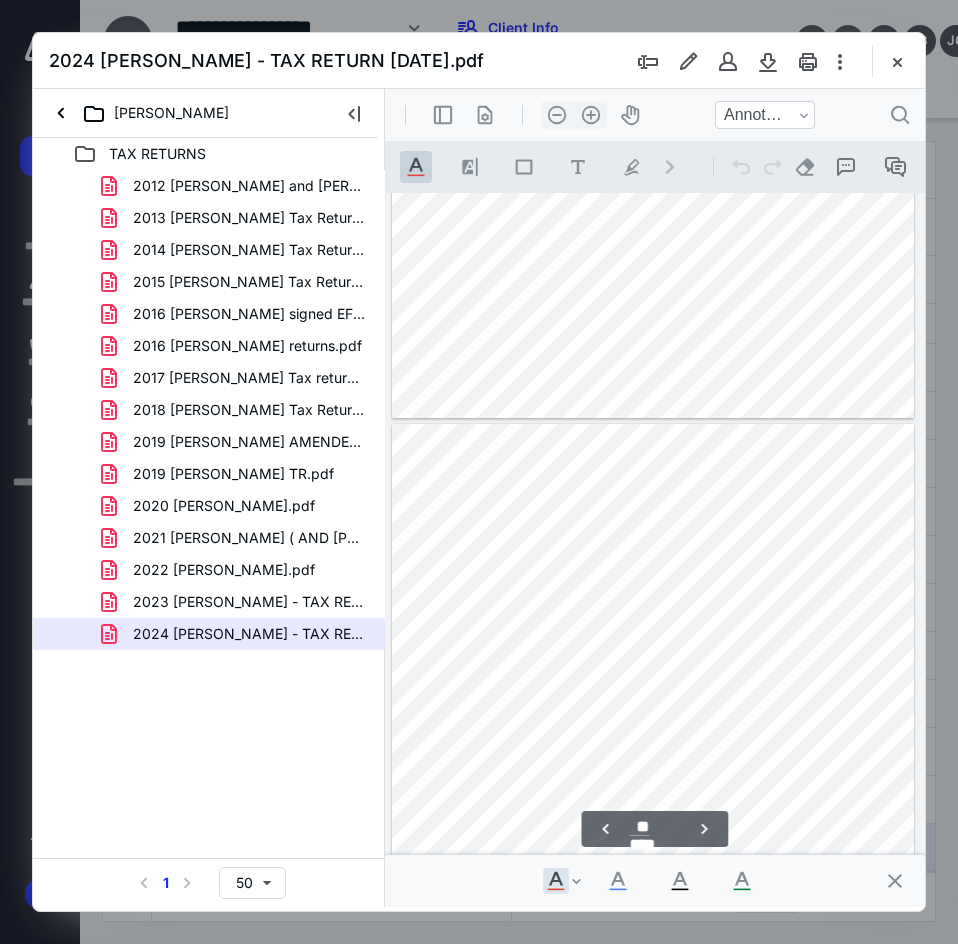 type on "**" 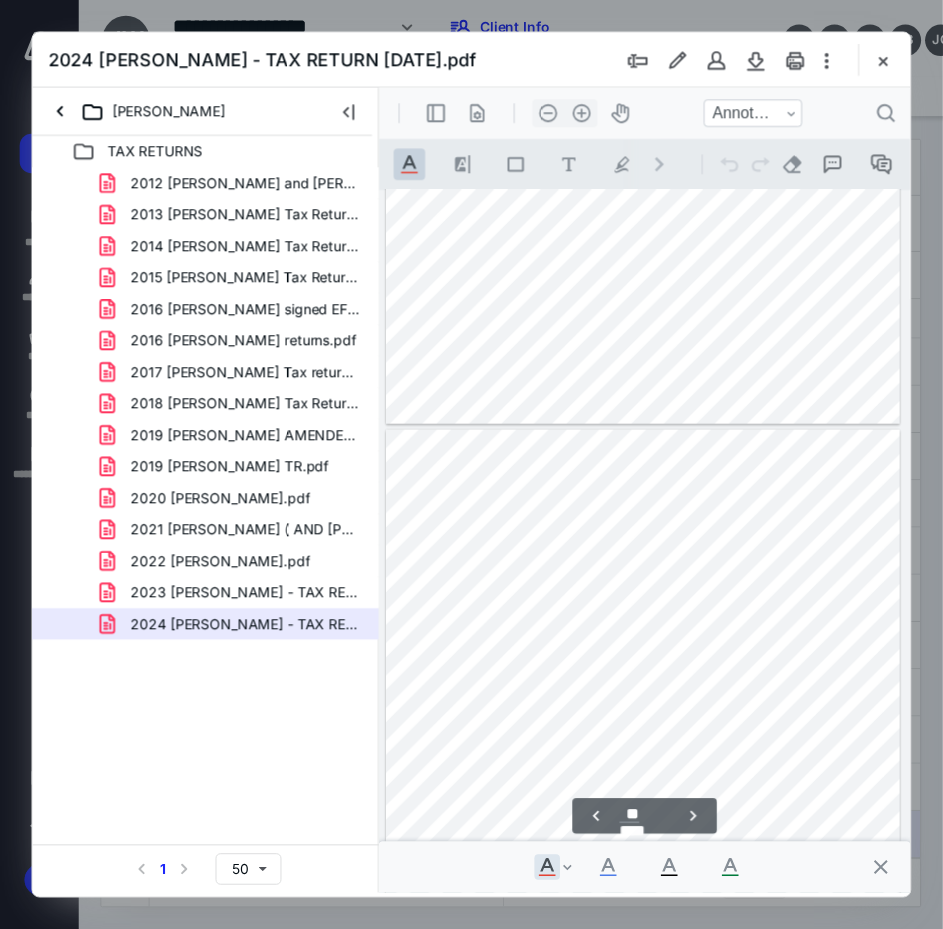 scroll, scrollTop: 5882, scrollLeft: 0, axis: vertical 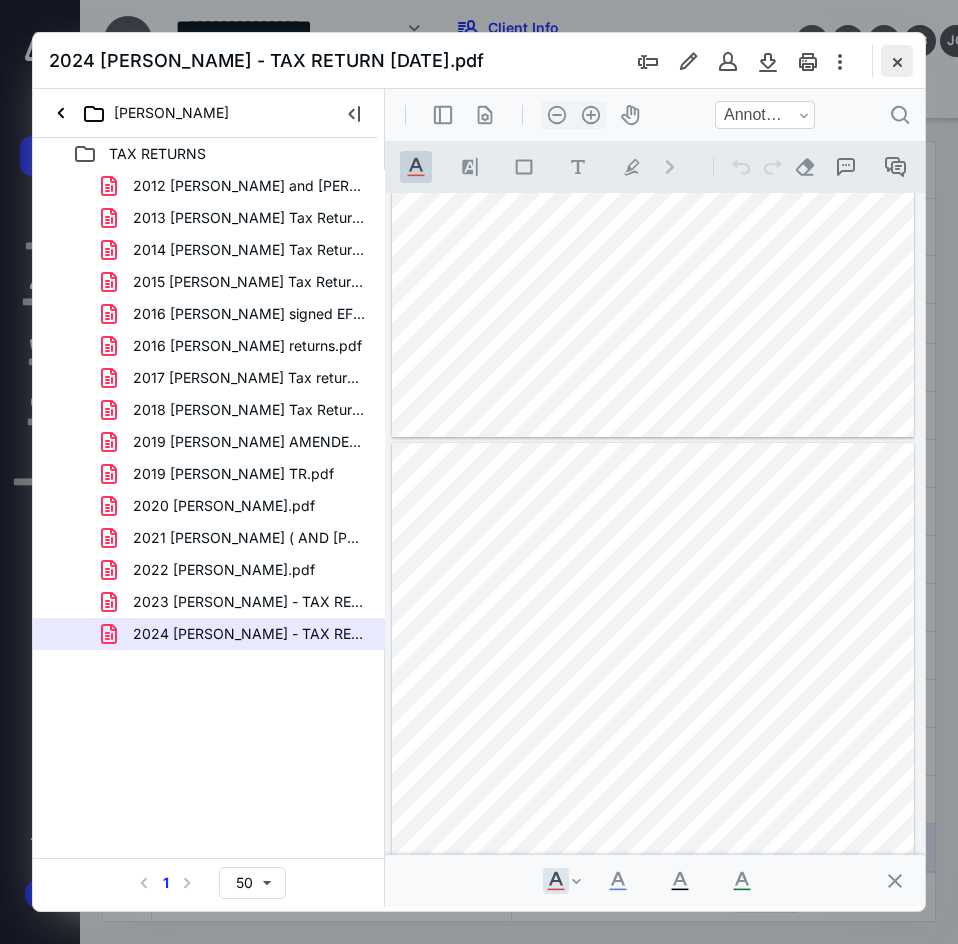 click at bounding box center [897, 61] 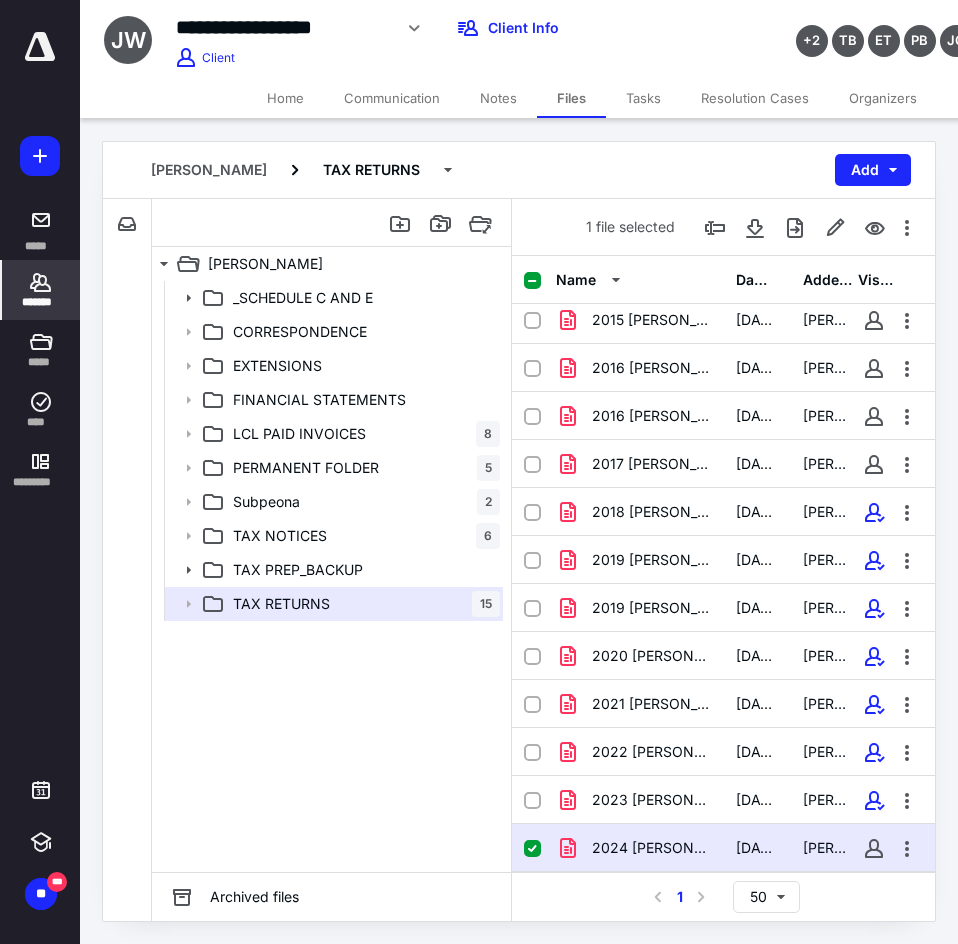 click on "*******" at bounding box center (41, 302) 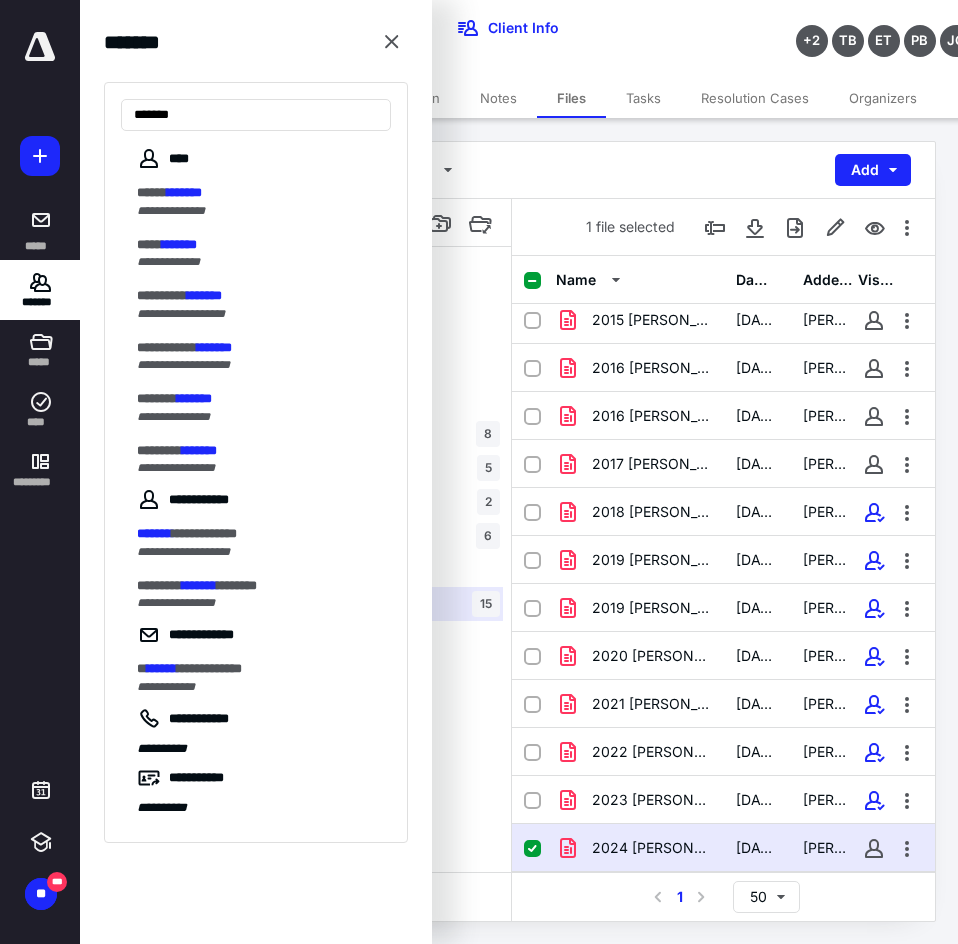 type on "*******" 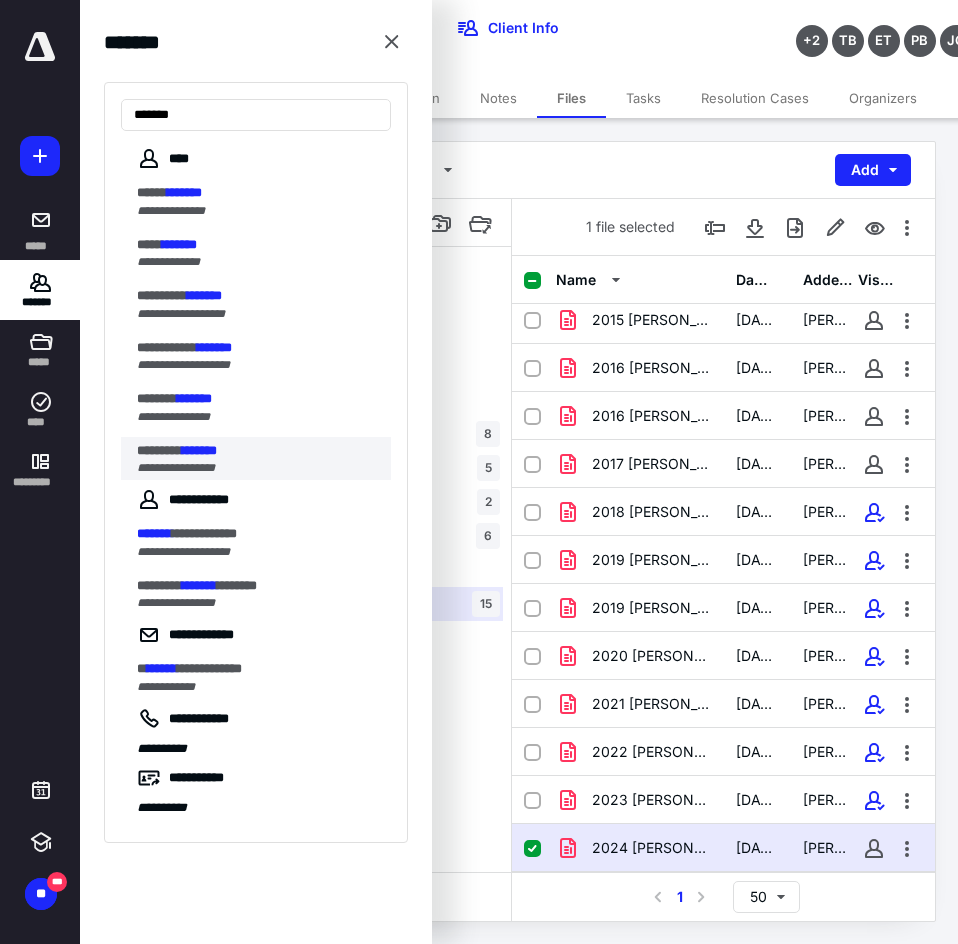 click on "*******" at bounding box center (199, 450) 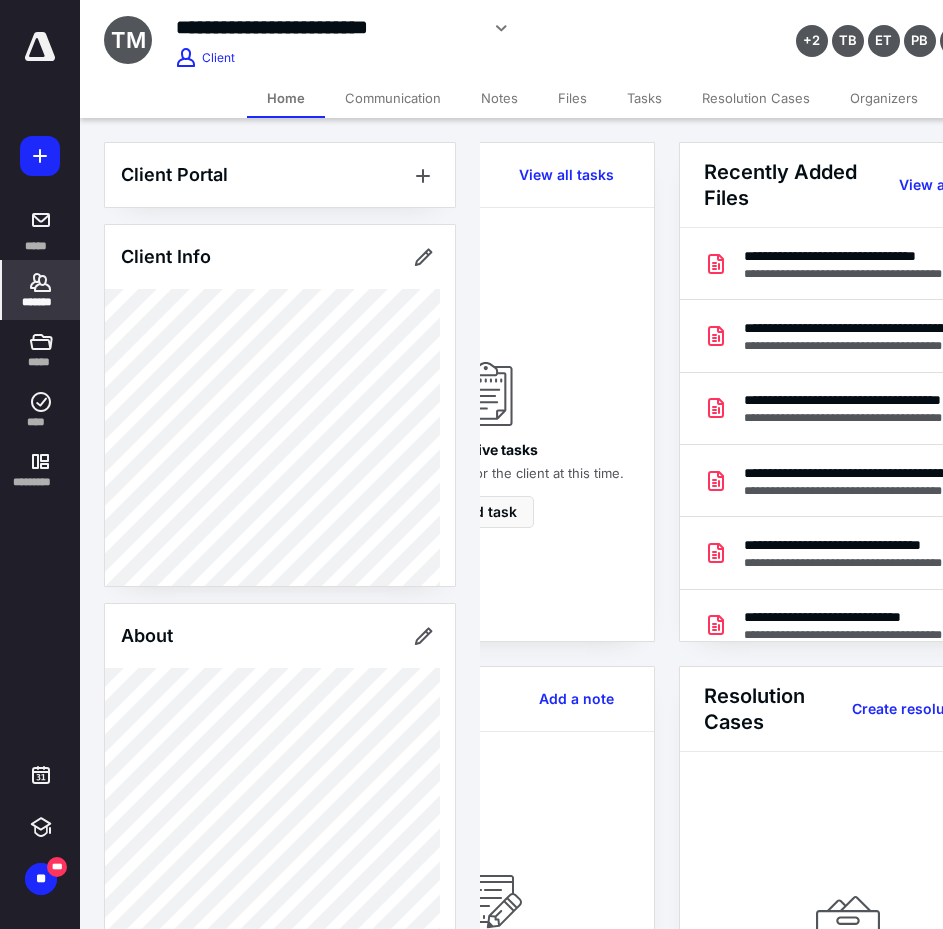 scroll, scrollTop: 0, scrollLeft: 197, axis: horizontal 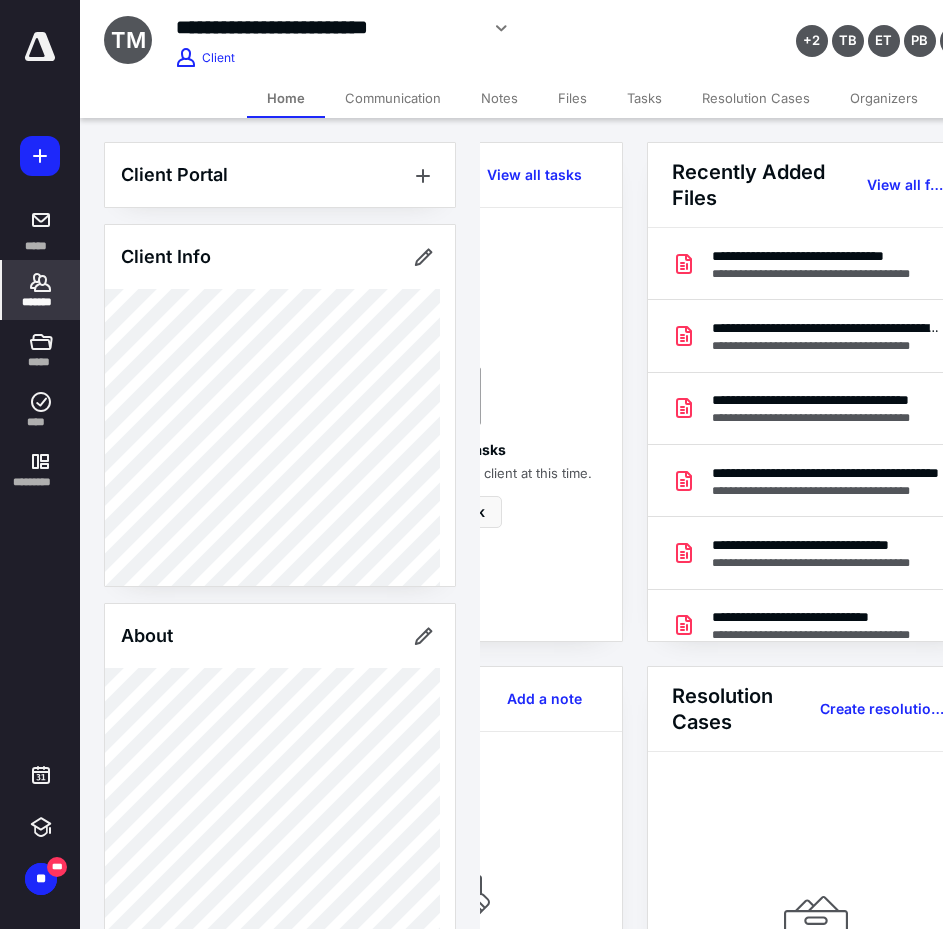 click on "Recently Added Files View all files" at bounding box center [816, 185] 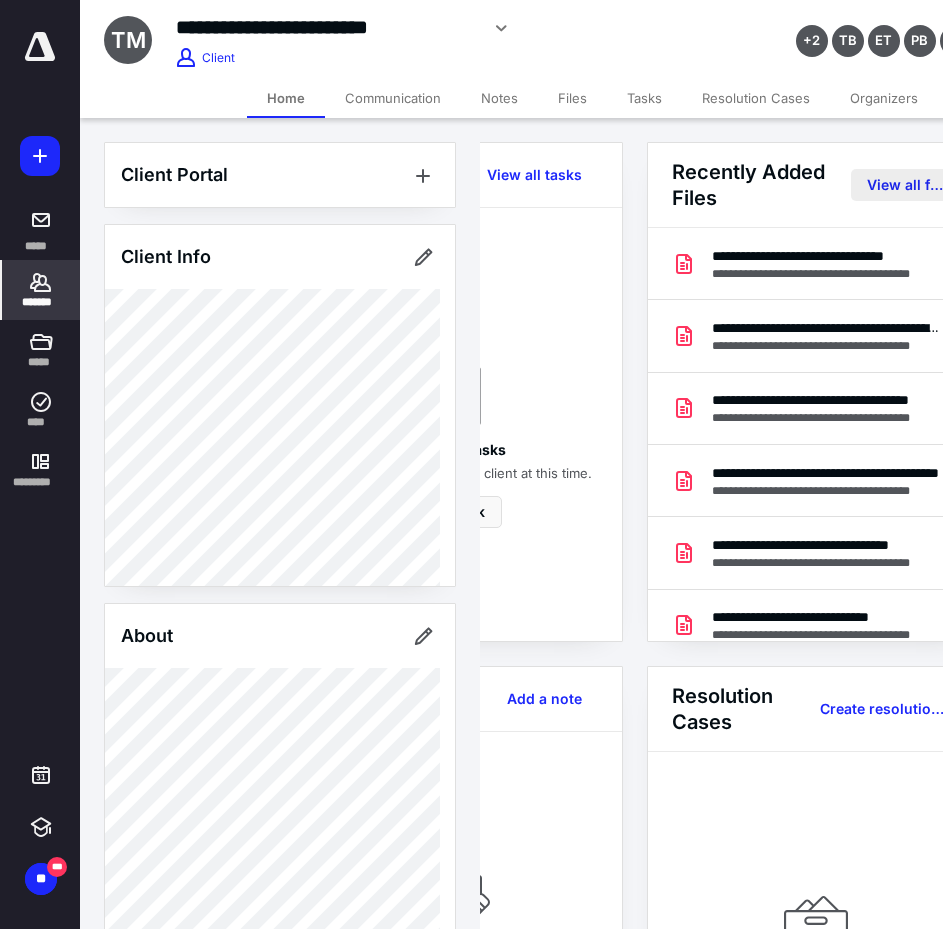 click on "View all files" at bounding box center [905, 185] 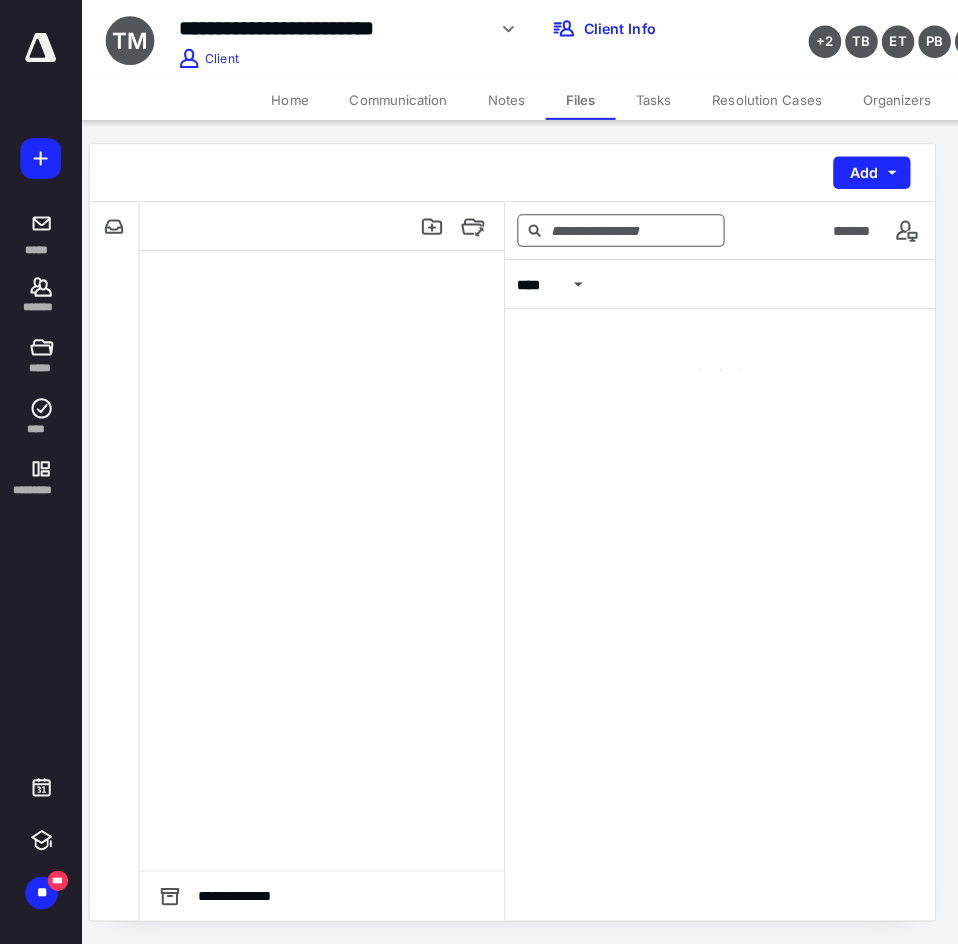 scroll, scrollTop: 0, scrollLeft: 0, axis: both 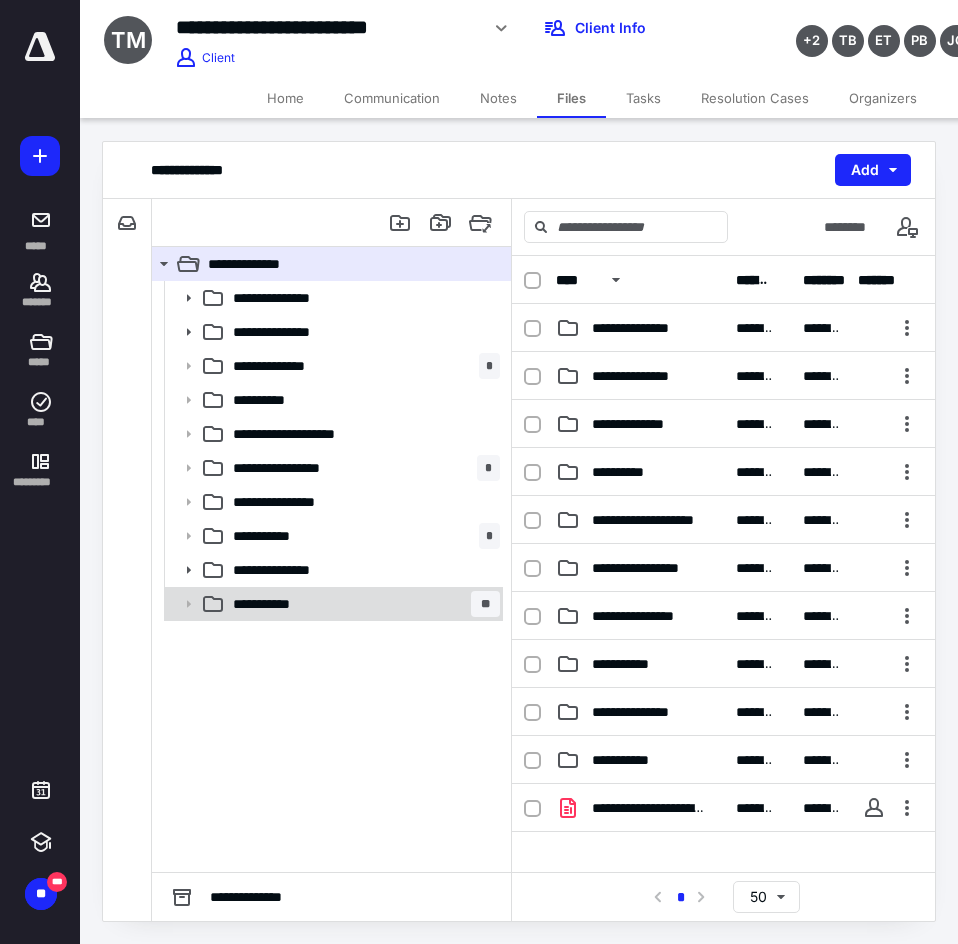 click on "**********" at bounding box center (281, 604) 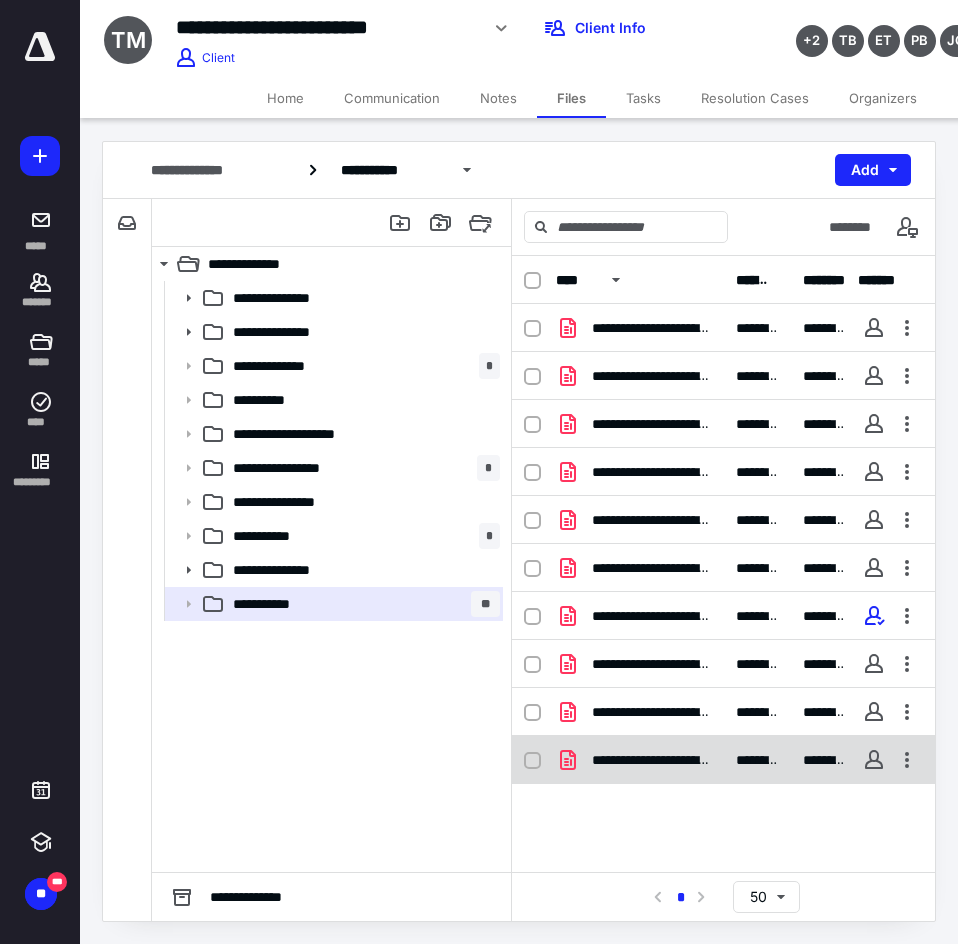 click on "**********" at bounding box center (723, 760) 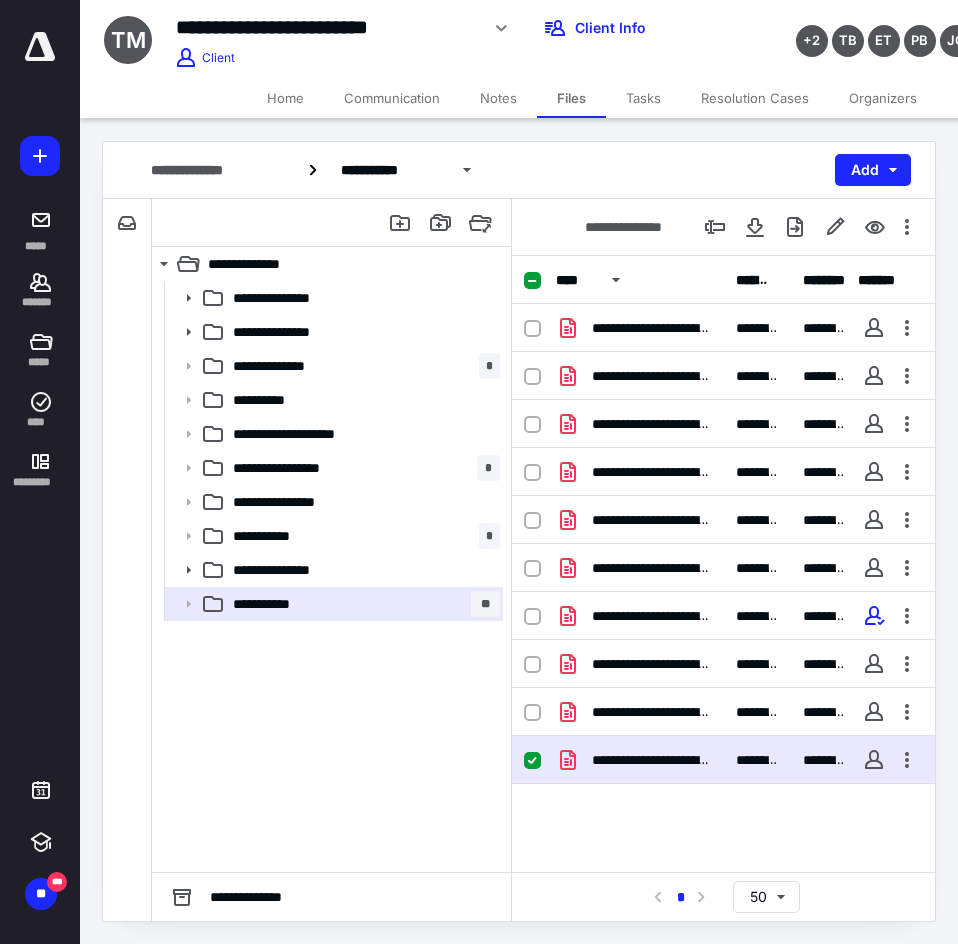 click on "**********" at bounding box center (723, 760) 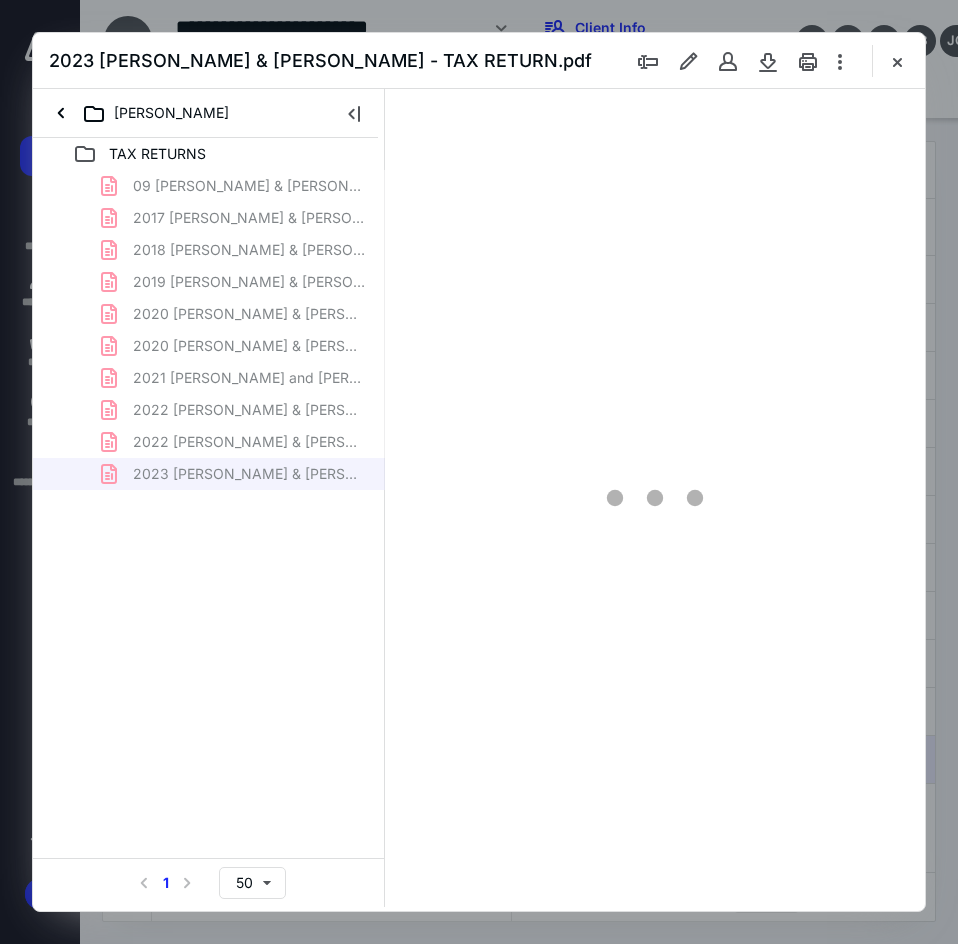 scroll, scrollTop: 0, scrollLeft: 0, axis: both 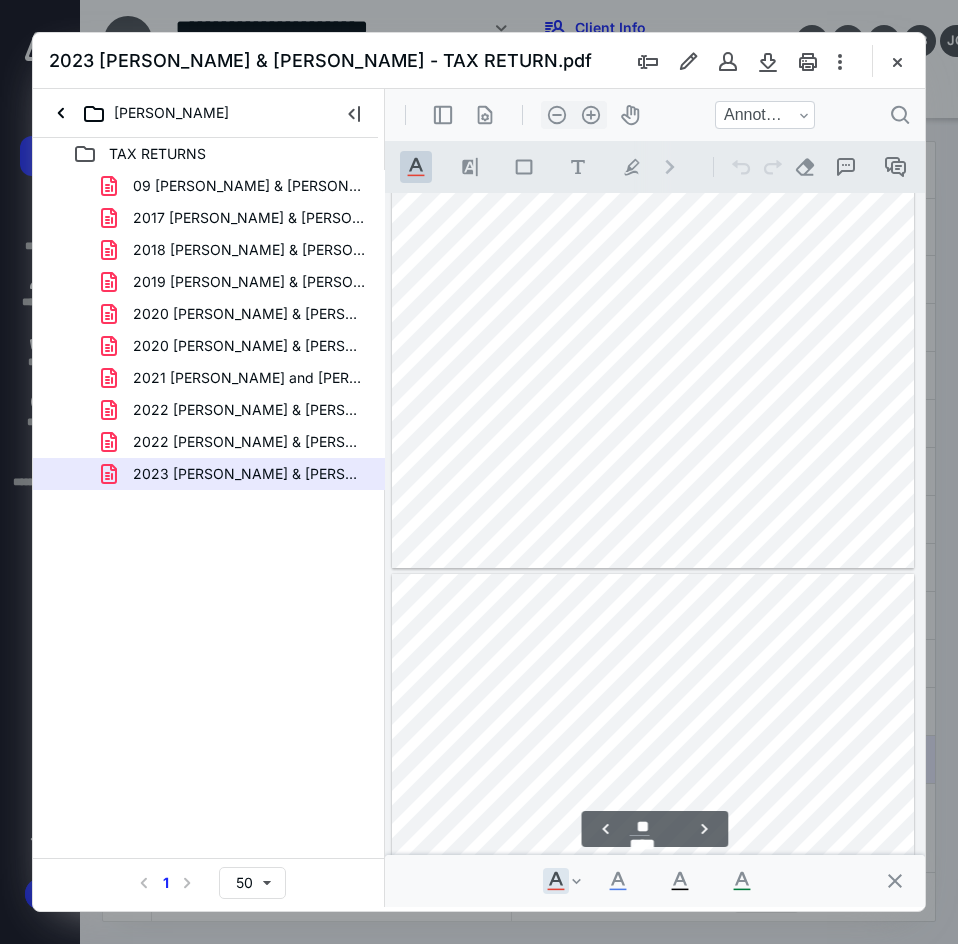 type on "**" 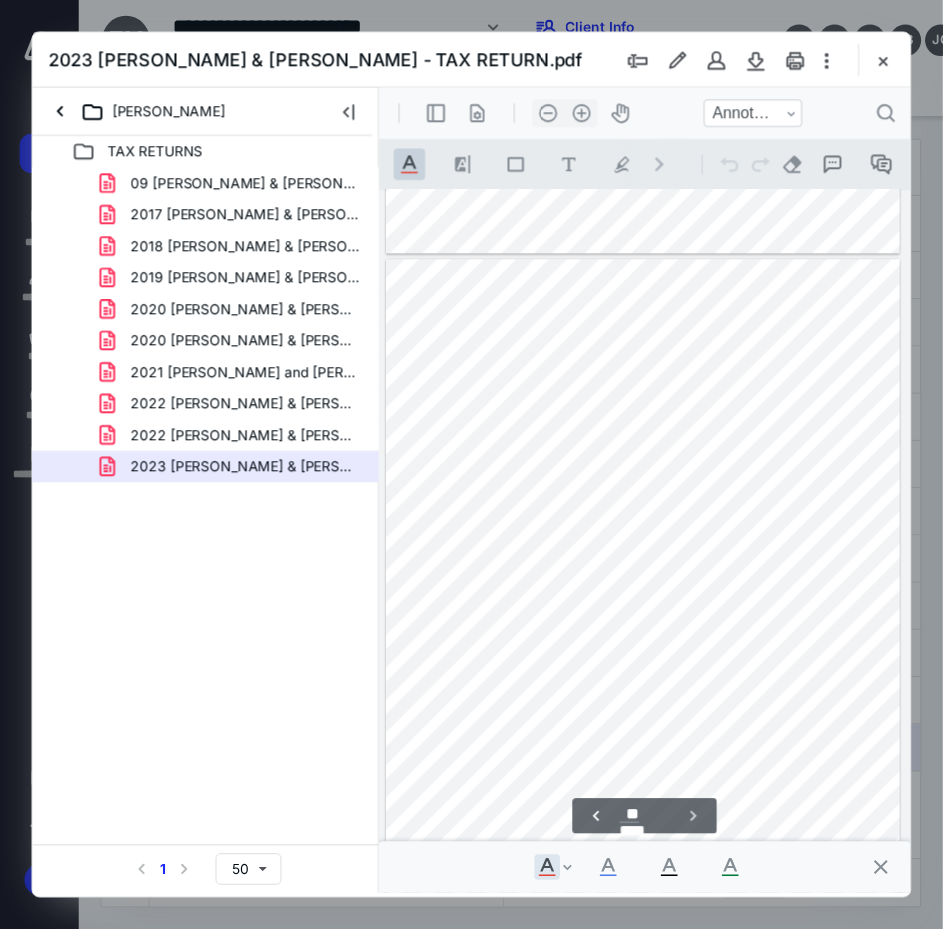 scroll, scrollTop: 23802, scrollLeft: 0, axis: vertical 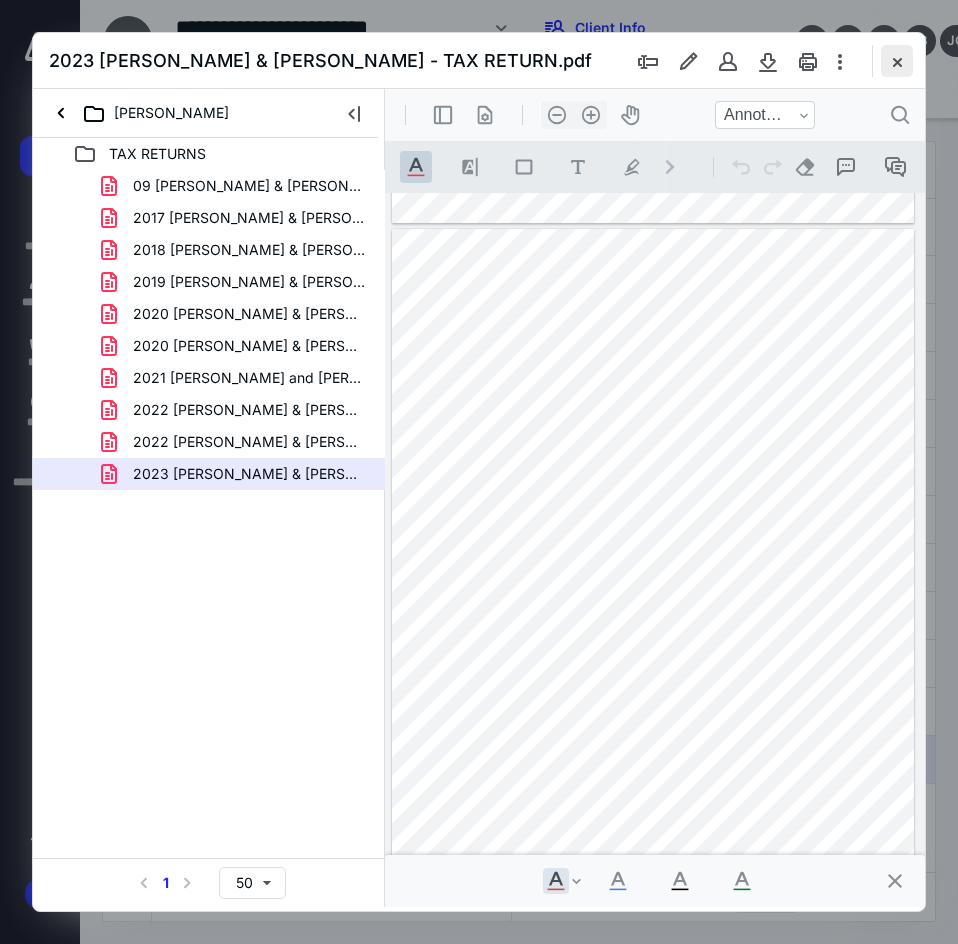 click at bounding box center [897, 61] 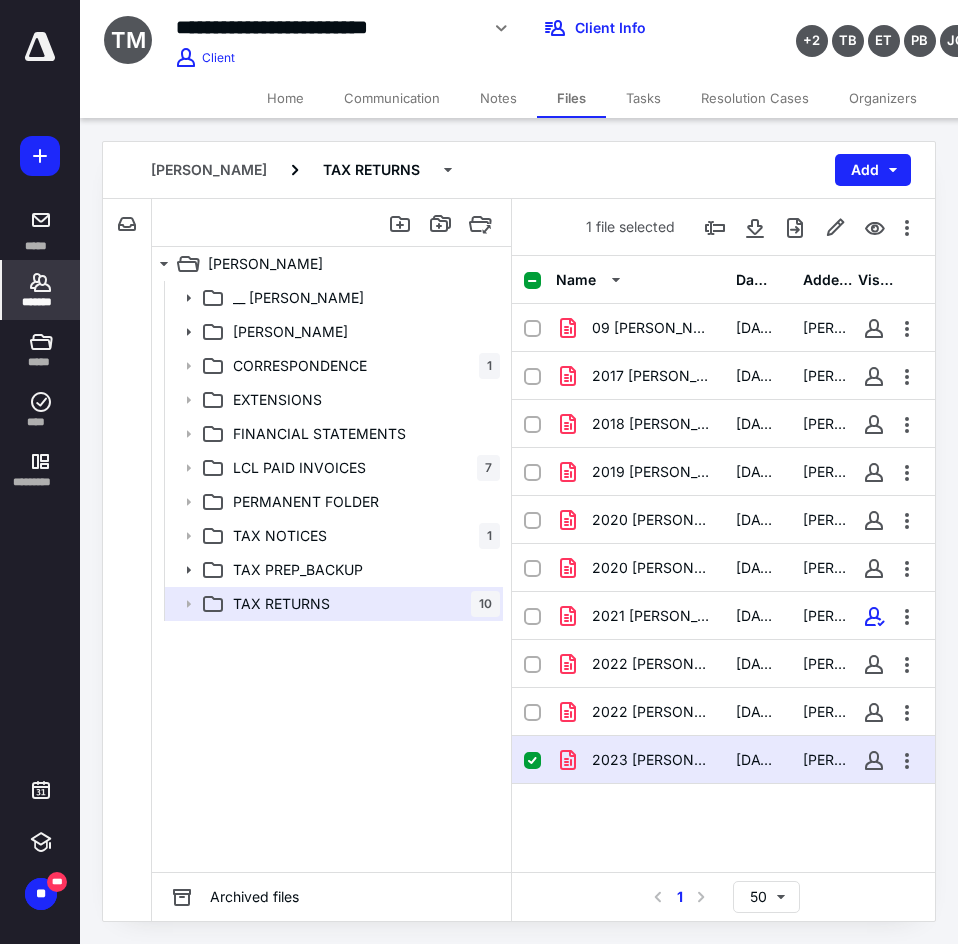 click on "*******" at bounding box center [41, 290] 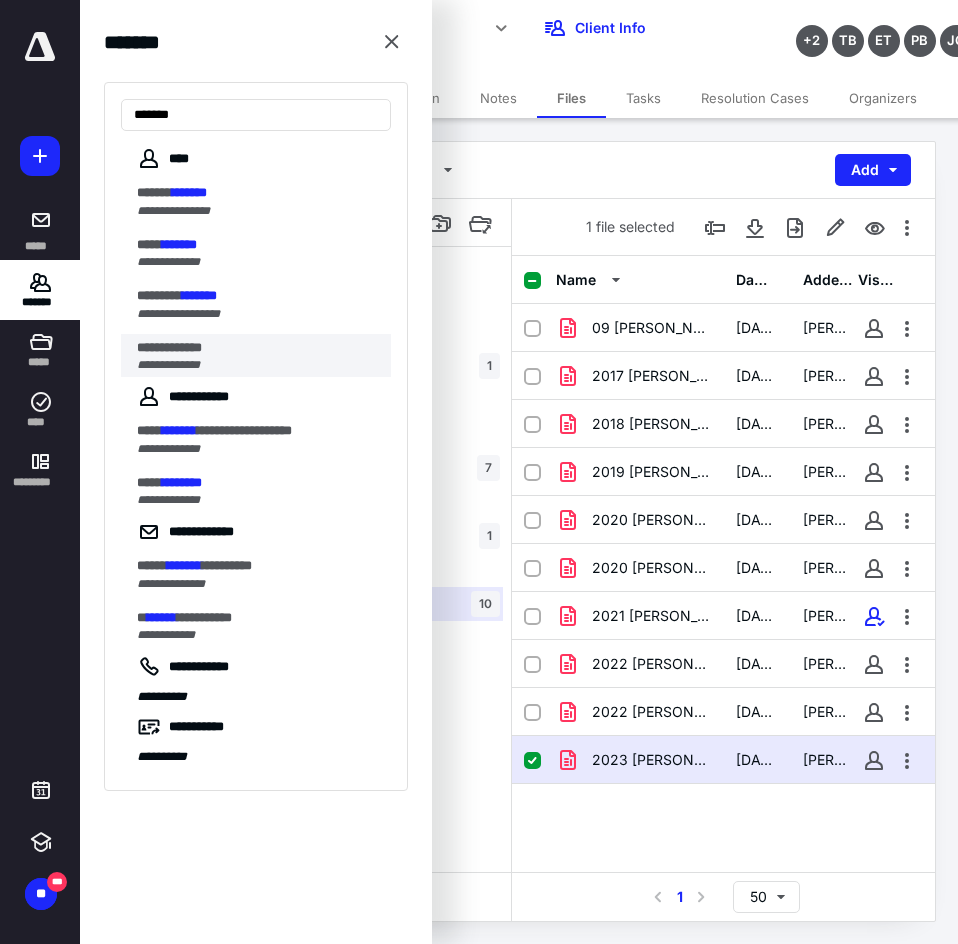 type on "*******" 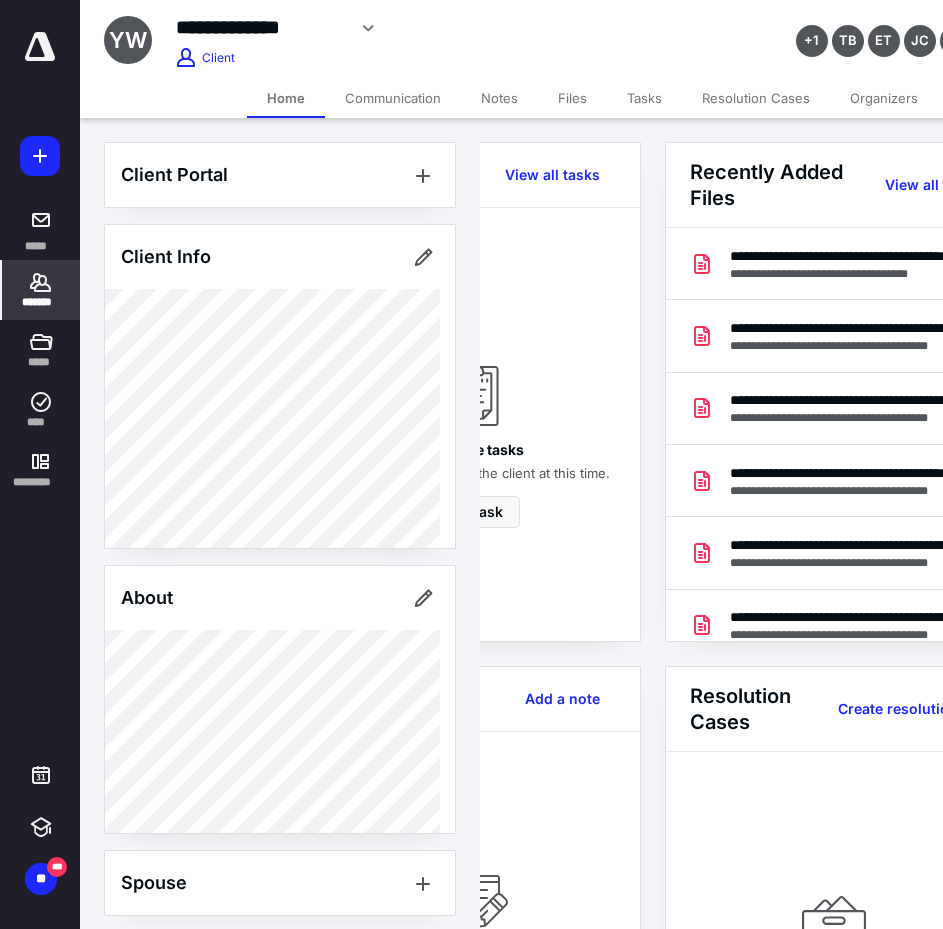 scroll, scrollTop: 0, scrollLeft: 239, axis: horizontal 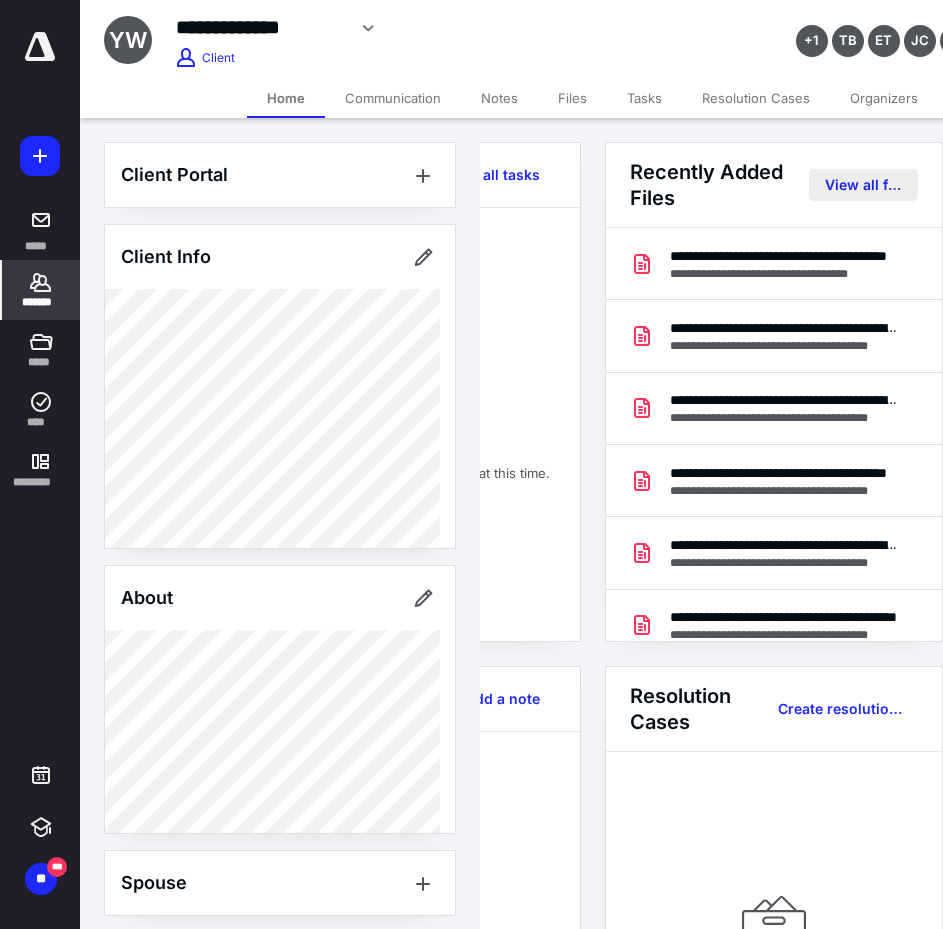 click on "View all files" at bounding box center [863, 185] 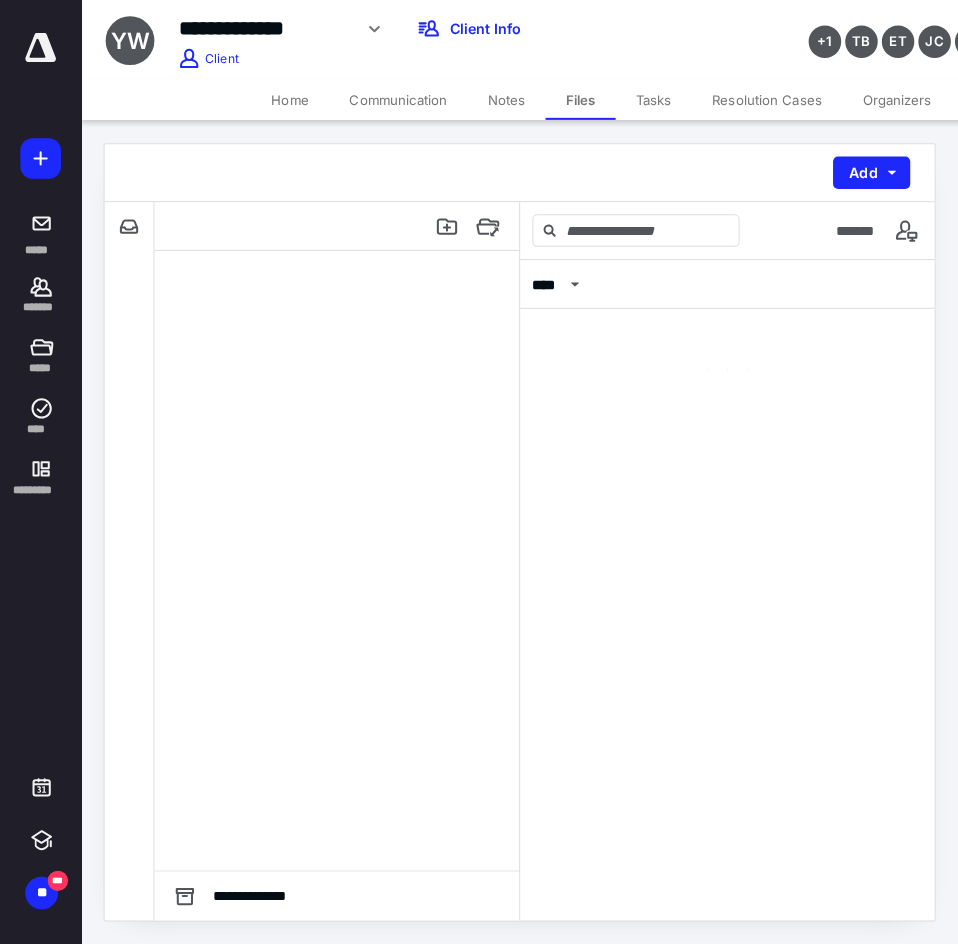 scroll, scrollTop: 0, scrollLeft: 0, axis: both 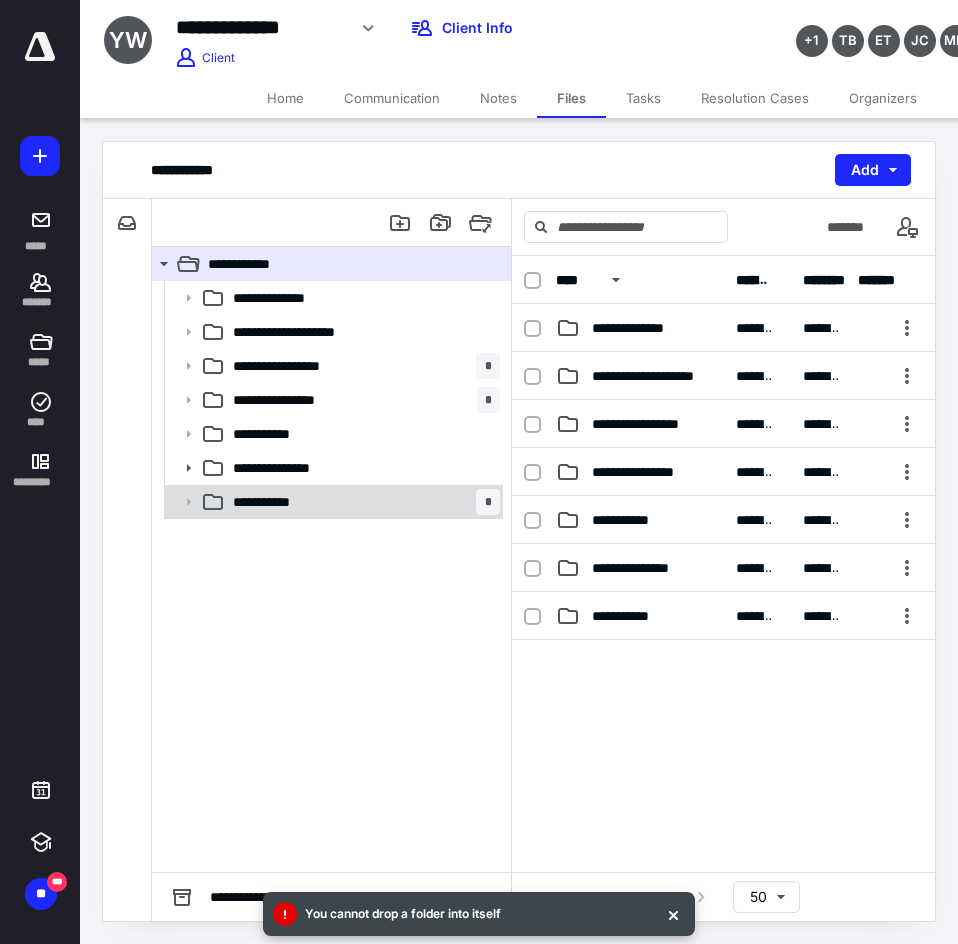 click on "**********" at bounding box center (362, 502) 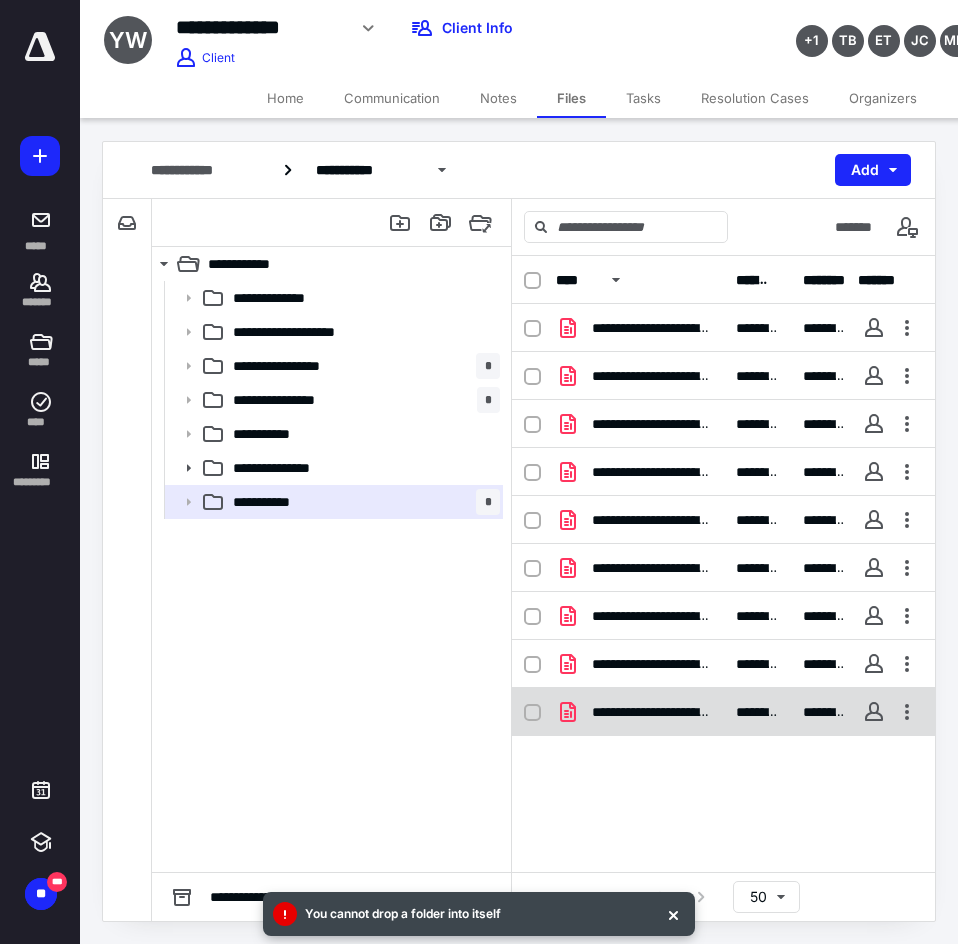 click on "**********" at bounding box center (652, 712) 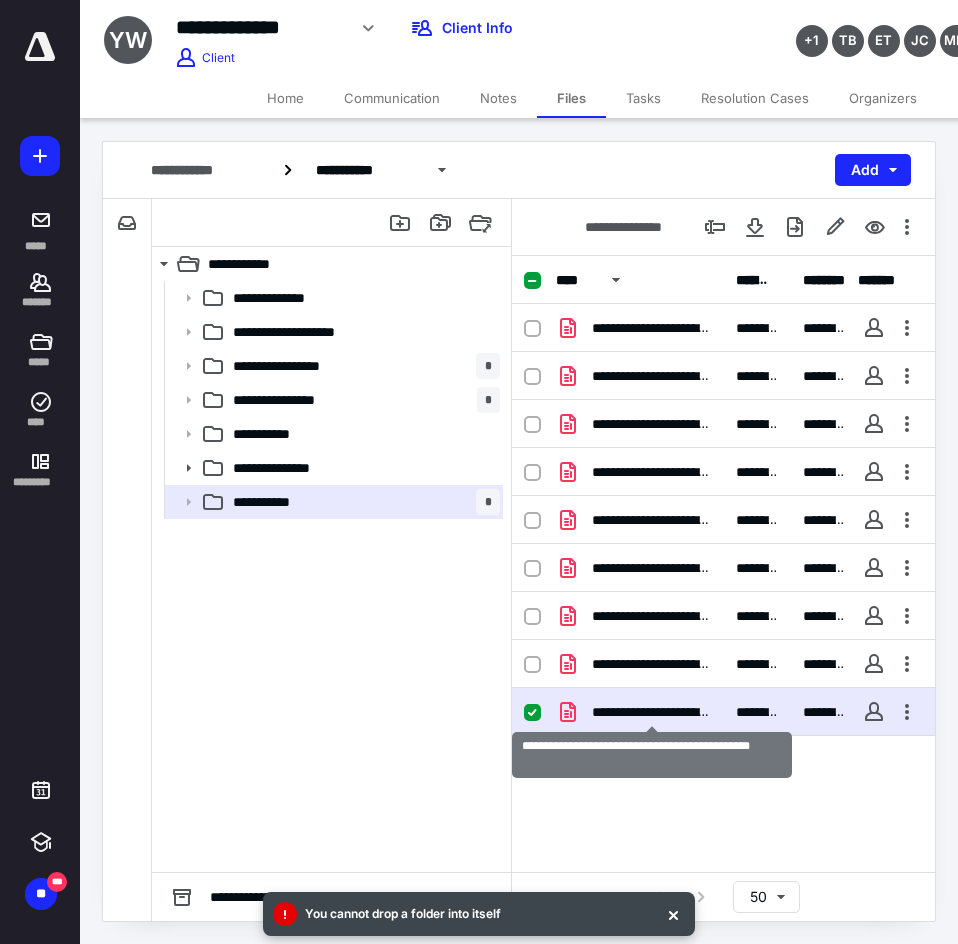 click on "**********" at bounding box center (652, 712) 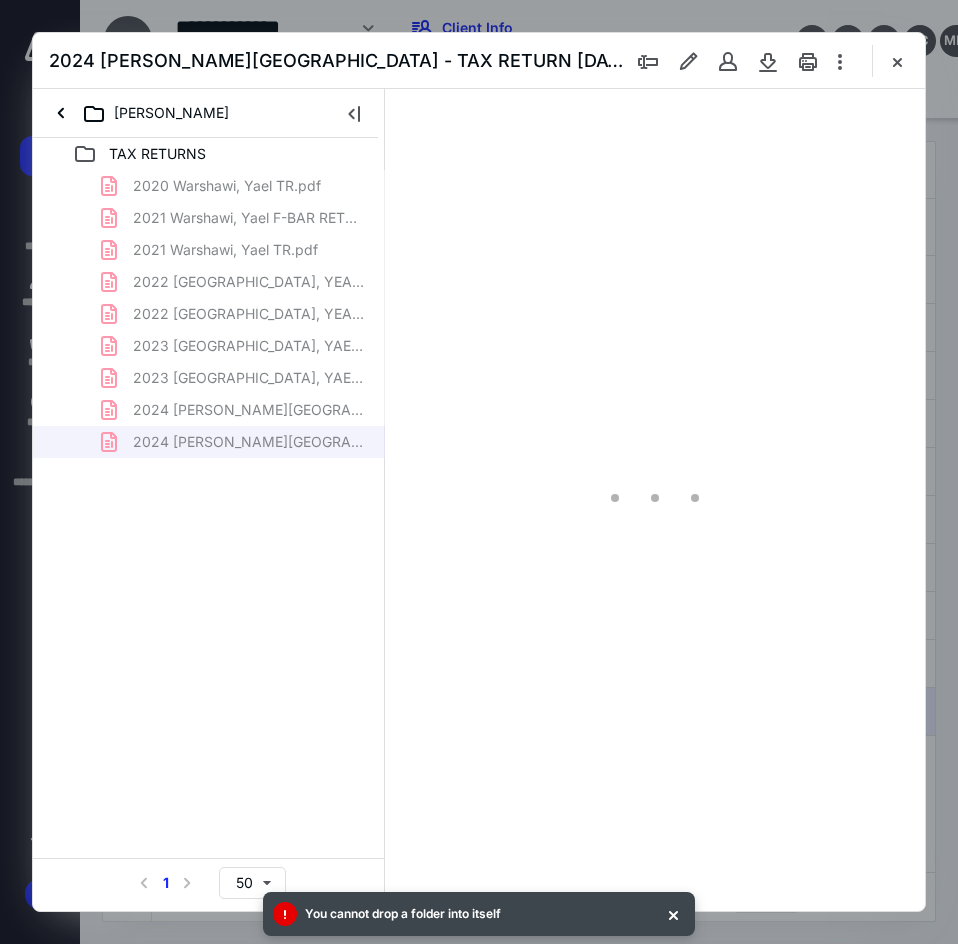 scroll, scrollTop: 0, scrollLeft: 0, axis: both 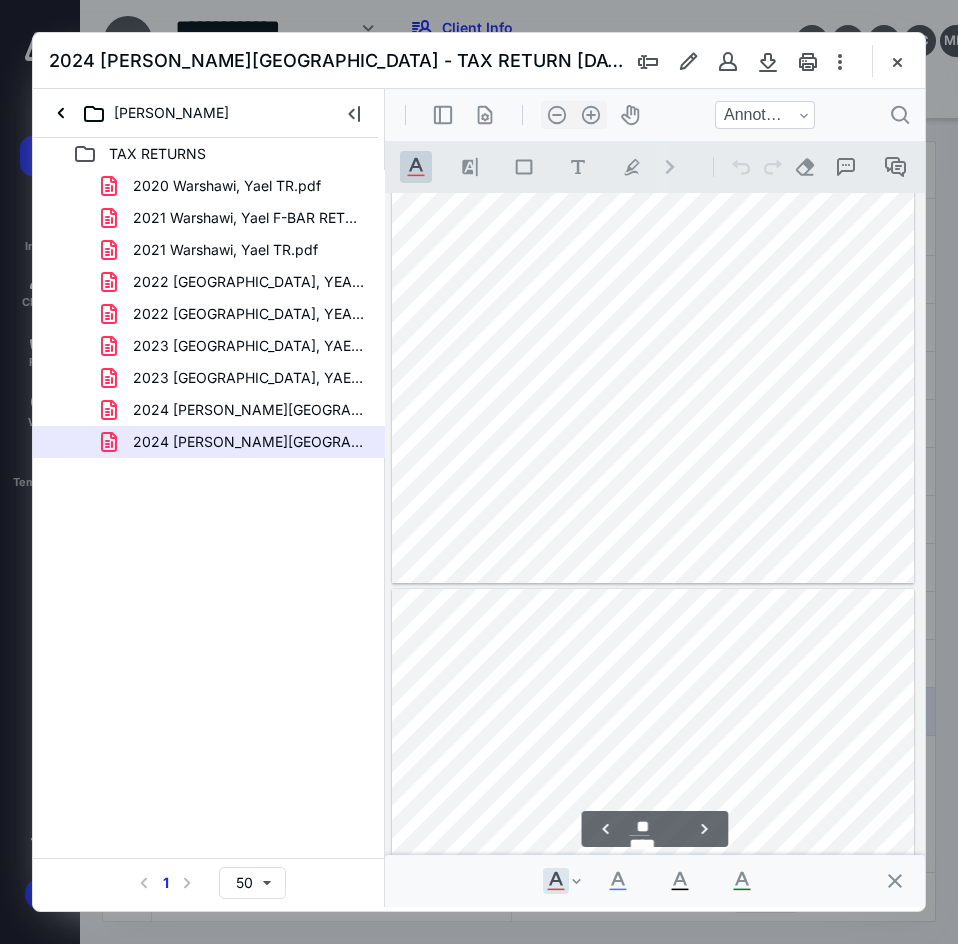 type on "**" 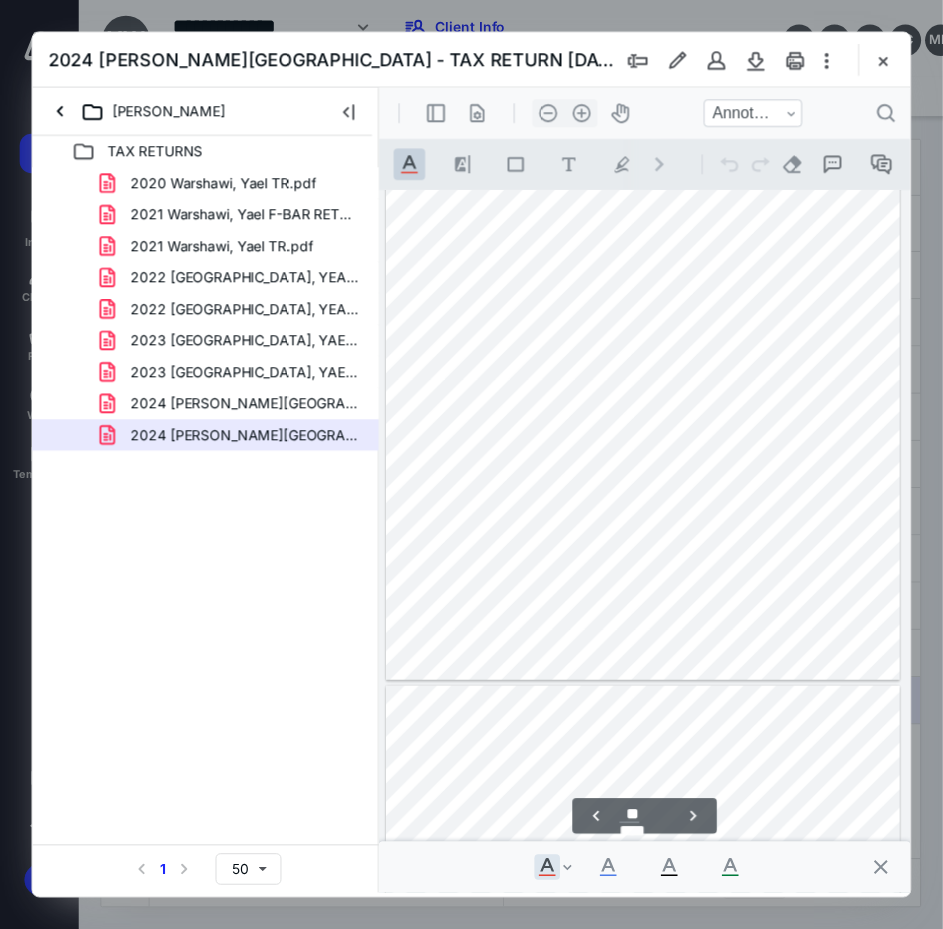 scroll, scrollTop: 9644, scrollLeft: 0, axis: vertical 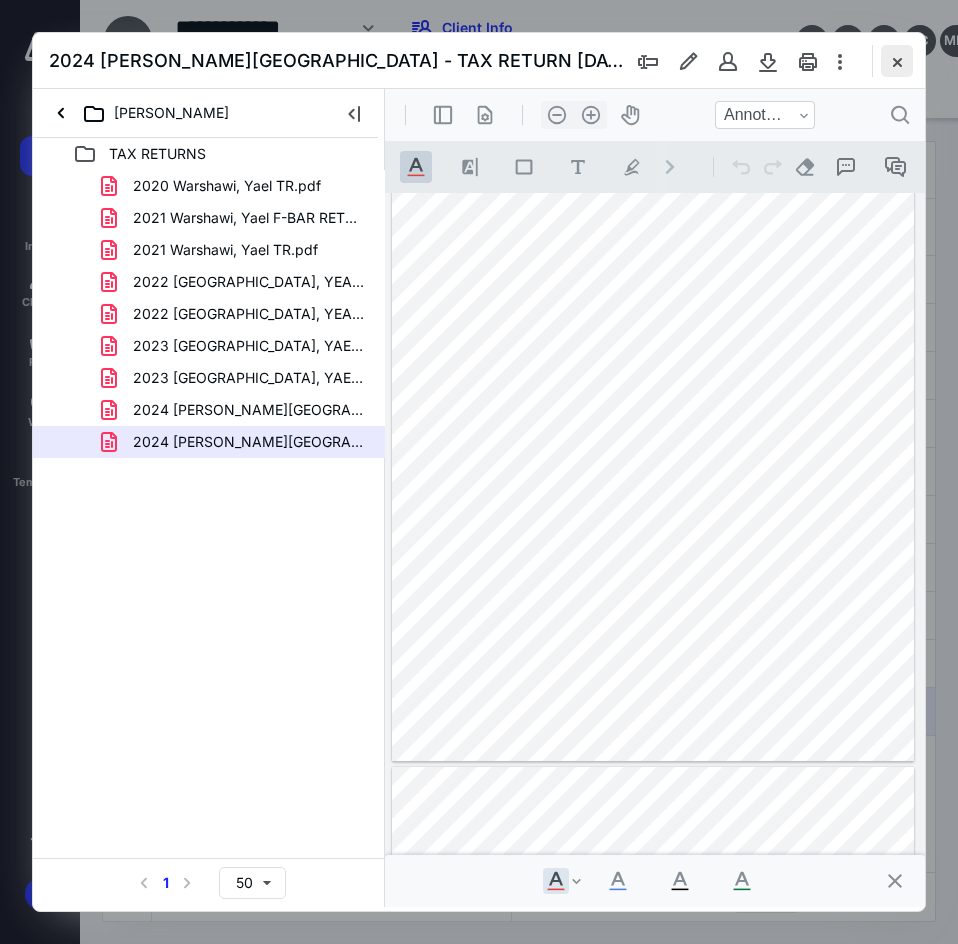 click at bounding box center [897, 61] 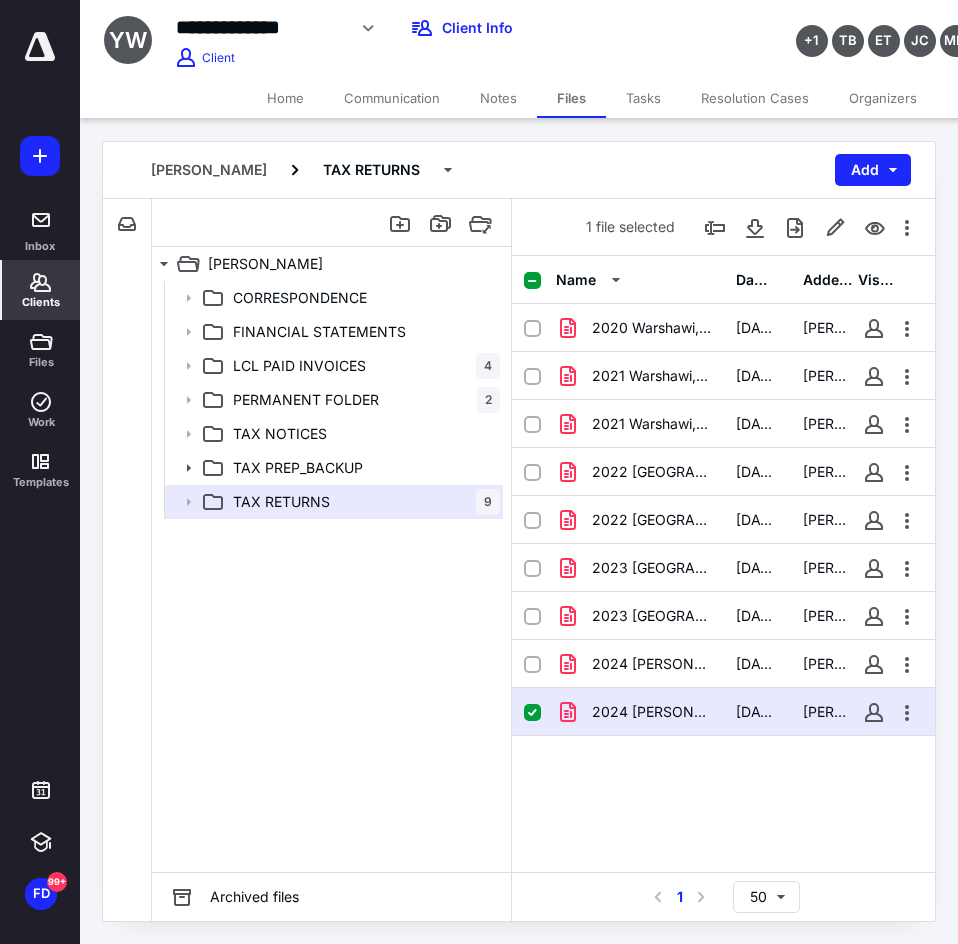 click on "Clients" at bounding box center [41, 290] 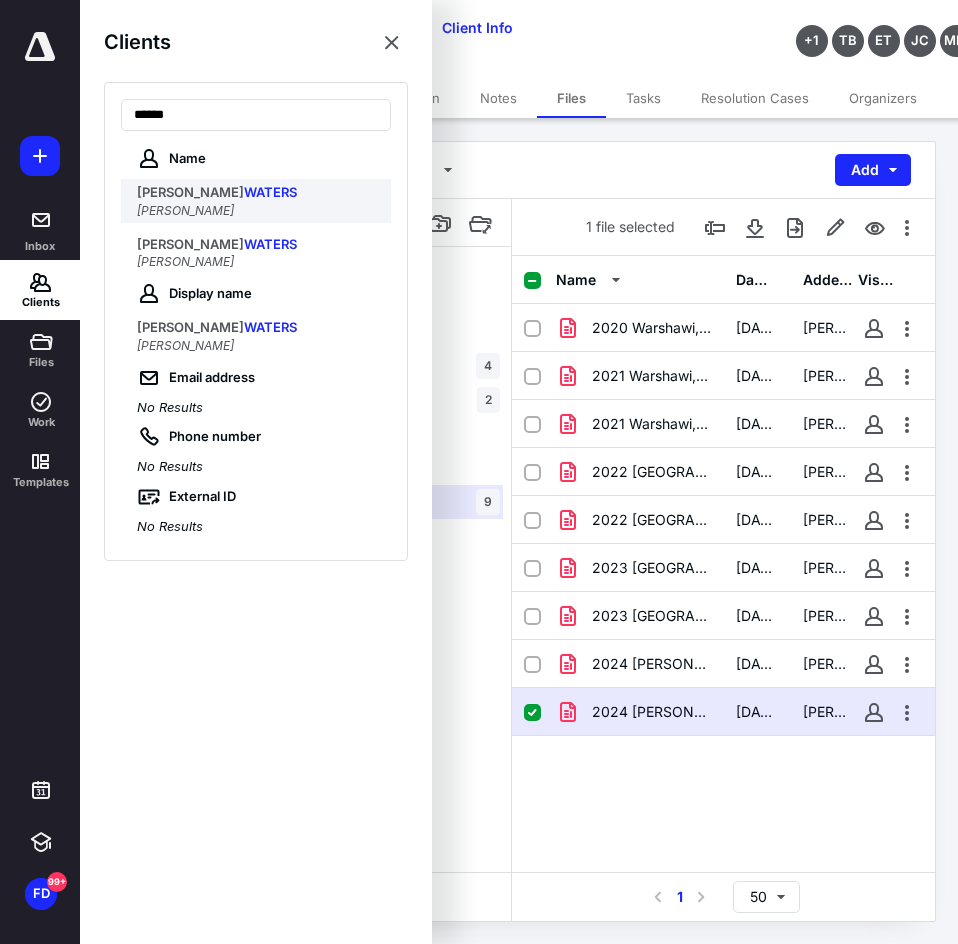 type on "******" 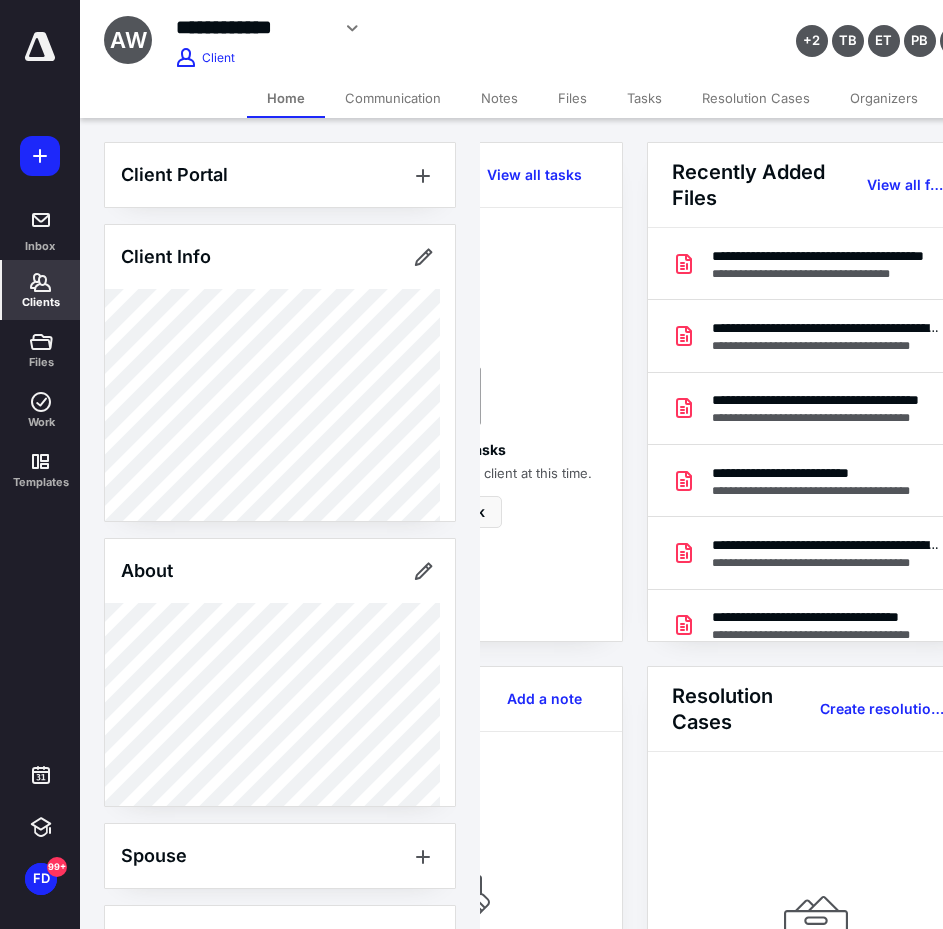scroll, scrollTop: 0, scrollLeft: 239, axis: horizontal 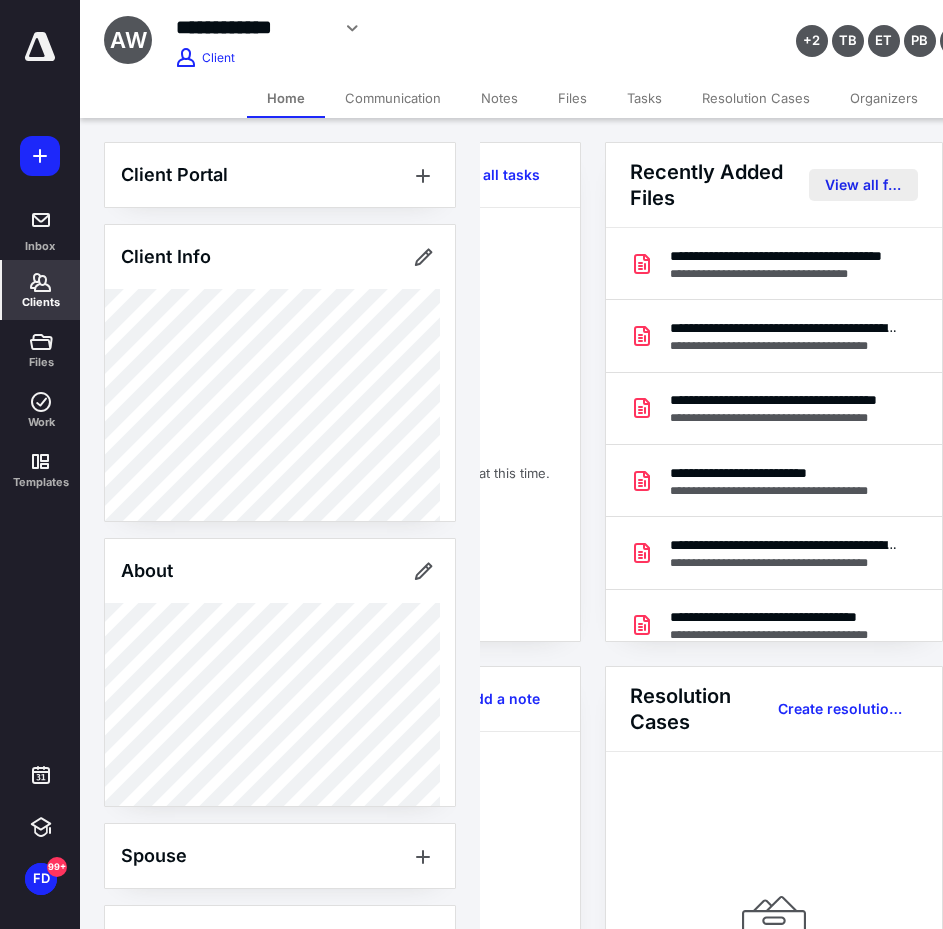 click on "View all files" at bounding box center [863, 185] 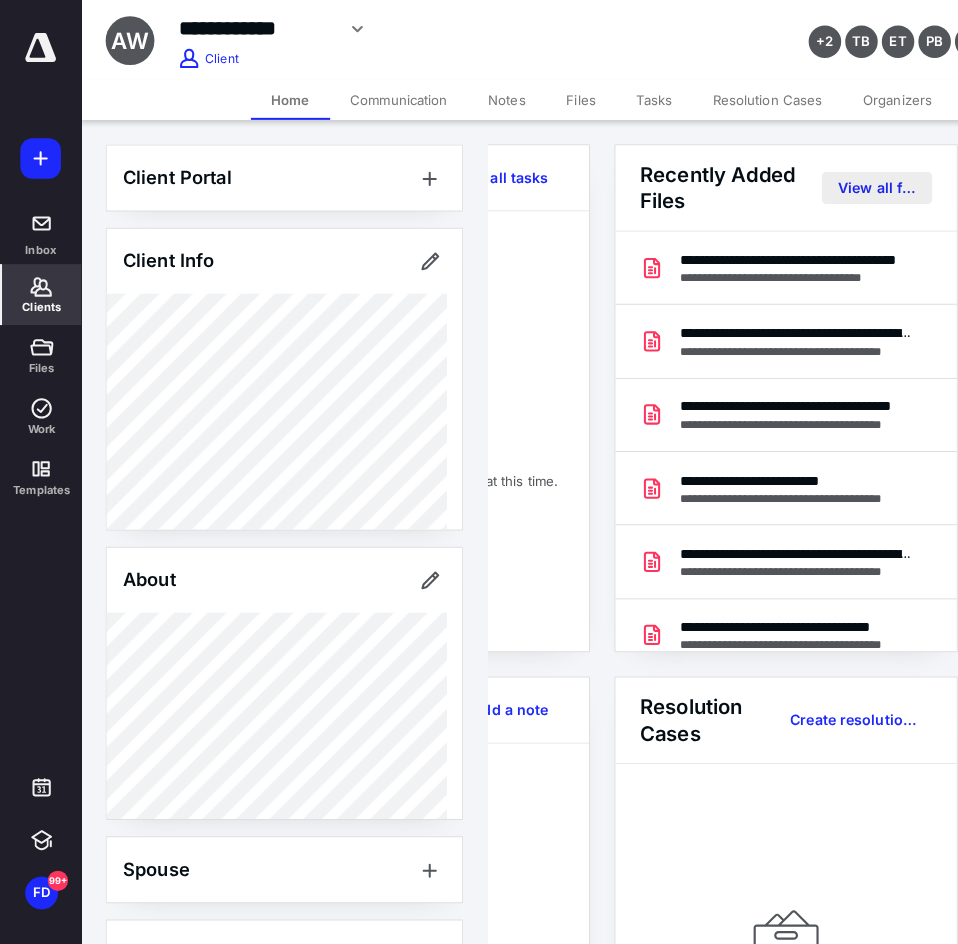 scroll, scrollTop: 0, scrollLeft: 0, axis: both 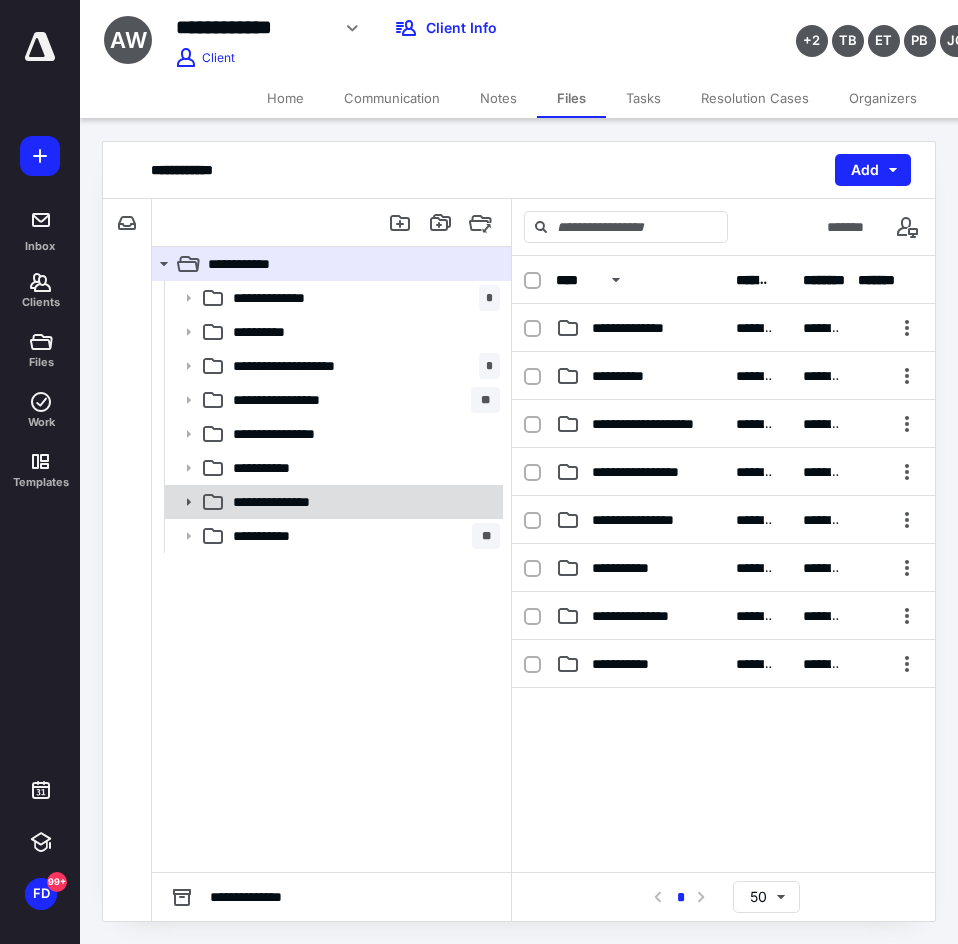 click on "**********" at bounding box center (332, 502) 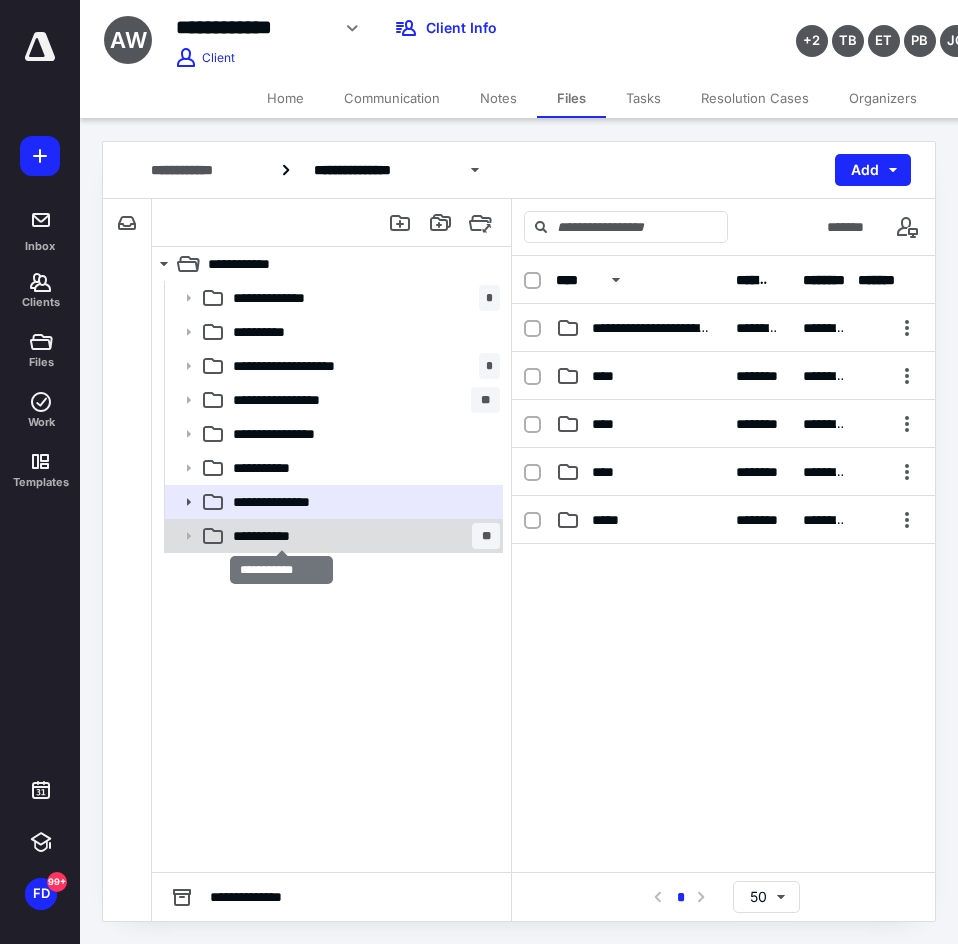 click on "**********" at bounding box center (281, 536) 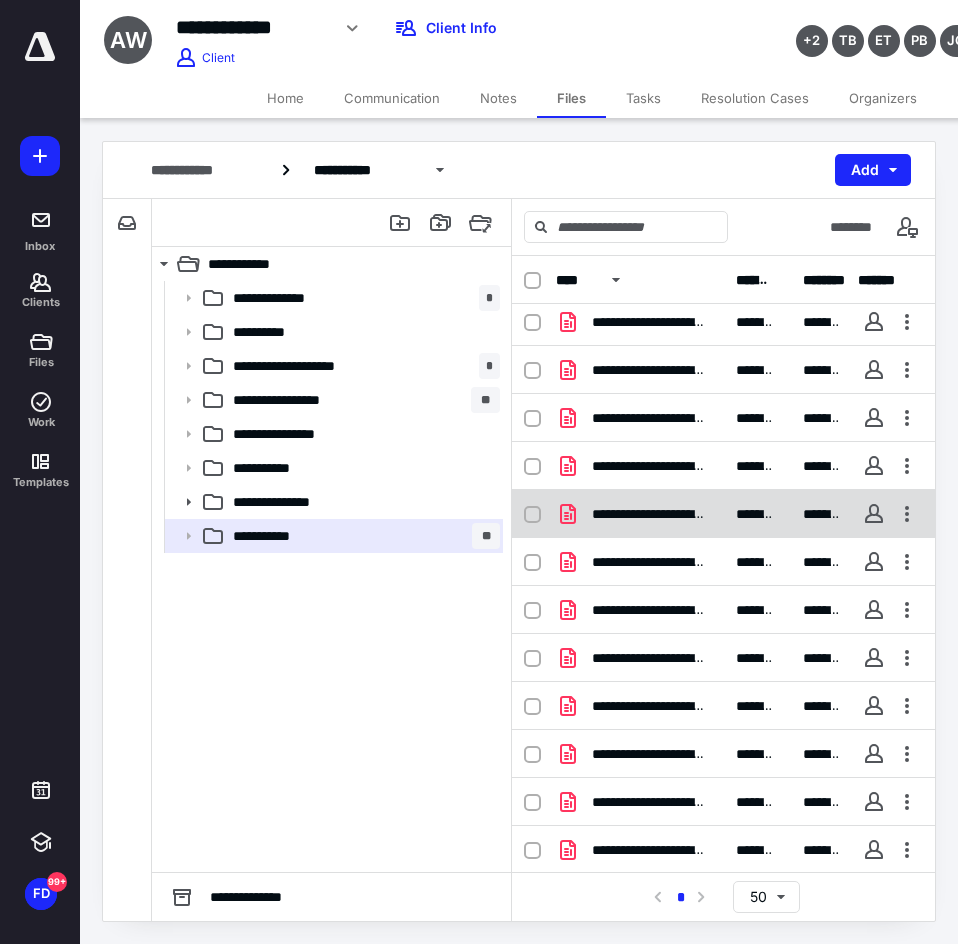 scroll, scrollTop: 248, scrollLeft: 0, axis: vertical 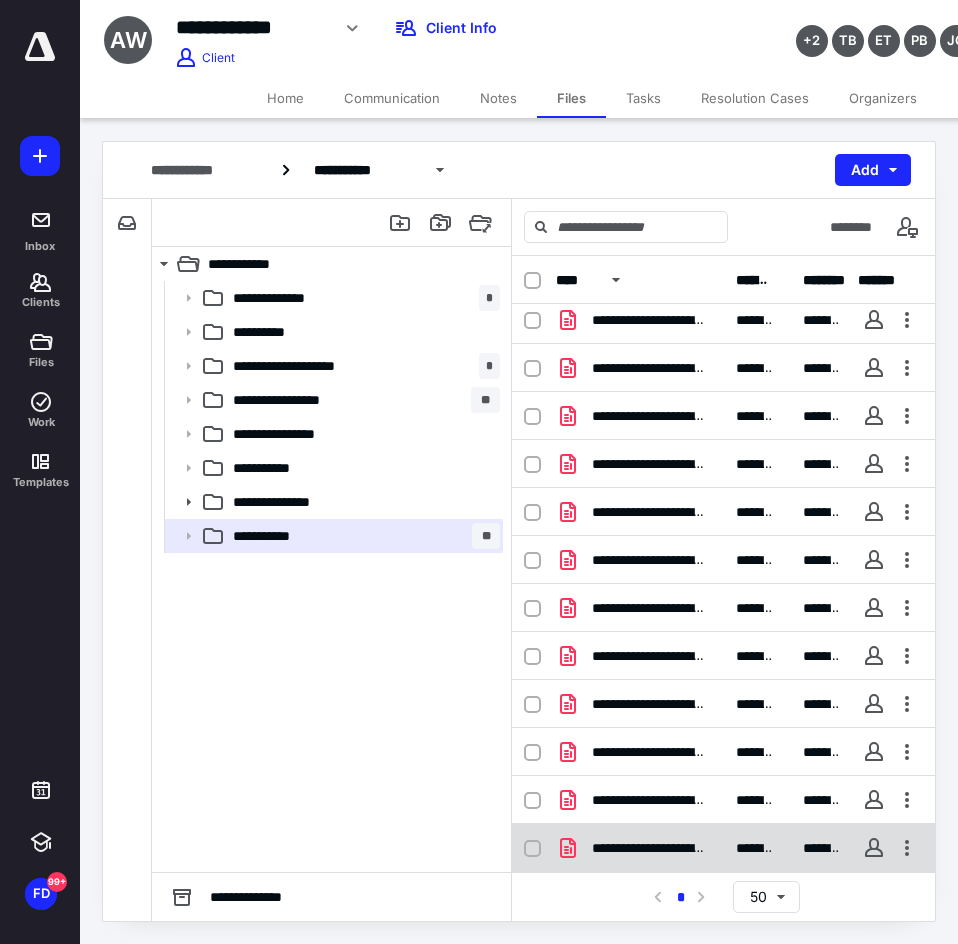 click on "**********" at bounding box center (723, 848) 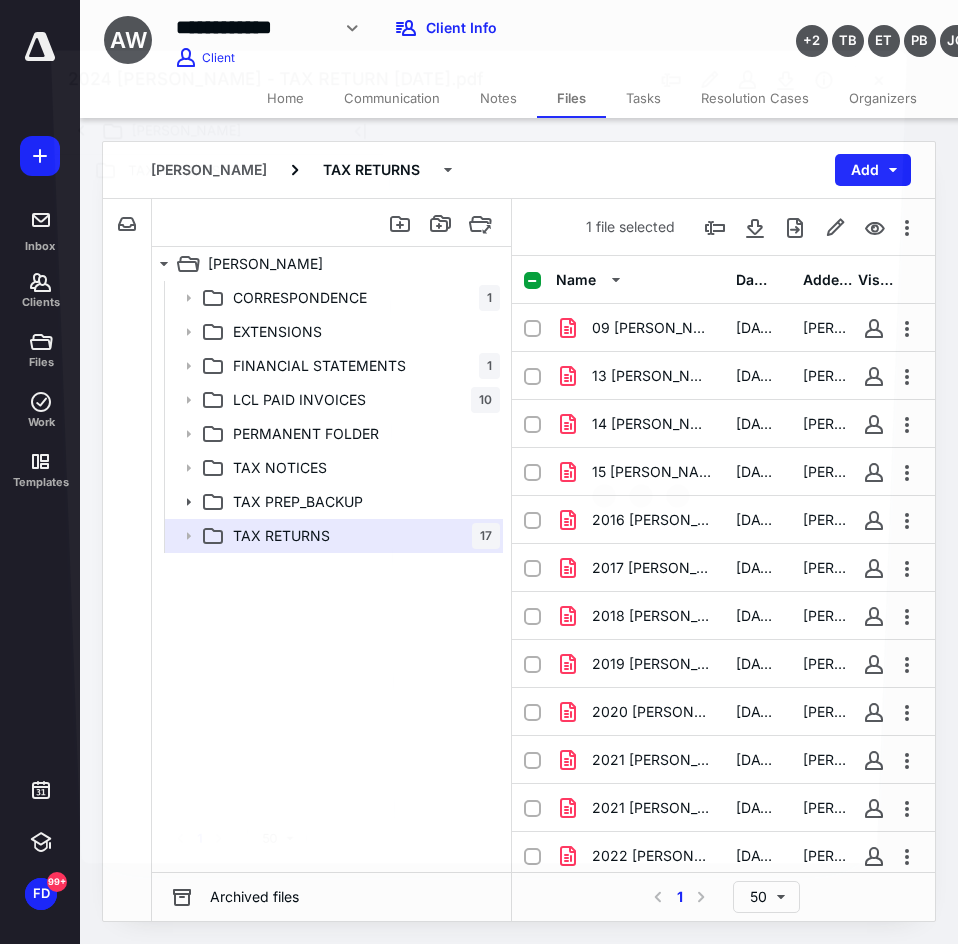 scroll, scrollTop: 248, scrollLeft: 0, axis: vertical 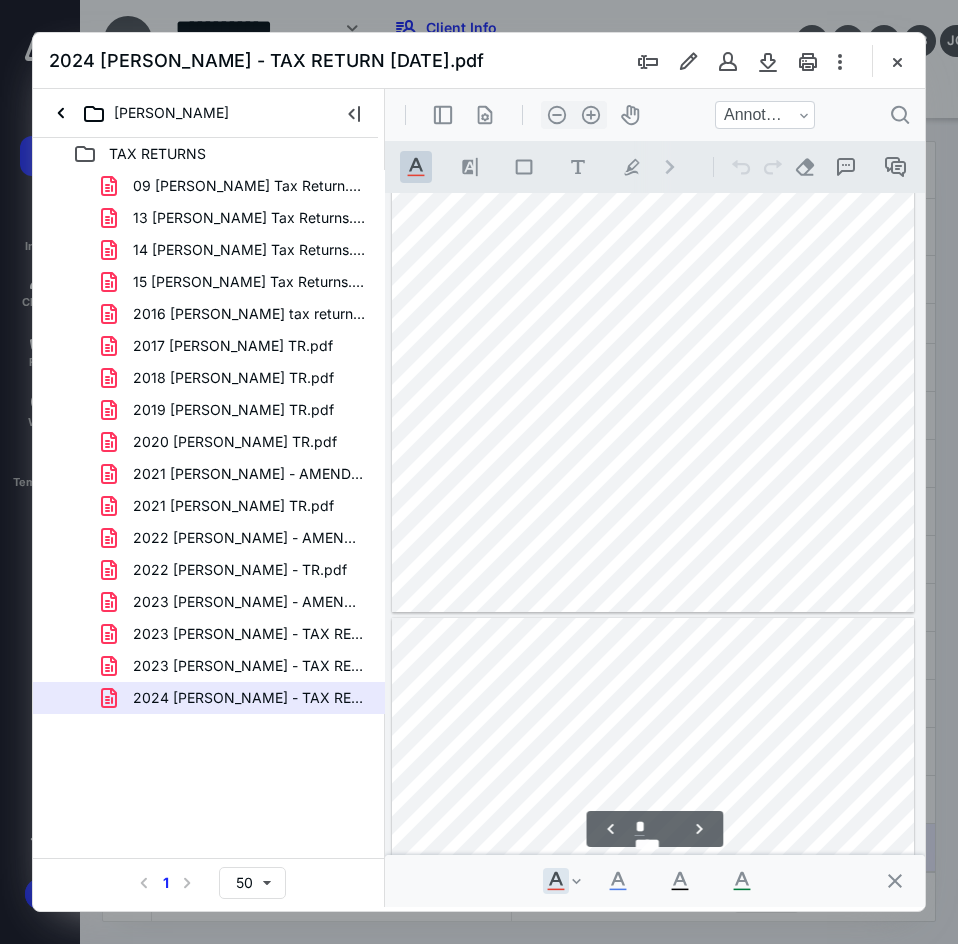 type on "**" 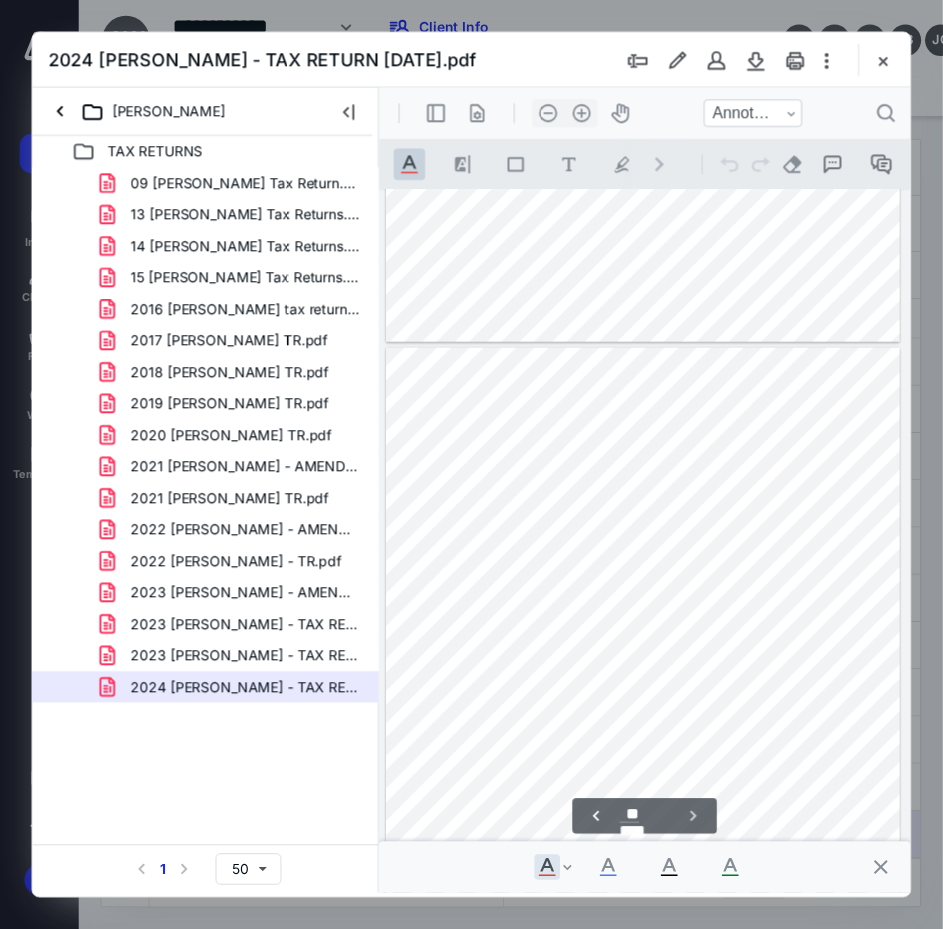 scroll, scrollTop: 6096, scrollLeft: 0, axis: vertical 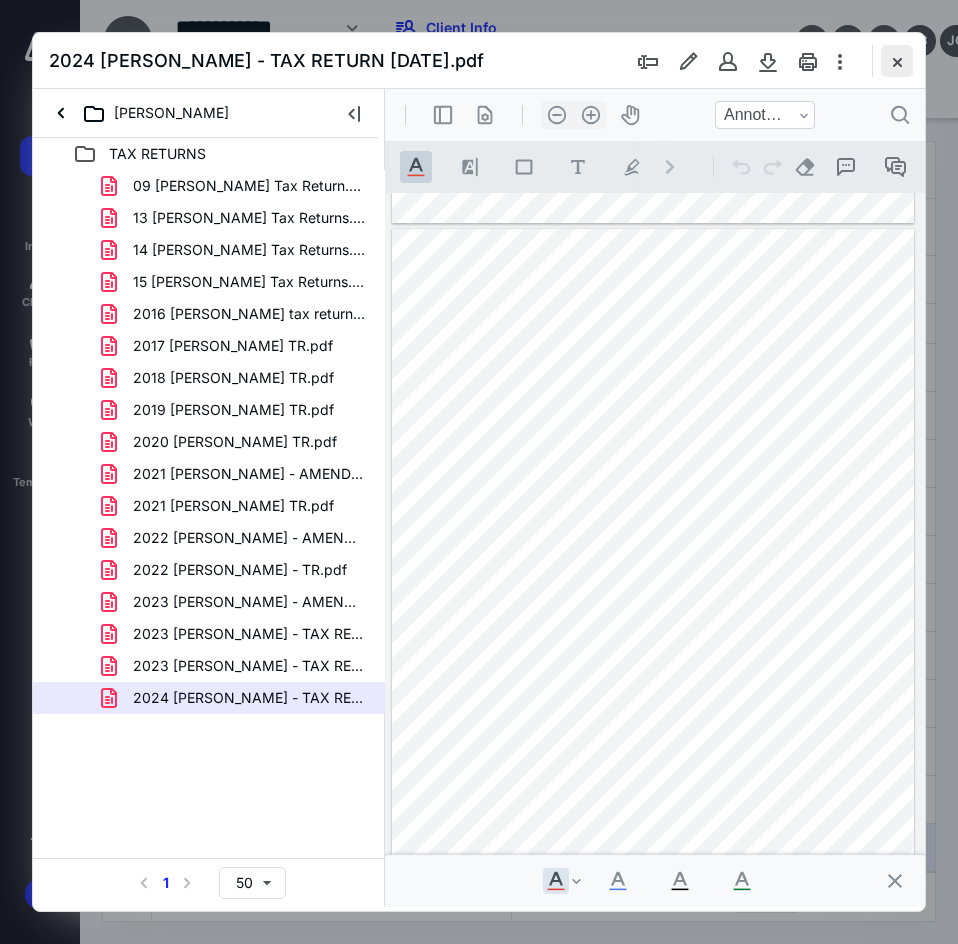 click at bounding box center [897, 61] 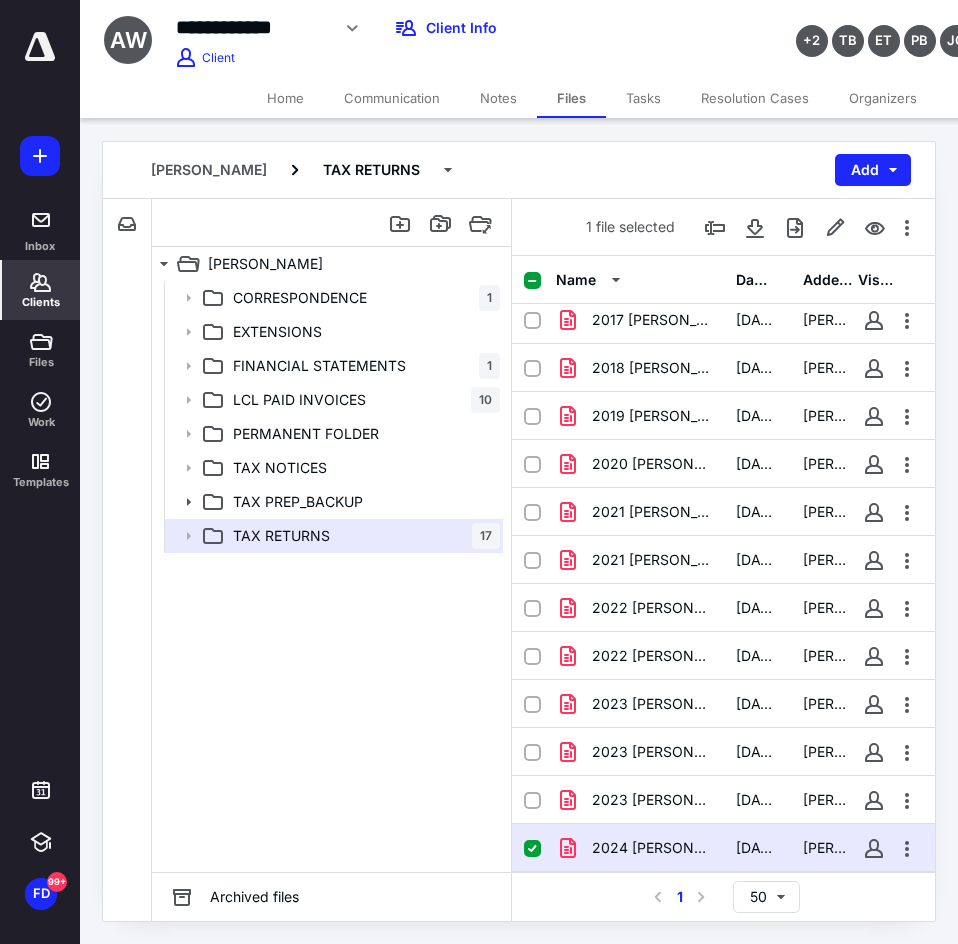 click on "Clients" at bounding box center [41, 290] 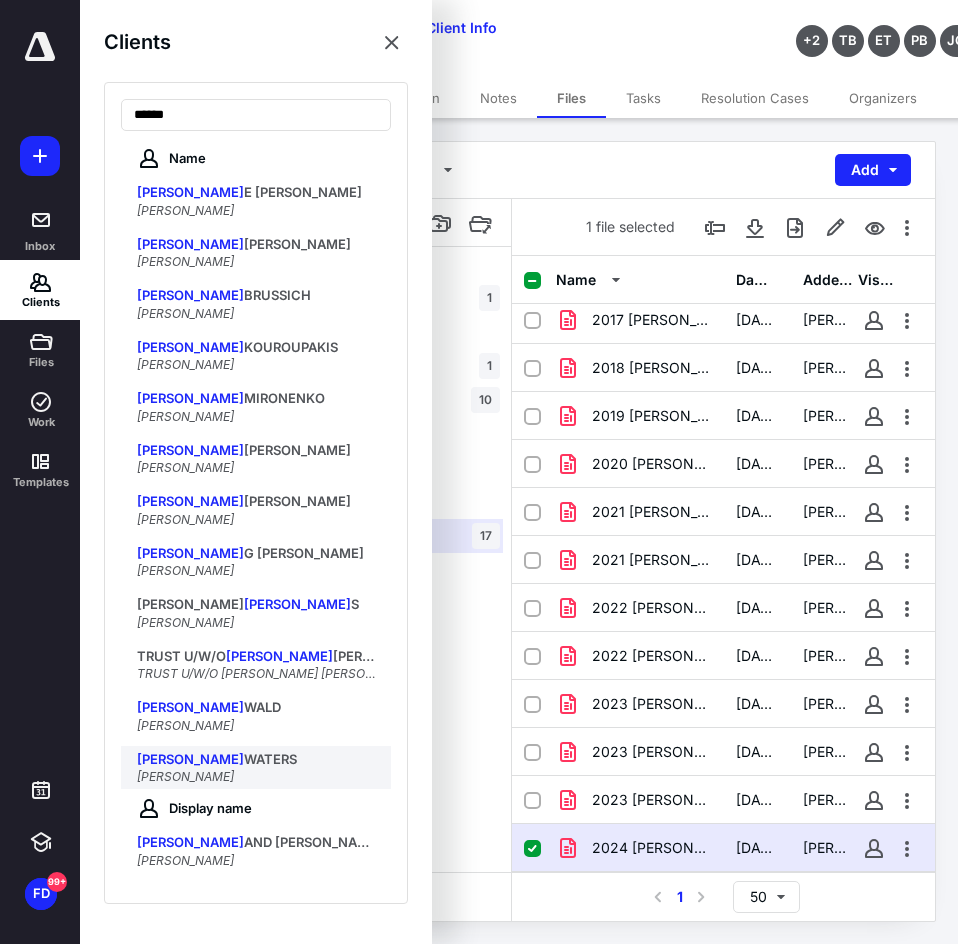 type on "******" 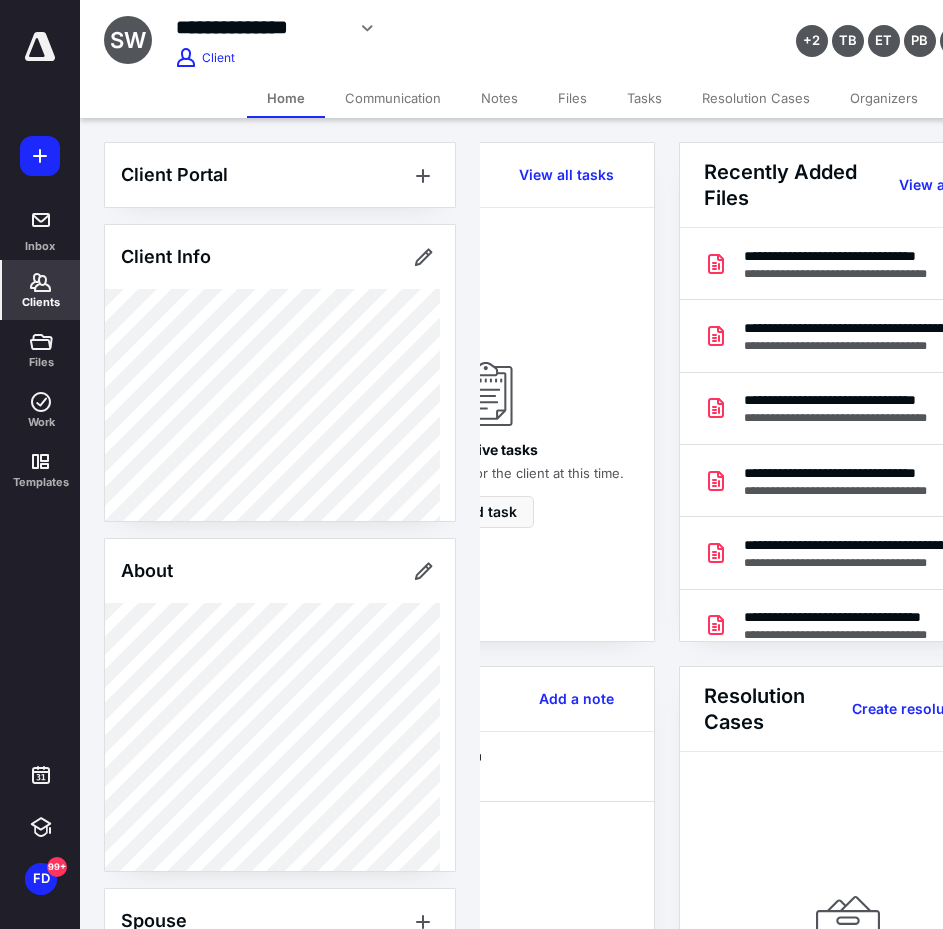 scroll, scrollTop: 0, scrollLeft: 239, axis: horizontal 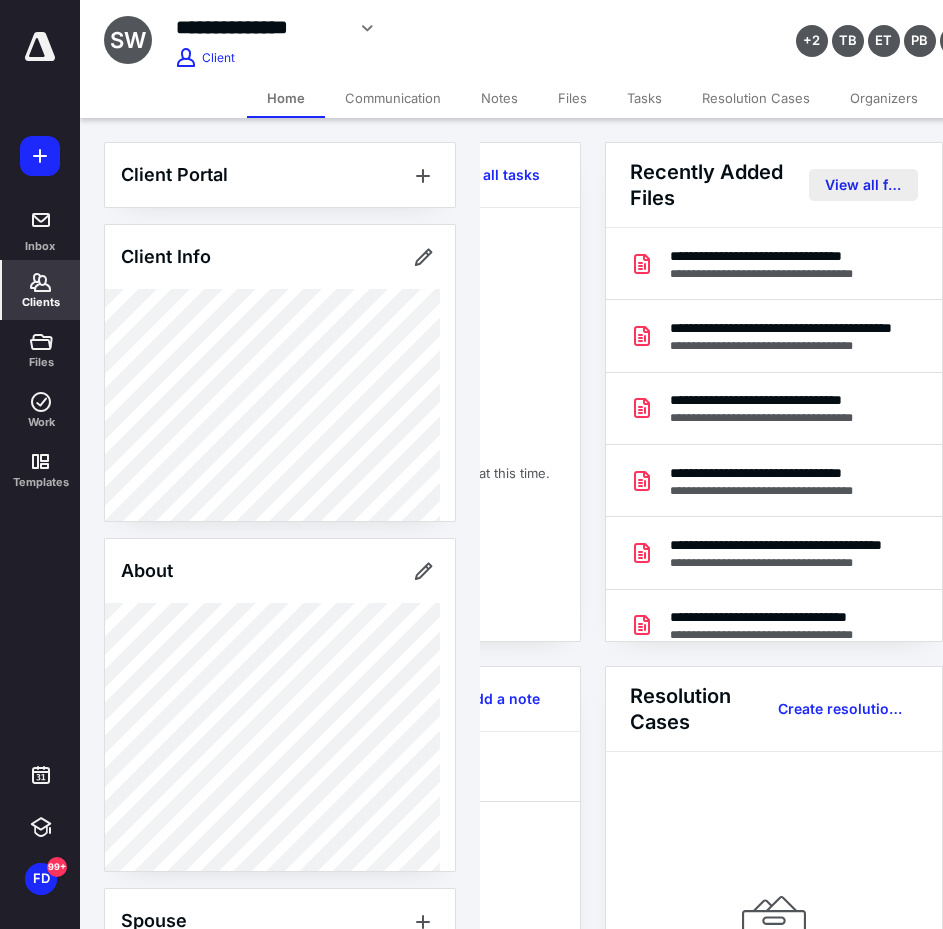 click on "View all files" at bounding box center (863, 185) 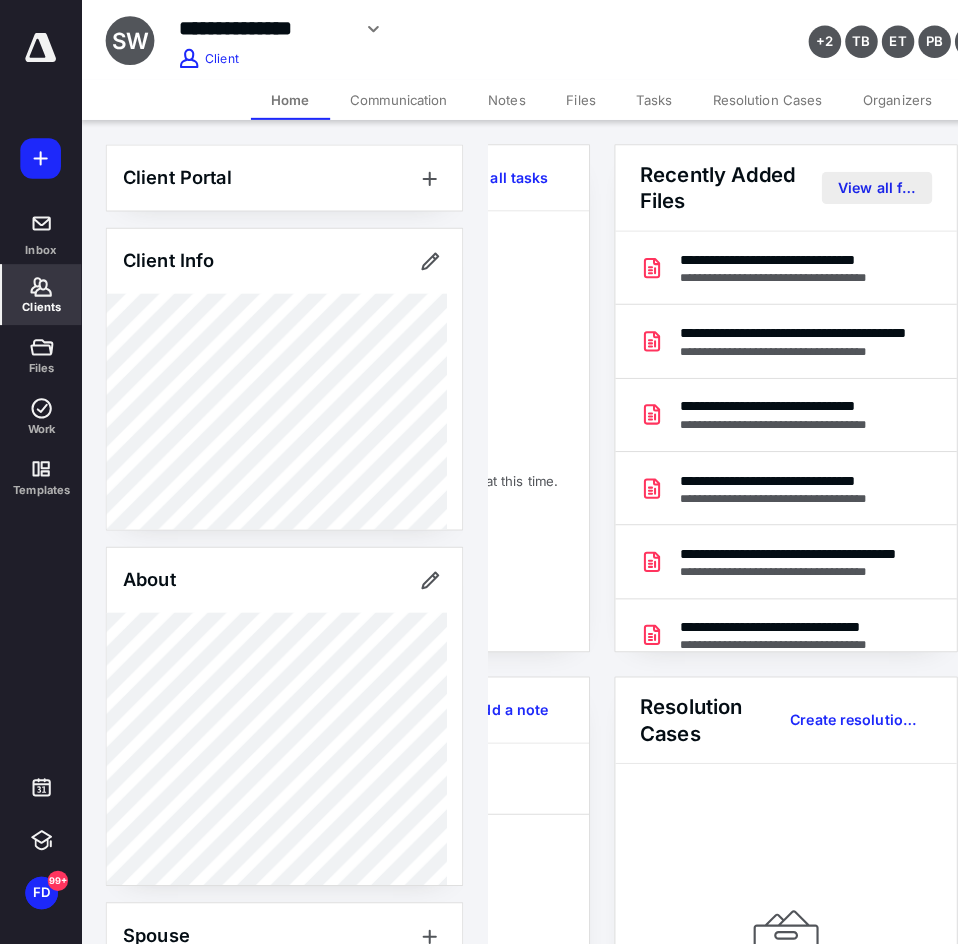 scroll, scrollTop: 0, scrollLeft: 0, axis: both 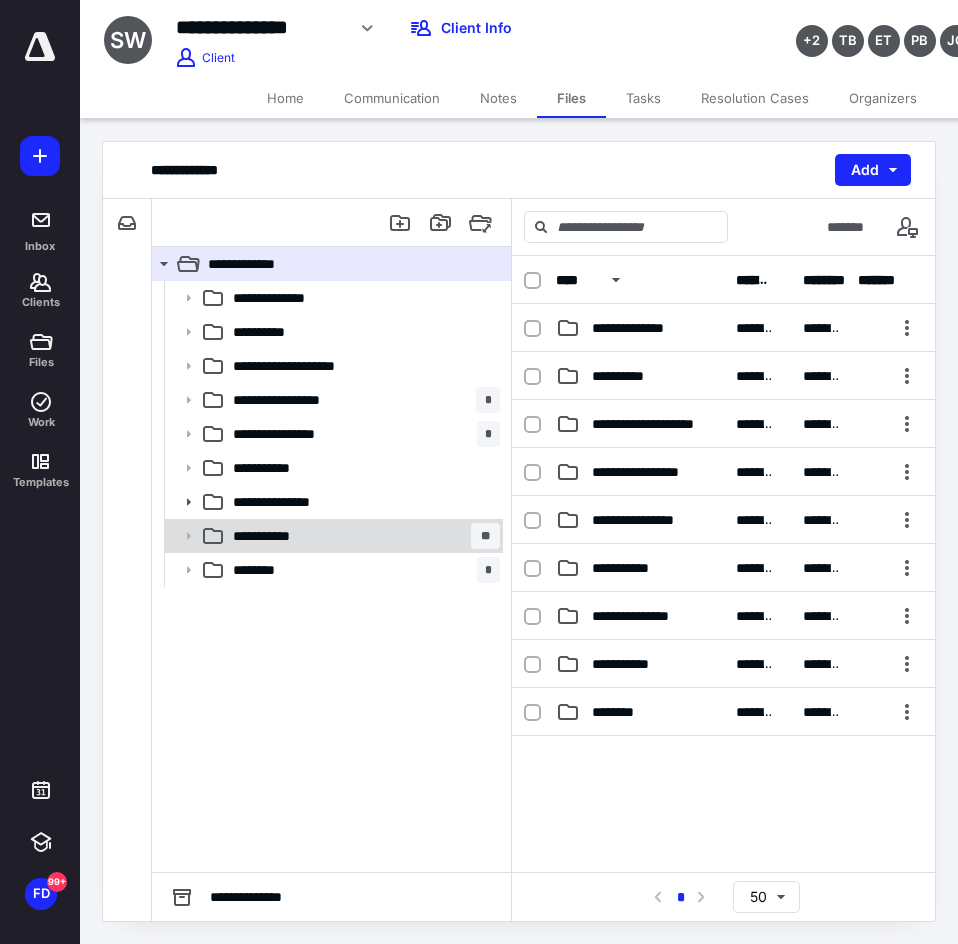 click on "**********" at bounding box center [362, 536] 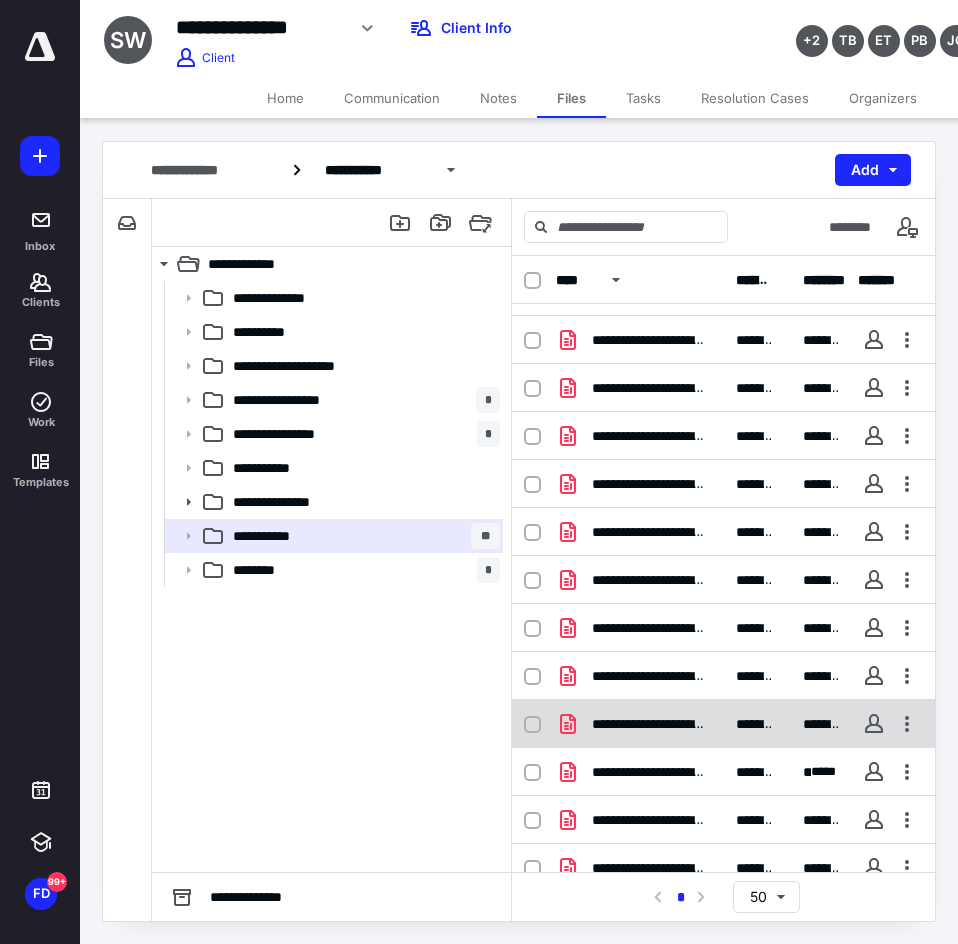 scroll, scrollTop: 56, scrollLeft: 0, axis: vertical 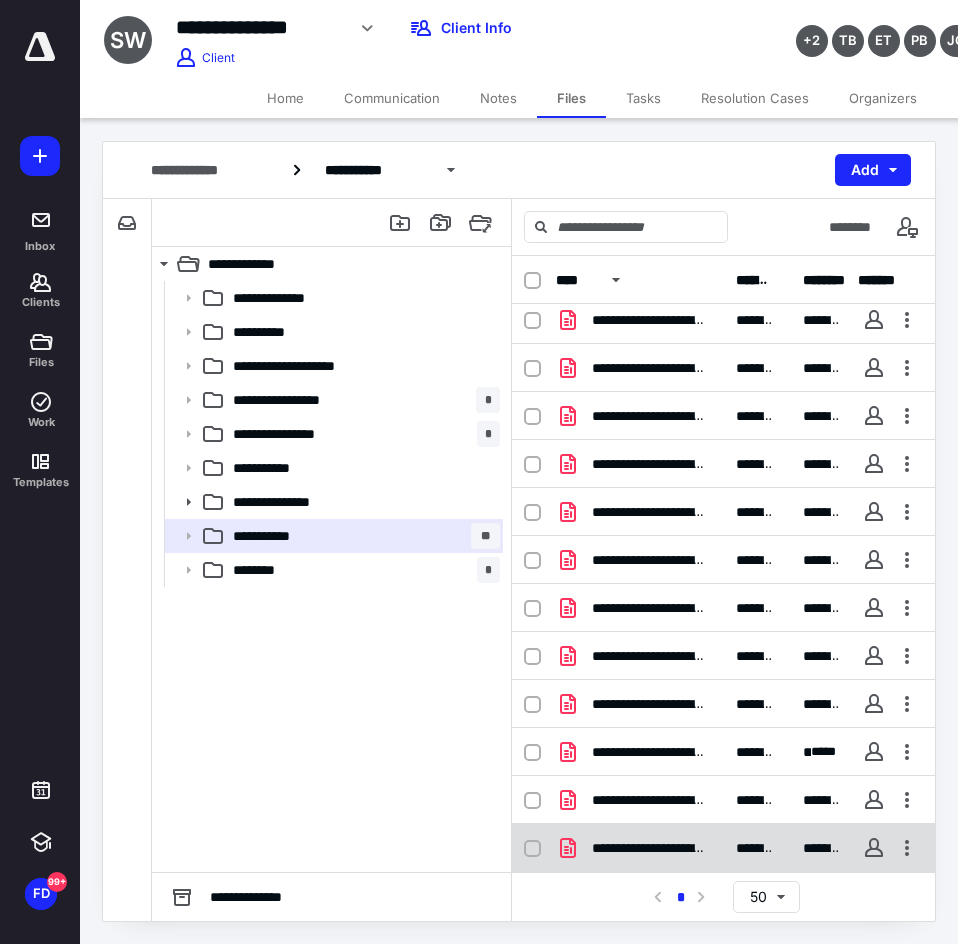 click on "**********" at bounding box center (648, 848) 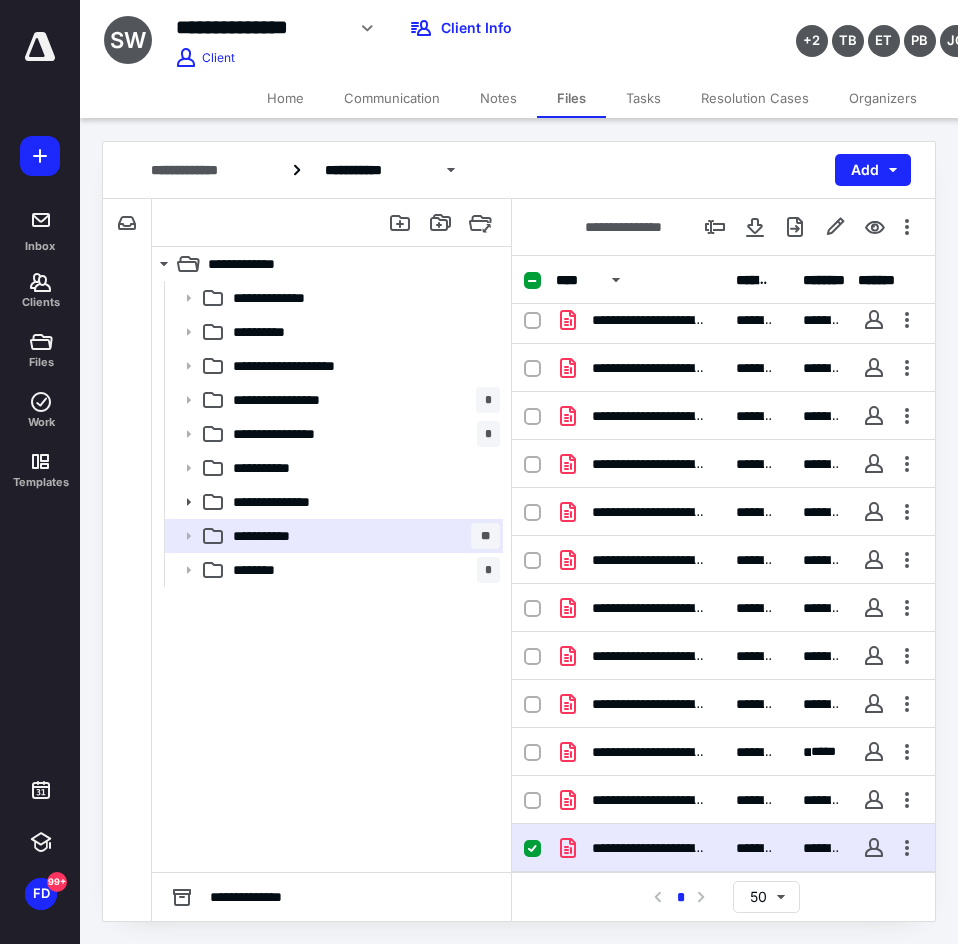 click on "**********" at bounding box center [648, 848] 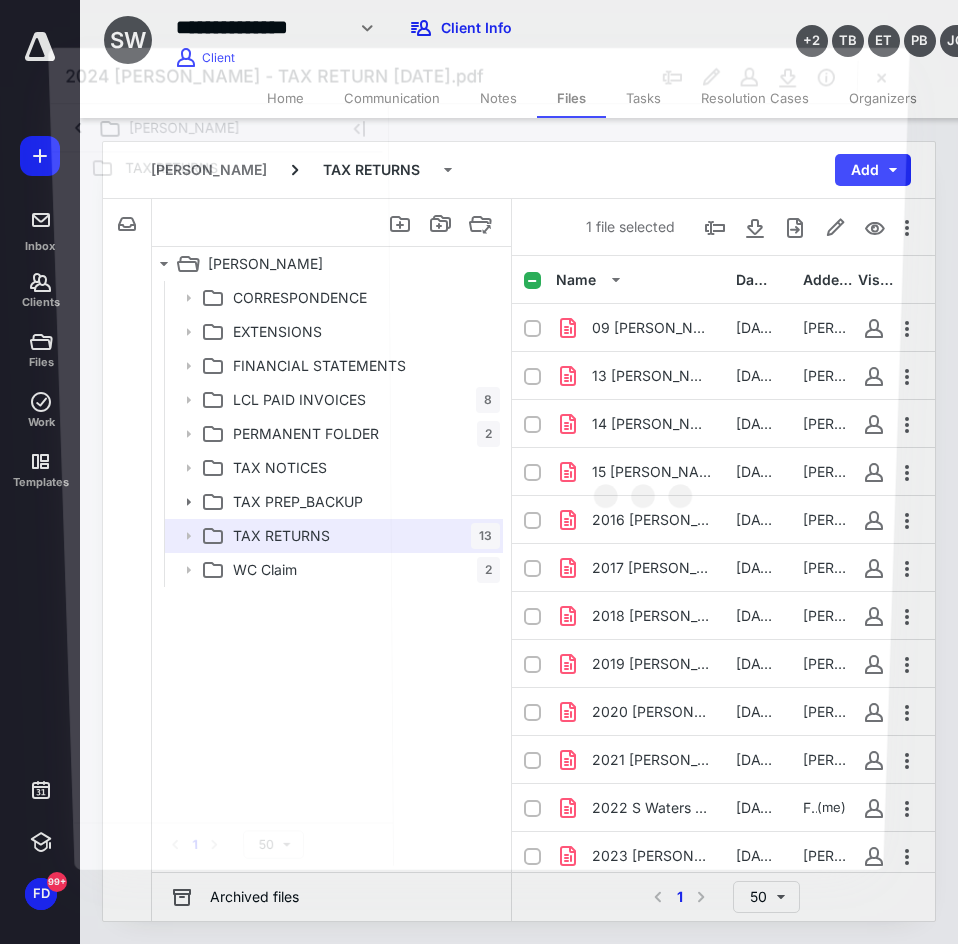 scroll, scrollTop: 56, scrollLeft: 0, axis: vertical 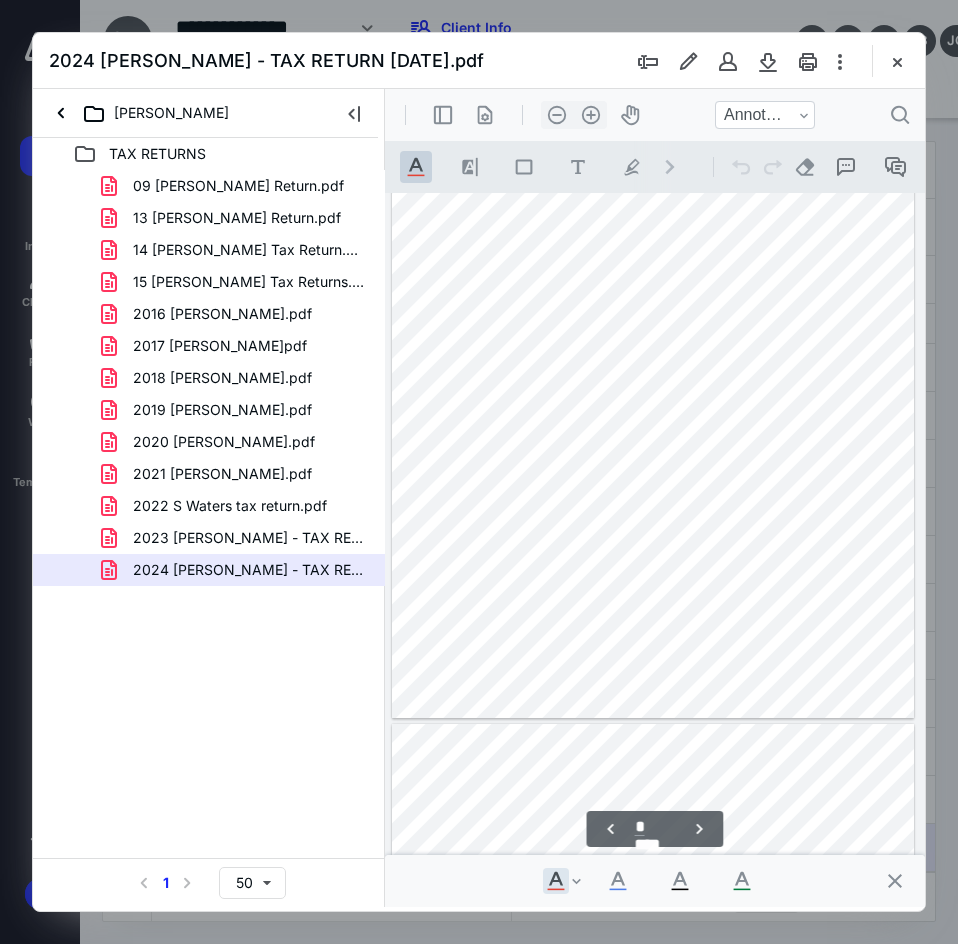 type on "**" 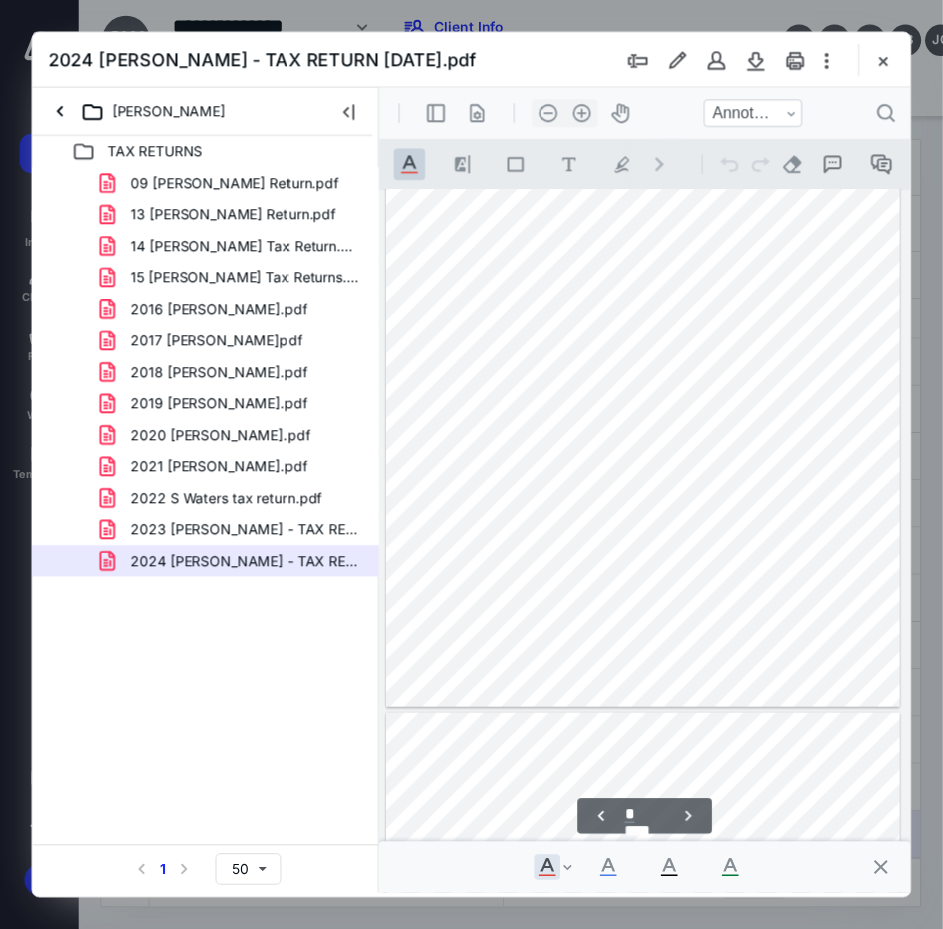scroll, scrollTop: 6201, scrollLeft: 0, axis: vertical 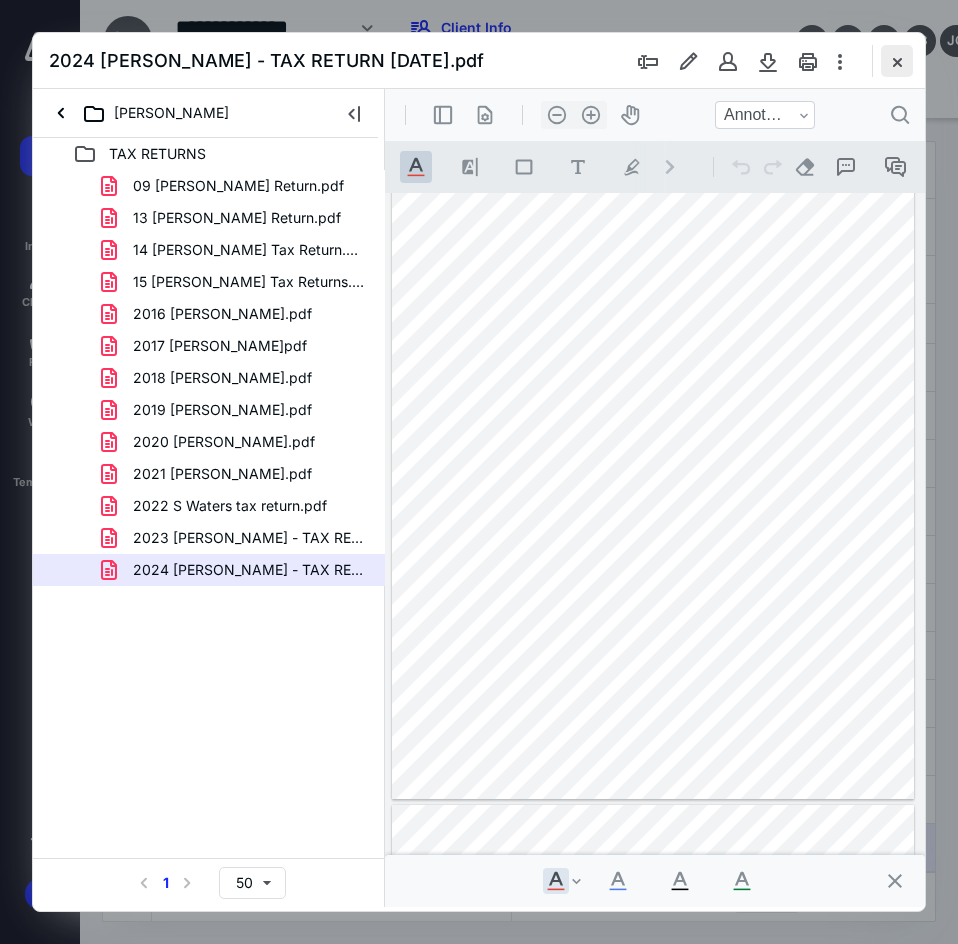 click at bounding box center [897, 61] 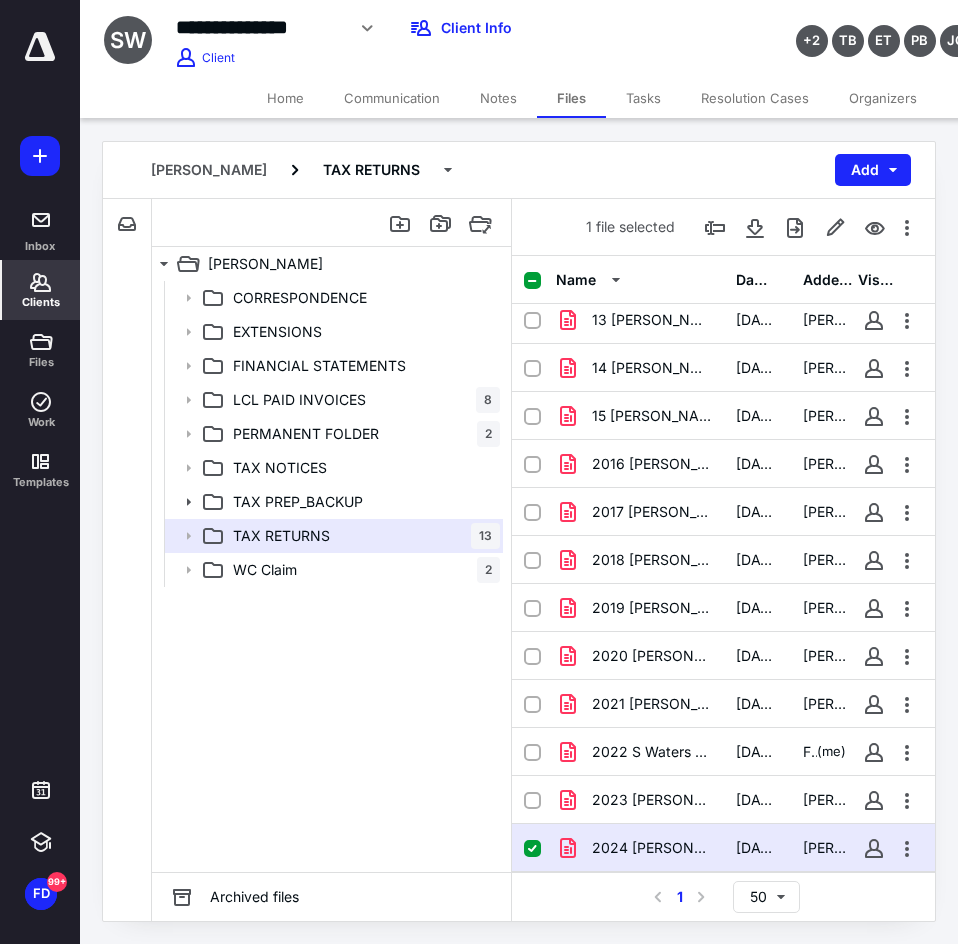 click 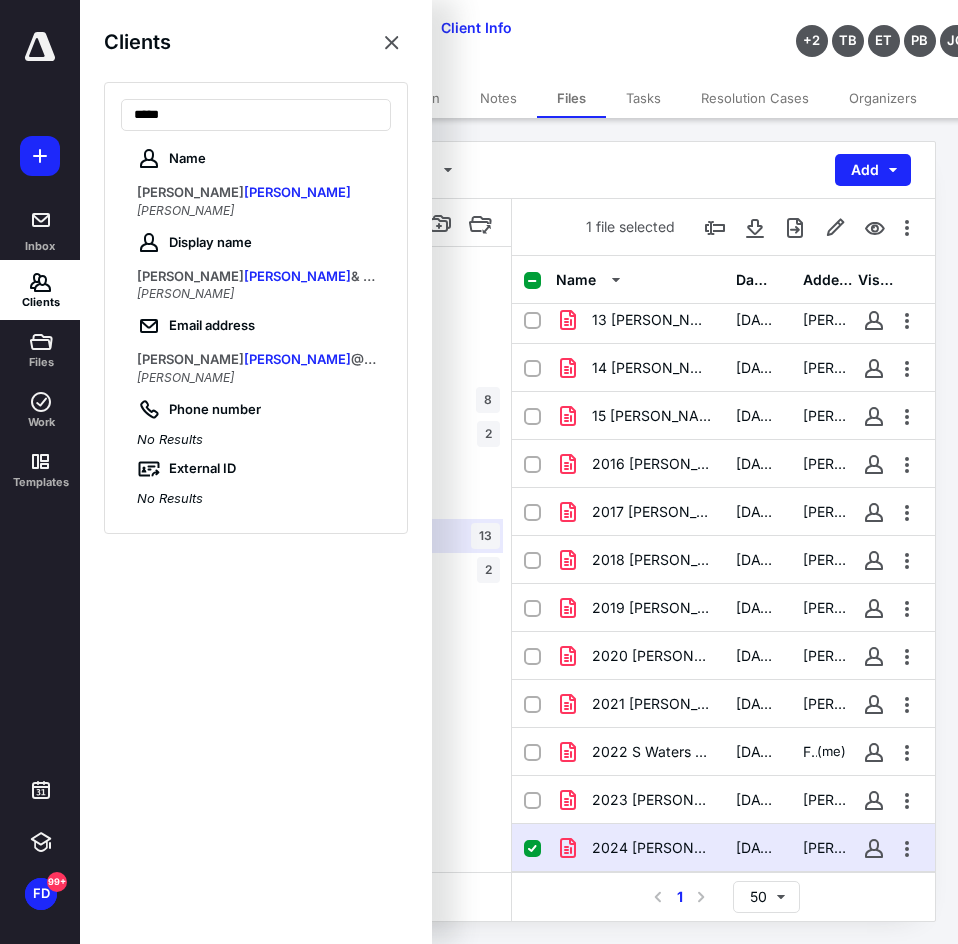 type on "*****" 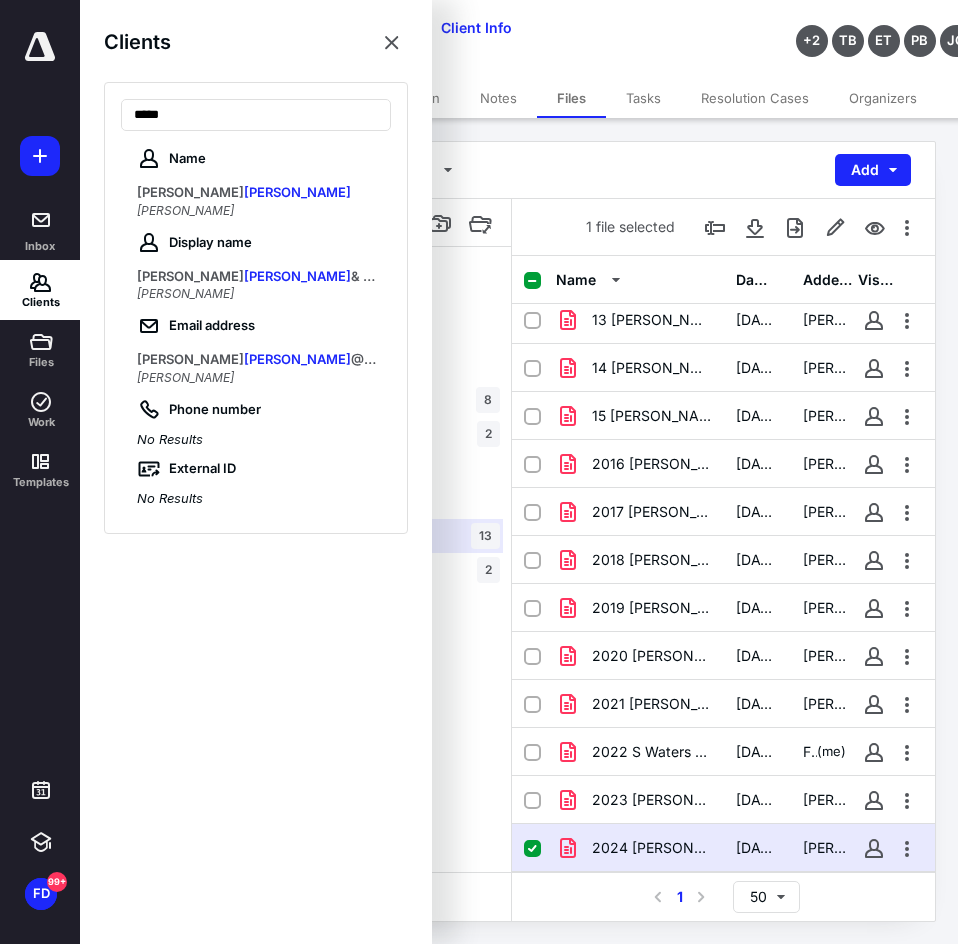 click on "Name [PERSON_NAME] [PERSON_NAME]" at bounding box center [256, 185] 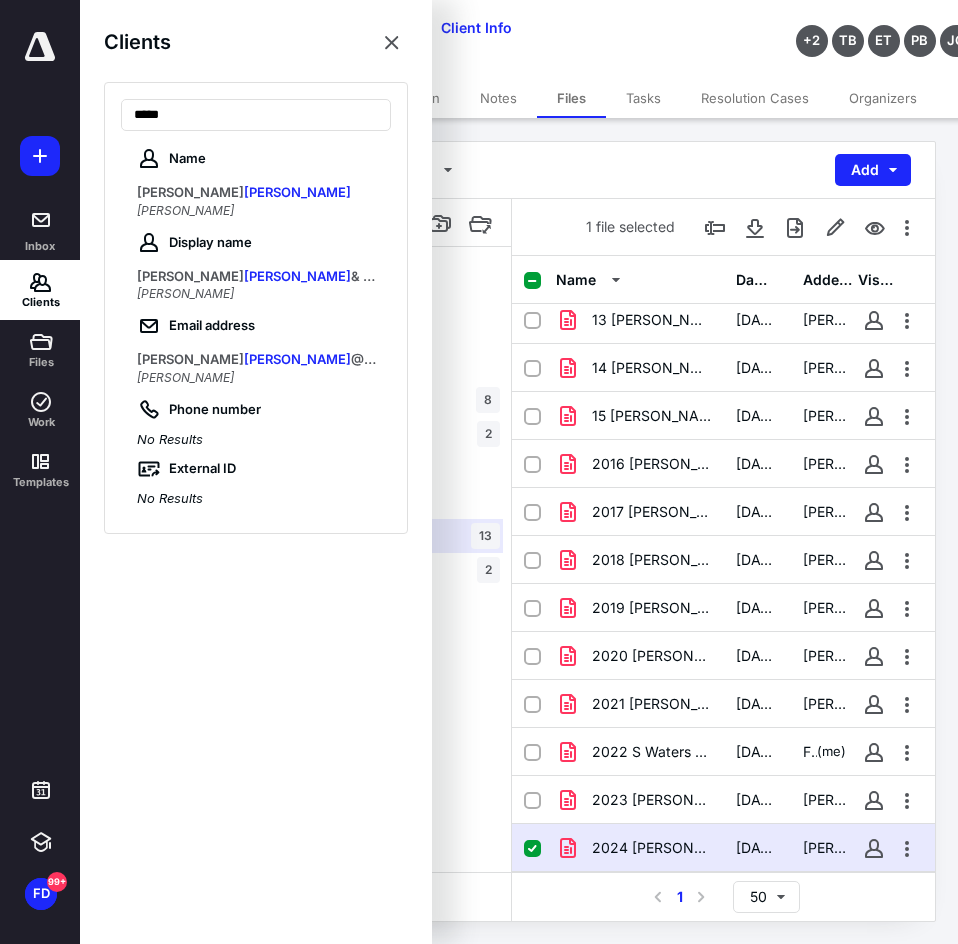 drag, startPoint x: 303, startPoint y: 208, endPoint x: 302, endPoint y: 228, distance: 20.024984 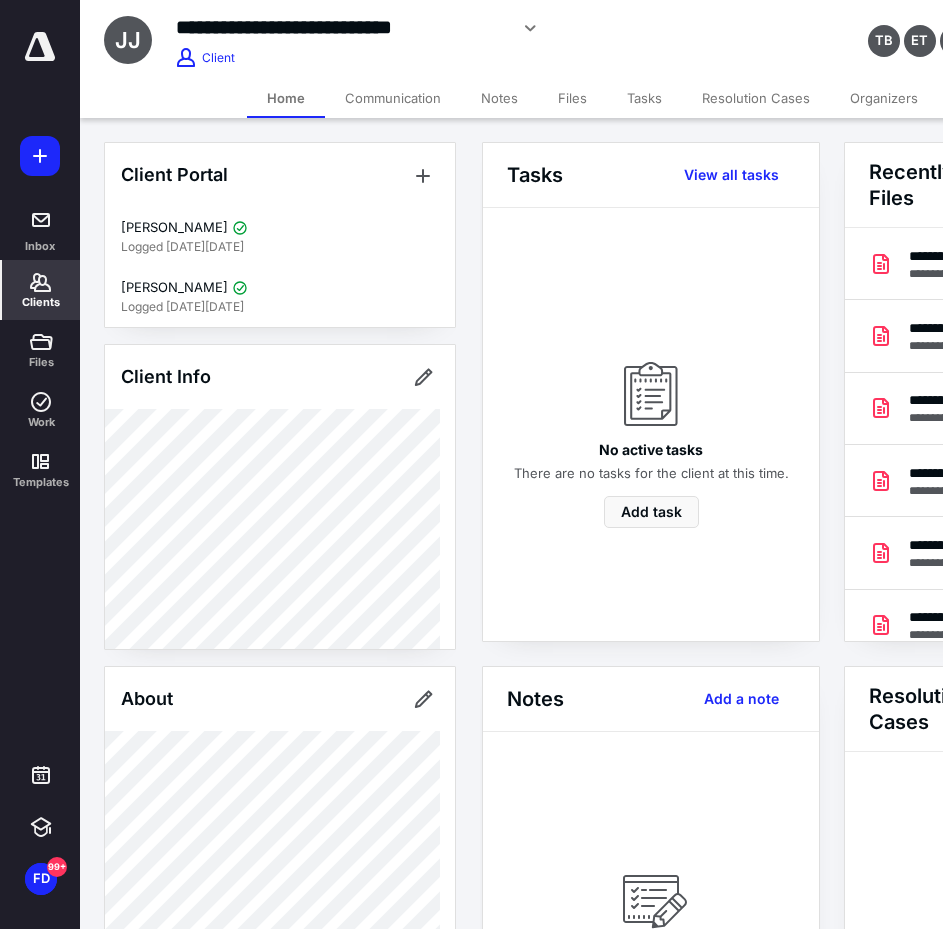 scroll, scrollTop: 0, scrollLeft: 239, axis: horizontal 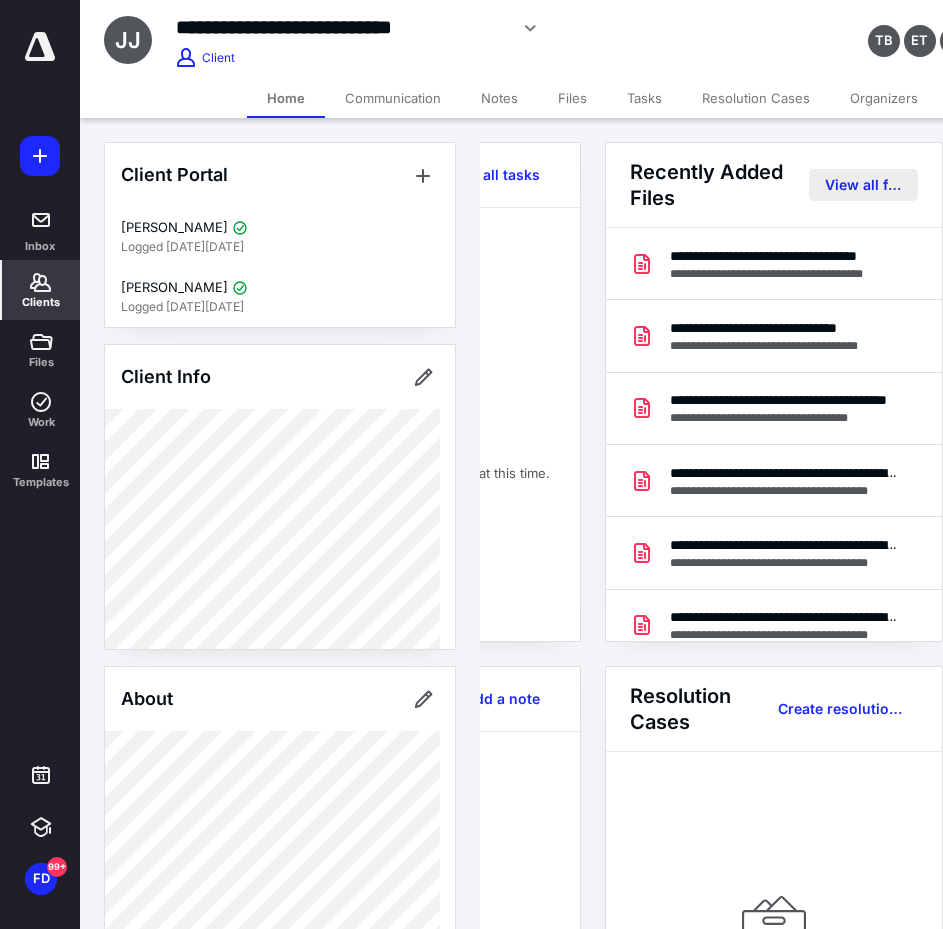 click on "View all files" at bounding box center (863, 185) 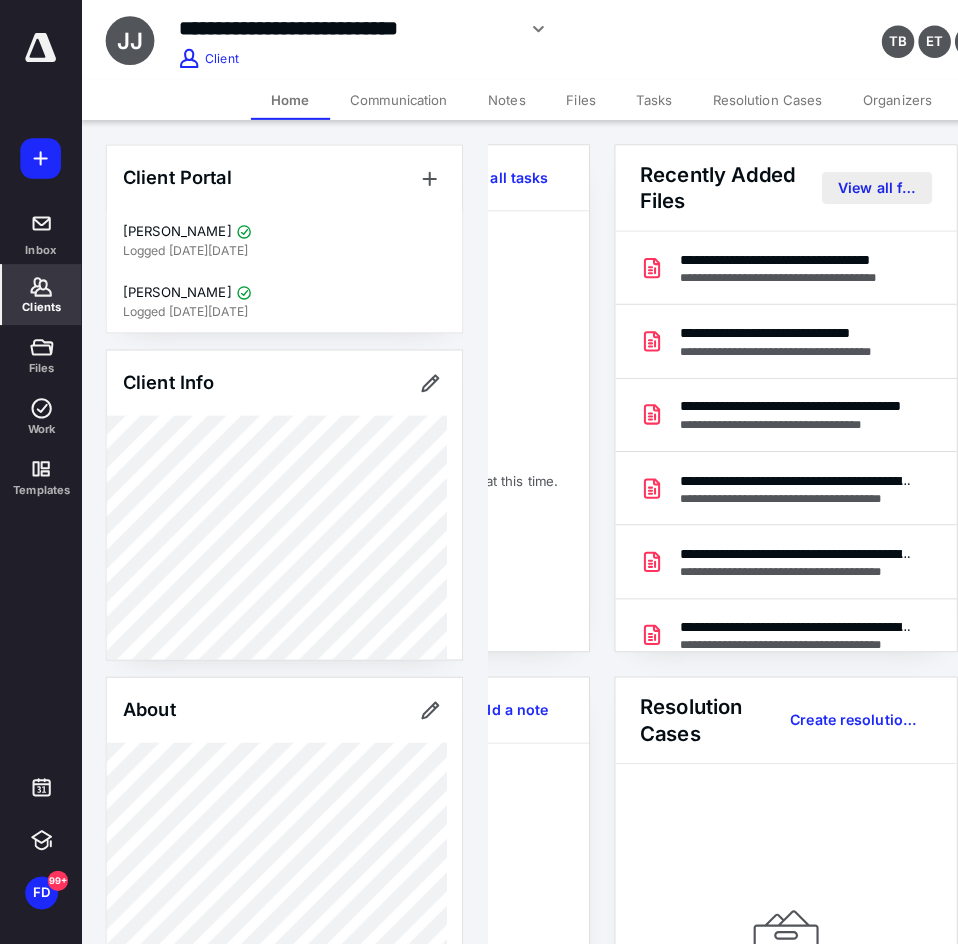 scroll, scrollTop: 0, scrollLeft: 0, axis: both 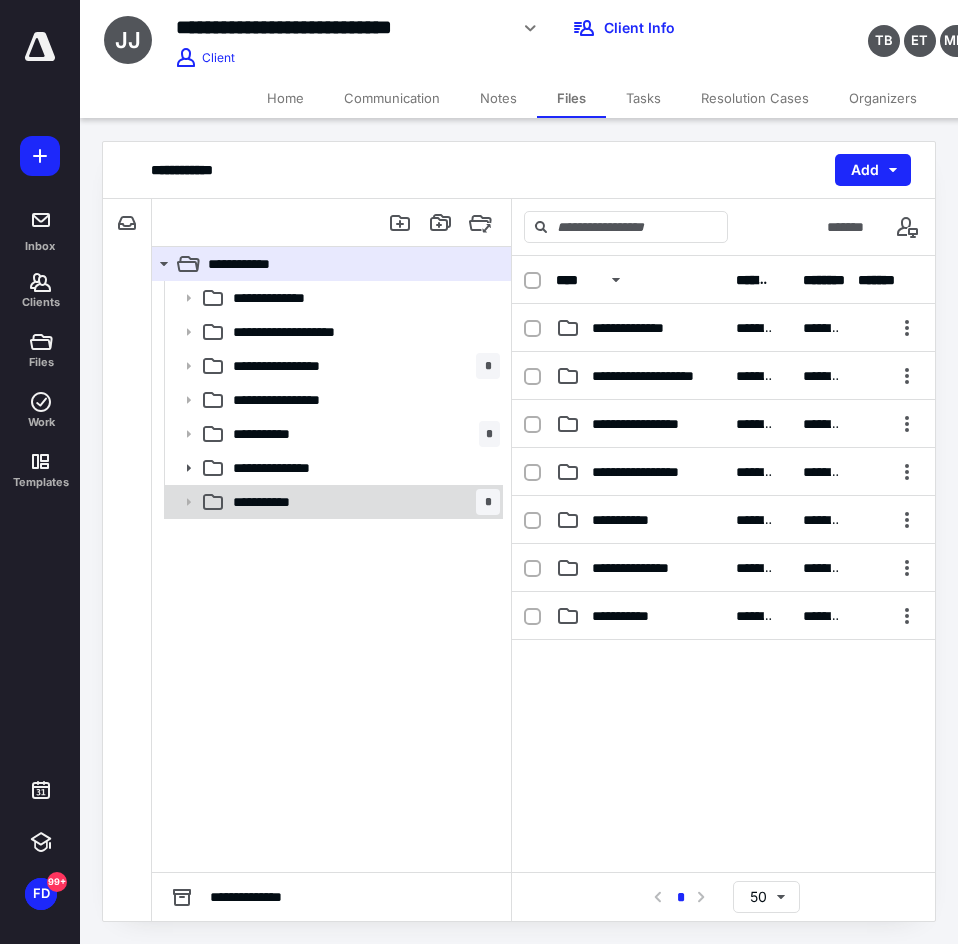 click on "**********" at bounding box center (281, 502) 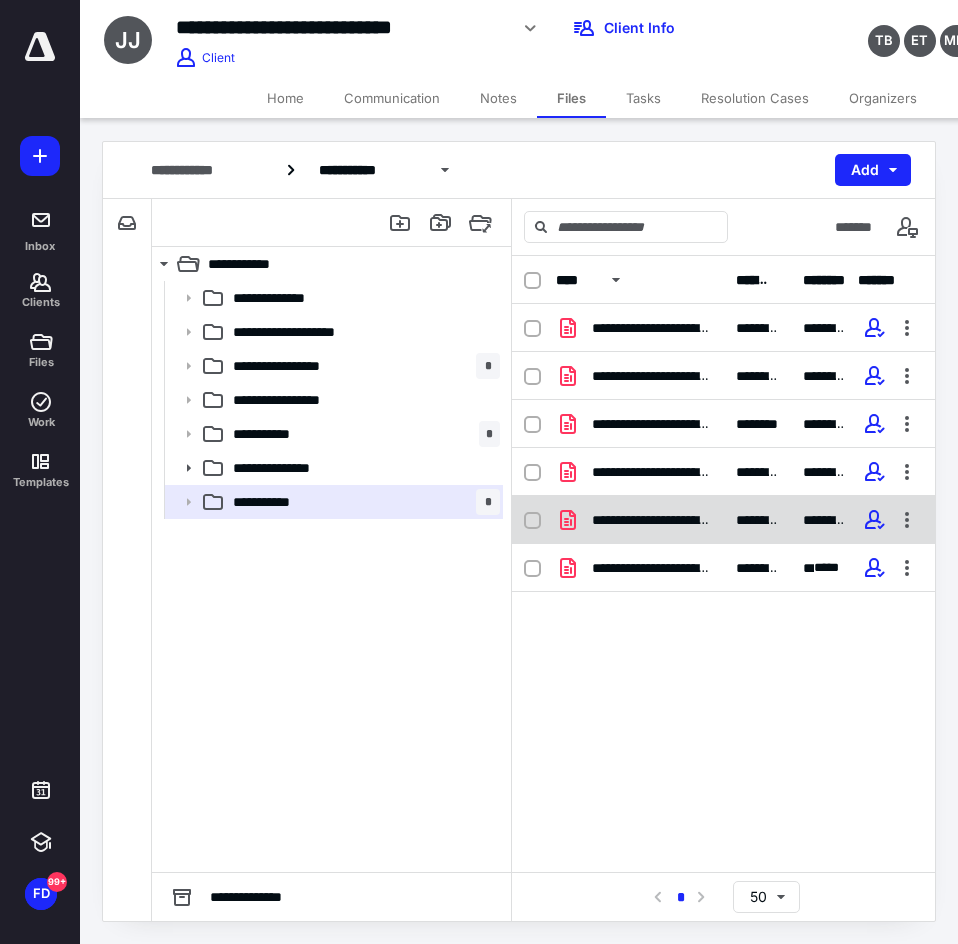 click on "**********" at bounding box center (652, 520) 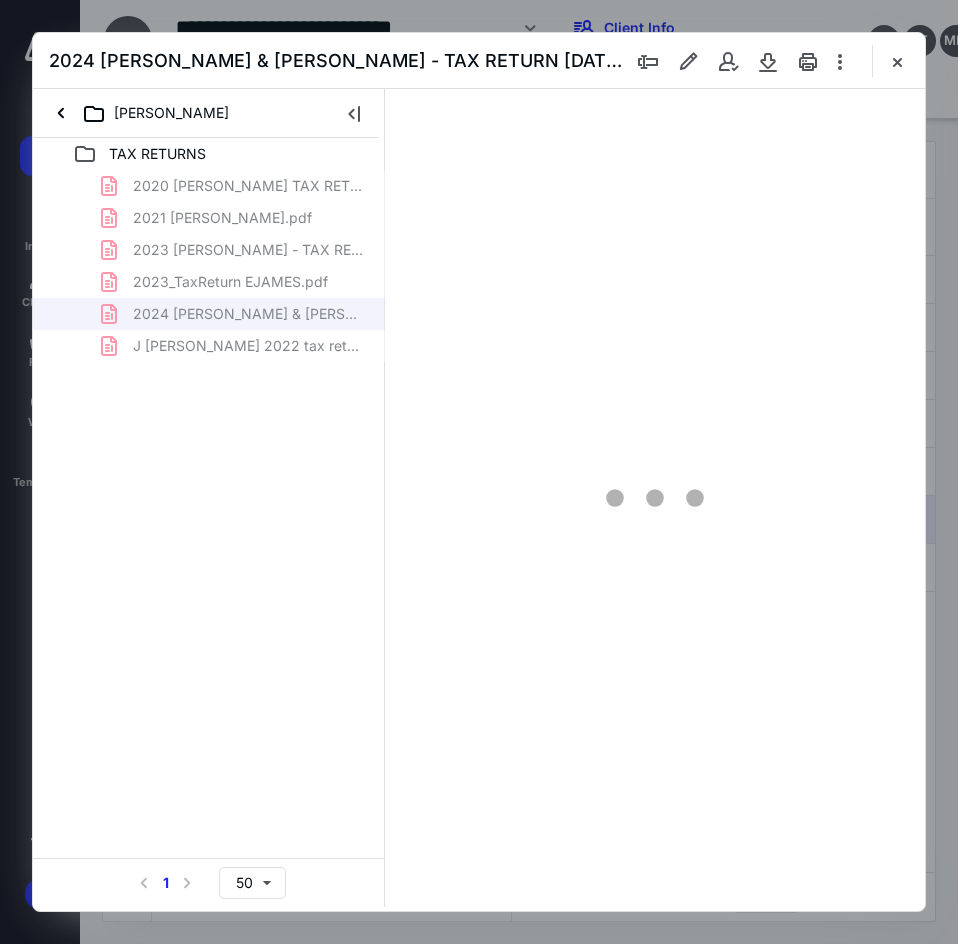 scroll, scrollTop: 0, scrollLeft: 0, axis: both 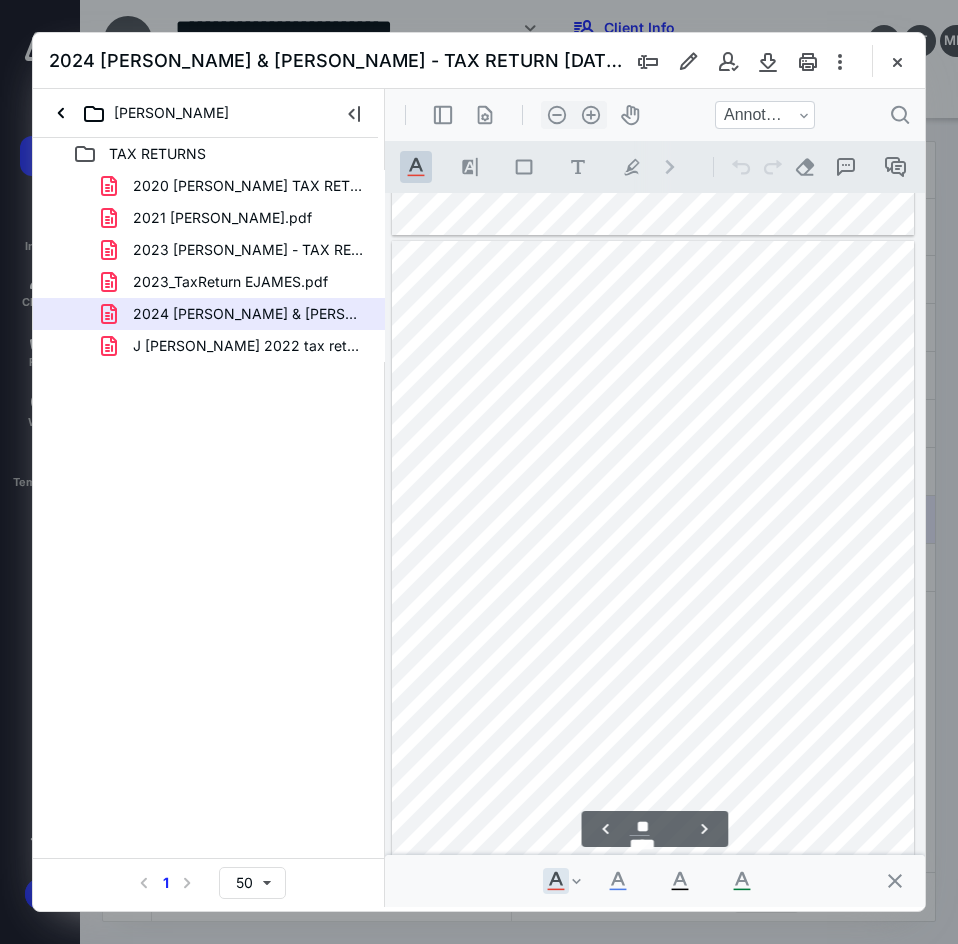 type on "**" 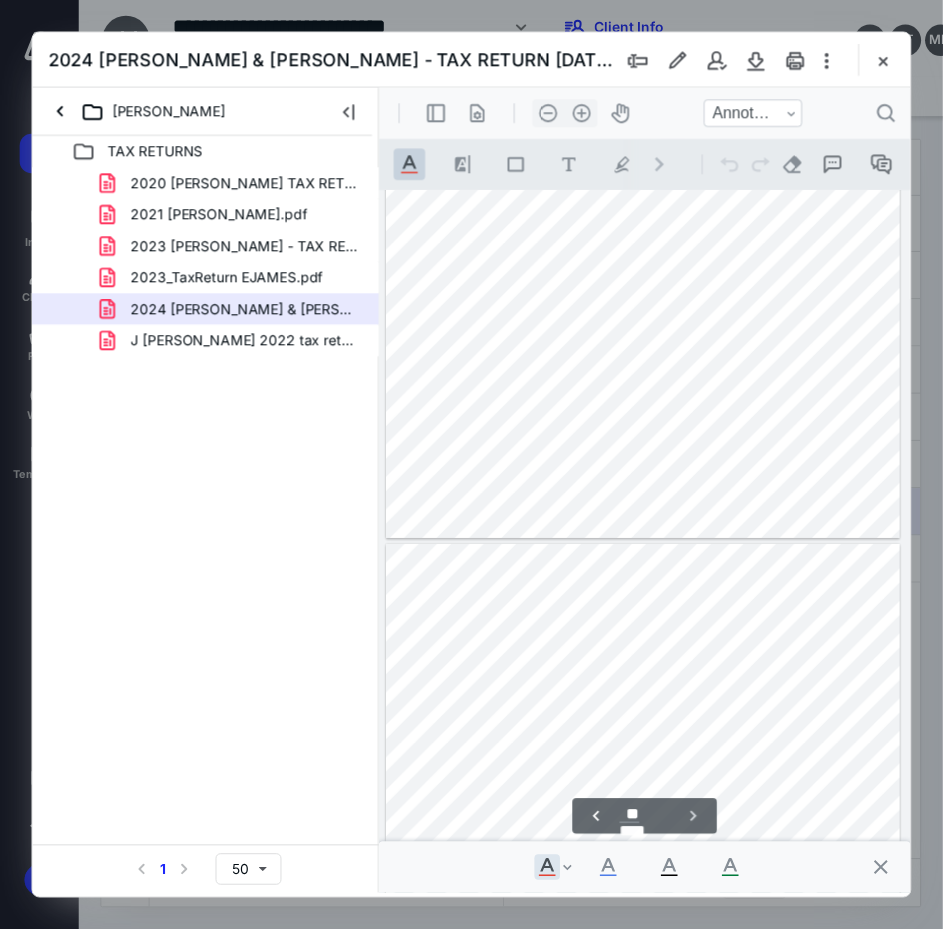 scroll, scrollTop: 29931, scrollLeft: 0, axis: vertical 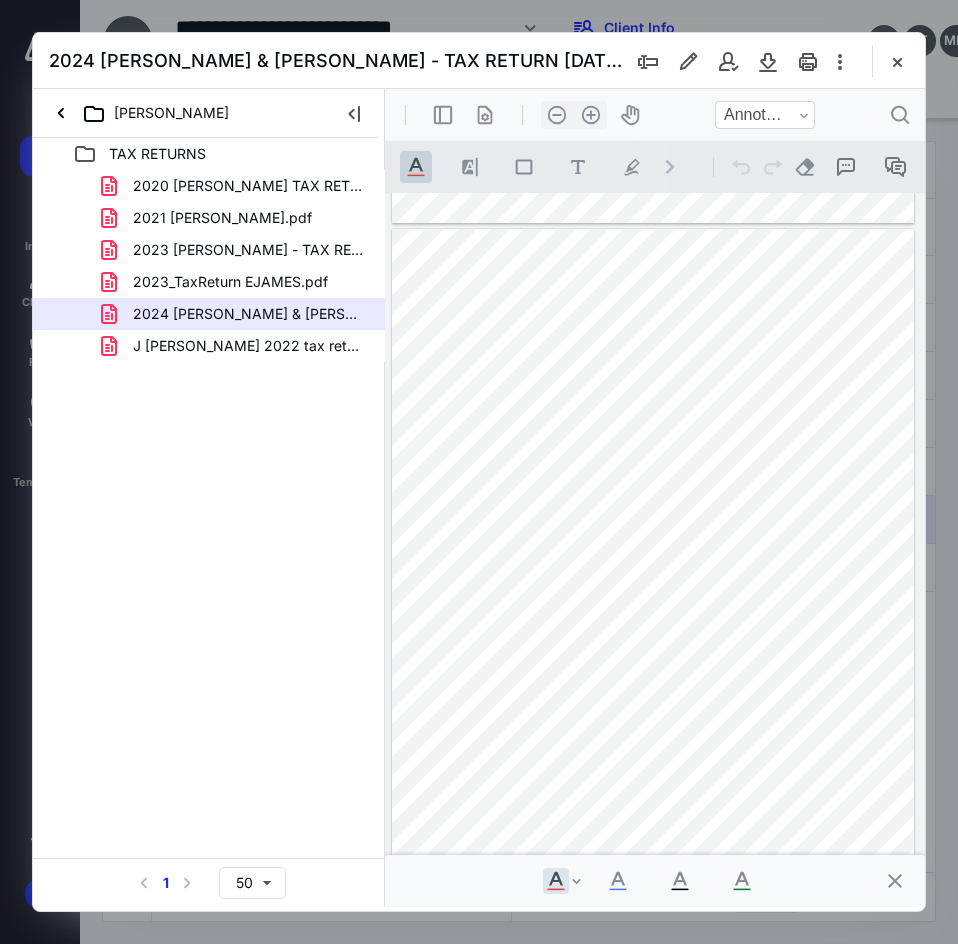 click at bounding box center [897, 61] 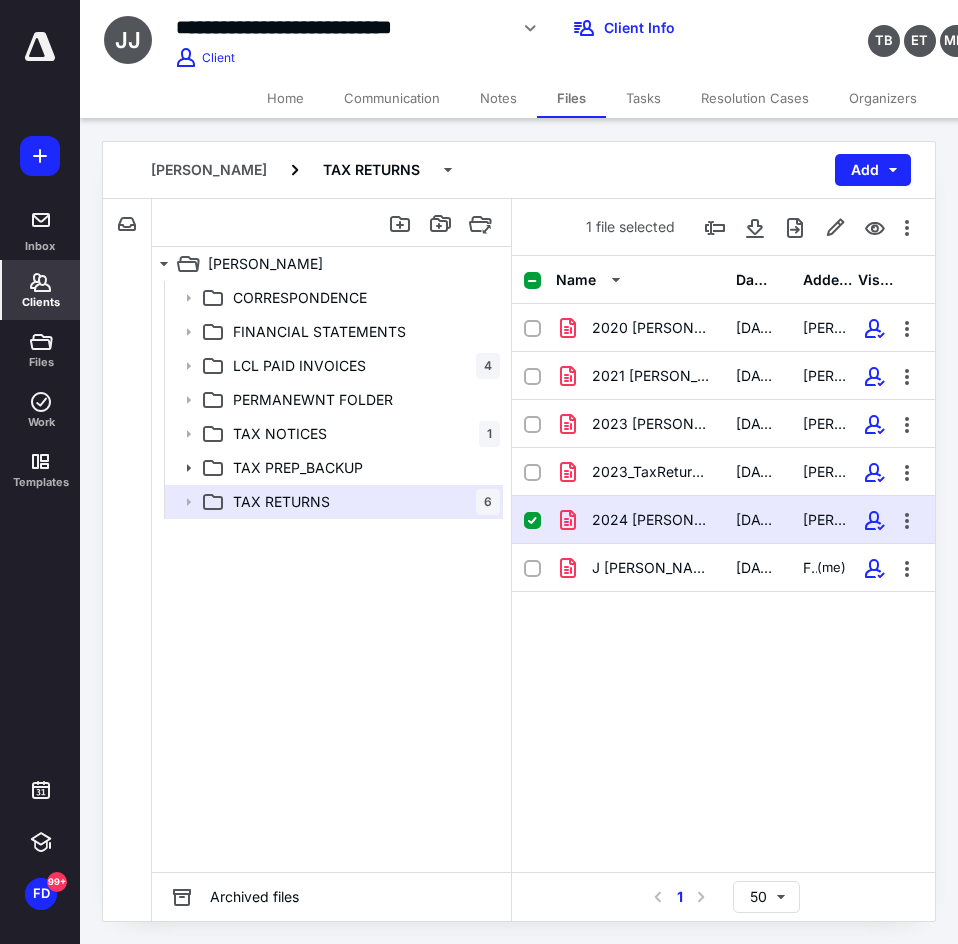 click on "Clients" at bounding box center (41, 290) 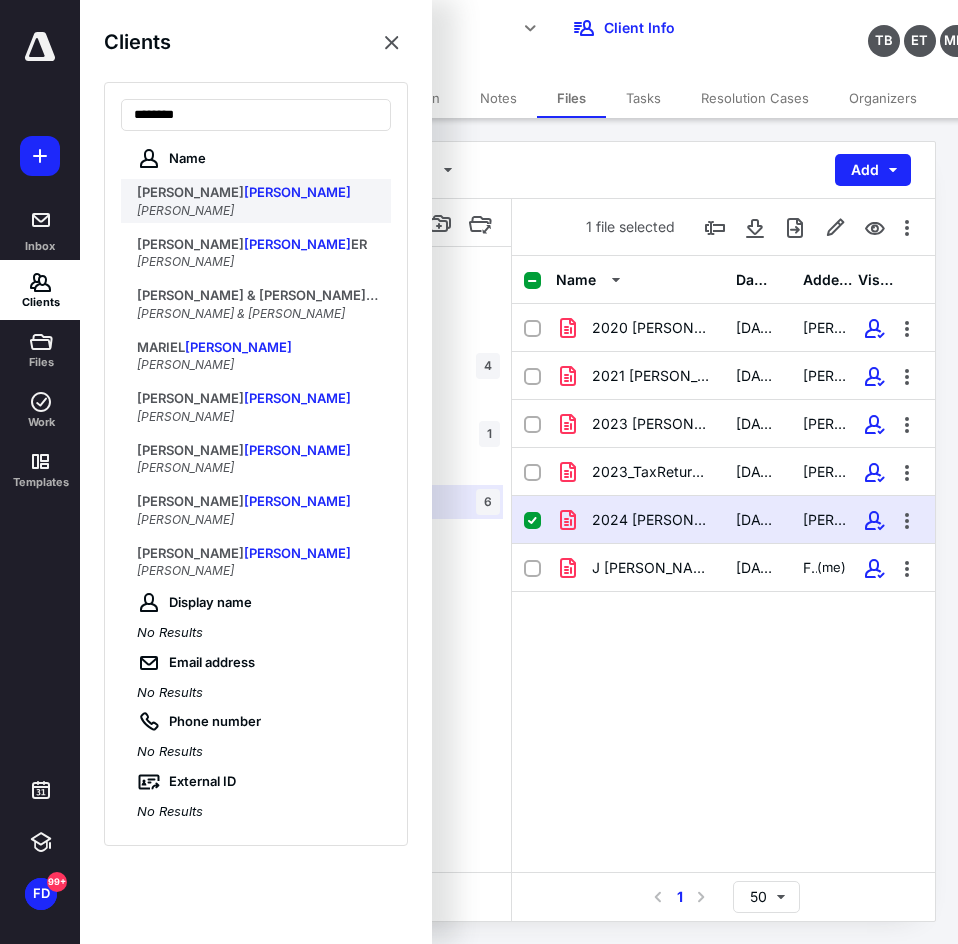 type on "********" 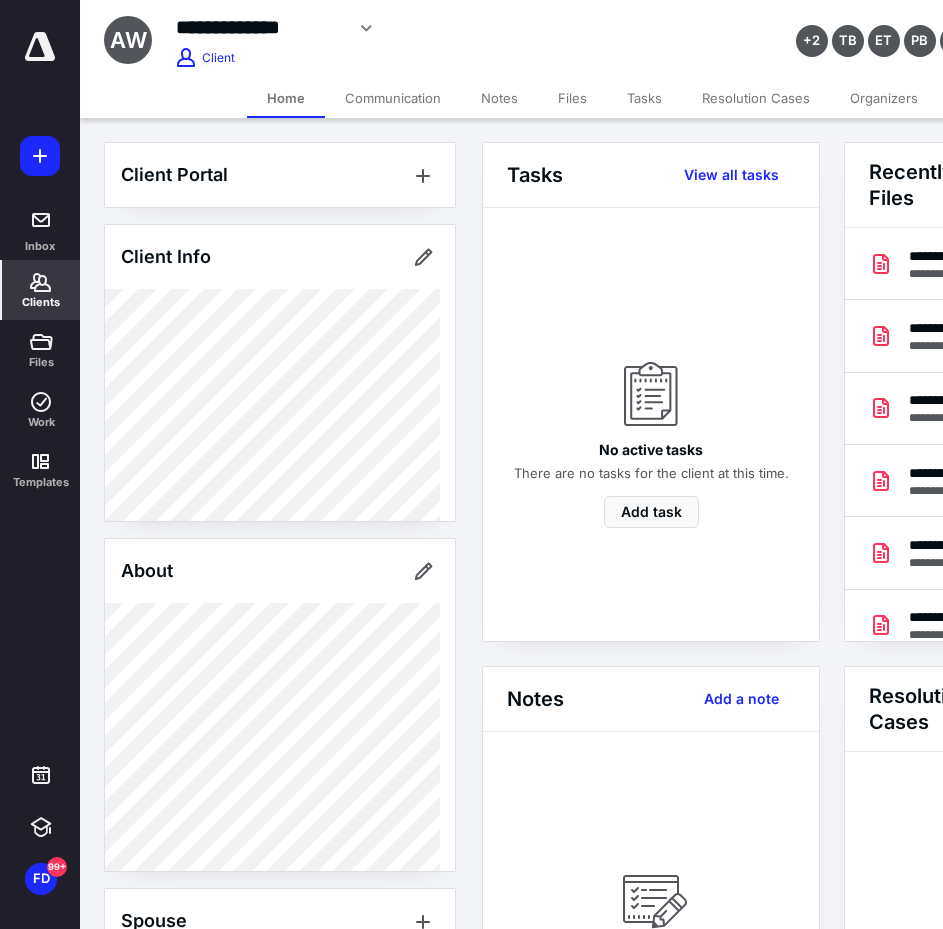 scroll, scrollTop: 0, scrollLeft: 239, axis: horizontal 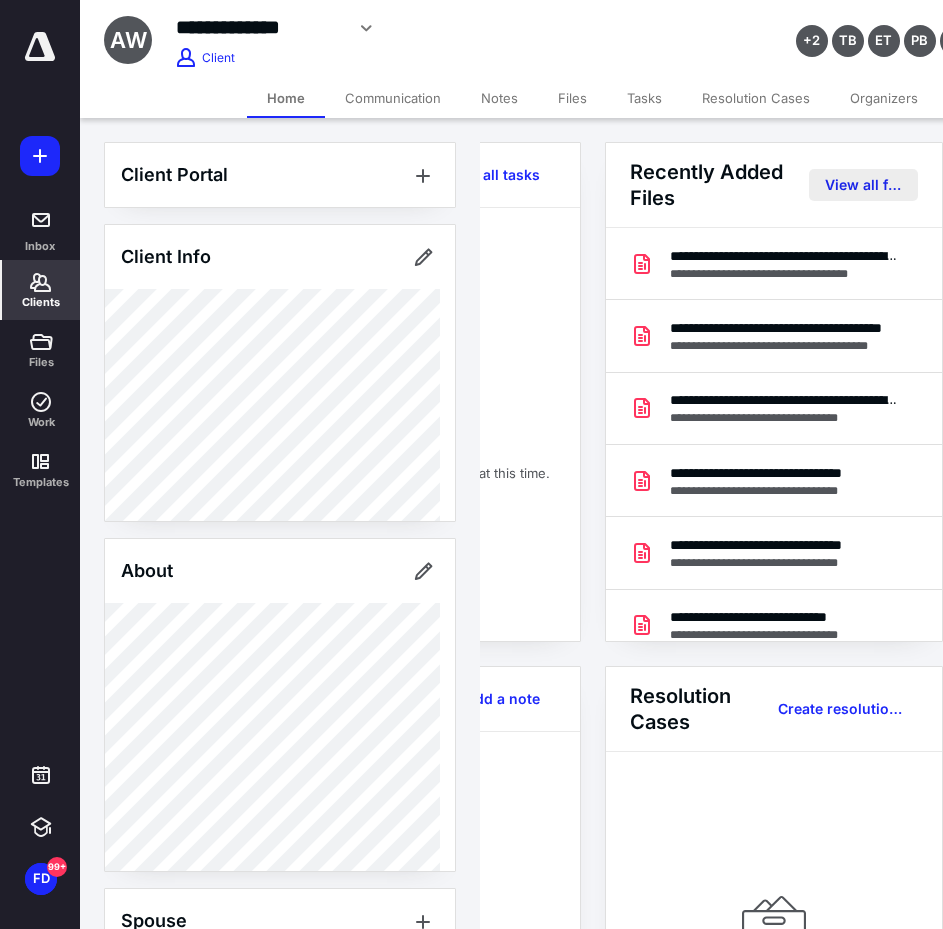 click on "View all files" at bounding box center [863, 185] 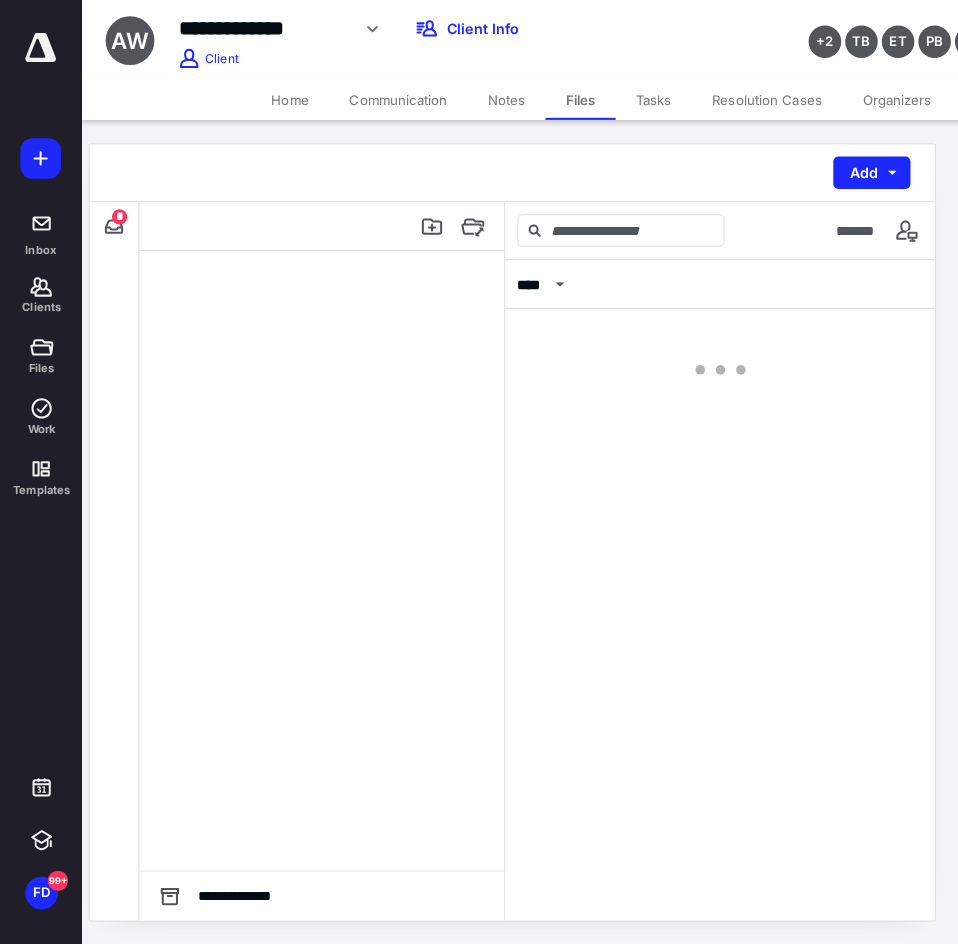 scroll, scrollTop: 0, scrollLeft: 0, axis: both 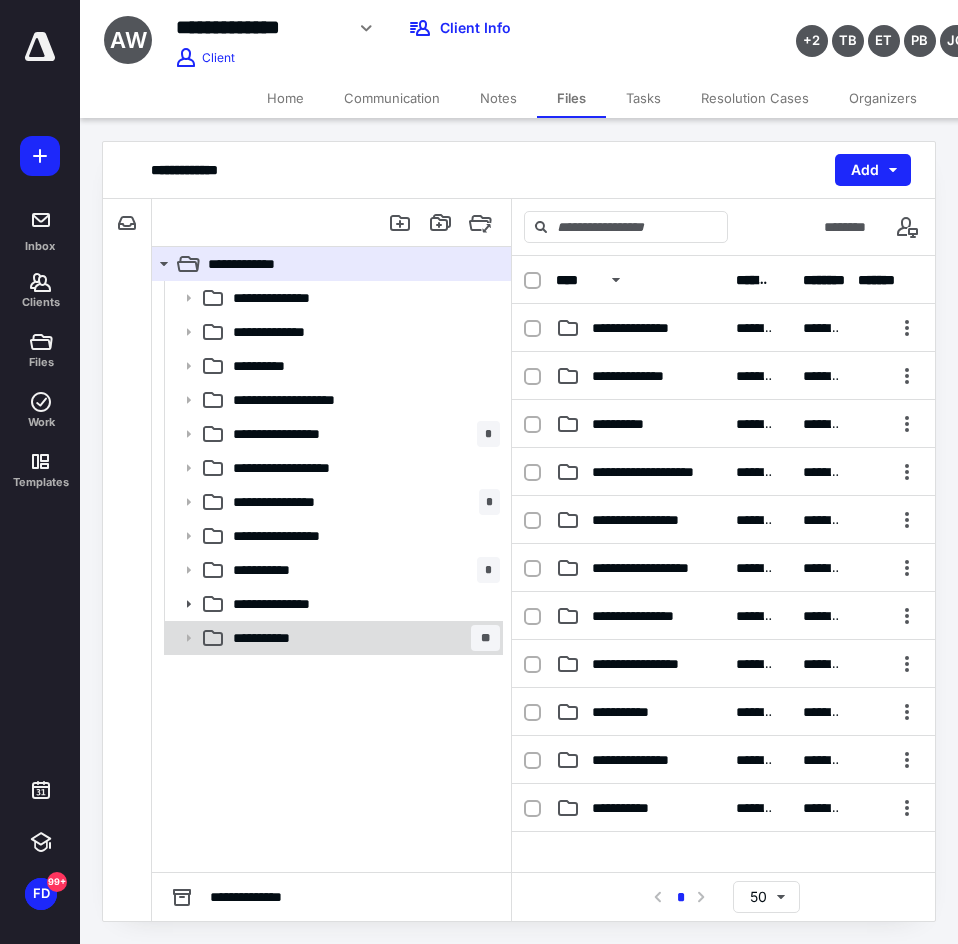 click on "**********" at bounding box center [332, 638] 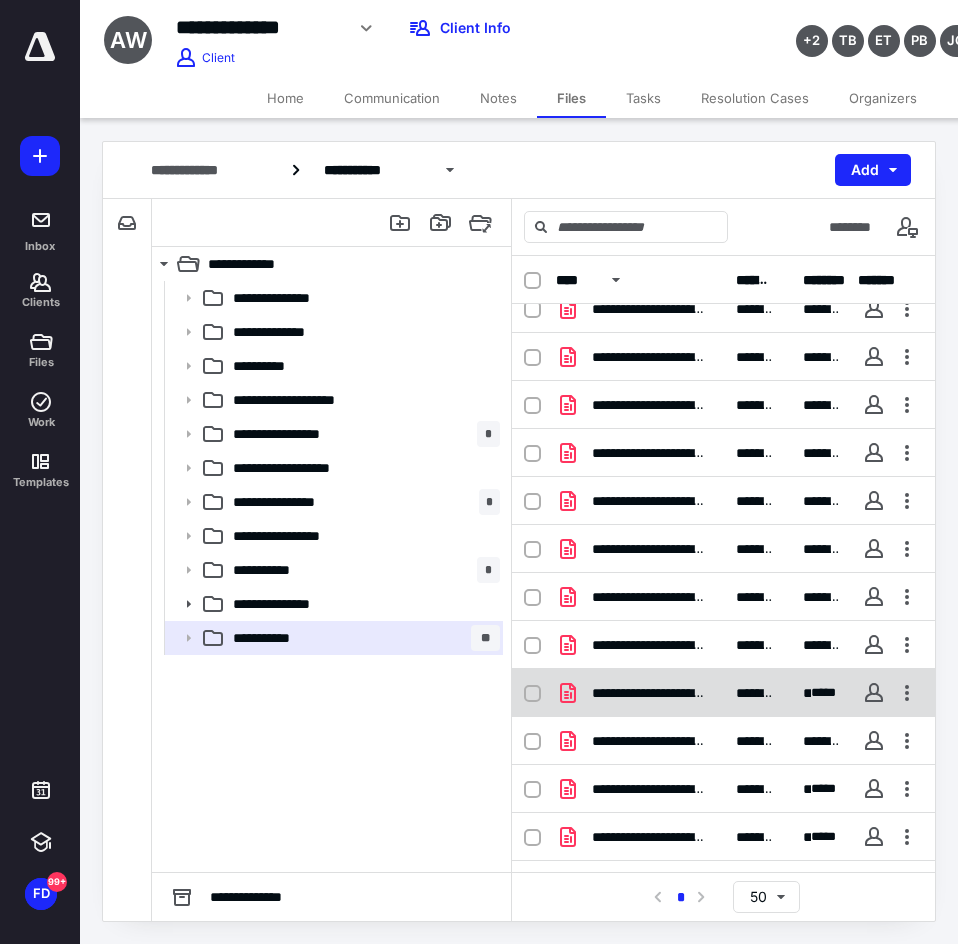 scroll, scrollTop: 104, scrollLeft: 0, axis: vertical 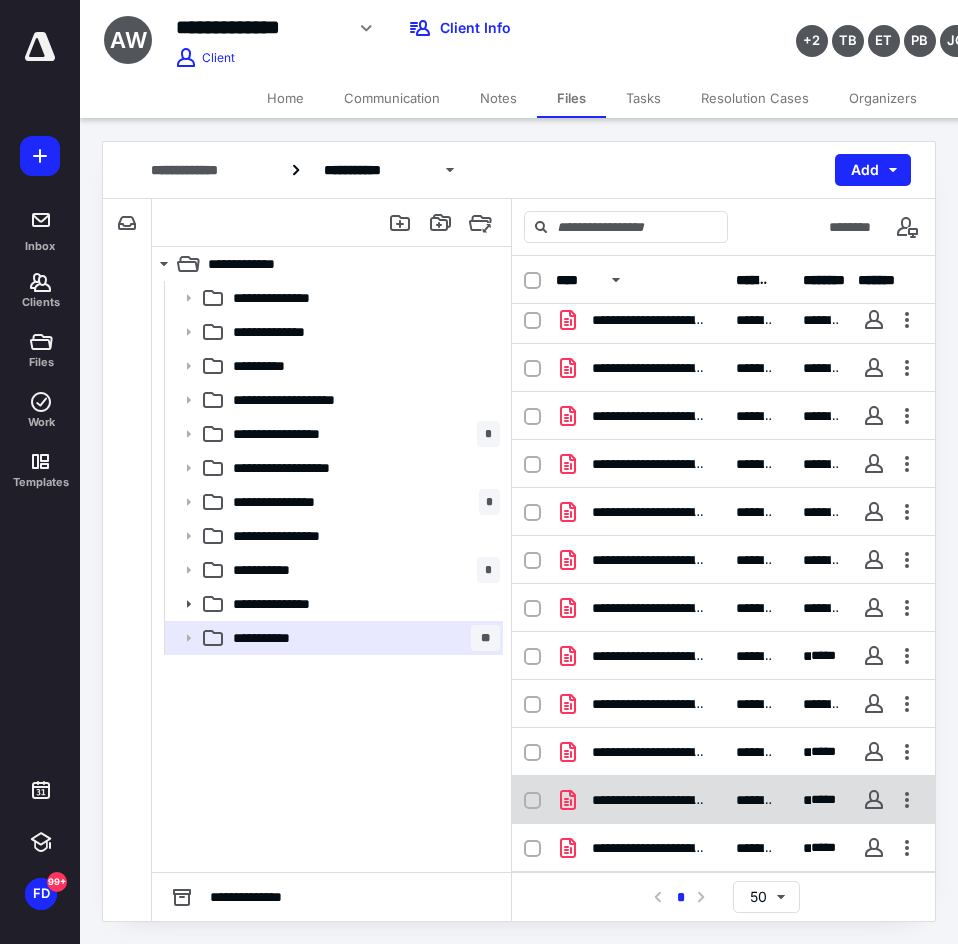 click on "**********" at bounding box center (648, 800) 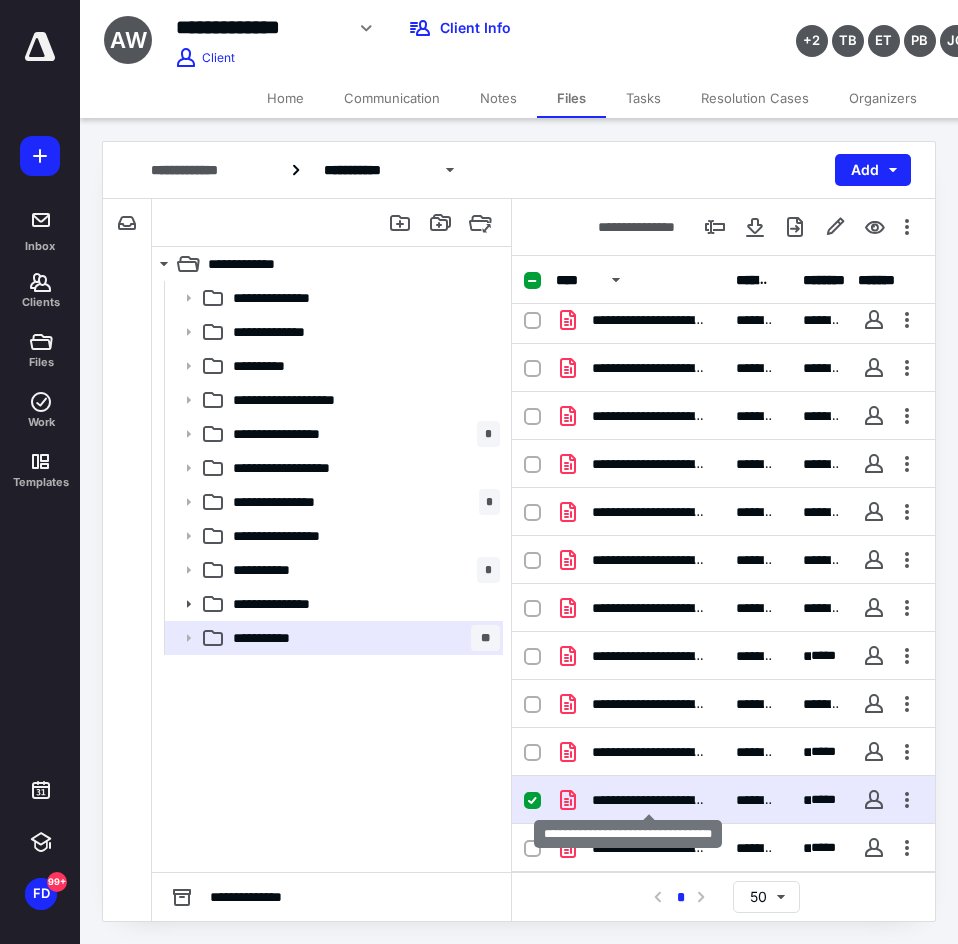 click on "**********" at bounding box center [648, 800] 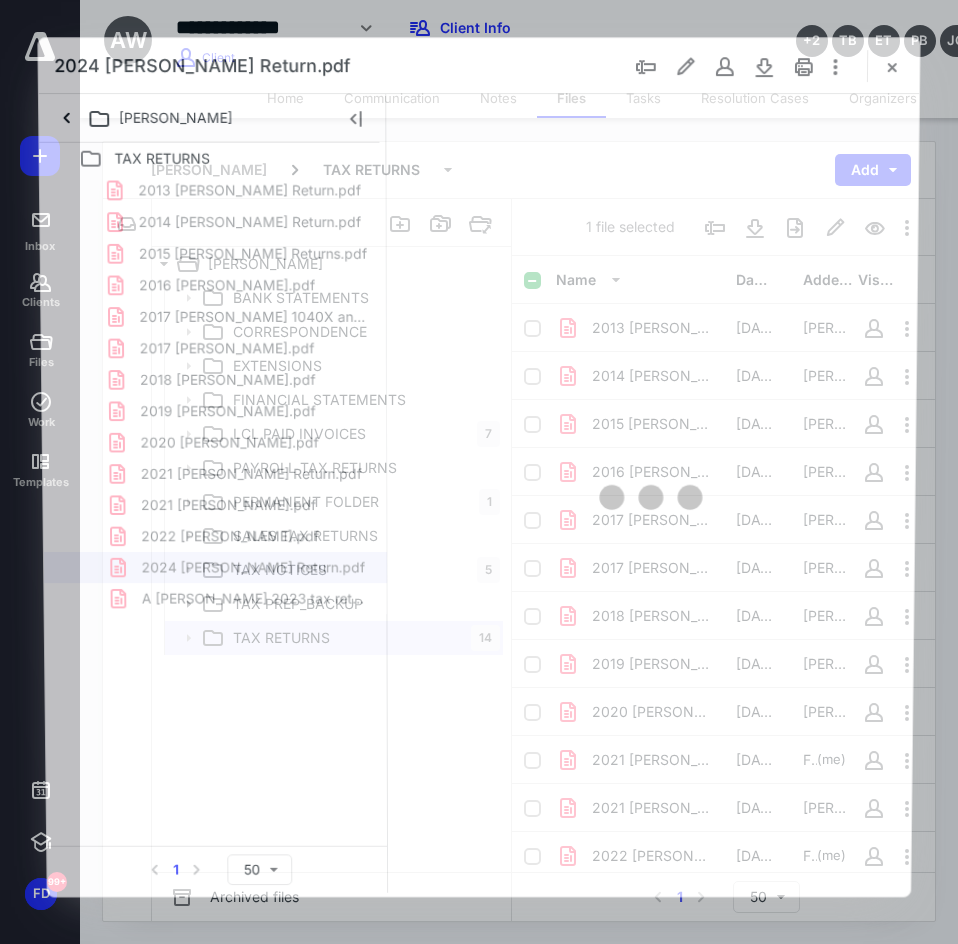 scroll, scrollTop: 104, scrollLeft: 0, axis: vertical 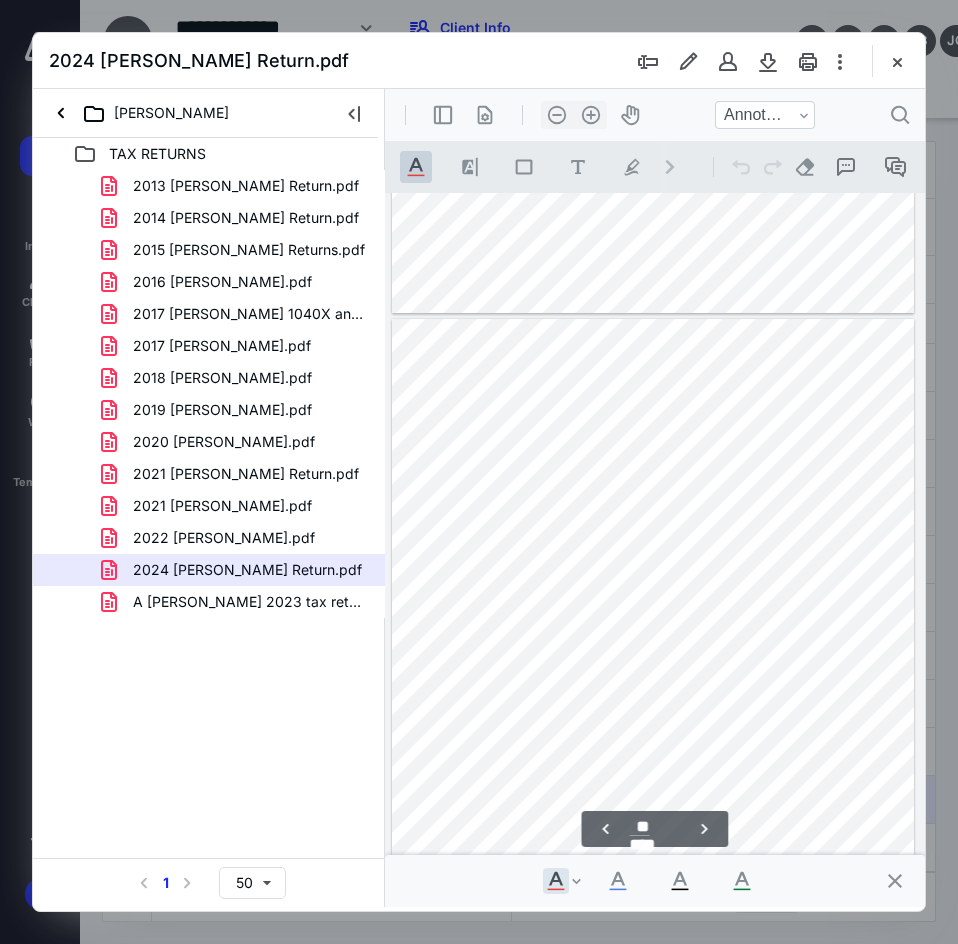 type on "**" 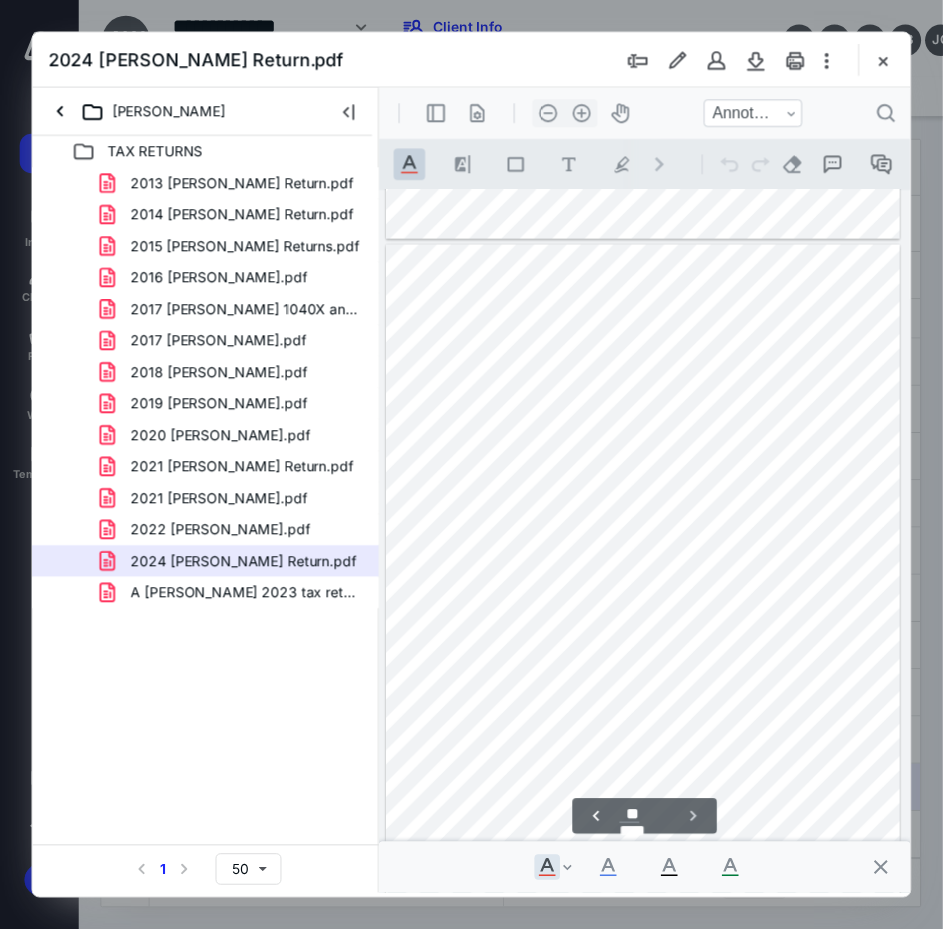 scroll, scrollTop: 21078, scrollLeft: 0, axis: vertical 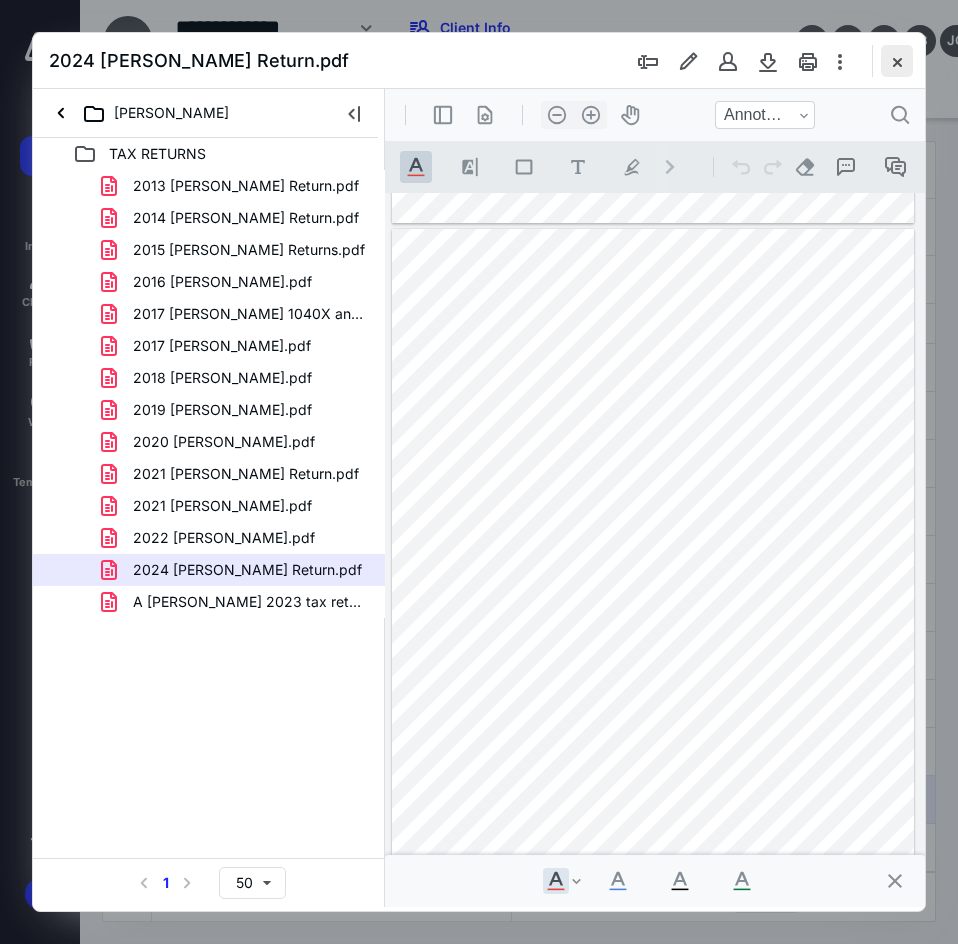 click at bounding box center (897, 61) 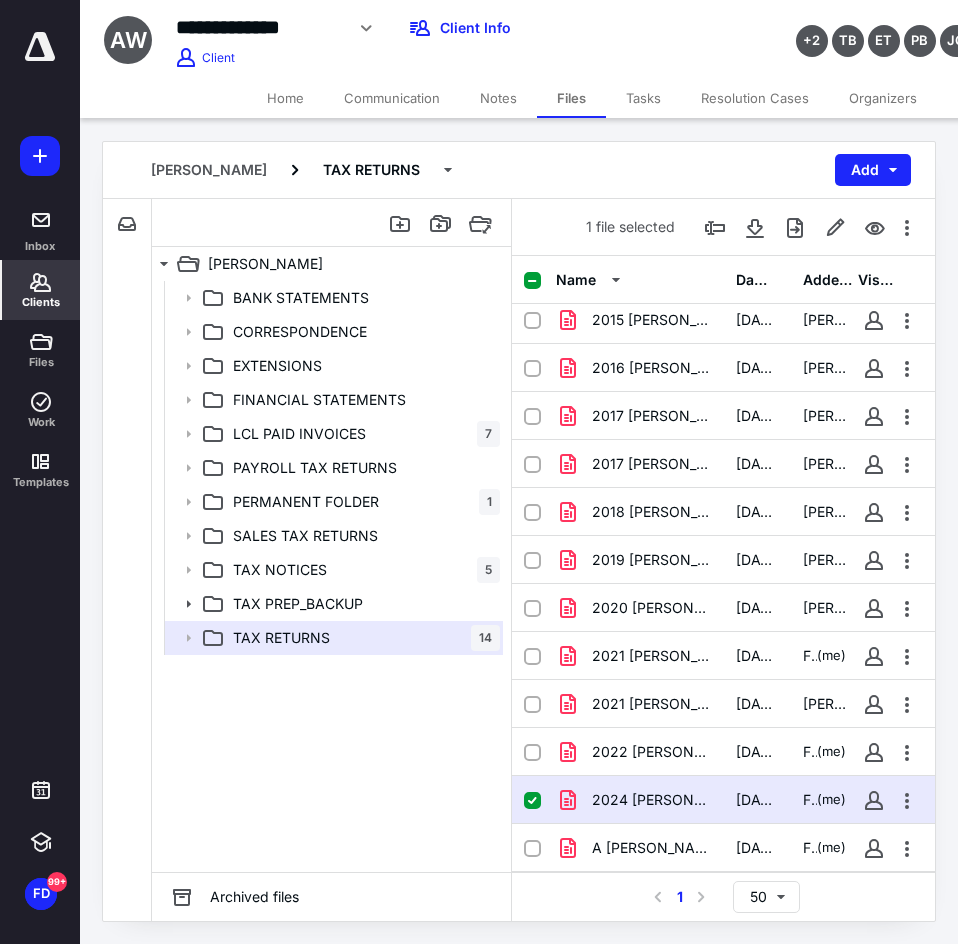 click on "Clients" at bounding box center (41, 290) 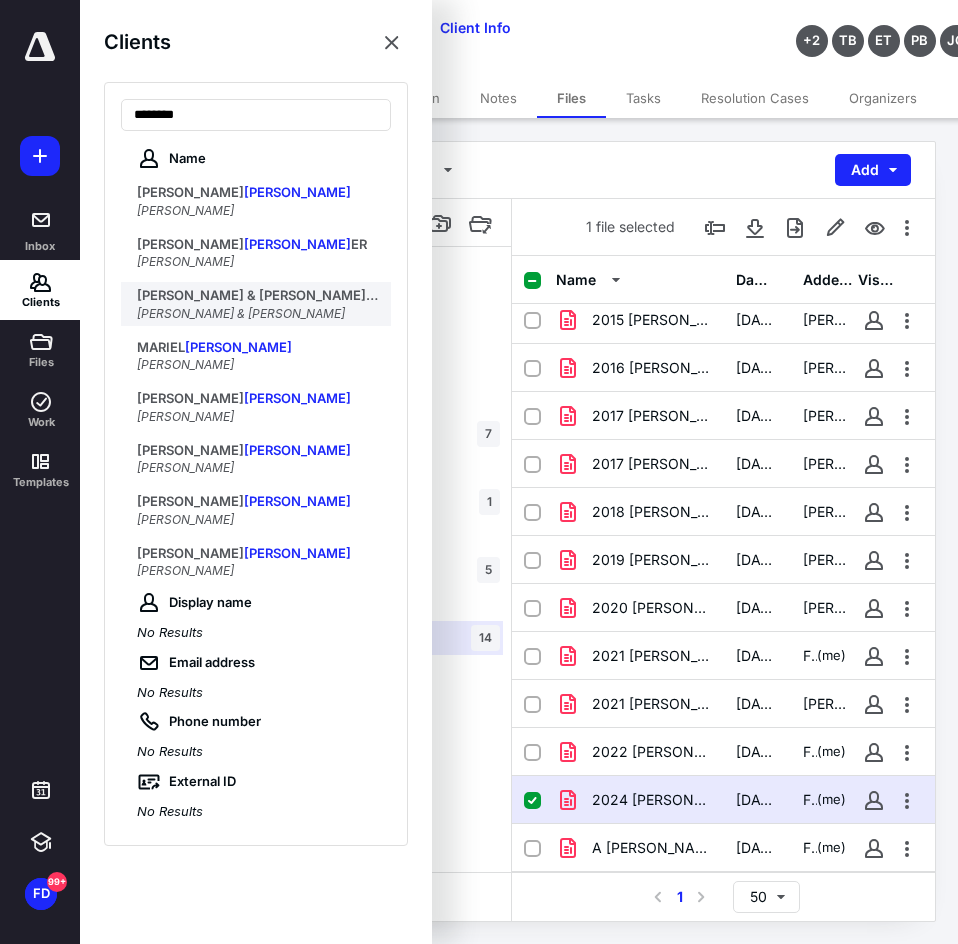 type on "********" 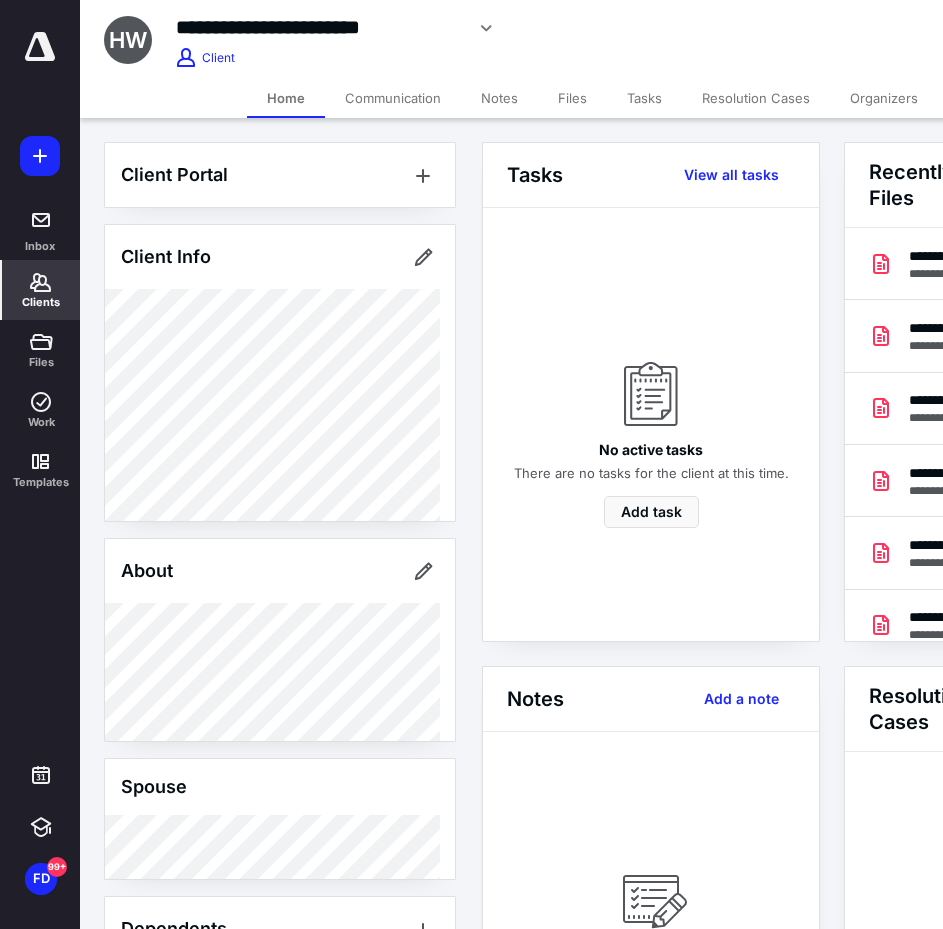 scroll, scrollTop: 0, scrollLeft: 239, axis: horizontal 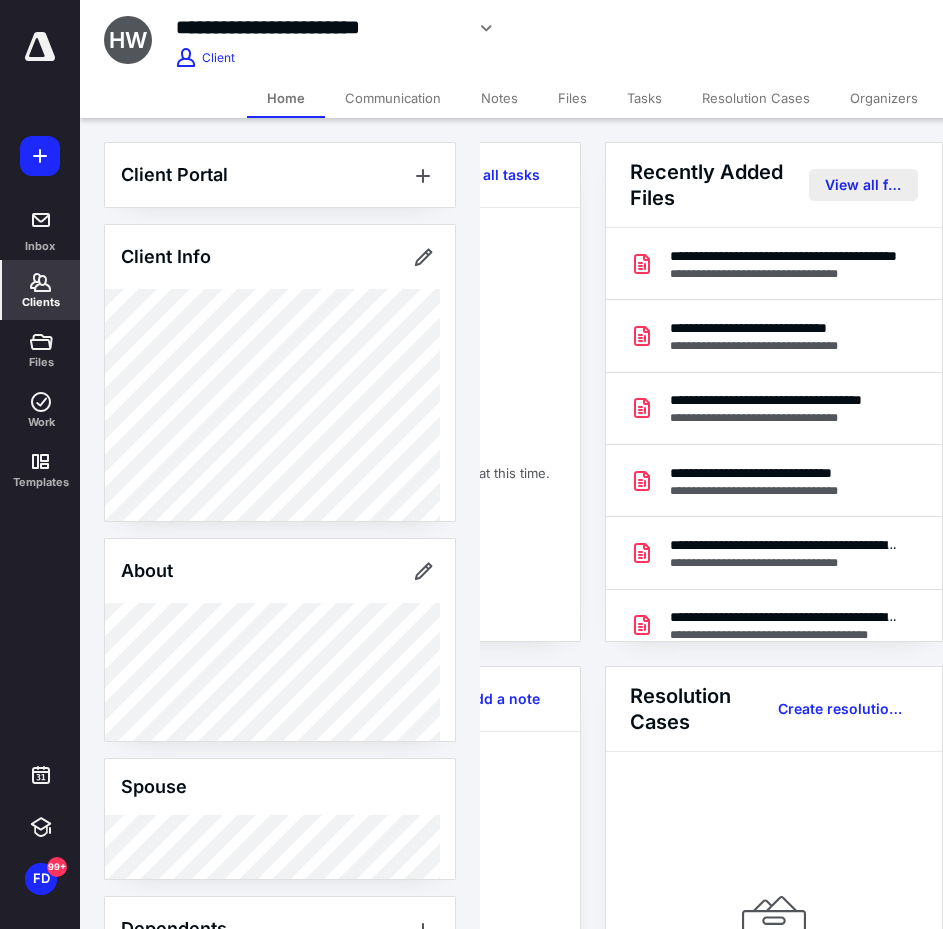 click on "View all files" at bounding box center (863, 185) 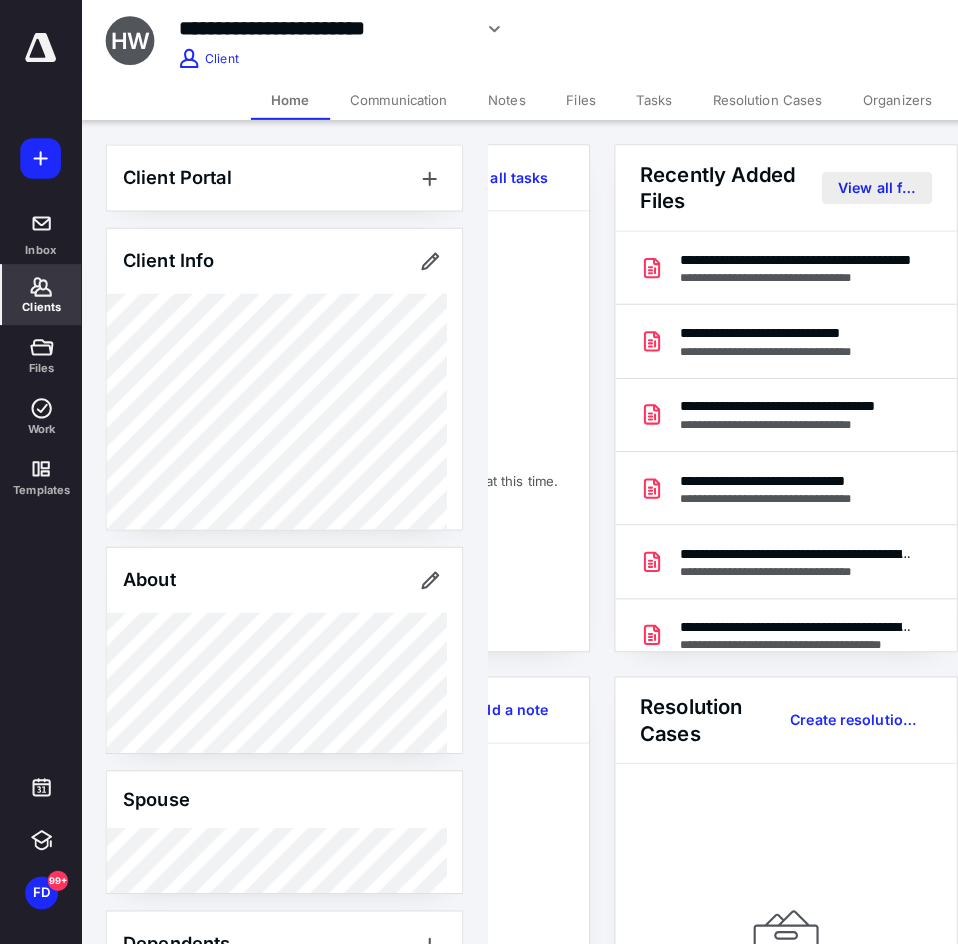 scroll, scrollTop: 0, scrollLeft: 0, axis: both 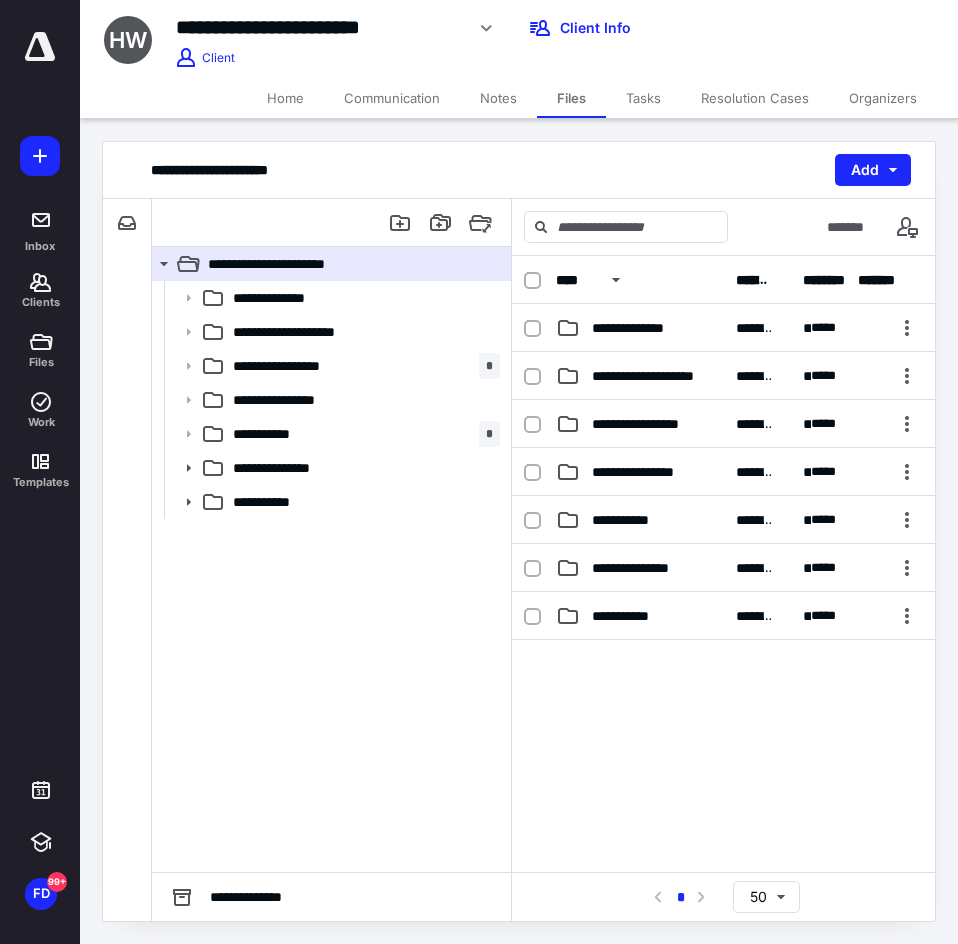 click on "**********" at bounding box center (331, 576) 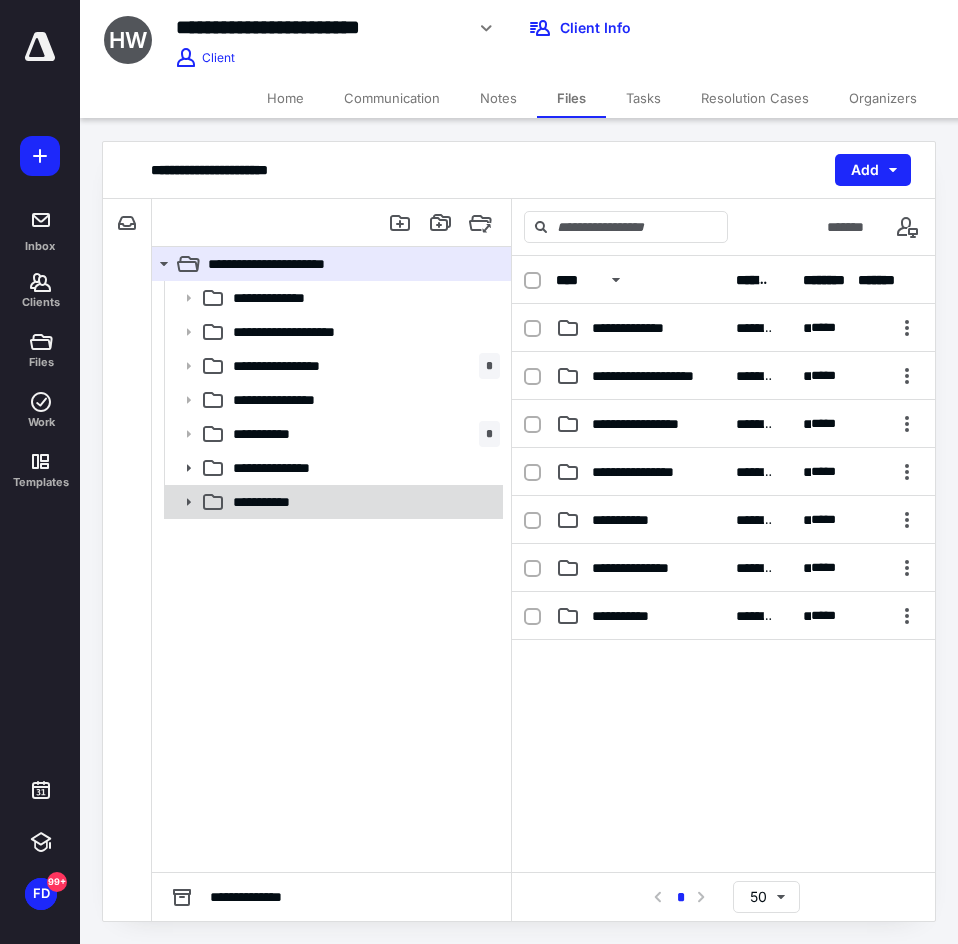 click on "**********" at bounding box center [332, 502] 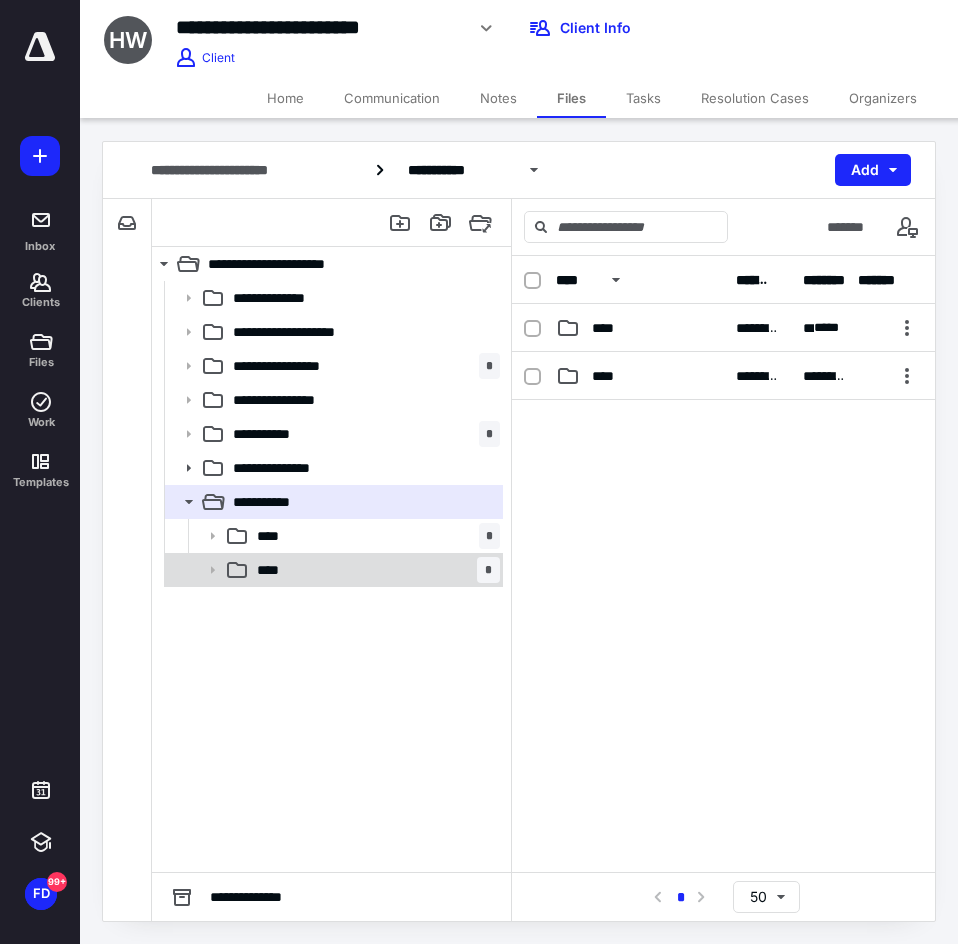 click on "**** *" at bounding box center [374, 570] 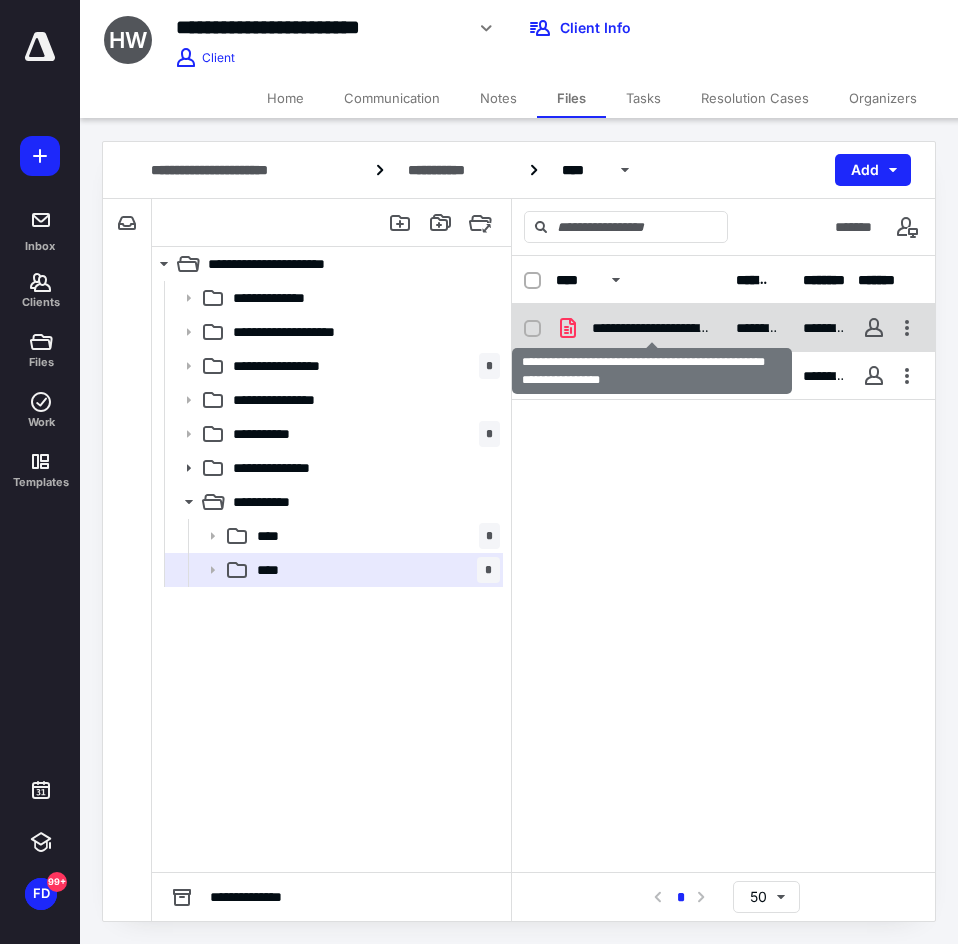 click on "**********" at bounding box center (652, 328) 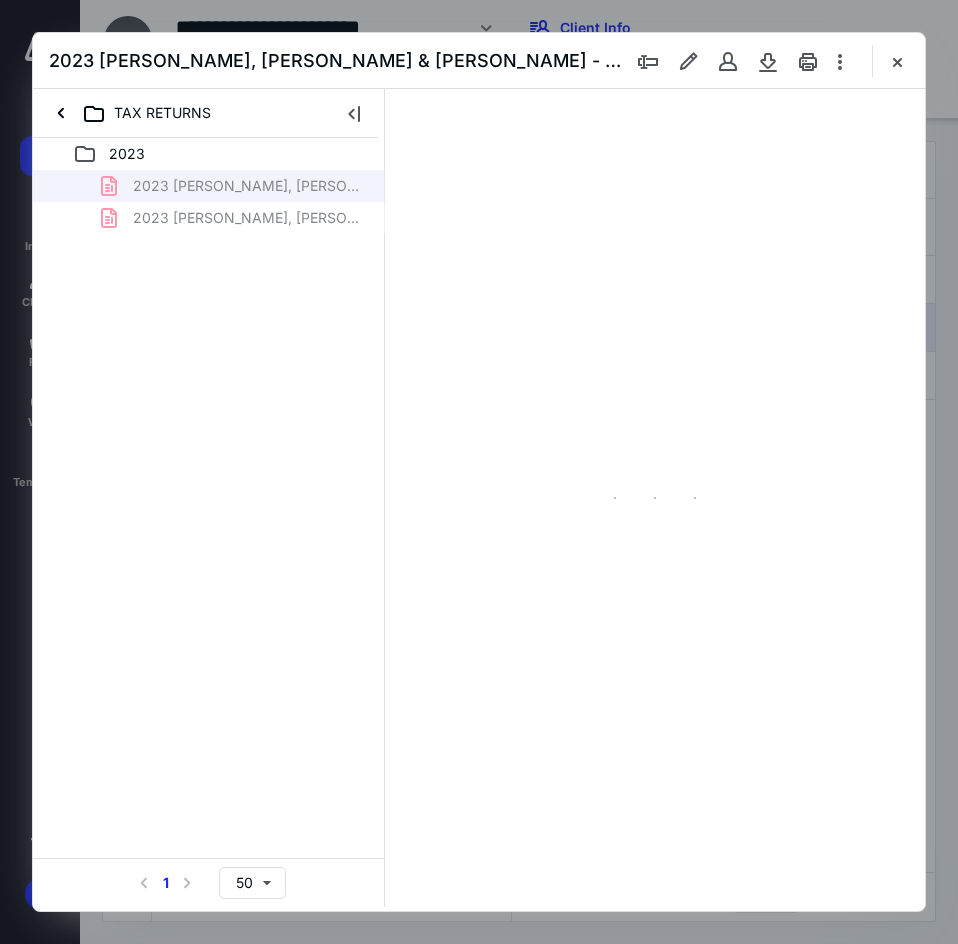 scroll, scrollTop: 0, scrollLeft: 0, axis: both 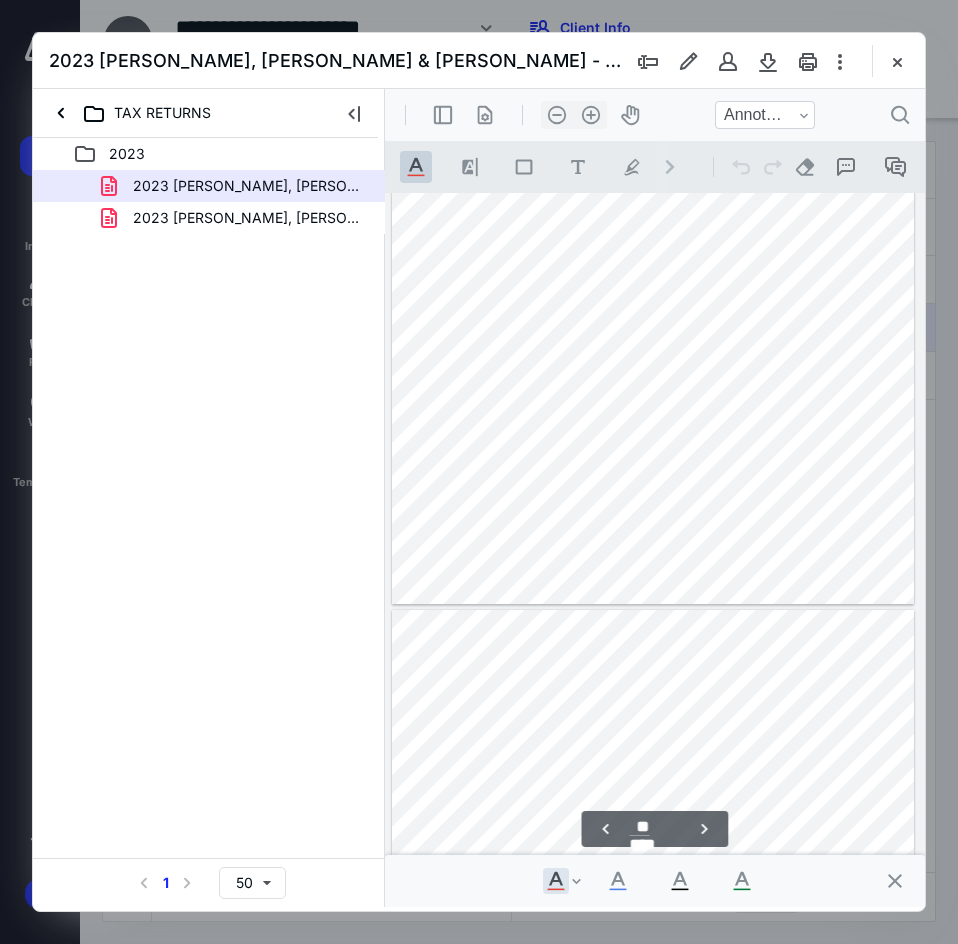 type on "**" 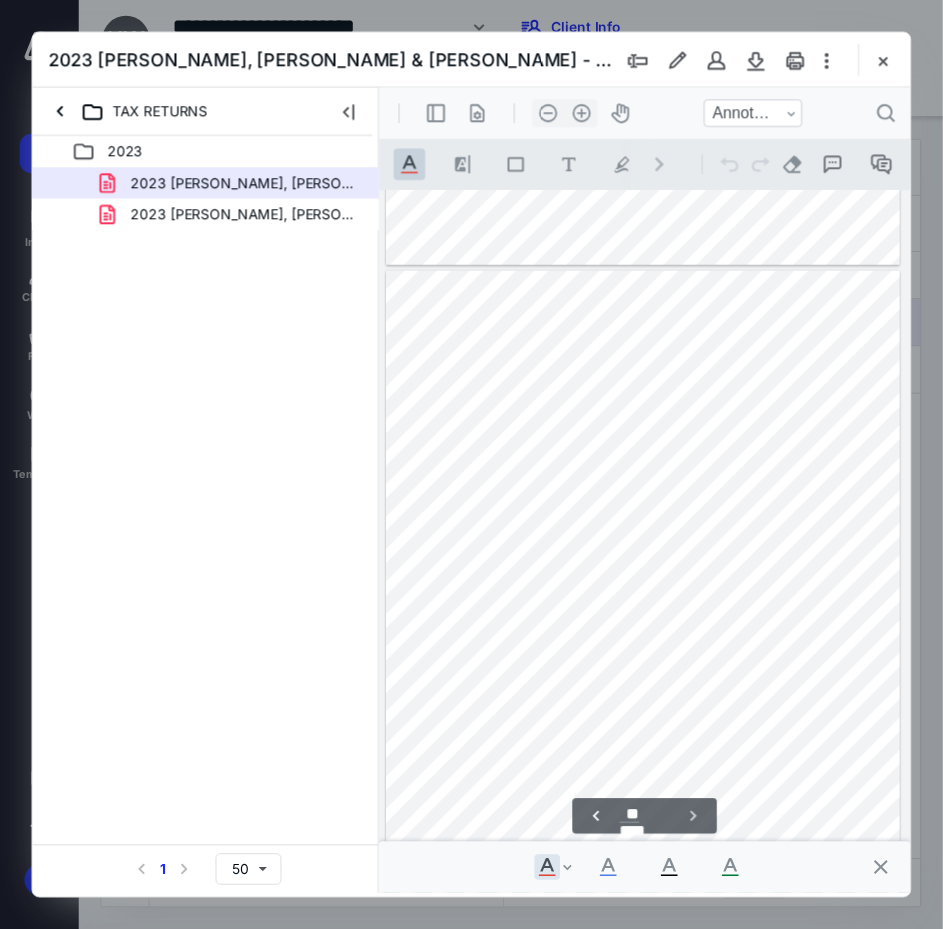 scroll, scrollTop: 17673, scrollLeft: 0, axis: vertical 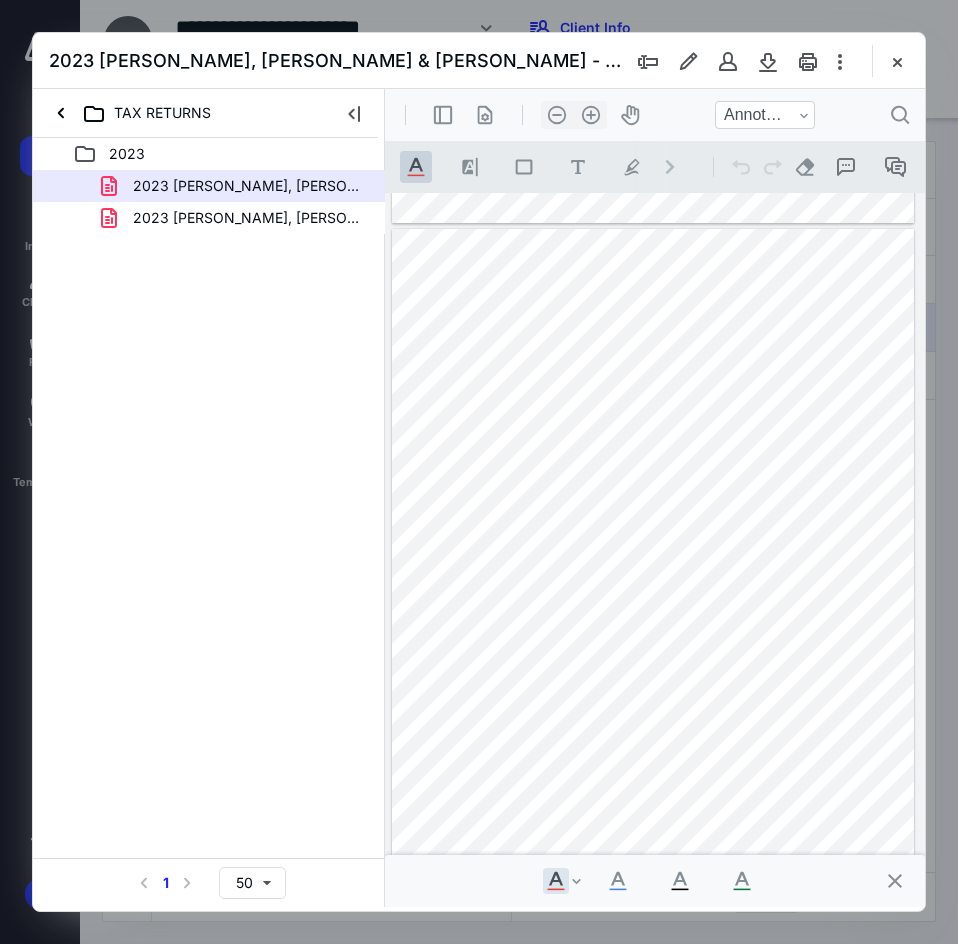 drag, startPoint x: 897, startPoint y: 67, endPoint x: 915, endPoint y: 53, distance: 22.803509 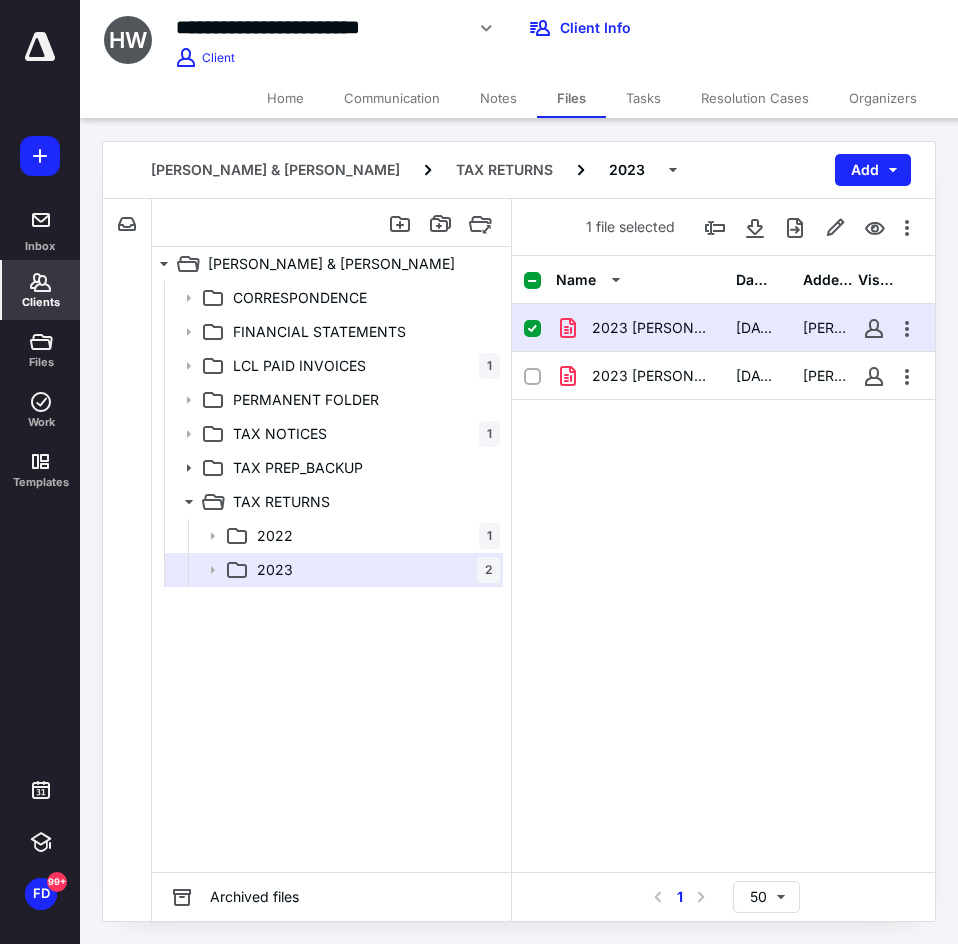 click 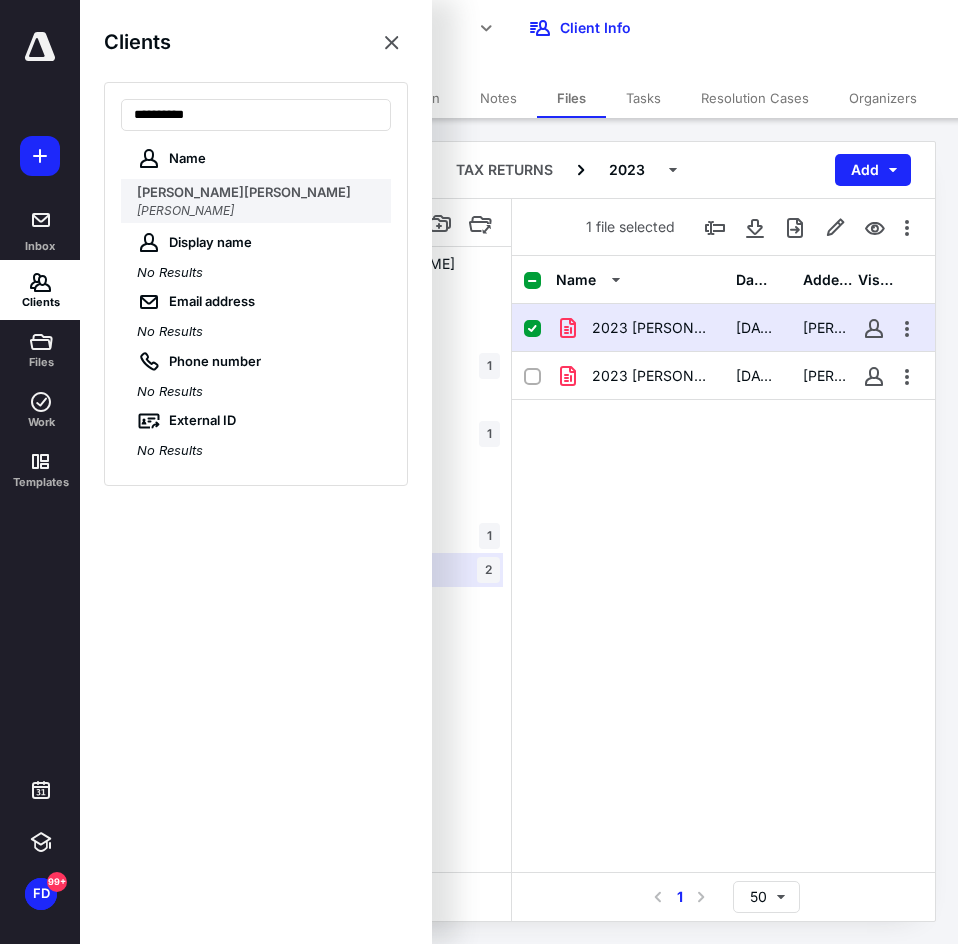 type on "*********" 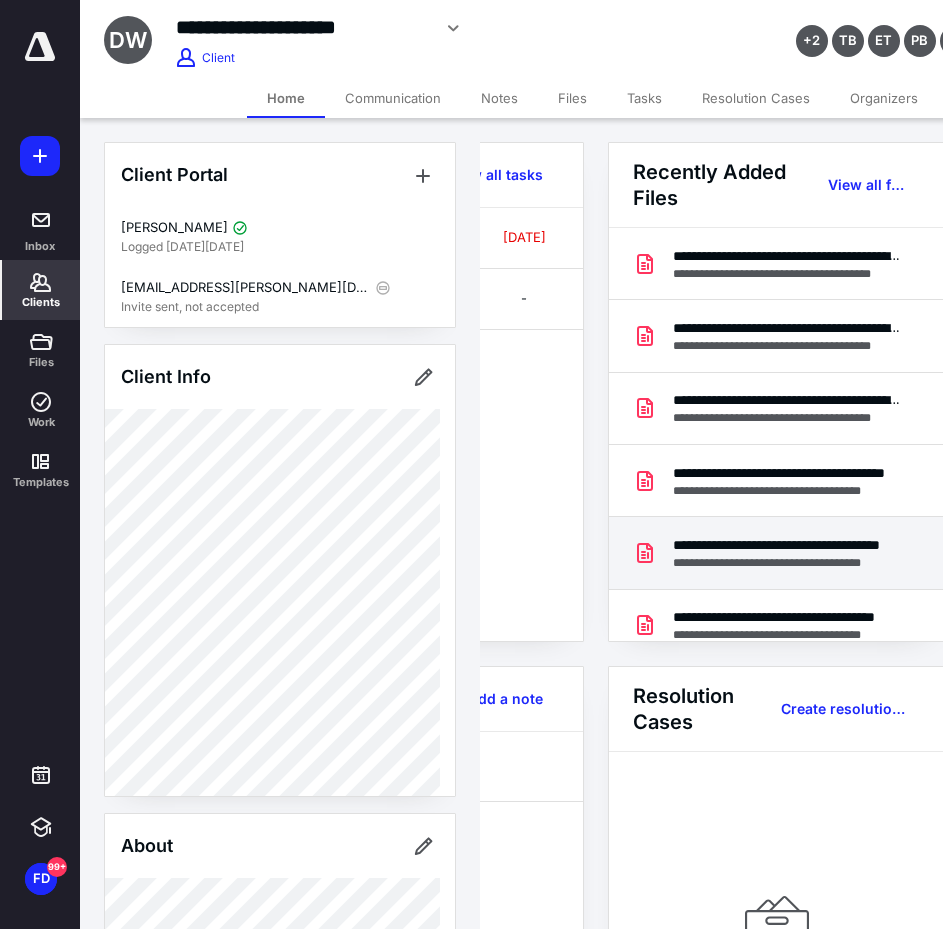 scroll, scrollTop: 0, scrollLeft: 239, axis: horizontal 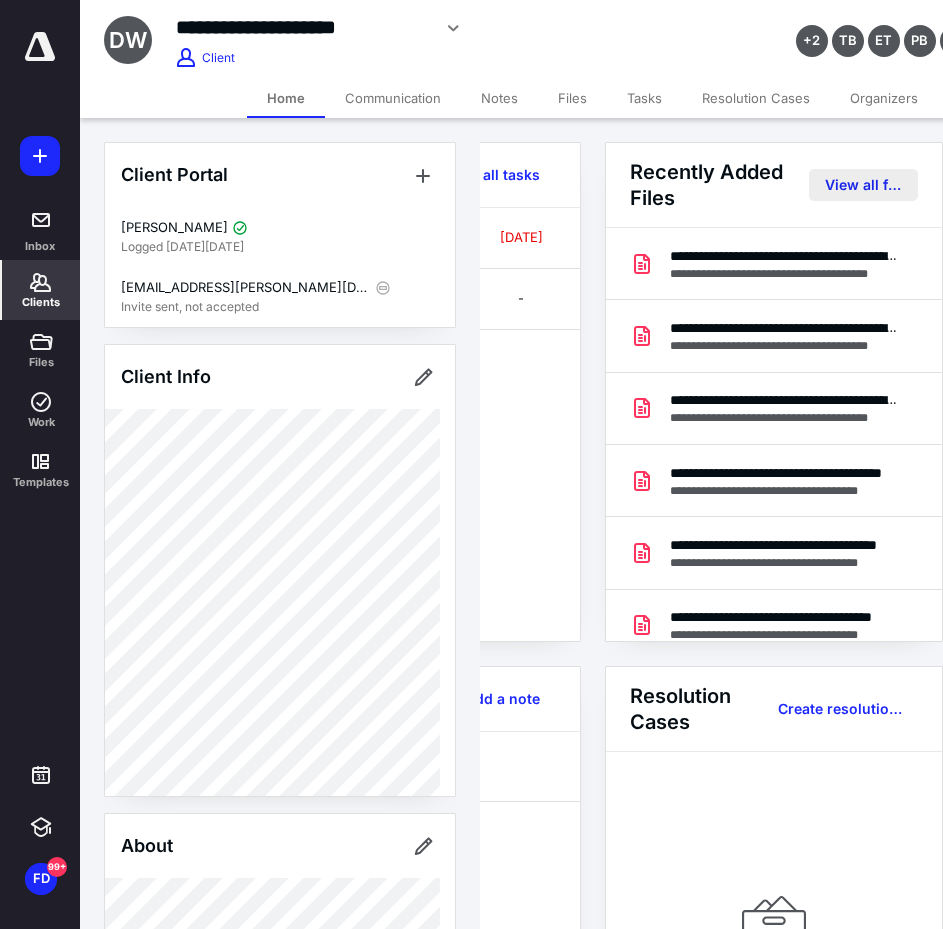 click on "View all files" at bounding box center (863, 185) 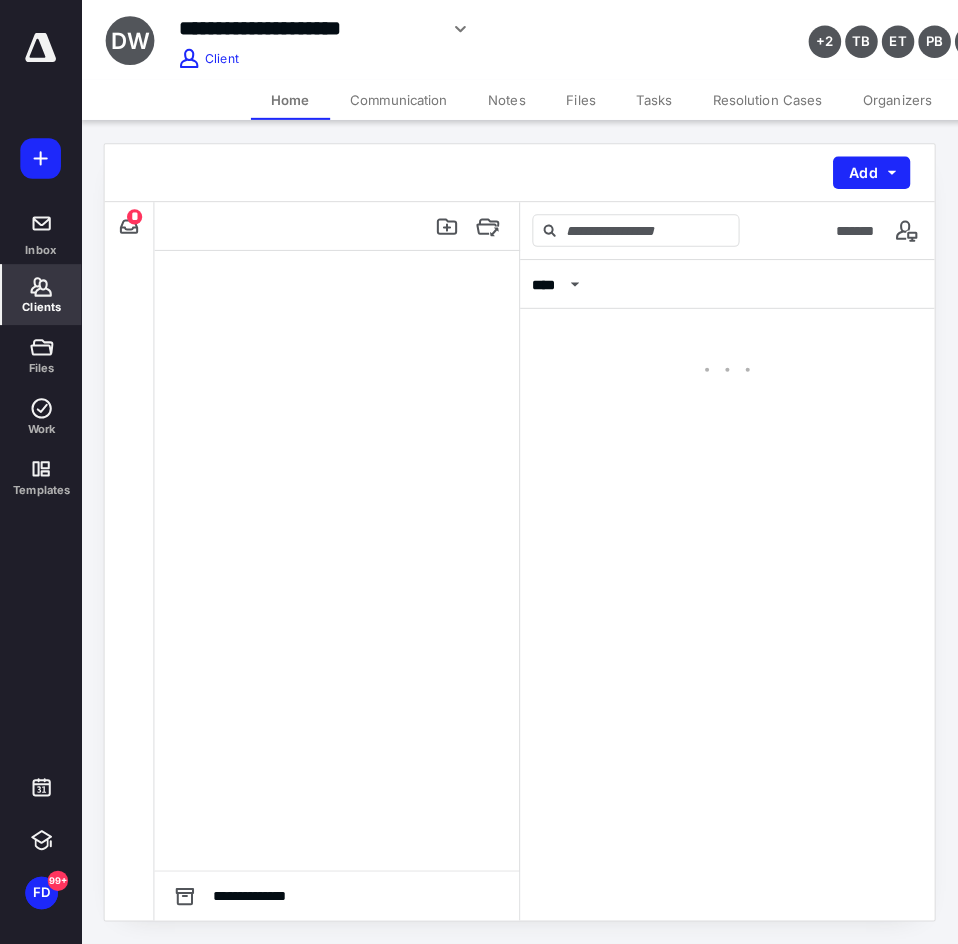scroll, scrollTop: 0, scrollLeft: 0, axis: both 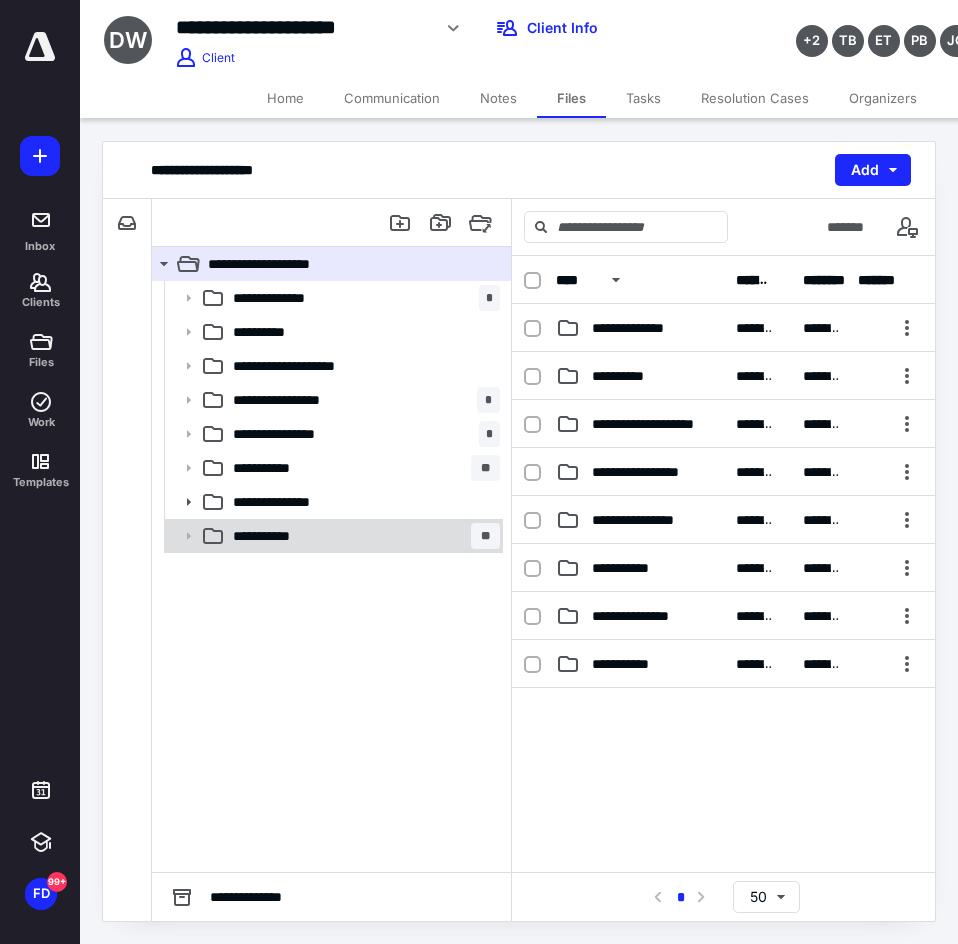 click on "**********" at bounding box center (281, 536) 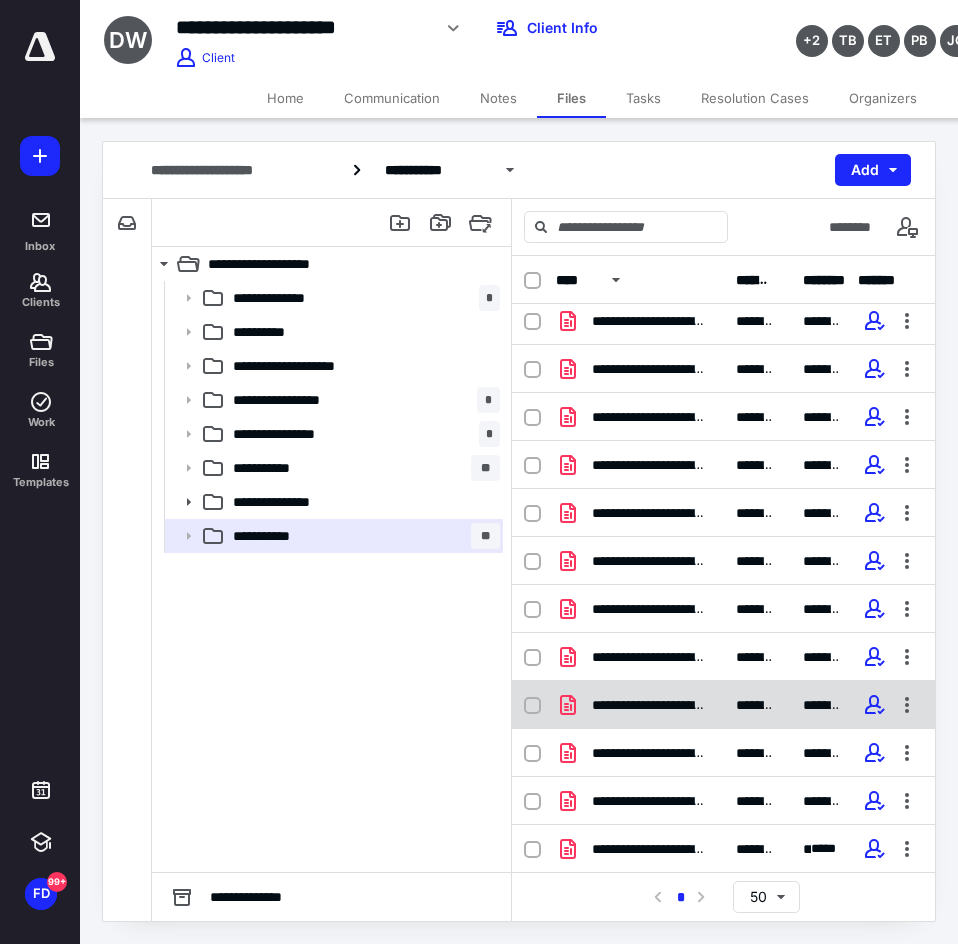 scroll, scrollTop: 8, scrollLeft: 0, axis: vertical 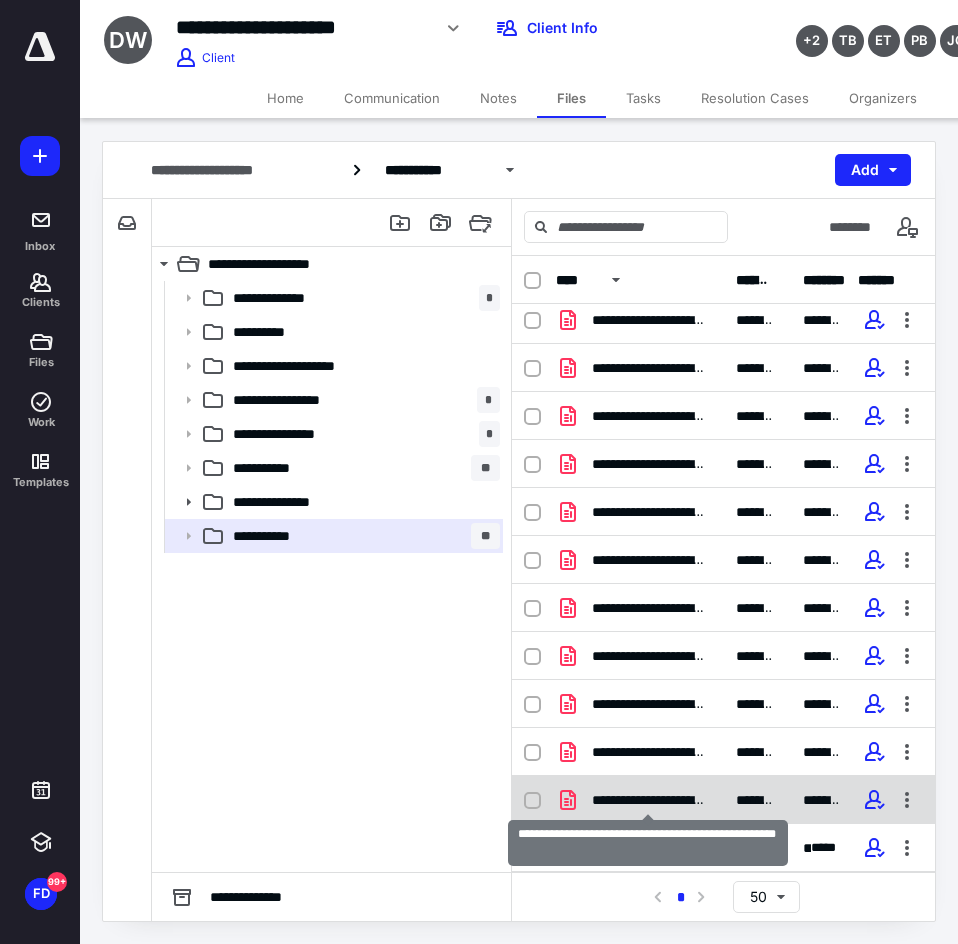 click on "**********" at bounding box center (648, 800) 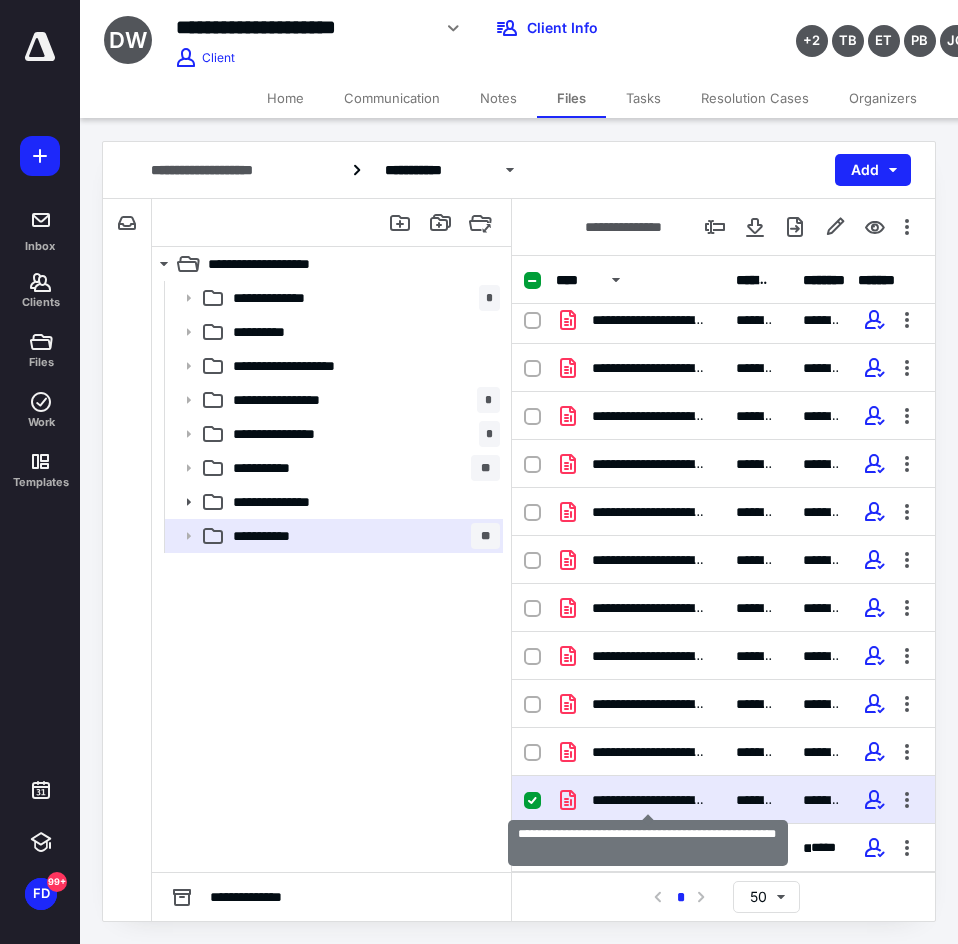 click on "**********" at bounding box center (648, 800) 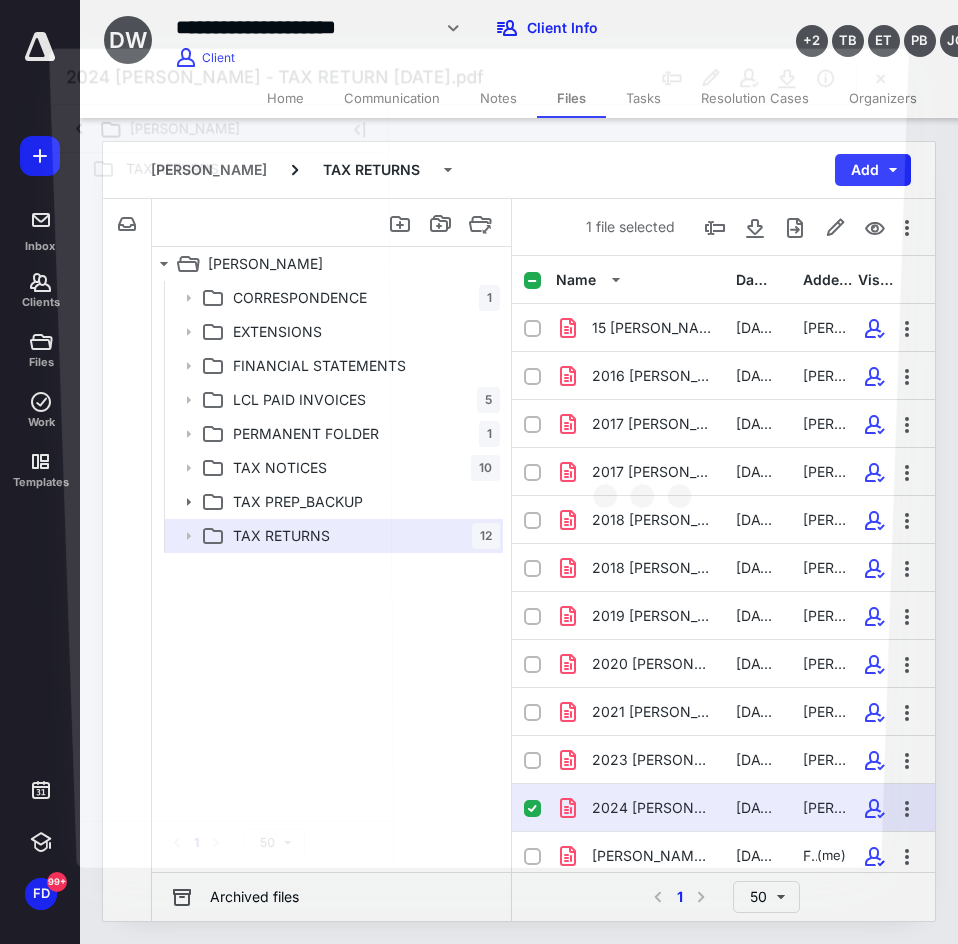 scroll, scrollTop: 8, scrollLeft: 0, axis: vertical 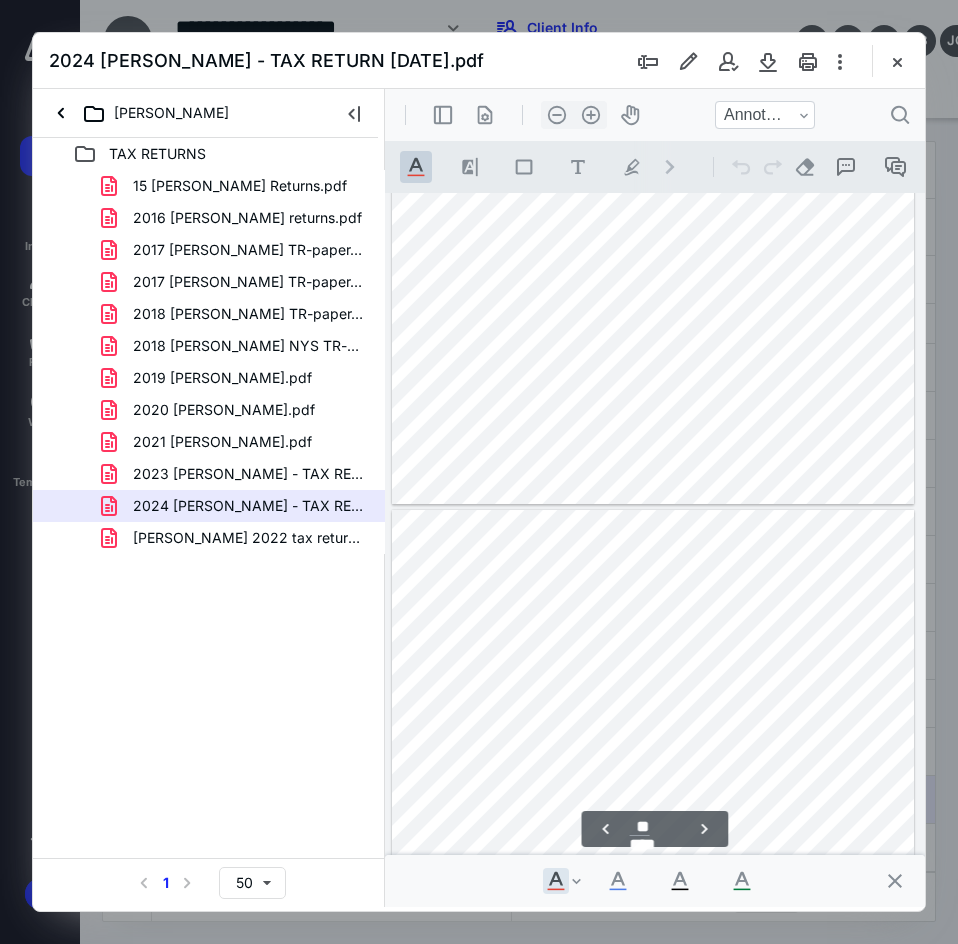 type on "**" 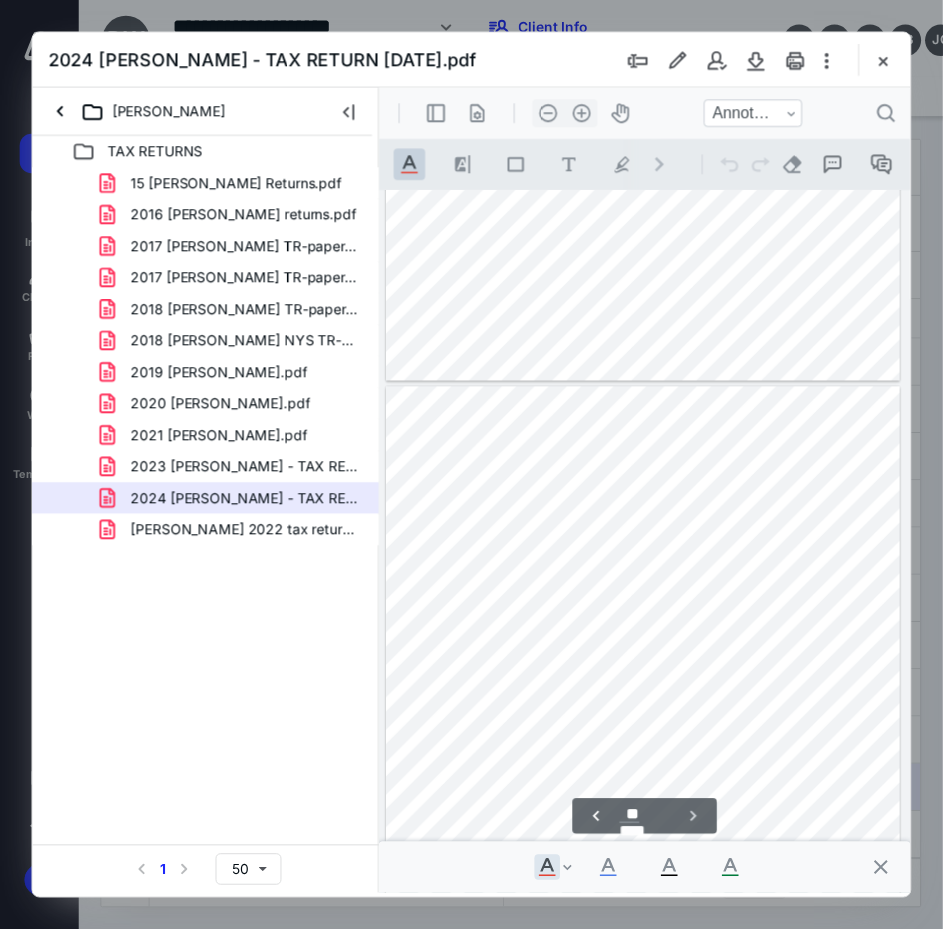 scroll, scrollTop: 12906, scrollLeft: 0, axis: vertical 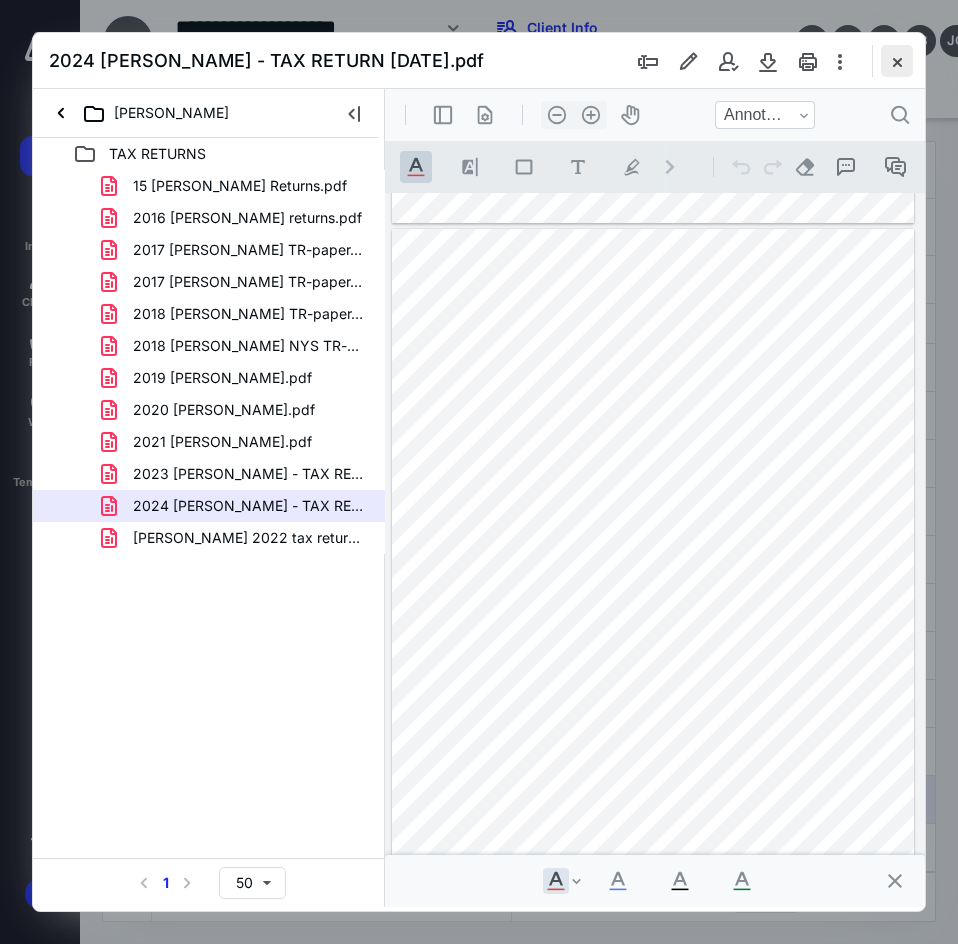 click at bounding box center (897, 61) 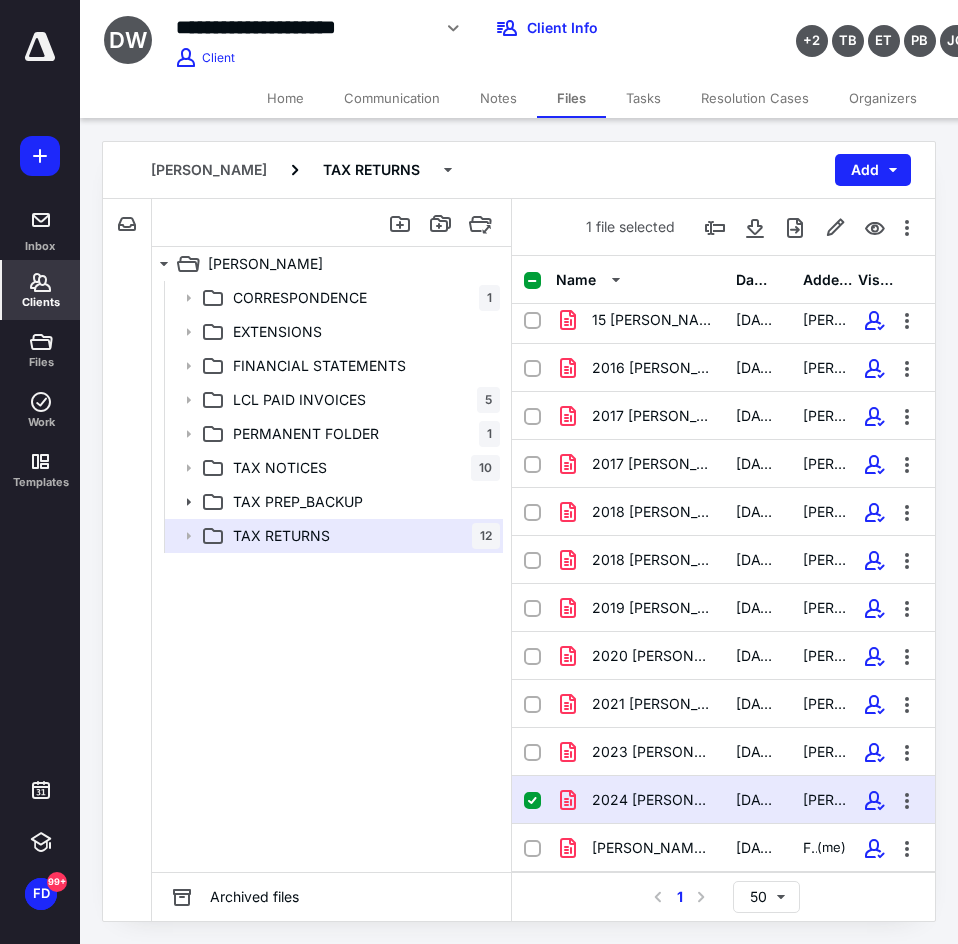click 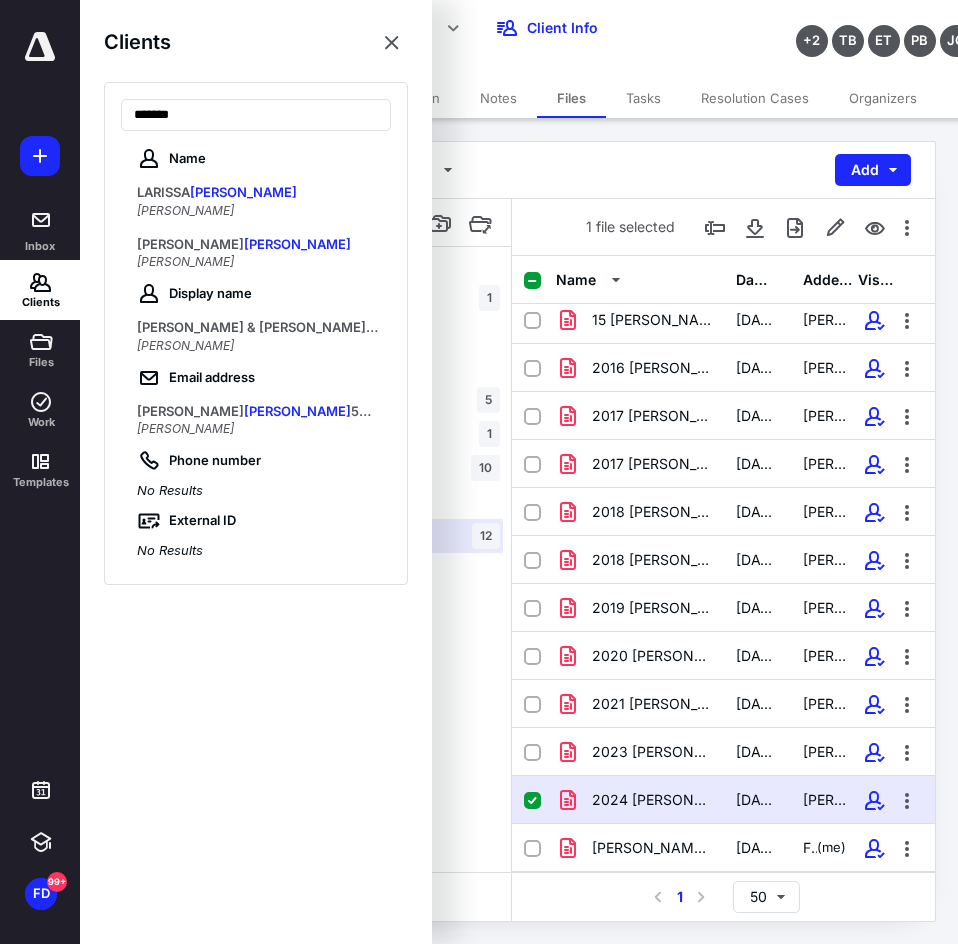 type on "*******" 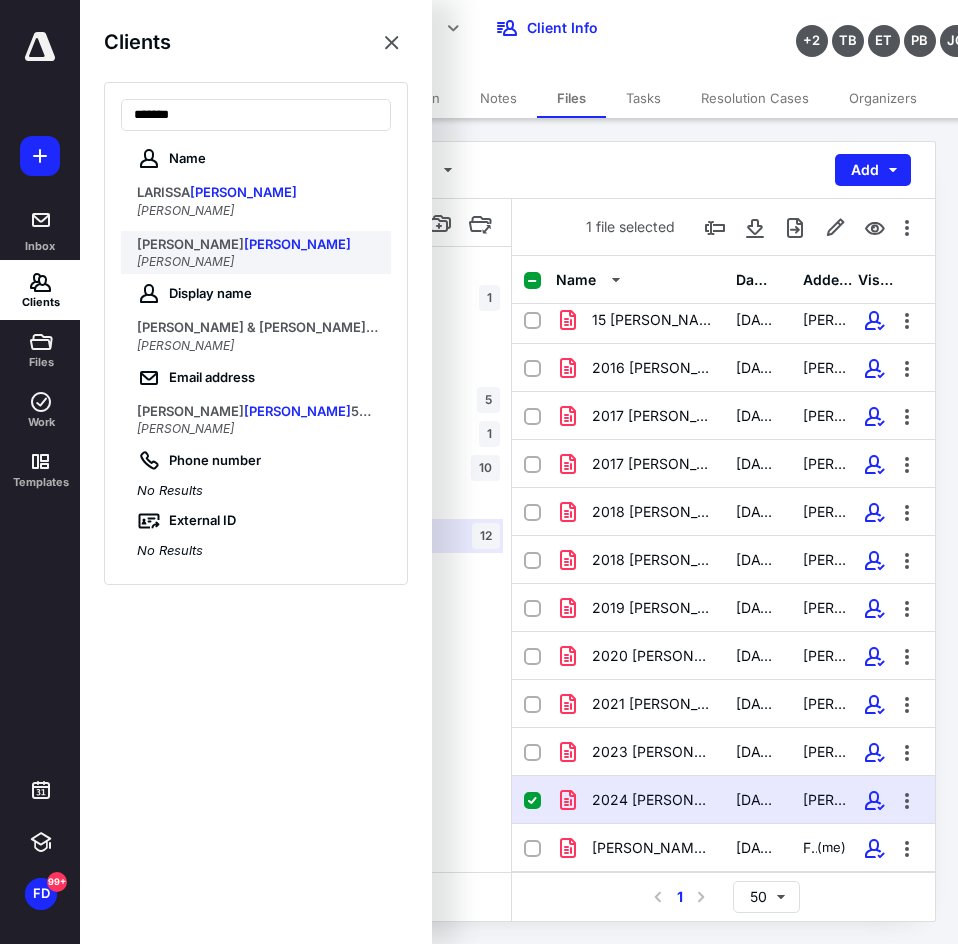 click on "[PERSON_NAME]" at bounding box center (297, 244) 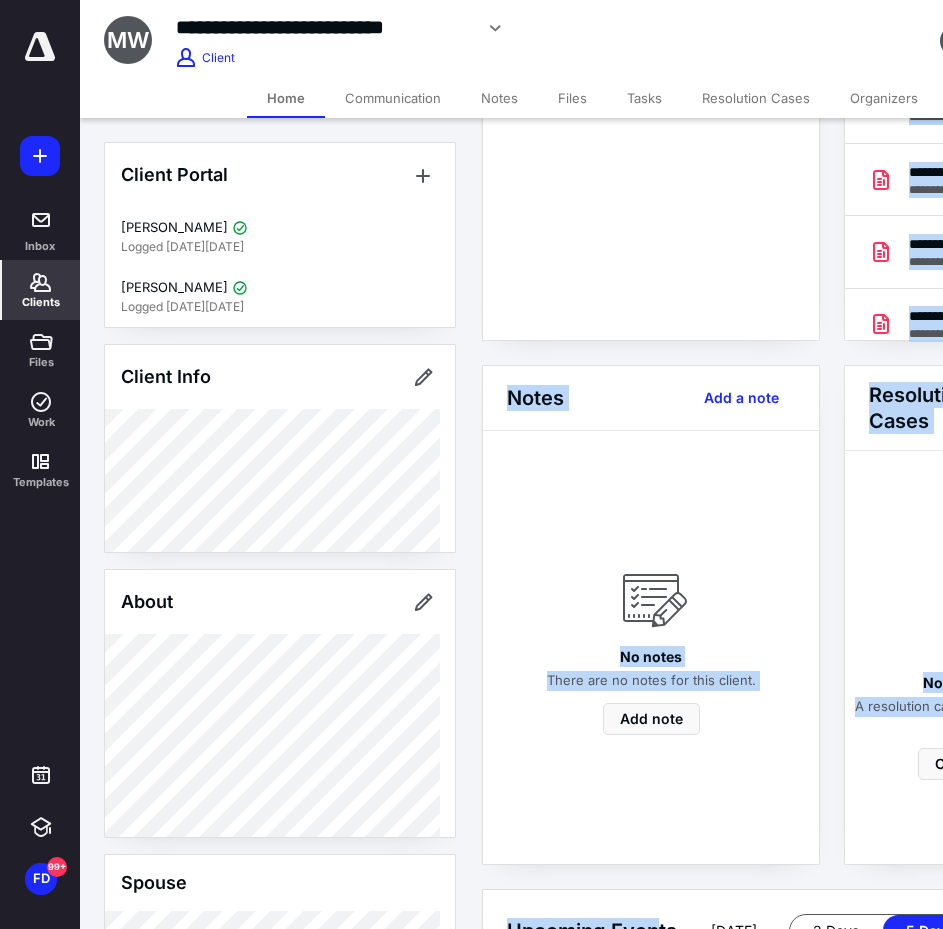 scroll, scrollTop: 370, scrollLeft: 0, axis: vertical 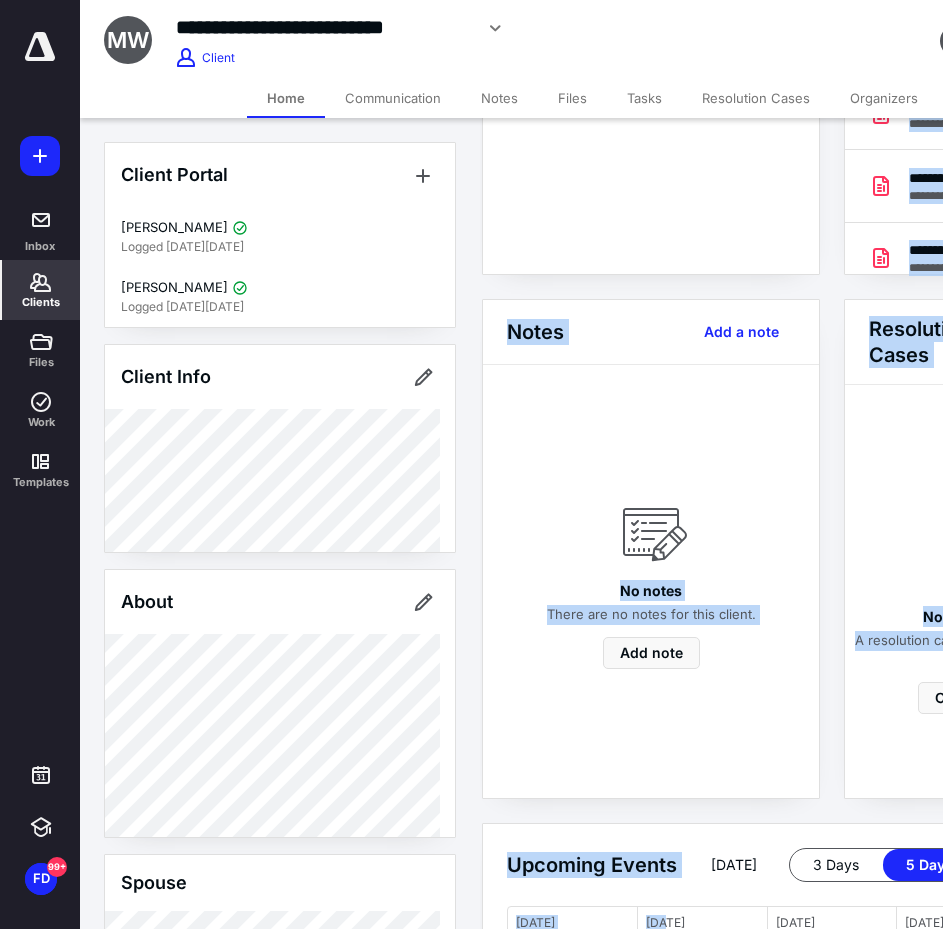 click on "**********" at bounding box center [471, 517] 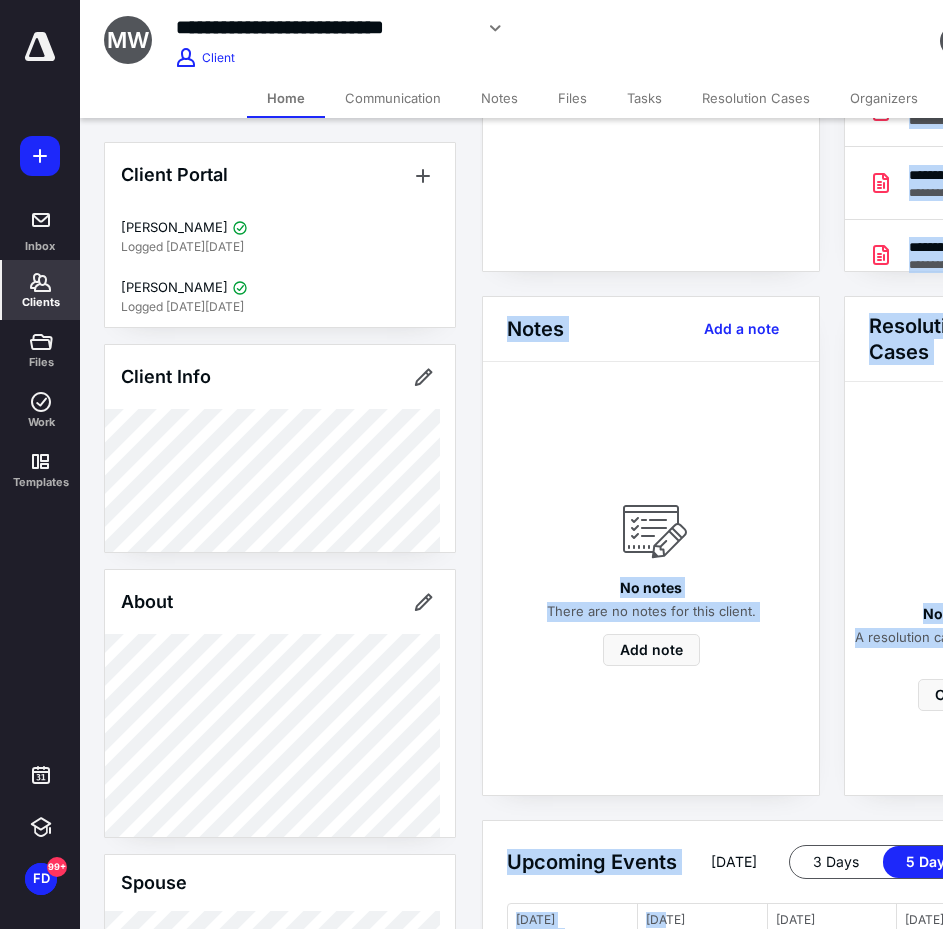 click on "No notes There are no notes for this client. Add note" at bounding box center [651, 578] 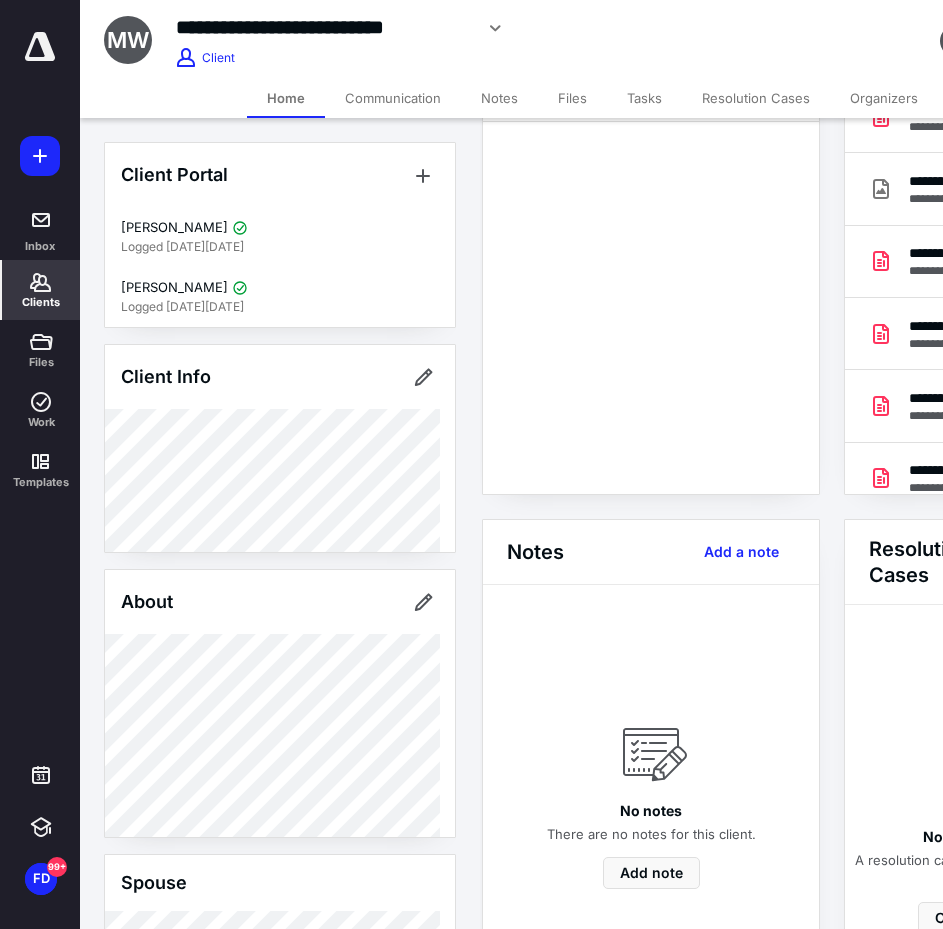 scroll, scrollTop: 0, scrollLeft: 0, axis: both 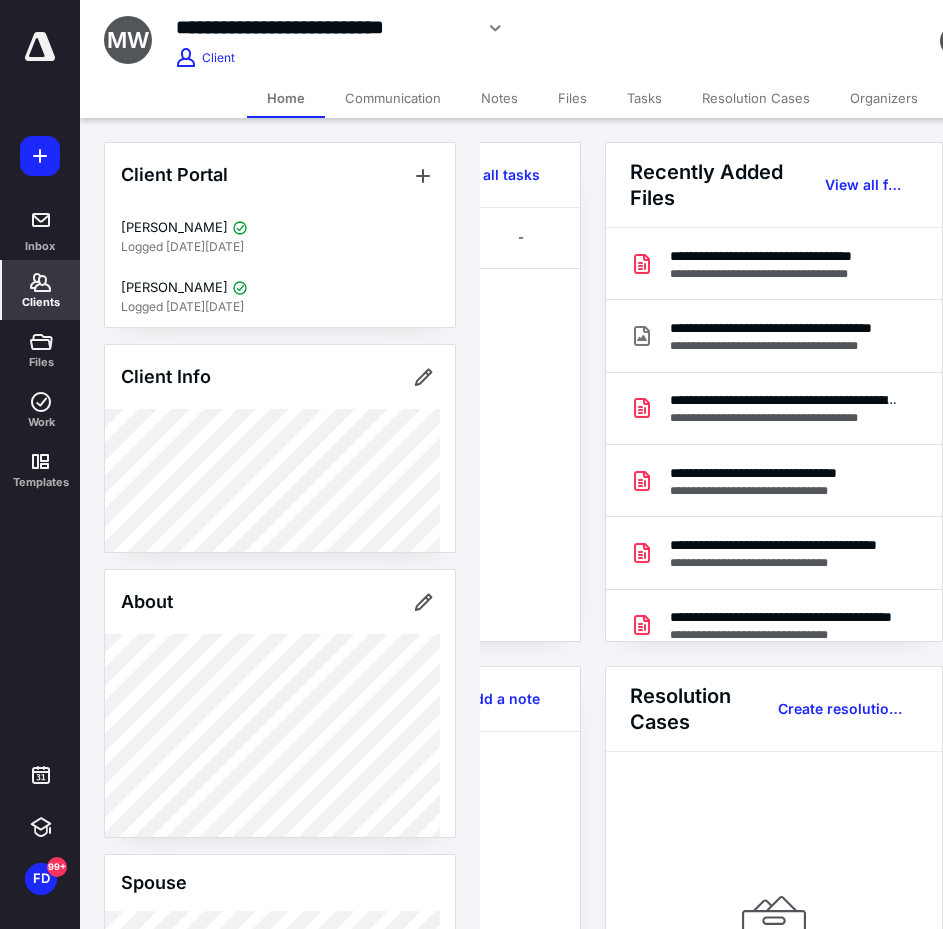 click on "Recently Added Files View all files" at bounding box center (774, 185) 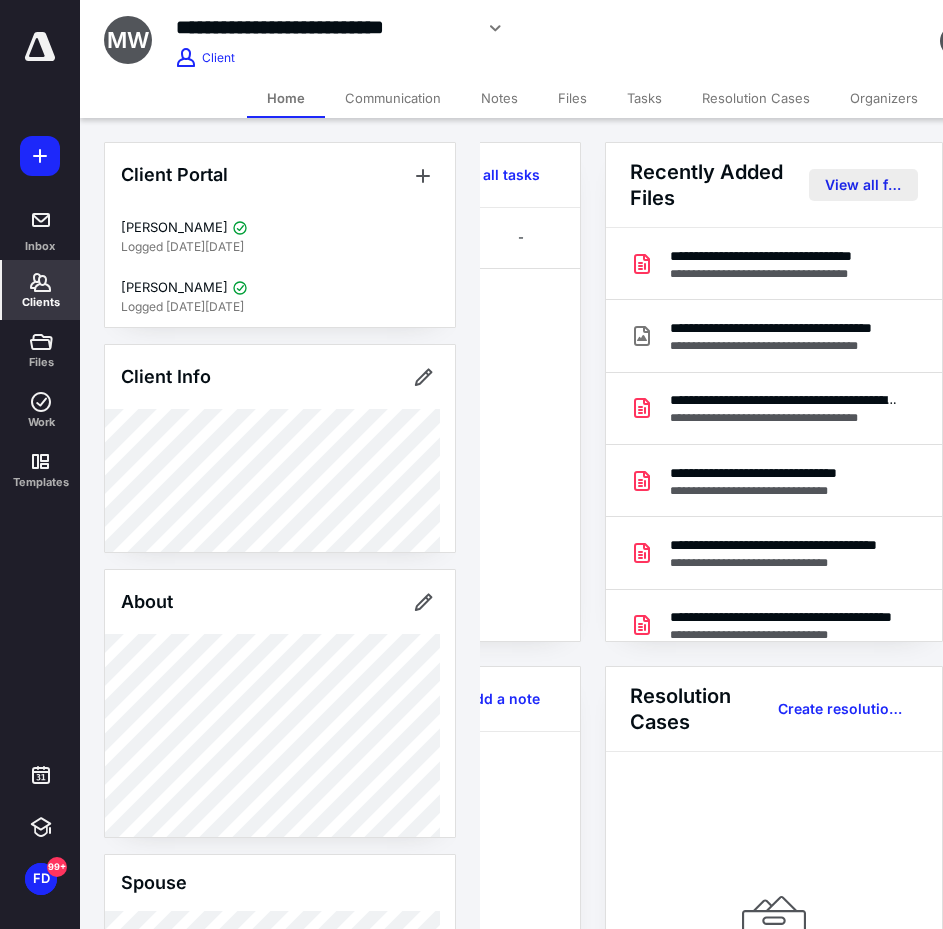 click on "View all files" at bounding box center (863, 185) 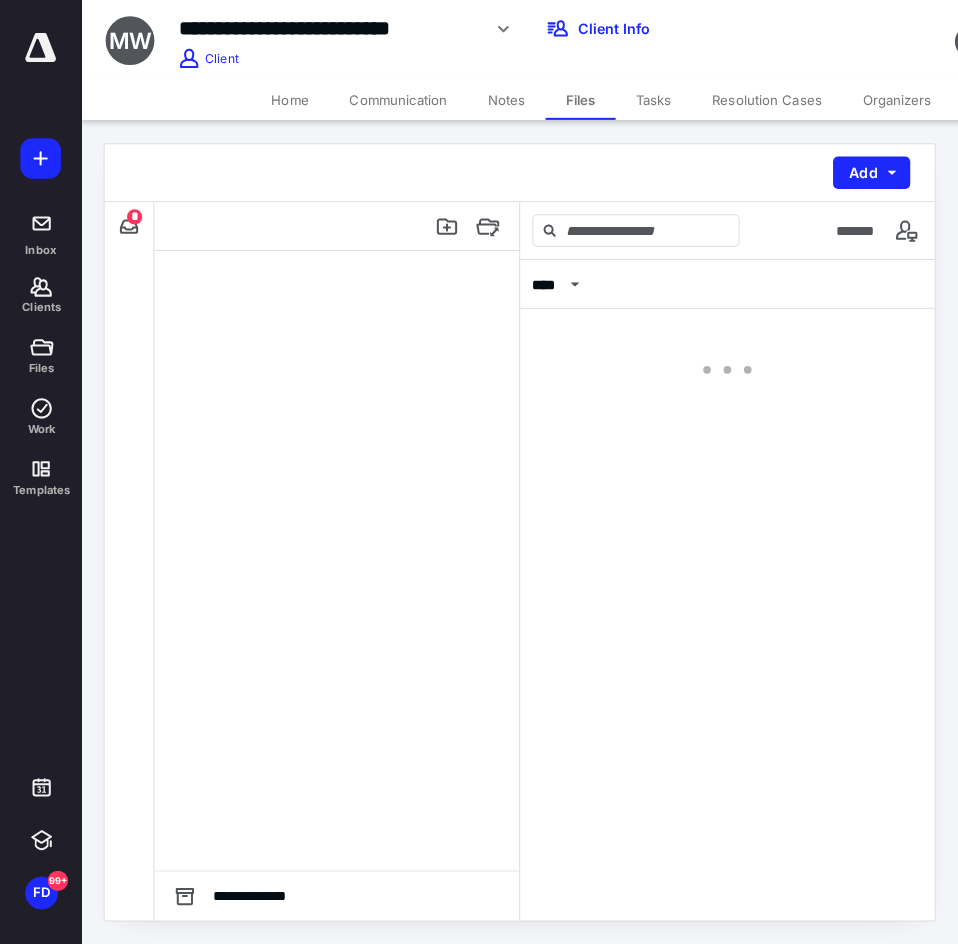 scroll, scrollTop: 0, scrollLeft: 0, axis: both 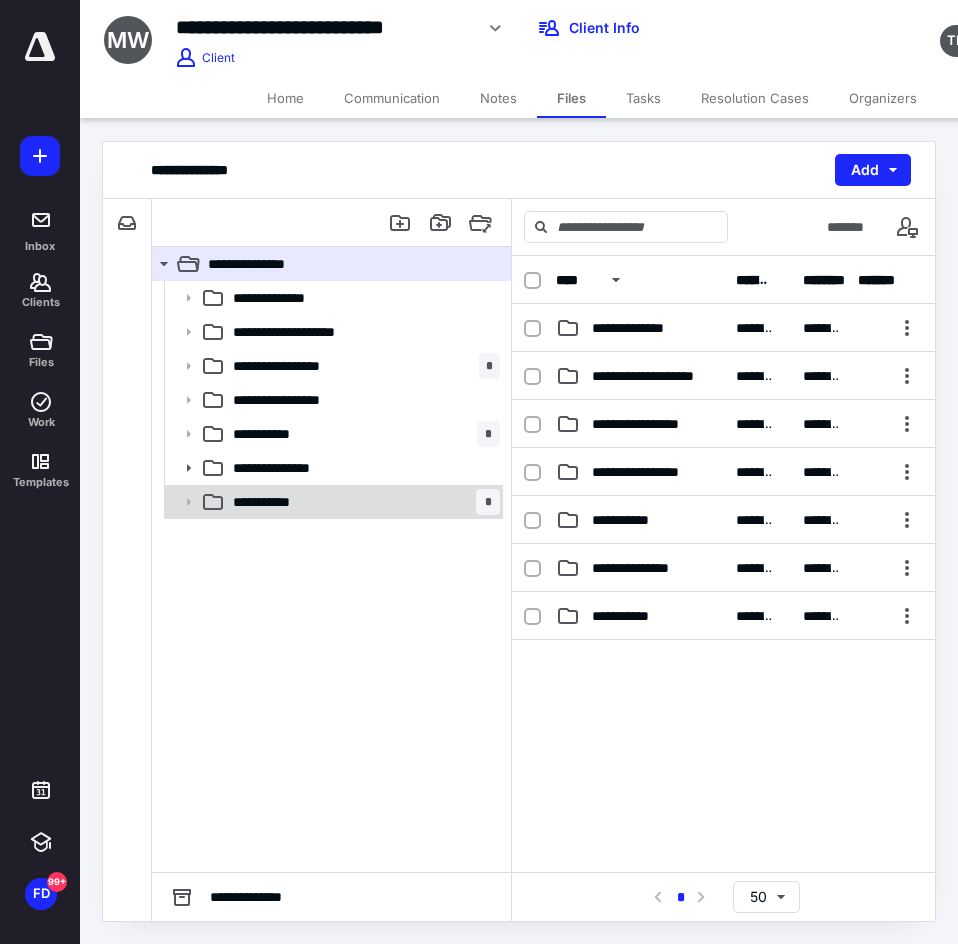click on "**********" at bounding box center [362, 502] 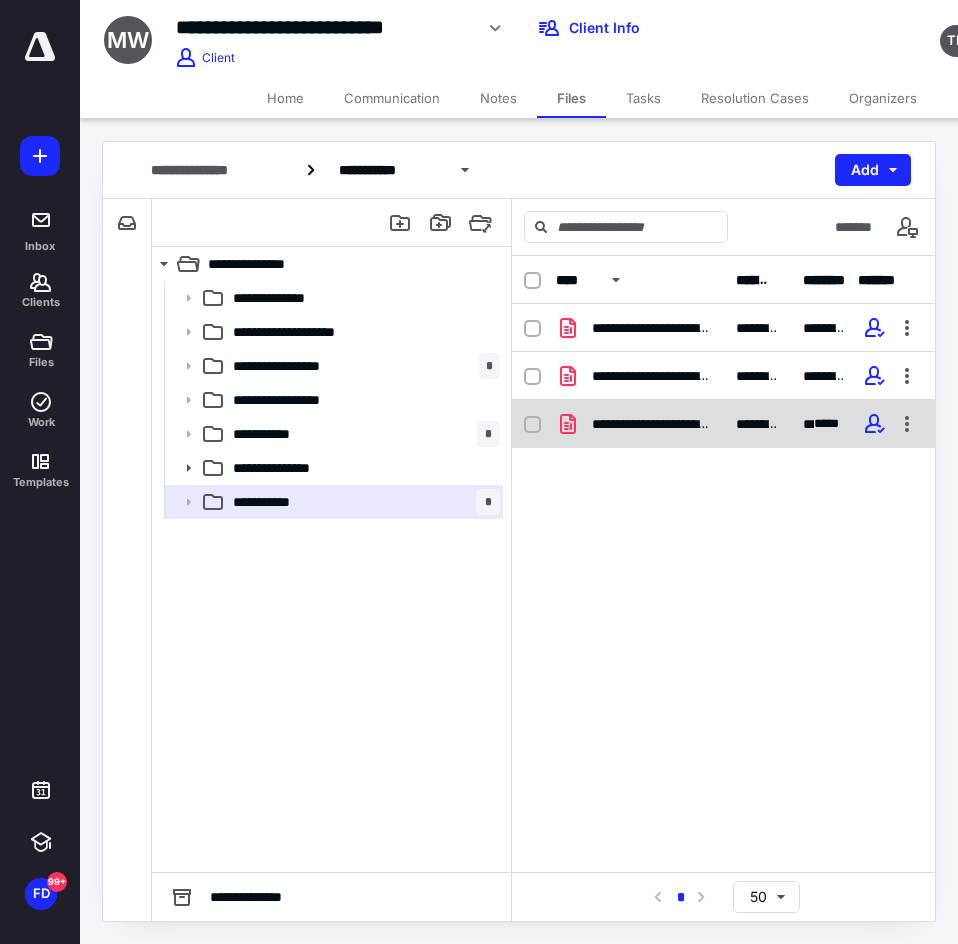 click on "**********" at bounding box center (652, 424) 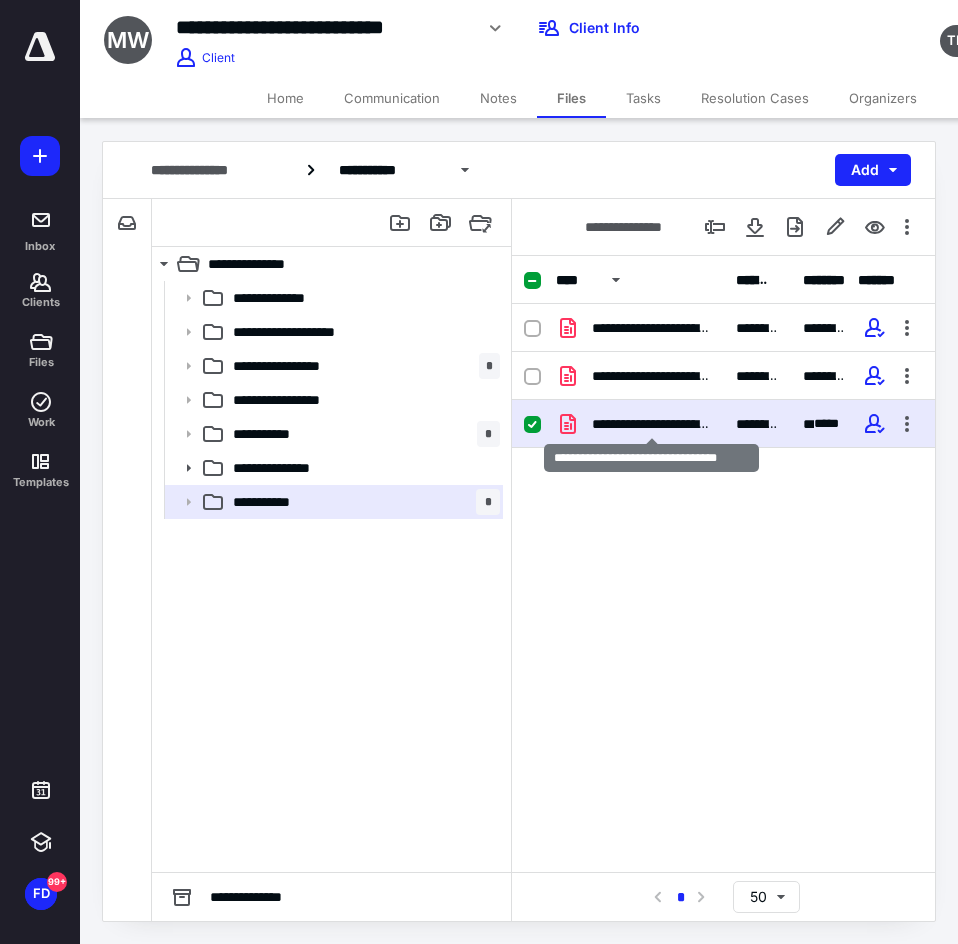 click on "**********" at bounding box center [652, 424] 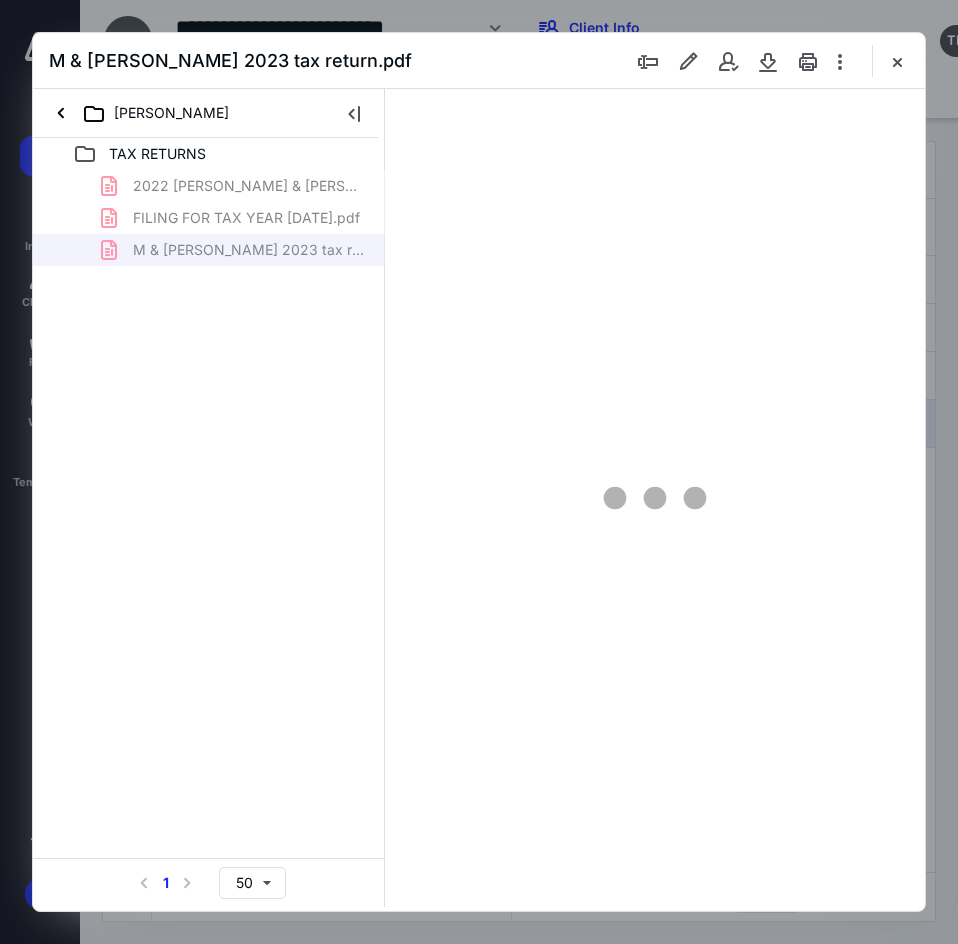 scroll, scrollTop: 0, scrollLeft: 0, axis: both 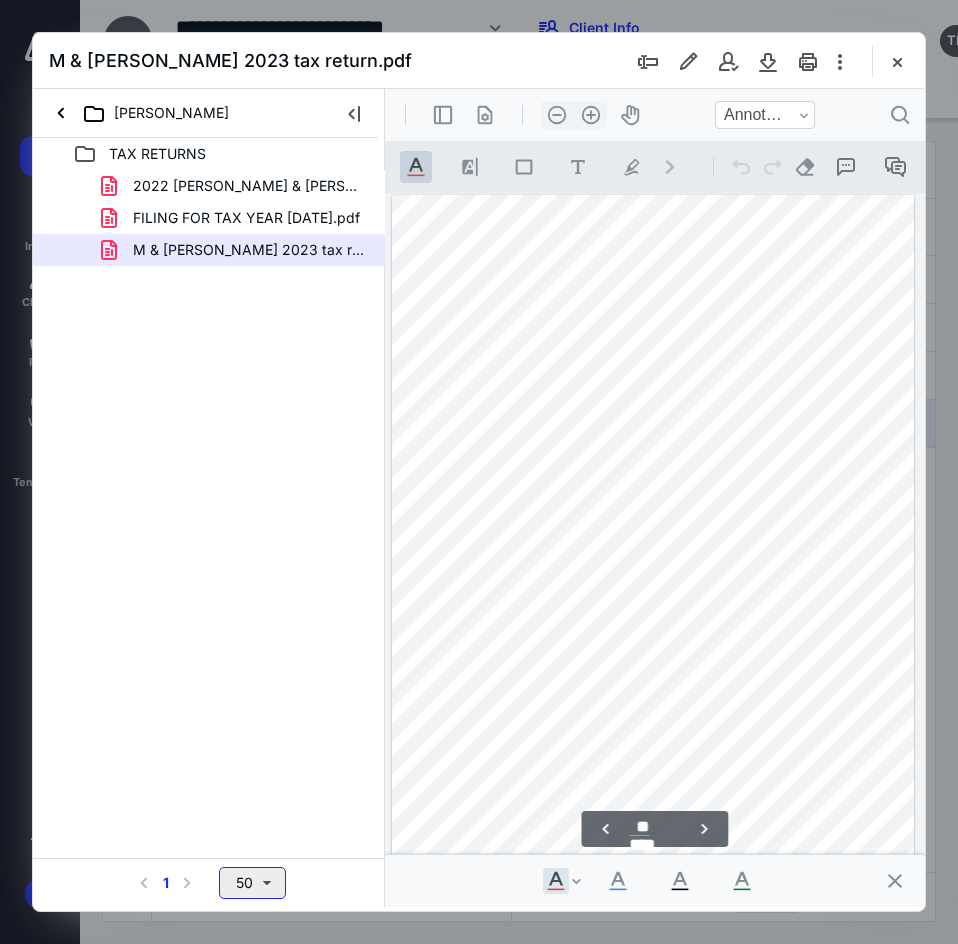 click on "50" at bounding box center [252, 883] 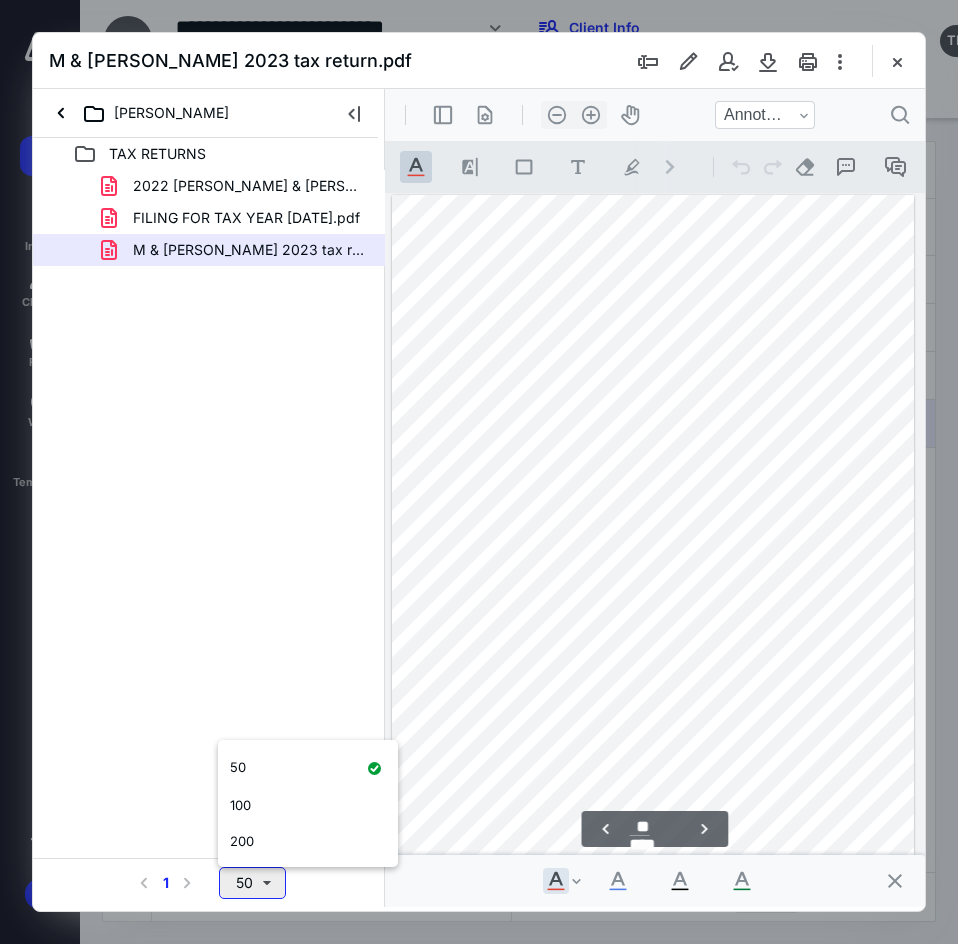 click on "50" at bounding box center (252, 883) 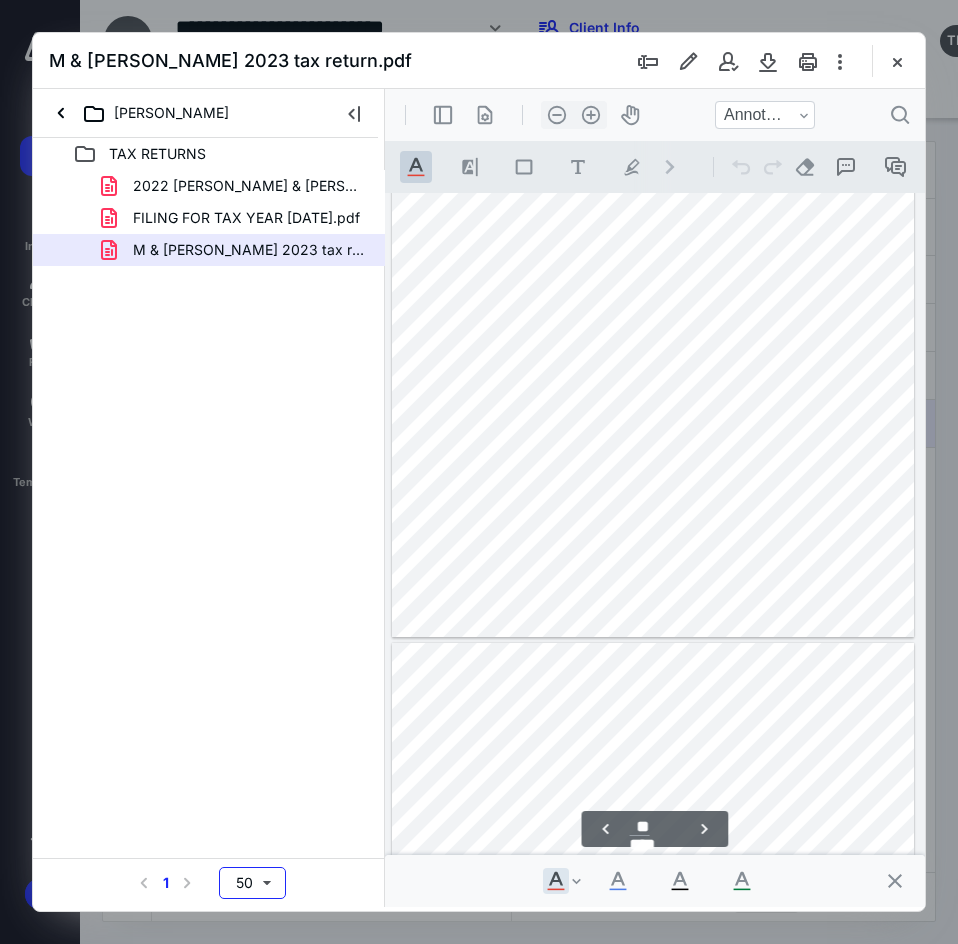 type on "**" 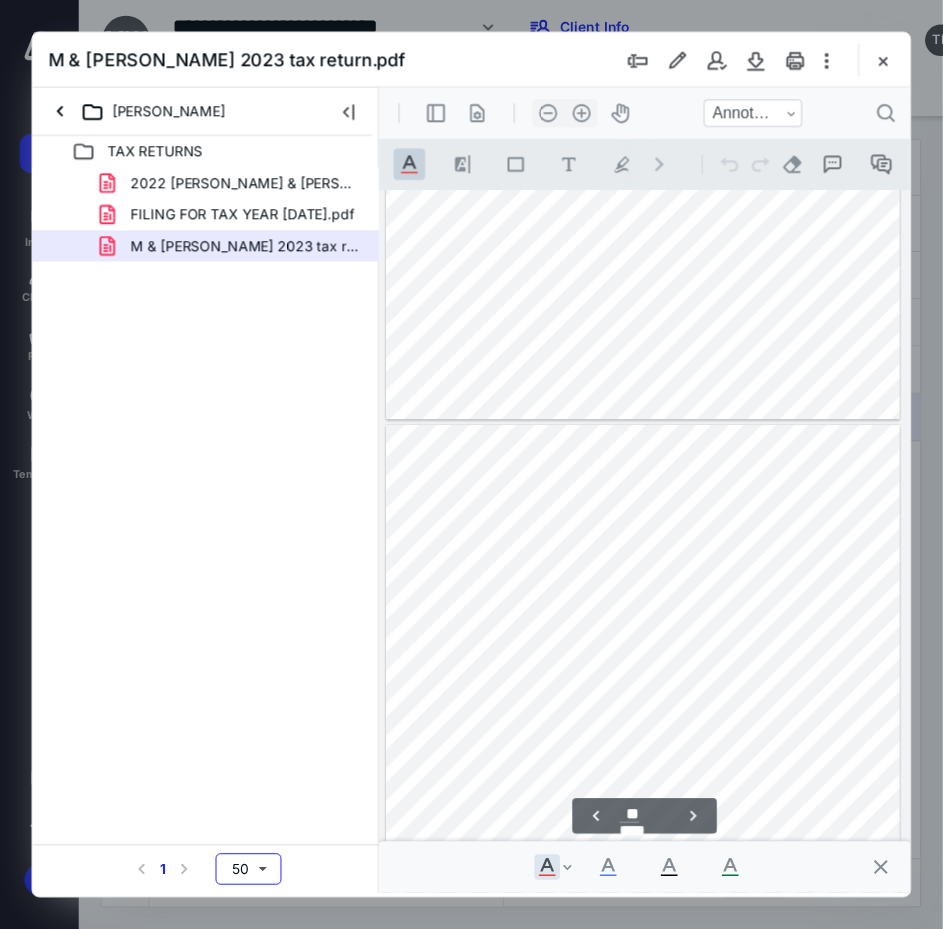 scroll, scrollTop: 23121, scrollLeft: 0, axis: vertical 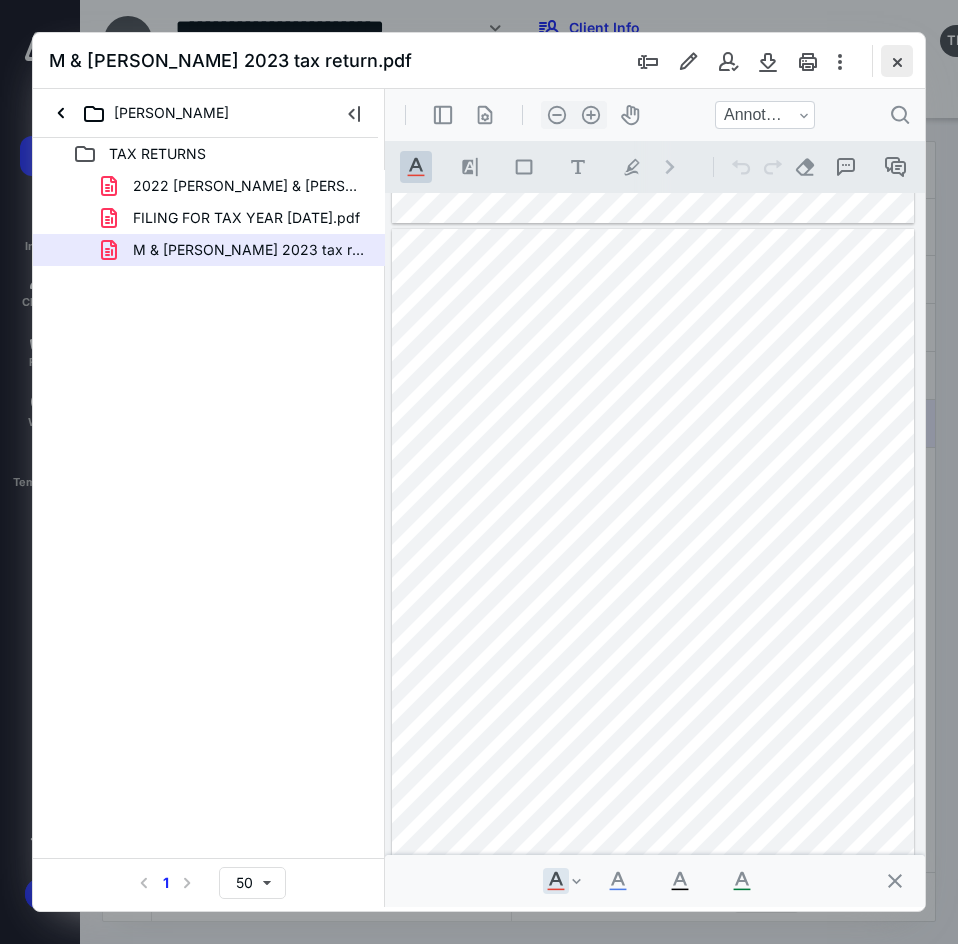 click at bounding box center [897, 61] 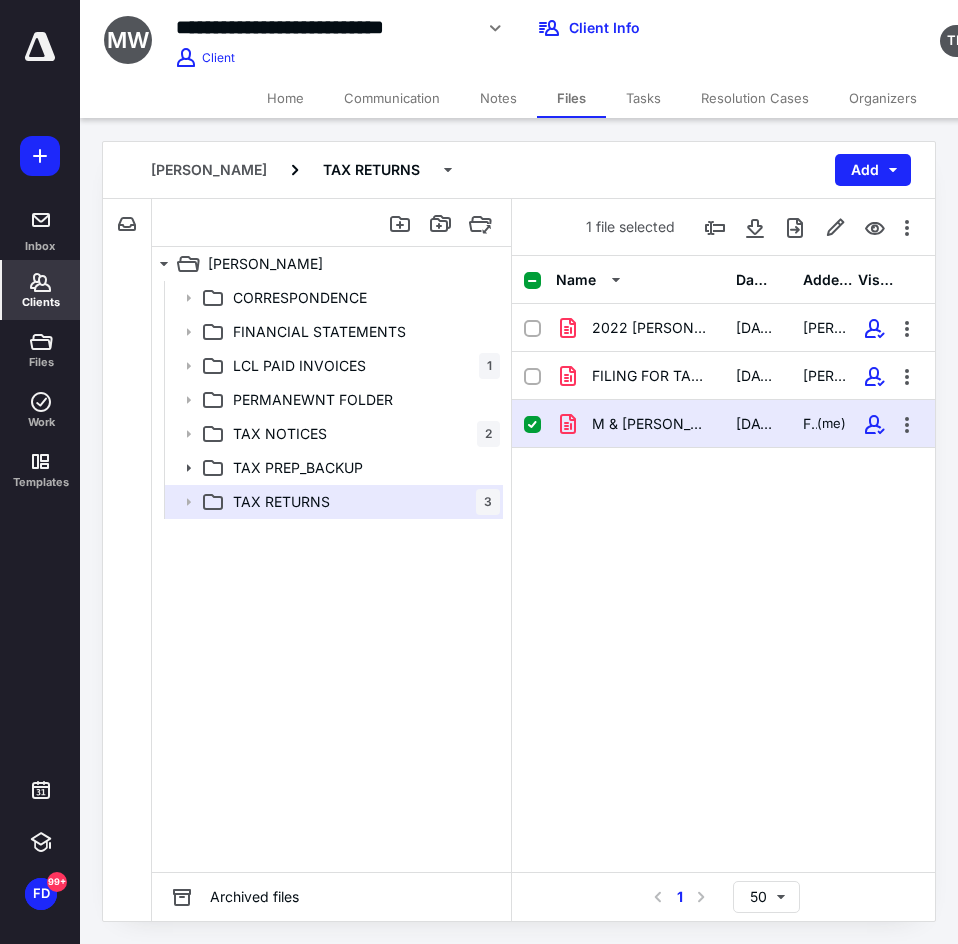 click on "Clients" at bounding box center (41, 290) 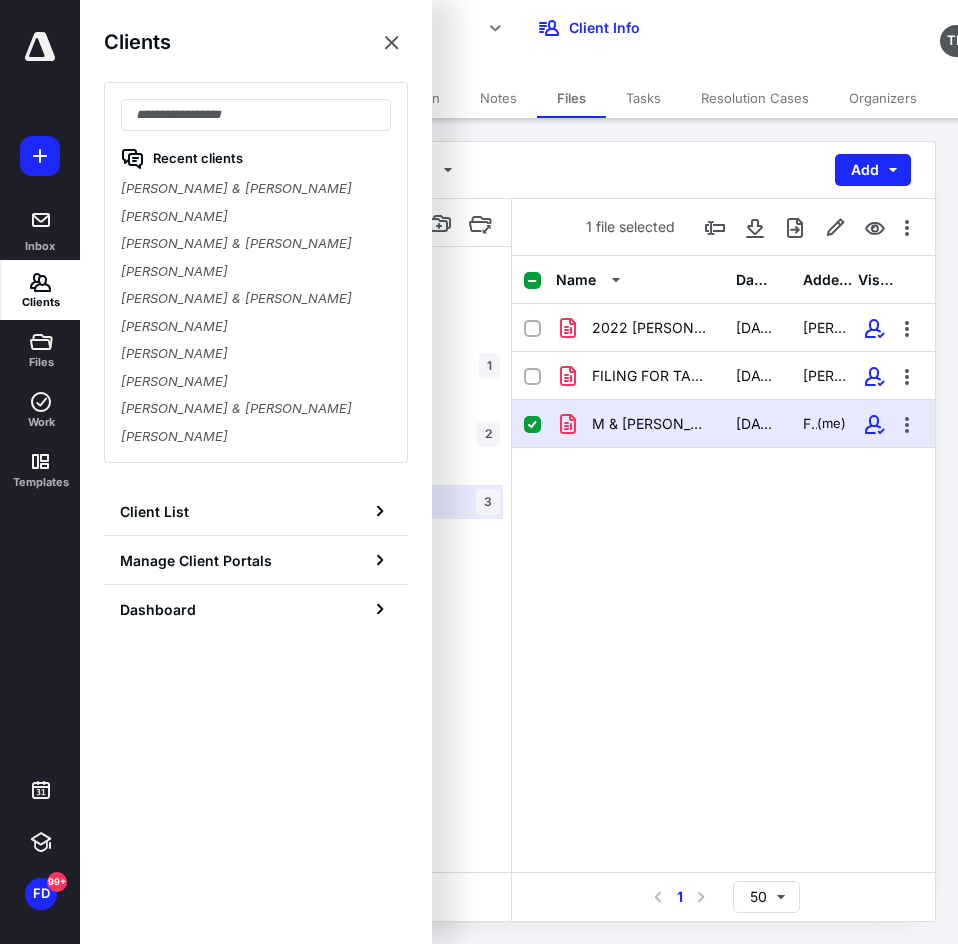 click on "Clients" at bounding box center (41, 290) 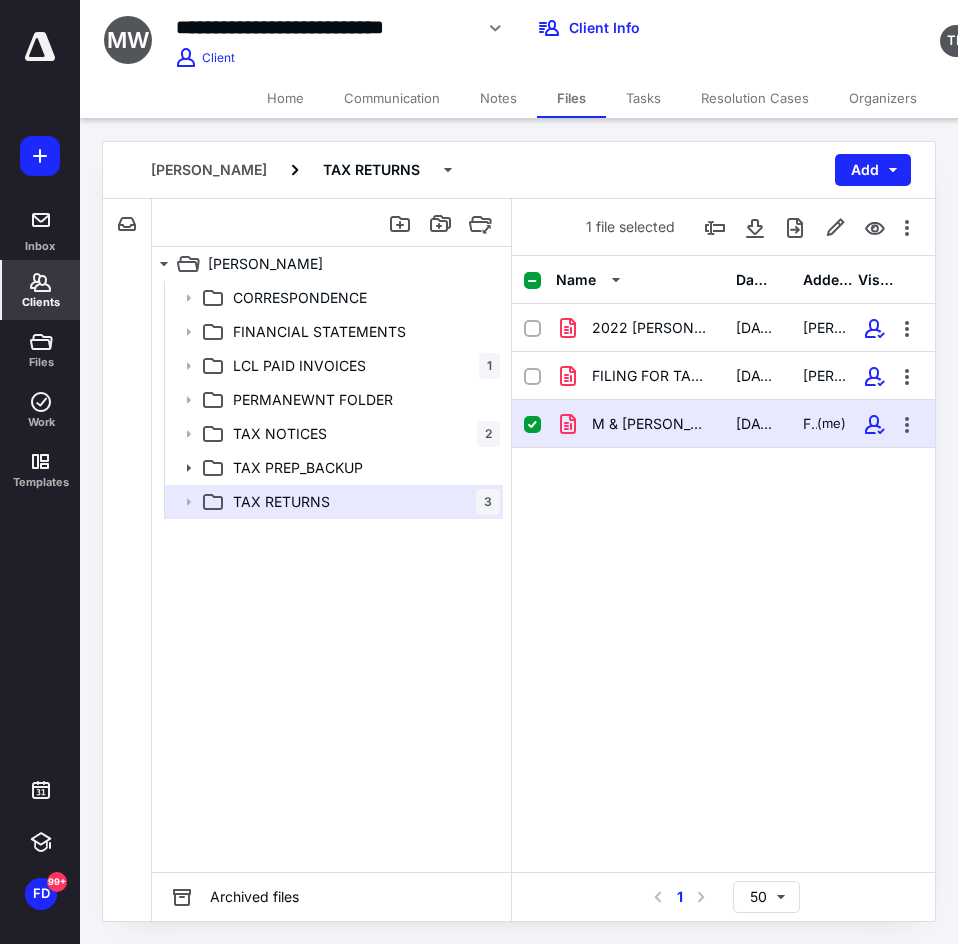 click 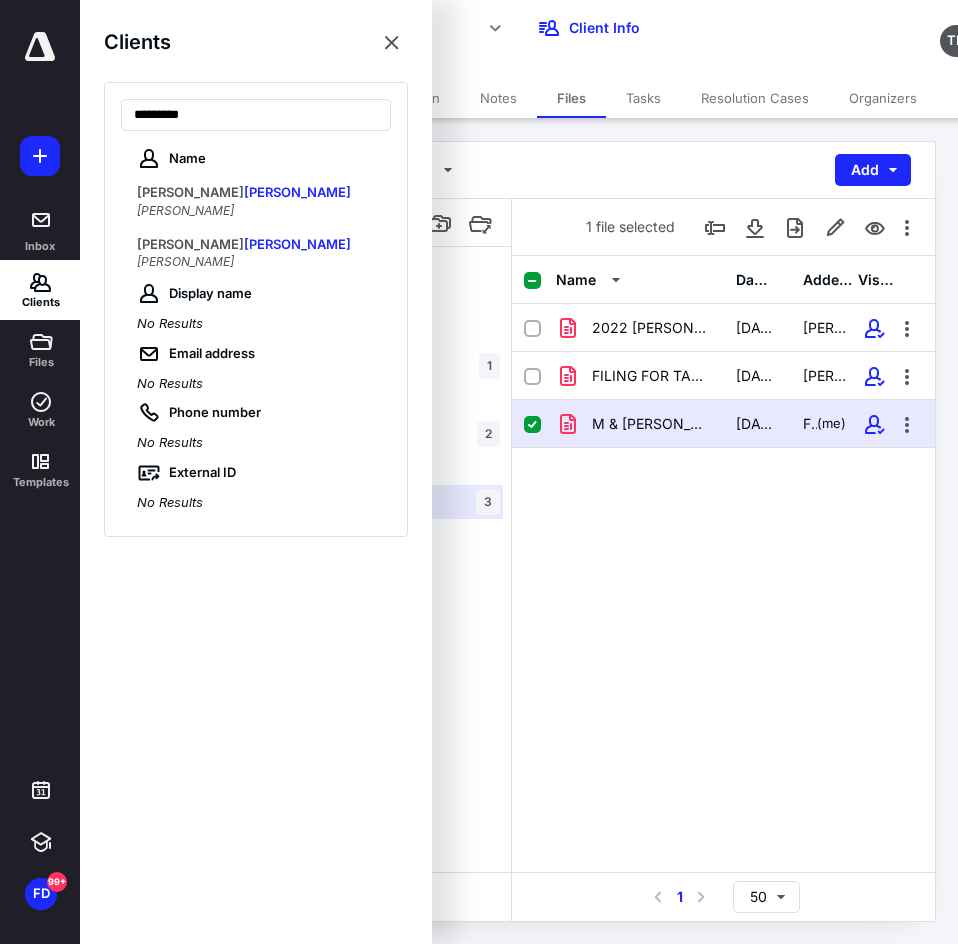 type on "*********" 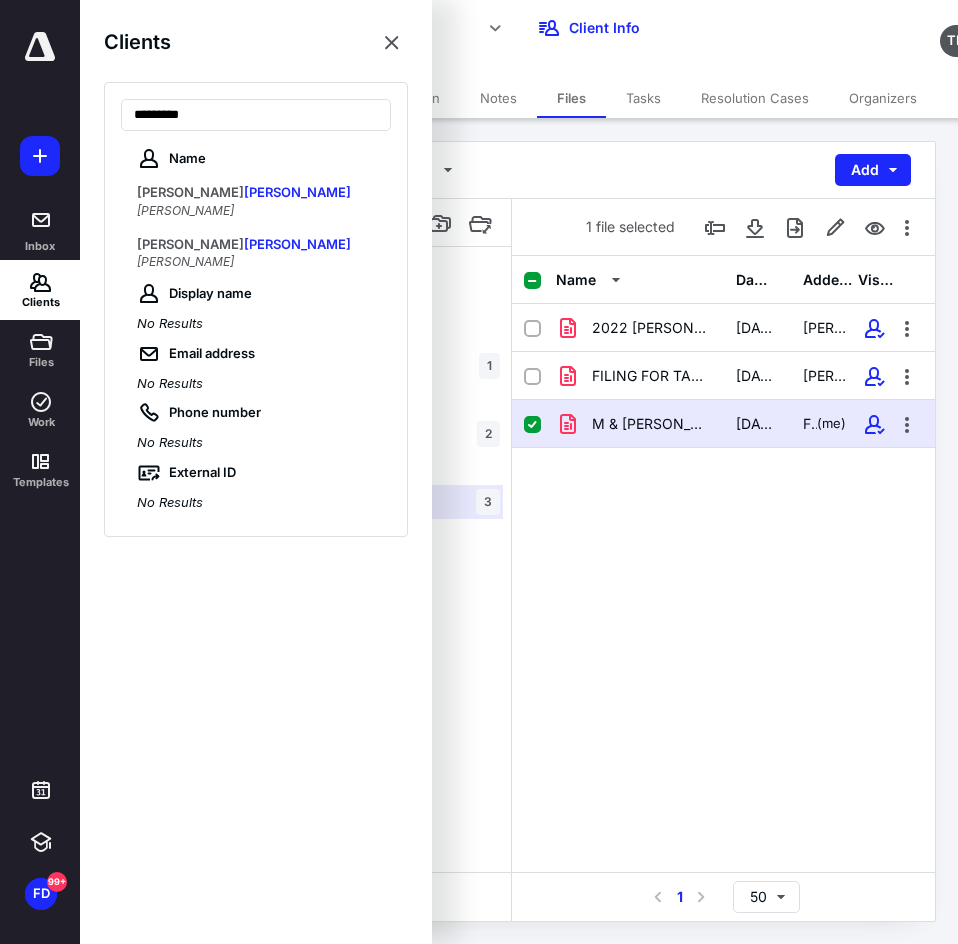 drag, startPoint x: 202, startPoint y: 215, endPoint x: 203, endPoint y: 260, distance: 45.01111 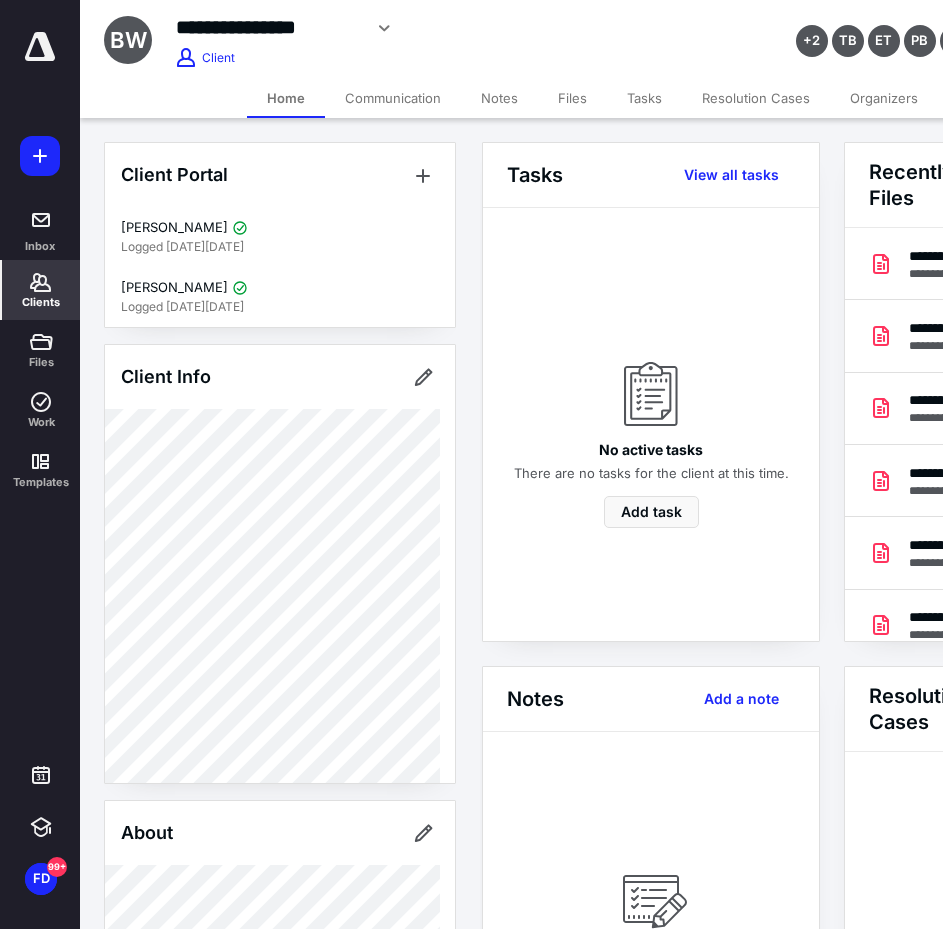 scroll, scrollTop: 0, scrollLeft: 239, axis: horizontal 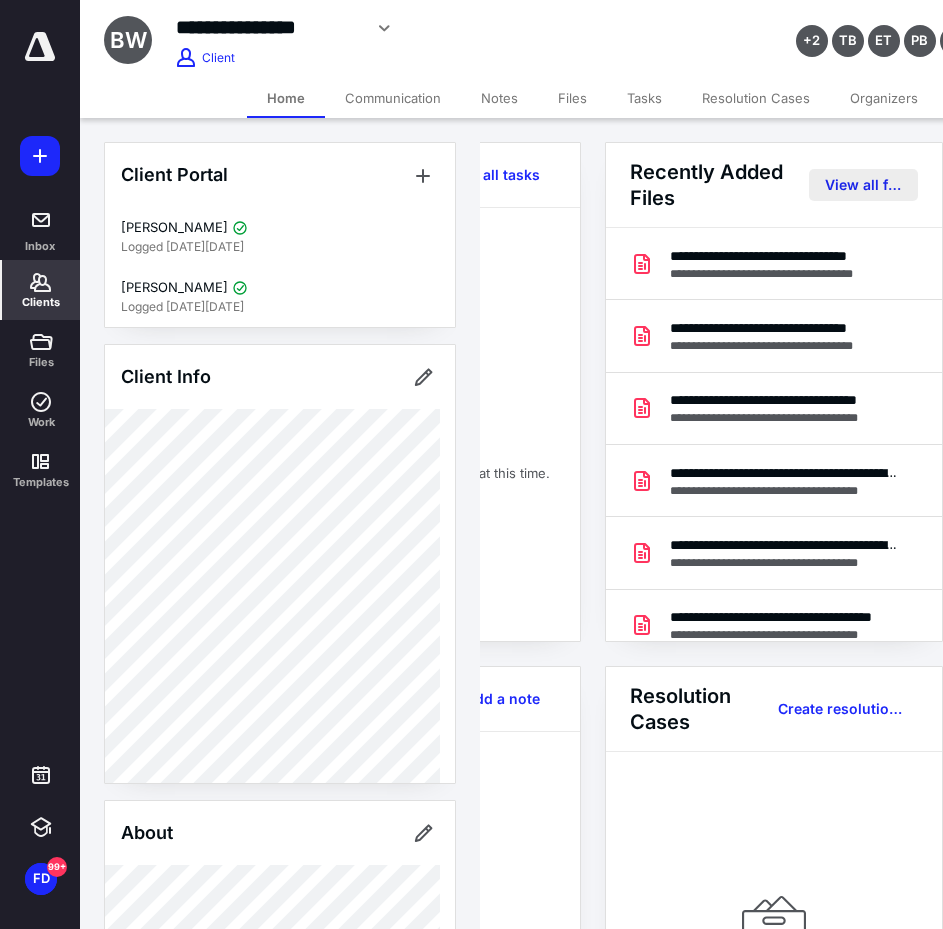 click on "View all files" at bounding box center [863, 185] 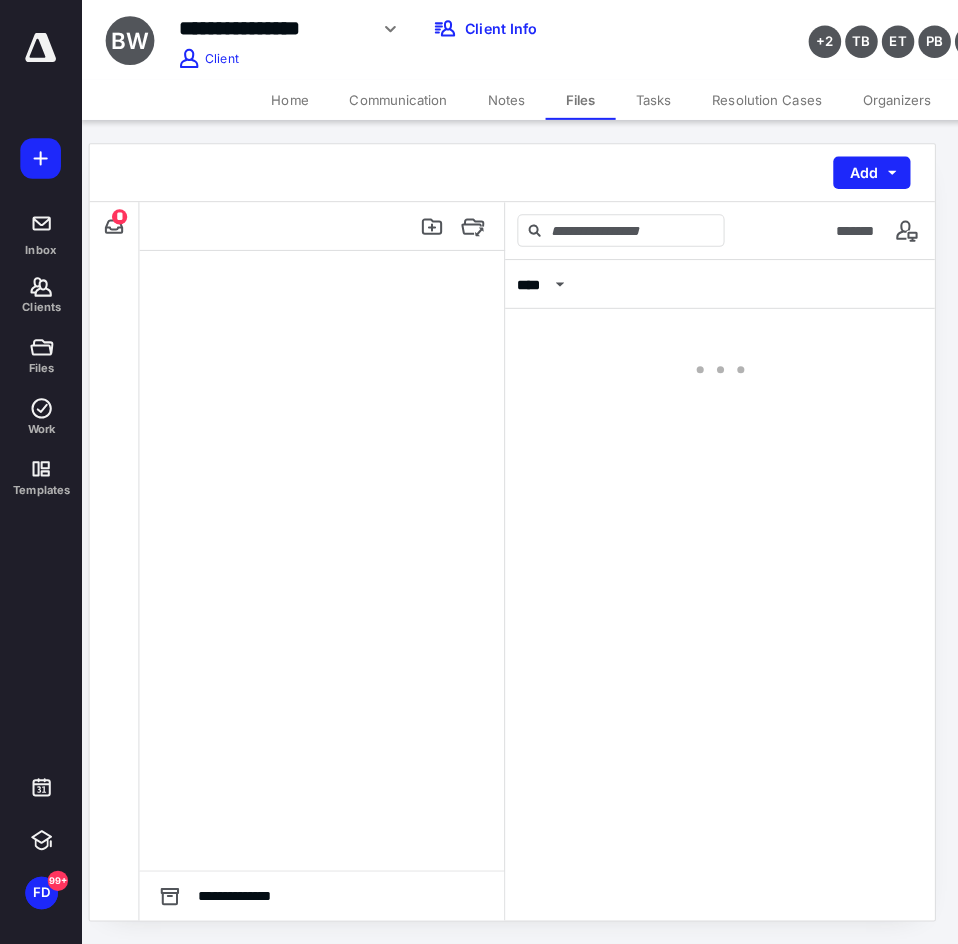 scroll, scrollTop: 0, scrollLeft: 0, axis: both 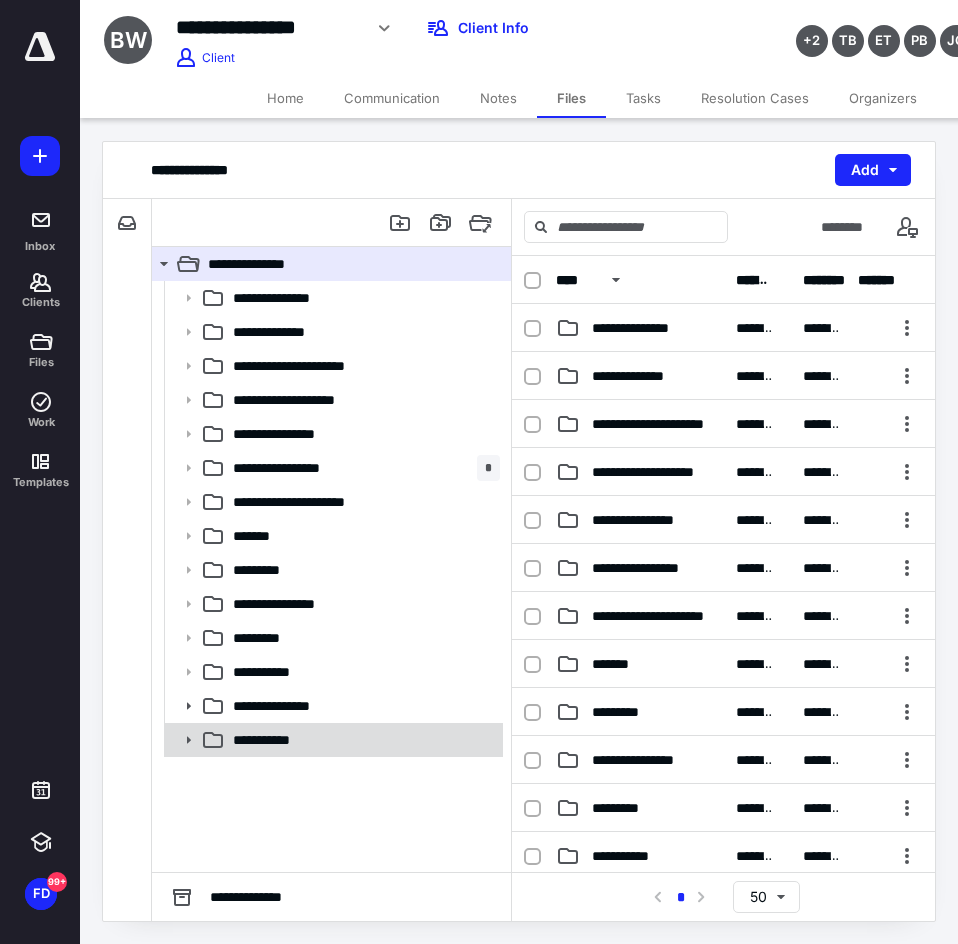 click on "**********" at bounding box center [362, 740] 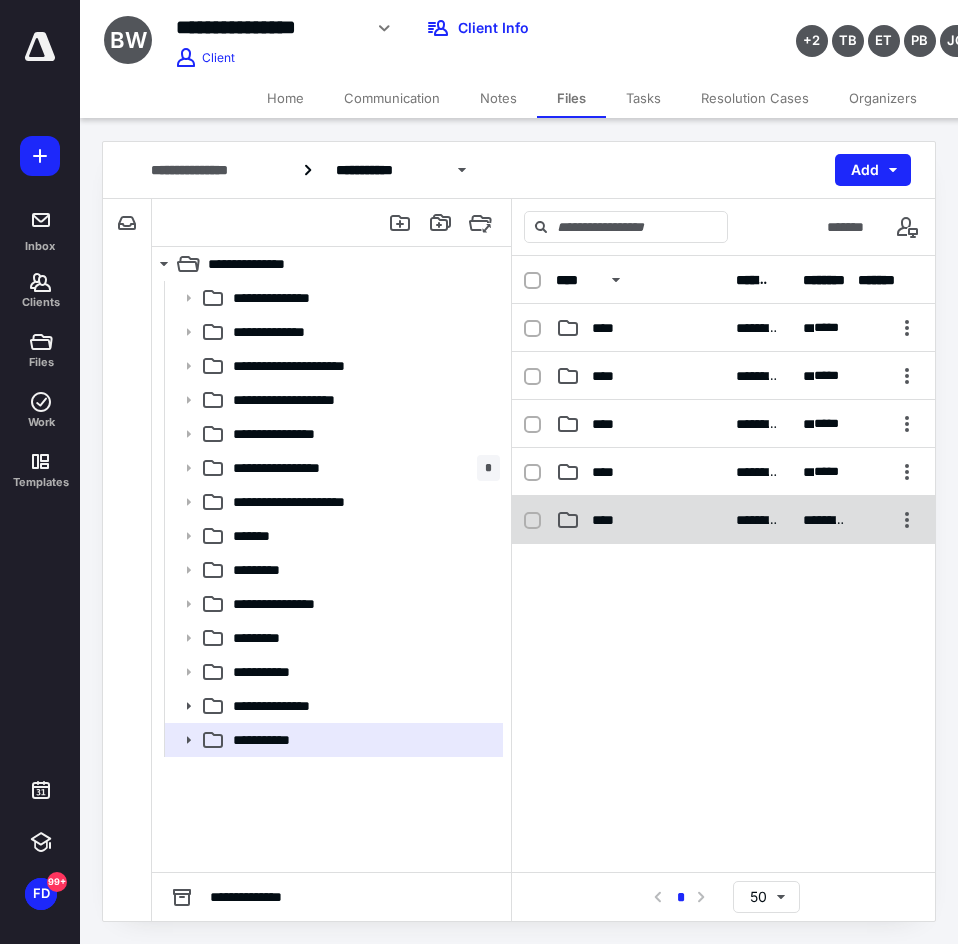 click on "****" at bounding box center (640, 520) 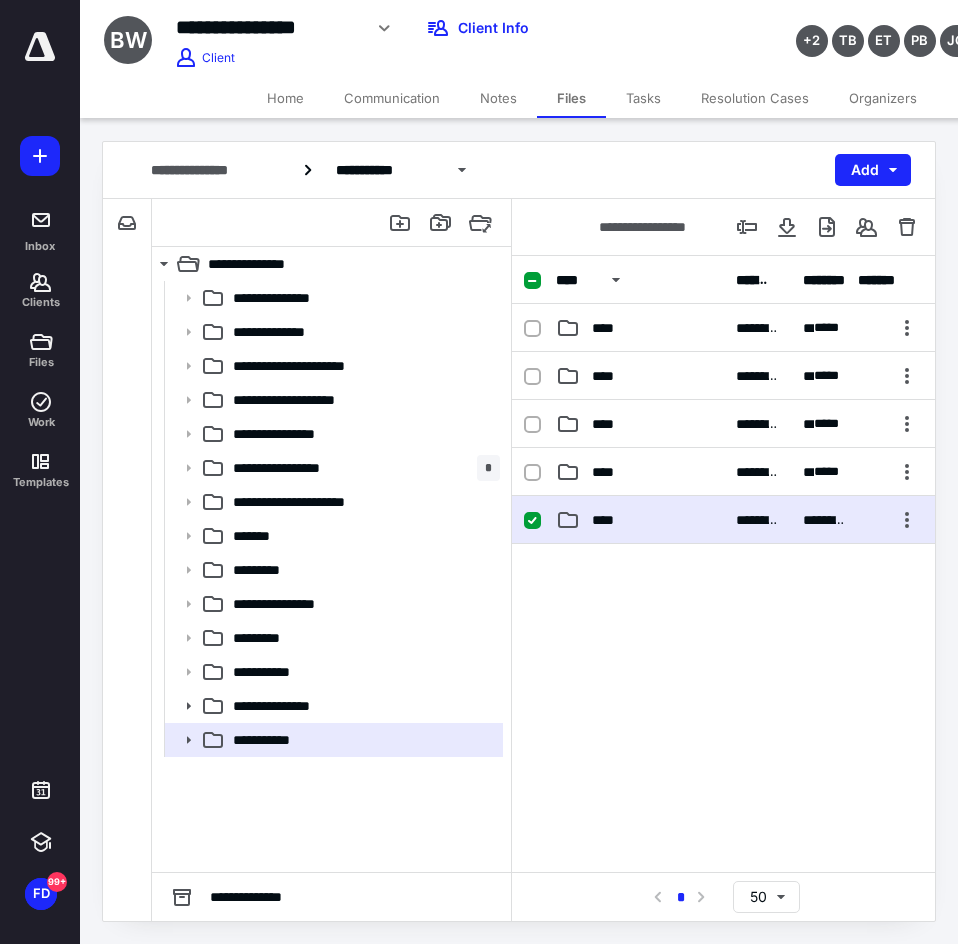 click on "****" at bounding box center [640, 520] 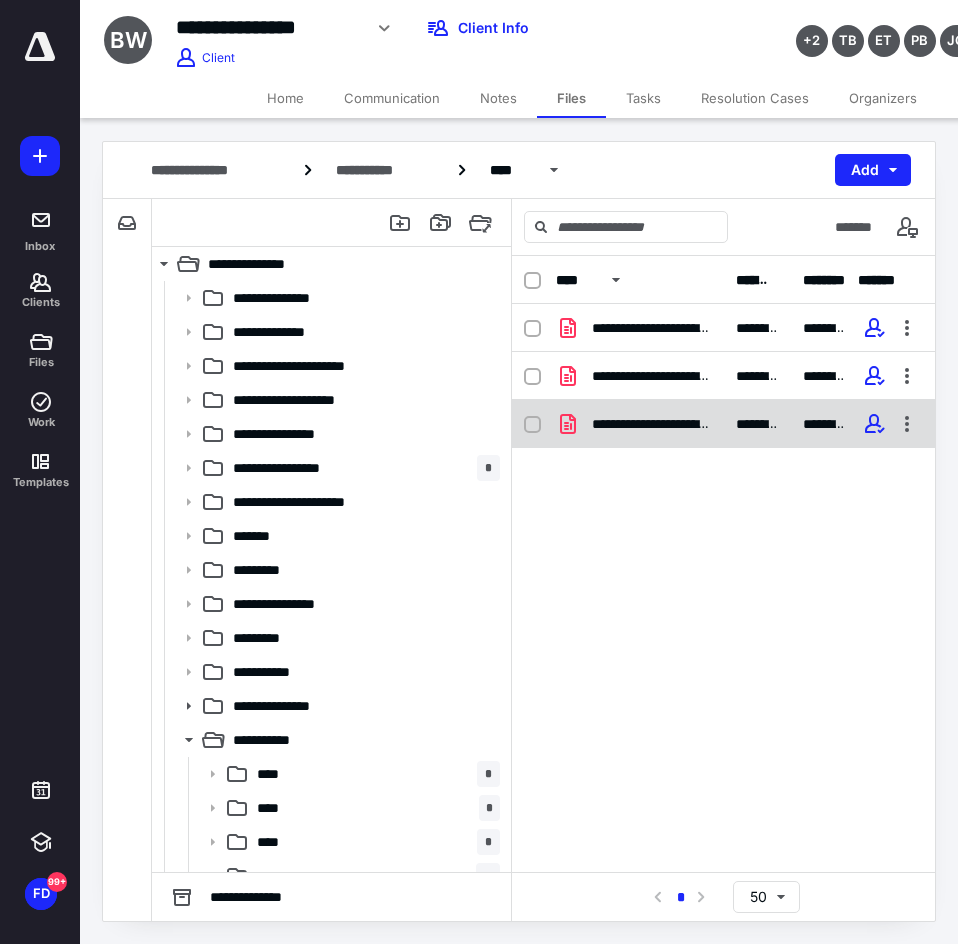 click on "**********" at bounding box center [652, 424] 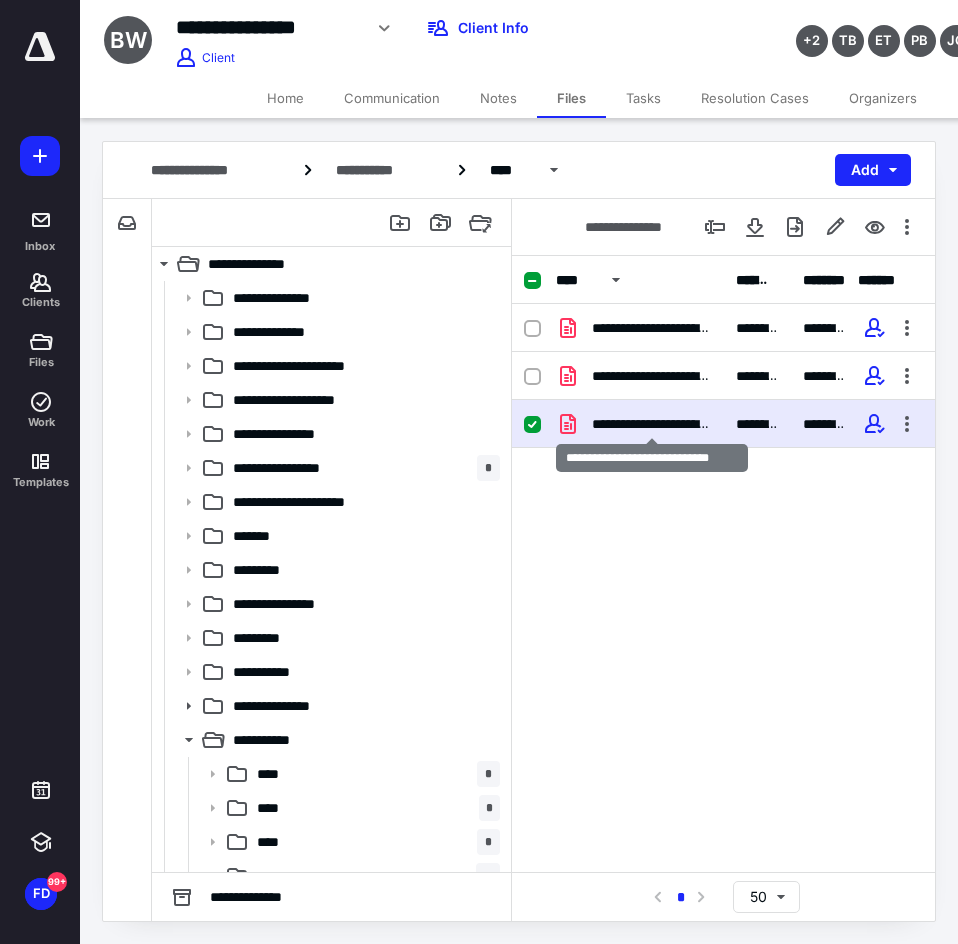 click on "**********" at bounding box center [652, 424] 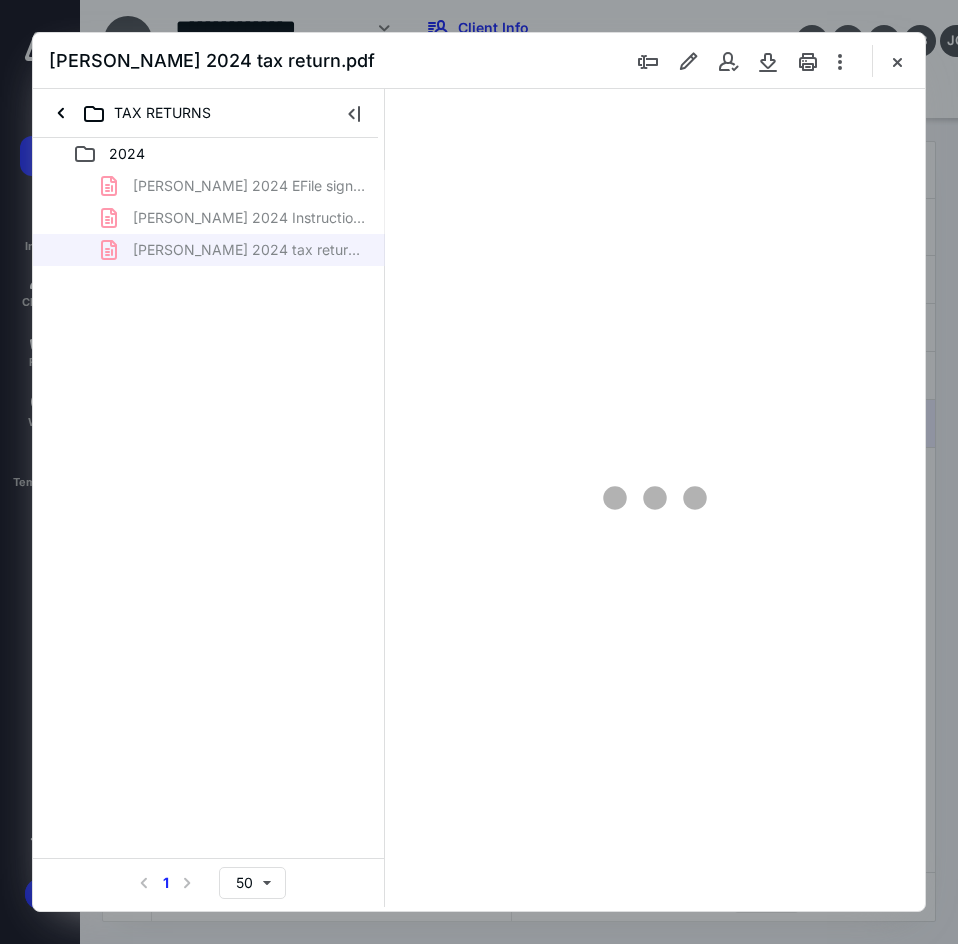 scroll, scrollTop: 0, scrollLeft: 0, axis: both 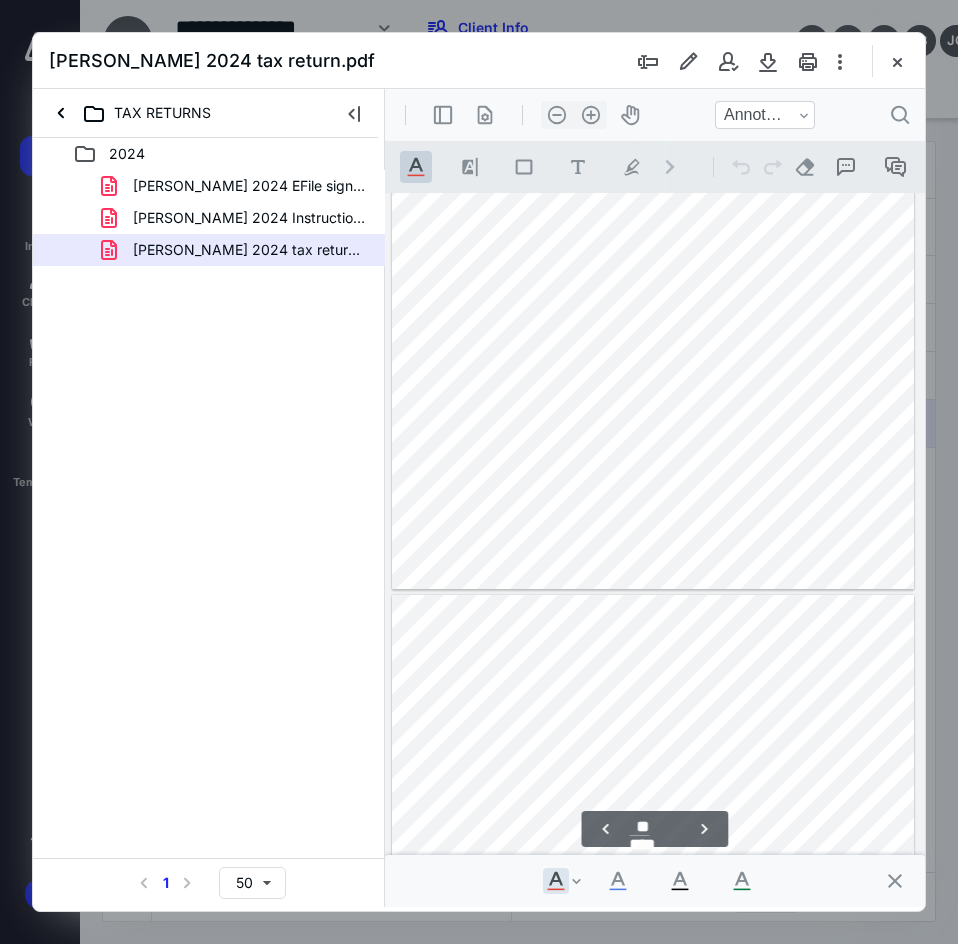 type on "**" 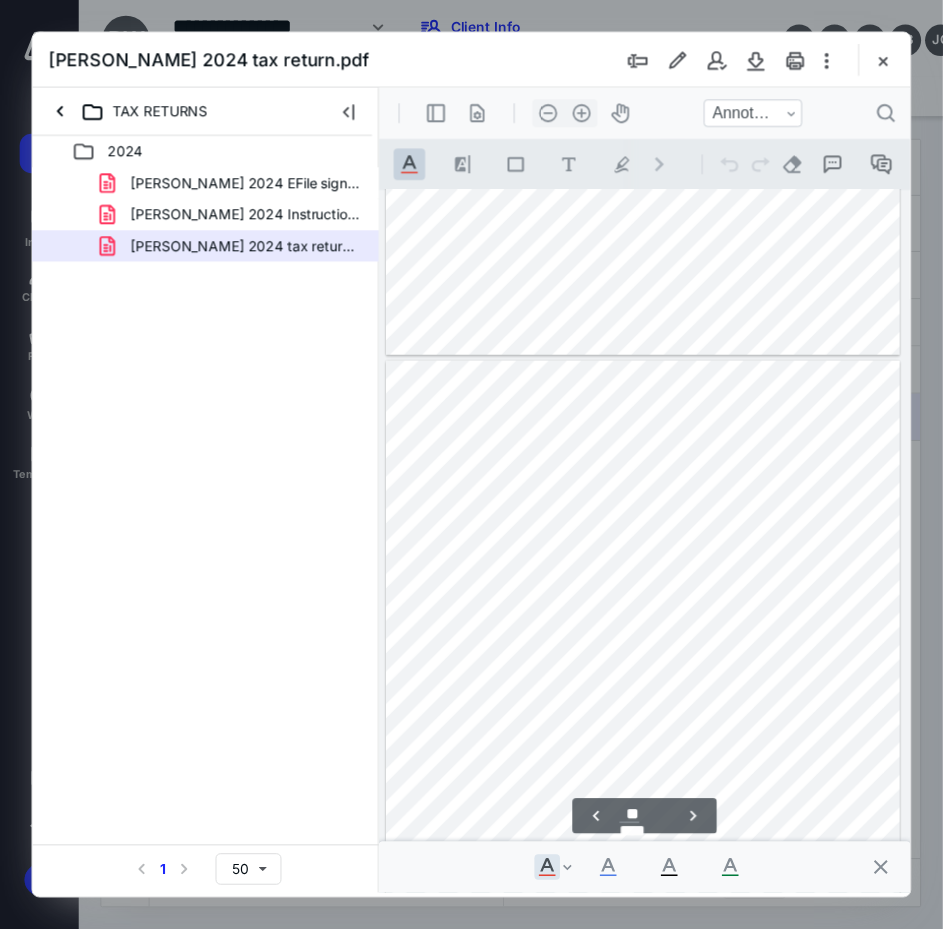 scroll, scrollTop: 17673, scrollLeft: 0, axis: vertical 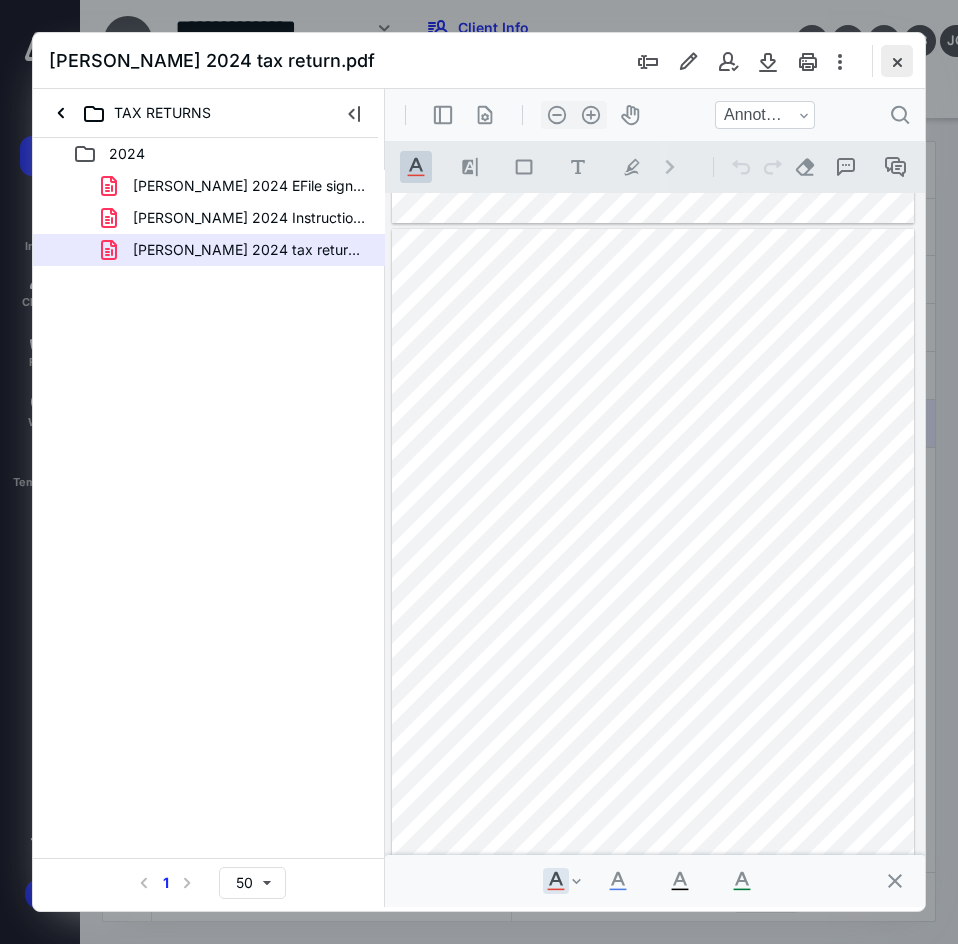 click at bounding box center (897, 61) 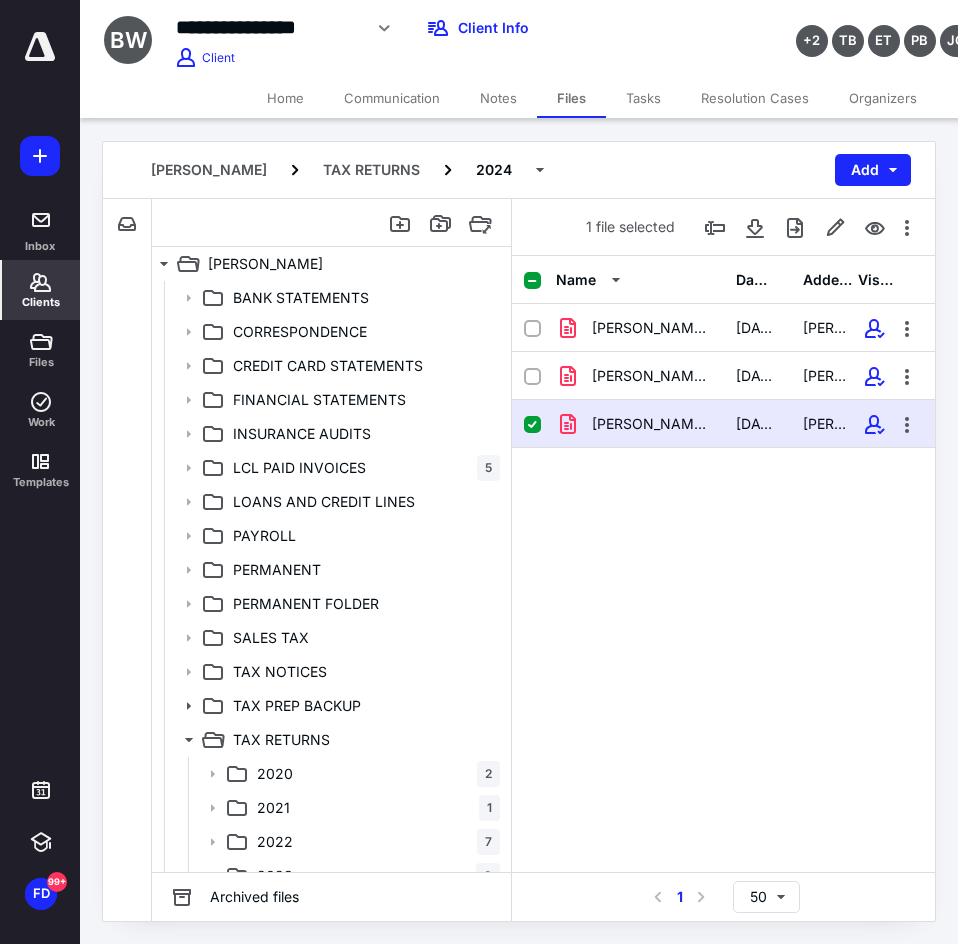 click on "Clients" at bounding box center [41, 290] 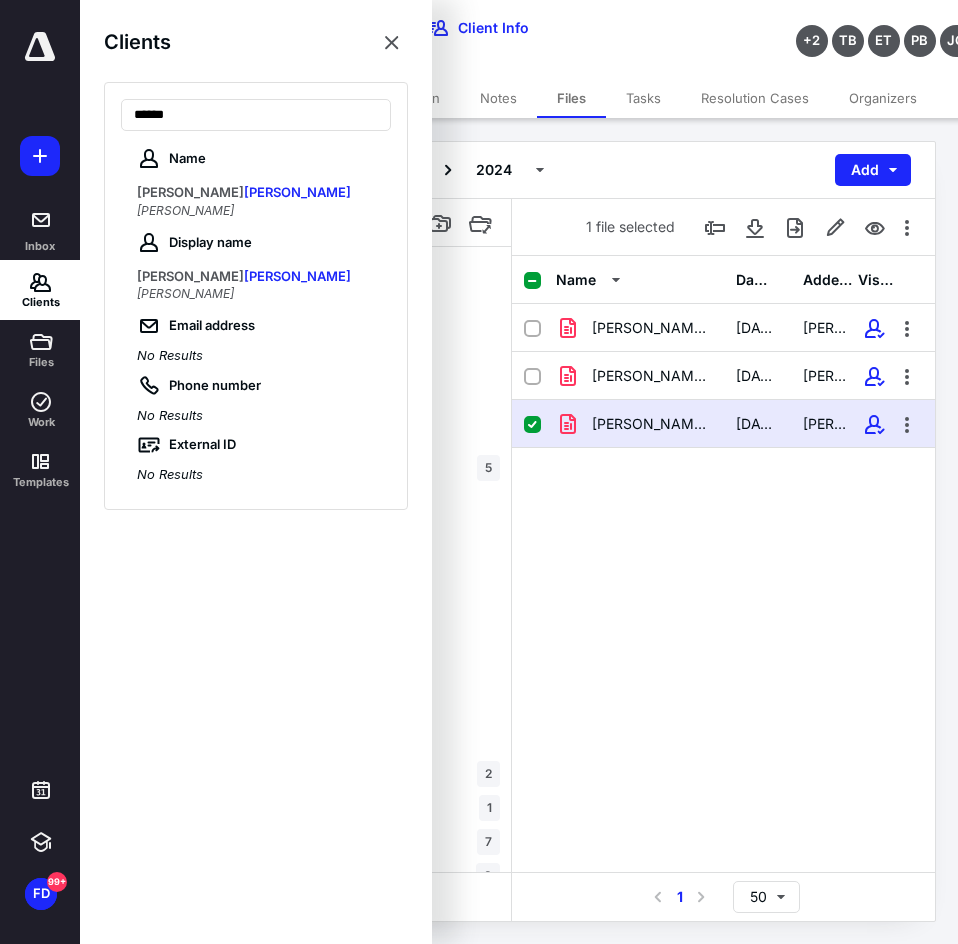 type on "******" 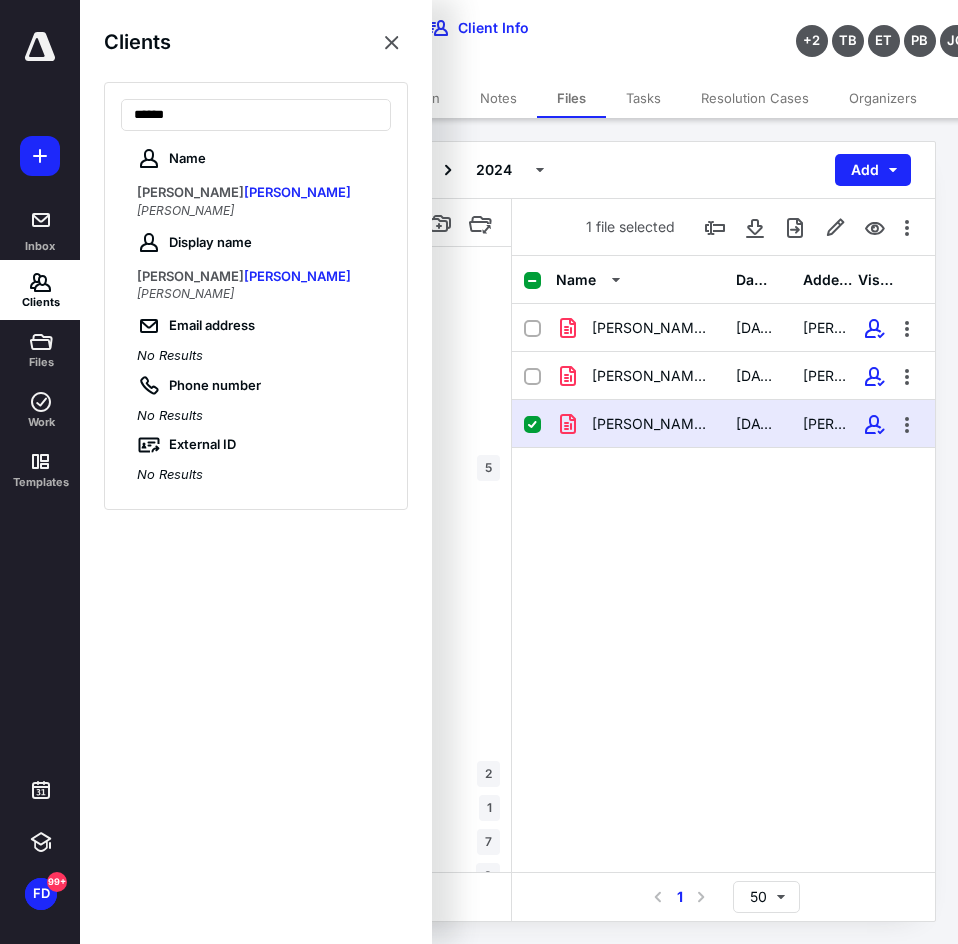 click on "[PERSON_NAME]" at bounding box center [258, 193] 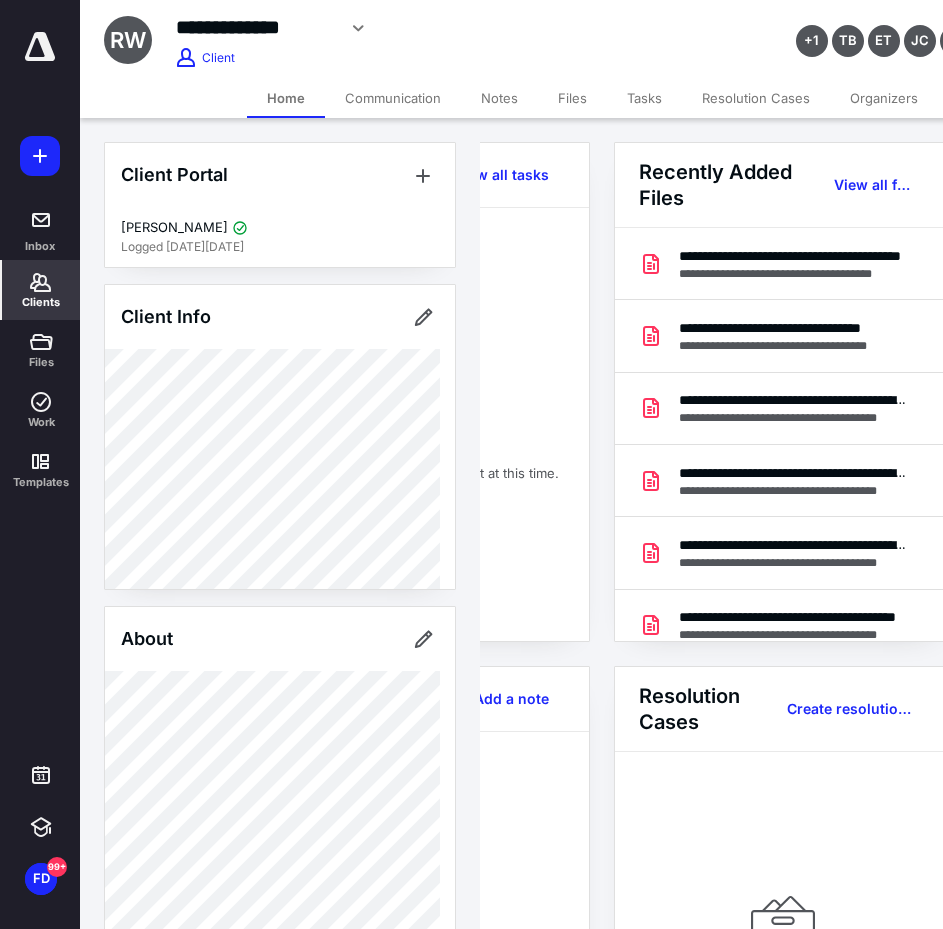 scroll, scrollTop: 0, scrollLeft: 239, axis: horizontal 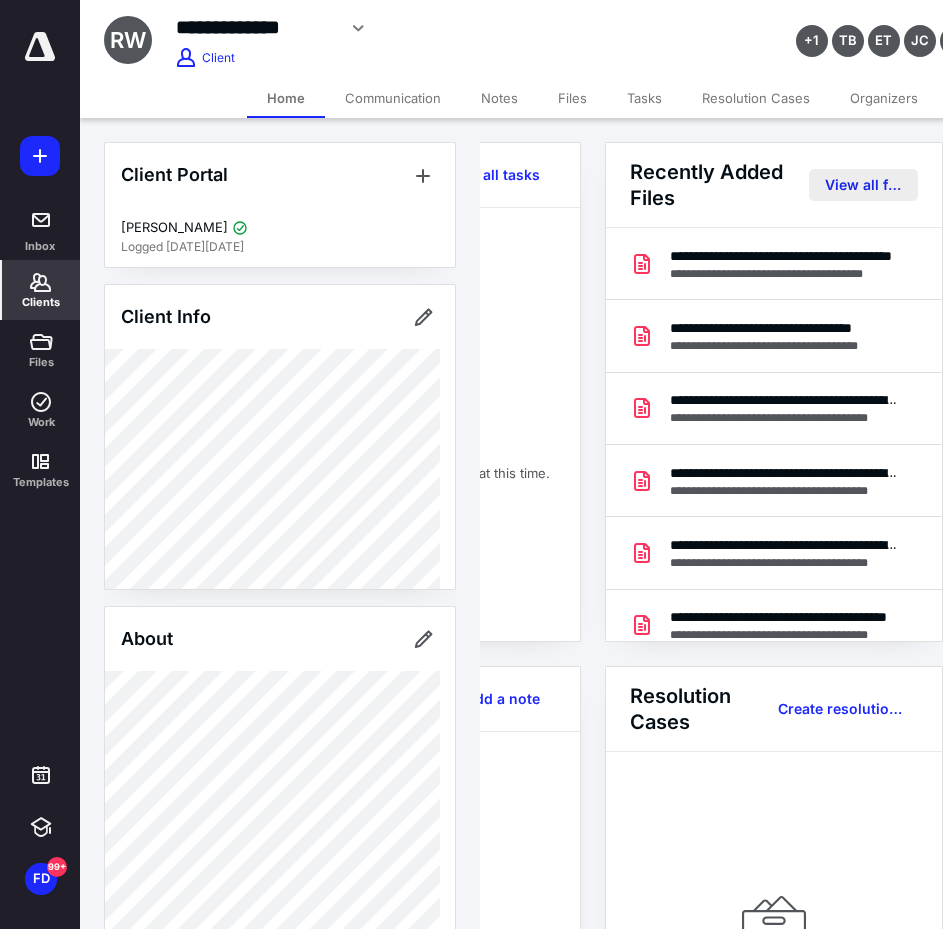click on "View all files" at bounding box center [863, 185] 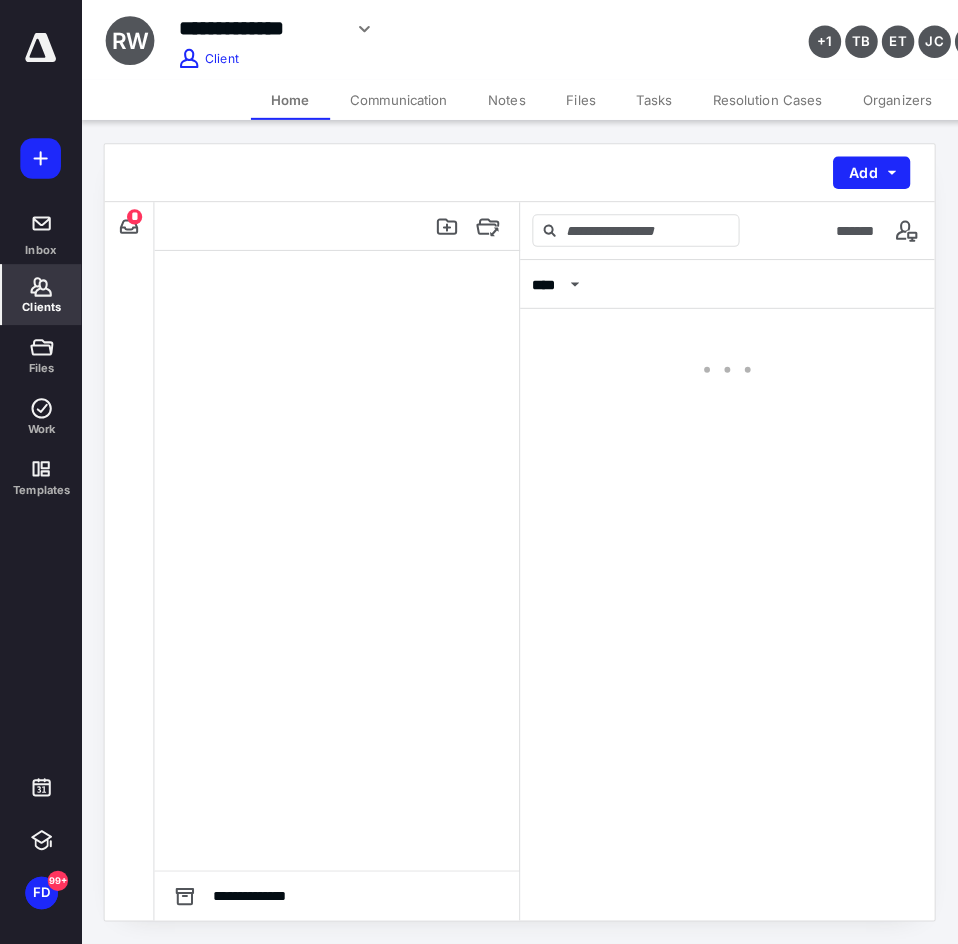 scroll, scrollTop: 0, scrollLeft: 0, axis: both 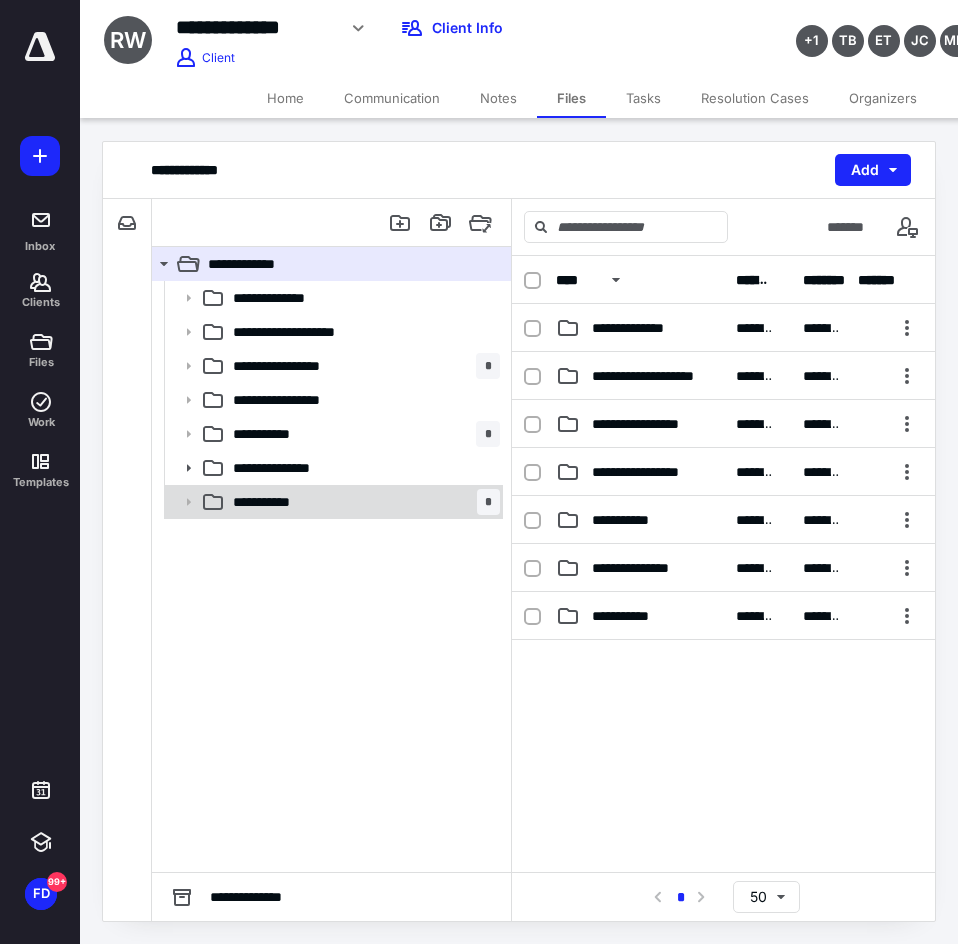 click on "**********" at bounding box center [332, 502] 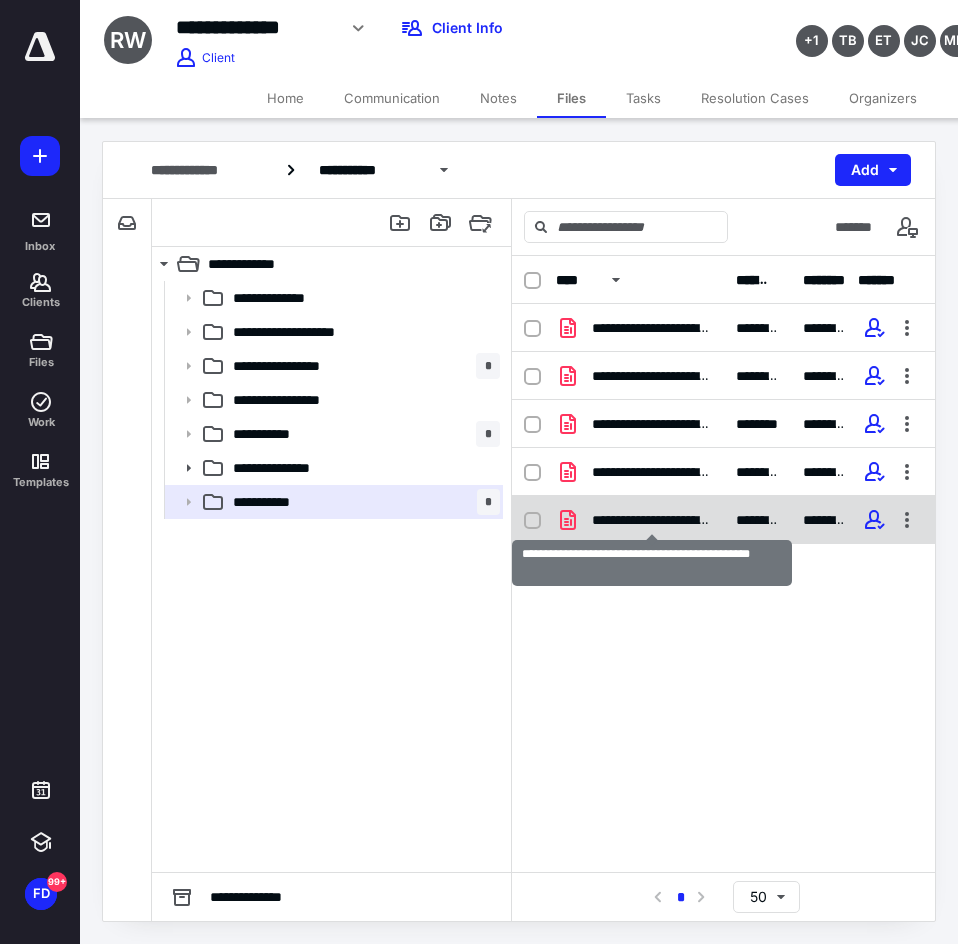 click on "**********" at bounding box center [652, 520] 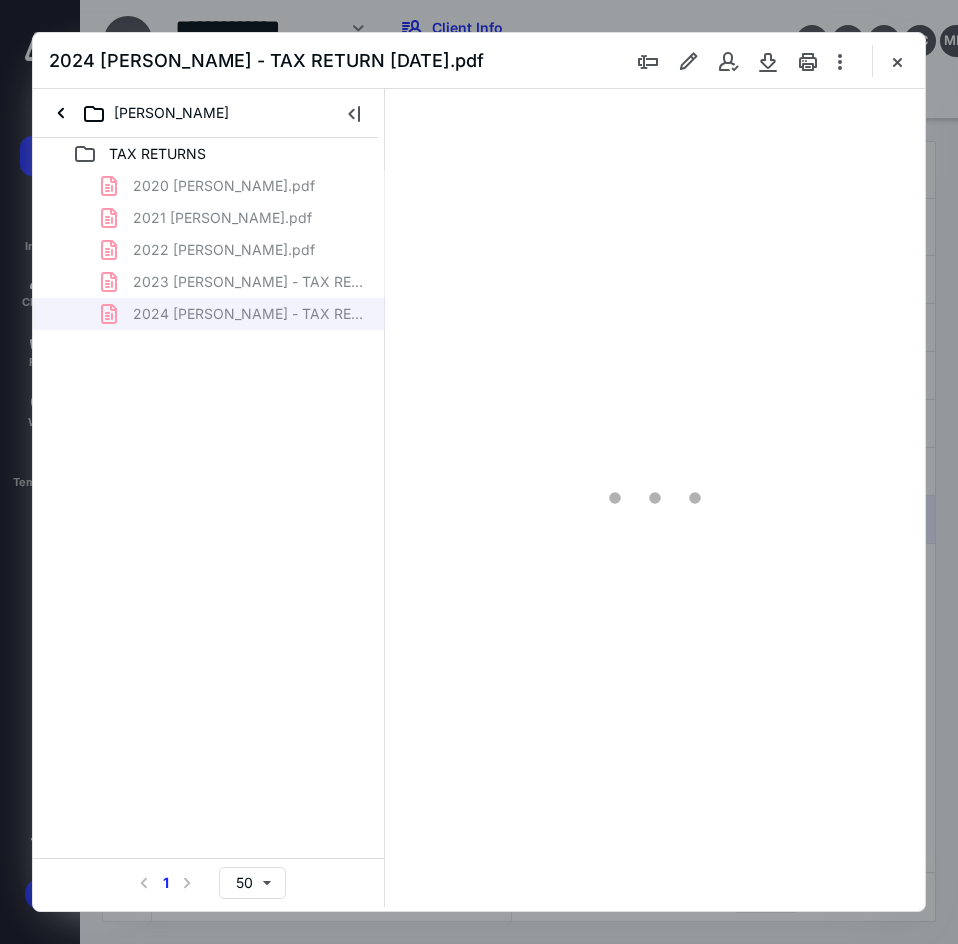 scroll, scrollTop: 0, scrollLeft: 0, axis: both 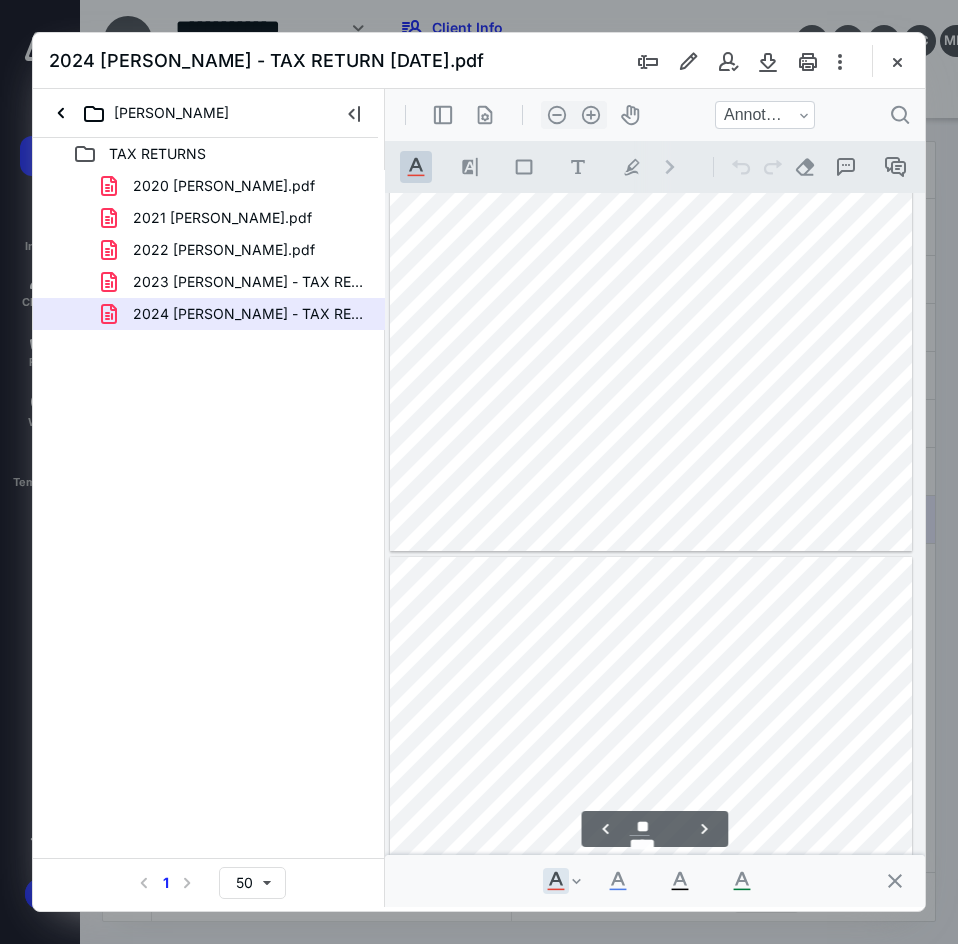 type on "**" 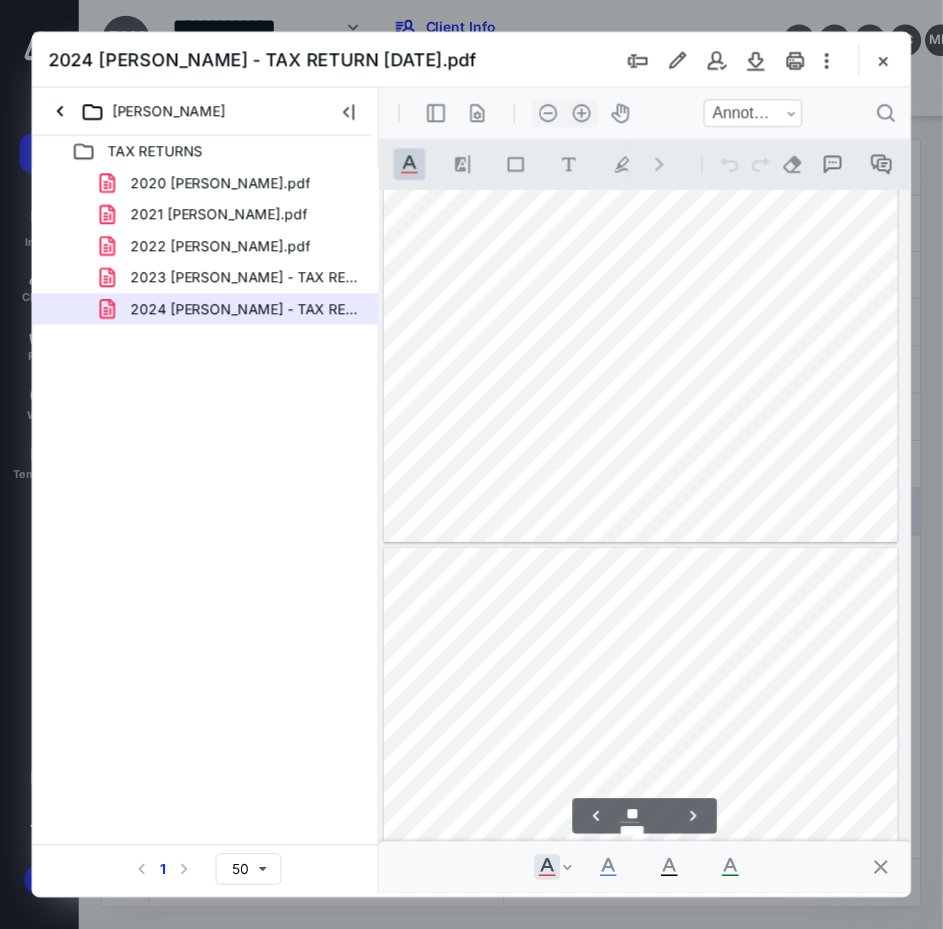 scroll, scrollTop: 22141, scrollLeft: 75, axis: both 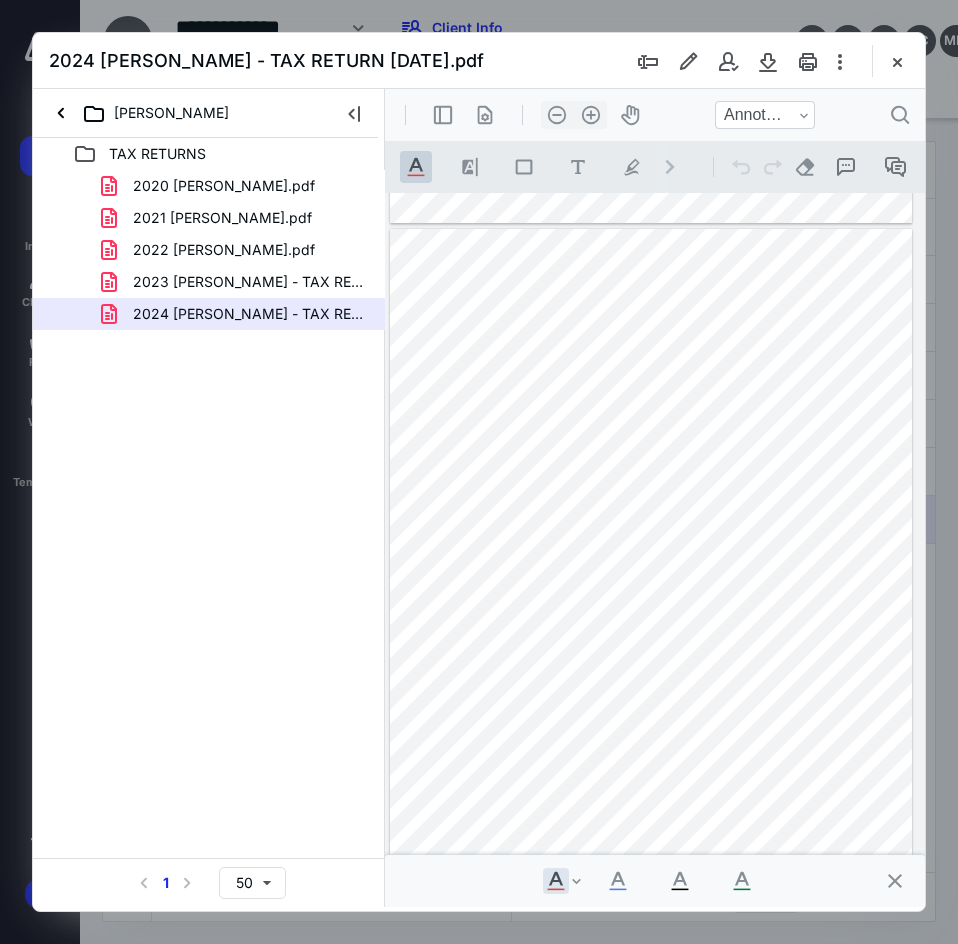 click at bounding box center [897, 61] 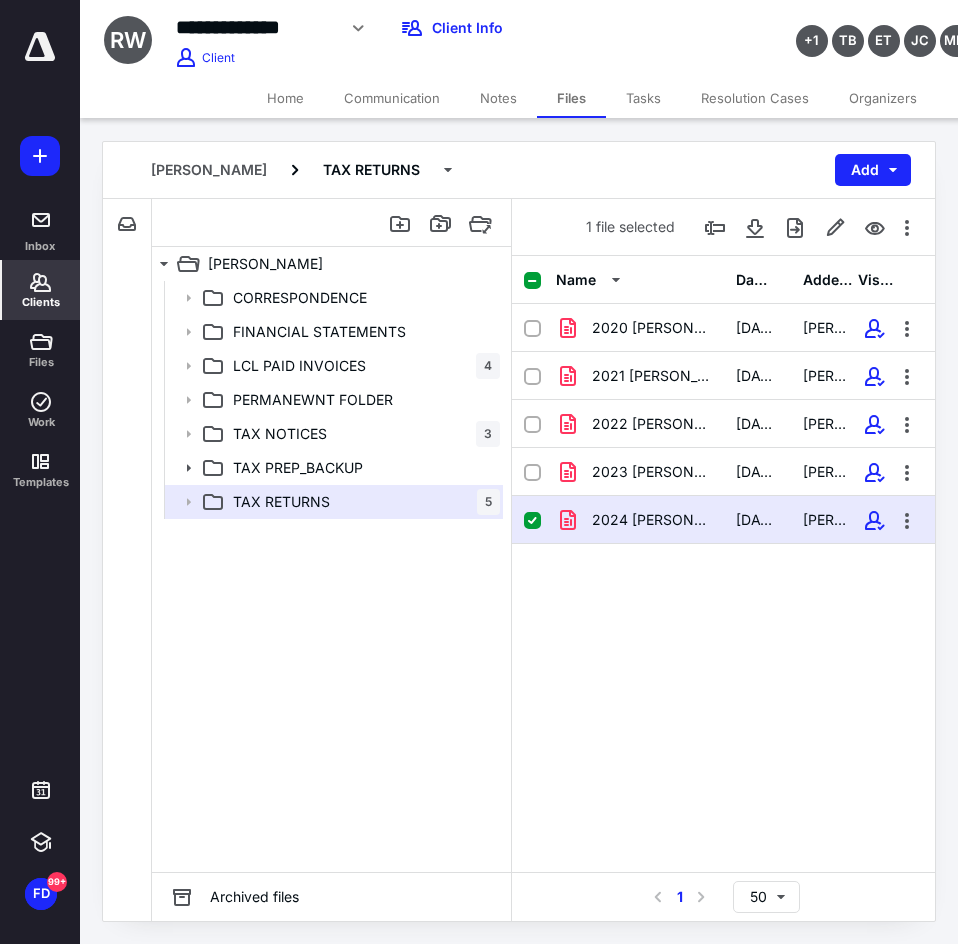 click on "Clients" at bounding box center [41, 290] 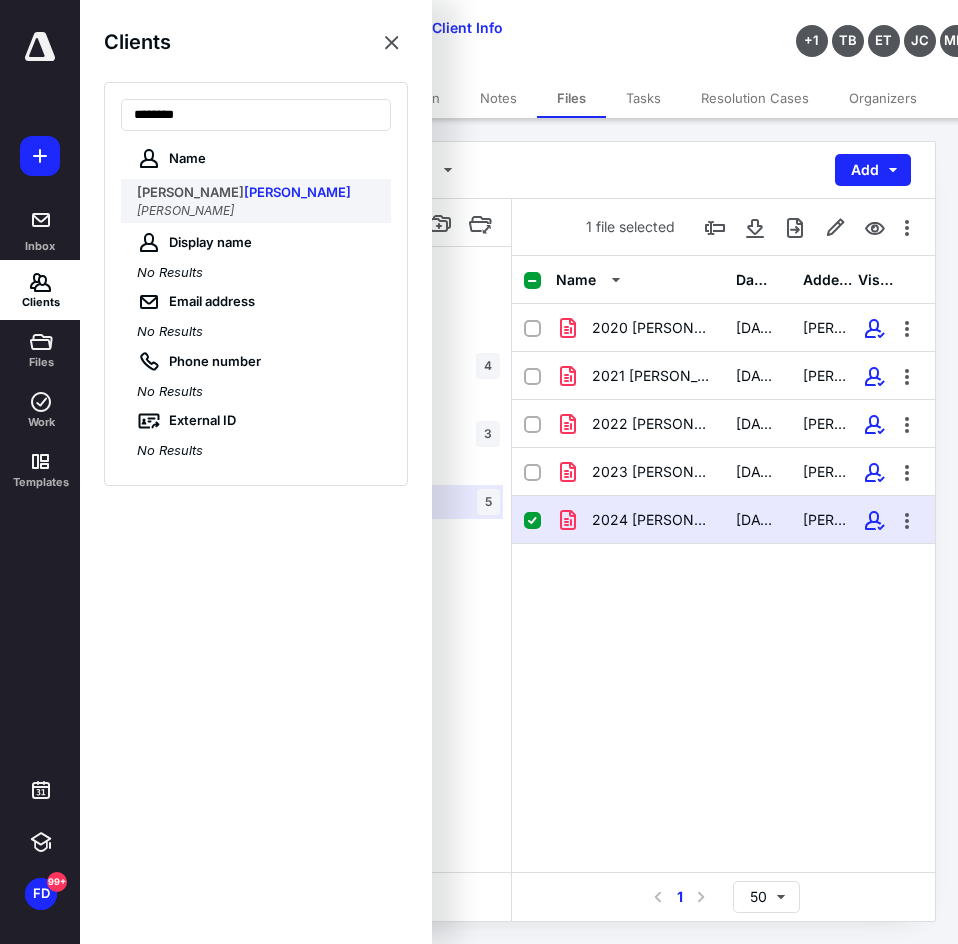 type on "********" 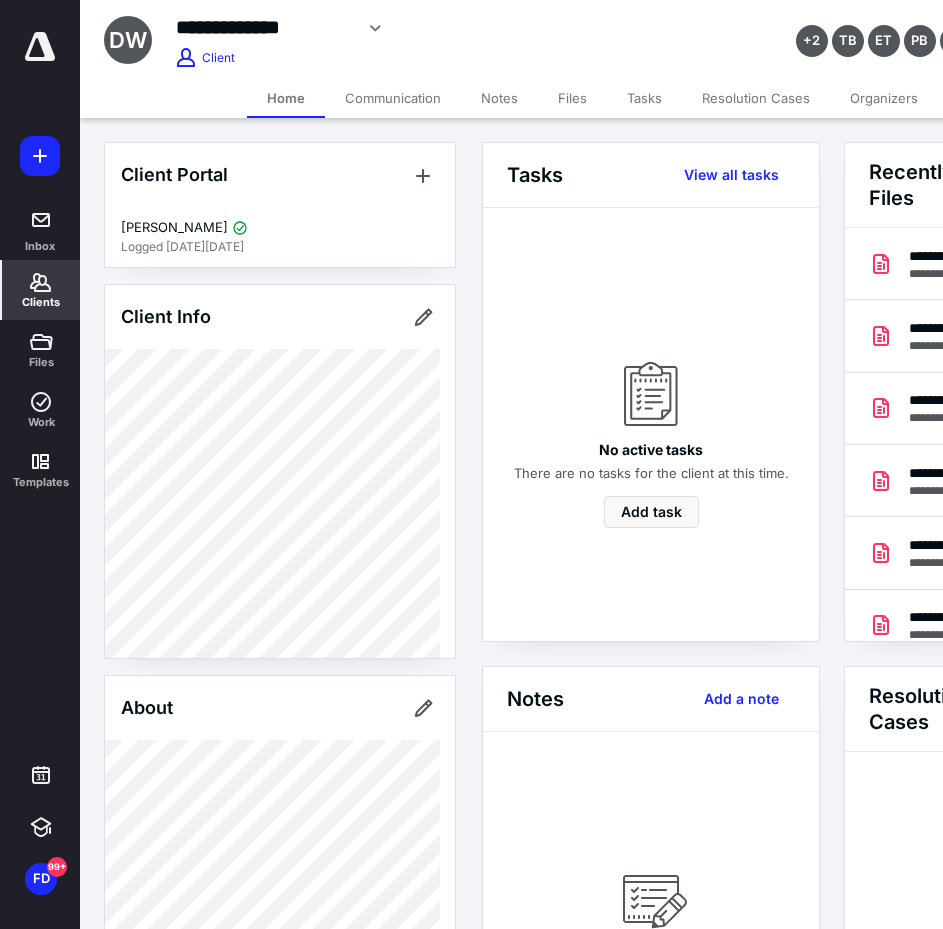 scroll, scrollTop: 0, scrollLeft: 239, axis: horizontal 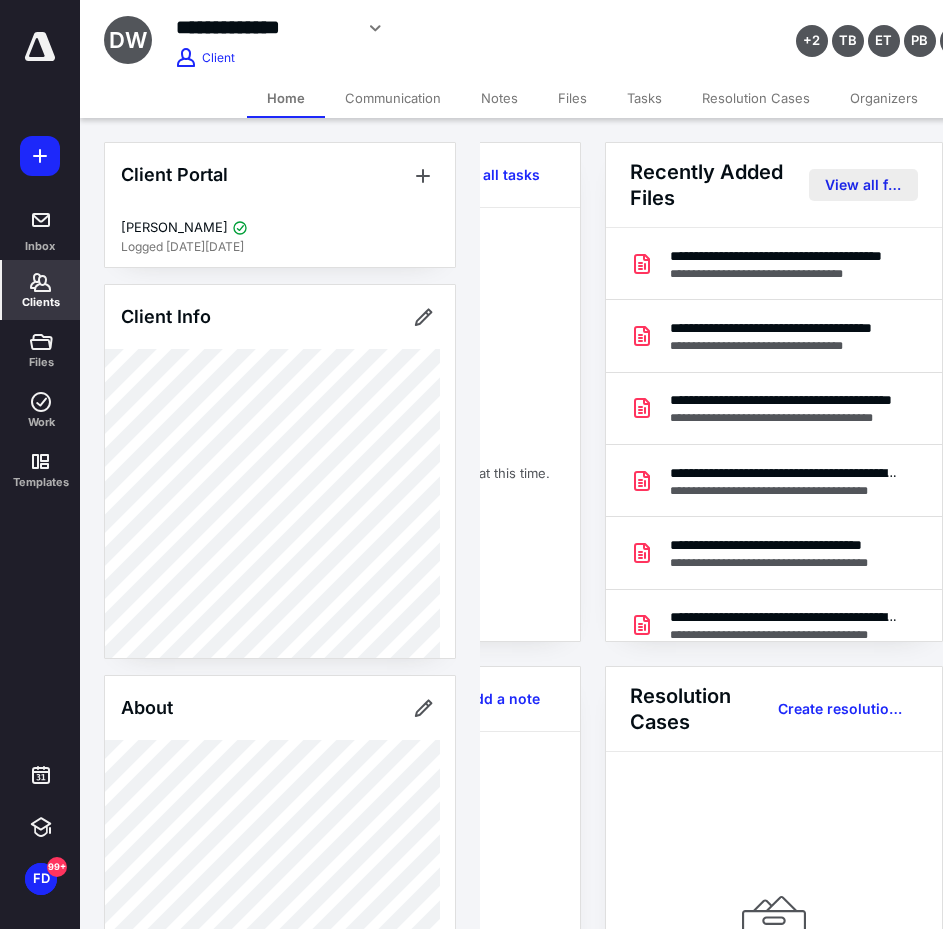 click on "View all files" at bounding box center (863, 185) 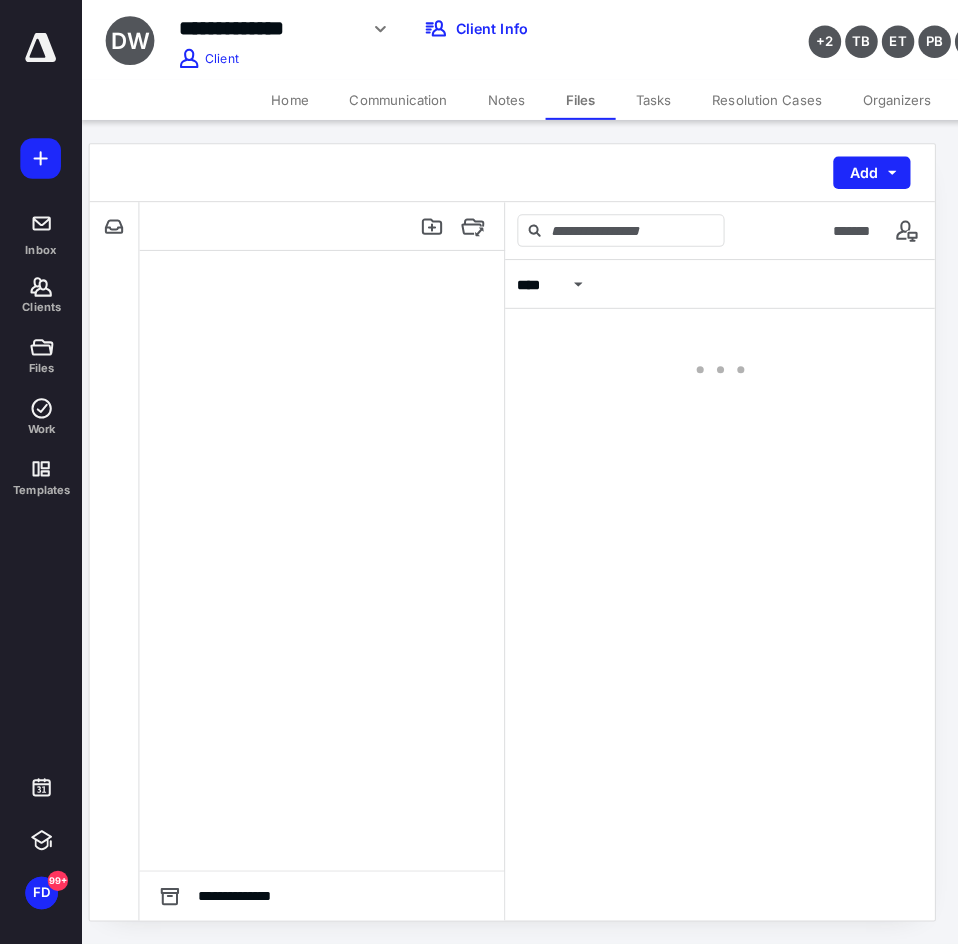 scroll, scrollTop: 0, scrollLeft: 0, axis: both 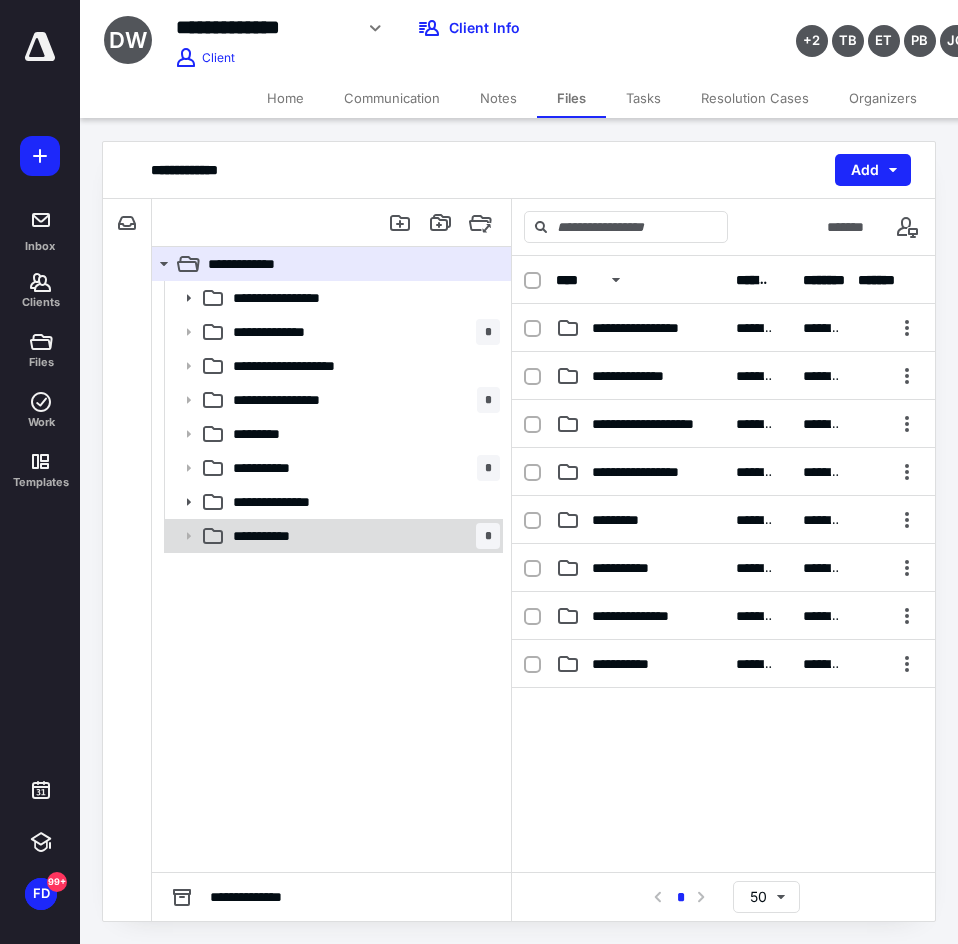 click on "**********" at bounding box center (281, 536) 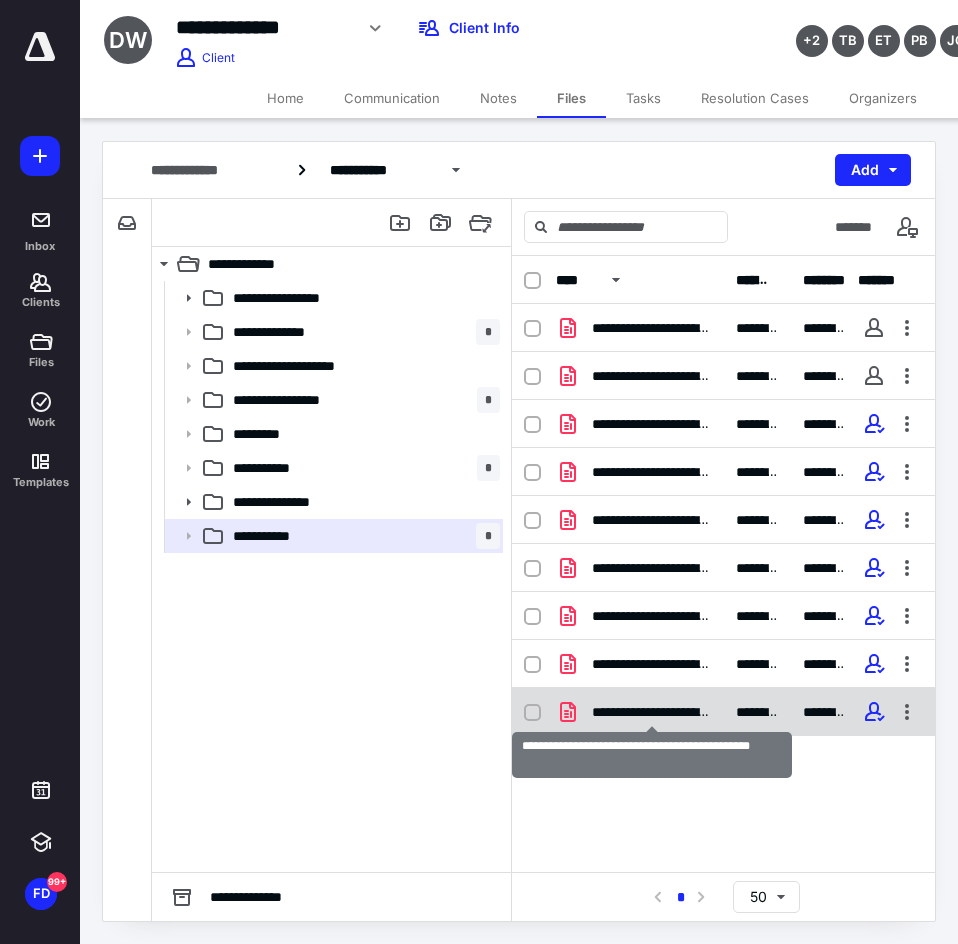 click on "**********" at bounding box center [652, 712] 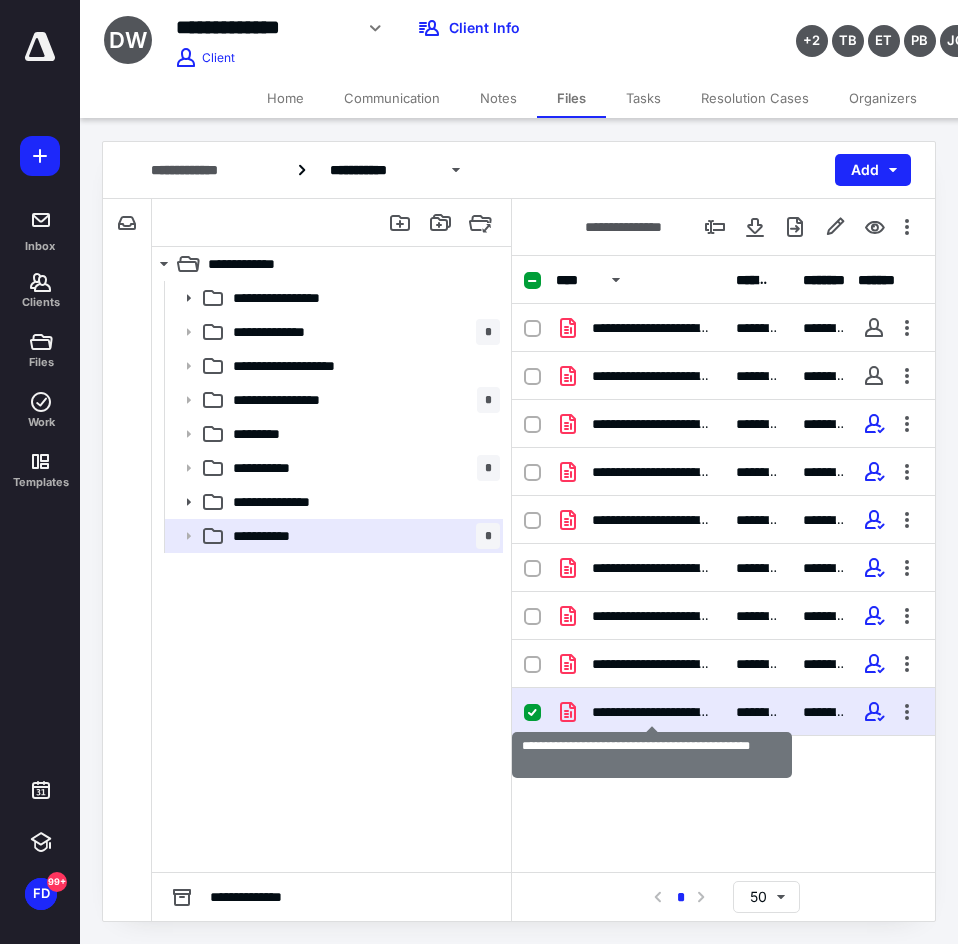 click on "**********" at bounding box center [652, 712] 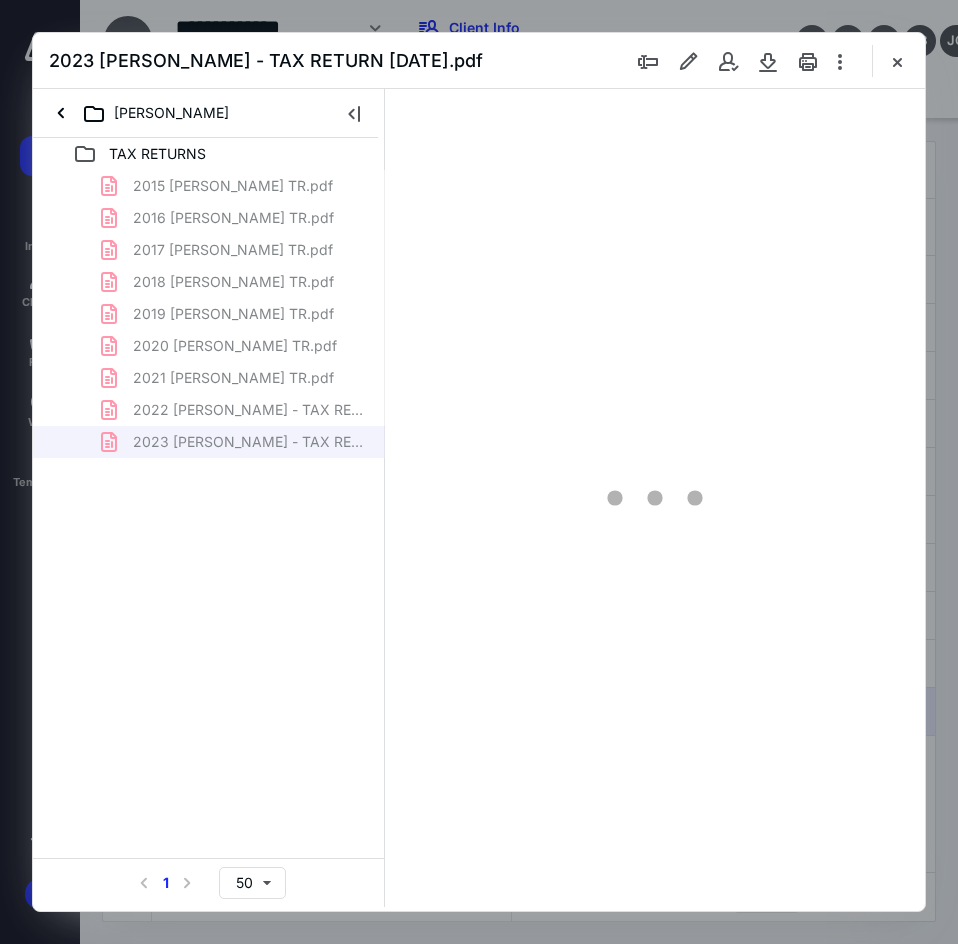 scroll, scrollTop: 0, scrollLeft: 0, axis: both 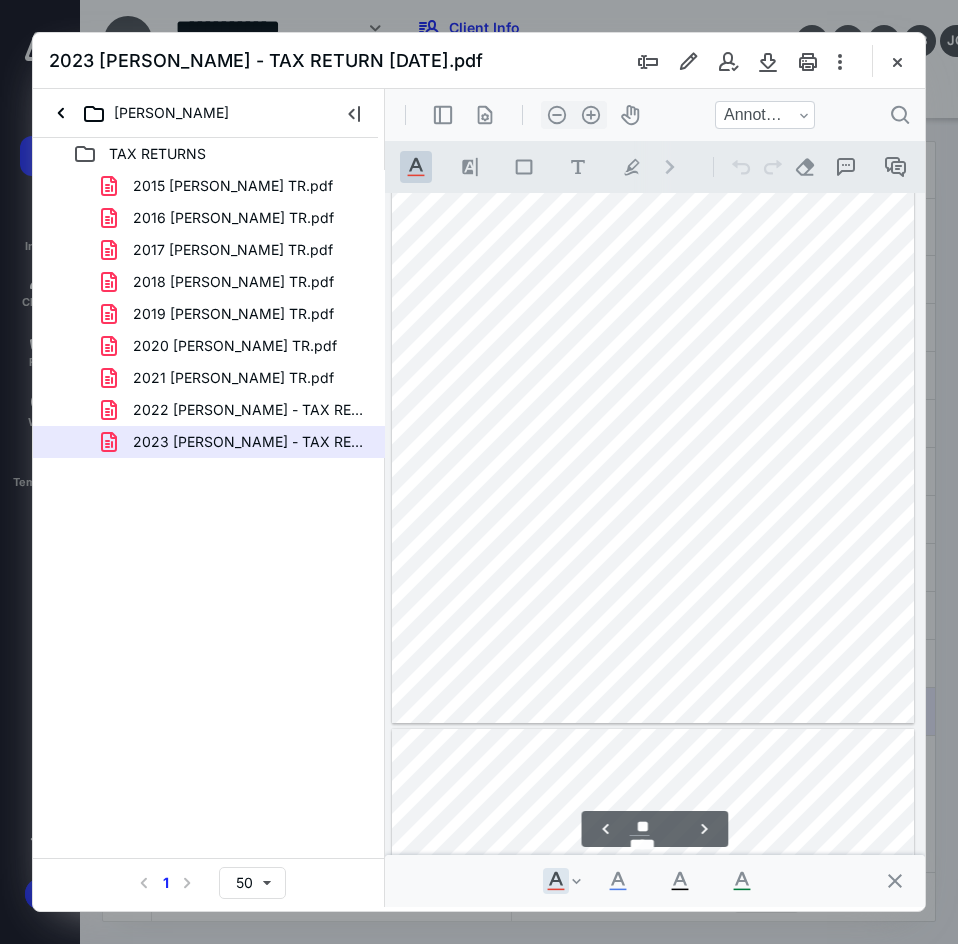 type on "**" 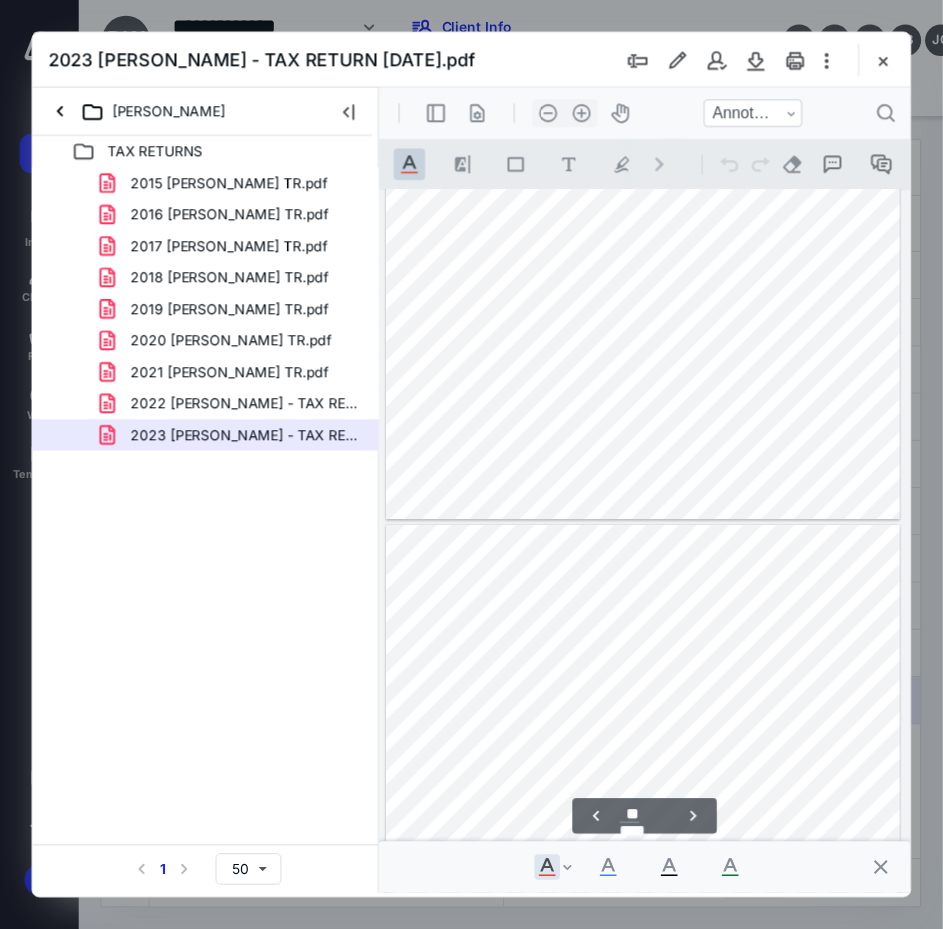 scroll, scrollTop: 19035, scrollLeft: 0, axis: vertical 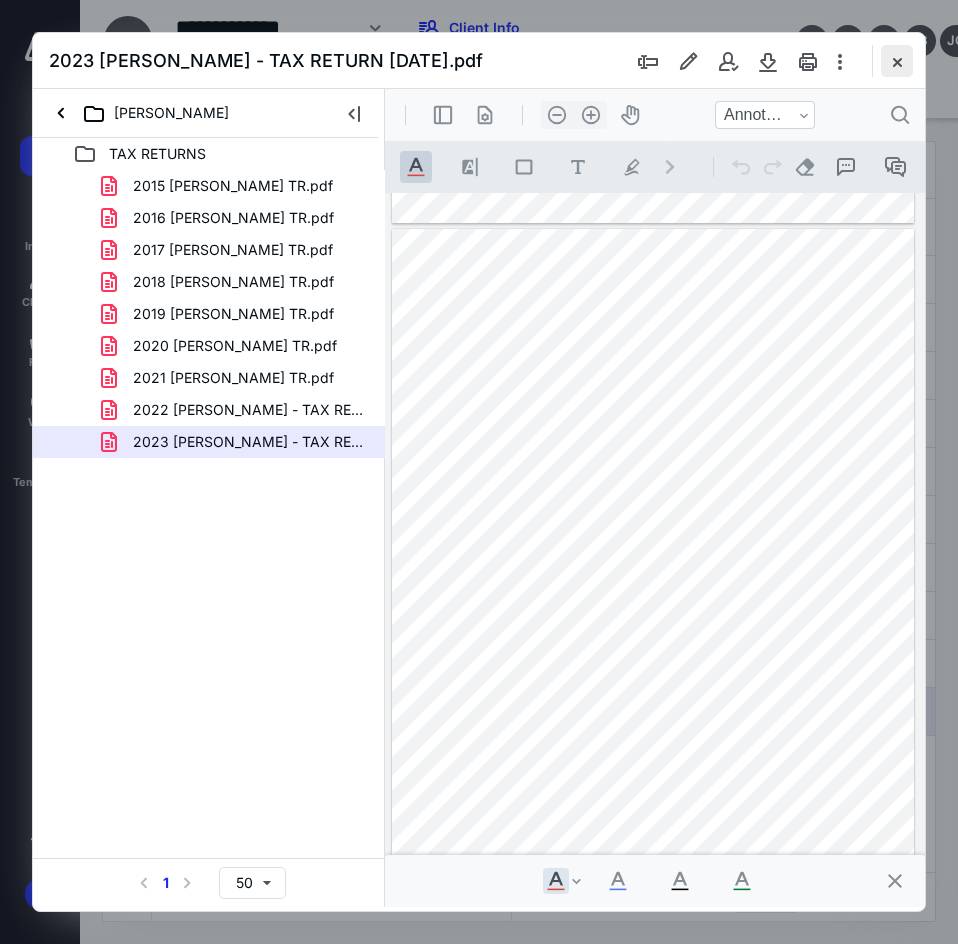 click at bounding box center (897, 61) 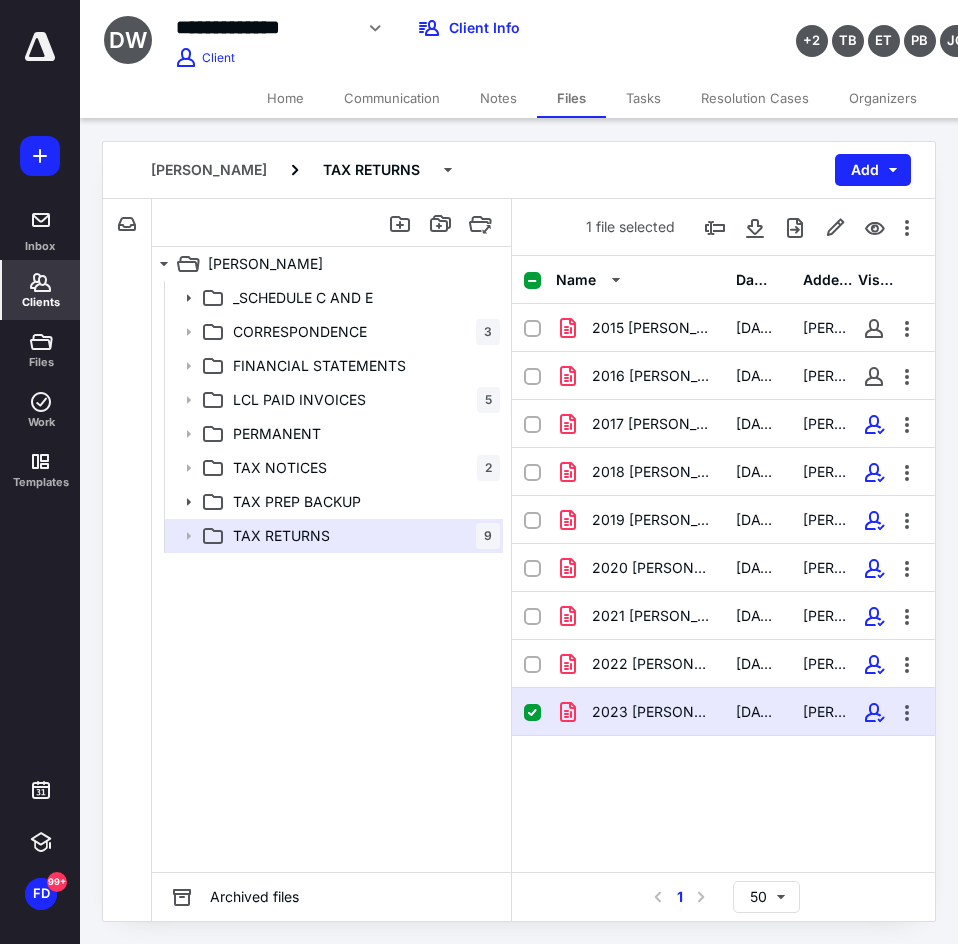click on "Clients" at bounding box center (41, 290) 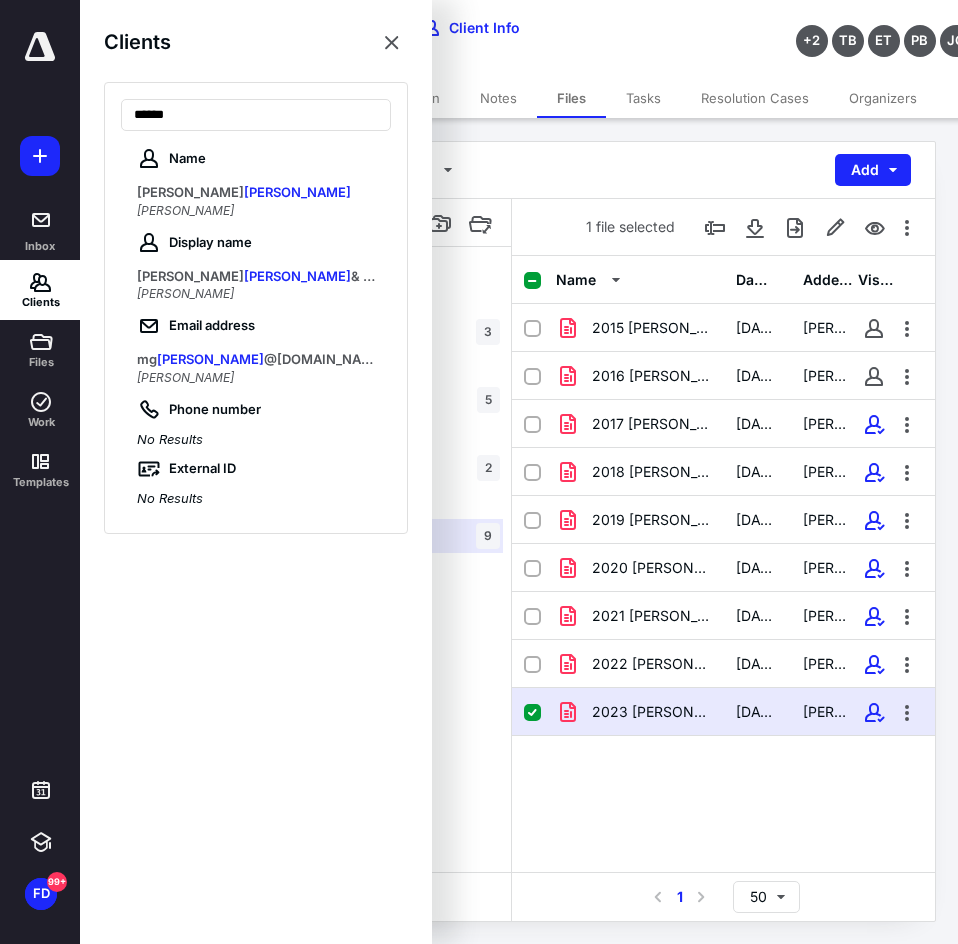 type on "******" 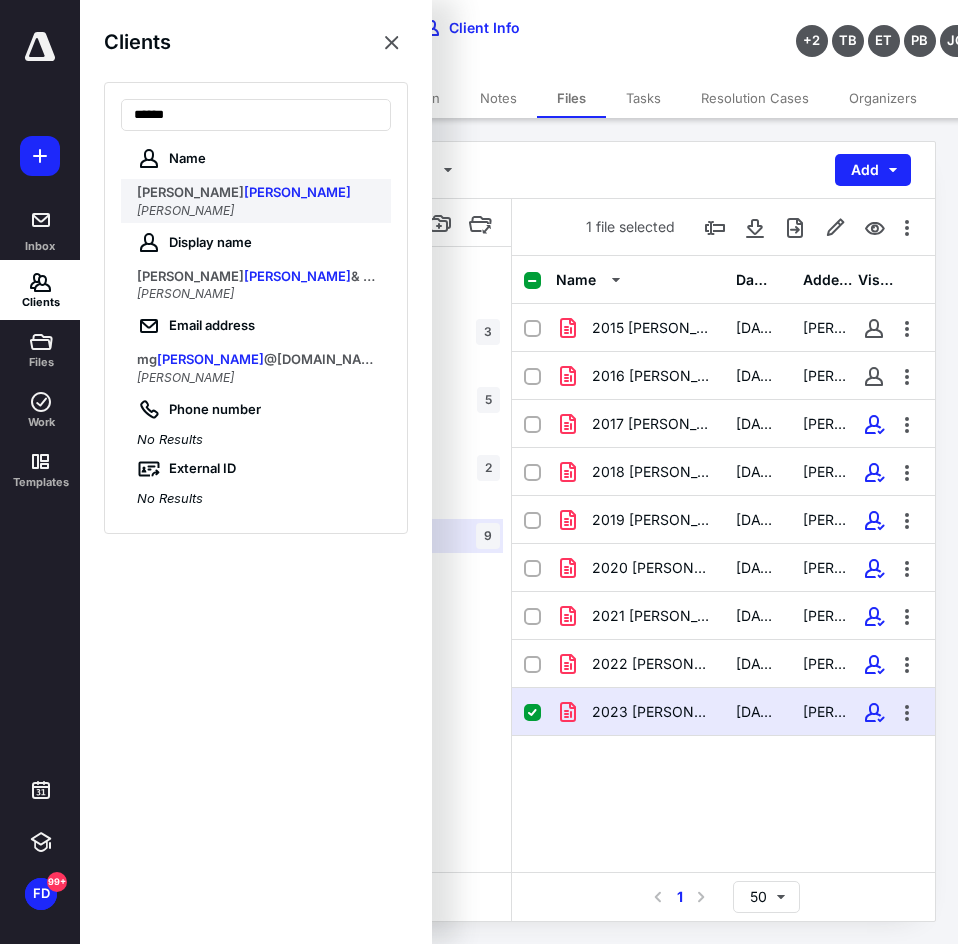 click on "[PERSON_NAME]" at bounding box center (258, 211) 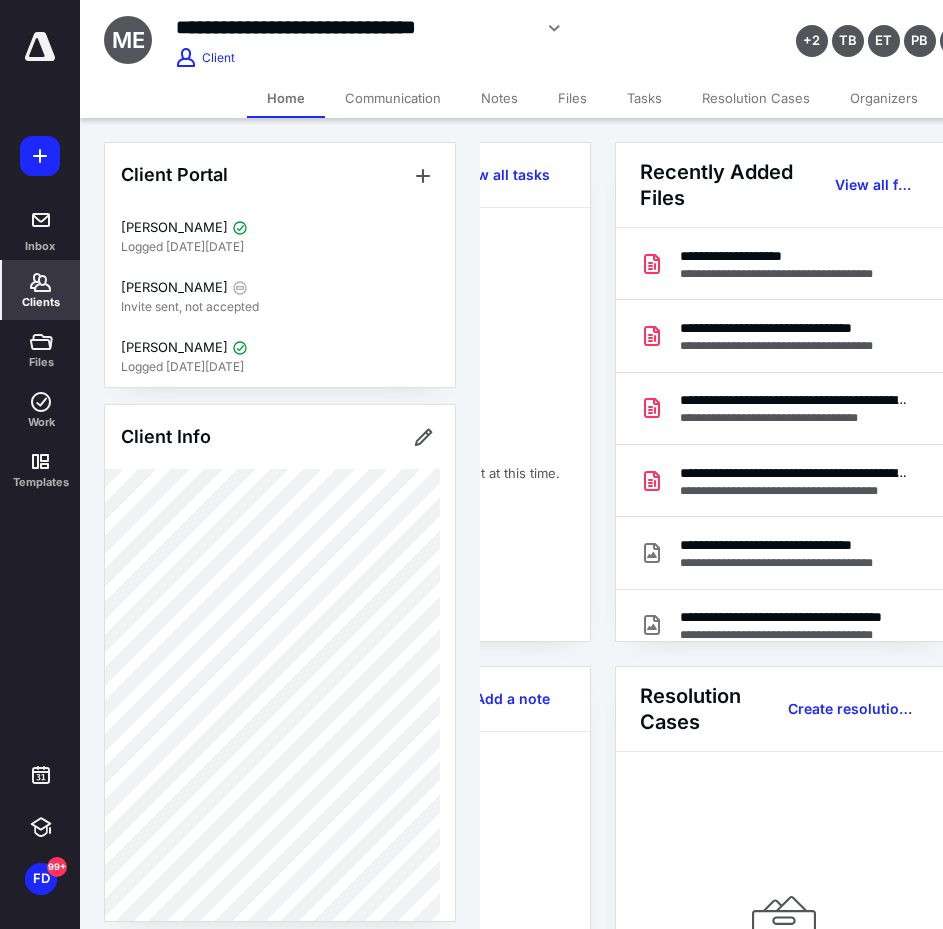 scroll, scrollTop: 0, scrollLeft: 239, axis: horizontal 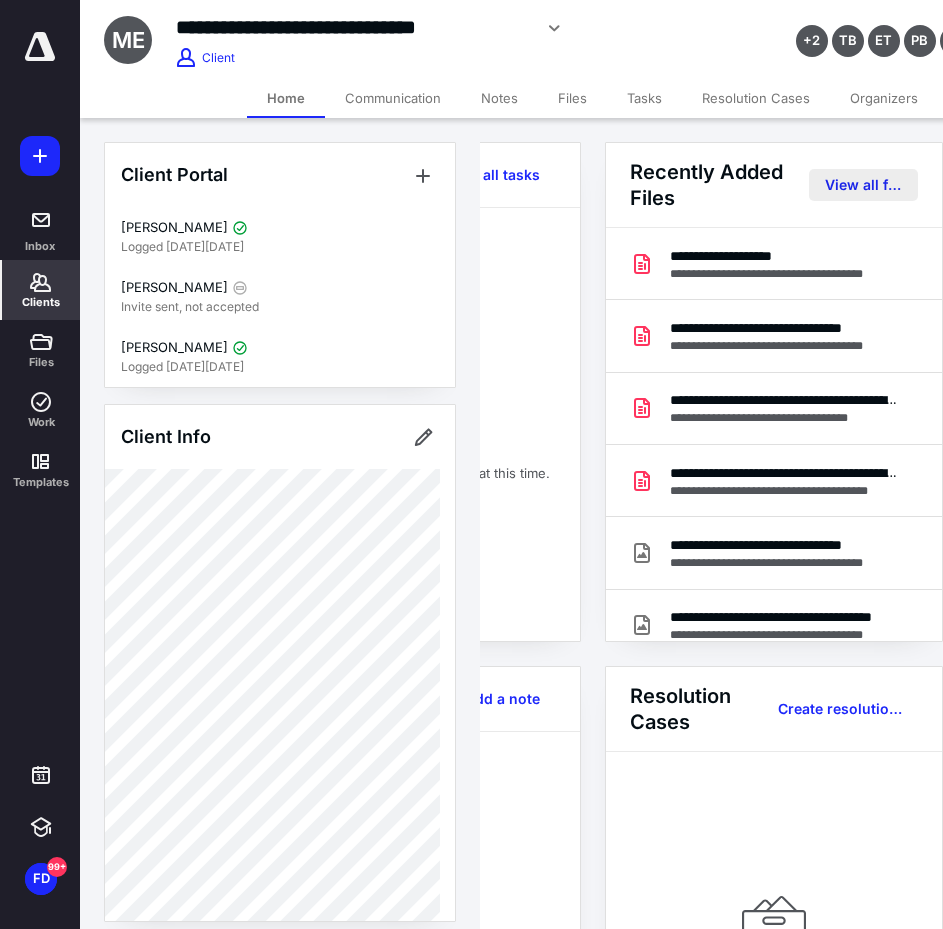 click on "View all files" at bounding box center [863, 185] 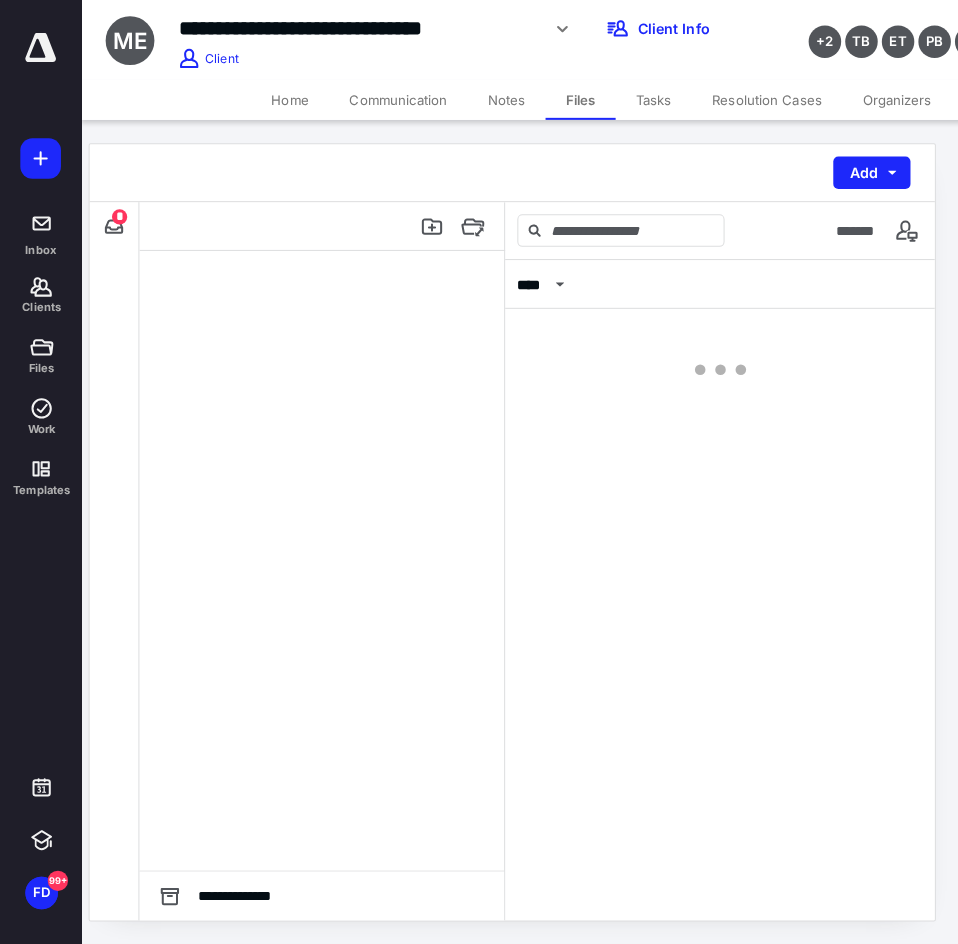 scroll, scrollTop: 0, scrollLeft: 0, axis: both 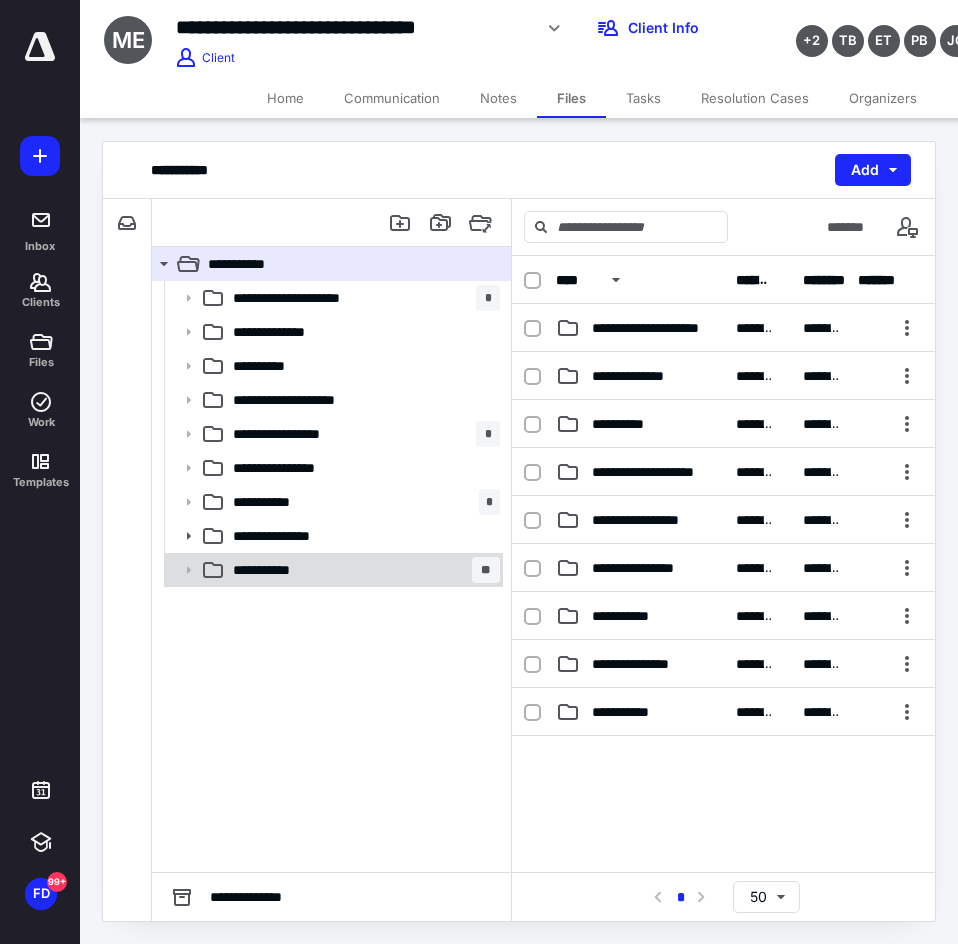 click on "**********" at bounding box center (332, 570) 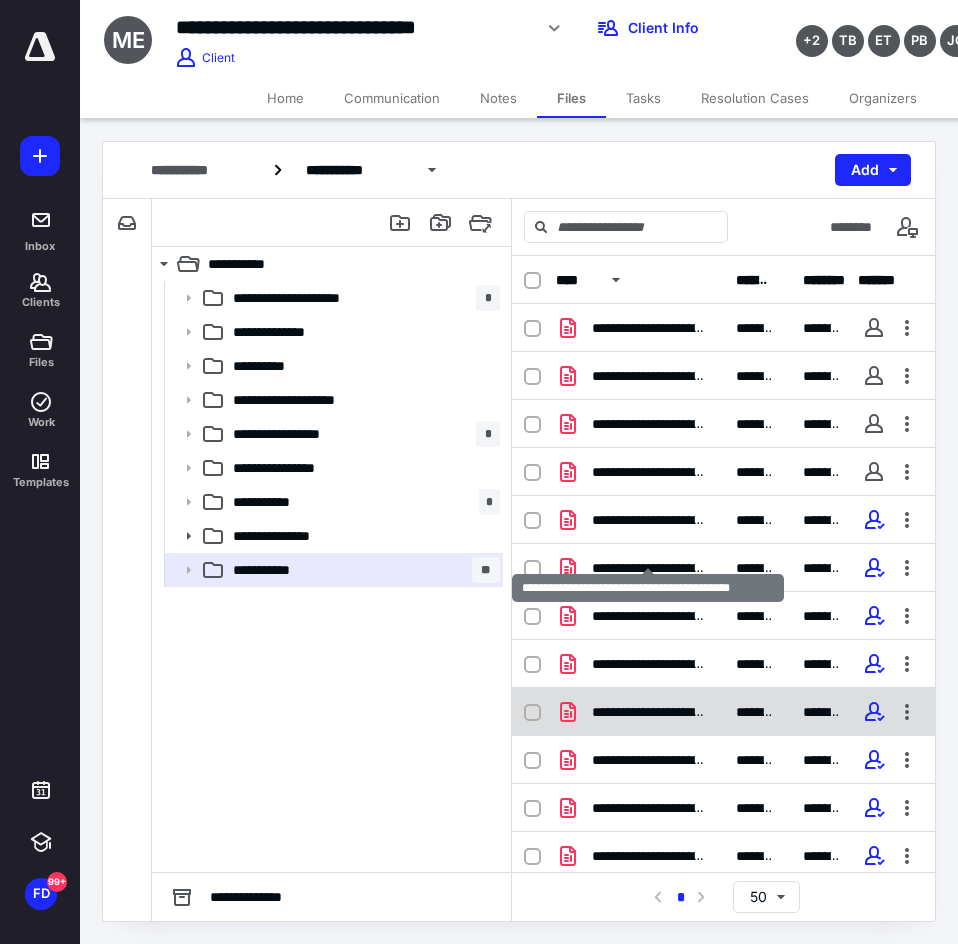 scroll, scrollTop: 152, scrollLeft: 0, axis: vertical 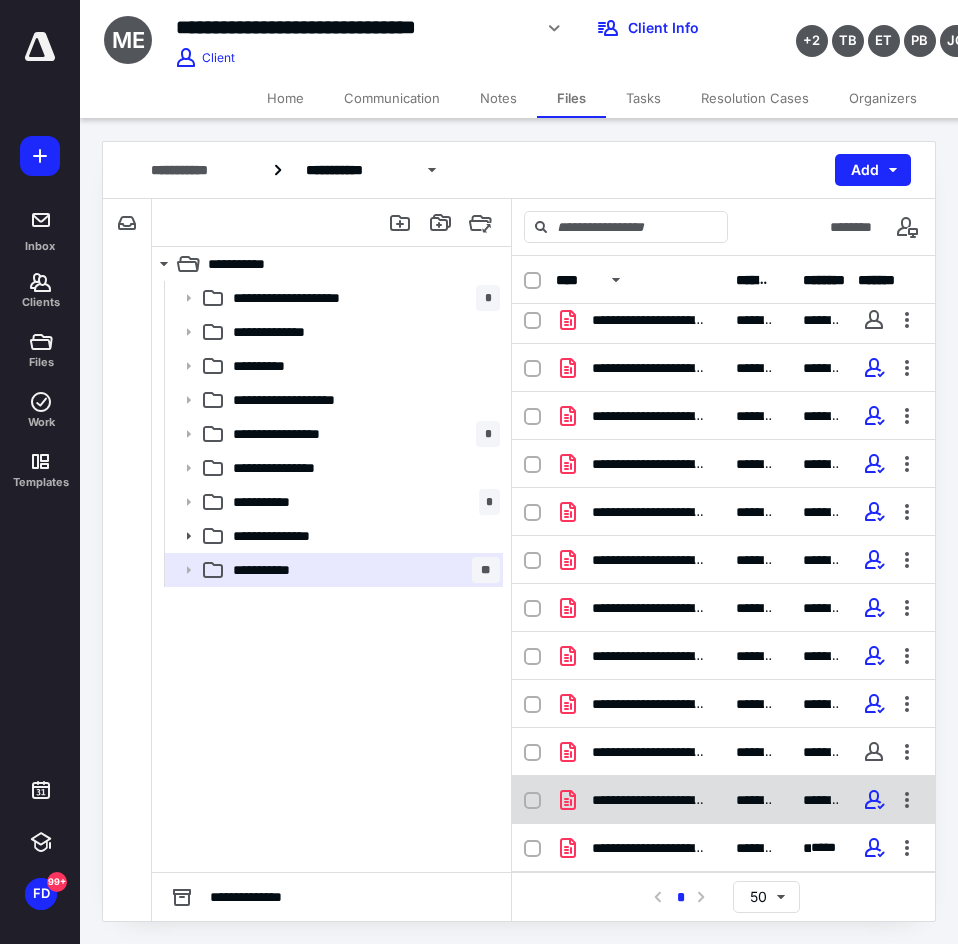 click on "**********" at bounding box center [723, 800] 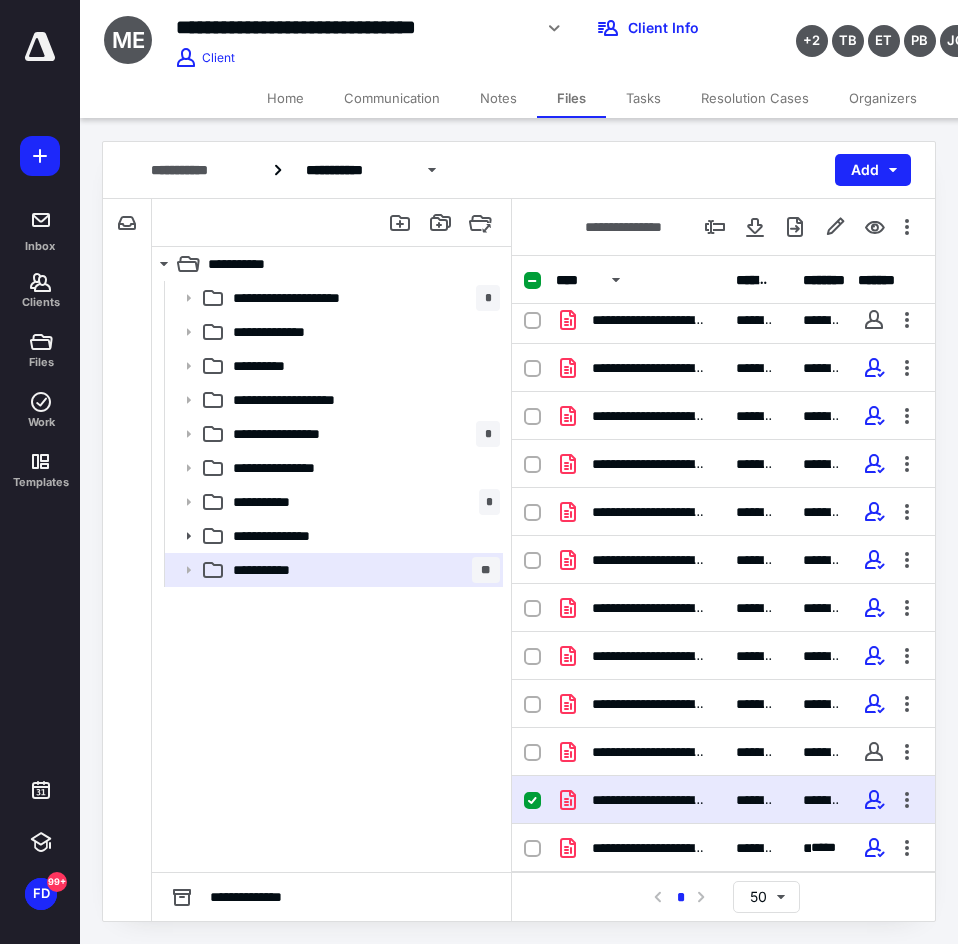 click on "**********" at bounding box center (723, 800) 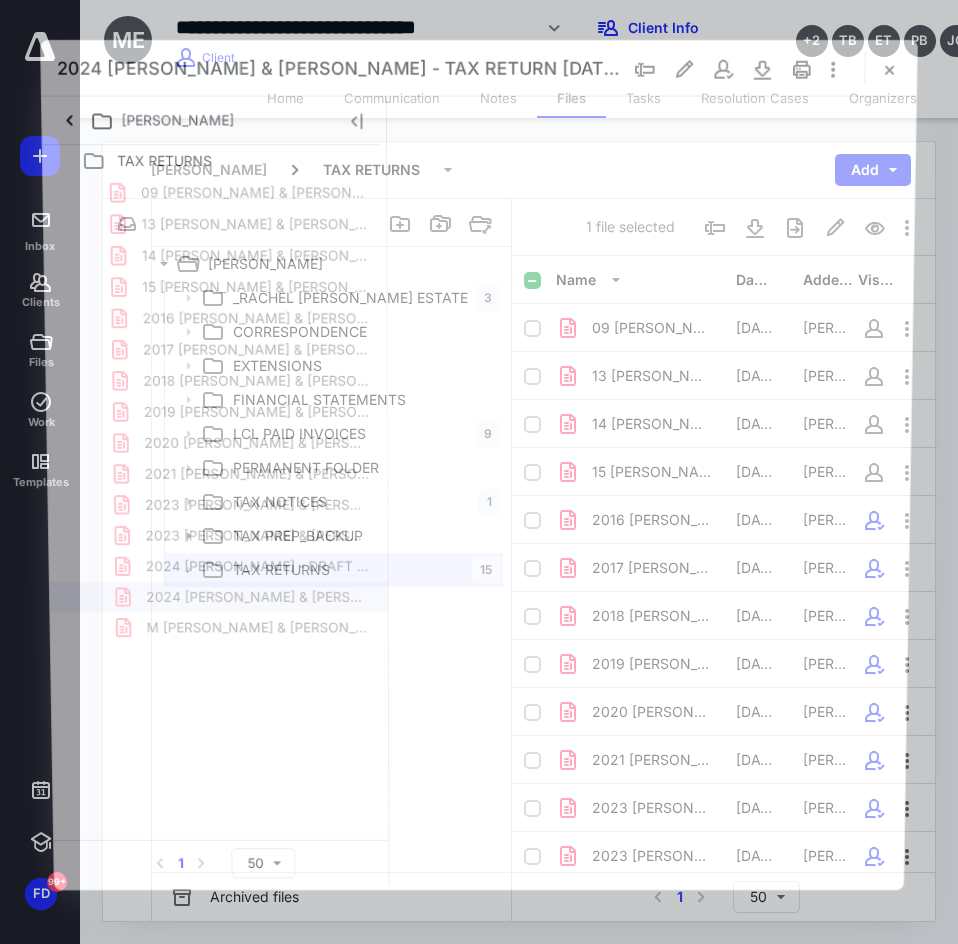 scroll, scrollTop: 152, scrollLeft: 0, axis: vertical 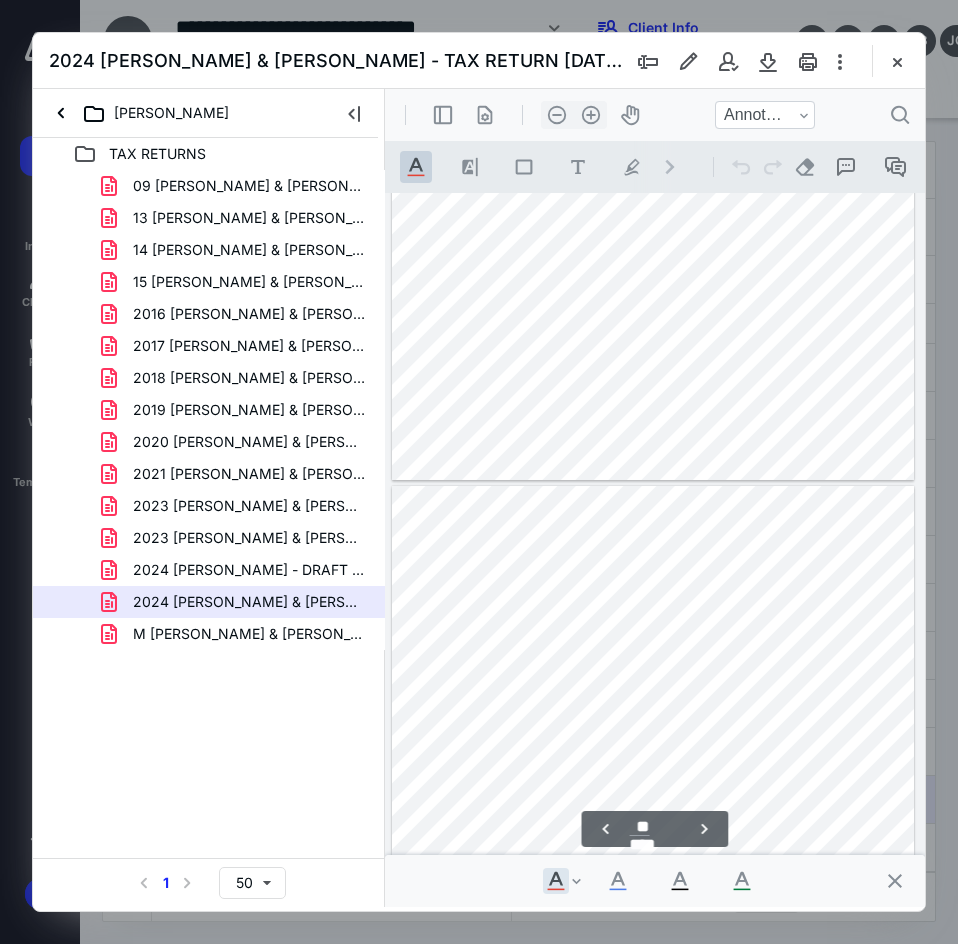 type on "**" 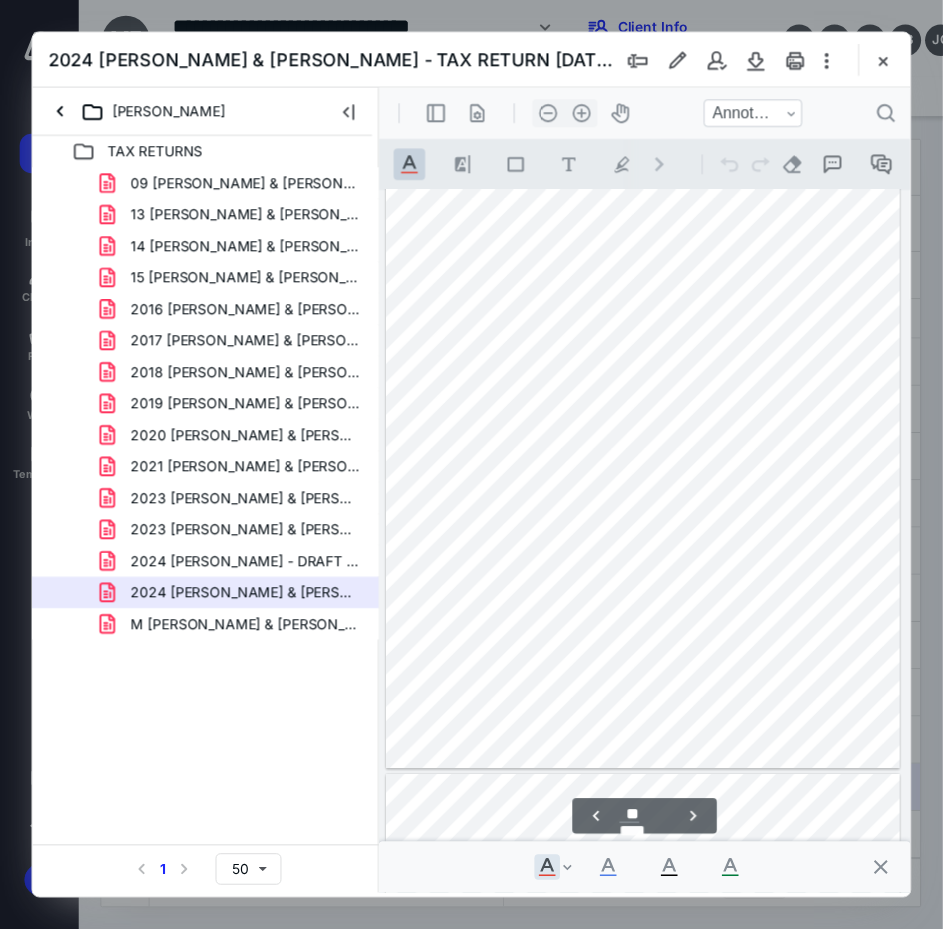 scroll, scrollTop: 20393, scrollLeft: 0, axis: vertical 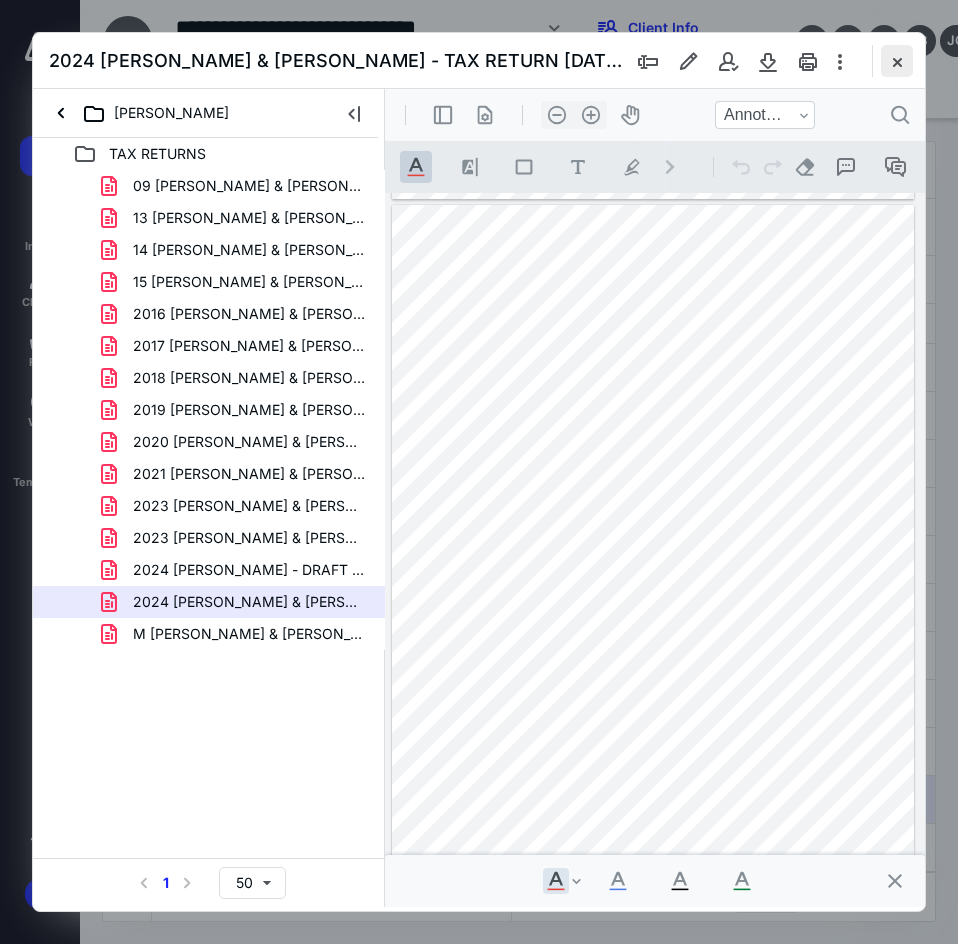 click at bounding box center [897, 61] 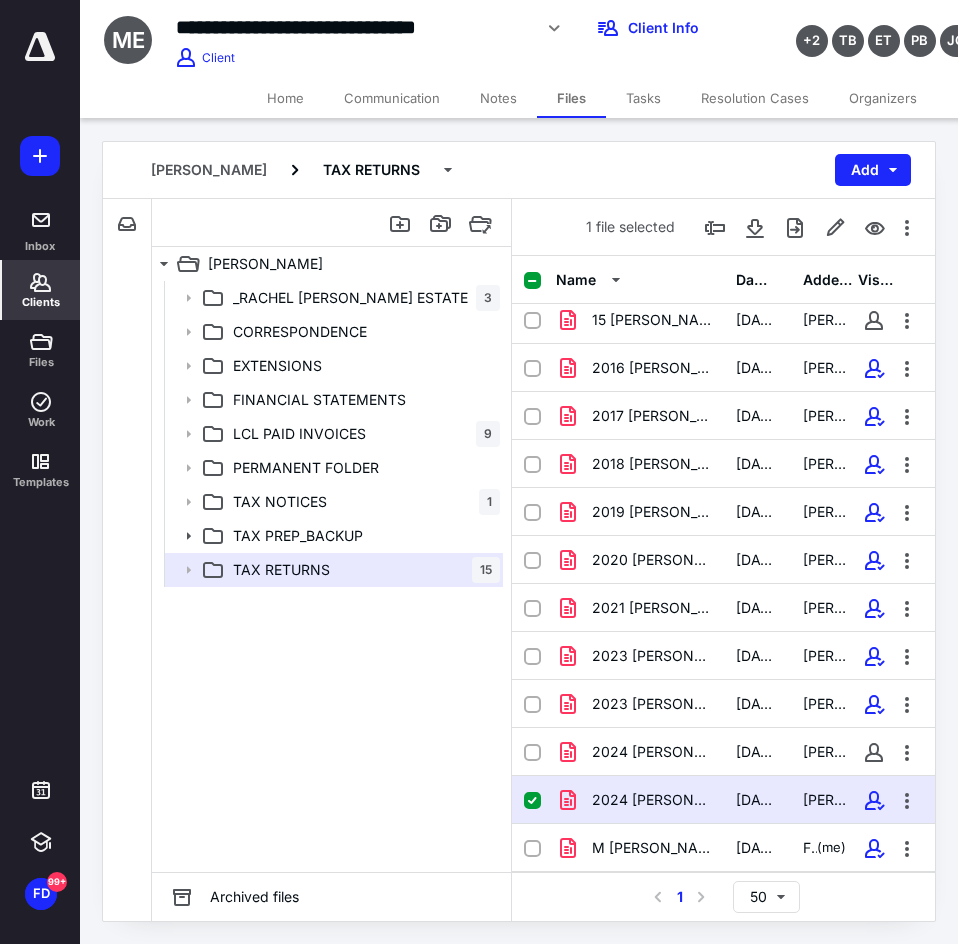 click 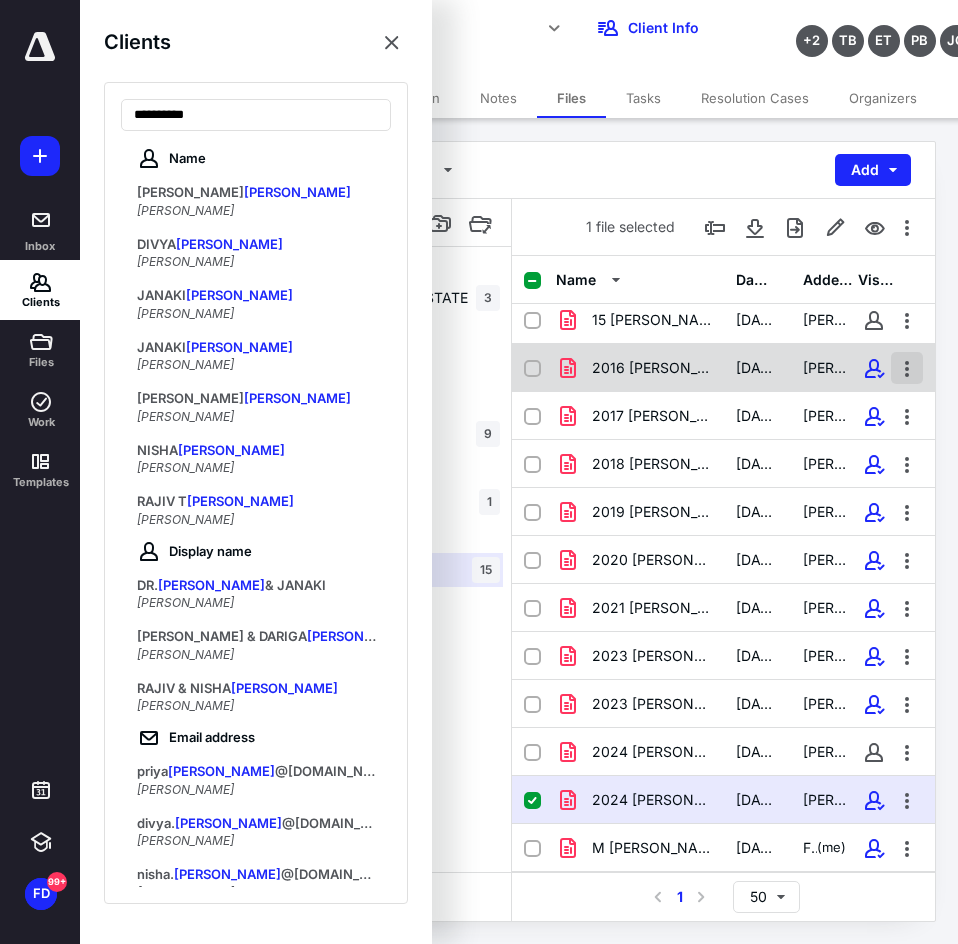 type on "**********" 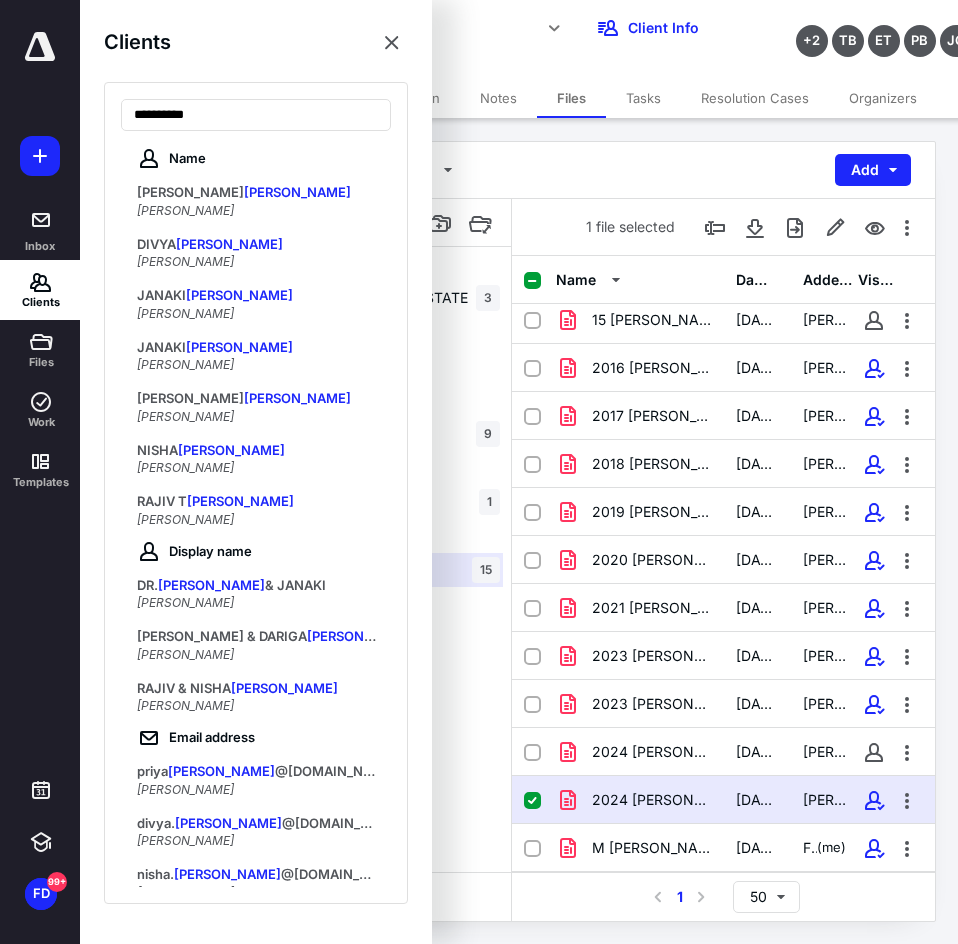 click on "[PERSON_NAME]" at bounding box center [190, 192] 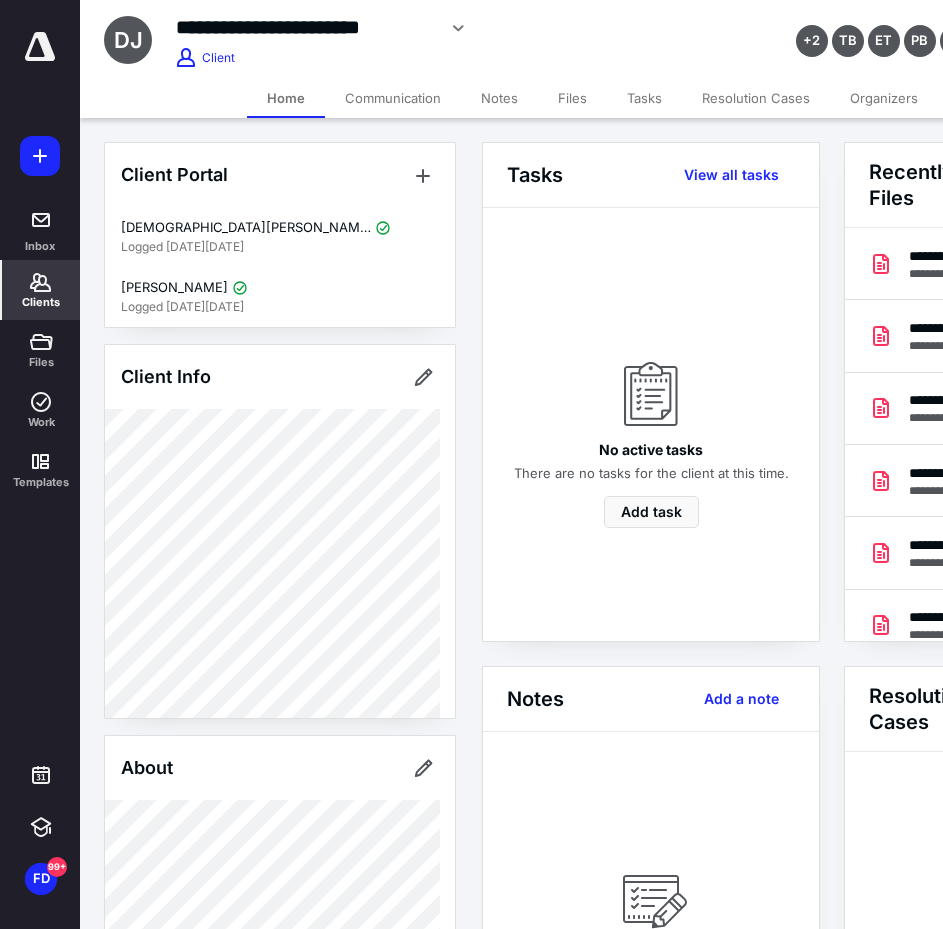 scroll, scrollTop: 0, scrollLeft: 239, axis: horizontal 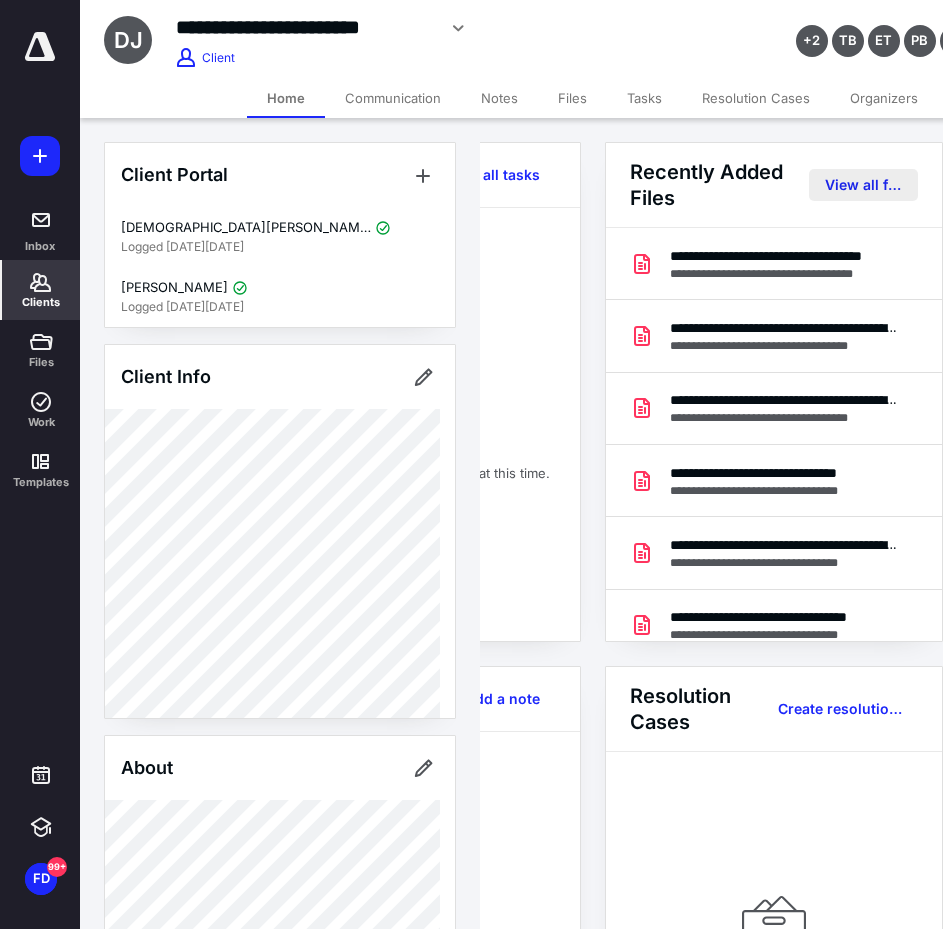 click on "View all files" at bounding box center [863, 185] 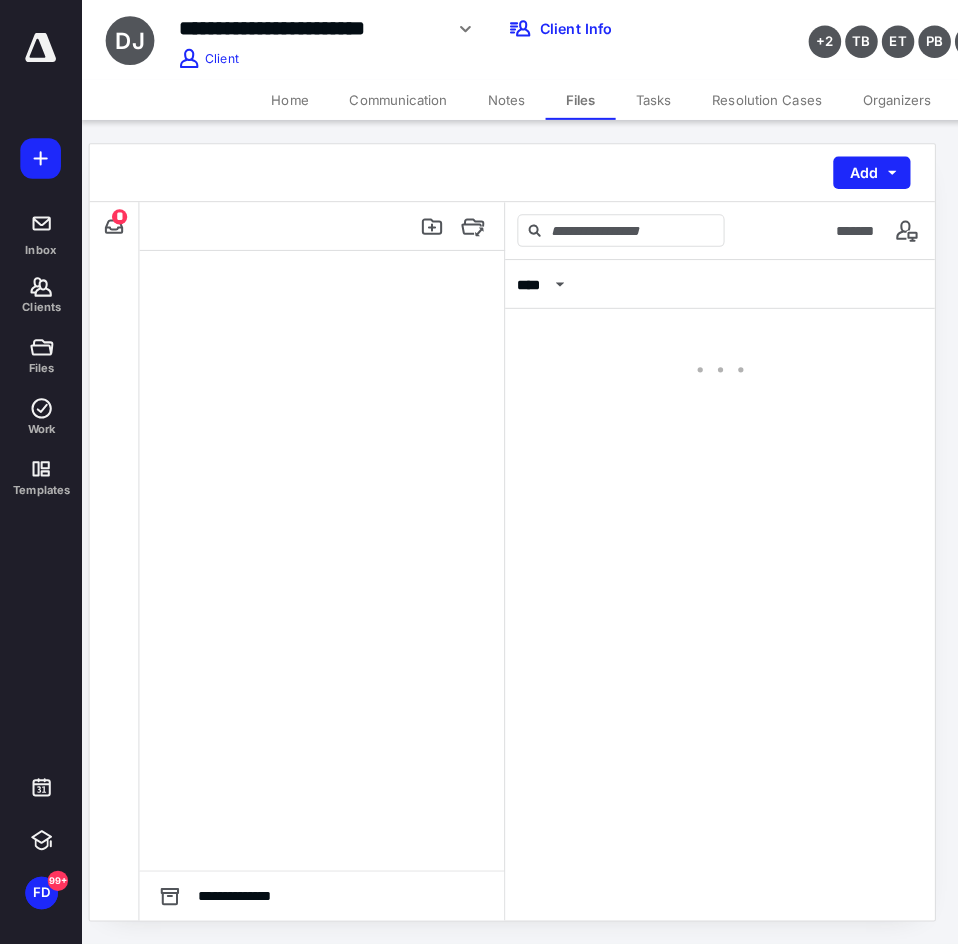 scroll, scrollTop: 0, scrollLeft: 0, axis: both 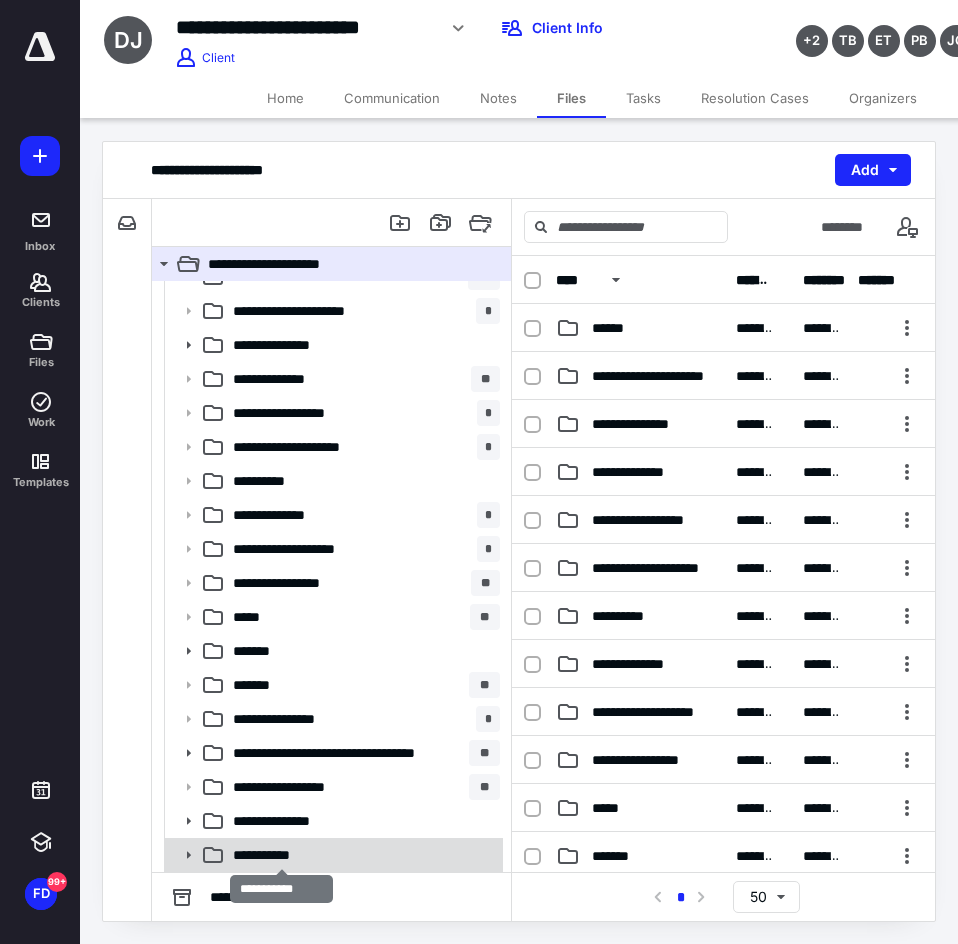 click on "**********" at bounding box center (281, 855) 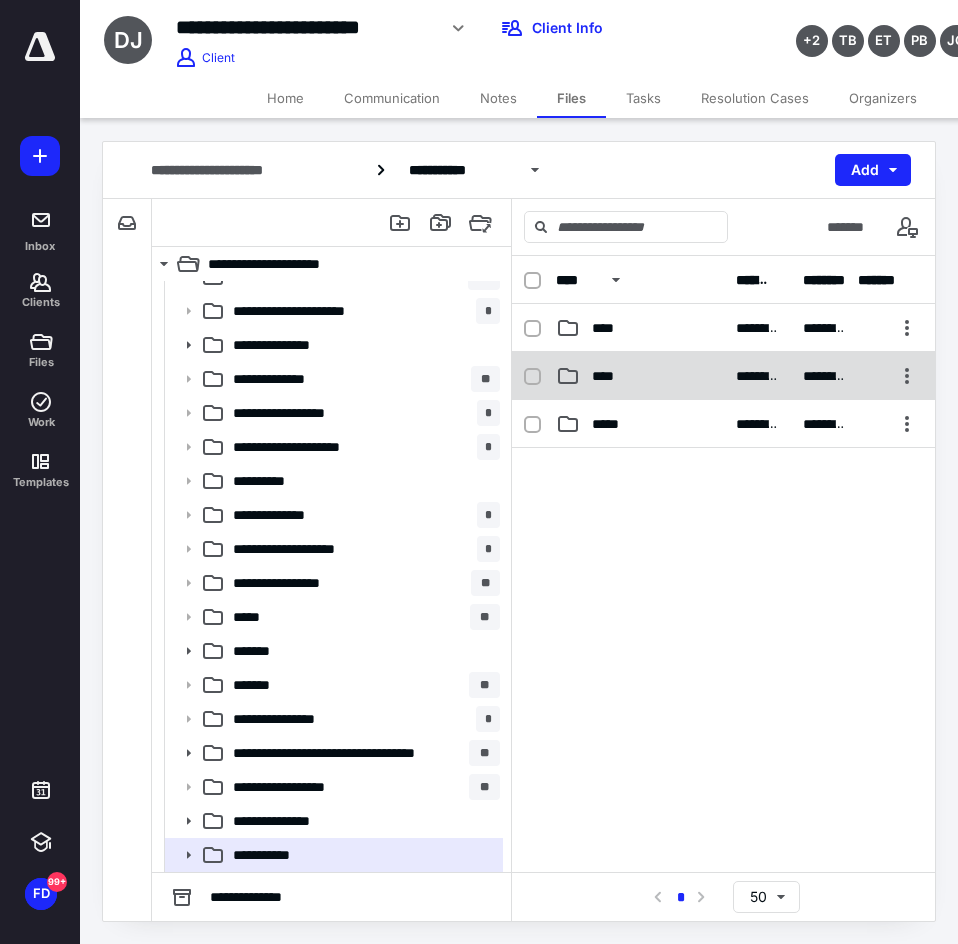 click on "**********" at bounding box center (723, 376) 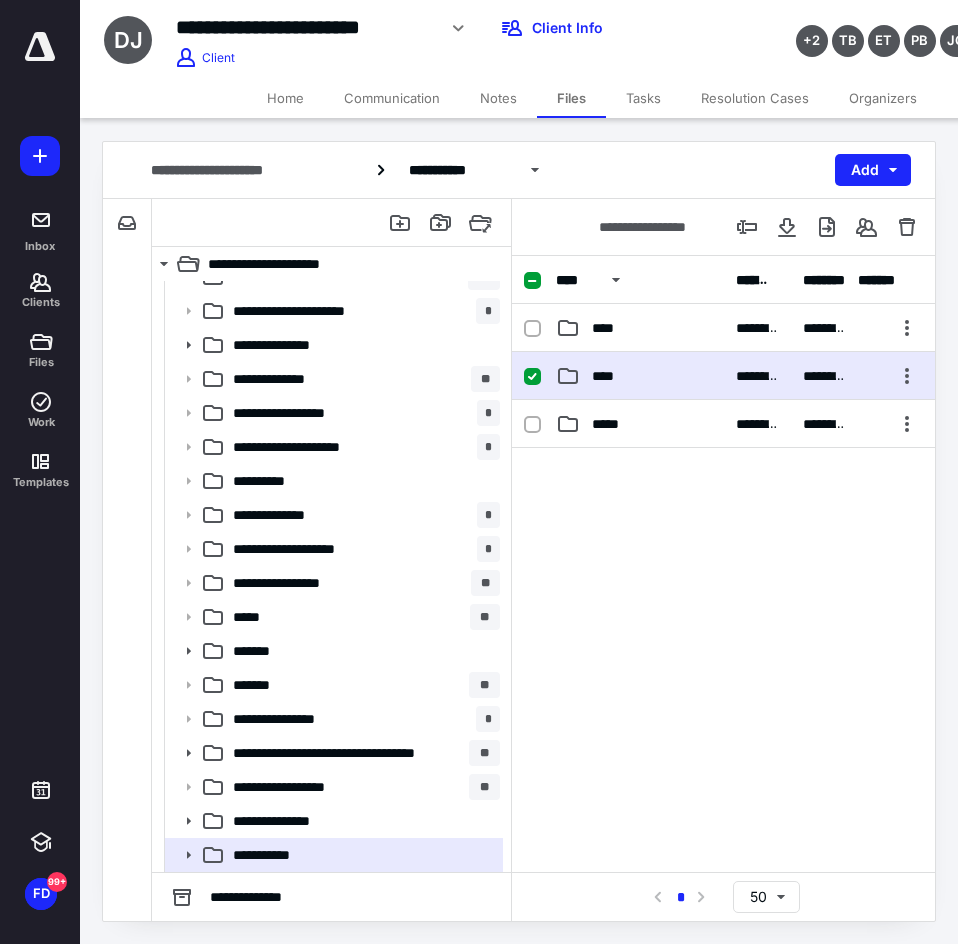 click on "**********" at bounding box center [723, 376] 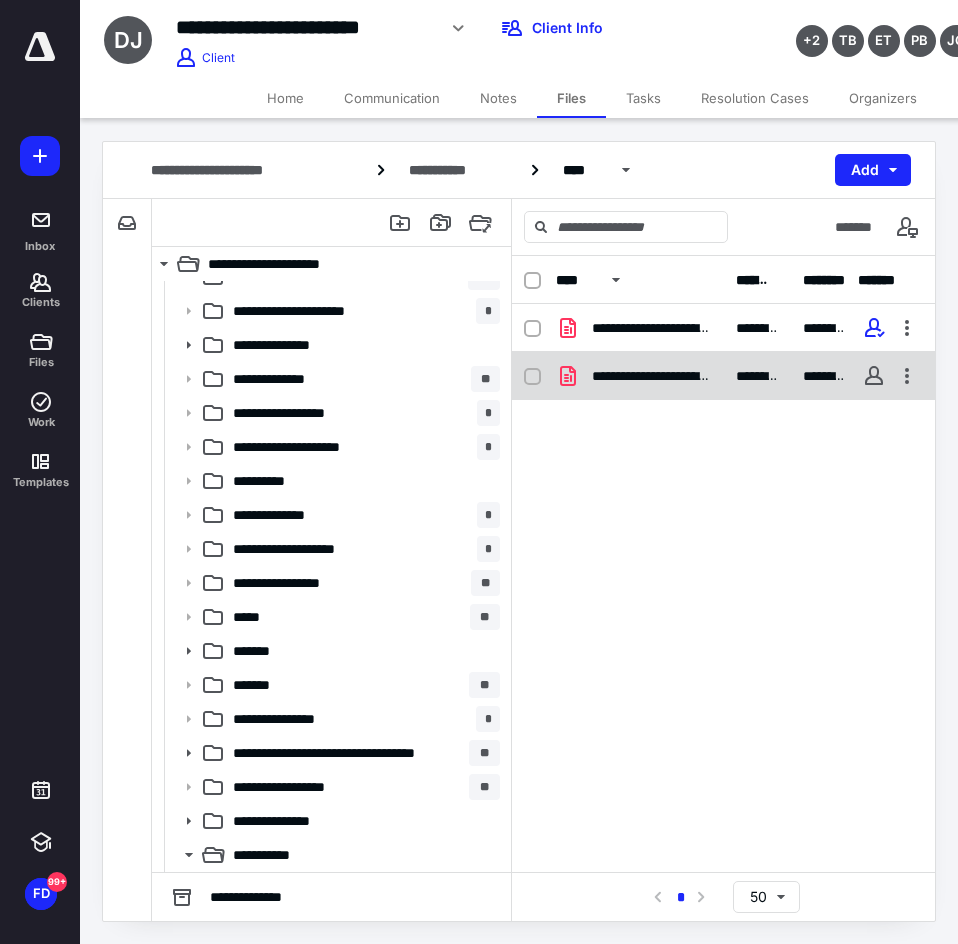 click on "**********" at bounding box center (652, 376) 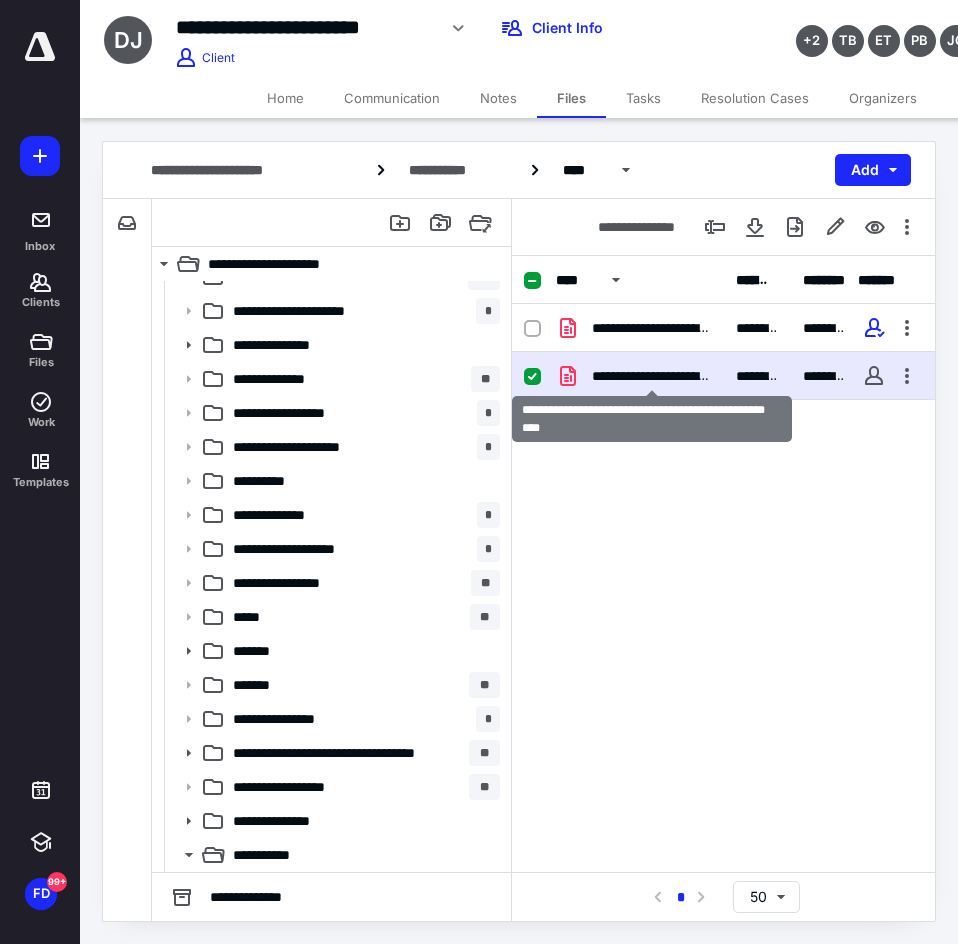checkbox on "true" 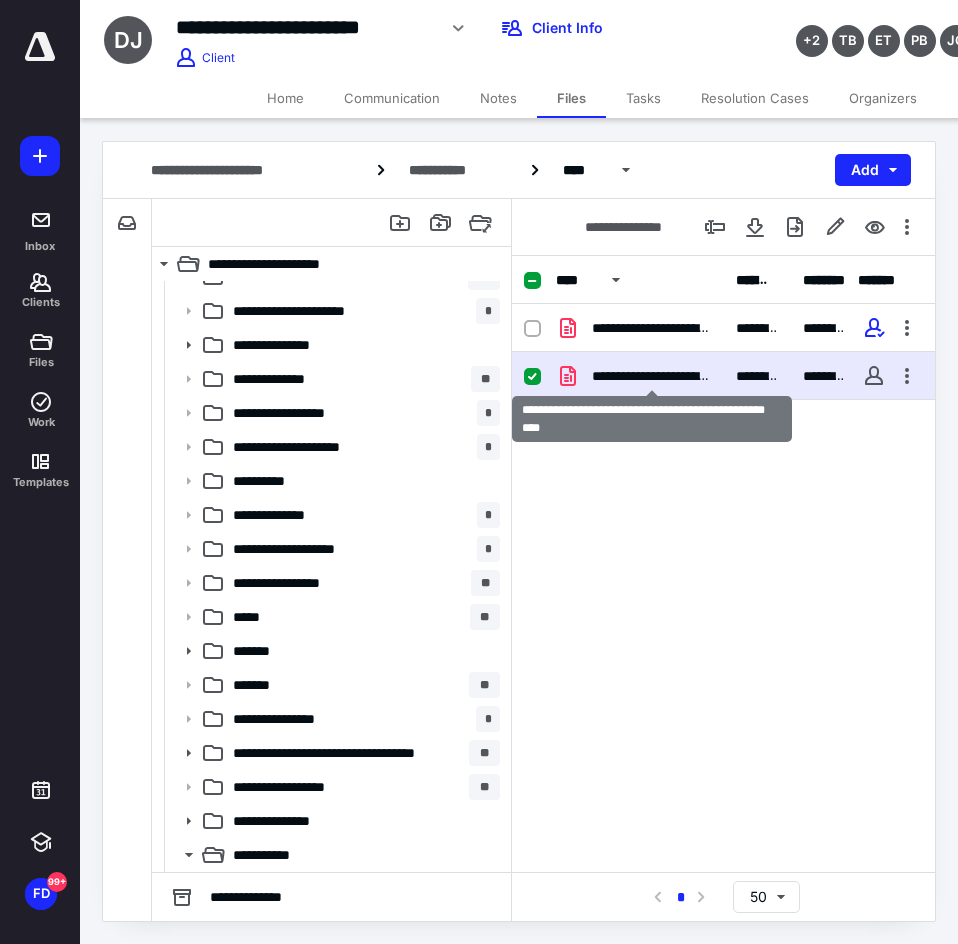 click on "**********" at bounding box center (652, 376) 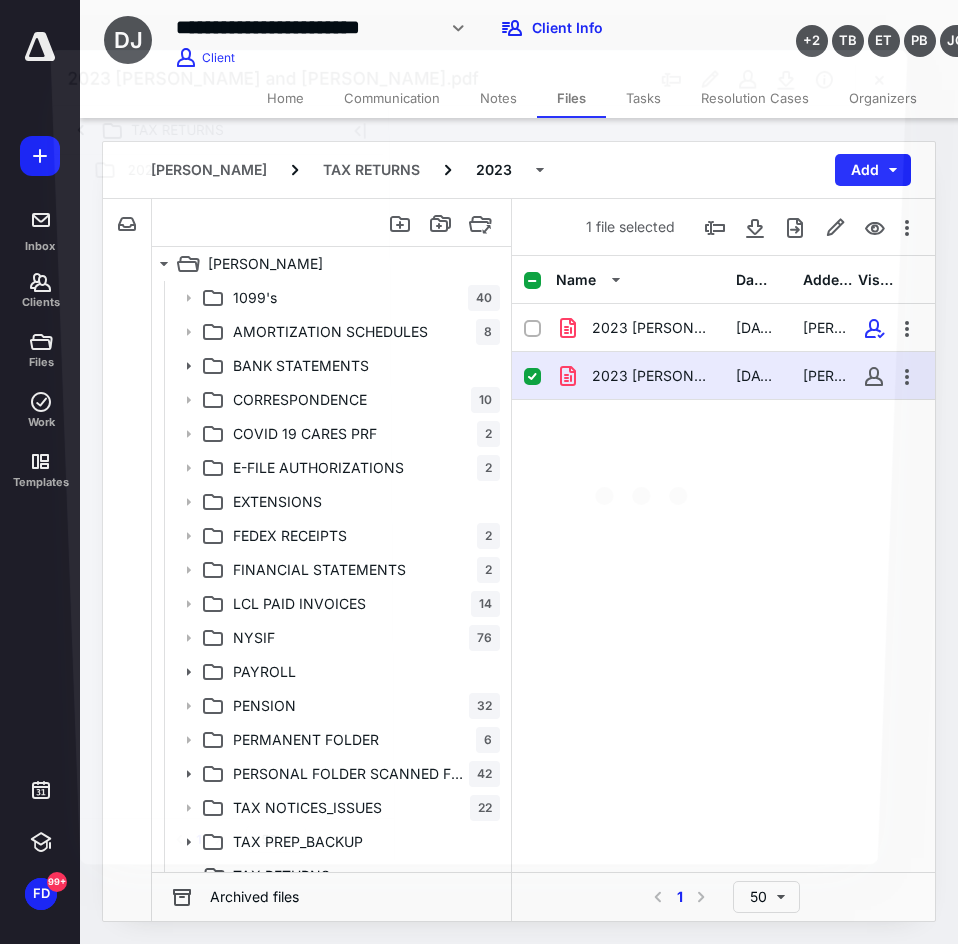 scroll, scrollTop: 21, scrollLeft: 0, axis: vertical 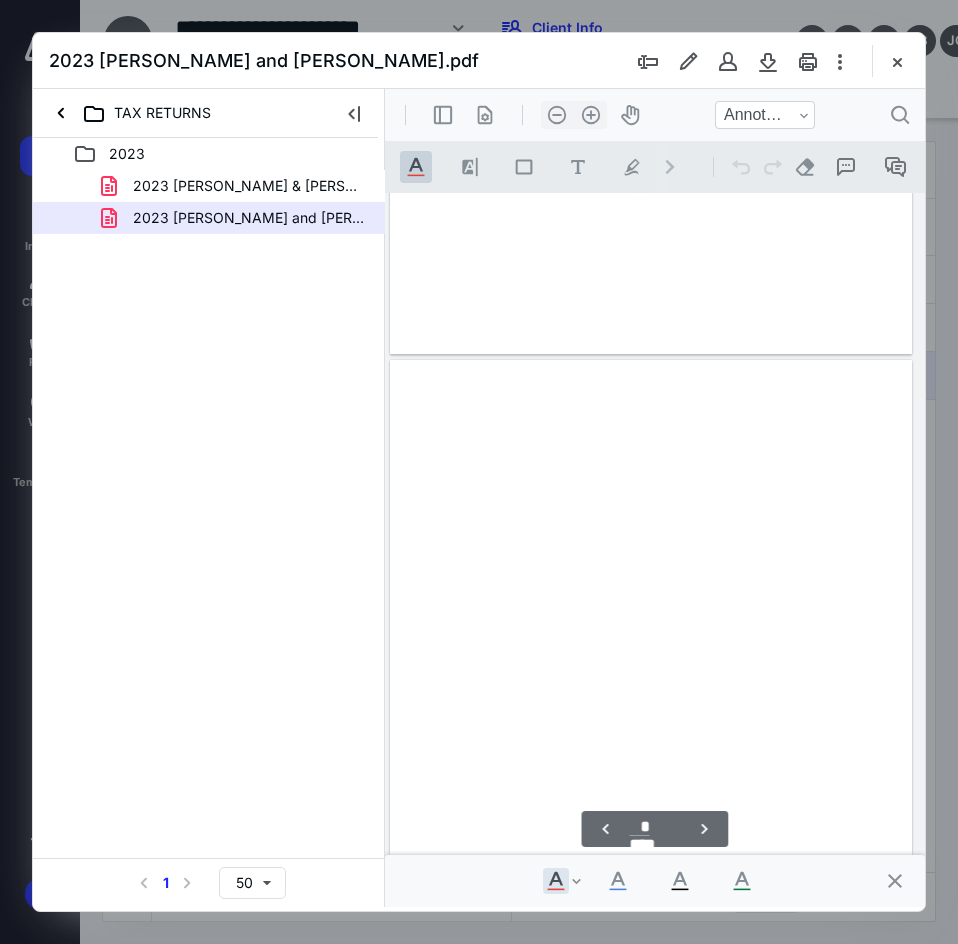 type on "*" 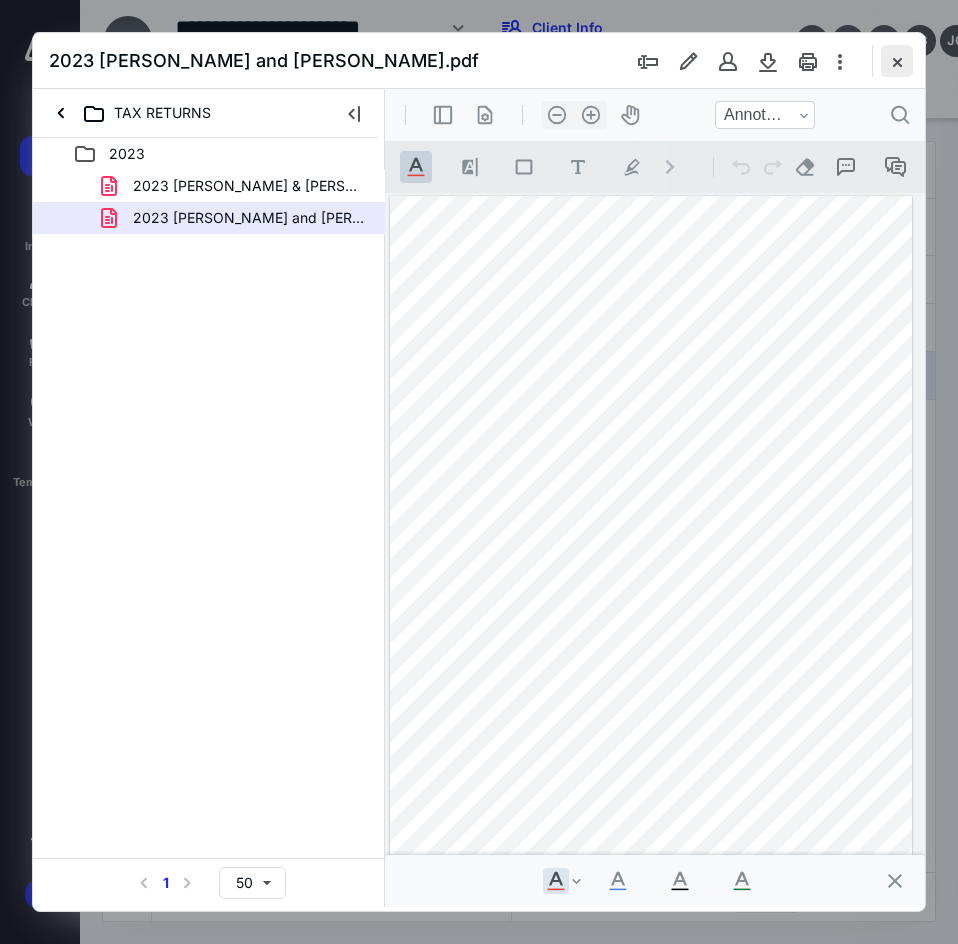 click at bounding box center [897, 61] 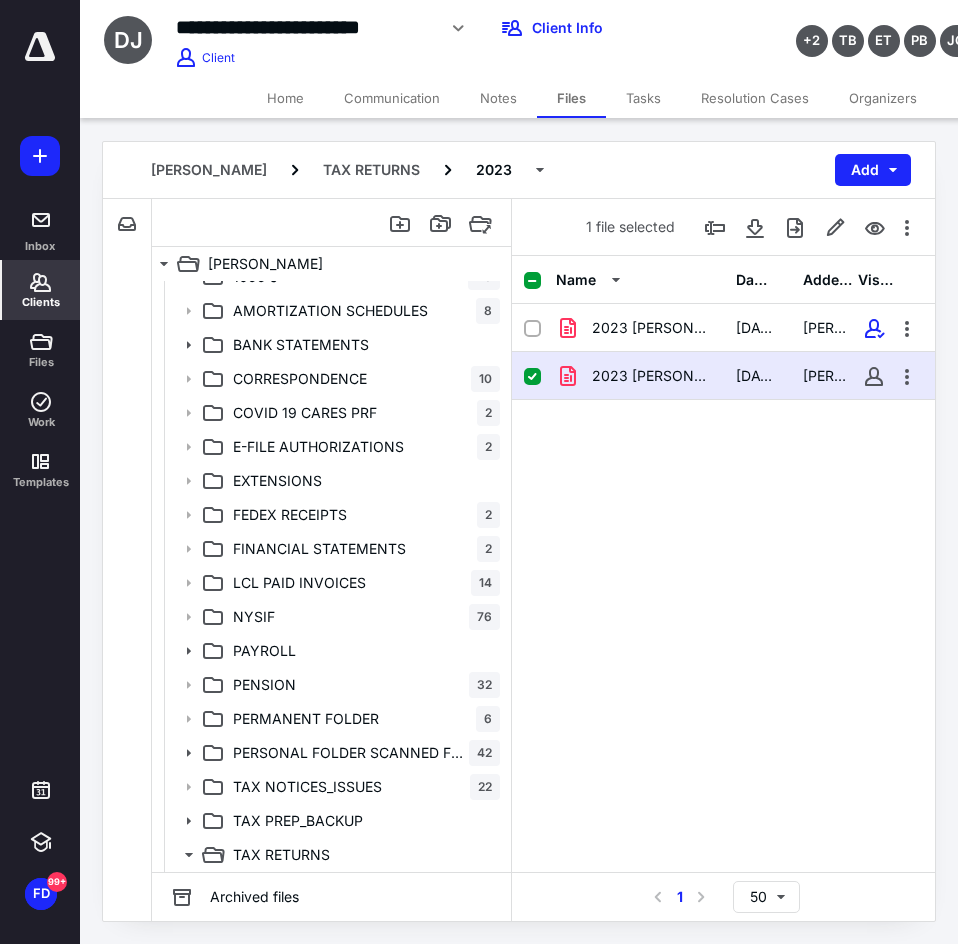 click on "Clients" at bounding box center (41, 302) 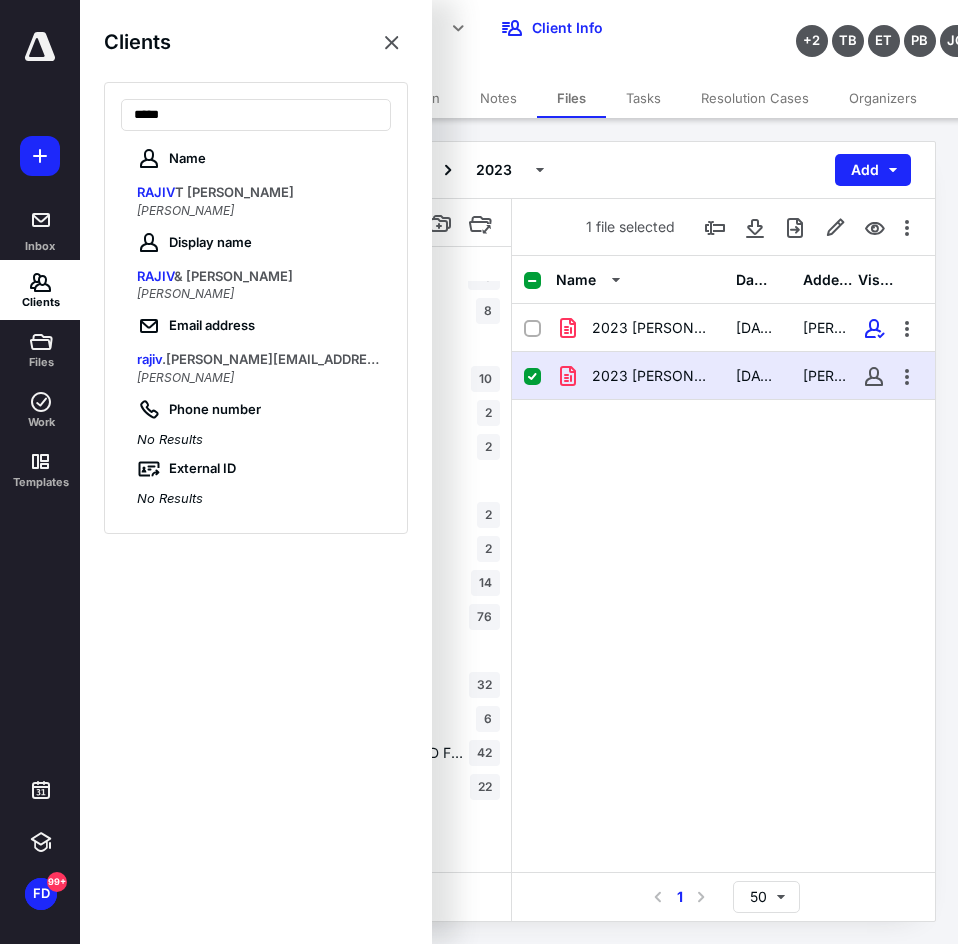 type on "*****" 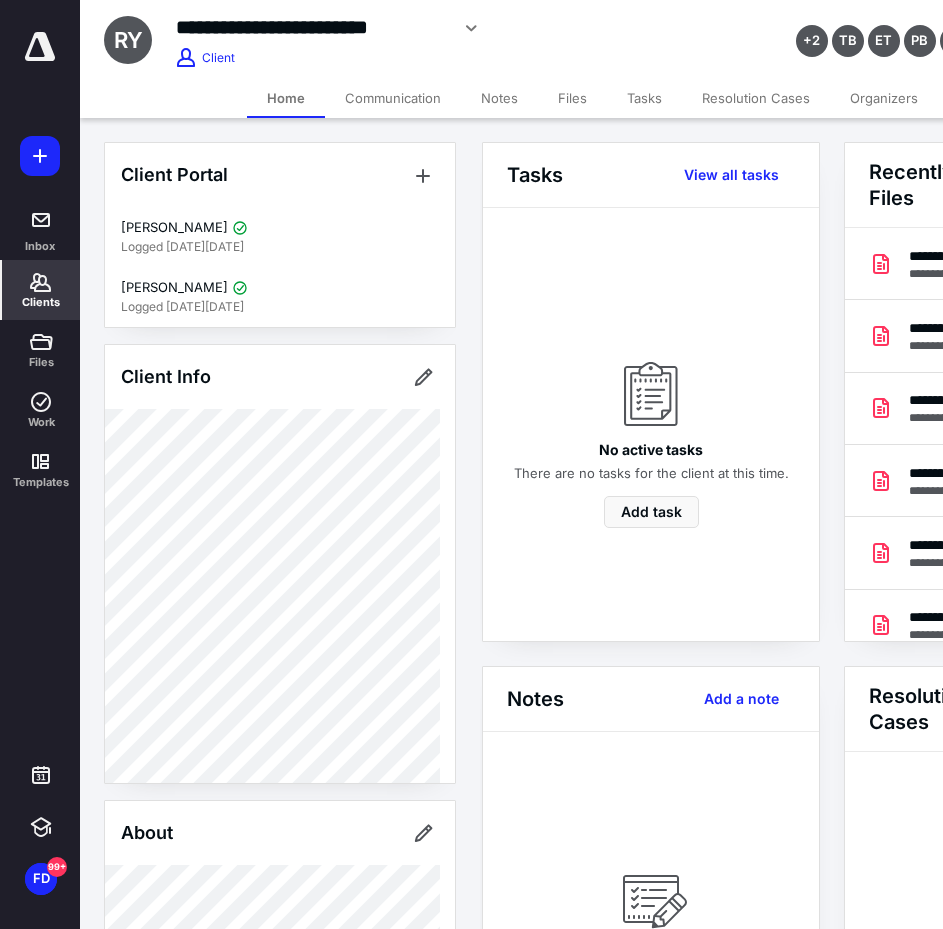 scroll, scrollTop: 0, scrollLeft: 239, axis: horizontal 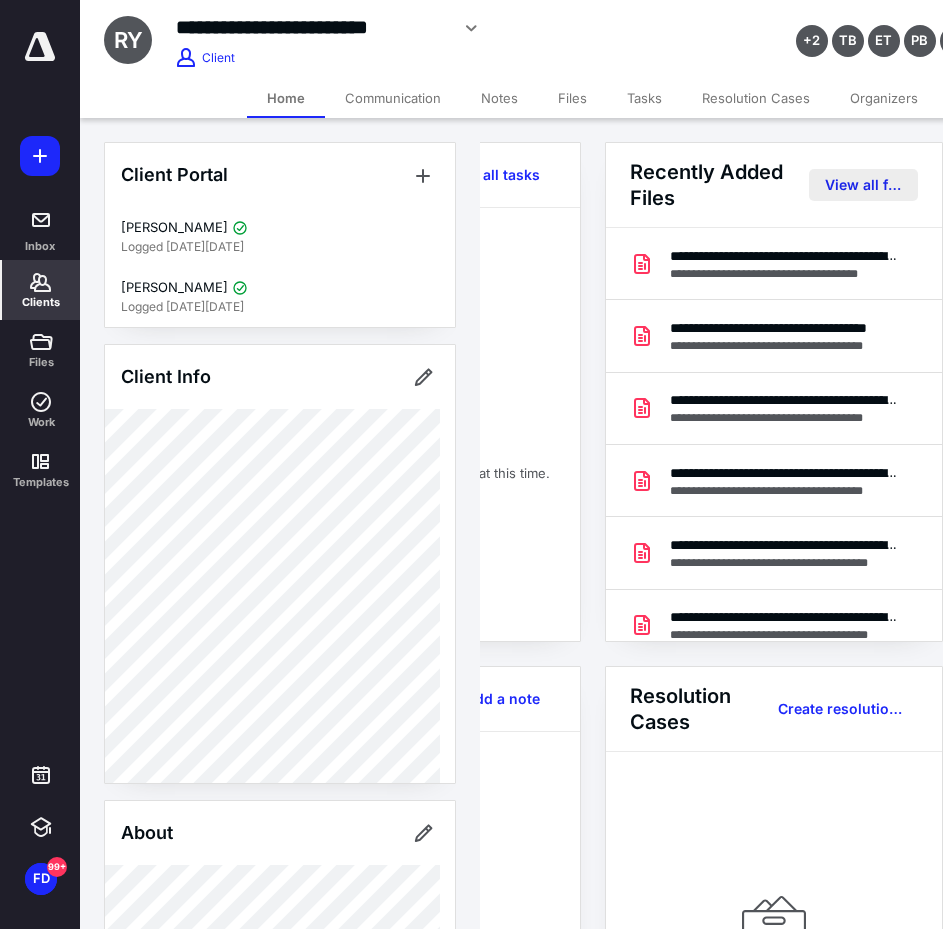 click on "View all files" at bounding box center (863, 185) 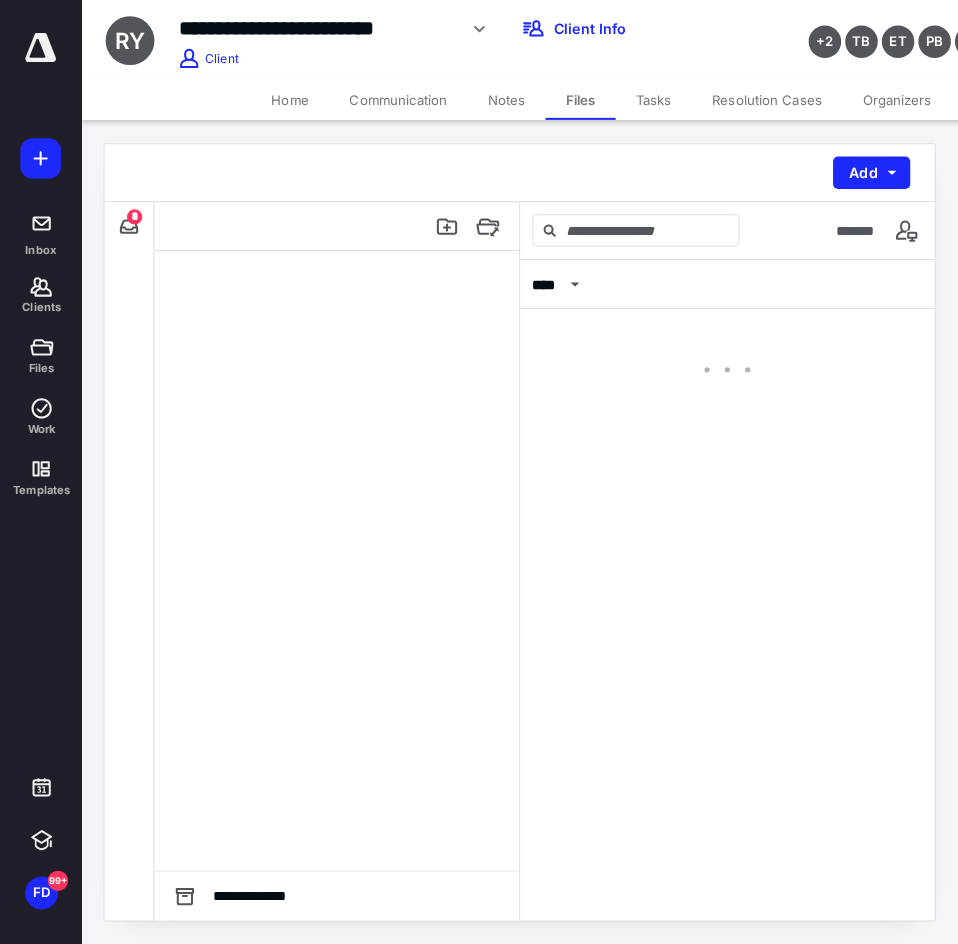 scroll, scrollTop: 0, scrollLeft: 0, axis: both 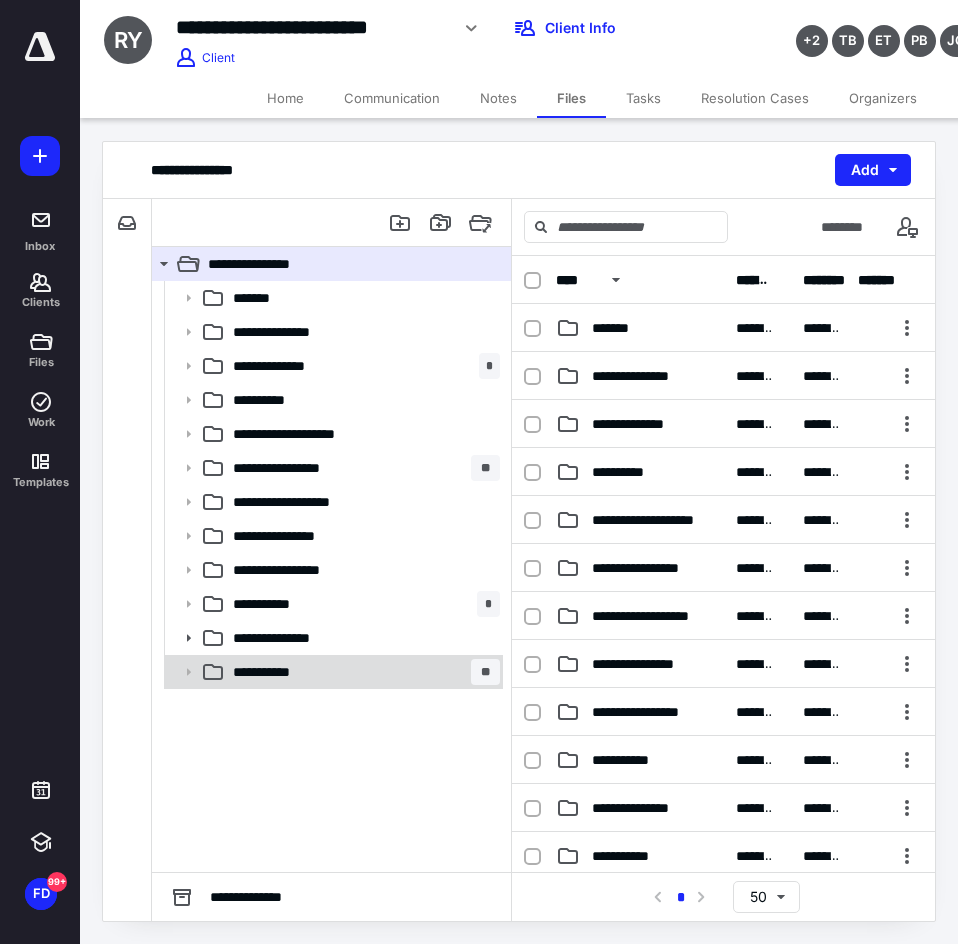 click on "**********" at bounding box center (332, 672) 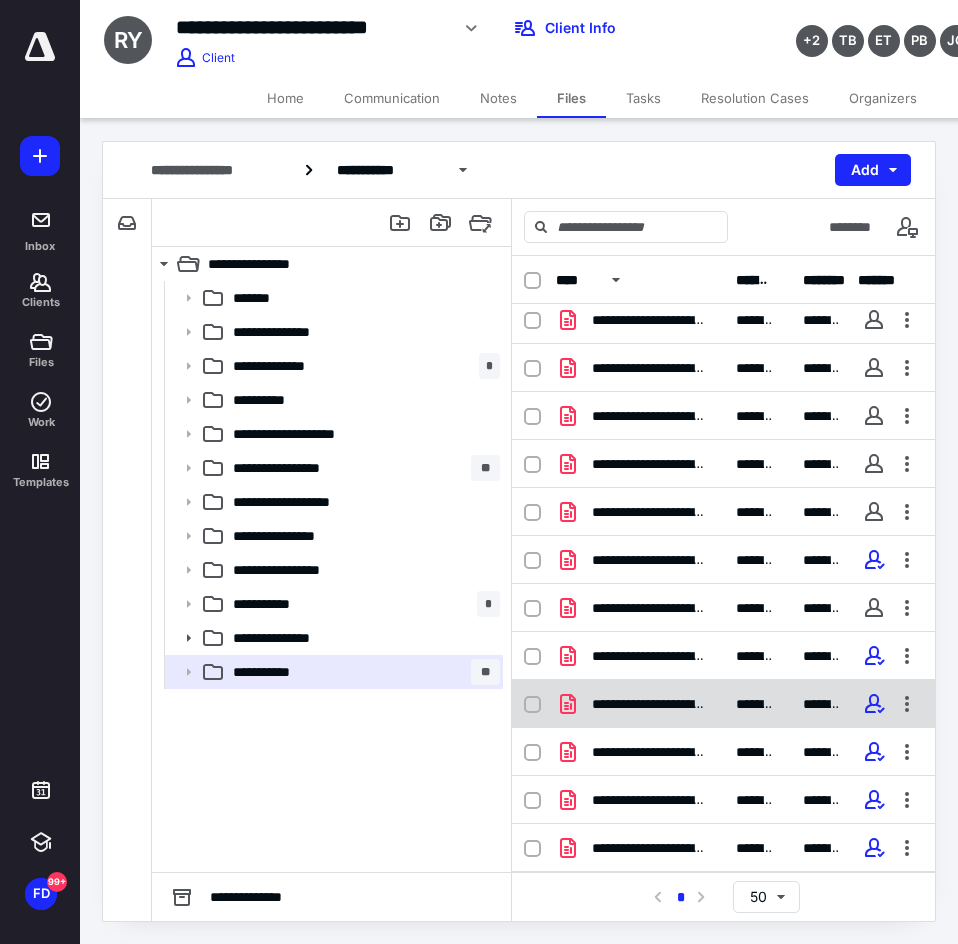 scroll, scrollTop: 200, scrollLeft: 0, axis: vertical 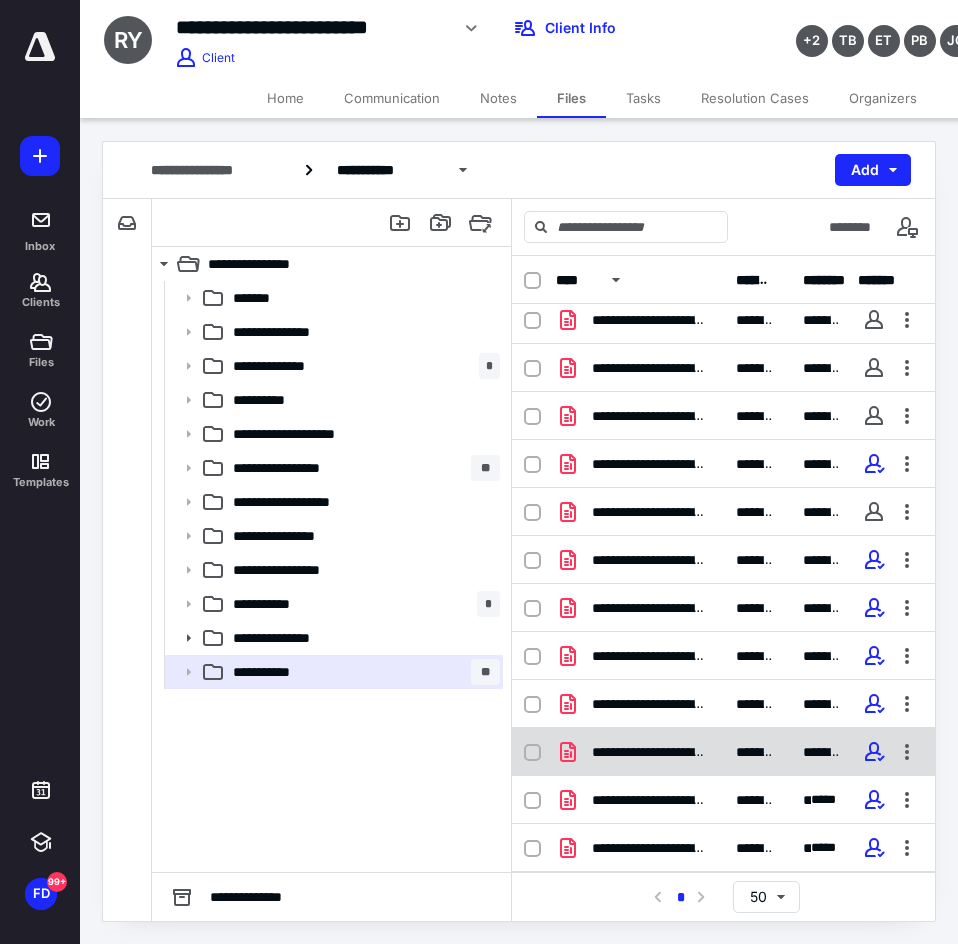 click on "**********" at bounding box center [648, 752] 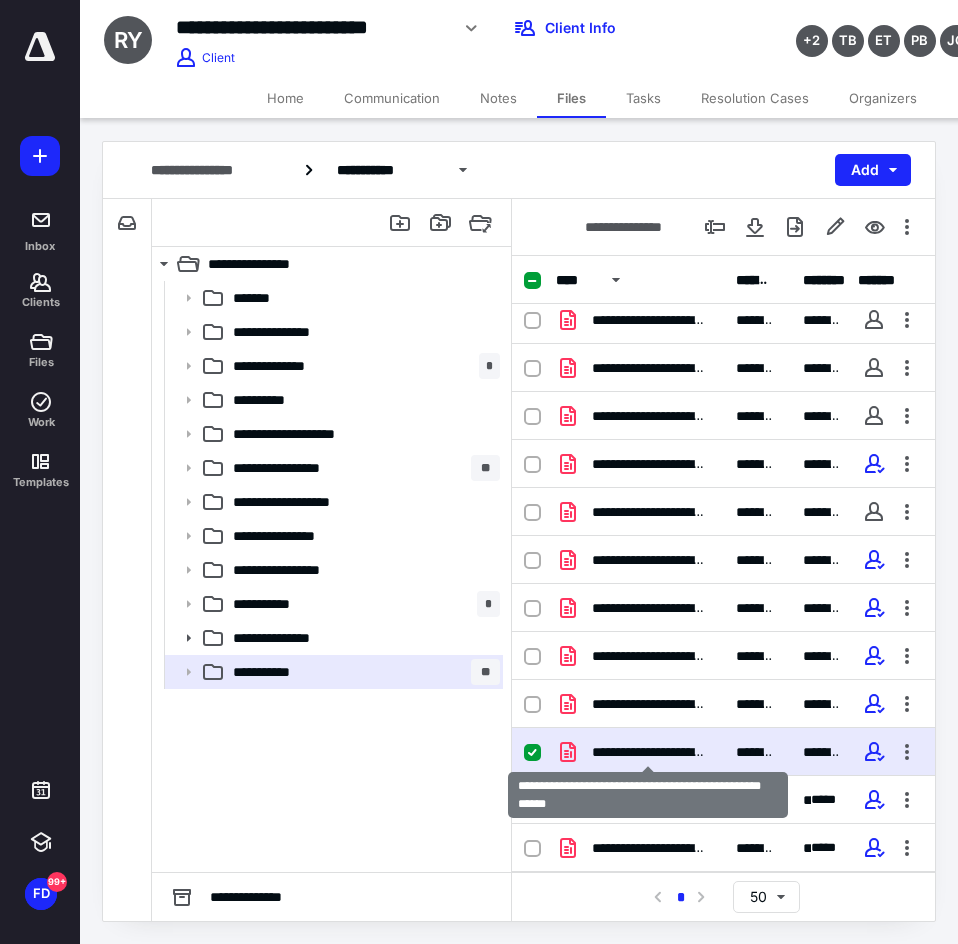 click on "**********" at bounding box center (648, 752) 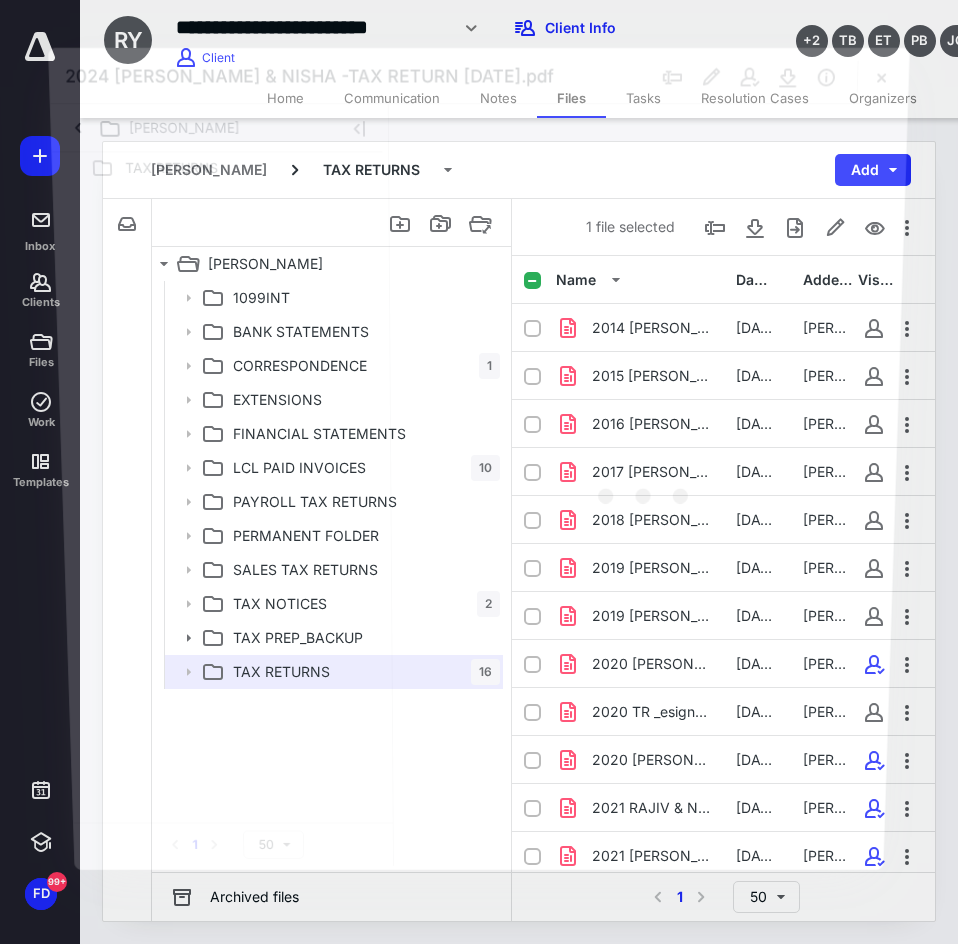 scroll, scrollTop: 200, scrollLeft: 0, axis: vertical 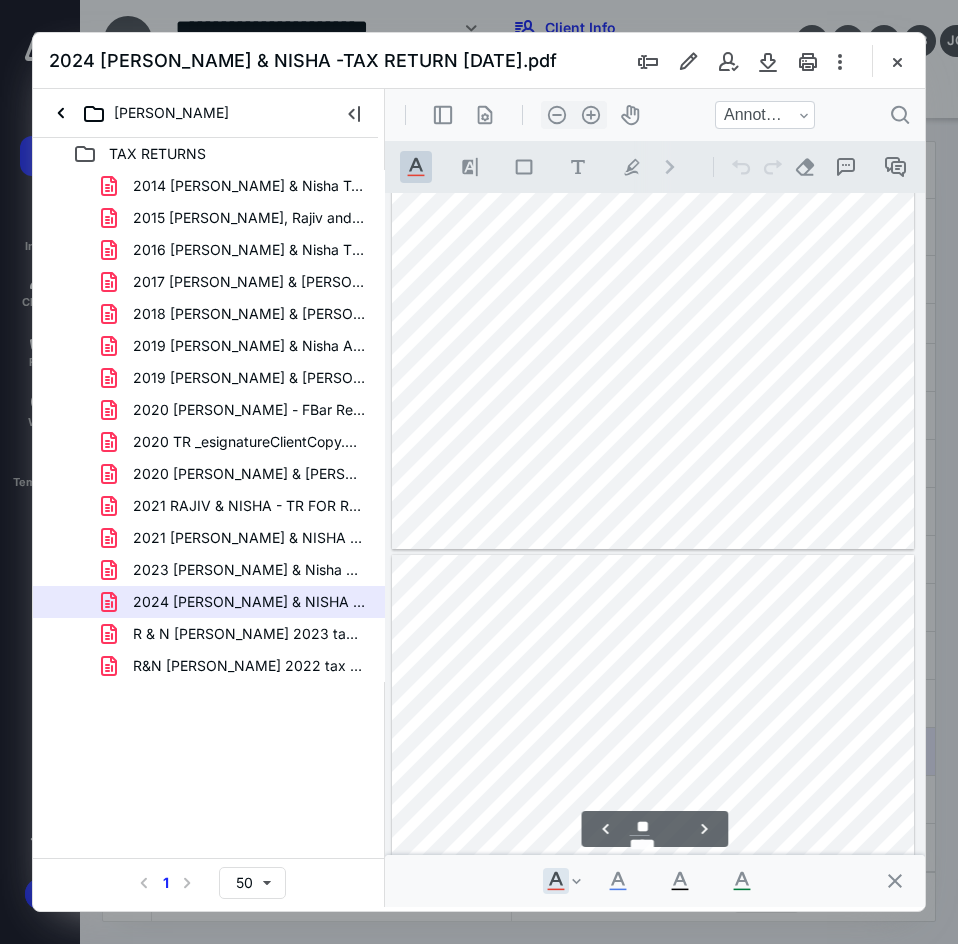 type on "**" 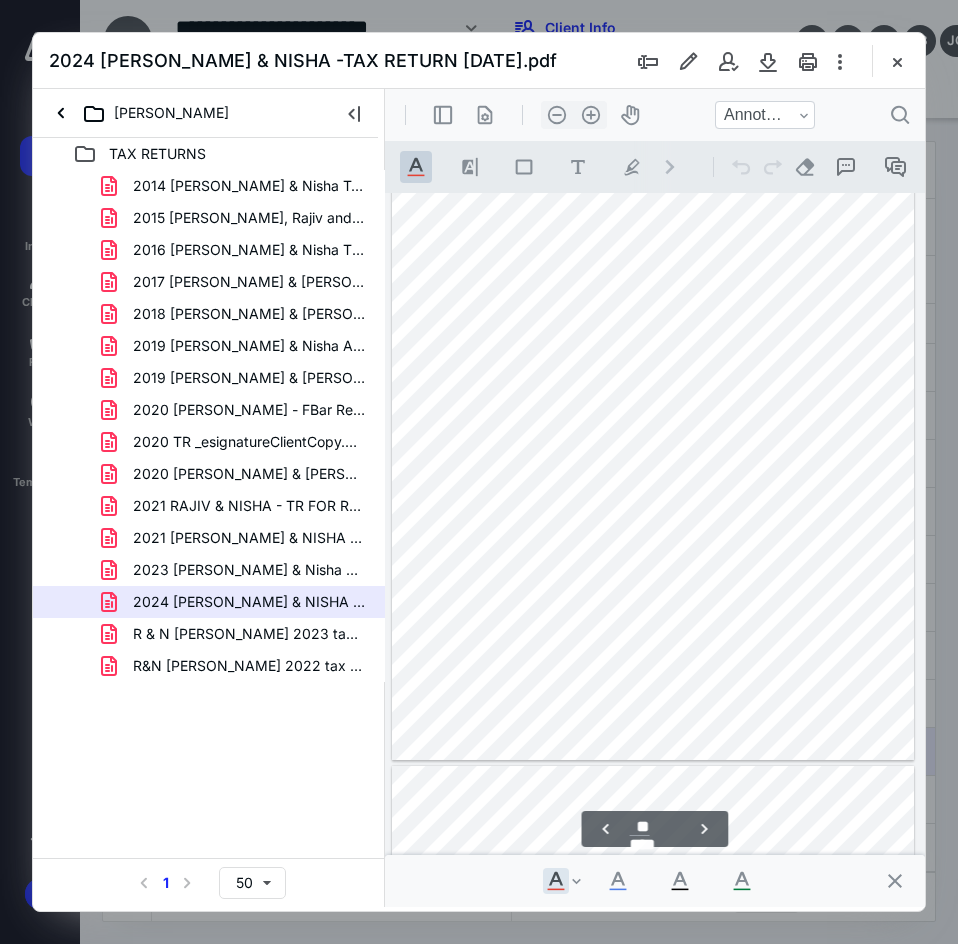 scroll, scrollTop: 16507, scrollLeft: 0, axis: vertical 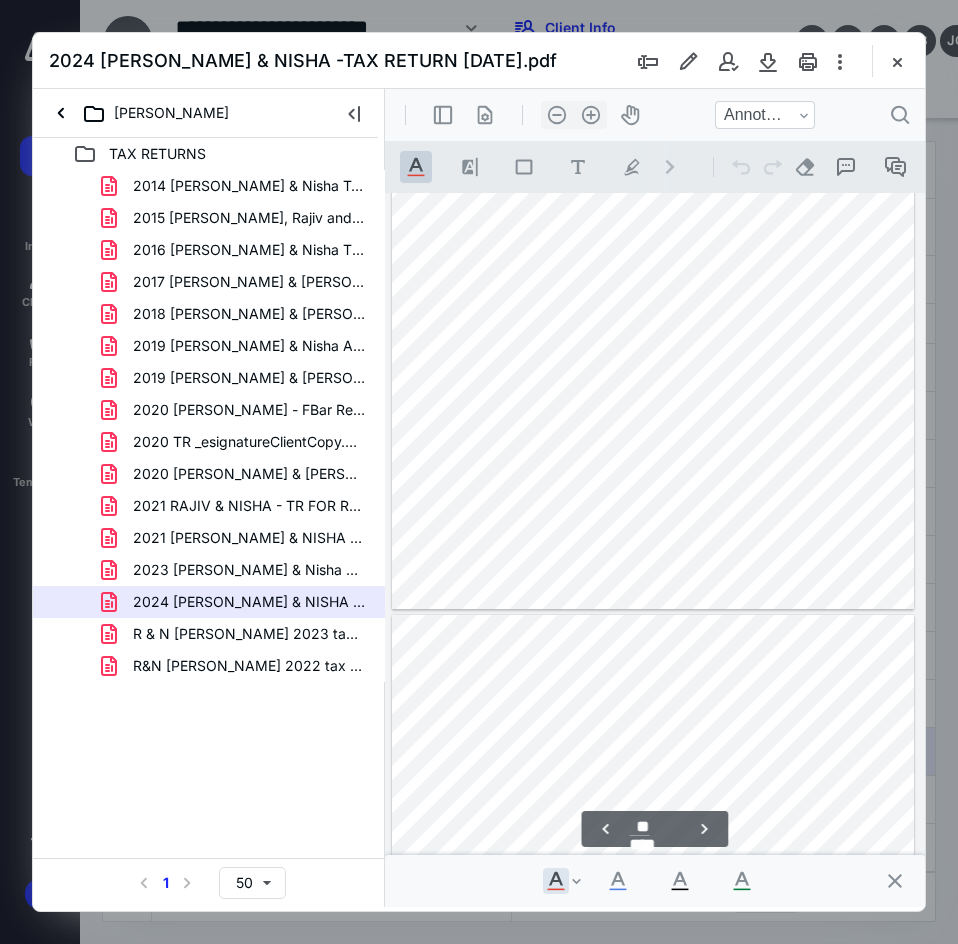 type on "**" 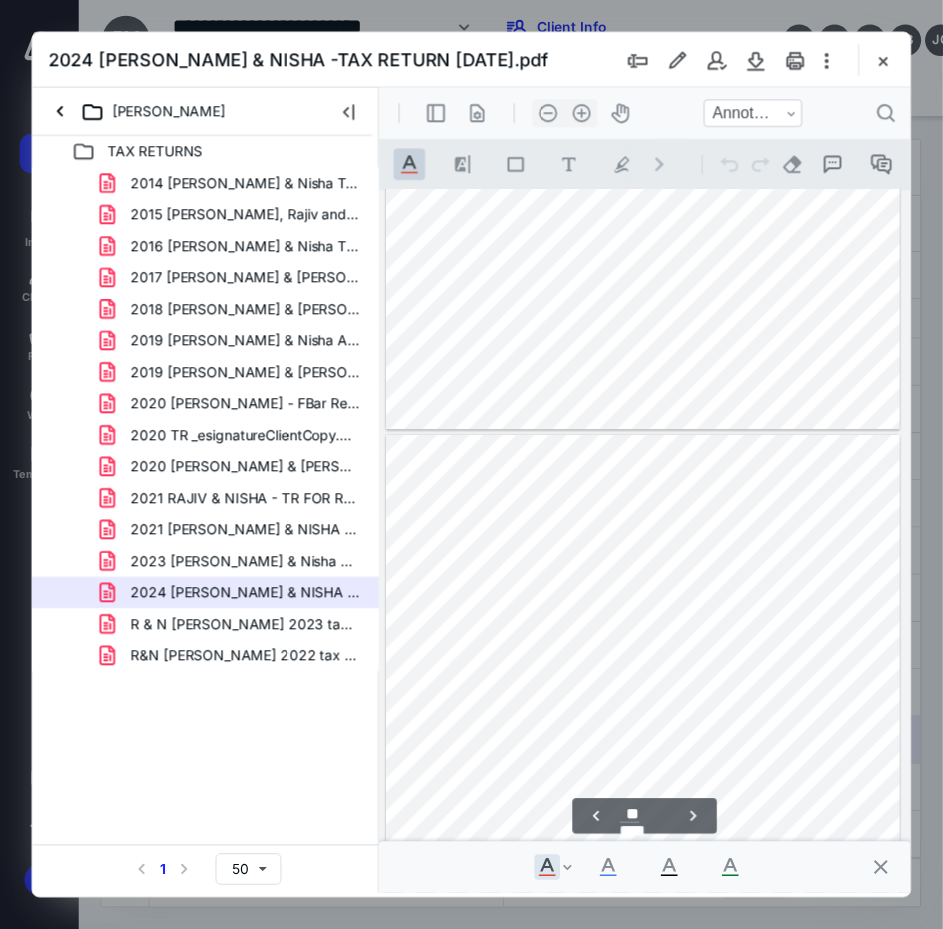scroll, scrollTop: 30809, scrollLeft: 0, axis: vertical 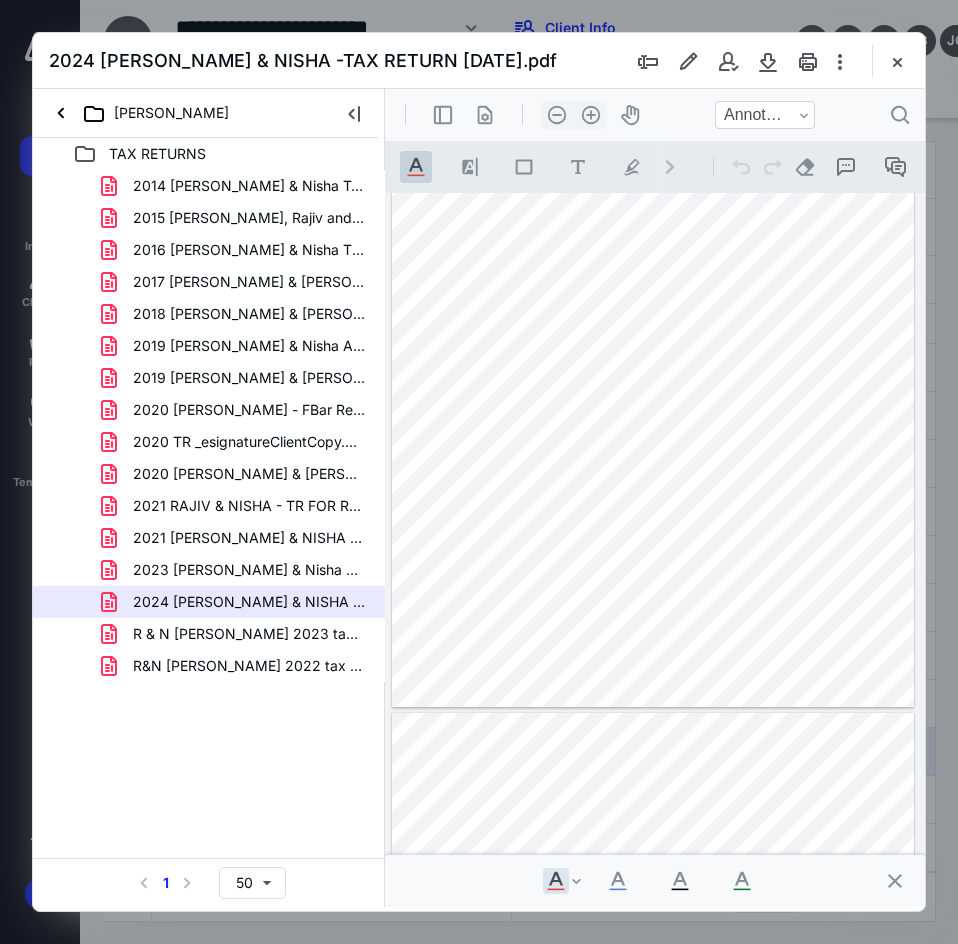 click at bounding box center [897, 61] 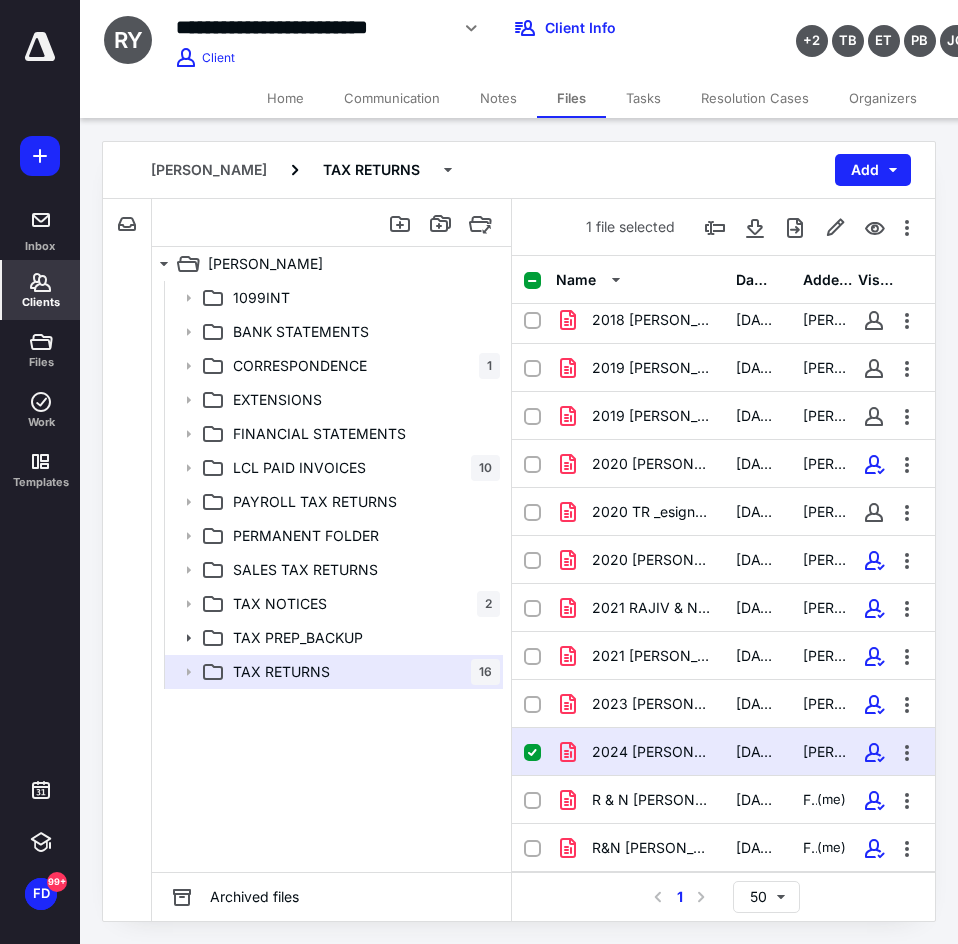 click 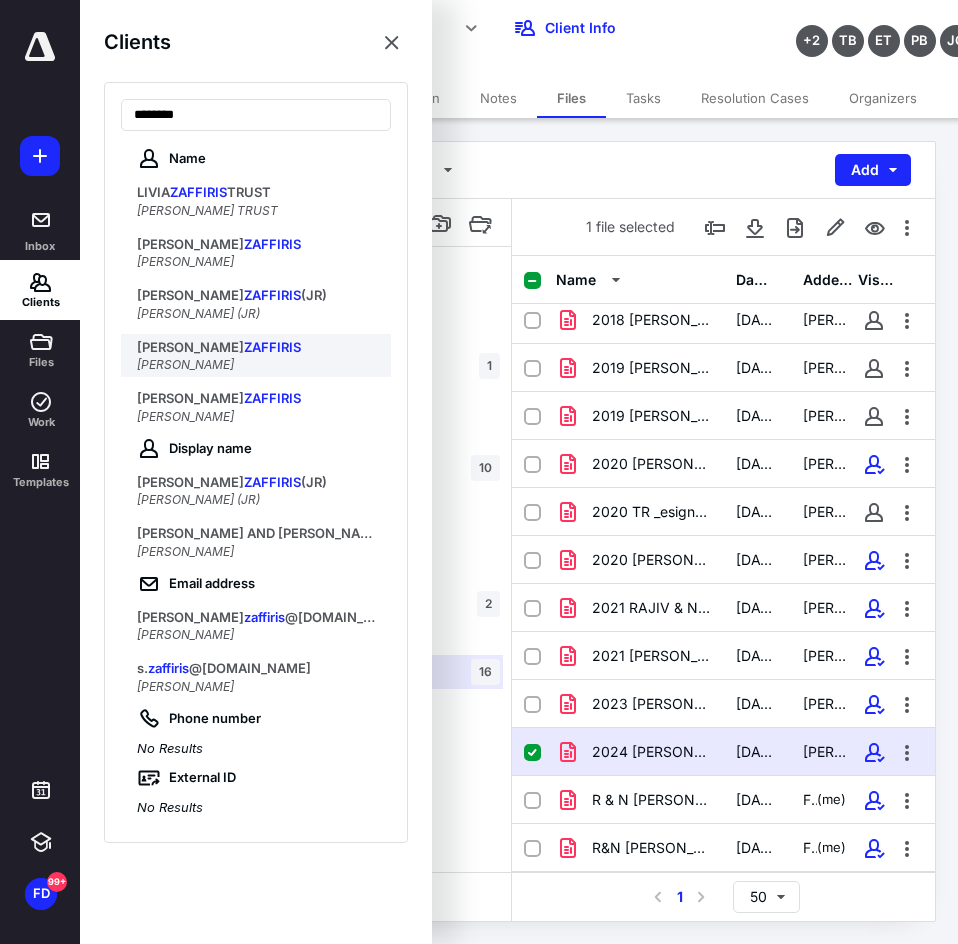 type on "********" 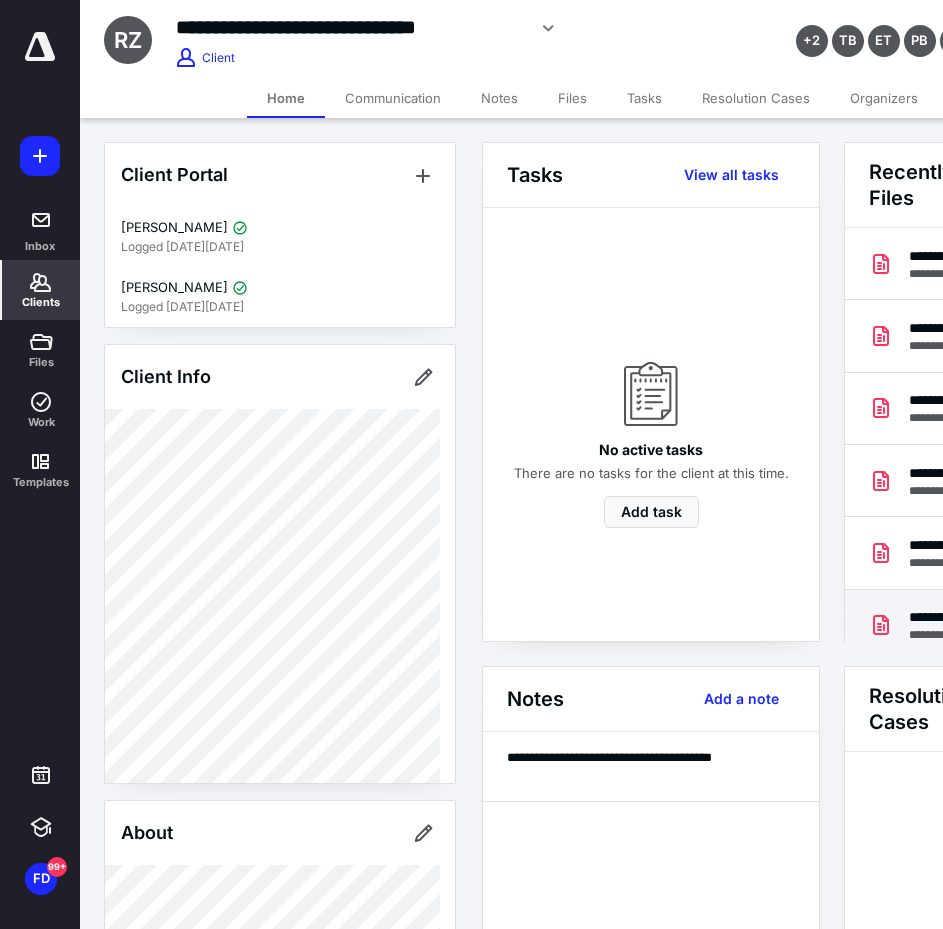 scroll, scrollTop: 0, scrollLeft: 239, axis: horizontal 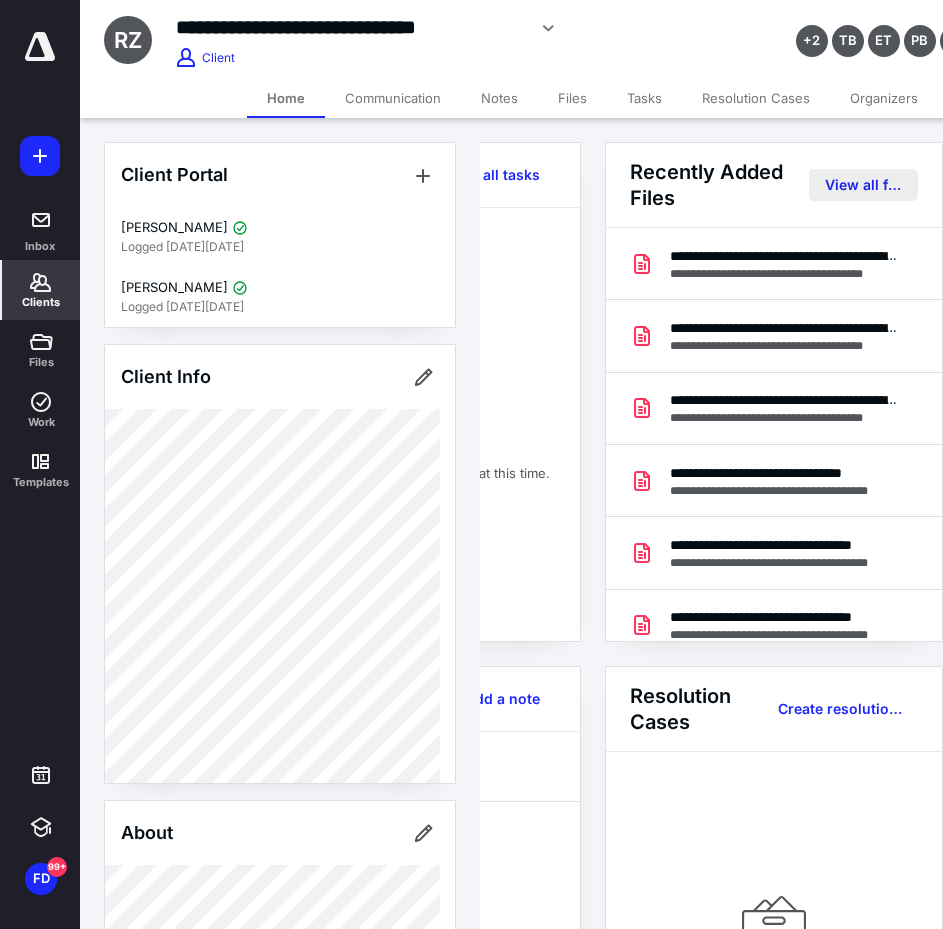 click on "View all files" at bounding box center (863, 185) 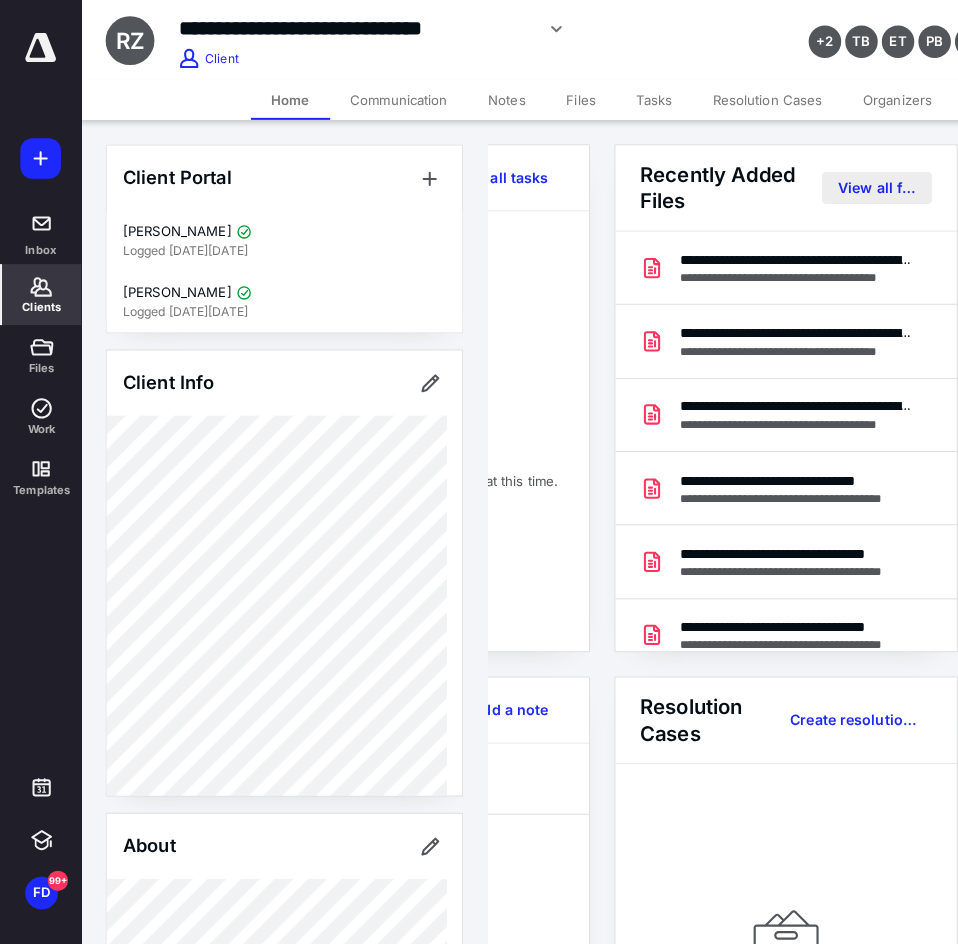 scroll, scrollTop: 0, scrollLeft: 0, axis: both 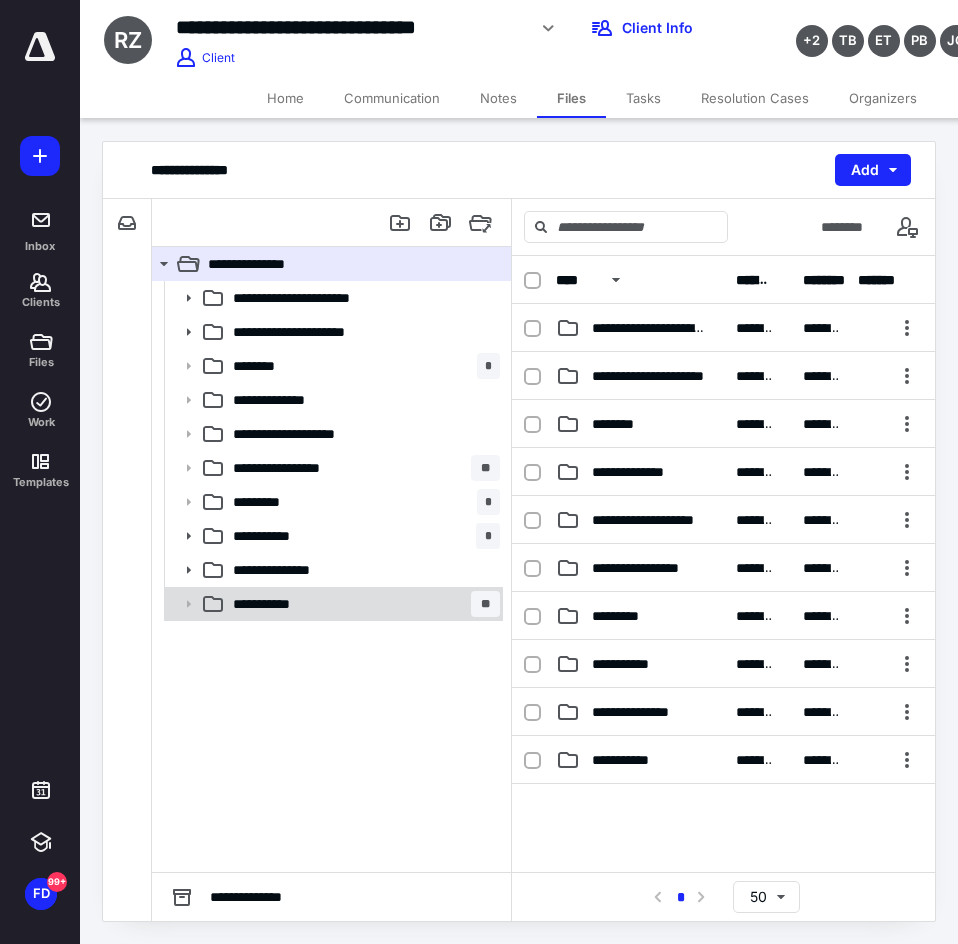 click on "**********" at bounding box center [362, 604] 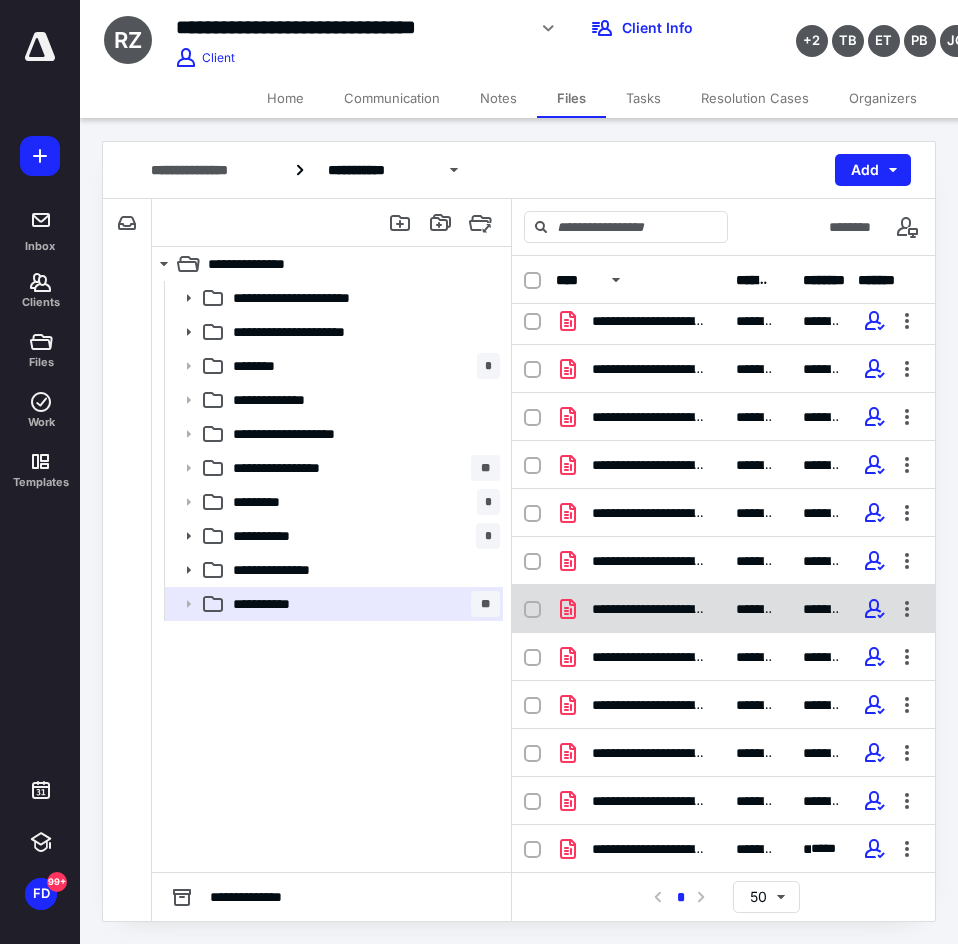 scroll, scrollTop: 8, scrollLeft: 0, axis: vertical 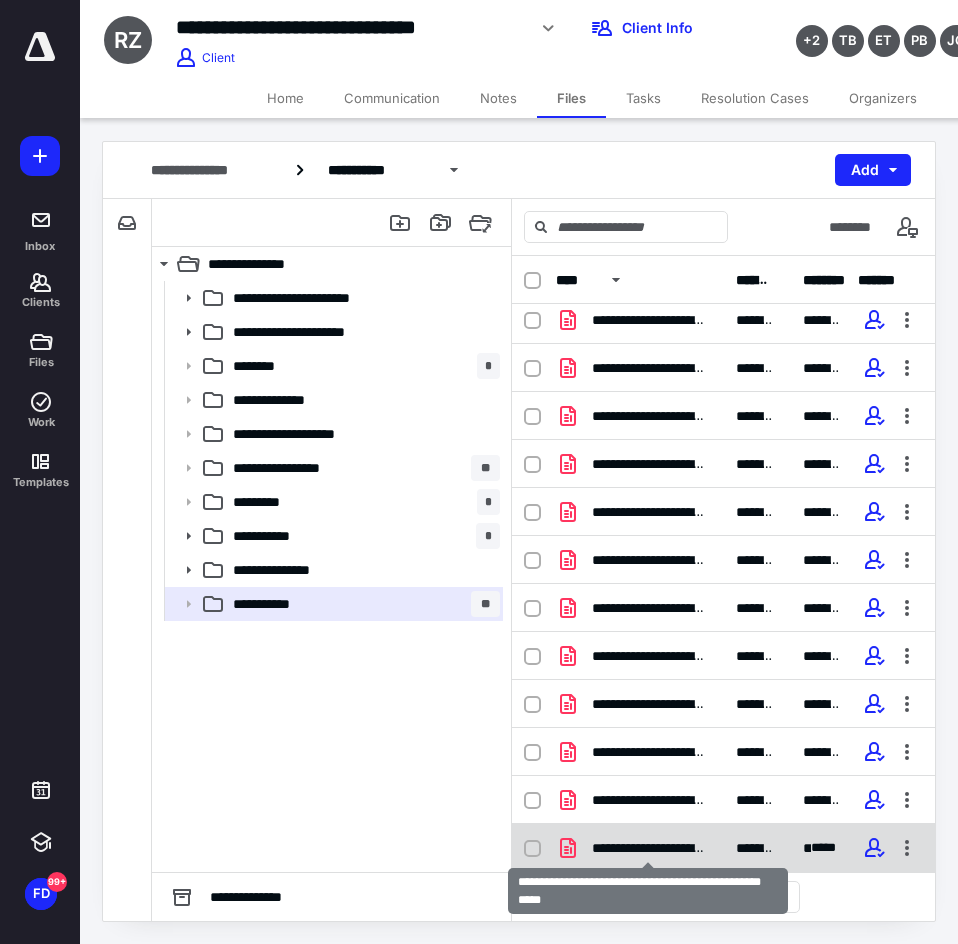 click on "**********" at bounding box center [648, 848] 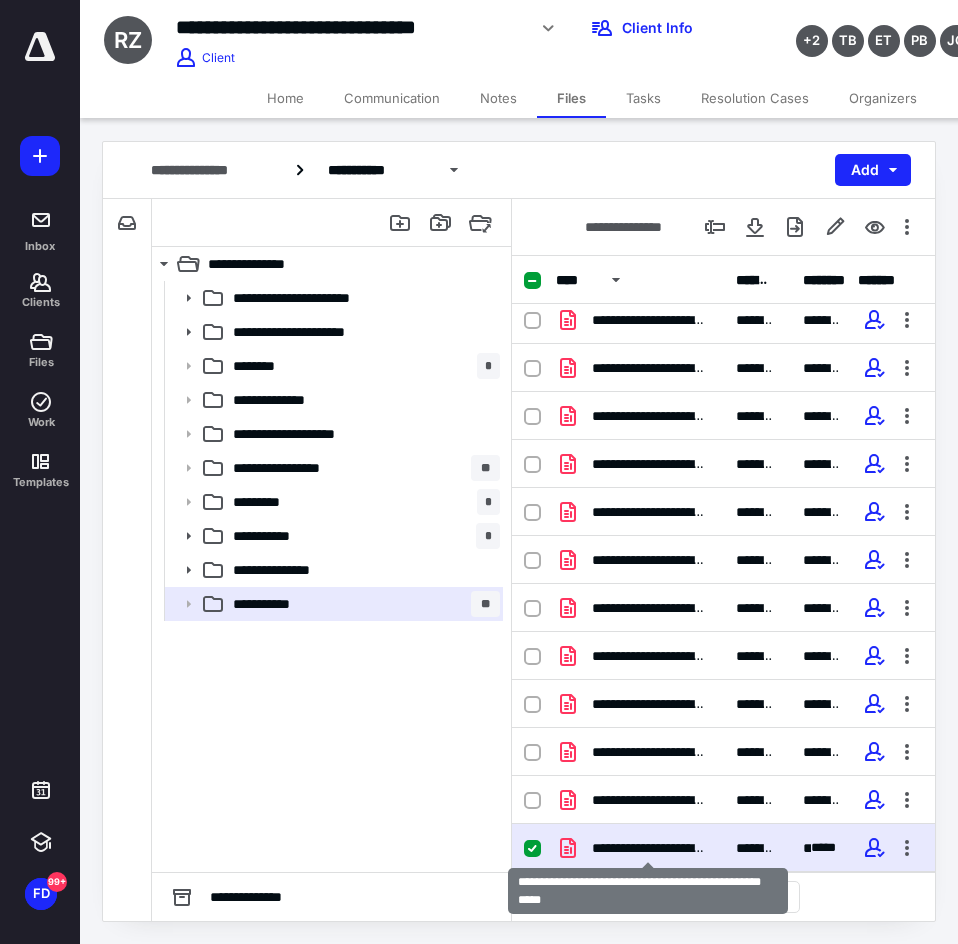 click on "**********" at bounding box center [648, 848] 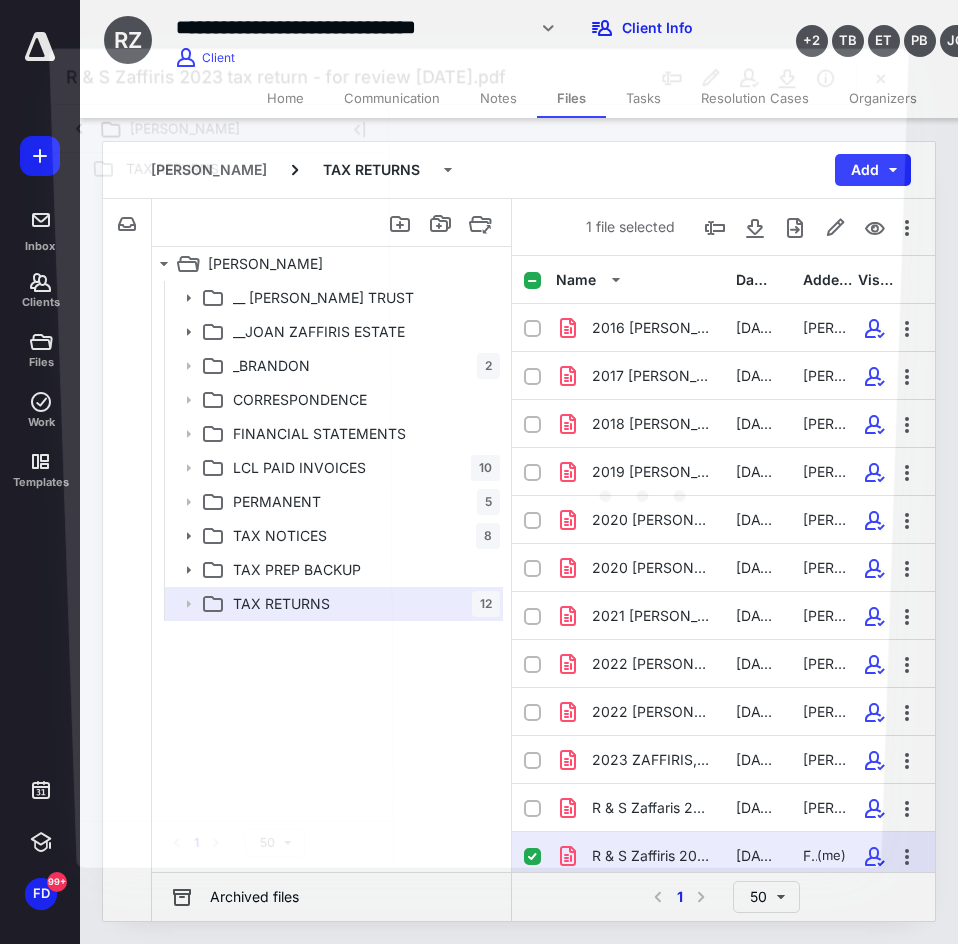scroll, scrollTop: 8, scrollLeft: 0, axis: vertical 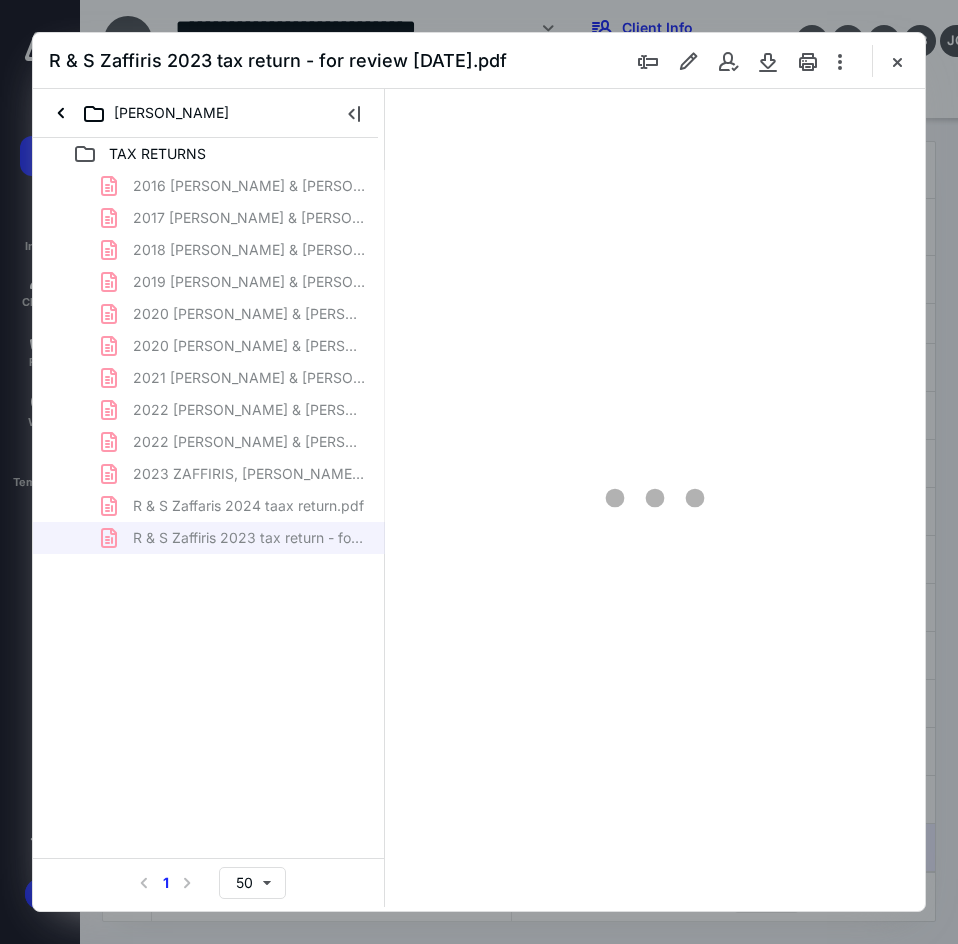 click on "2016 Zaffiris, Robert & Suzanne TR.pdf 2017 Zaffiris, Robert & Suzanne TR.pdf 2018 Zaffiris, Robert & Suzanne TR.pdf 2019 Zaffiris, Robert & Suzanne - TR.pdf 2020 ZAFFIRIS, ROBERT & SUZANNE - AMENDED RETURN.pdf 2020 Zaffiris, Robet & Suzanne TR.pdf 2021 Zaffiris, Robert & Suzanne TR.pdf 2022 ZAFFIRIS, ROBERT & SUZANNE - TR FOR REVIEW 4.13.23.pdf 2022 ZAFFIRIS, ROBERT & SUZANNE - TR.pdf 2023 ZAFFIRIS, ROBERT T. & SUZANNE - TAX RETURN 4.15.2024.pdf R & S Zaffaris 2024 taax return.pdf R & S Zaffiris 2023 tax return - for review 4.14.24.pdf" at bounding box center [209, 362] 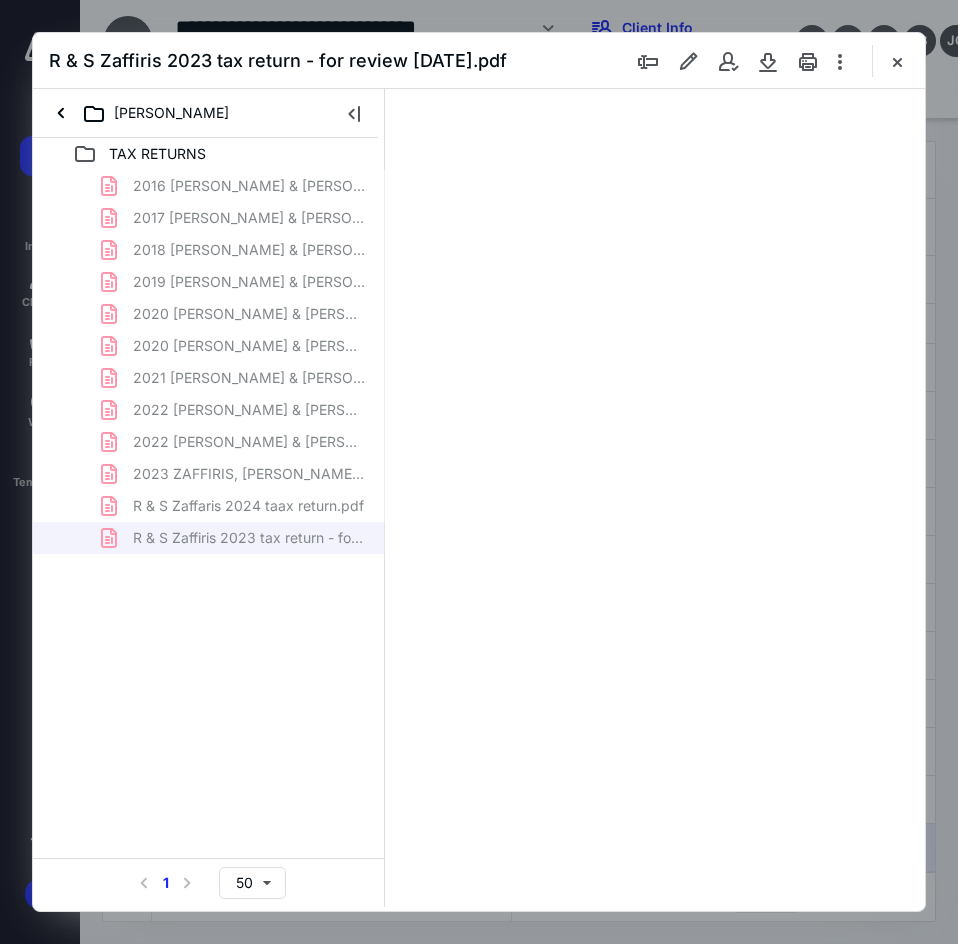 click on "2016 Zaffiris, Robert & Suzanne TR.pdf 2017 Zaffiris, Robert & Suzanne TR.pdf 2018 Zaffiris, Robert & Suzanne TR.pdf 2019 Zaffiris, Robert & Suzanne - TR.pdf 2020 ZAFFIRIS, ROBERT & SUZANNE - AMENDED RETURN.pdf 2020 Zaffiris, Robet & Suzanne TR.pdf 2021 Zaffiris, Robert & Suzanne TR.pdf 2022 ZAFFIRIS, ROBERT & SUZANNE - TR FOR REVIEW 4.13.23.pdf 2022 ZAFFIRIS, ROBERT & SUZANNE - TR.pdf 2023 ZAFFIRIS, ROBERT T. & SUZANNE - TAX RETURN 4.15.2024.pdf R & S Zaffaris 2024 taax return.pdf R & S Zaffiris 2023 tax return - for review 4.14.24.pdf" at bounding box center (209, 362) 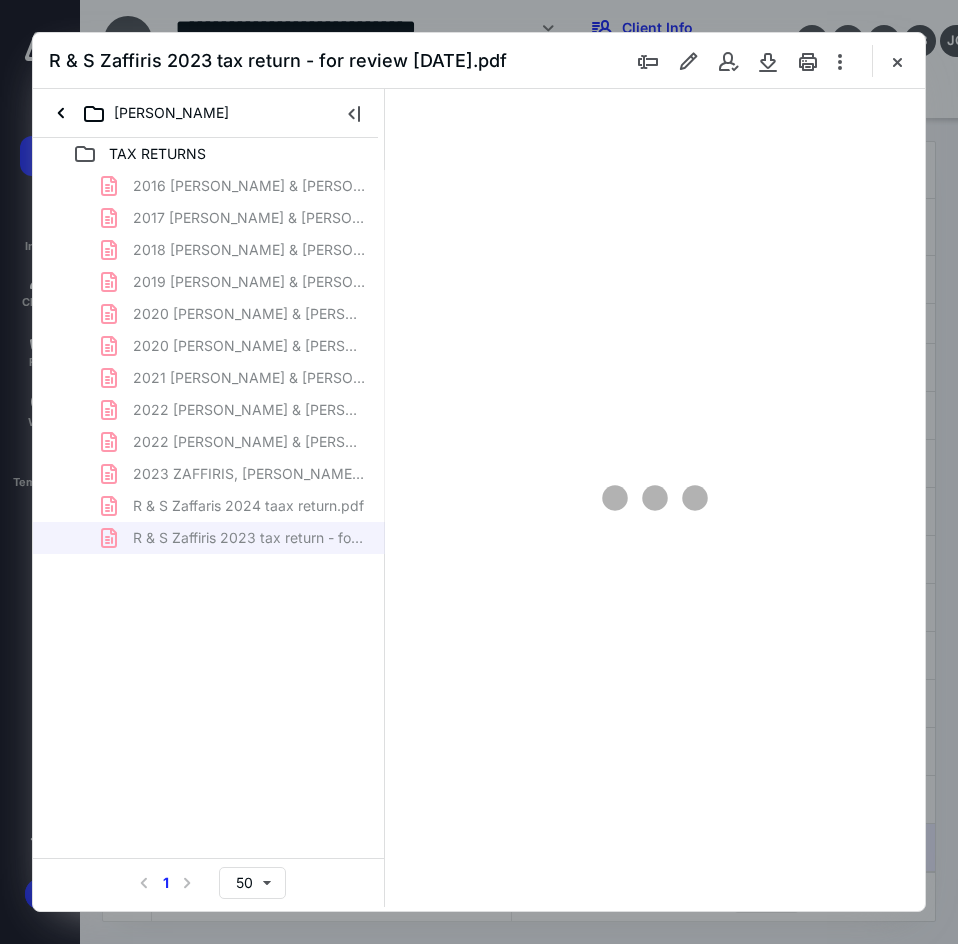 click on "2016 Zaffiris, Robert & Suzanne TR.pdf 2017 Zaffiris, Robert & Suzanne TR.pdf 2018 Zaffiris, Robert & Suzanne TR.pdf 2019 Zaffiris, Robert & Suzanne - TR.pdf 2020 ZAFFIRIS, ROBERT & SUZANNE - AMENDED RETURN.pdf 2020 Zaffiris, Robet & Suzanne TR.pdf 2021 Zaffiris, Robert & Suzanne TR.pdf 2022 ZAFFIRIS, ROBERT & SUZANNE - TR FOR REVIEW 4.13.23.pdf 2022 ZAFFIRIS, ROBERT & SUZANNE - TR.pdf 2023 ZAFFIRIS, ROBERT T. & SUZANNE - TAX RETURN 4.15.2024.pdf R & S Zaffaris 2024 taax return.pdf R & S Zaffiris 2023 tax return - for review 4.14.24.pdf" at bounding box center [209, 362] 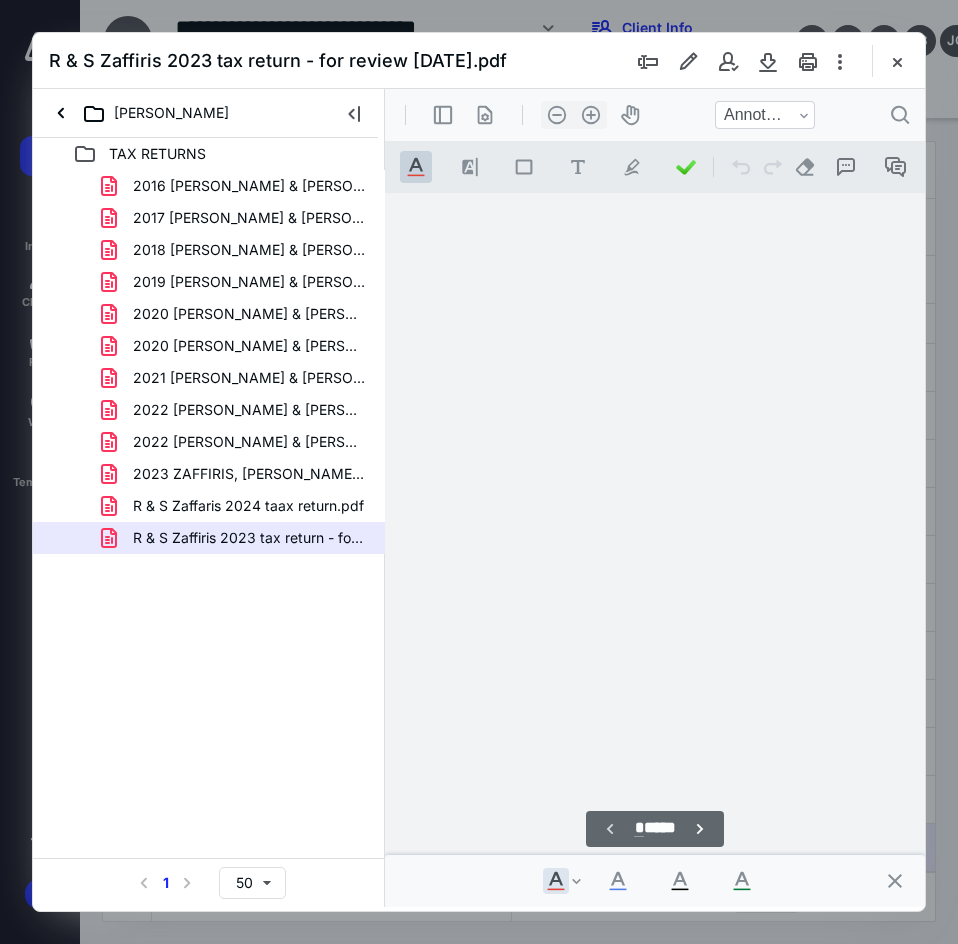 scroll, scrollTop: 107, scrollLeft: 0, axis: vertical 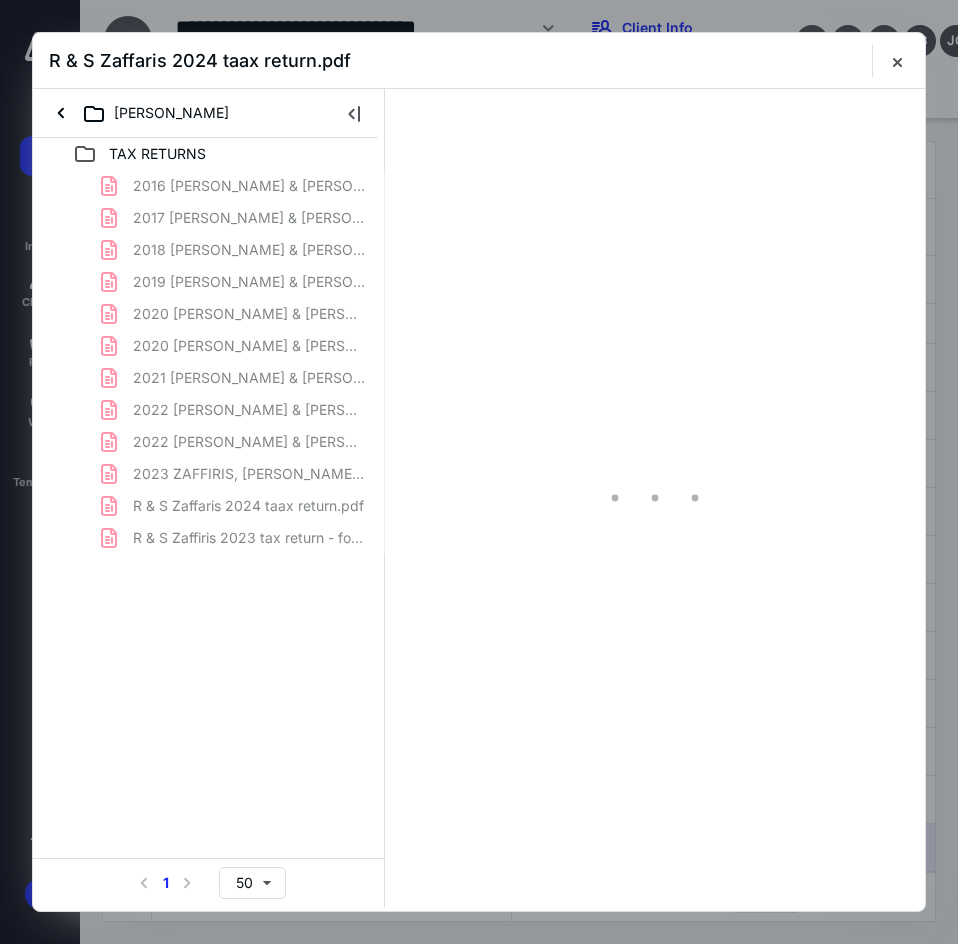 click on "2016 Zaffiris, Robert & Suzanne TR.pdf 2017 Zaffiris, Robert & Suzanne TR.pdf 2018 Zaffiris, Robert & Suzanne TR.pdf 2019 Zaffiris, Robert & Suzanne - TR.pdf 2020 ZAFFIRIS, ROBERT & SUZANNE - AMENDED RETURN.pdf 2020 Zaffiris, Robet & Suzanne TR.pdf 2021 Zaffiris, Robert & Suzanne TR.pdf 2022 ZAFFIRIS, ROBERT & SUZANNE - TR FOR REVIEW 4.13.23.pdf 2022 ZAFFIRIS, ROBERT & SUZANNE - TR.pdf 2023 ZAFFIRIS, ROBERT T. & SUZANNE - TAX RETURN 4.15.2024.pdf R & S Zaffaris 2024 taax return.pdf R & S Zaffiris 2023 tax return - for review 4.14.24.pdf" at bounding box center (209, 362) 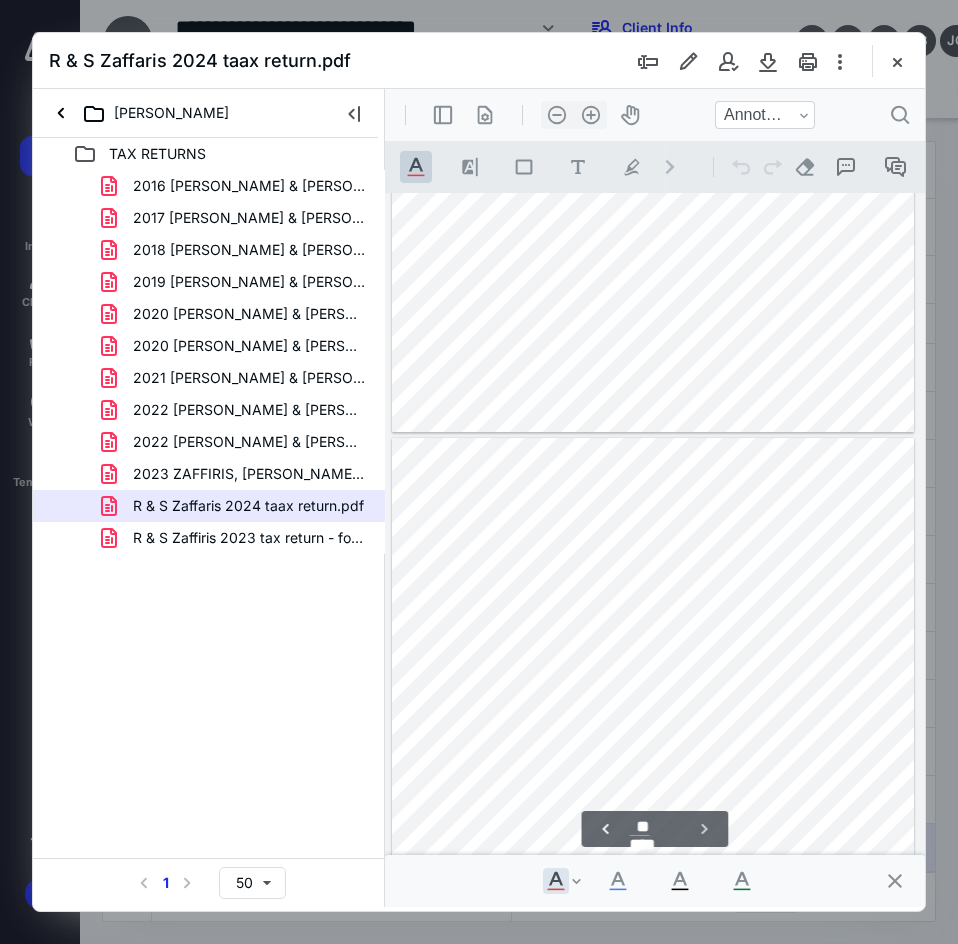 scroll, scrollTop: 36060, scrollLeft: 0, axis: vertical 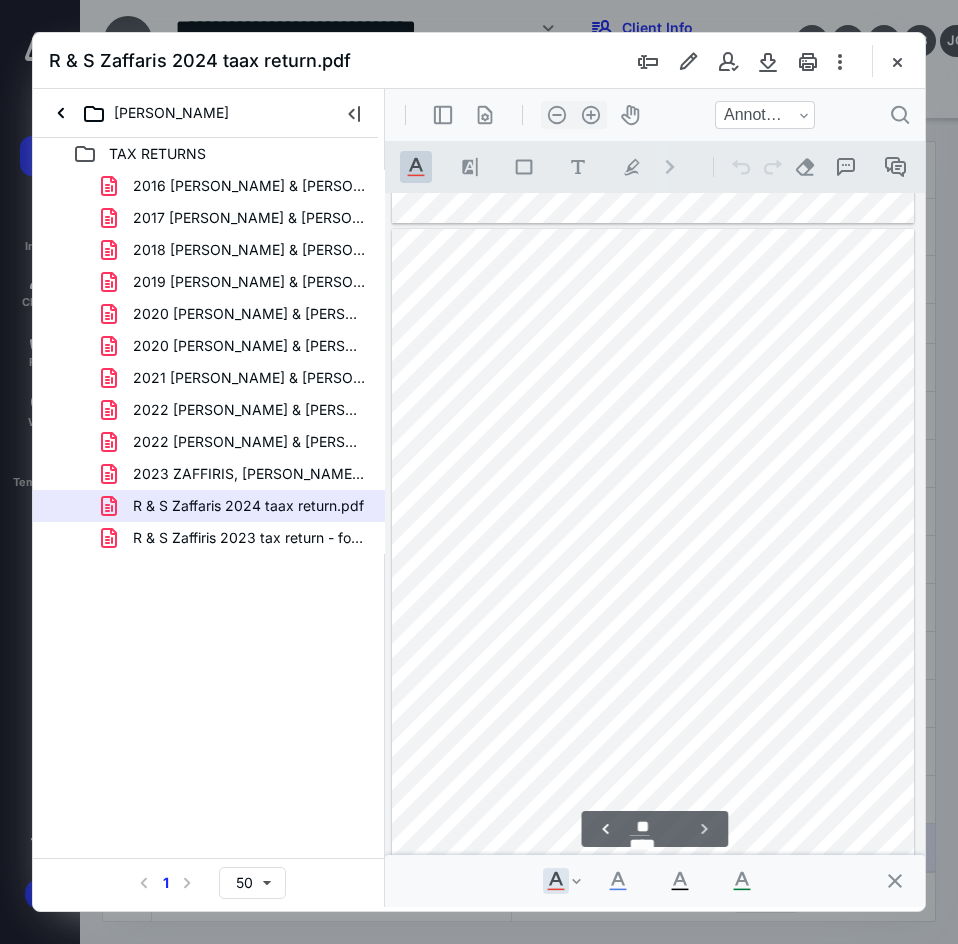 click on "TAX RETURNS 2016 Zaffiris, Robert & Suzanne TR.pdf 2017 Zaffiris, Robert & Suzanne TR.pdf 2018 Zaffiris, Robert & Suzanne TR.pdf 2019 Zaffiris, Robert & Suzanne - TR.pdf 2020 ZAFFIRIS, ROBERT & SUZANNE - AMENDED RETURN.pdf 2020 Zaffiris, Robet & Suzanne TR.pdf 2021 Zaffiris, Robert & Suzanne TR.pdf 2022 ZAFFIRIS, ROBERT & SUZANNE - TR FOR REVIEW 4.13.23.pdf 2022 ZAFFIRIS, ROBERT & SUZANNE - TR.pdf 2023 ZAFFIRIS, ROBERT T. & SUZANNE - TAX RETURN 4.15.2024.pdf R & S Zaffaris 2024 taax return.pdf R & S Zaffiris 2023 tax return - for review 4.14.24.pdf Select a page number for more results 1 50" at bounding box center (209, 522) 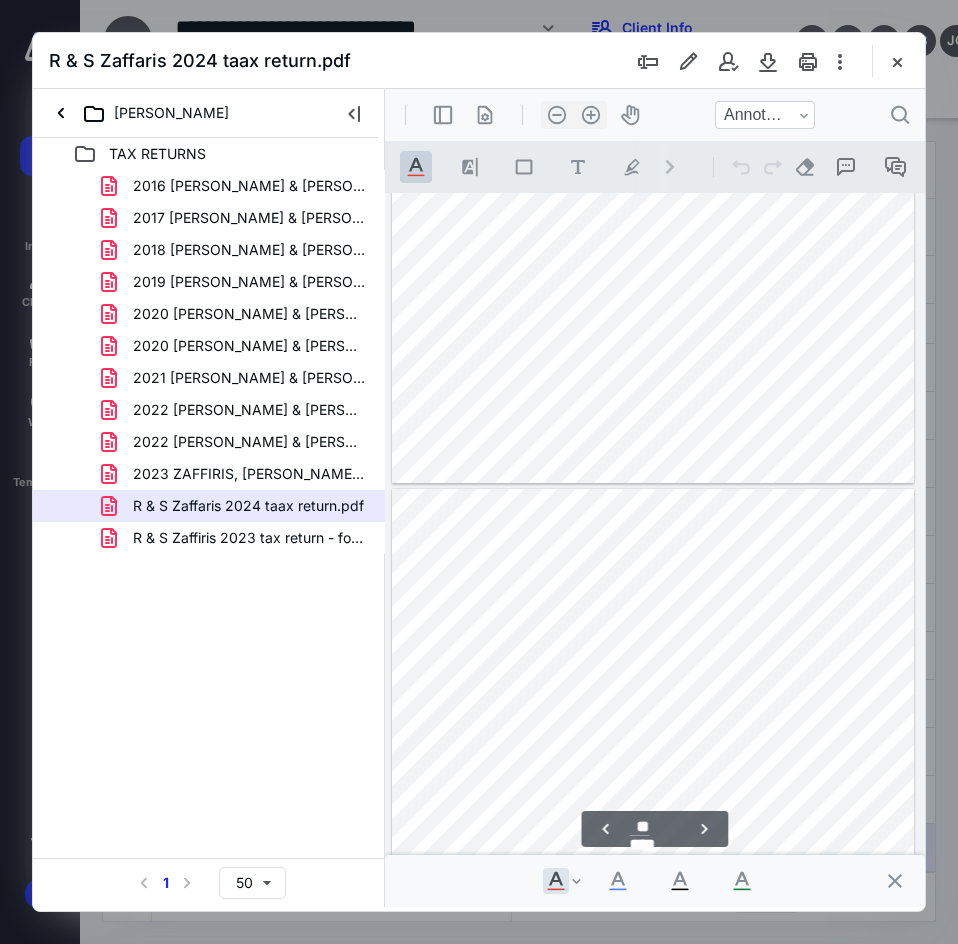 type on "**" 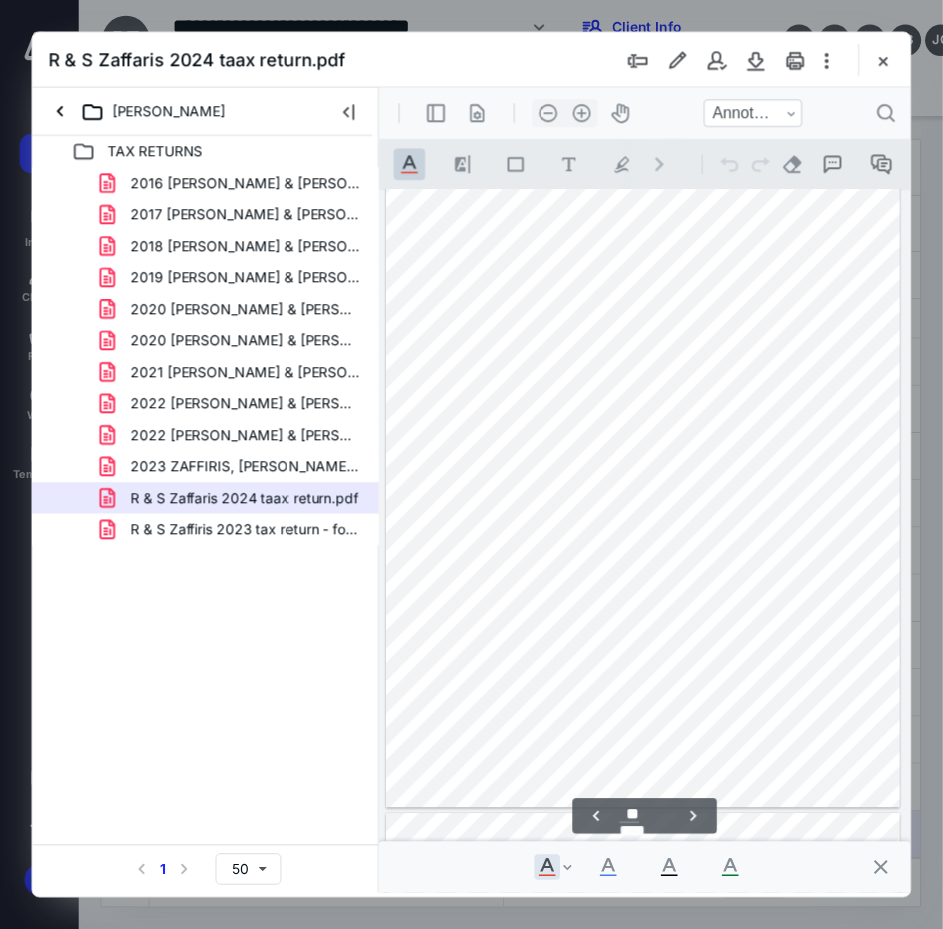 scroll, scrollTop: 34060, scrollLeft: 0, axis: vertical 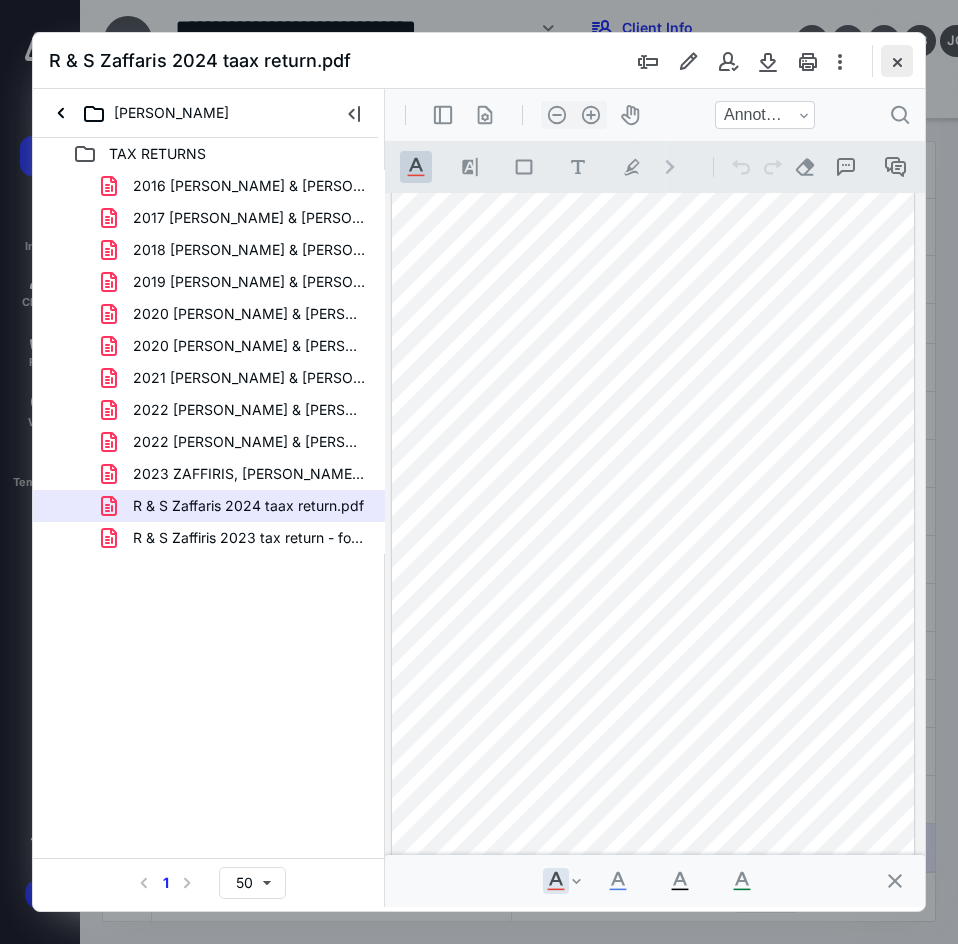 click at bounding box center [897, 61] 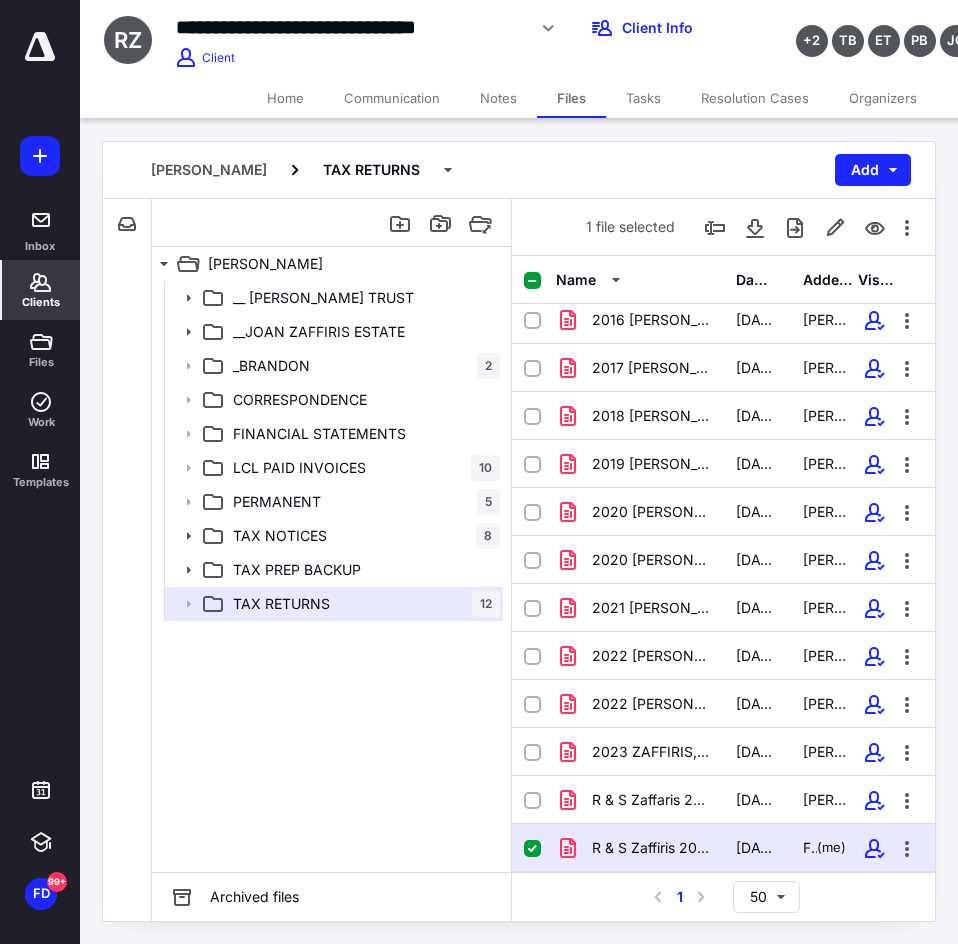 click on "Clients" at bounding box center [41, 290] 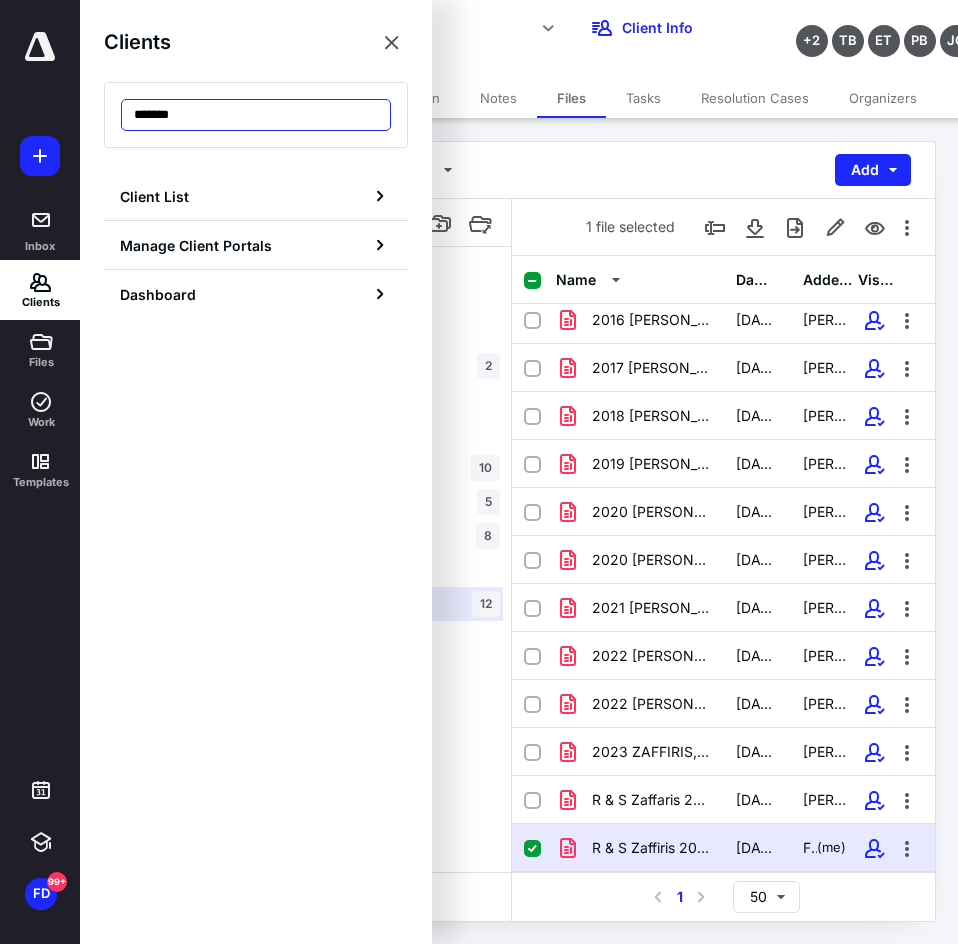 click on "*******" at bounding box center (256, 115) 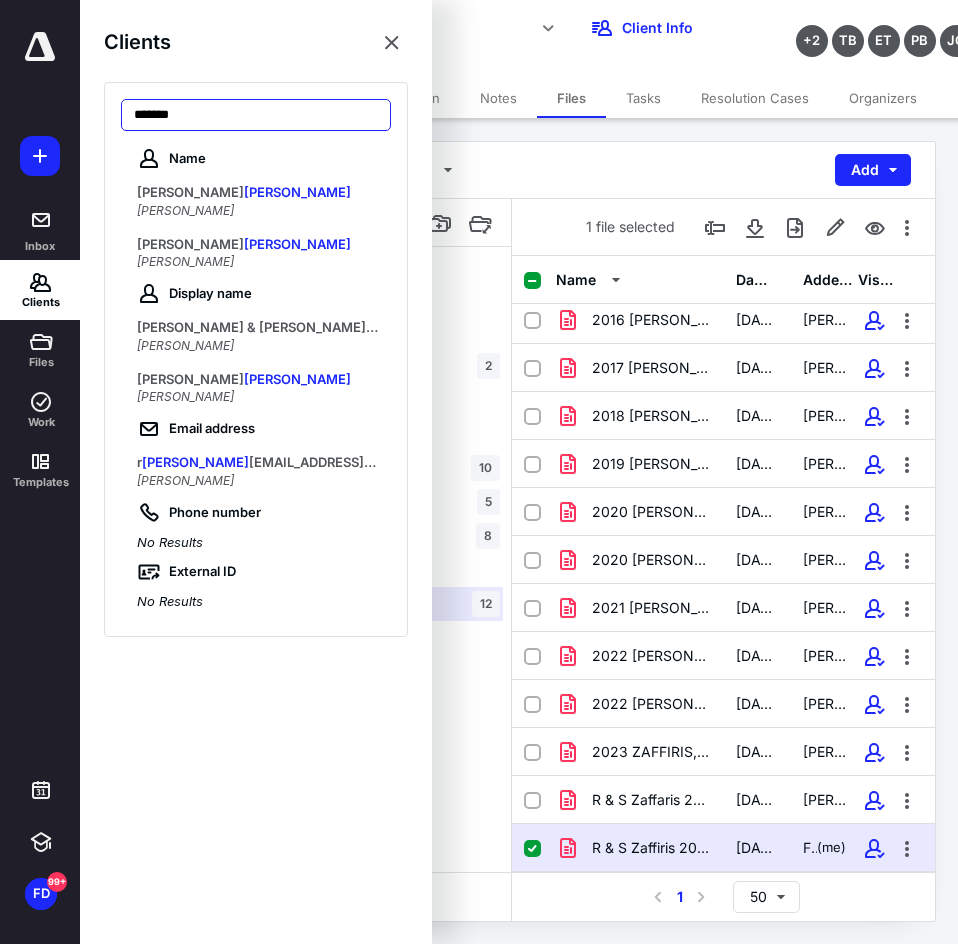 type on "*******" 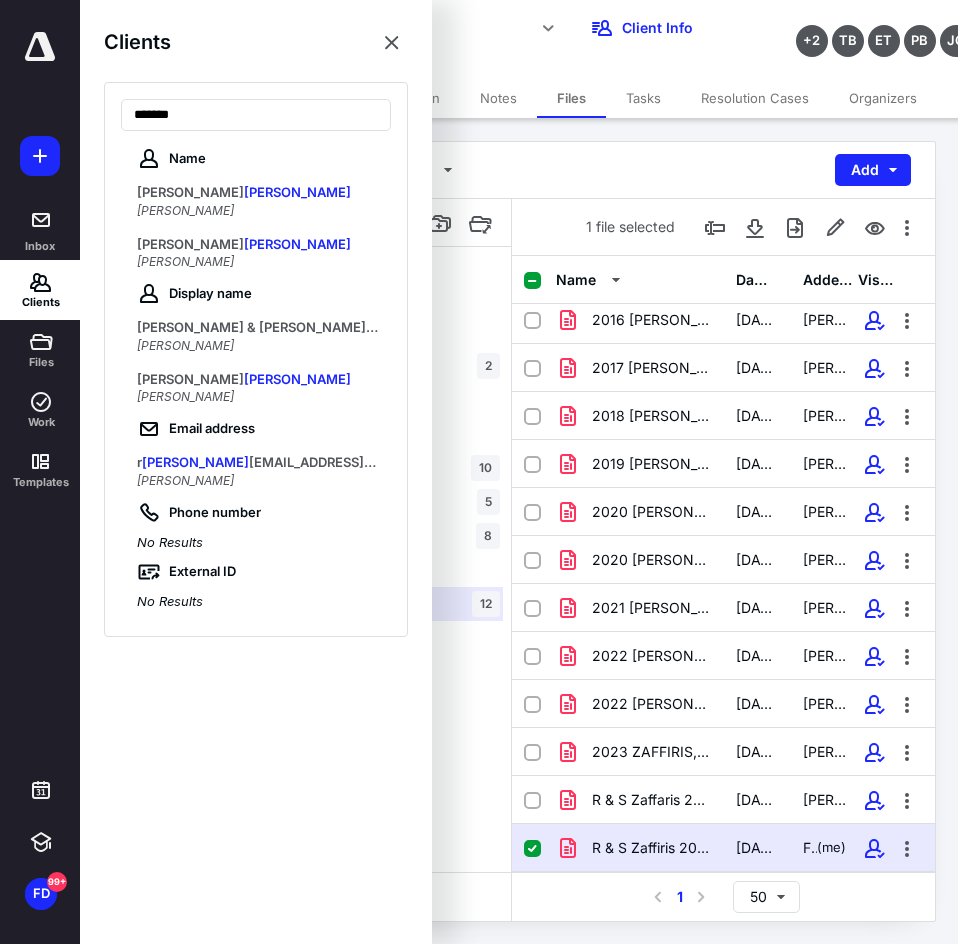 click on "ZAMPINO" at bounding box center (297, 192) 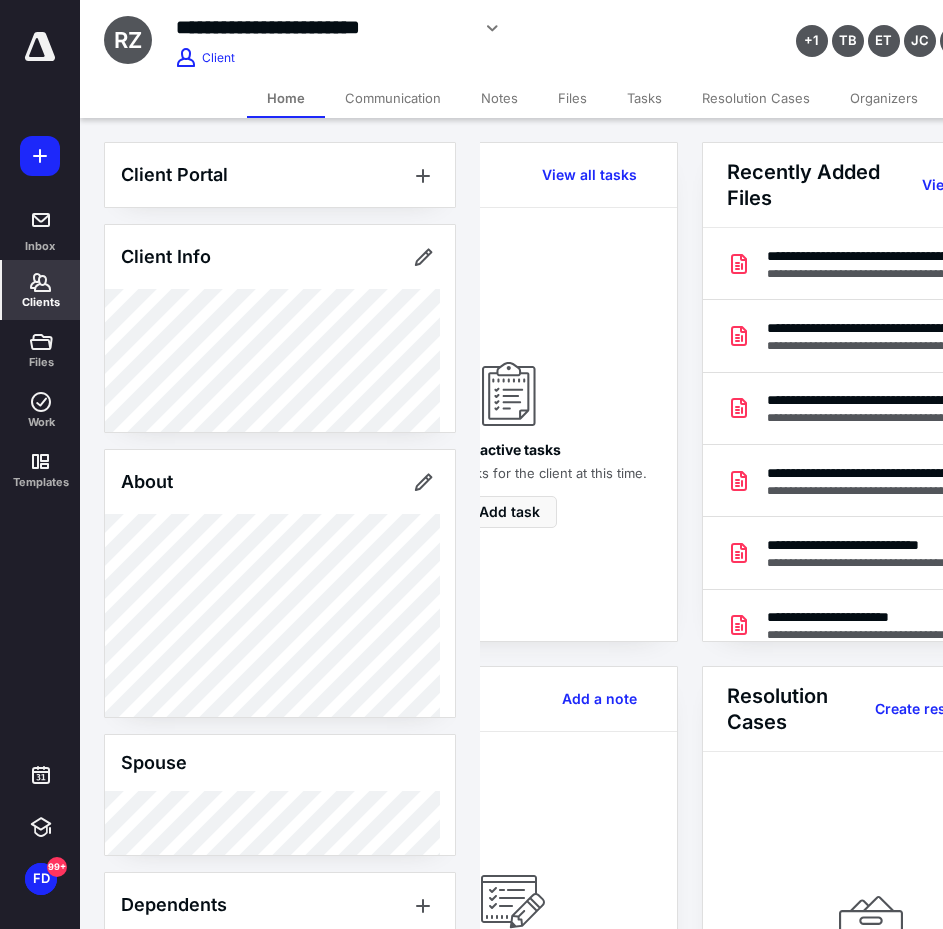 scroll, scrollTop: 0, scrollLeft: 239, axis: horizontal 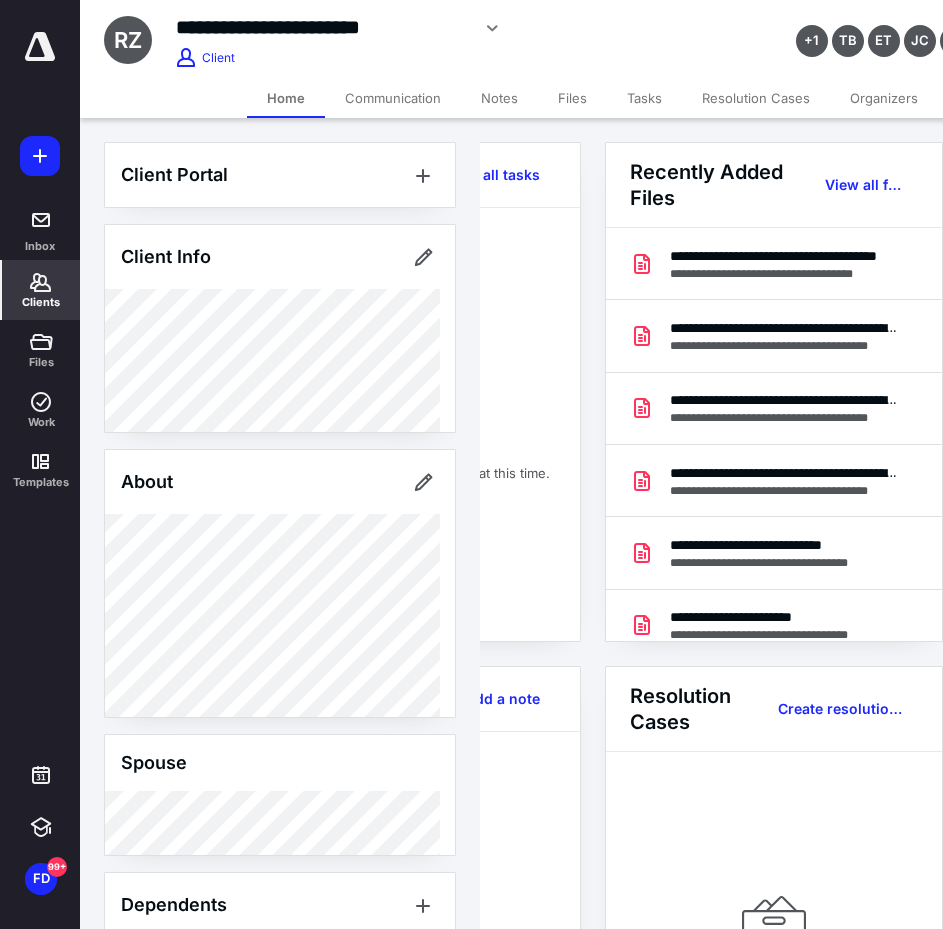 click on "Recently Added Files View all files" at bounding box center [774, 185] 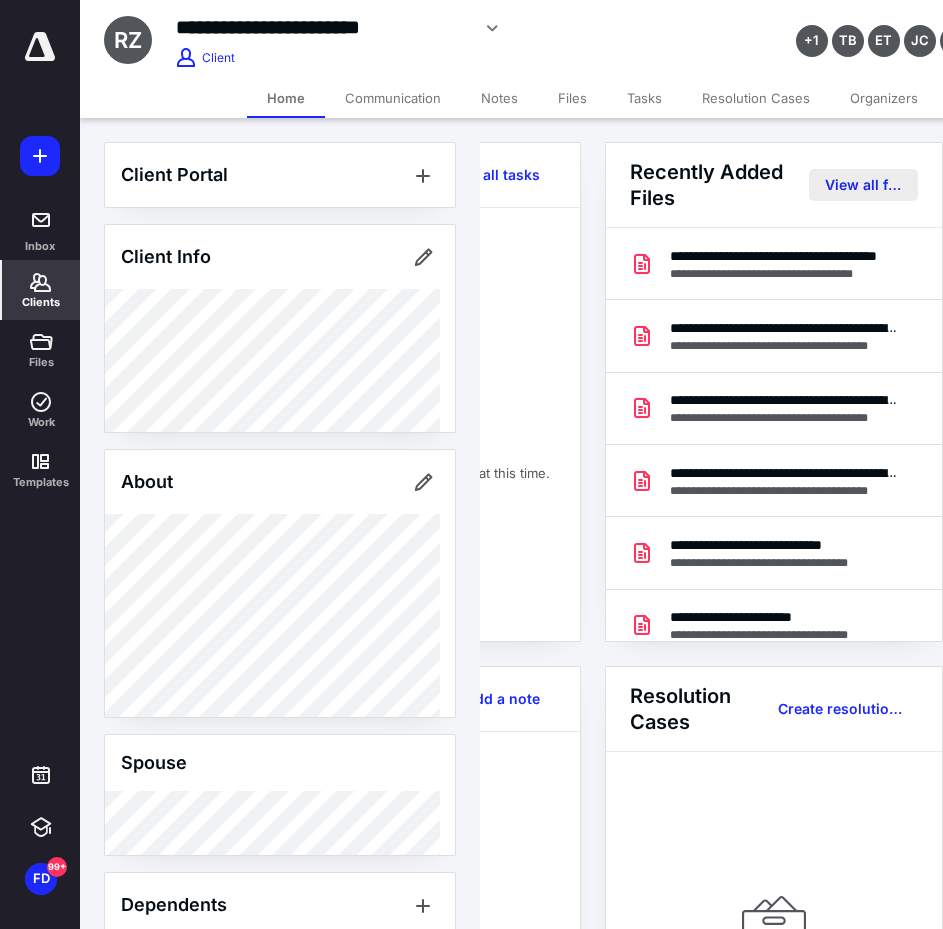 click on "View all files" at bounding box center [863, 185] 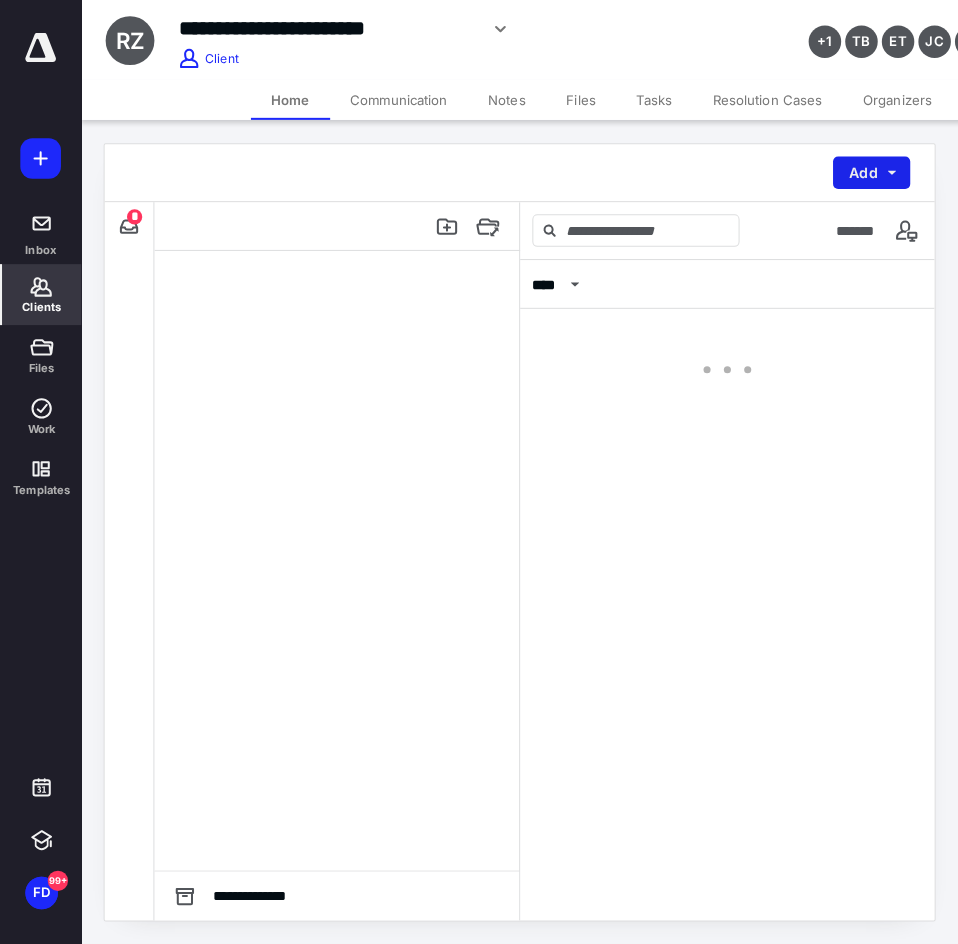 scroll, scrollTop: 0, scrollLeft: 0, axis: both 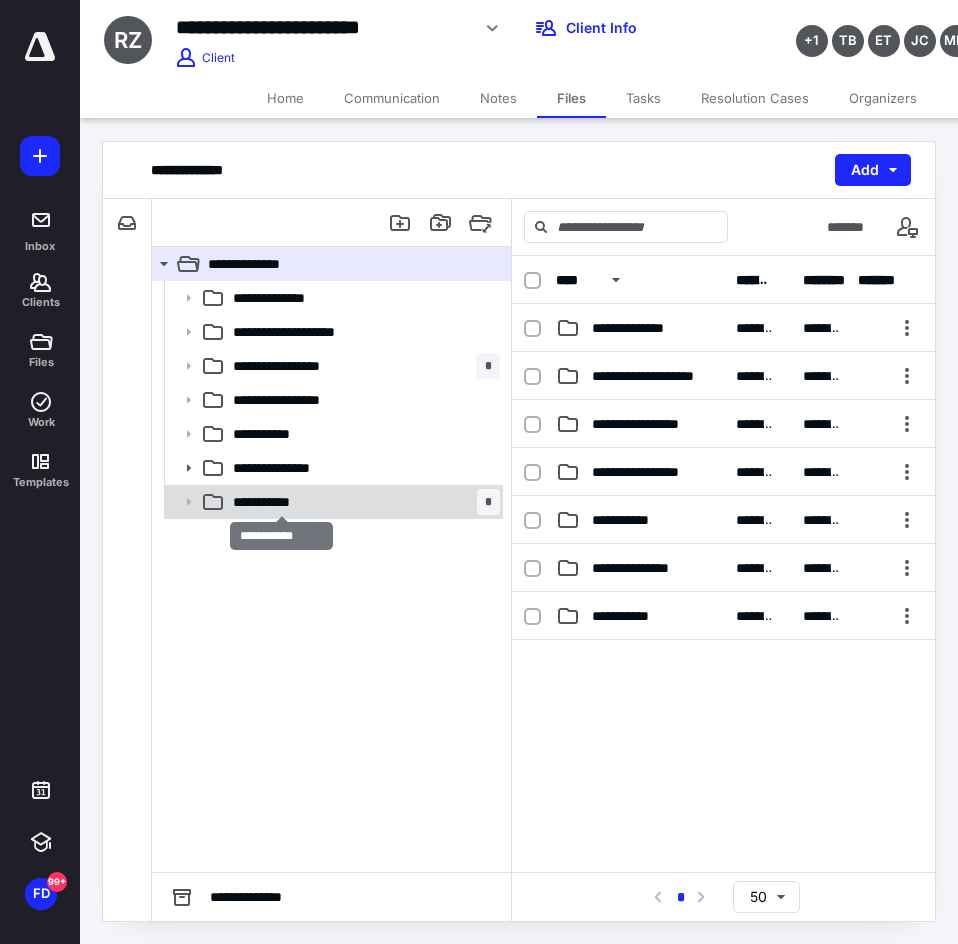 click on "**********" at bounding box center (281, 502) 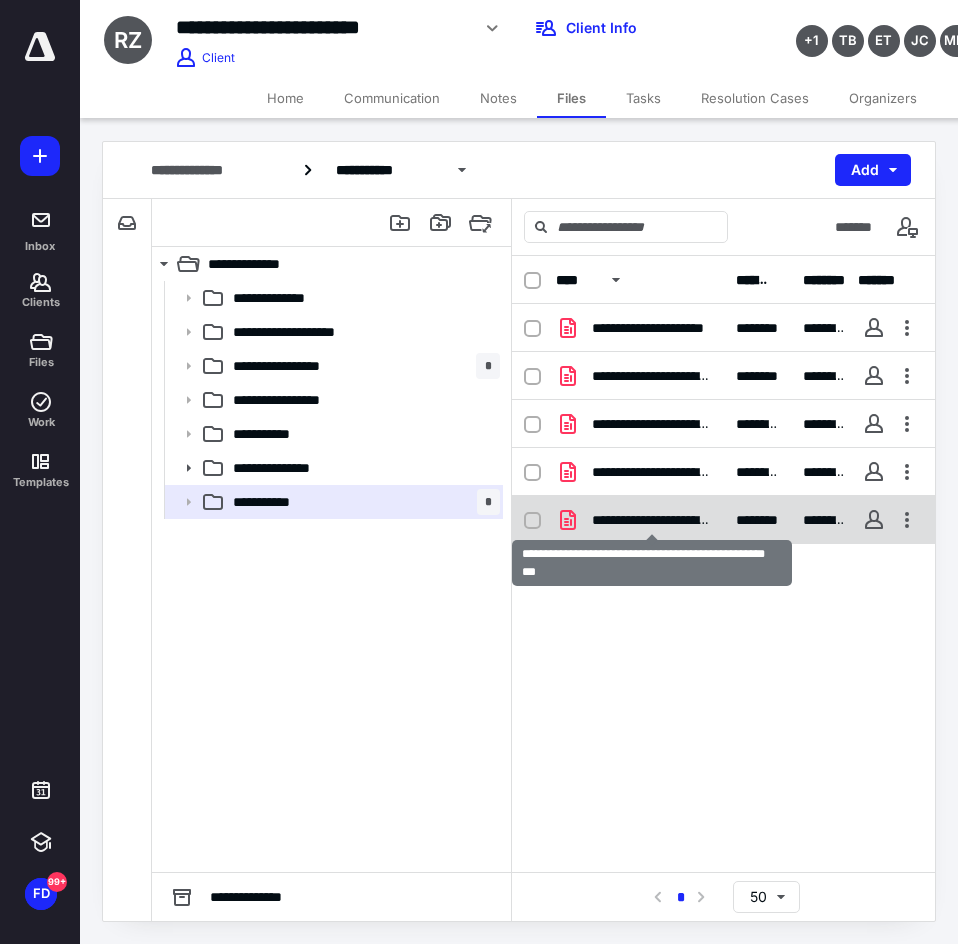 click on "**********" at bounding box center [652, 520] 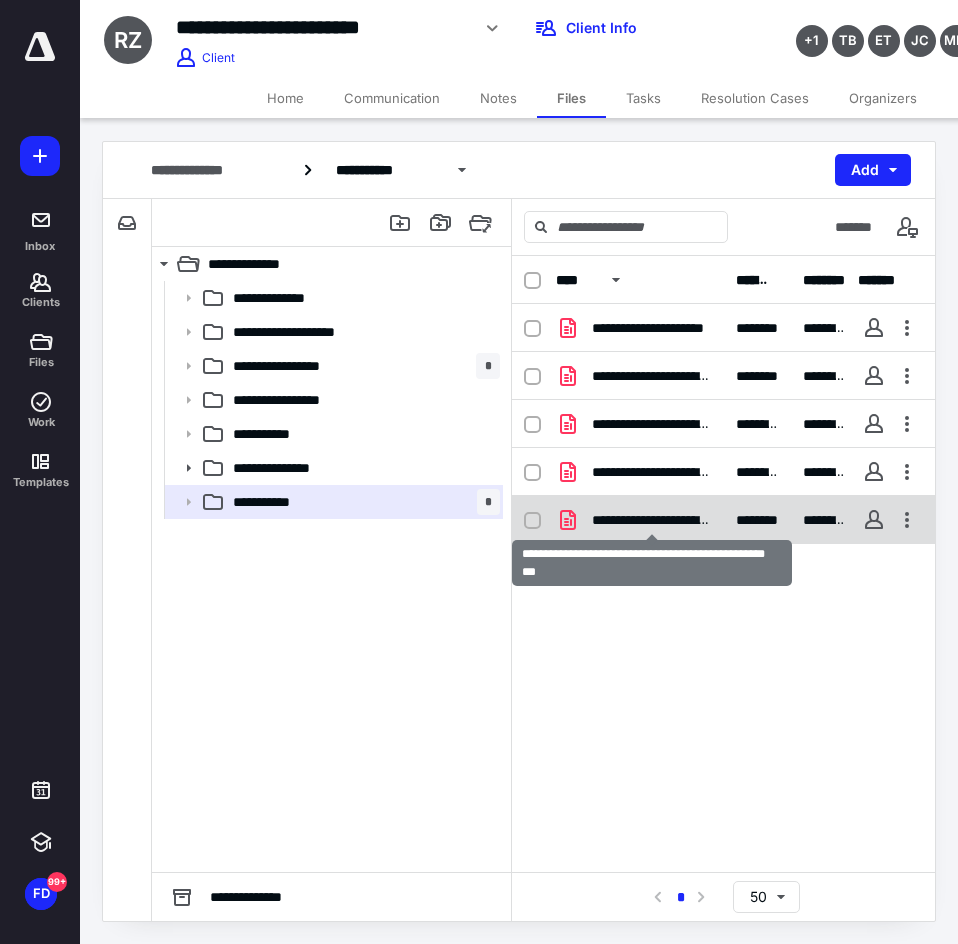 click on "**********" at bounding box center [652, 520] 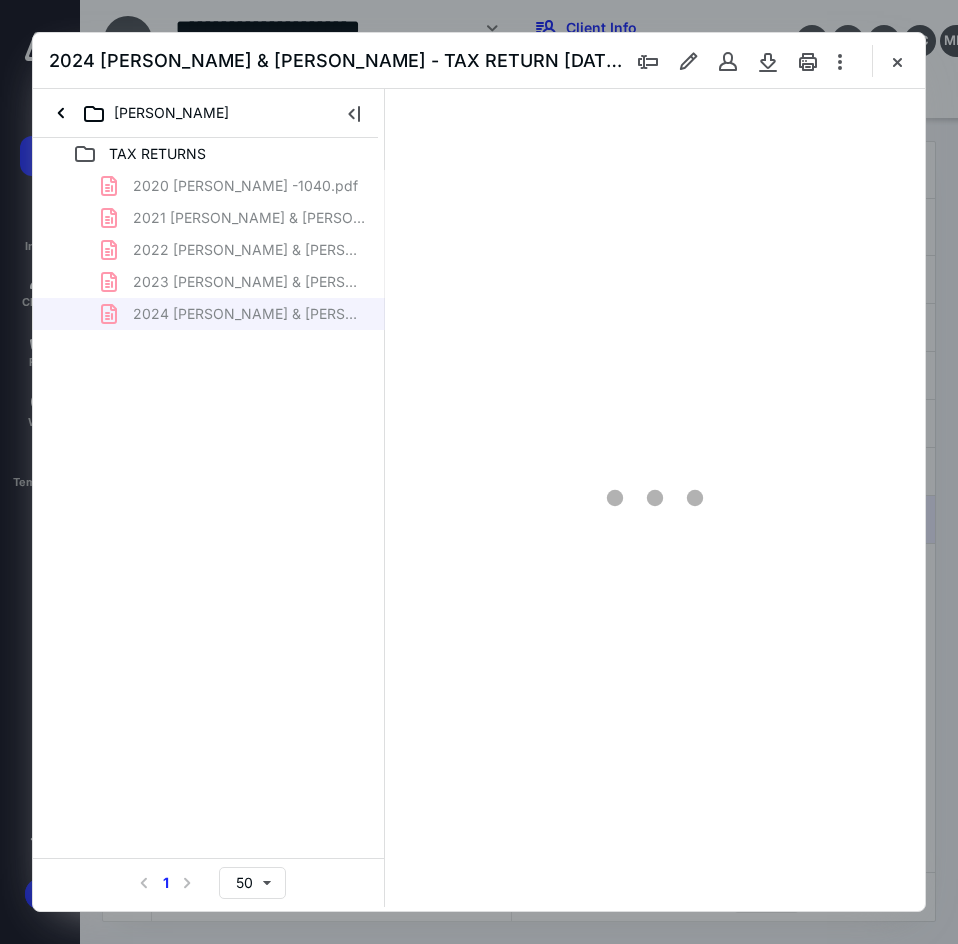 scroll, scrollTop: 0, scrollLeft: 0, axis: both 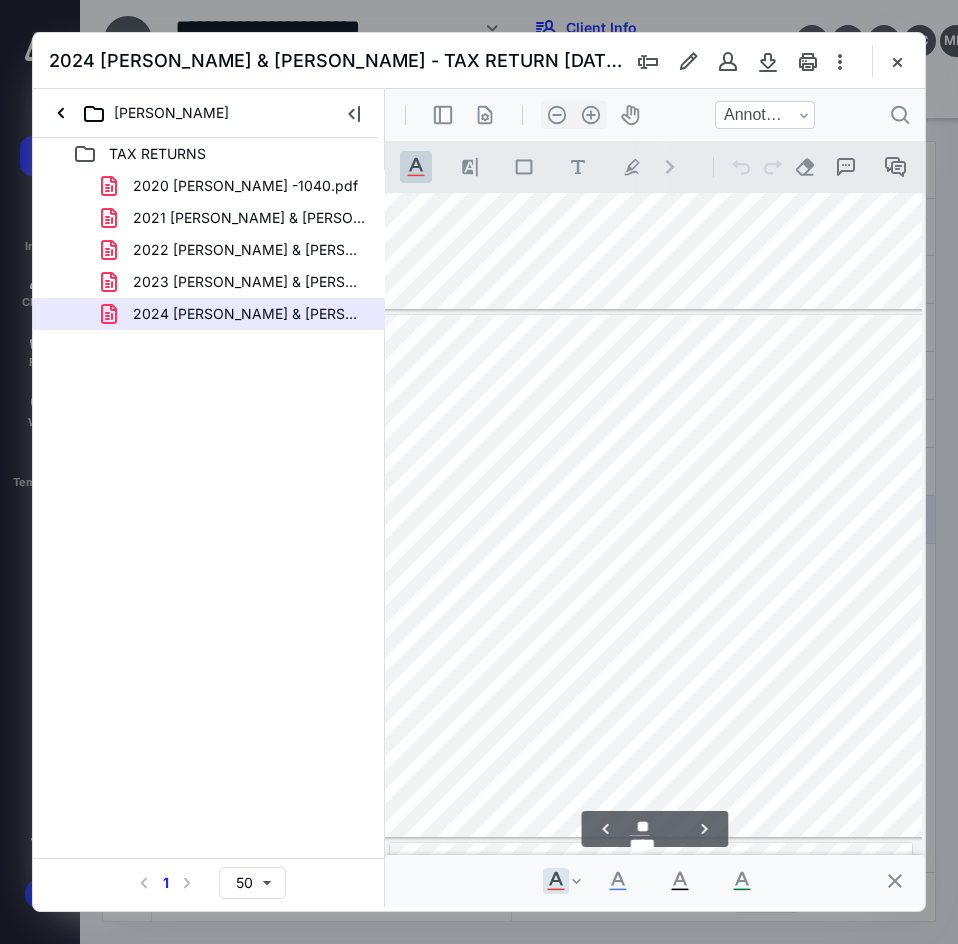 type on "**" 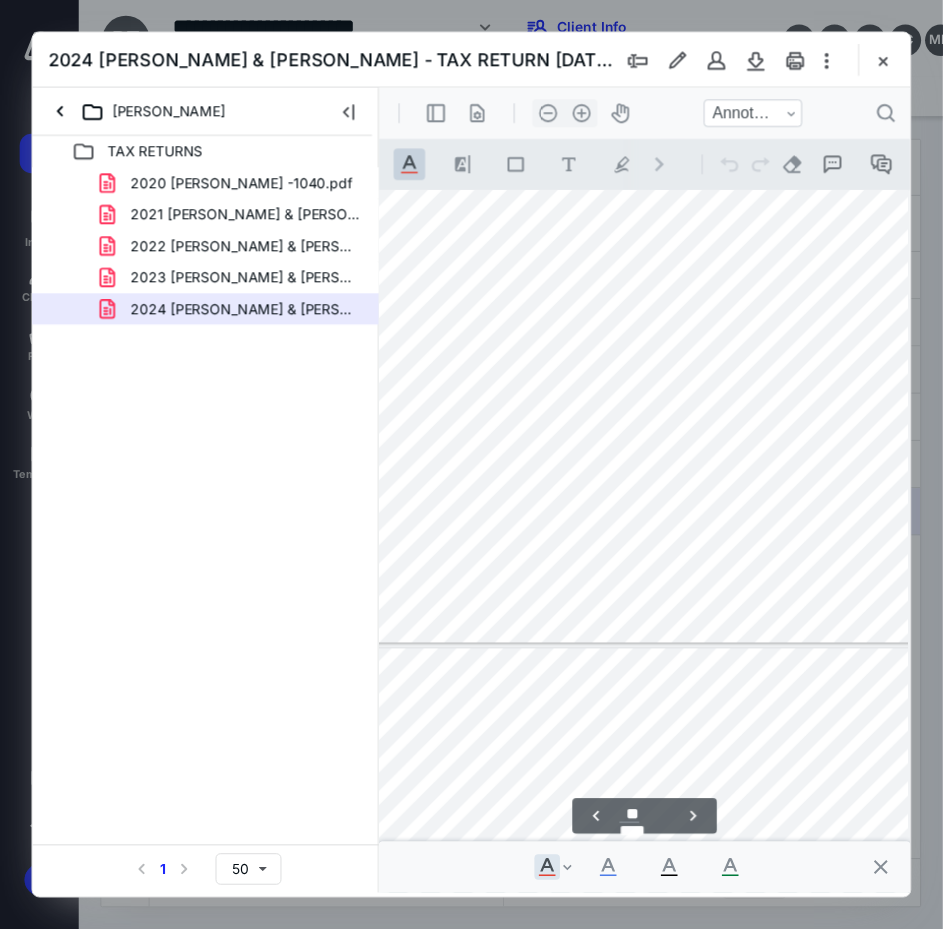scroll, scrollTop: 6819, scrollLeft: 75, axis: both 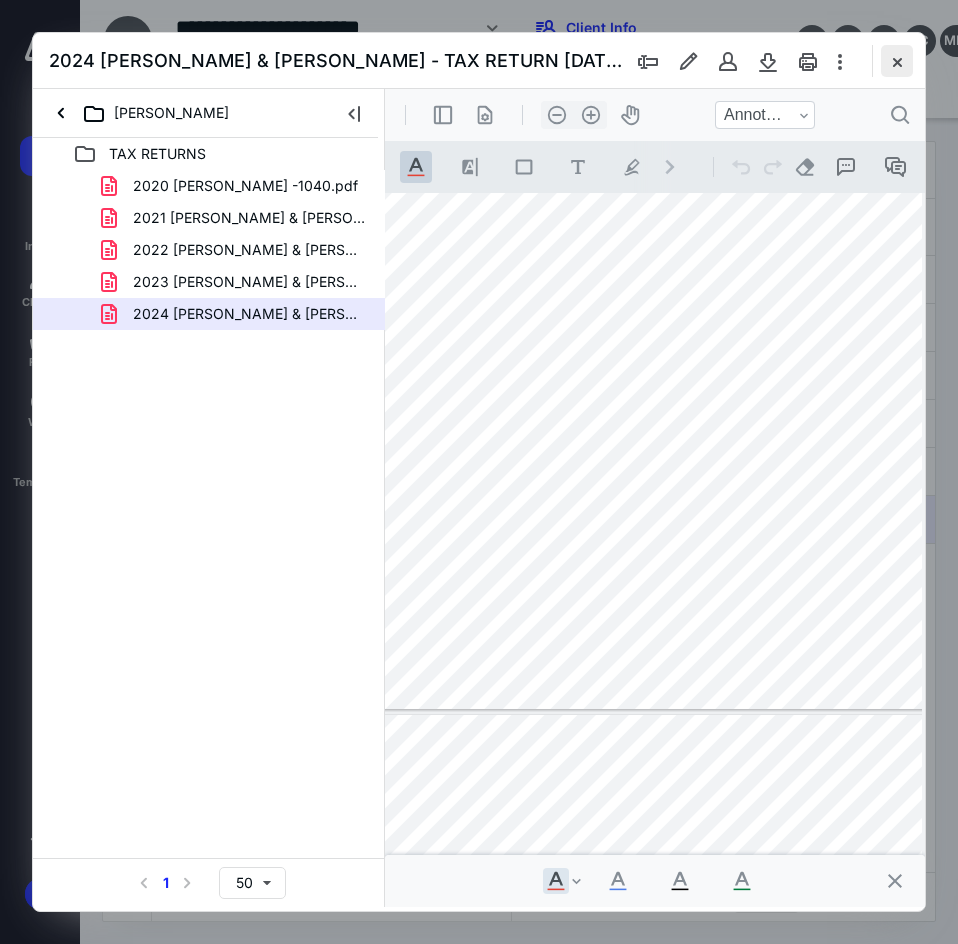 click at bounding box center (768, 61) 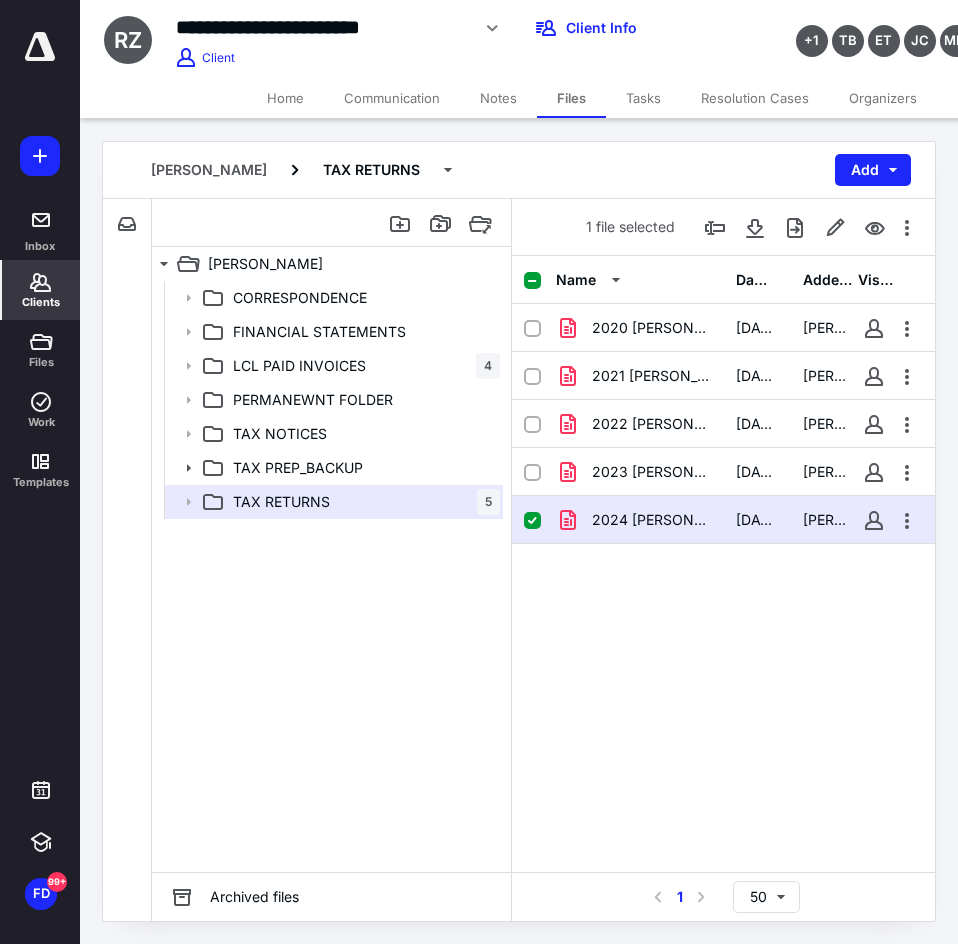 click on "Clients" at bounding box center [41, 302] 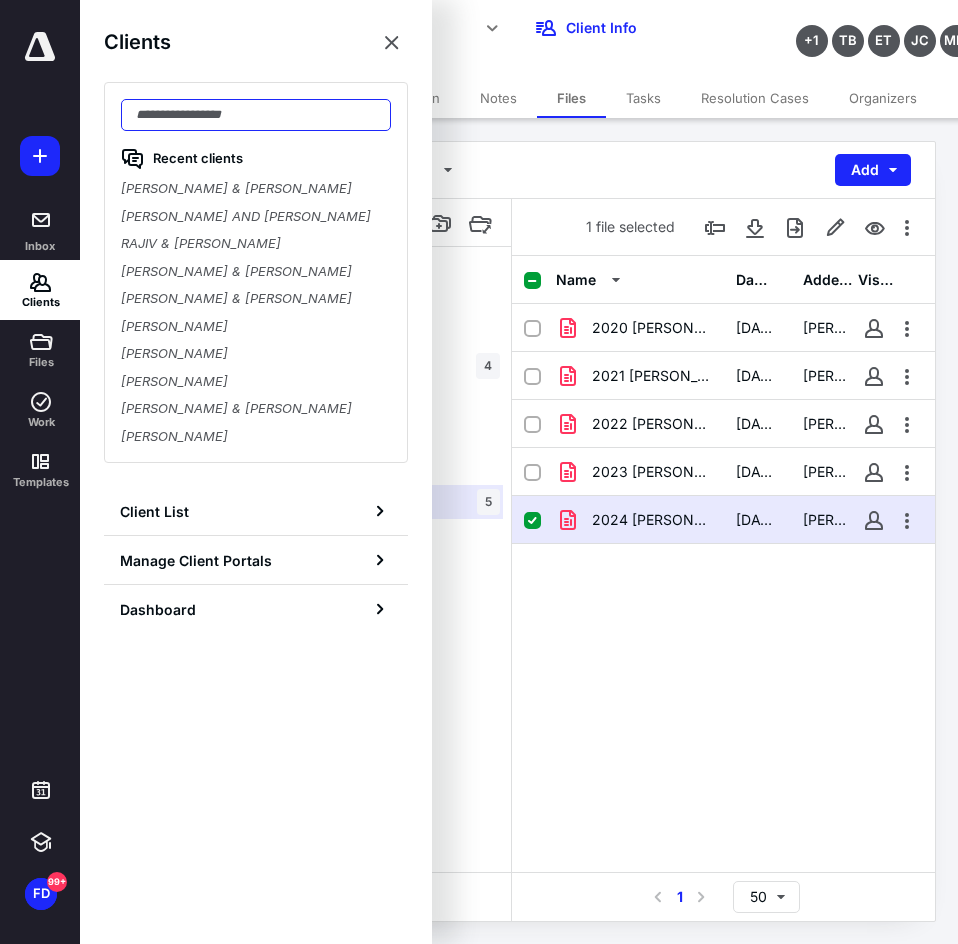 click at bounding box center [256, 115] 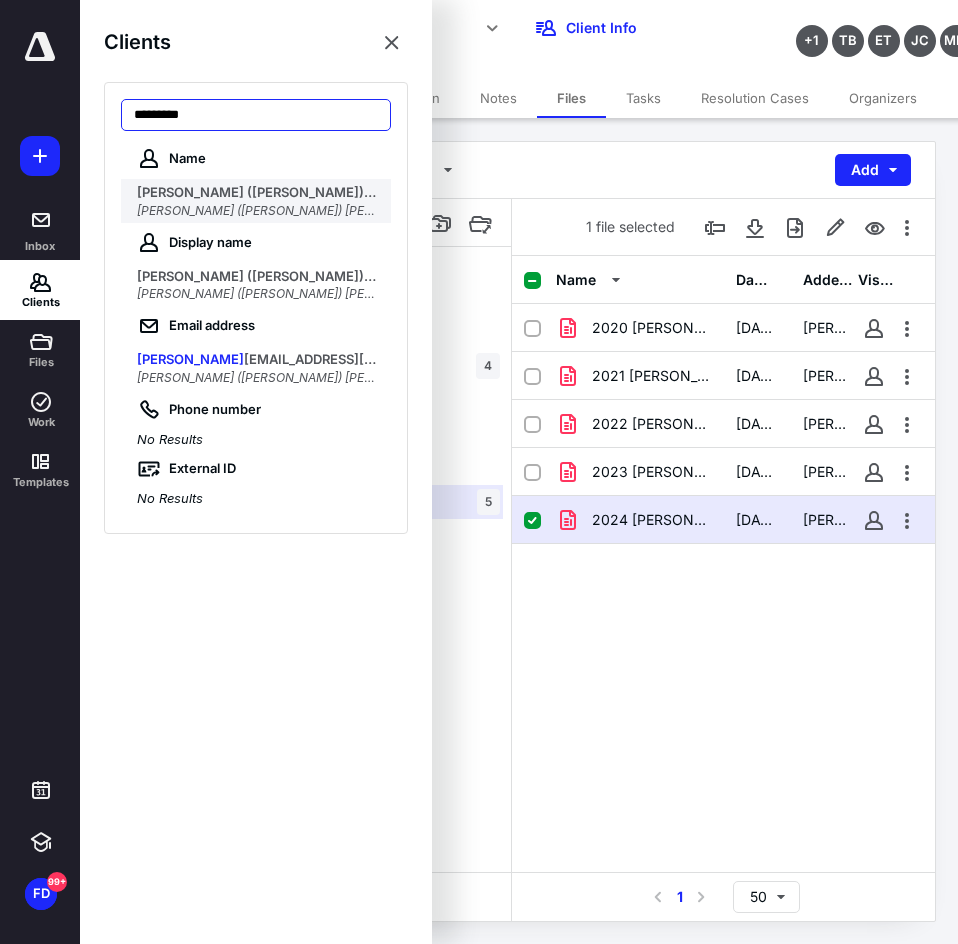 type on "*********" 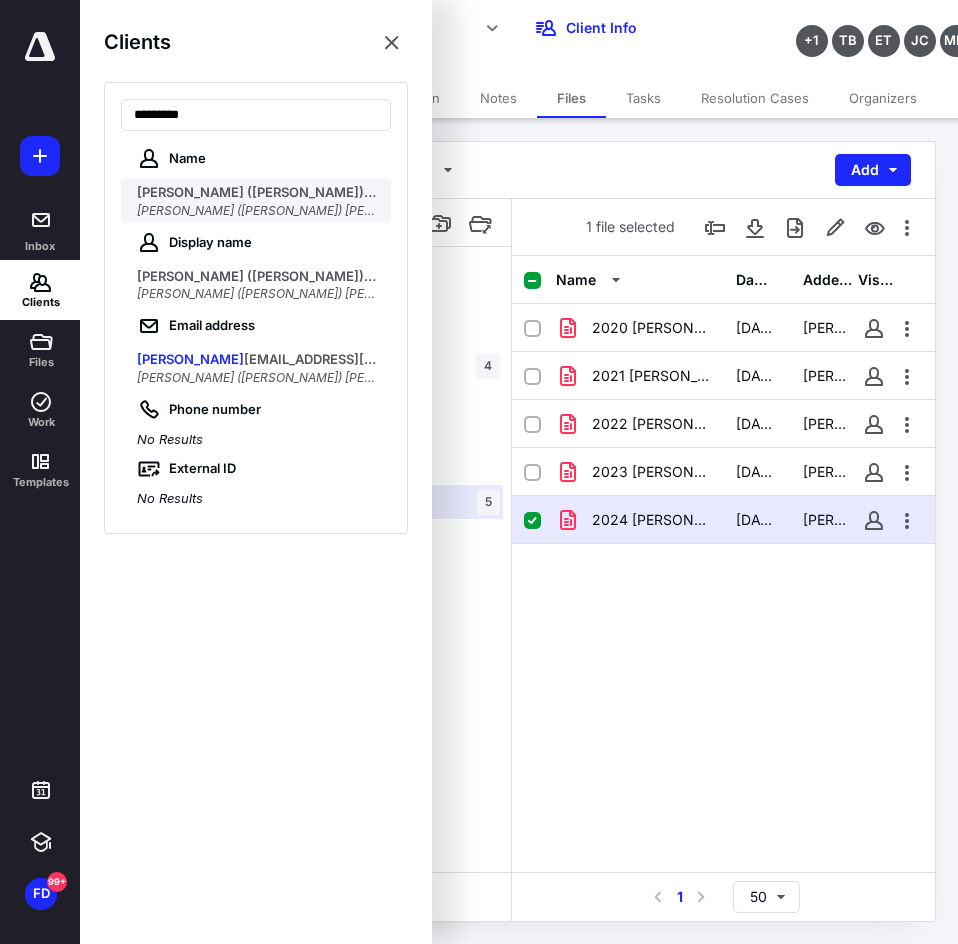click on "ANDREW (BRIAN)  ZIMMERMAN" at bounding box center [289, 210] 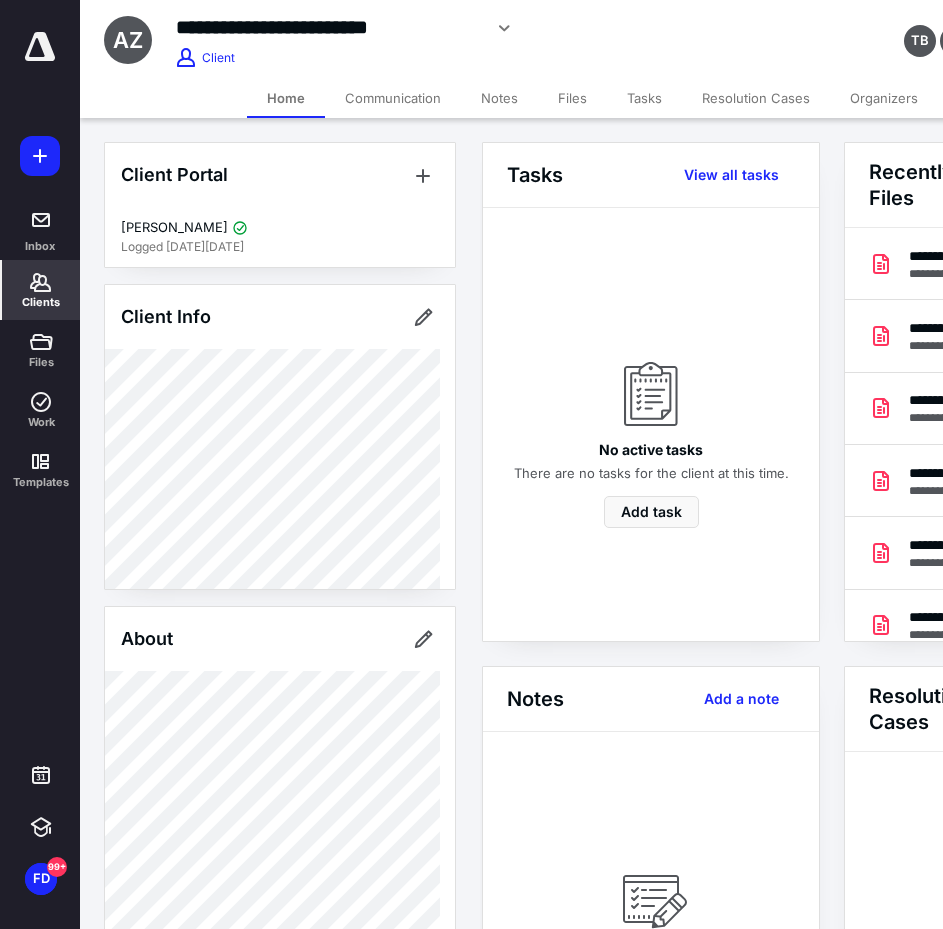 scroll, scrollTop: 0, scrollLeft: 239, axis: horizontal 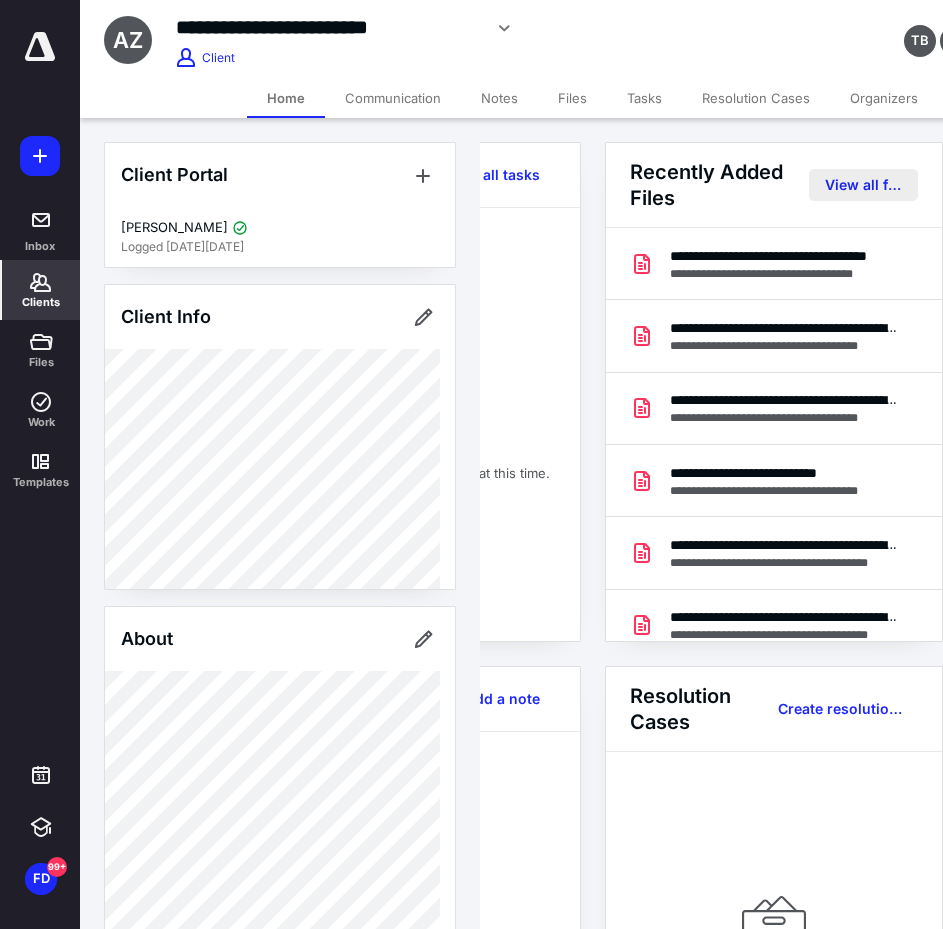 click on "View all files" at bounding box center [863, 185] 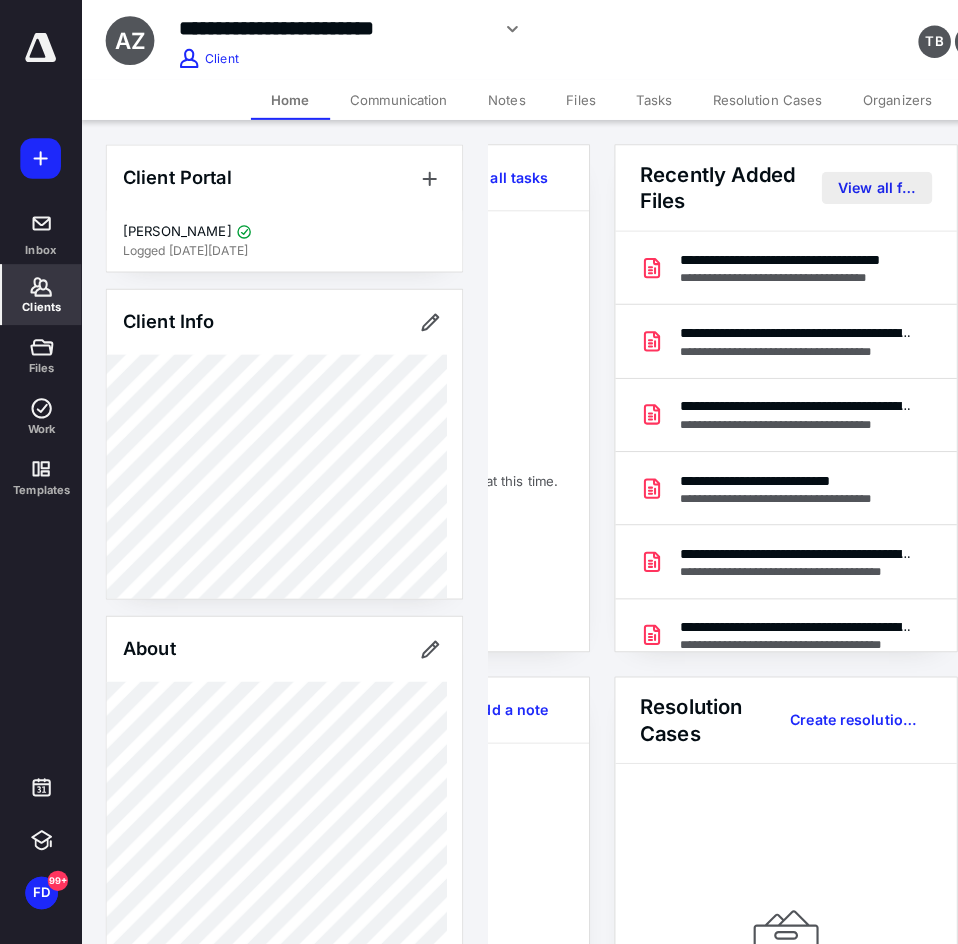 scroll, scrollTop: 0, scrollLeft: 0, axis: both 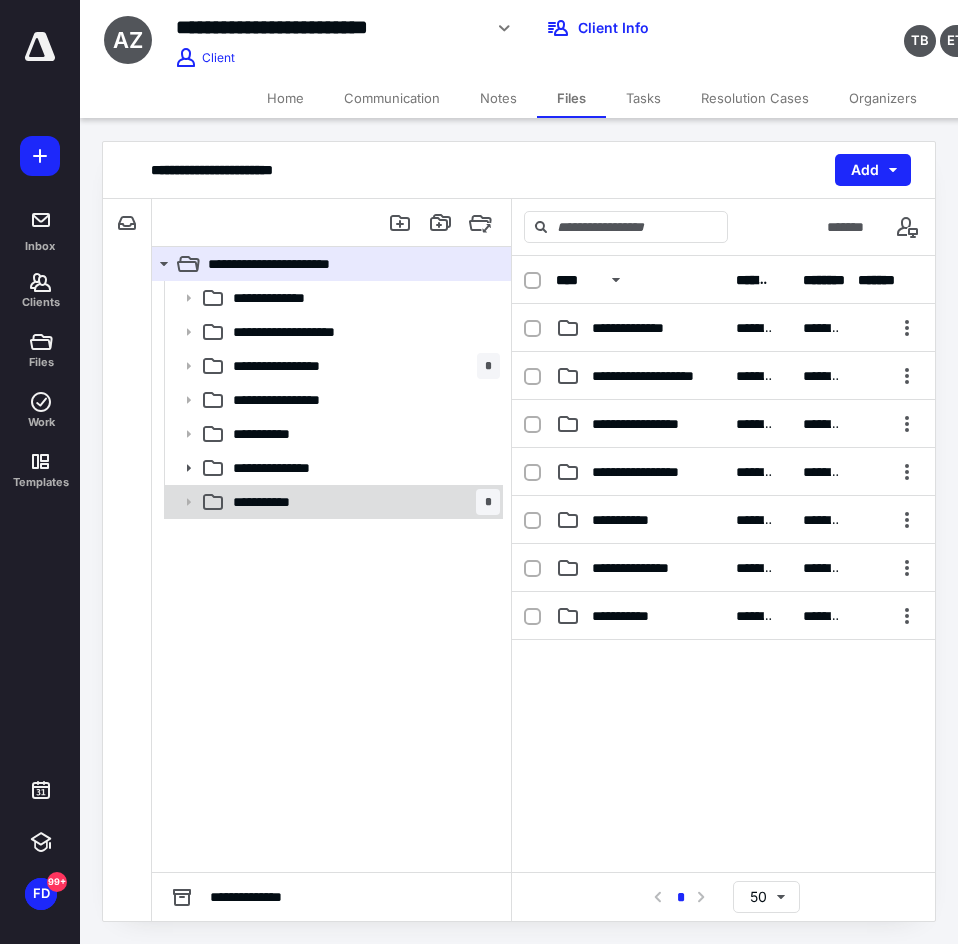 click on "**********" at bounding box center (332, 502) 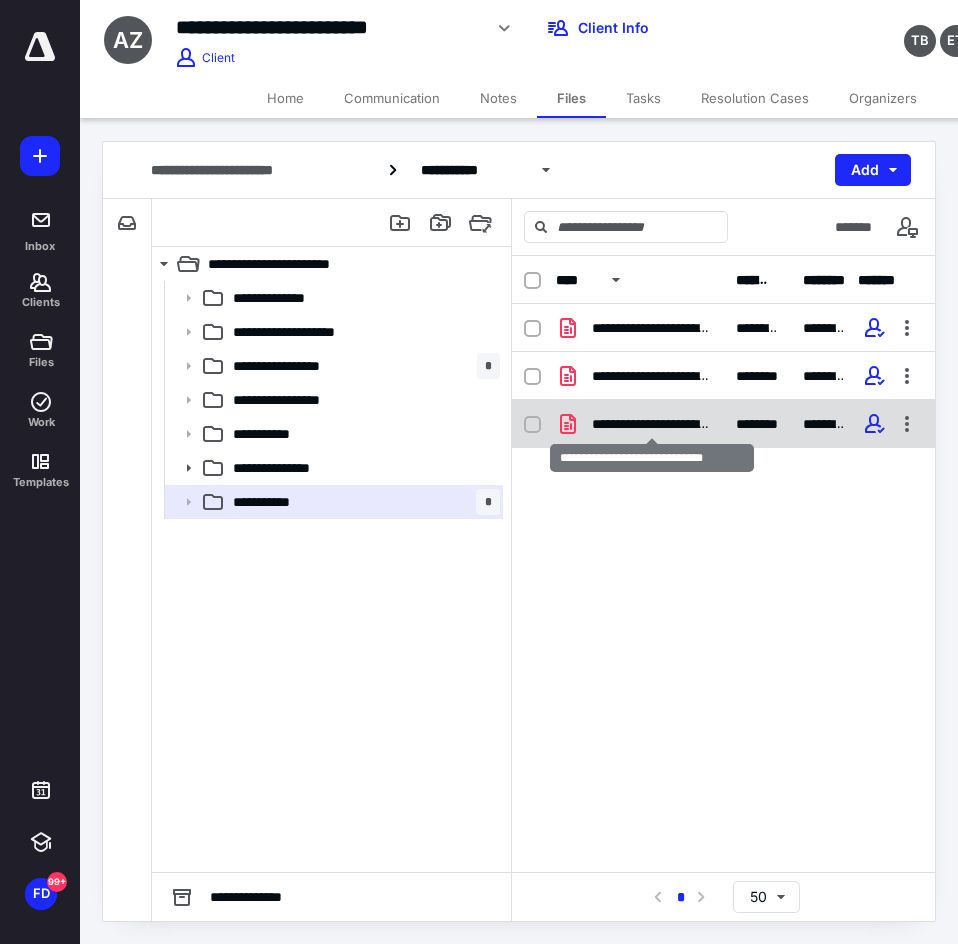 click on "**********" at bounding box center (652, 424) 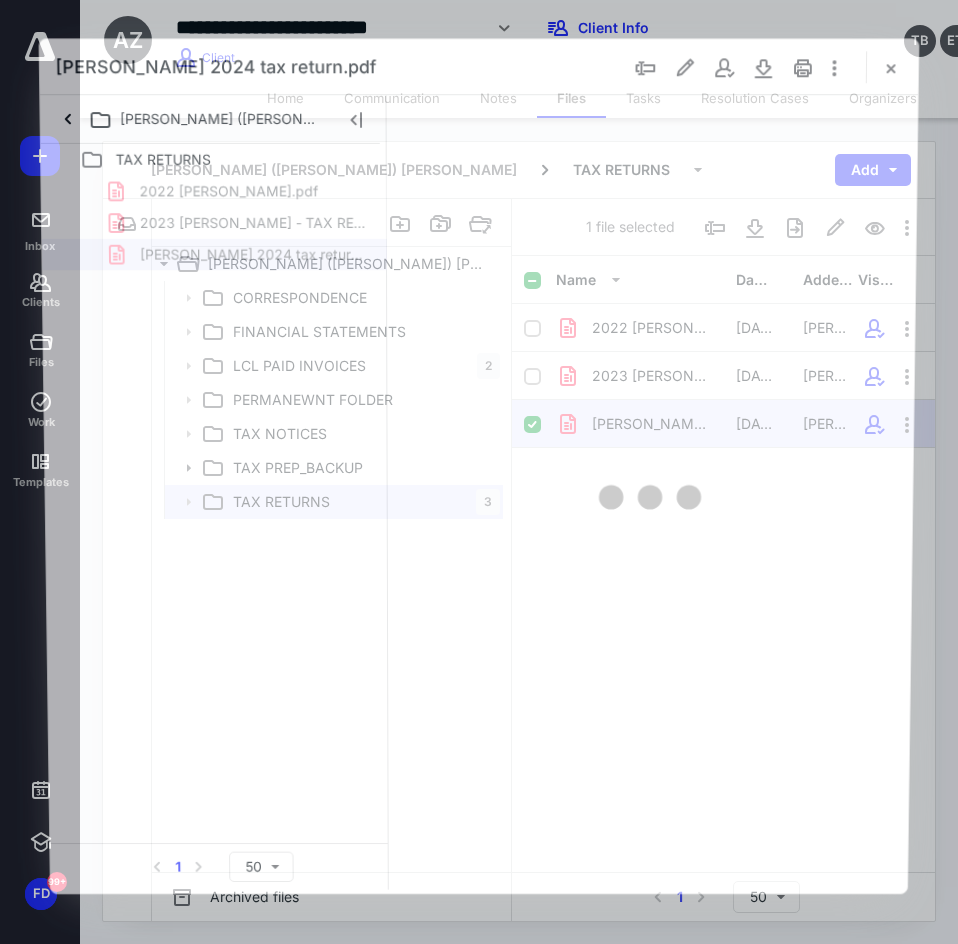 scroll, scrollTop: 0, scrollLeft: 0, axis: both 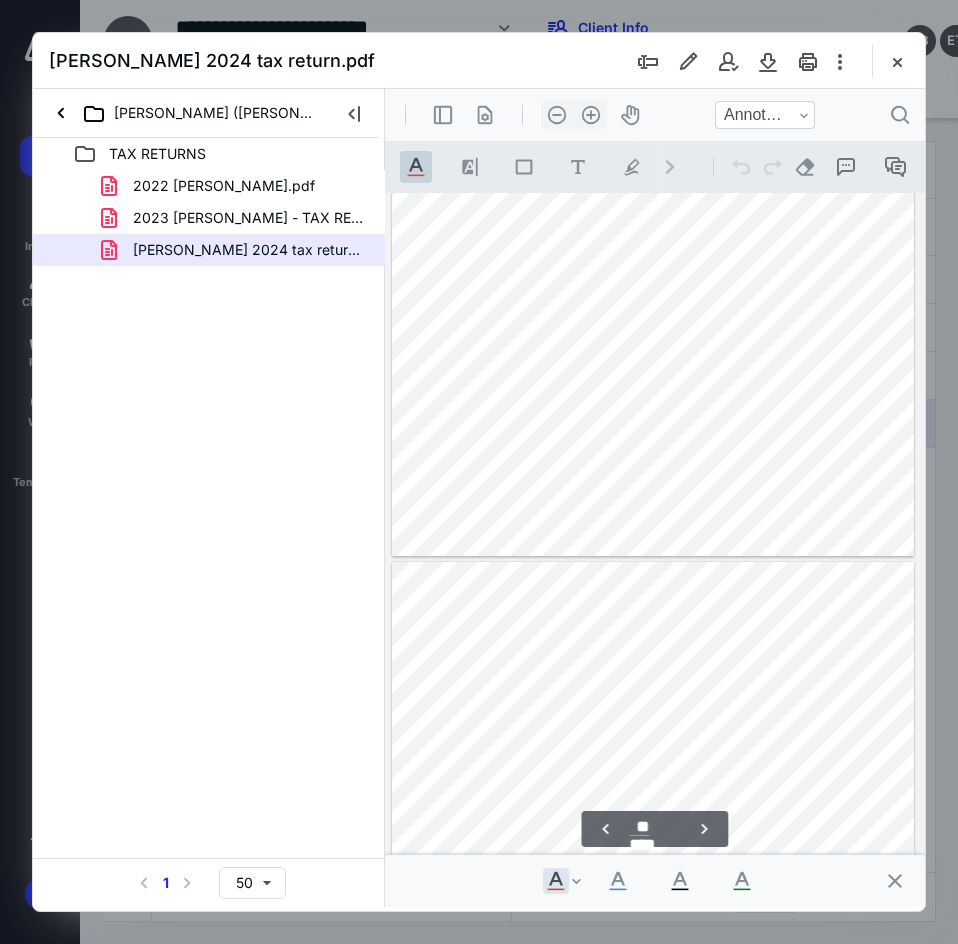 type on "**" 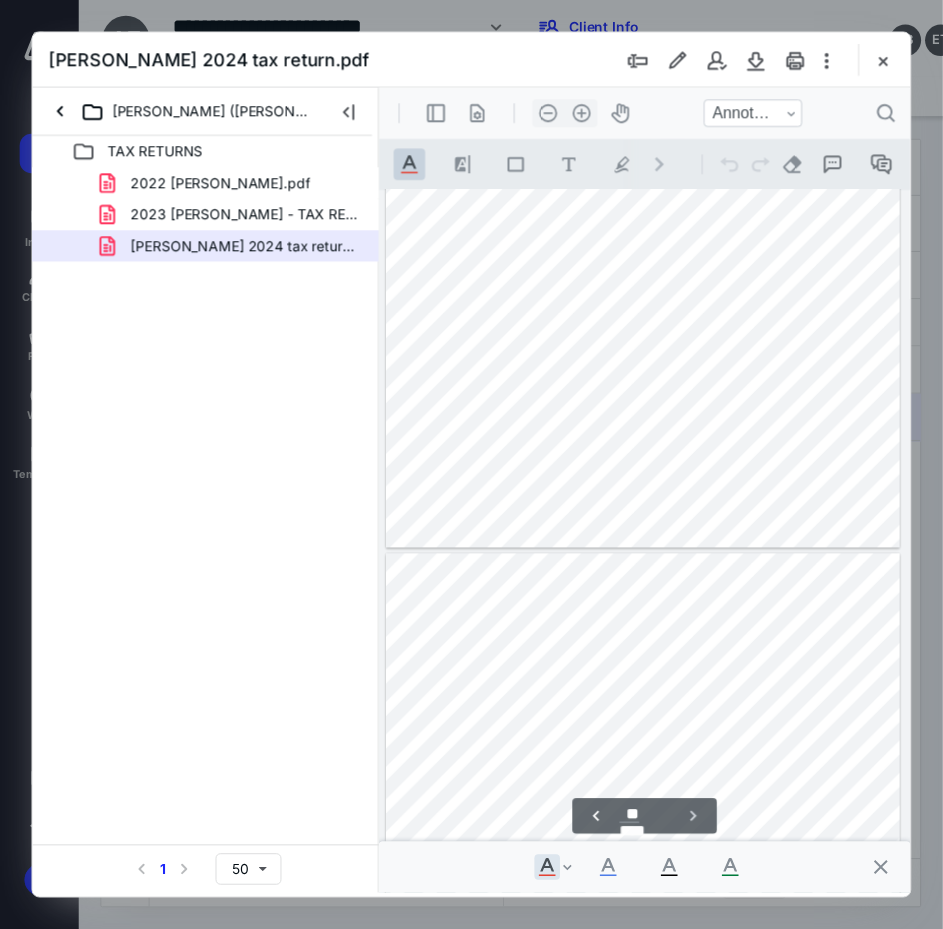 scroll, scrollTop: 20397, scrollLeft: 0, axis: vertical 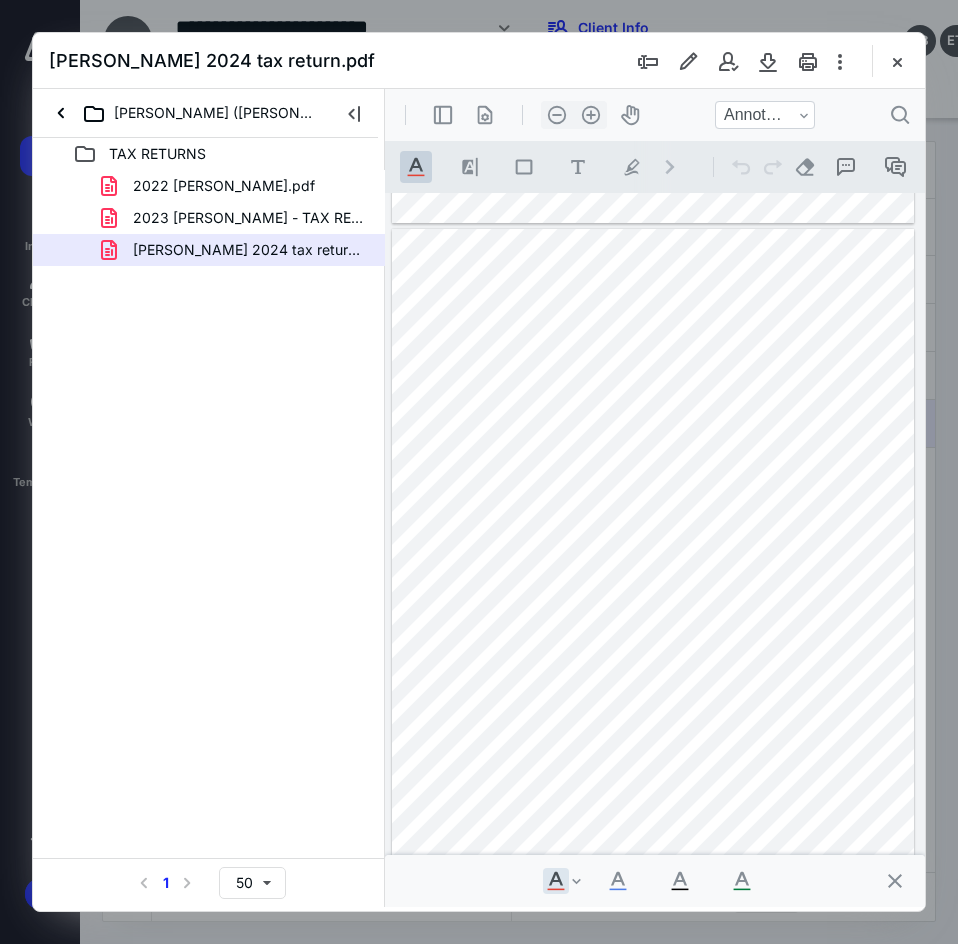 click at bounding box center (897, 61) 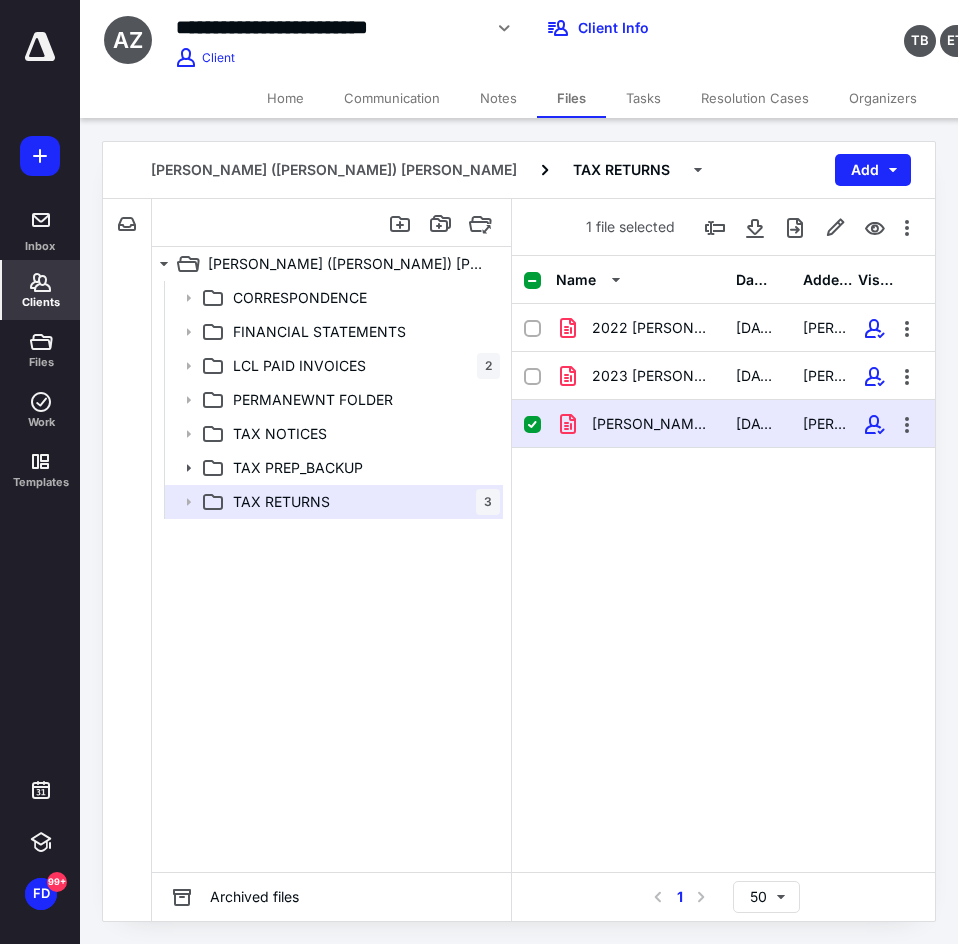 click on "Clients" at bounding box center [41, 290] 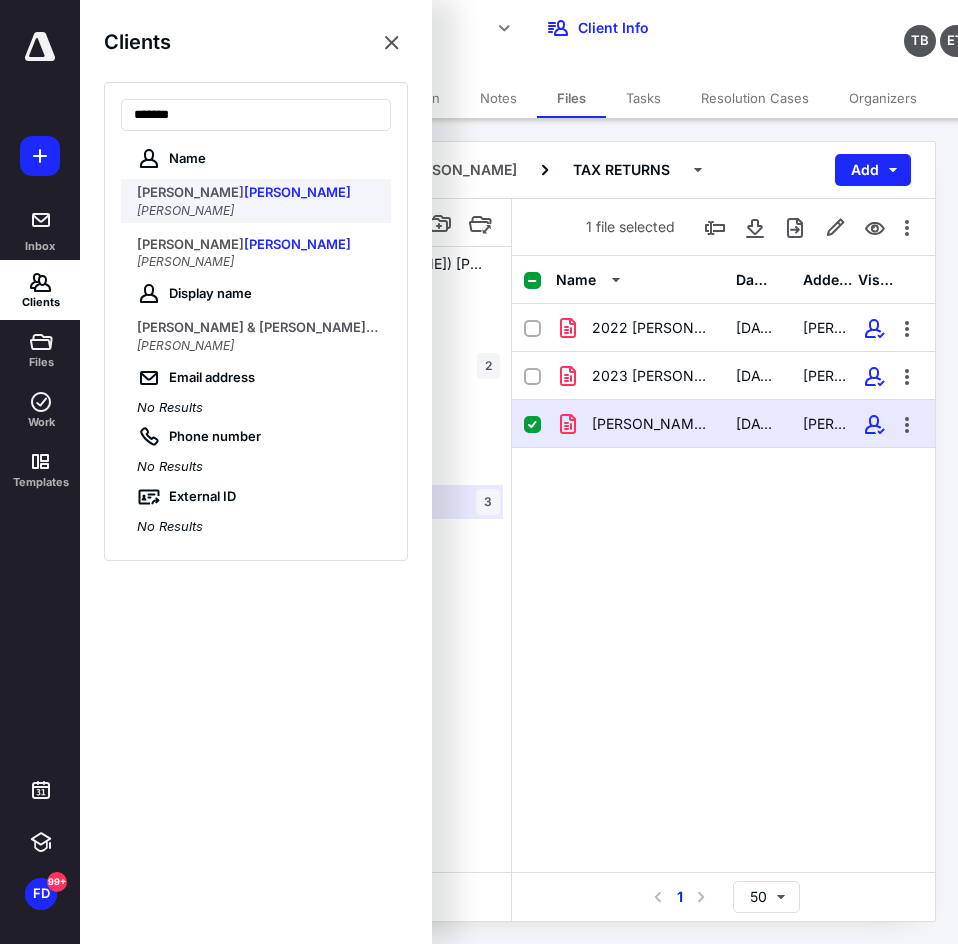 type on "*******" 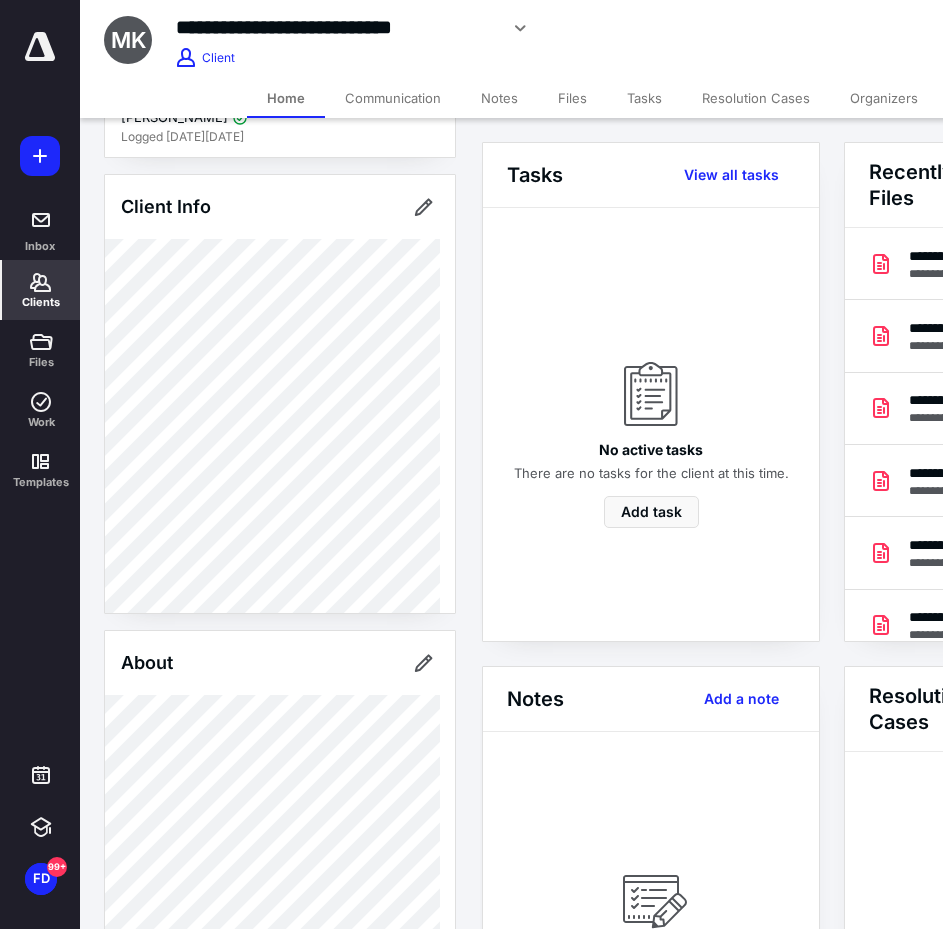 scroll, scrollTop: 0, scrollLeft: 0, axis: both 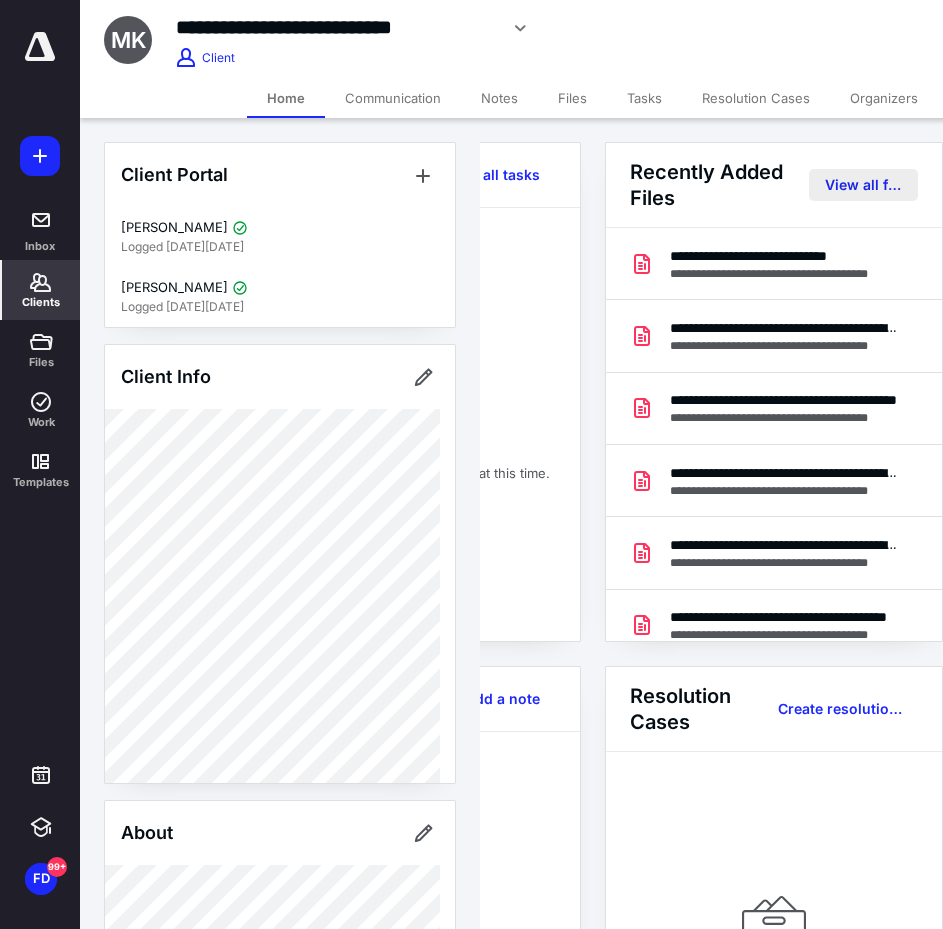 click on "View all files" at bounding box center [863, 185] 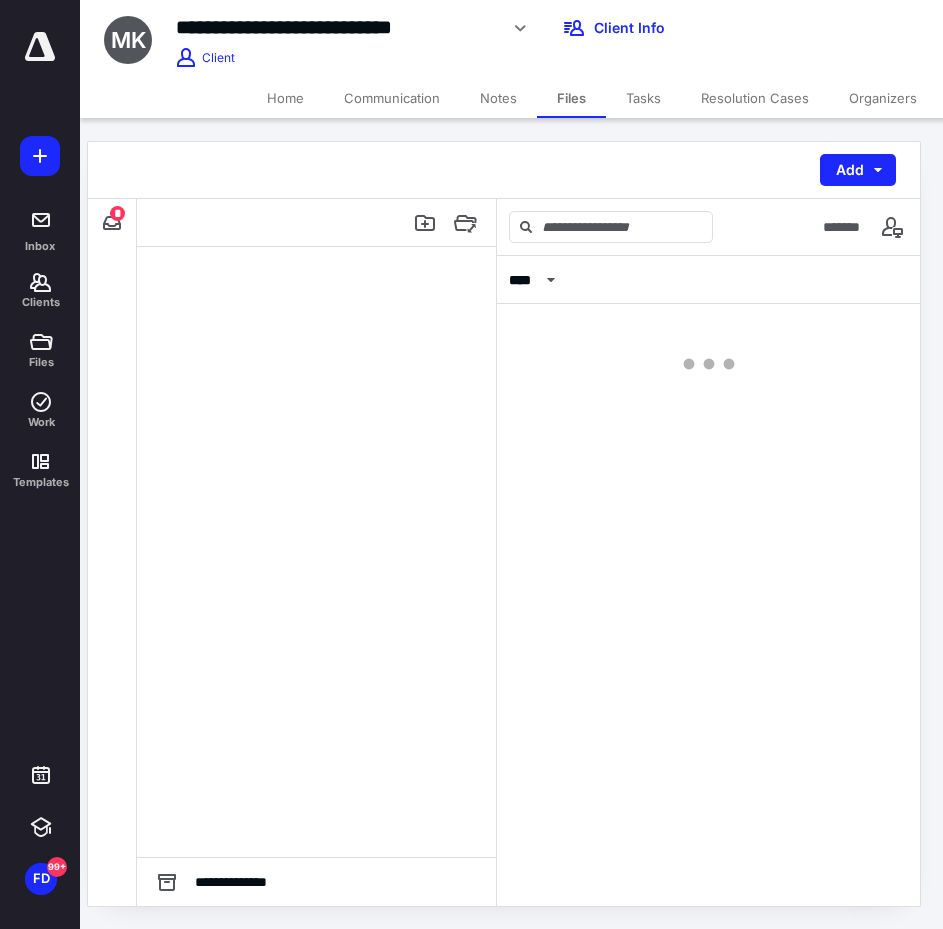 scroll, scrollTop: 0, scrollLeft: 0, axis: both 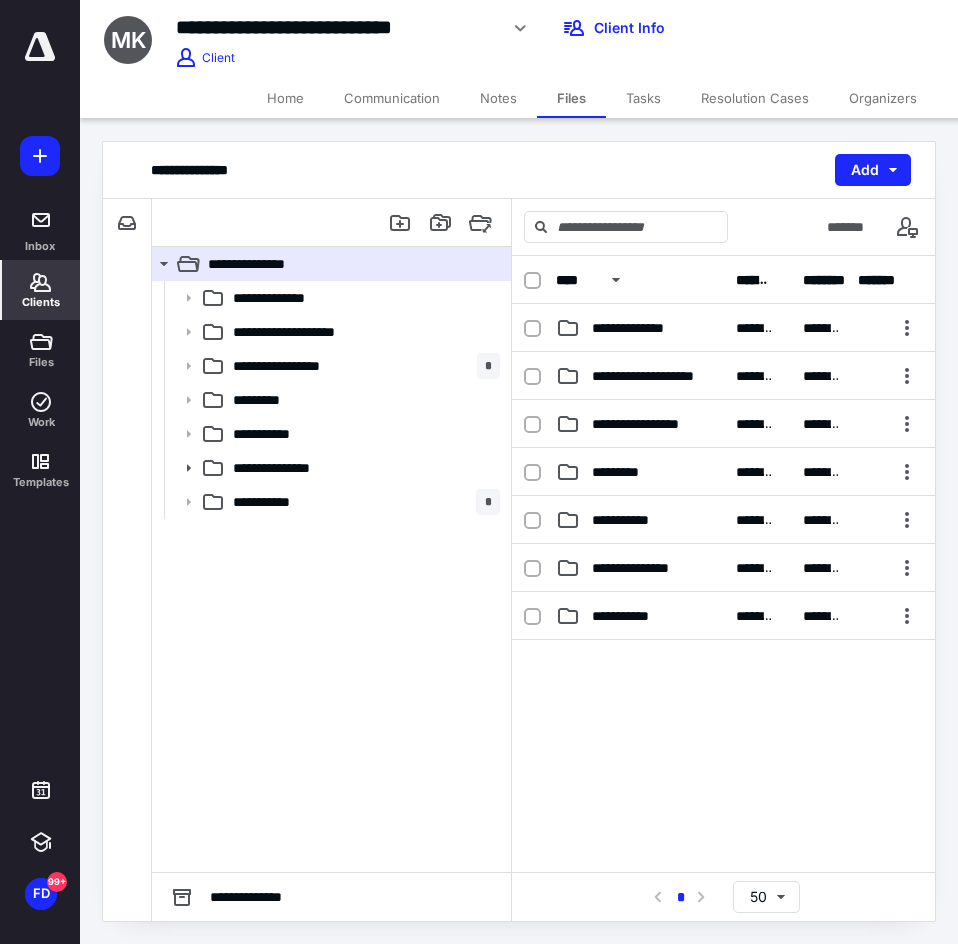 click on "Clients" at bounding box center (41, 290) 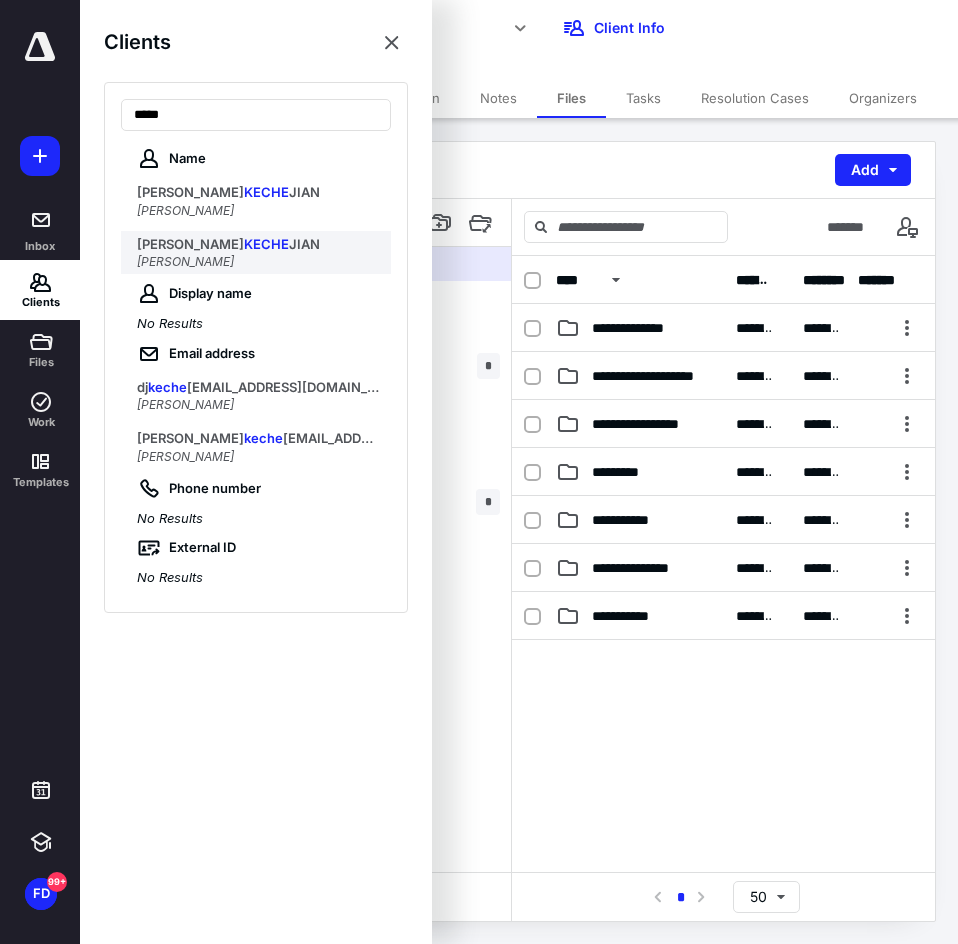 type on "*****" 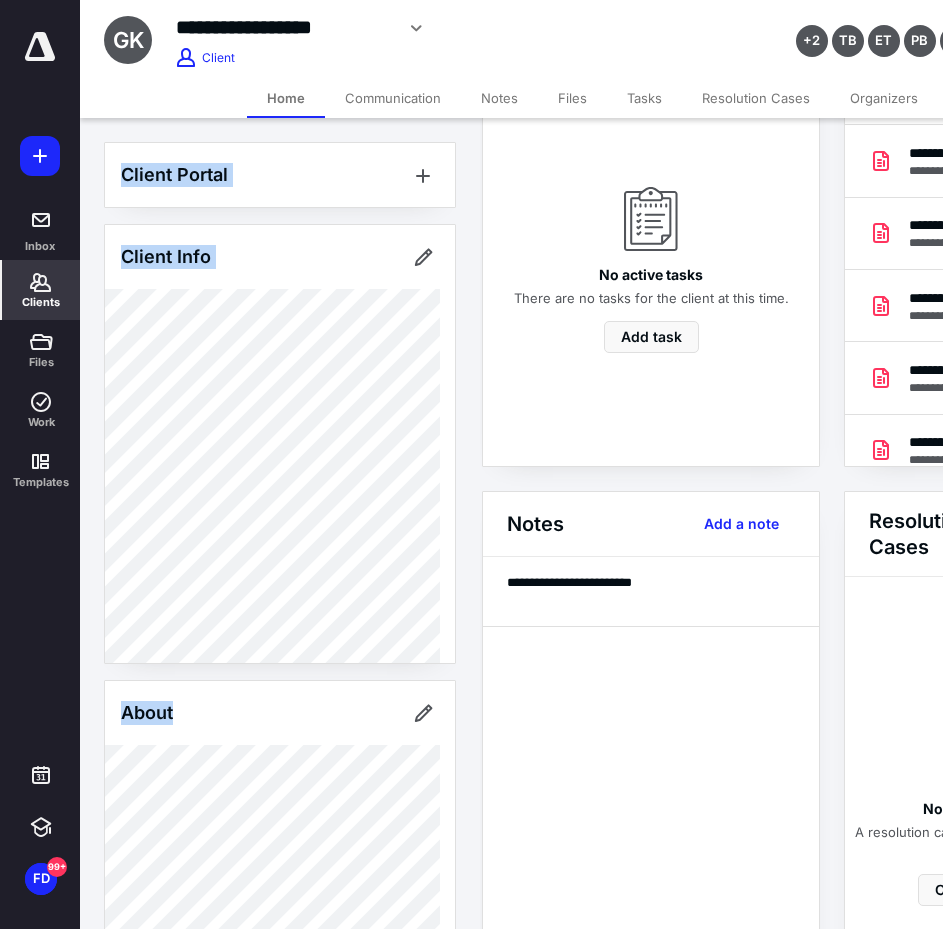 click on "**********" at bounding box center [471, 289] 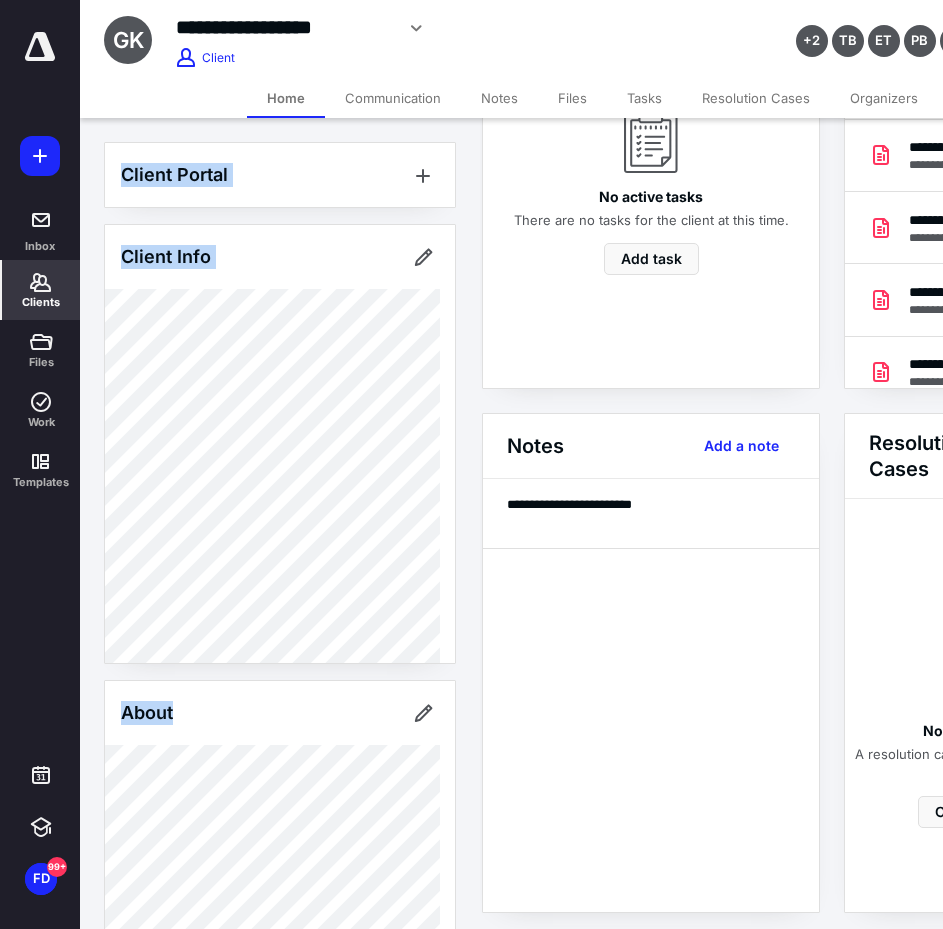 scroll, scrollTop: 253, scrollLeft: 239, axis: both 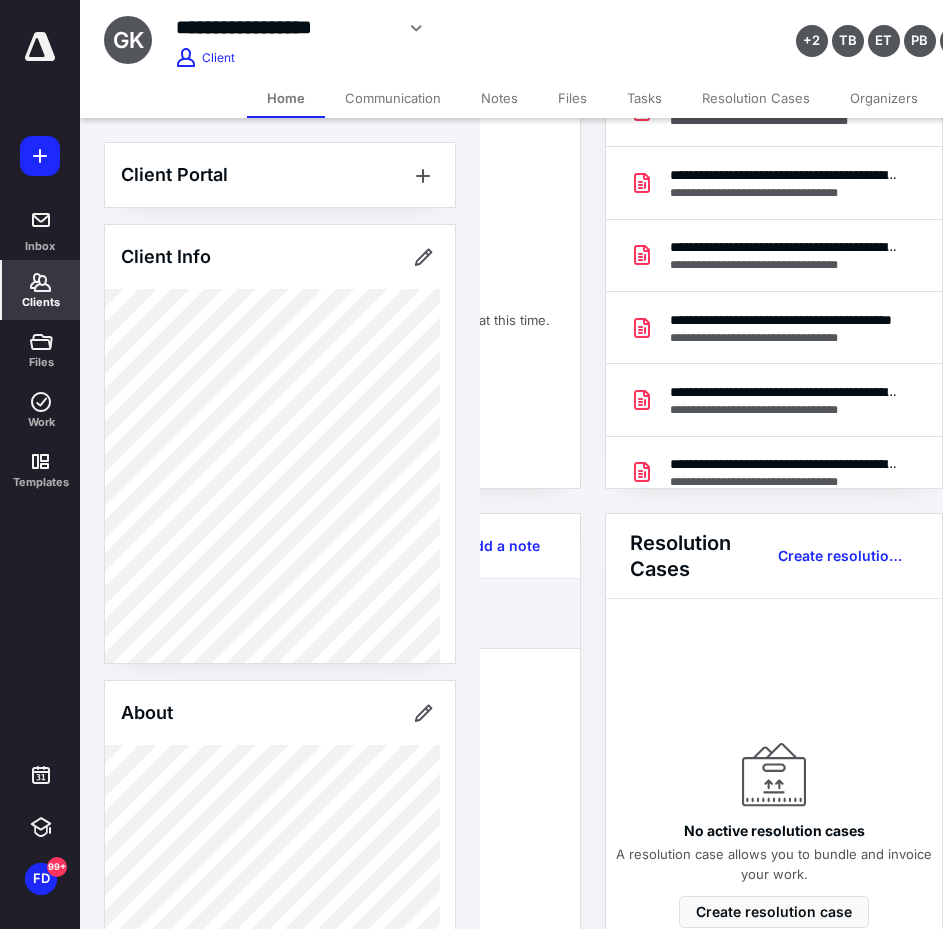 click on "Notes Add a note" at bounding box center [412, 546] 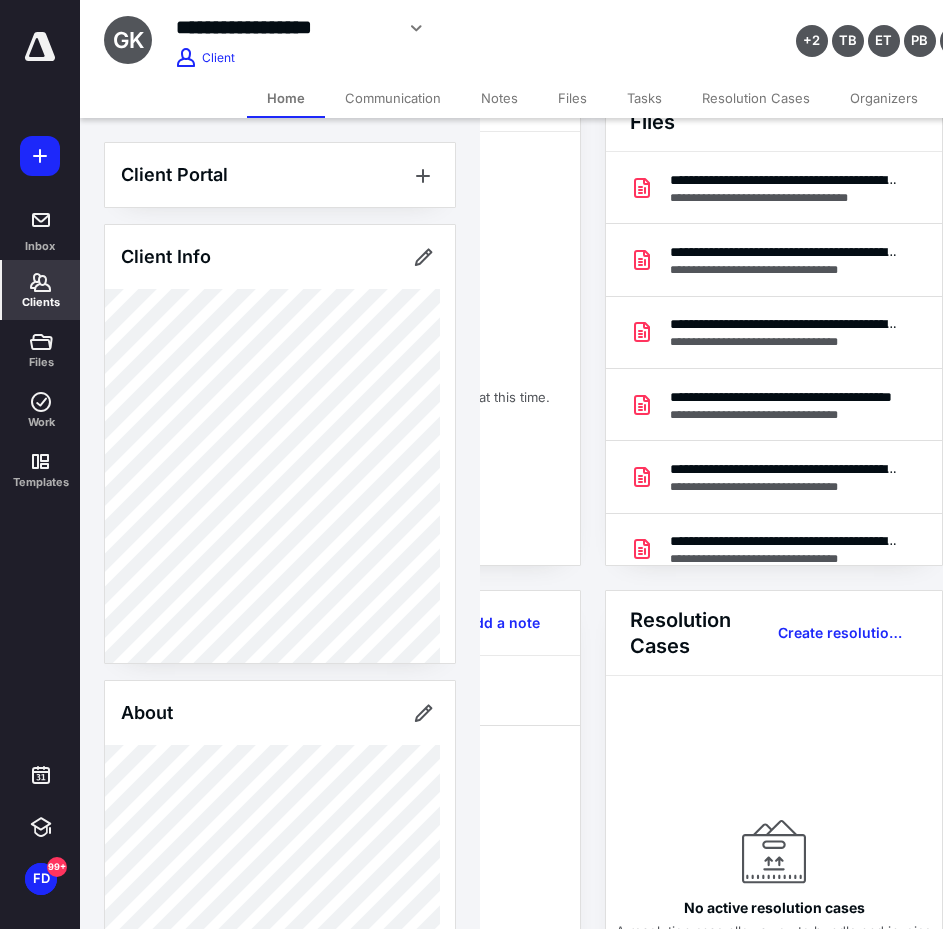 scroll, scrollTop: 0, scrollLeft: 239, axis: horizontal 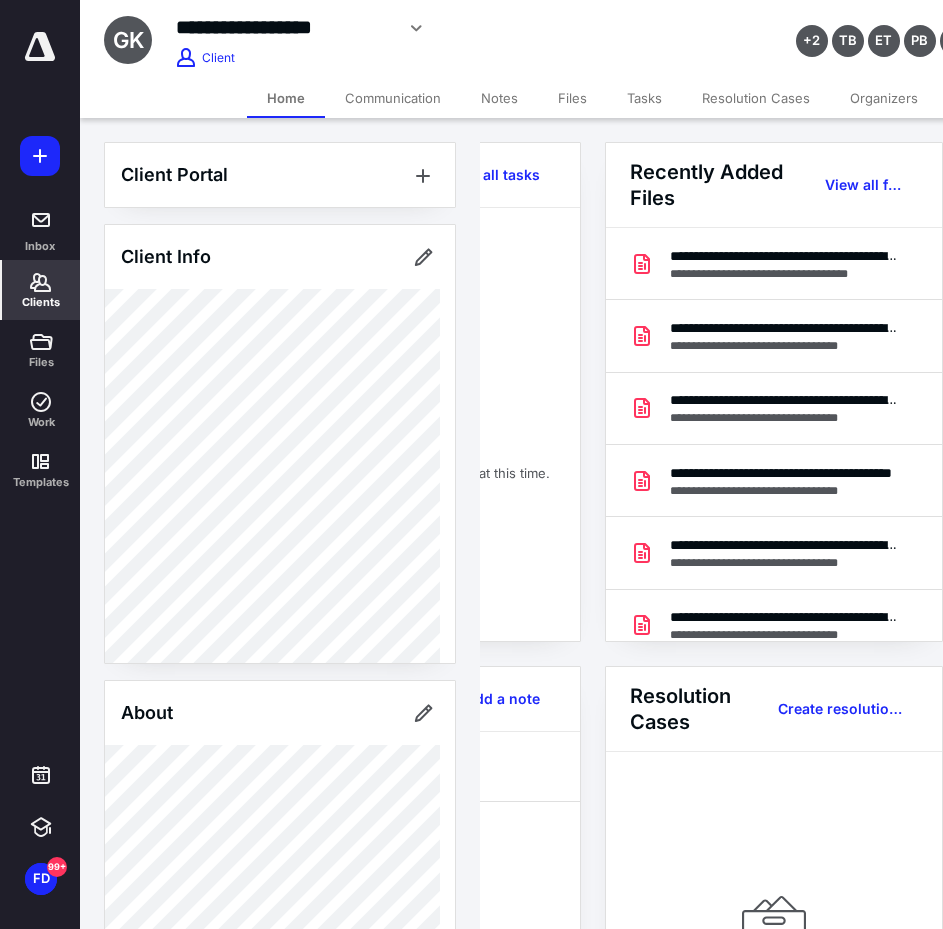 drag, startPoint x: 86, startPoint y: 285, endPoint x: 57, endPoint y: 290, distance: 29.427877 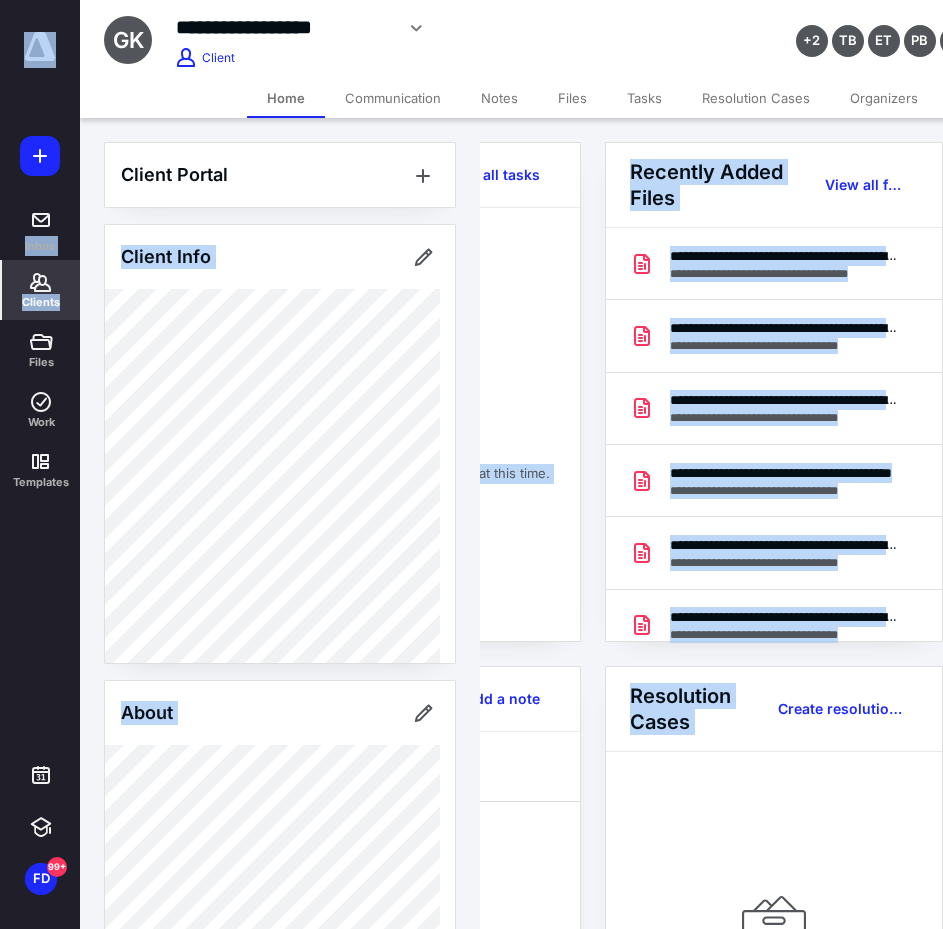 click on "Clients" at bounding box center (41, 290) 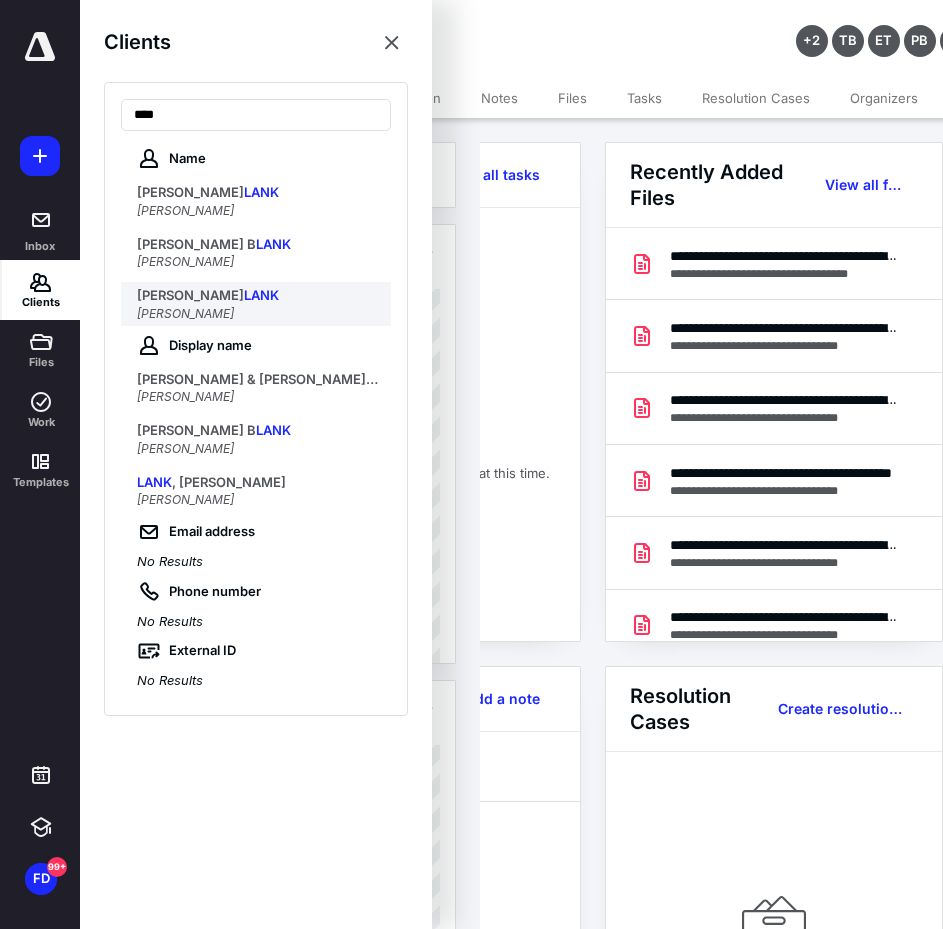 type on "****" 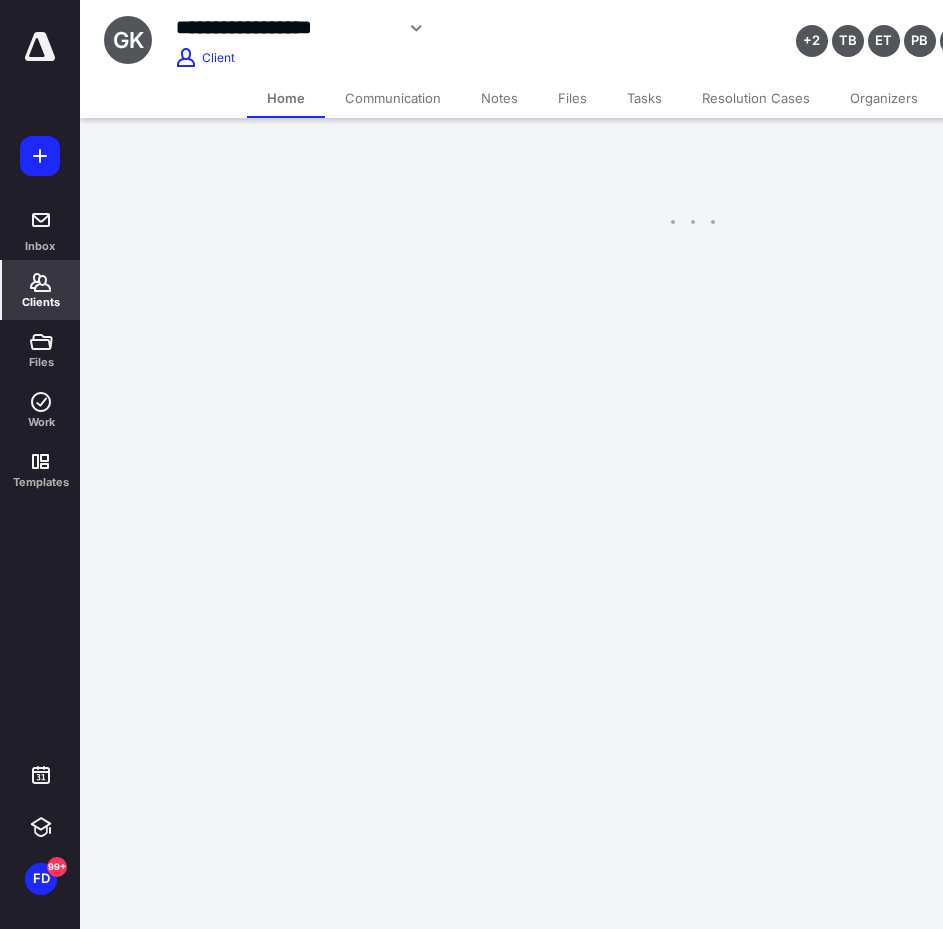 scroll, scrollTop: 0, scrollLeft: 0, axis: both 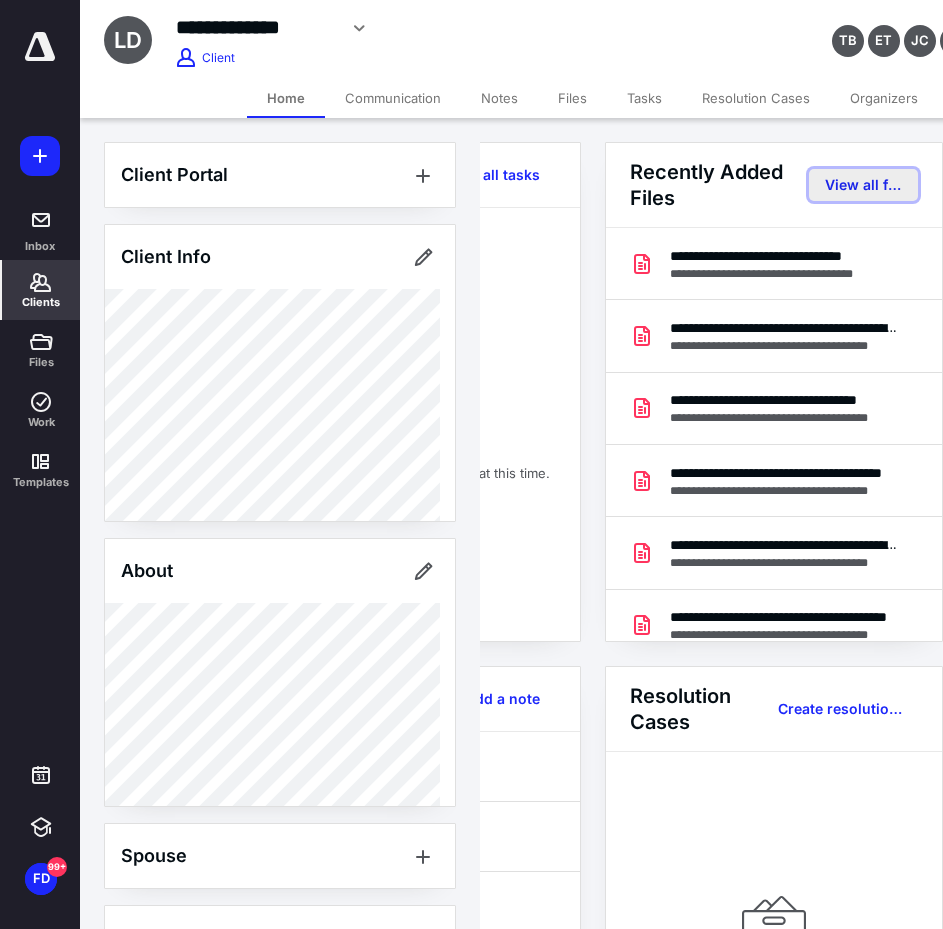 click on "View all files" at bounding box center [863, 185] 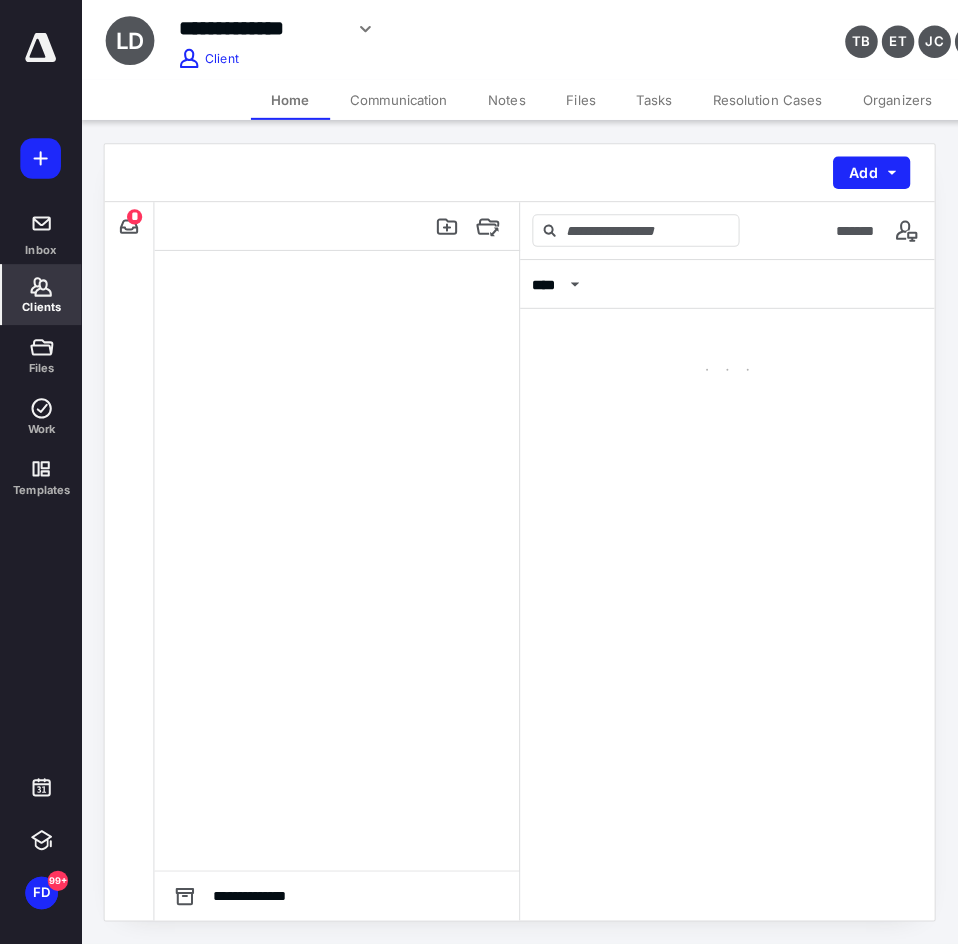 scroll, scrollTop: 0, scrollLeft: 0, axis: both 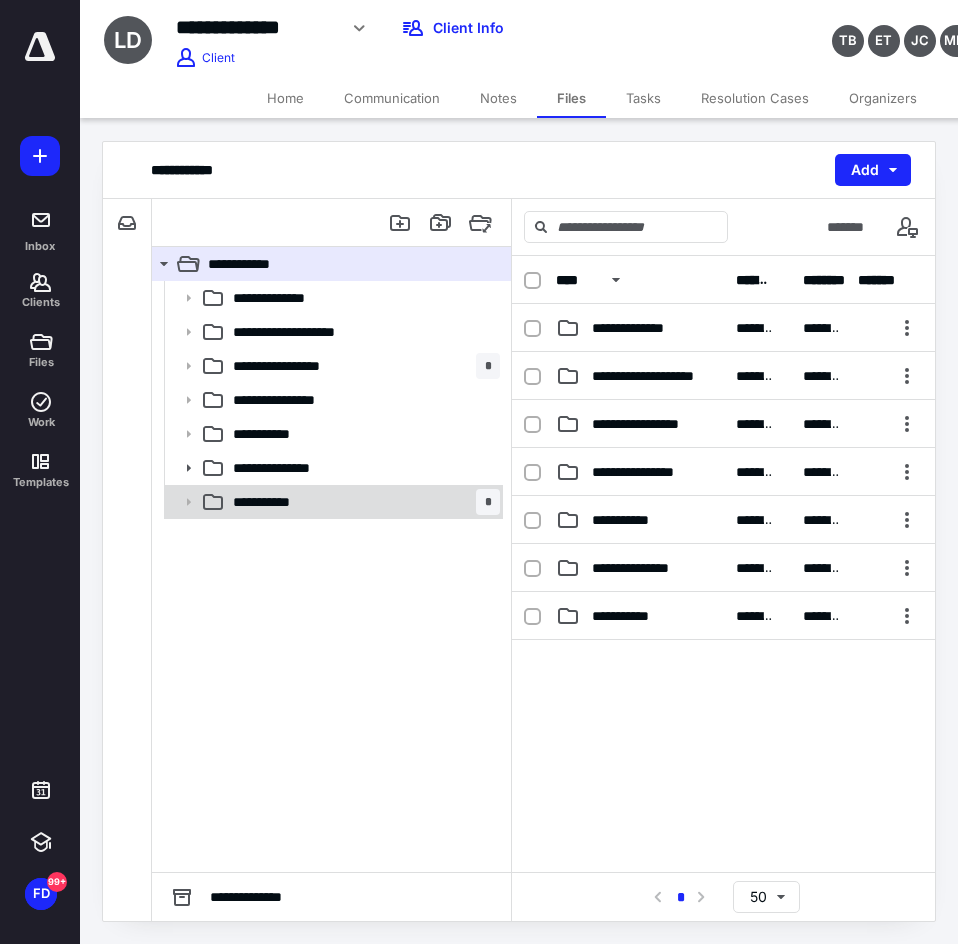 click on "**********" at bounding box center [281, 502] 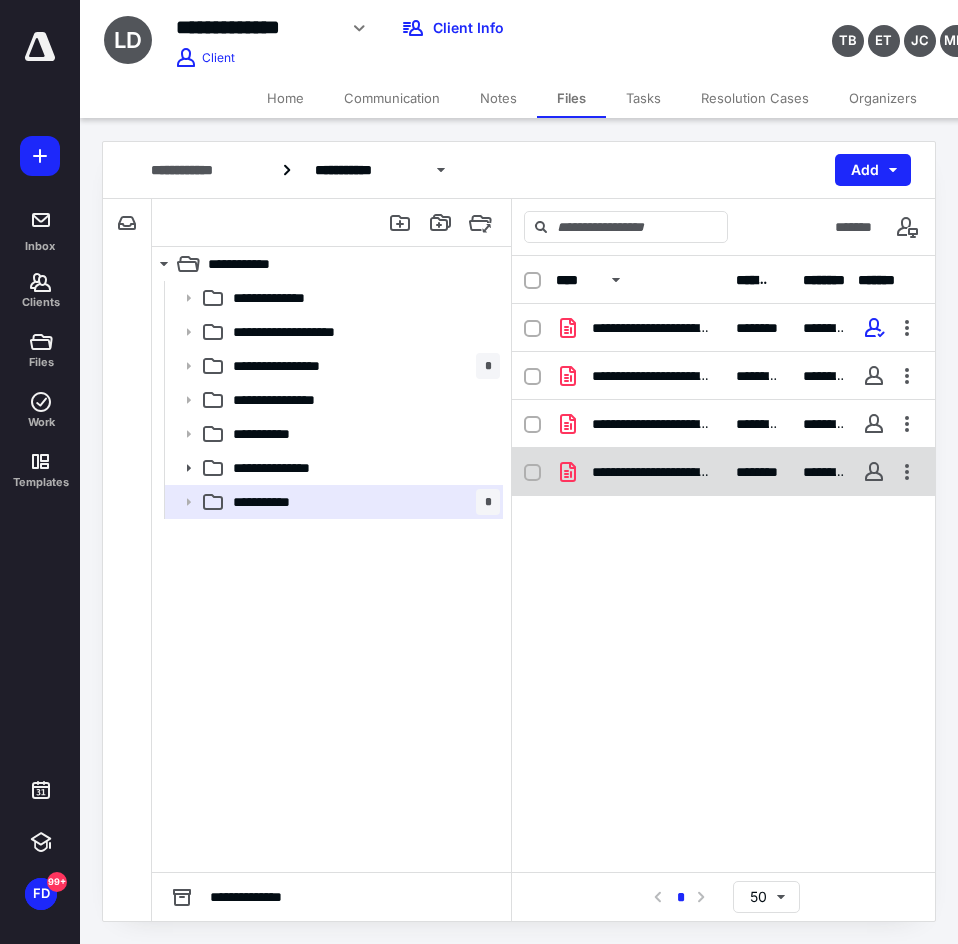 click on "**********" at bounding box center [640, 472] 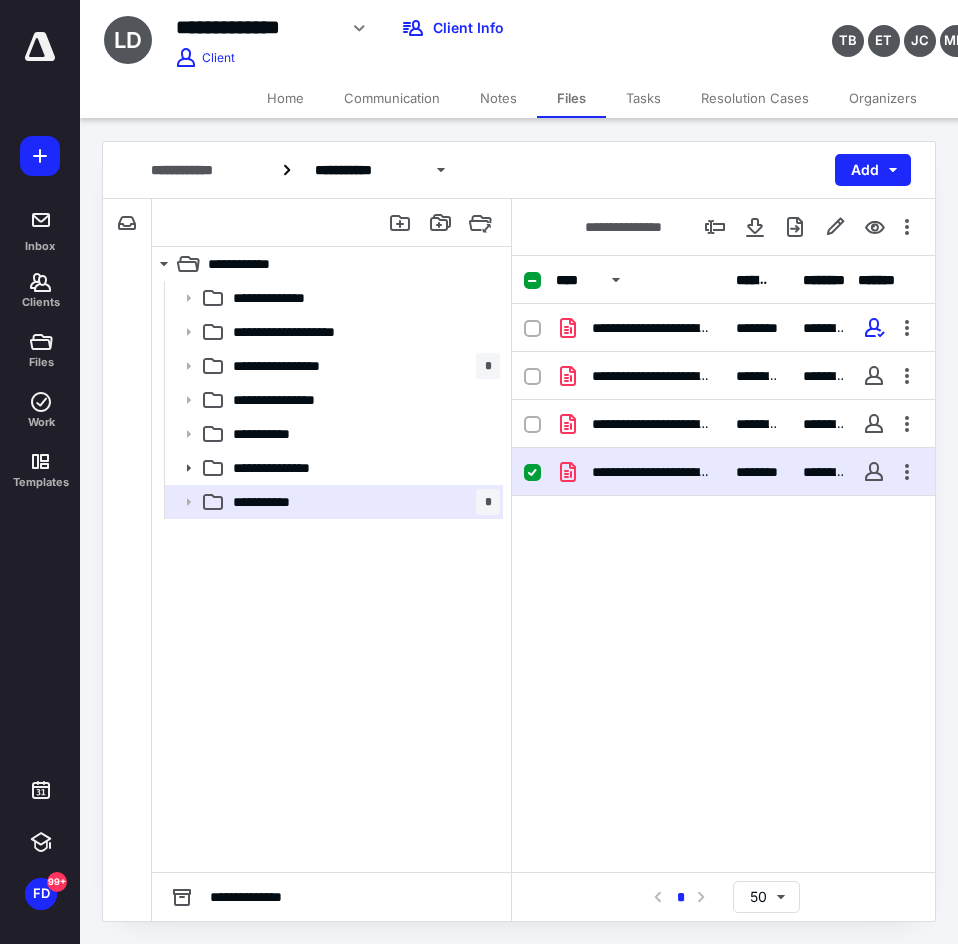 click on "**********" at bounding box center [652, 472] 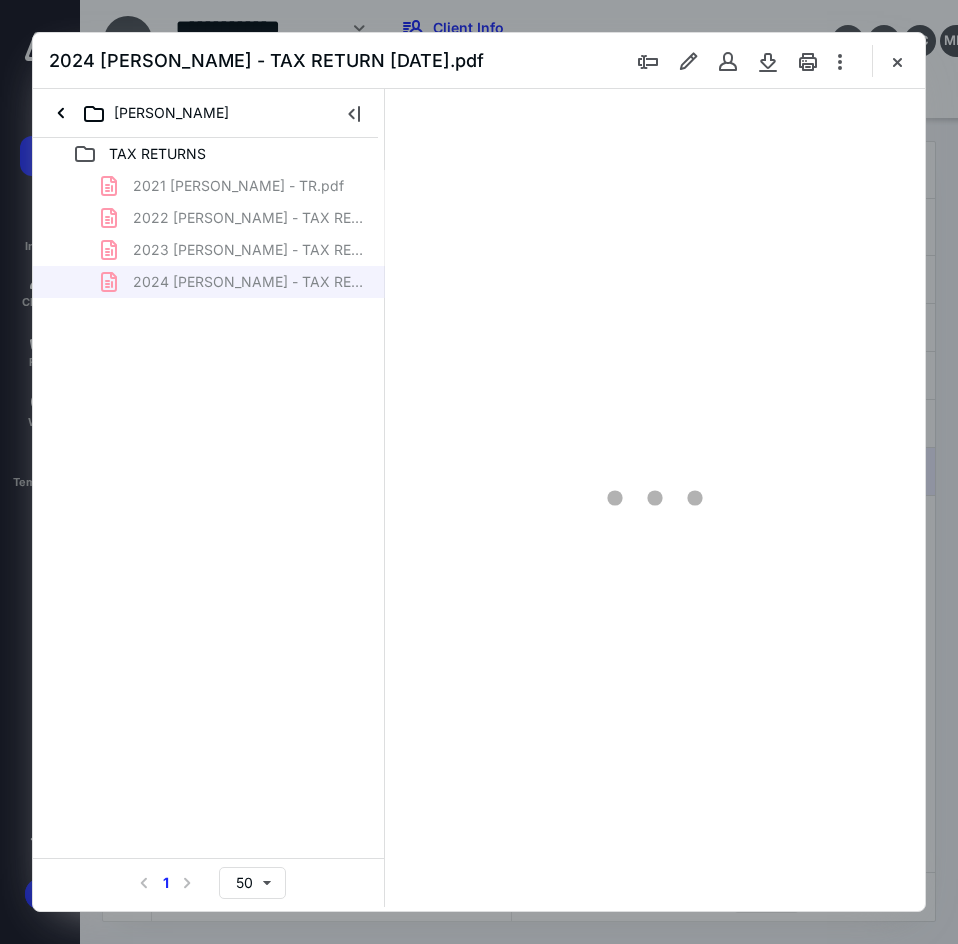 scroll, scrollTop: 0, scrollLeft: 0, axis: both 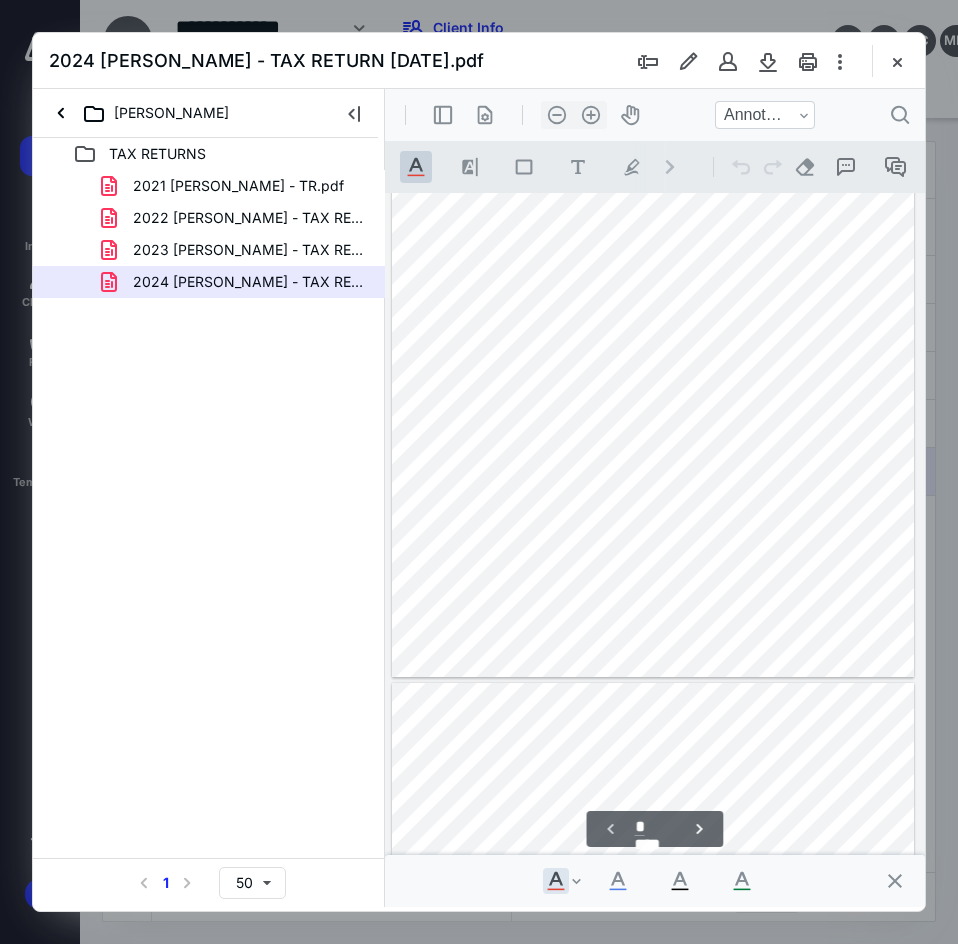 type on "*" 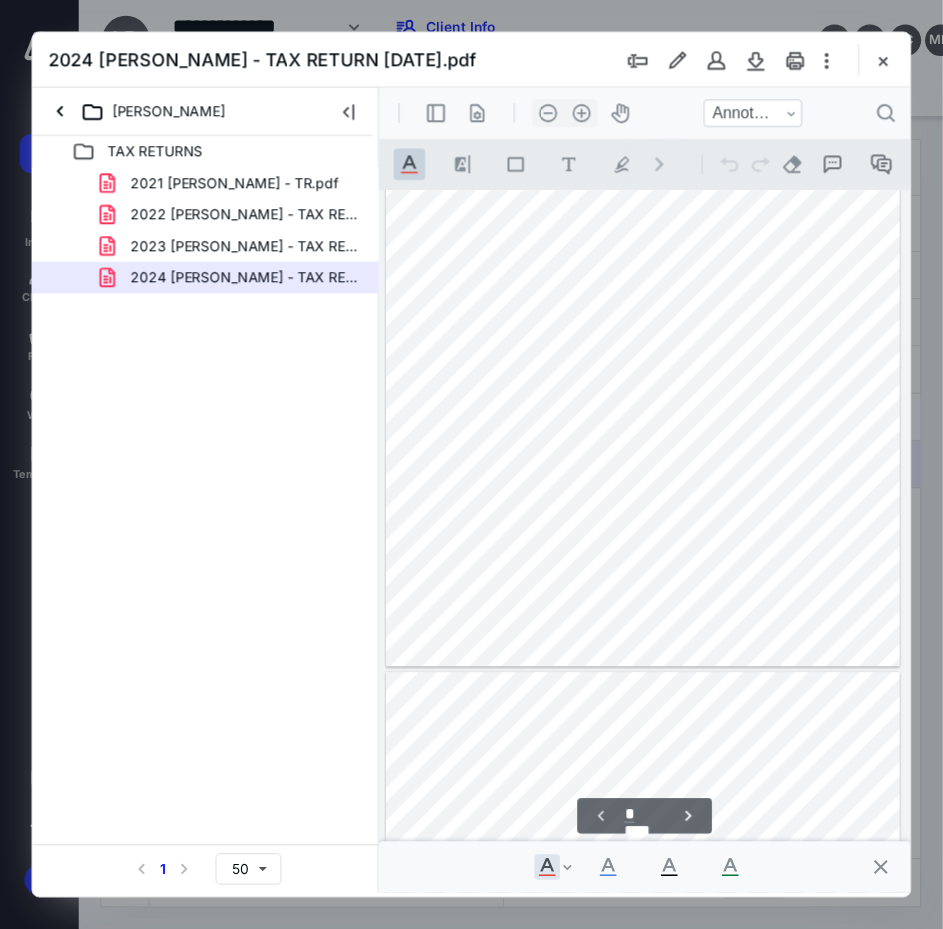 scroll, scrollTop: 600, scrollLeft: 0, axis: vertical 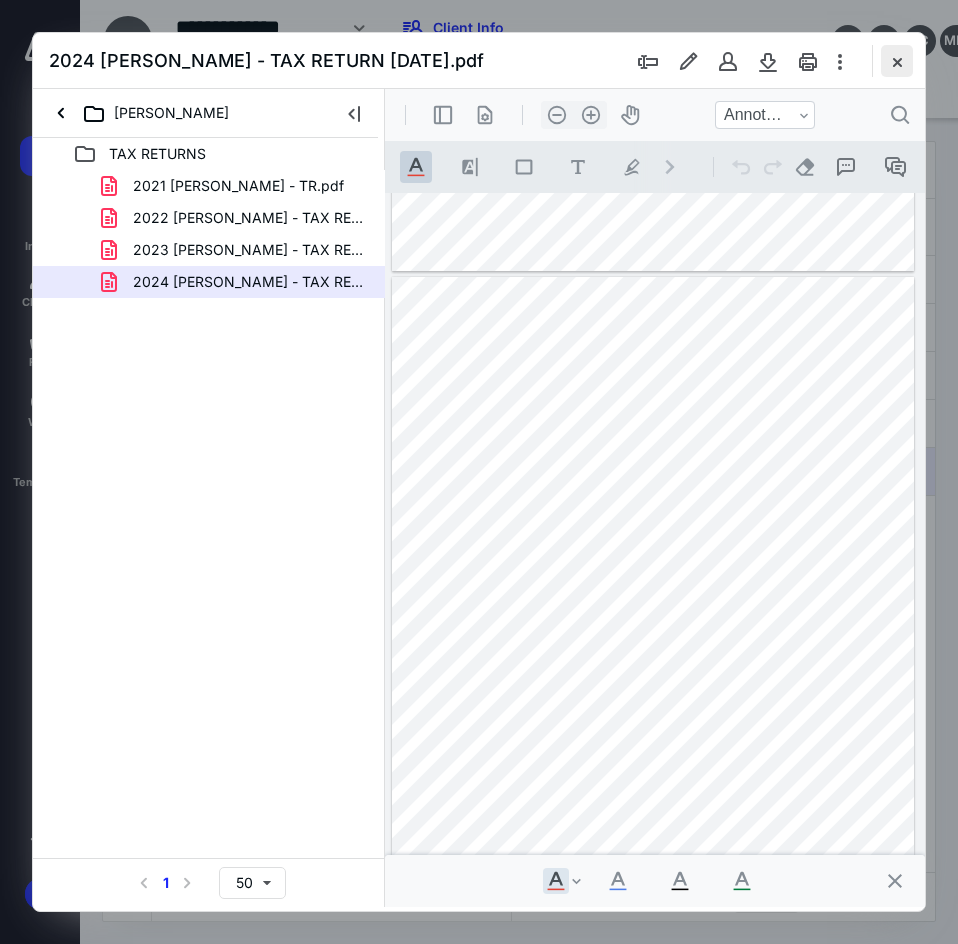 click at bounding box center (897, 61) 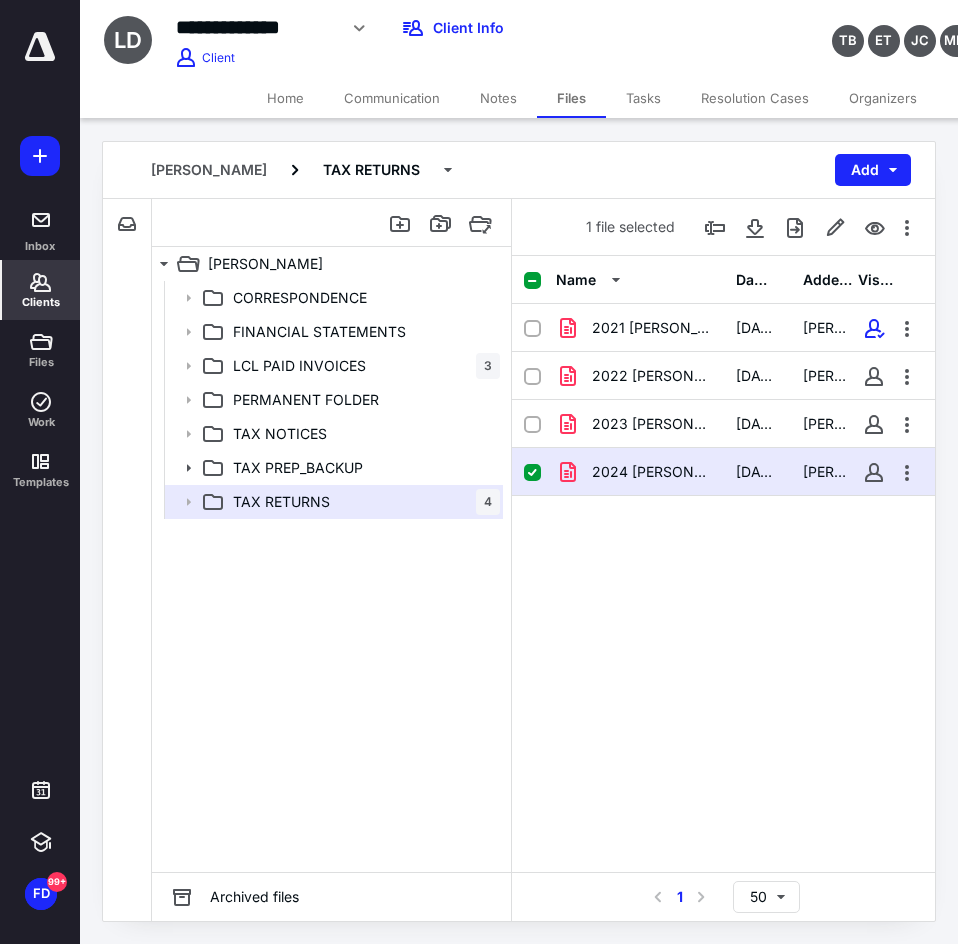 drag, startPoint x: 27, startPoint y: 315, endPoint x: 6, endPoint y: 316, distance: 21.023796 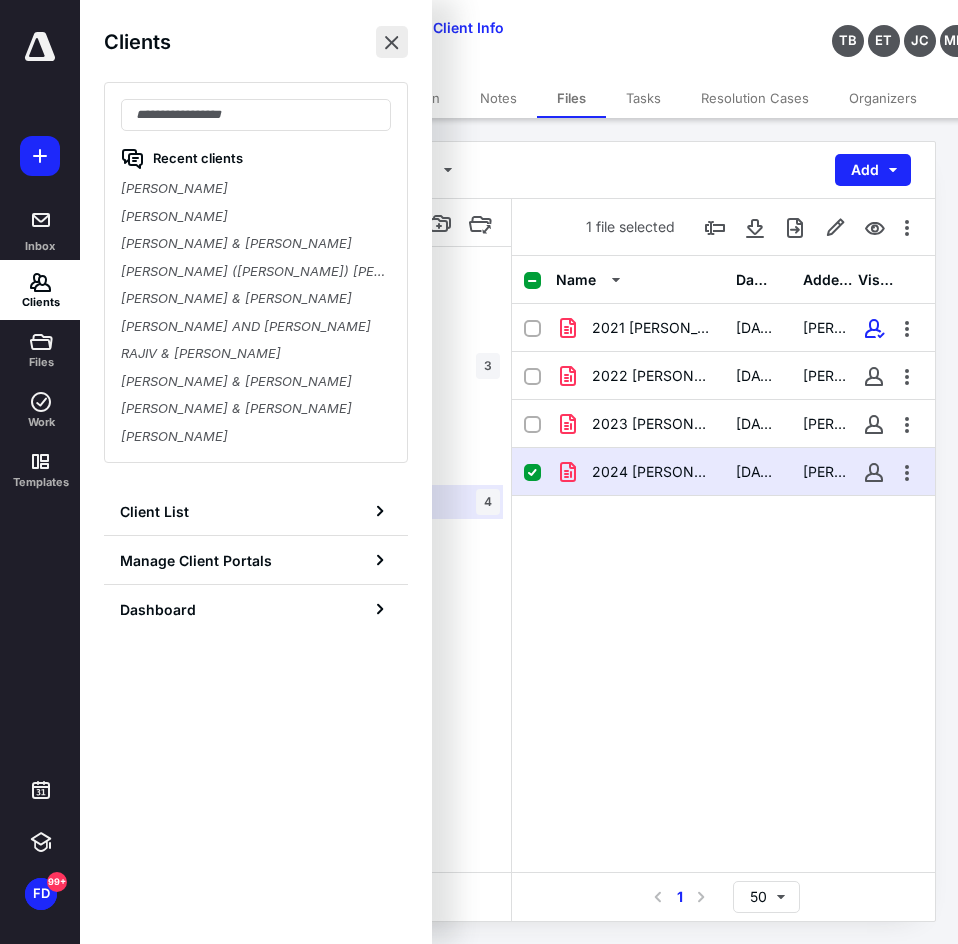 click at bounding box center [392, 42] 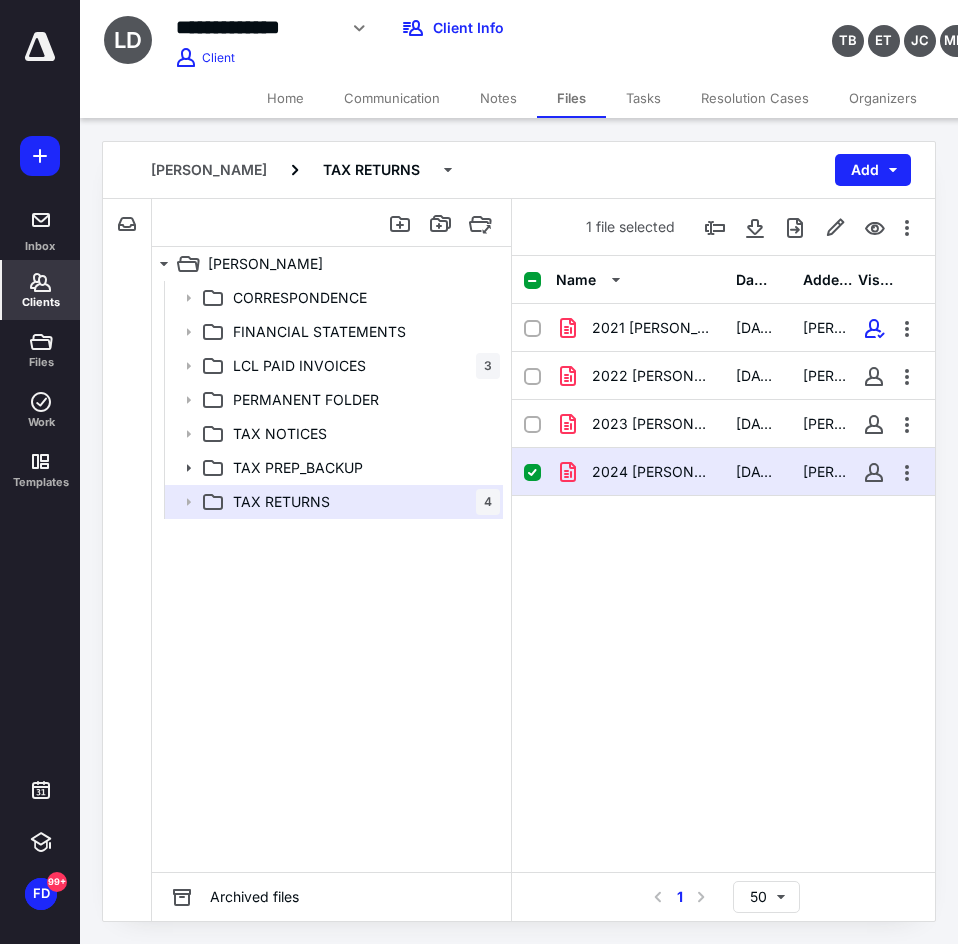click on "Clients" at bounding box center (41, 290) 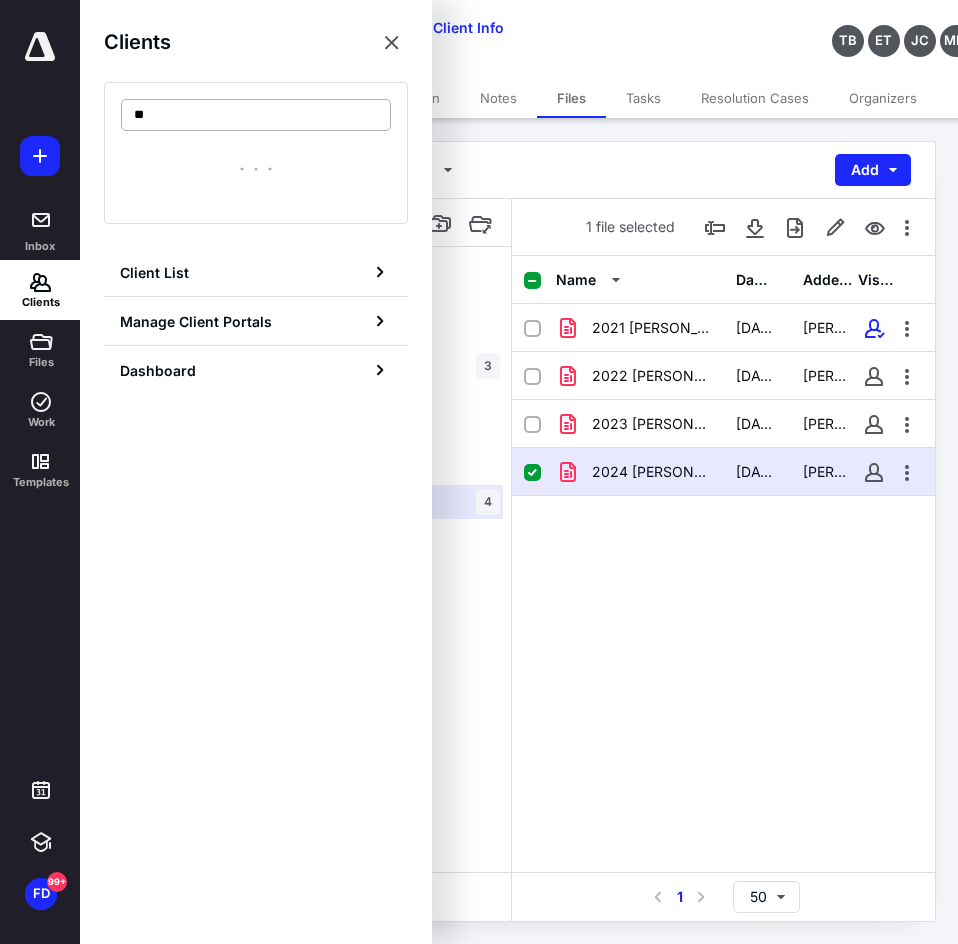 type on "*" 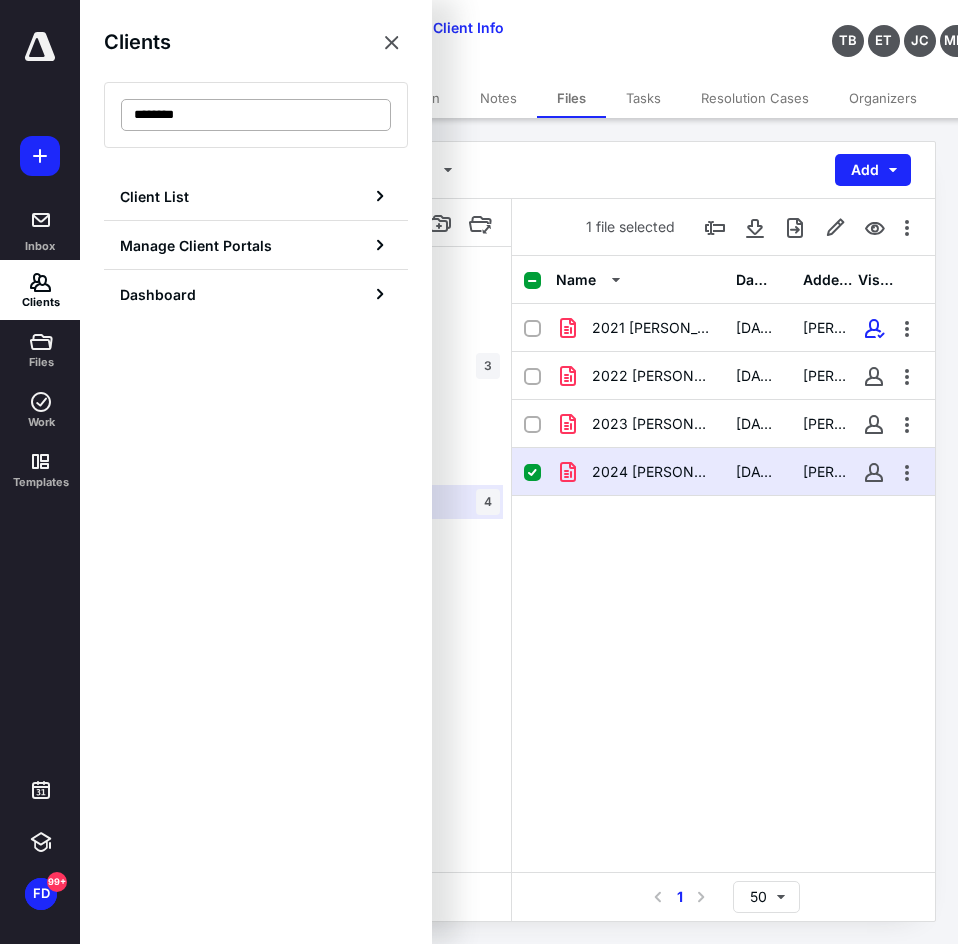 click on "********" at bounding box center (256, 115) 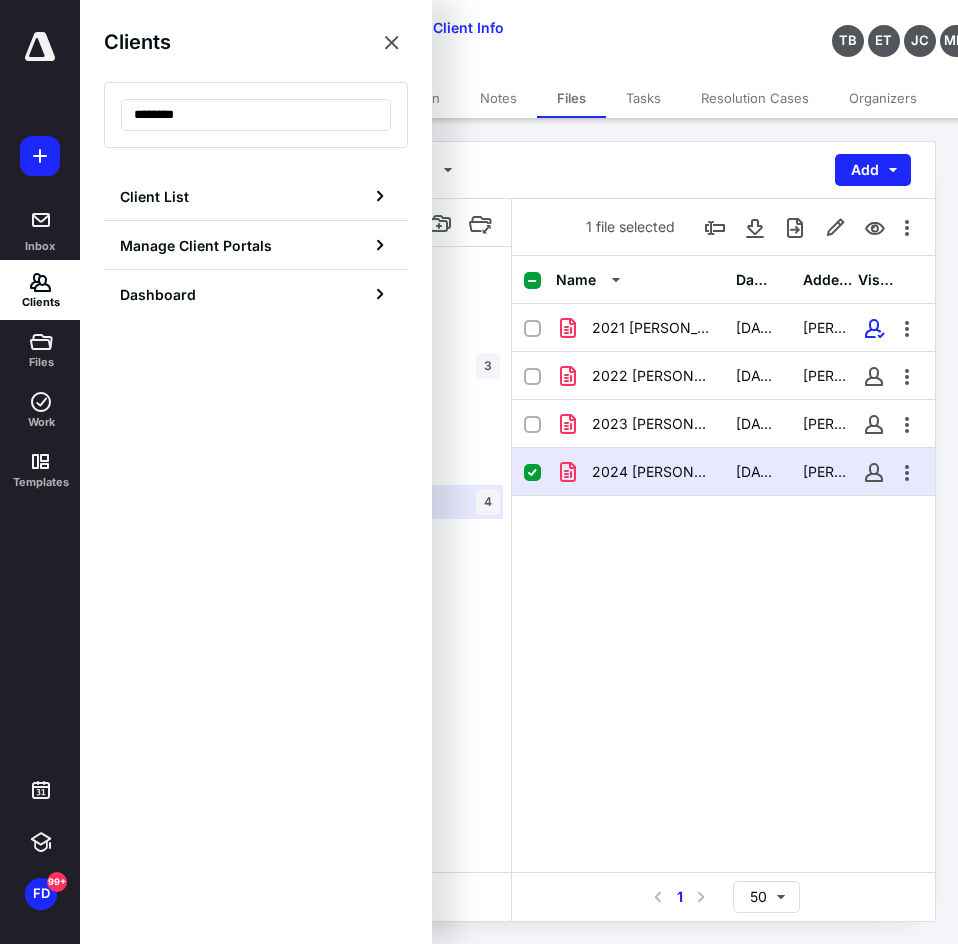 type on "********" 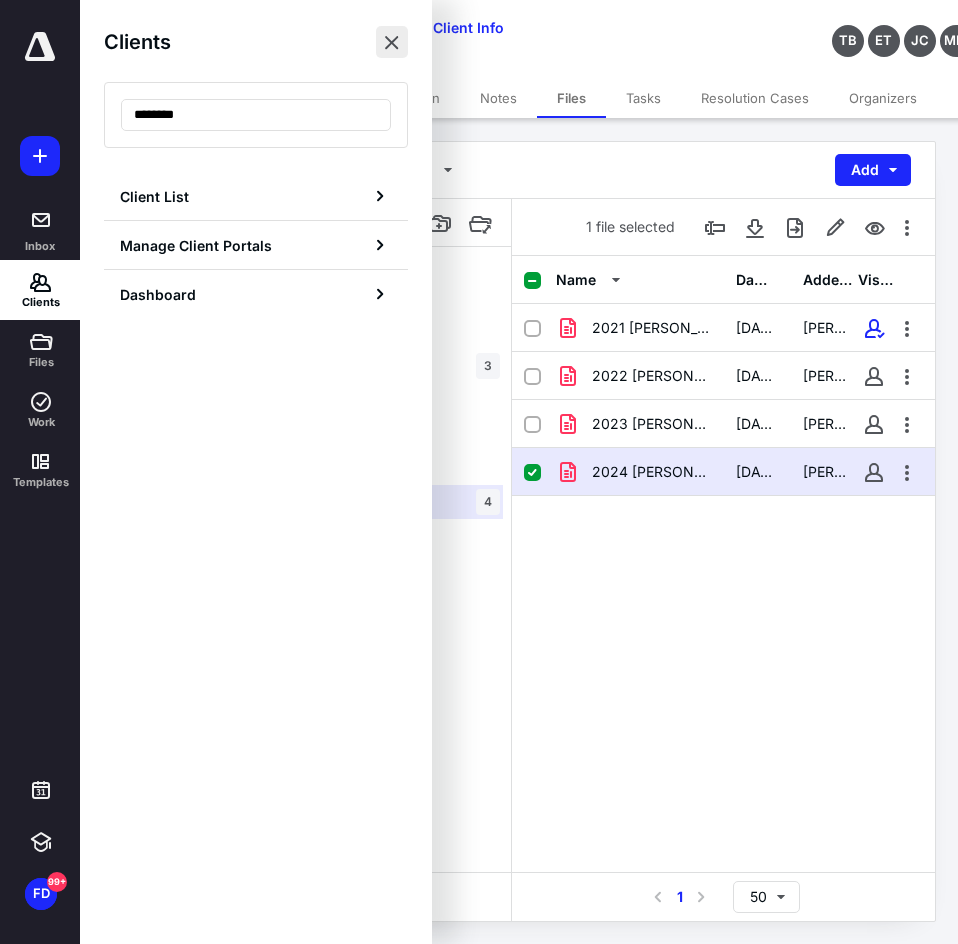 click at bounding box center (392, 42) 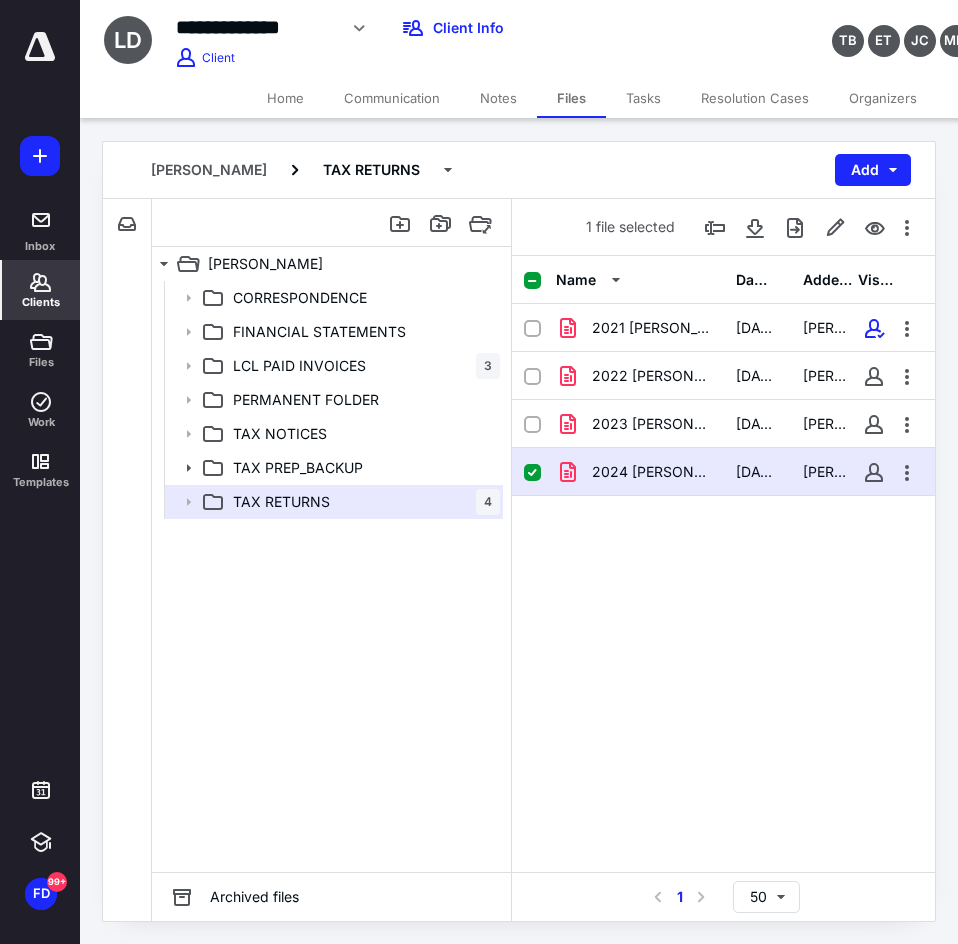 click on "Clients" at bounding box center [41, 290] 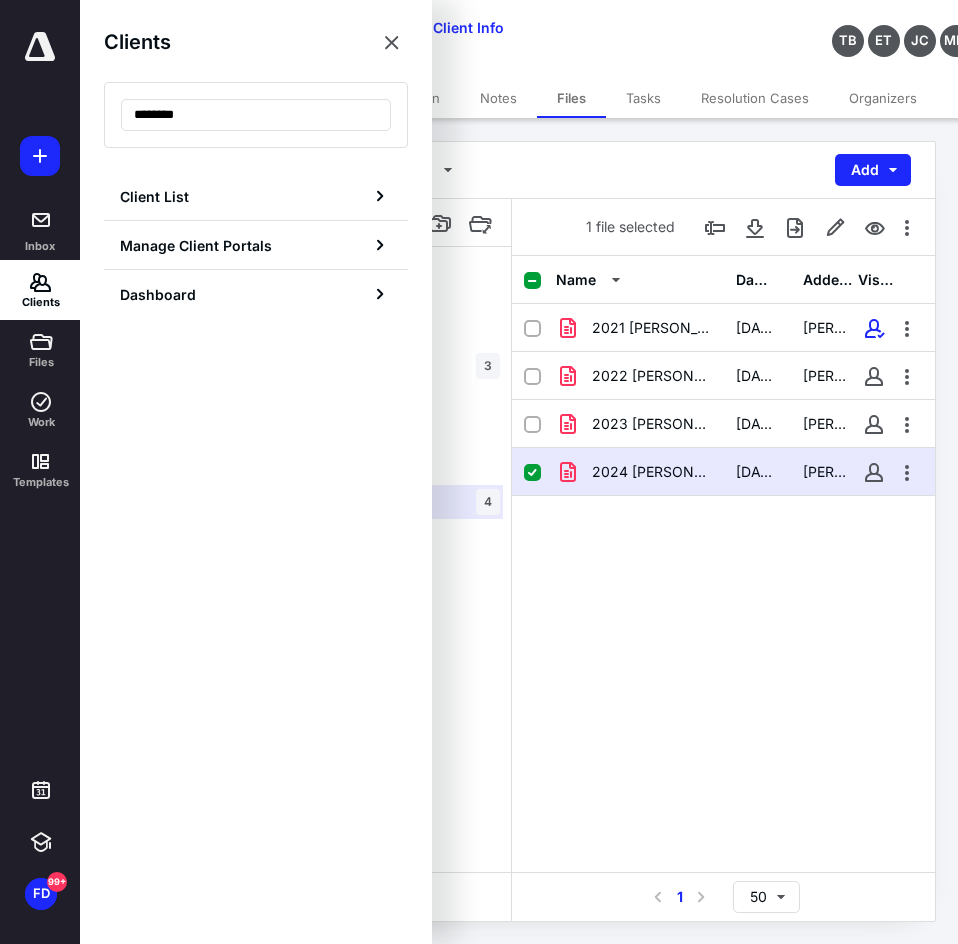 type on "********" 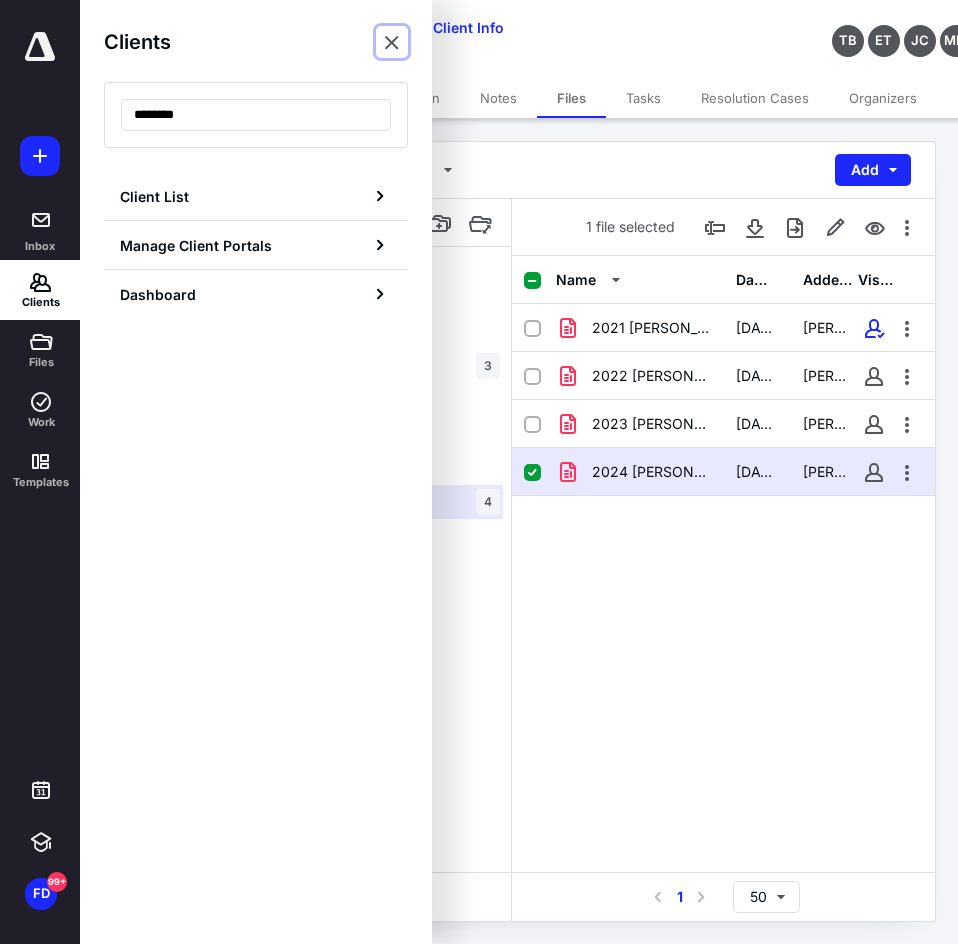 click at bounding box center (392, 42) 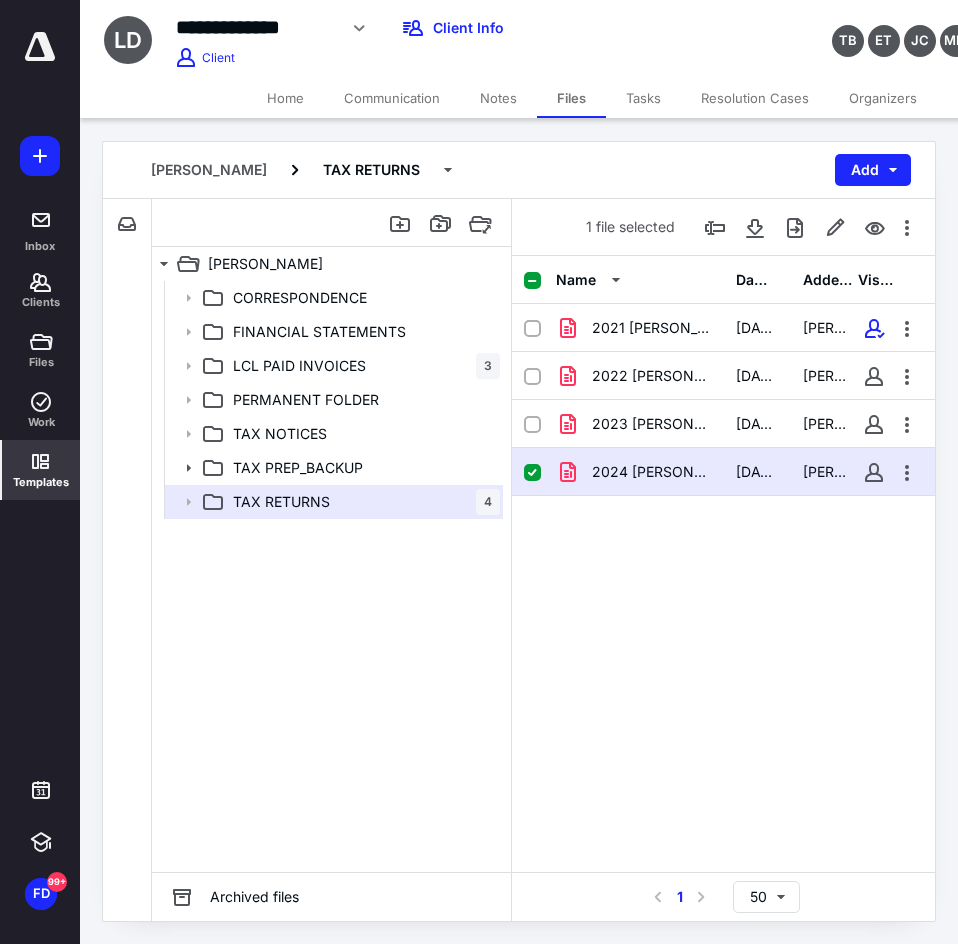 click on "Templates" at bounding box center [41, 470] 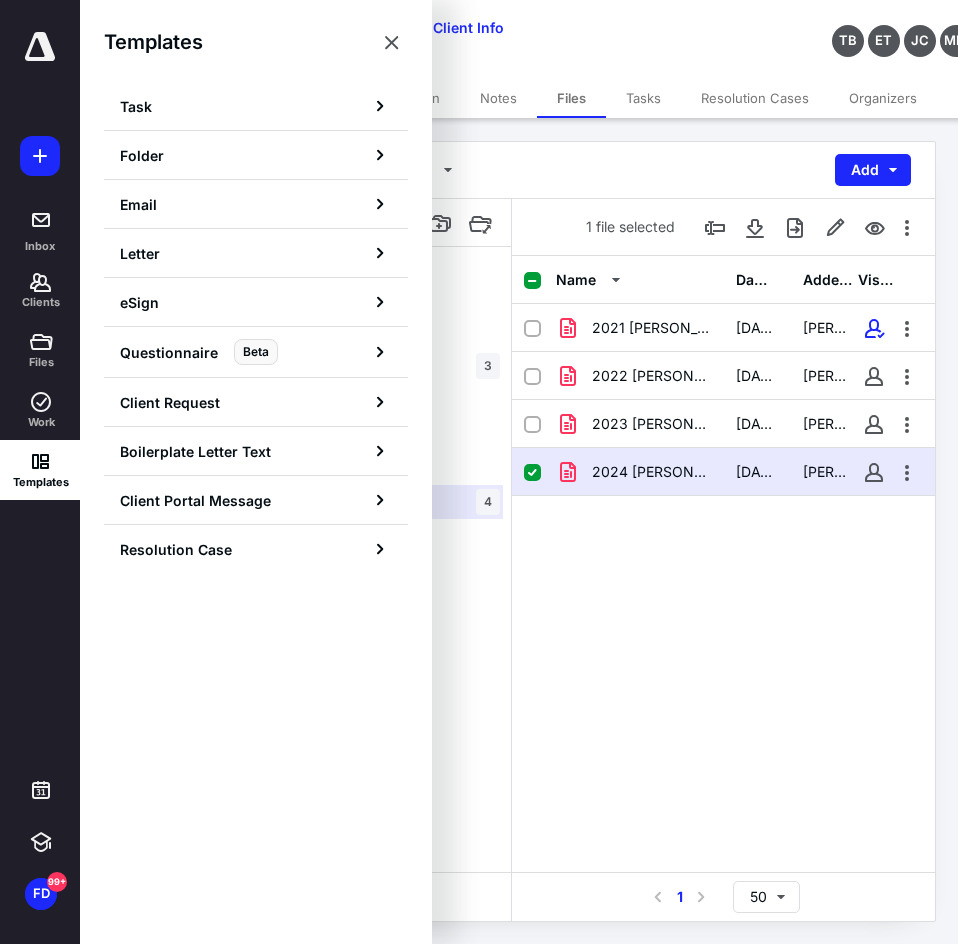 click on "Templates Task Folder Email Letter eSign Questionnaire Beta Client Request Boilerplate Letter Text Client Portal Message Resolution Case" at bounding box center [256, 299] 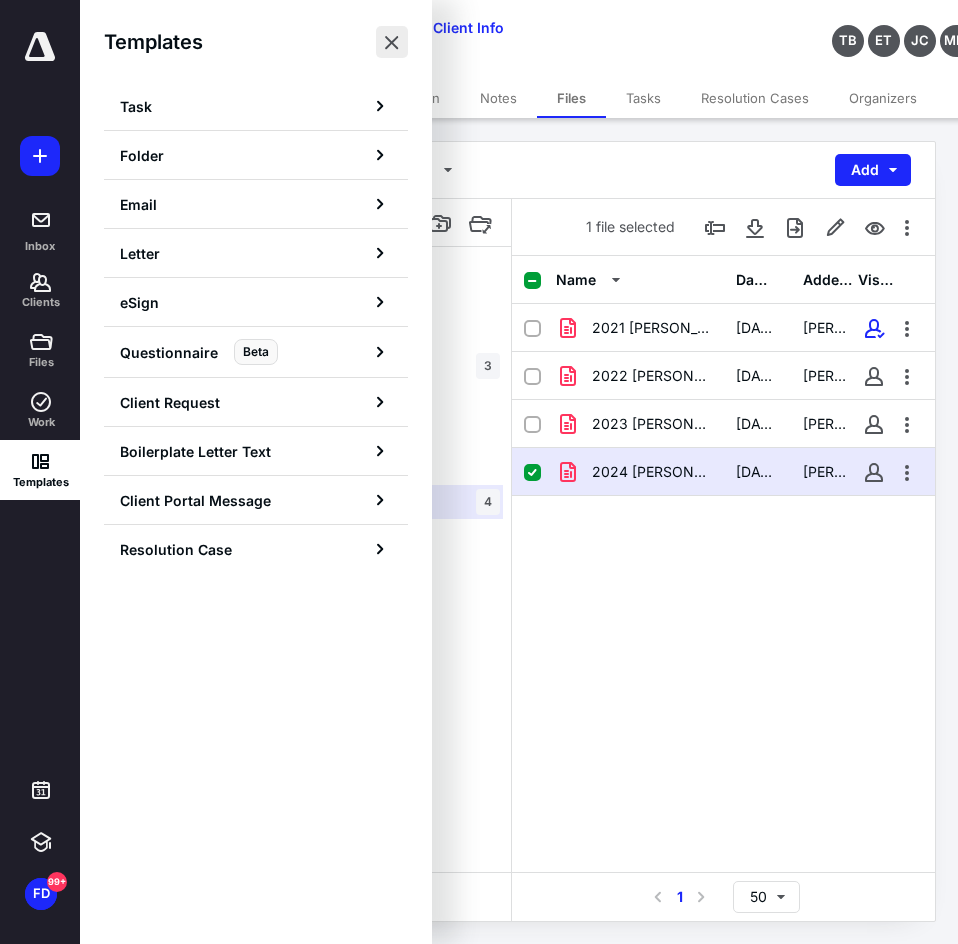 click at bounding box center [392, 42] 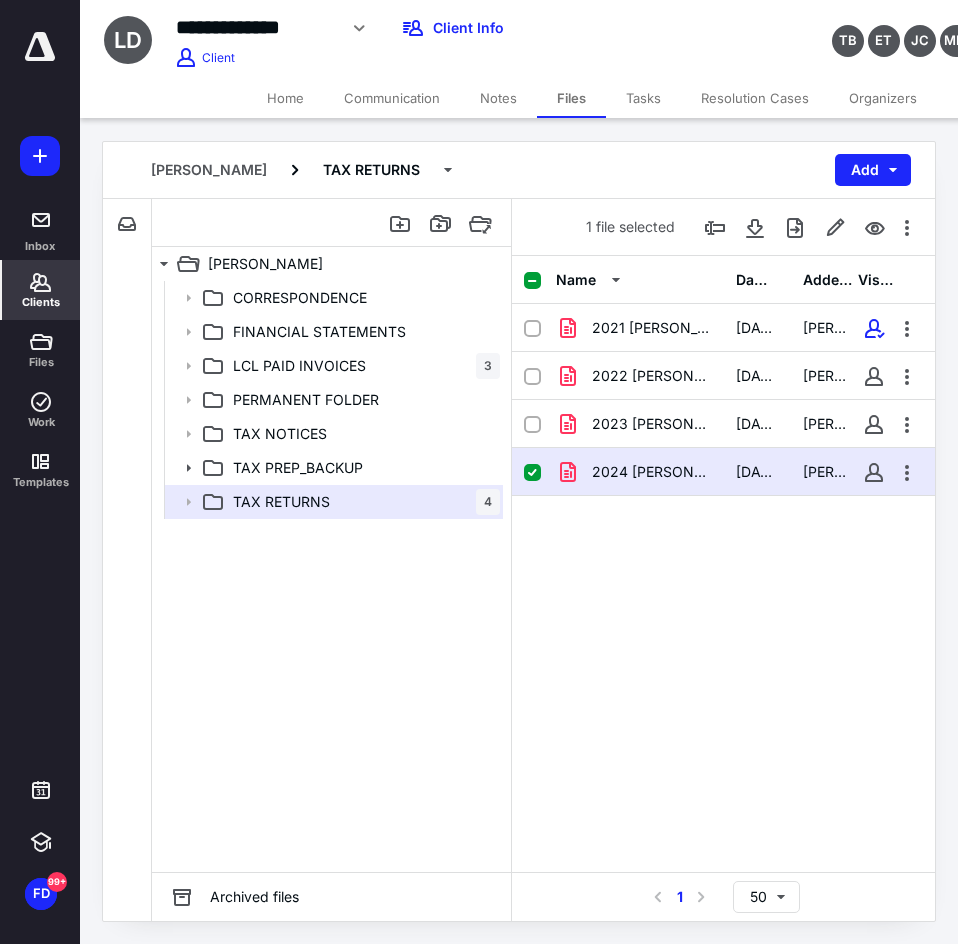 click on "Clients" at bounding box center (41, 290) 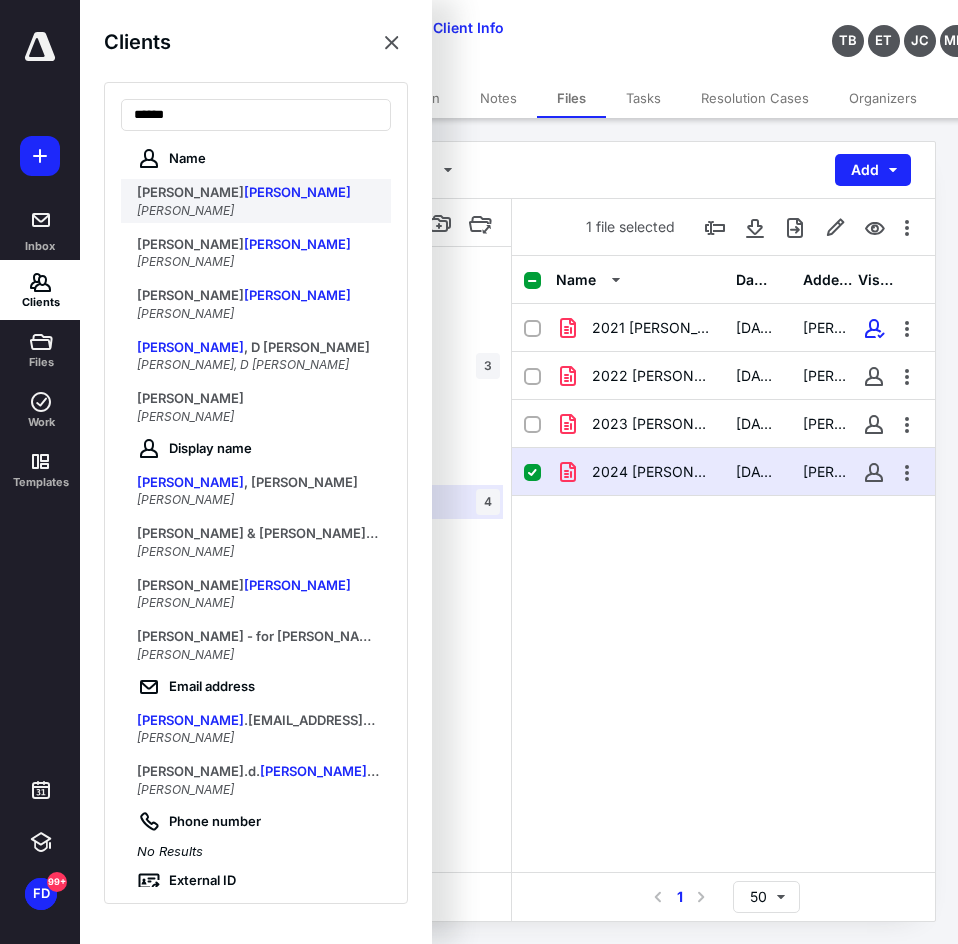 type on "******" 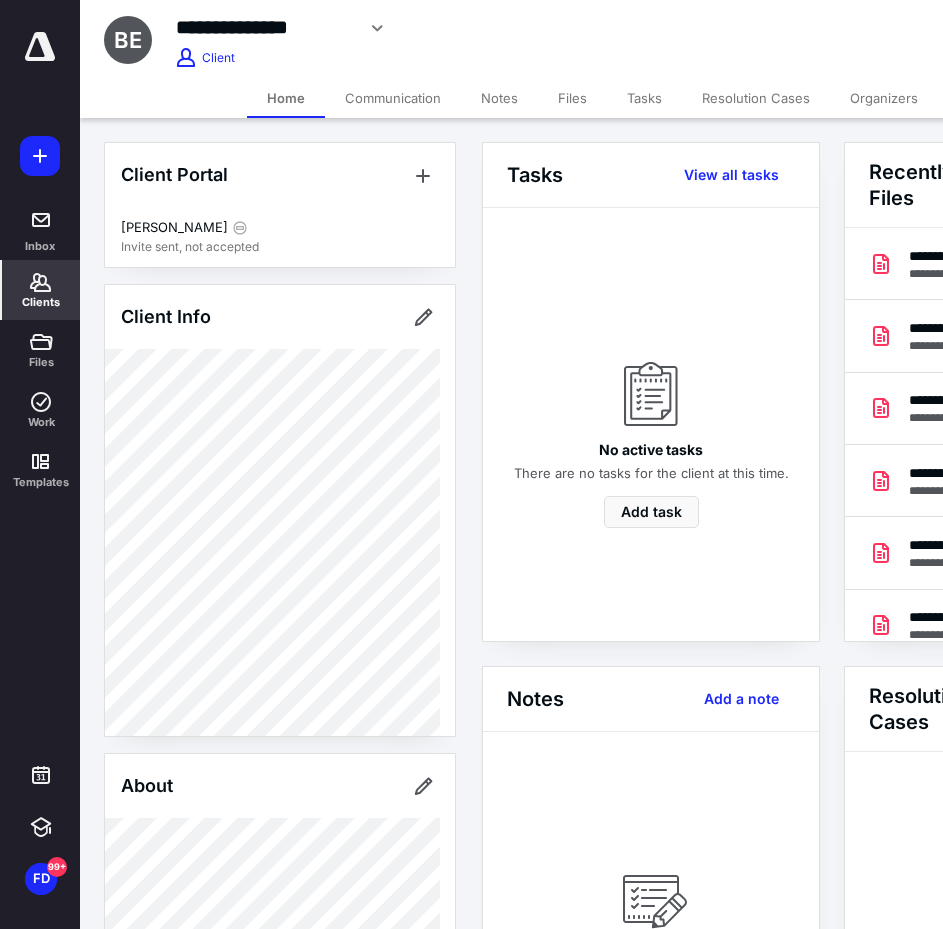 scroll, scrollTop: 0, scrollLeft: 239, axis: horizontal 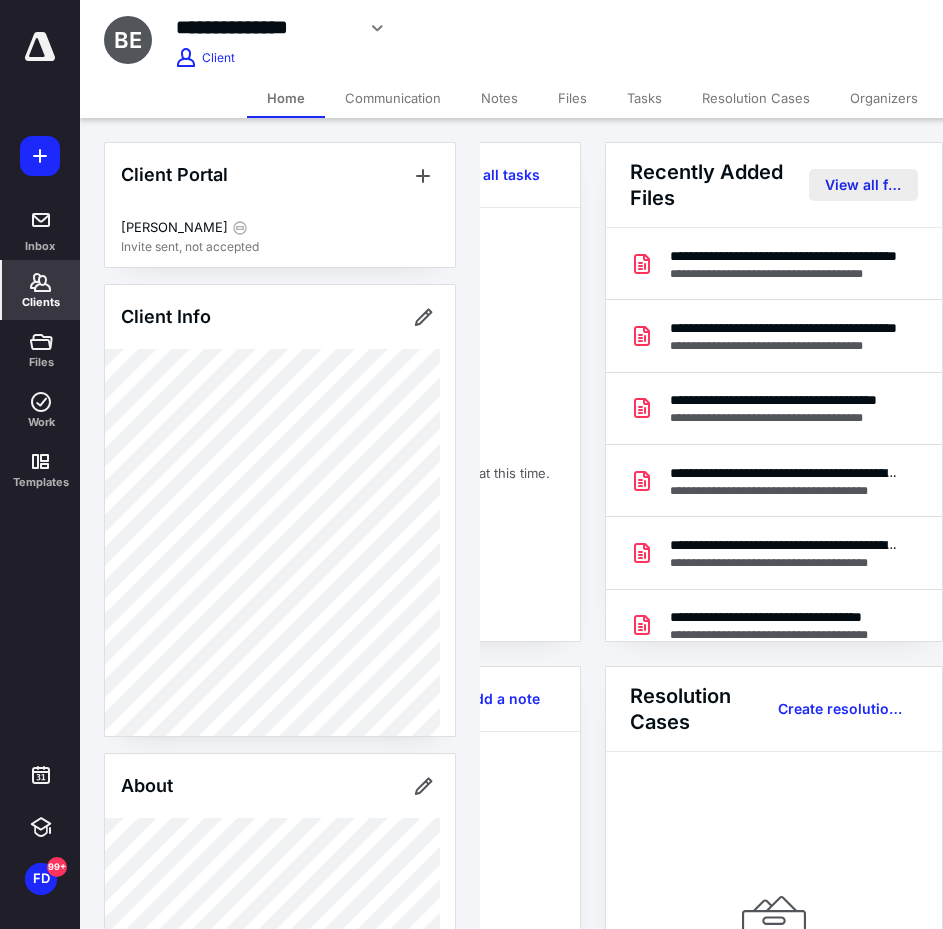 click on "Recently Added Files View all files" at bounding box center (774, 185) 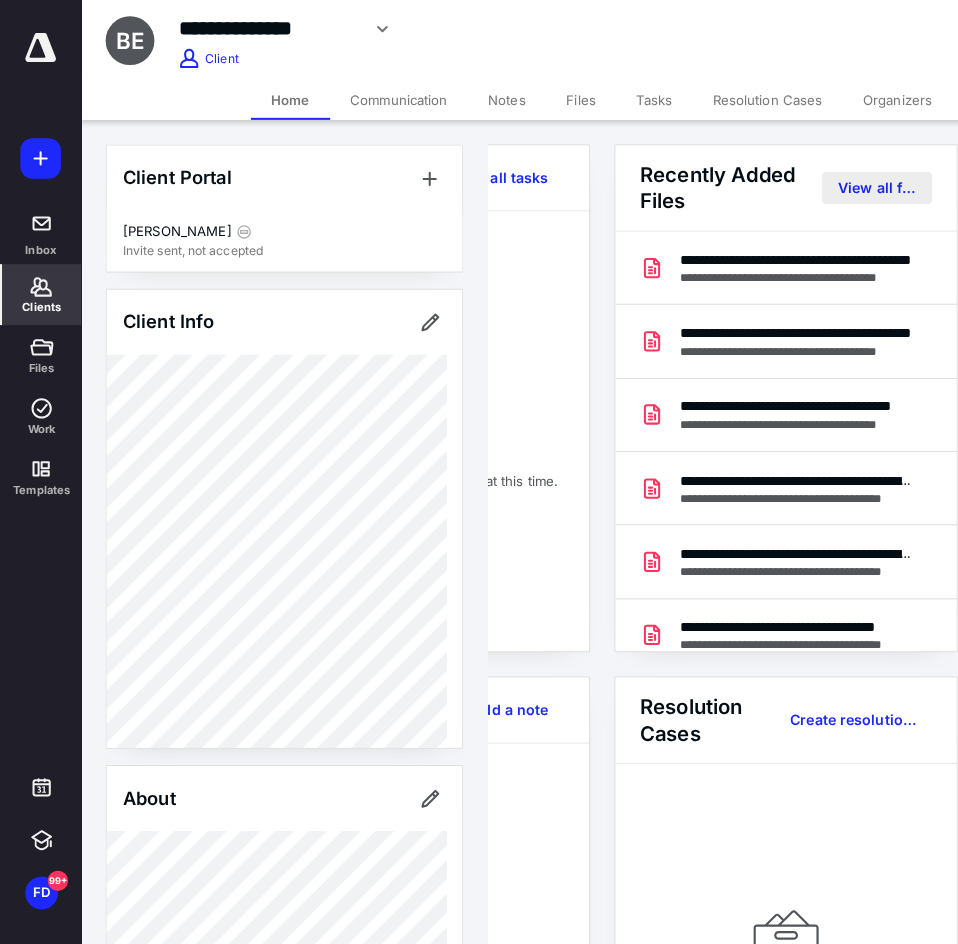 scroll, scrollTop: 0, scrollLeft: 0, axis: both 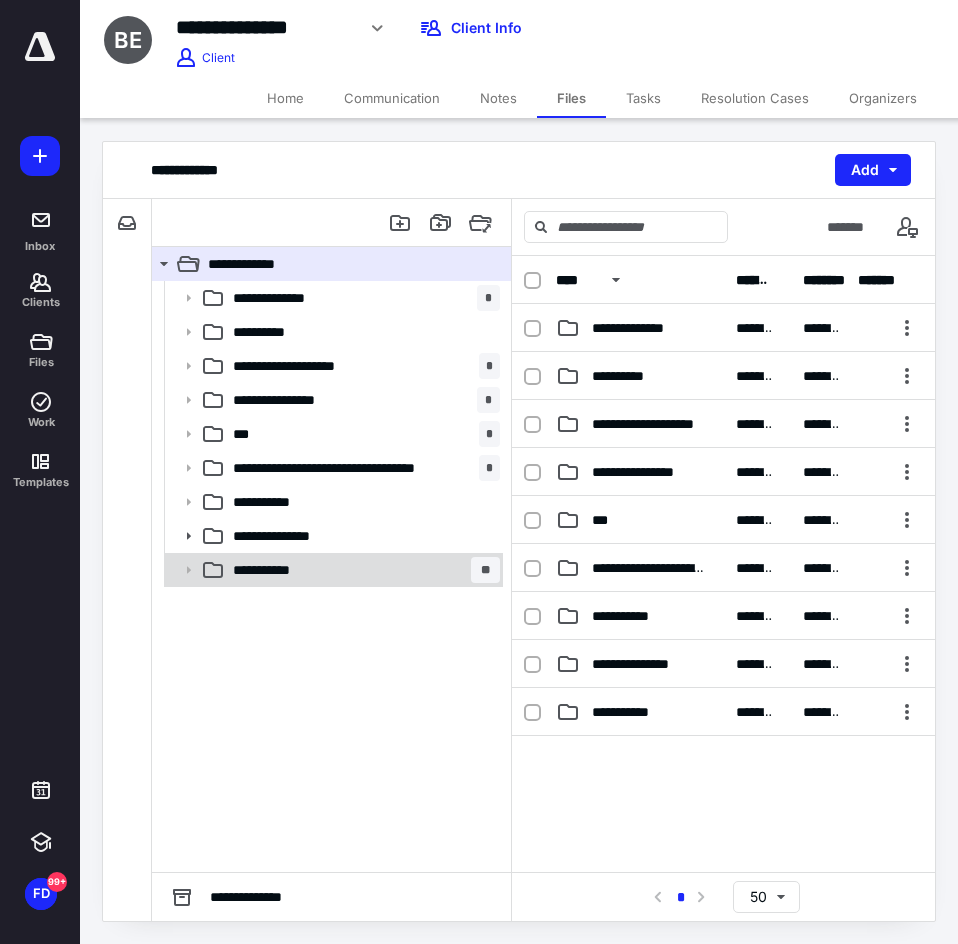click on "**********" at bounding box center [362, 570] 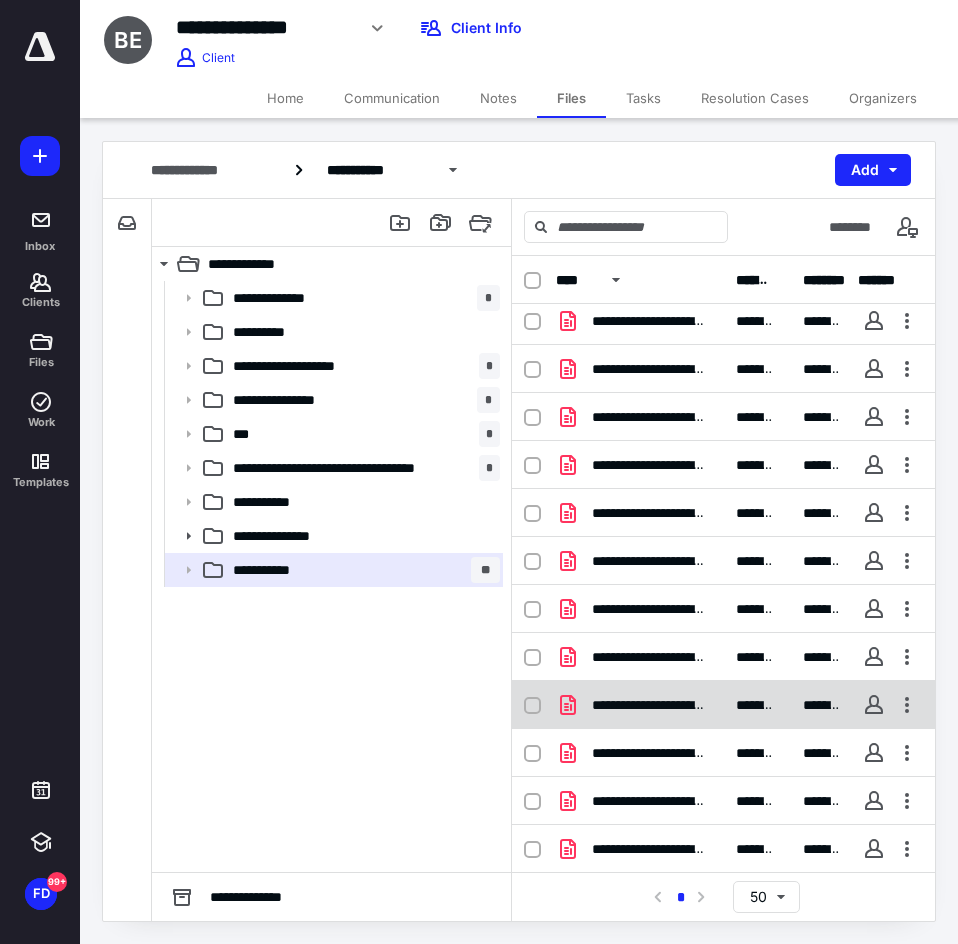 scroll, scrollTop: 200, scrollLeft: 0, axis: vertical 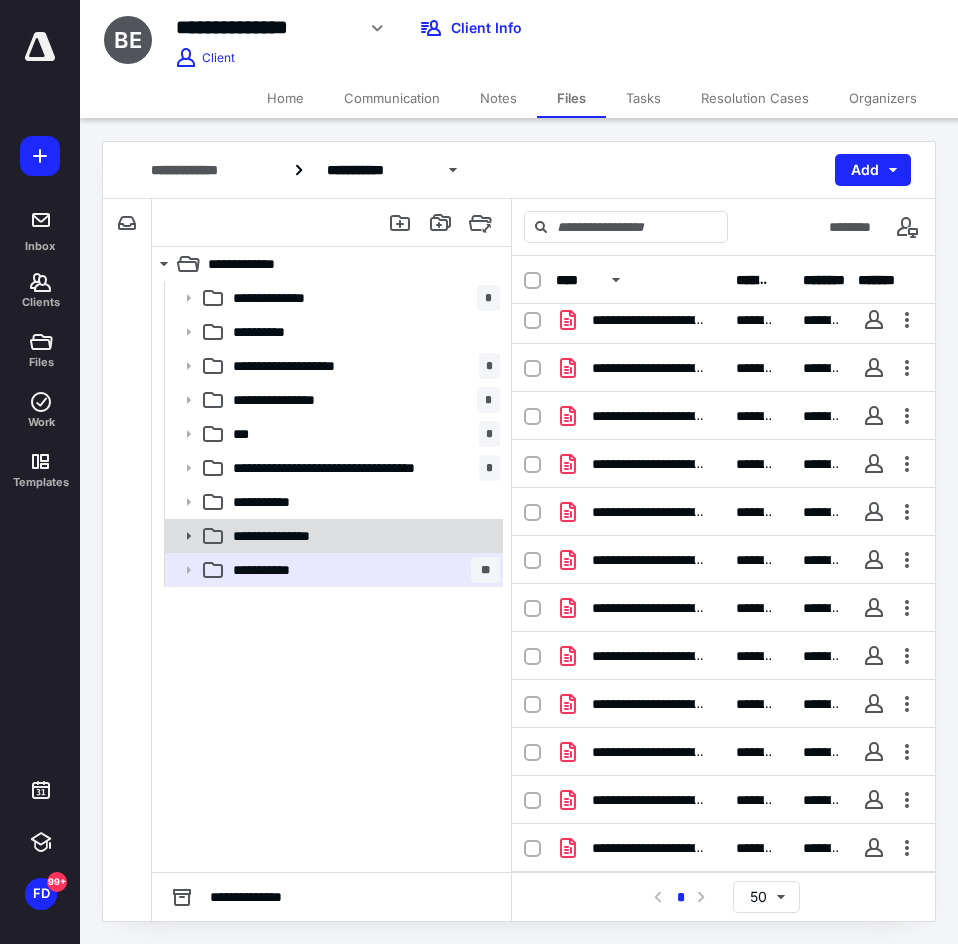 click on "**********" at bounding box center [298, 536] 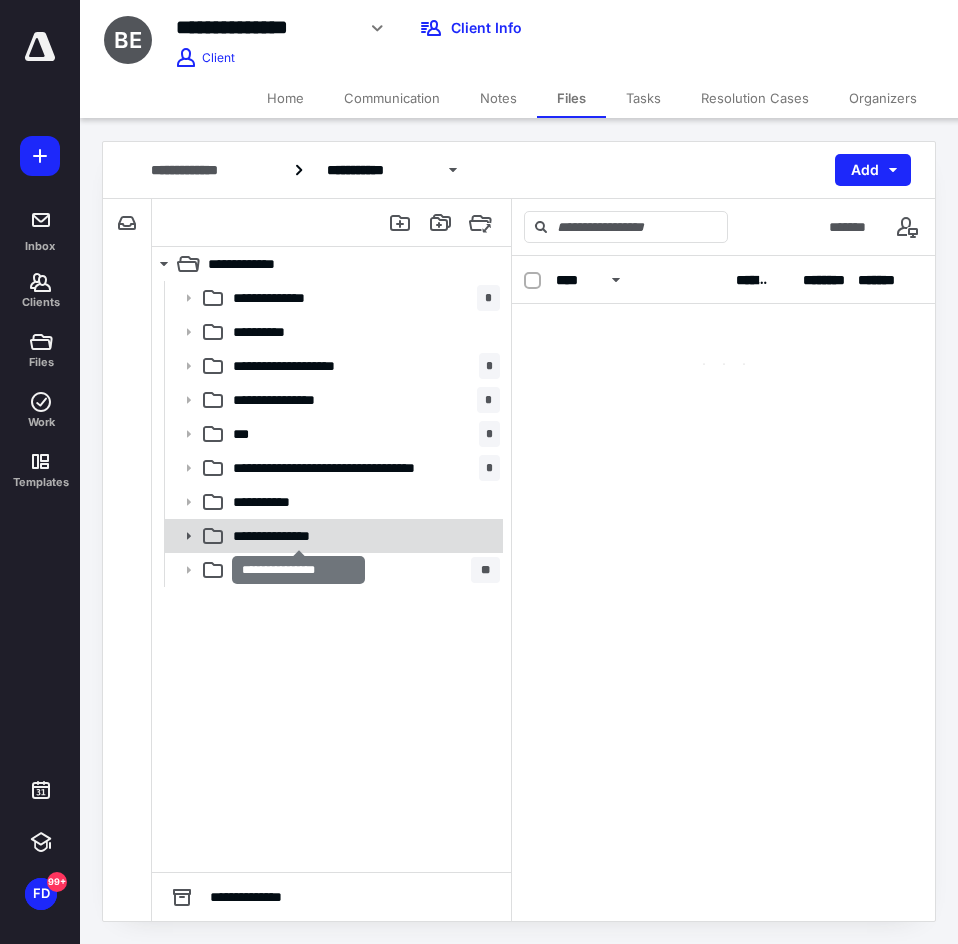 scroll, scrollTop: 0, scrollLeft: 0, axis: both 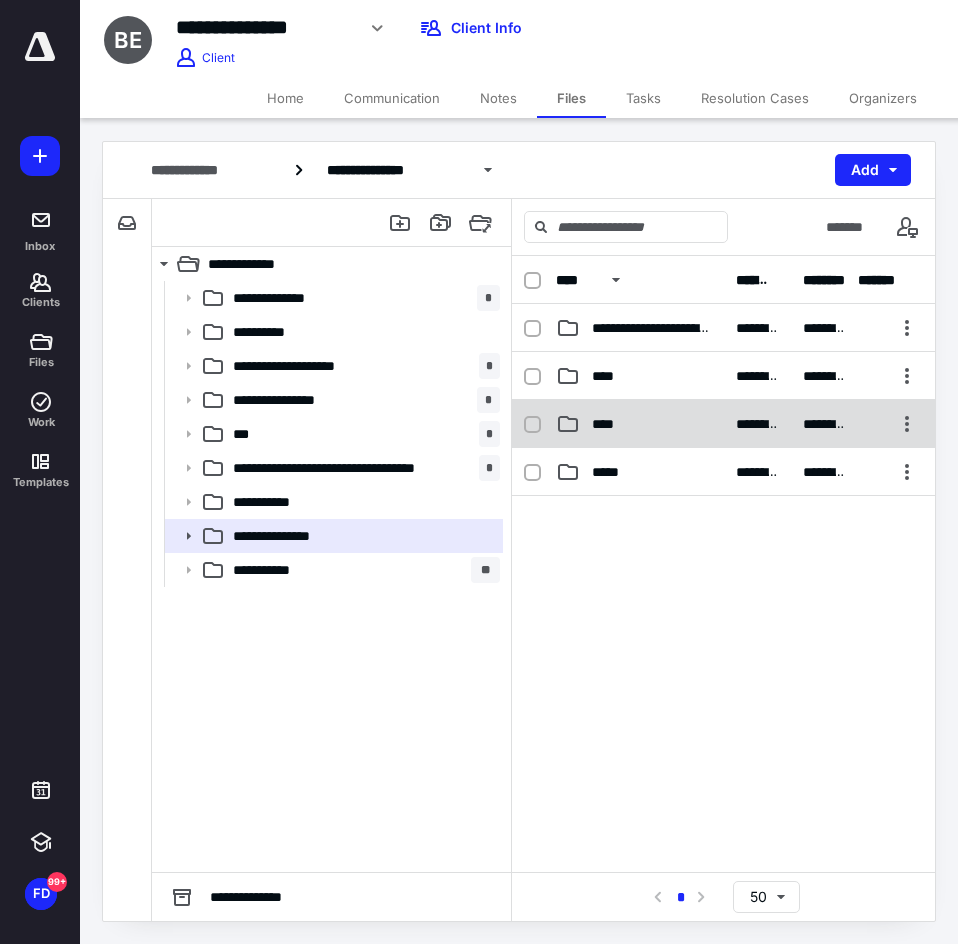 click on "****" at bounding box center (609, 424) 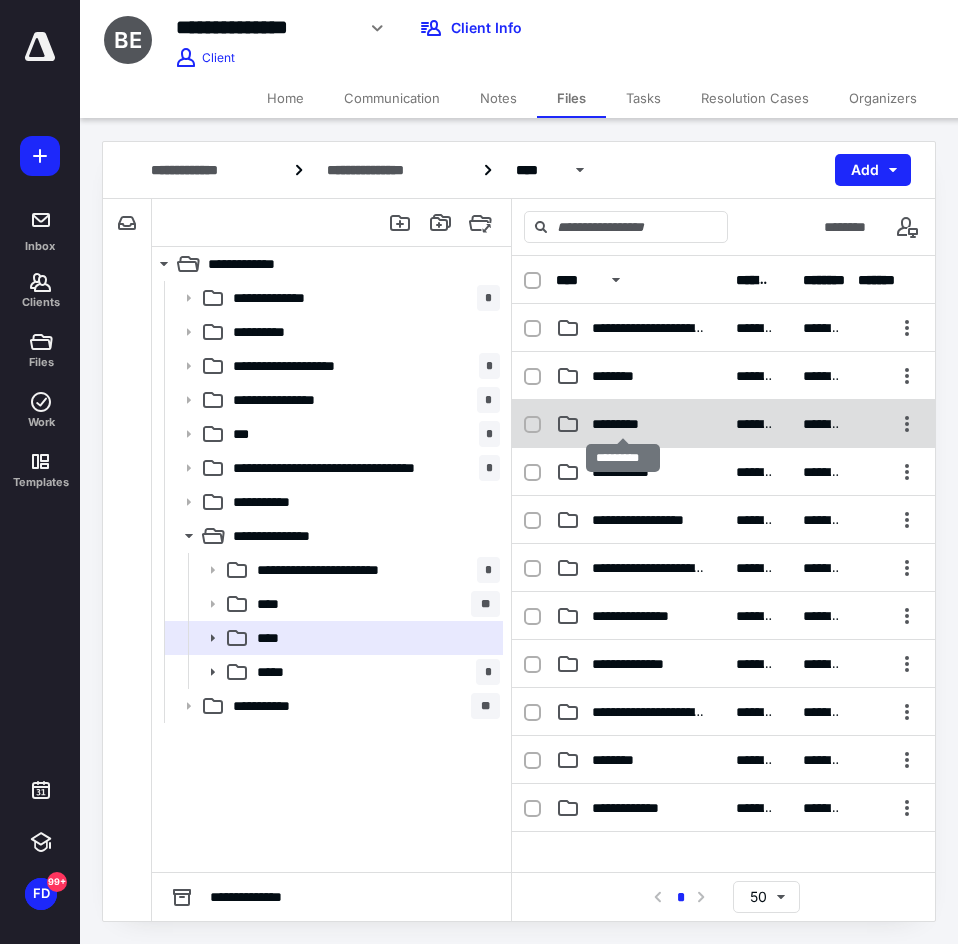 click on "*********" at bounding box center [623, 424] 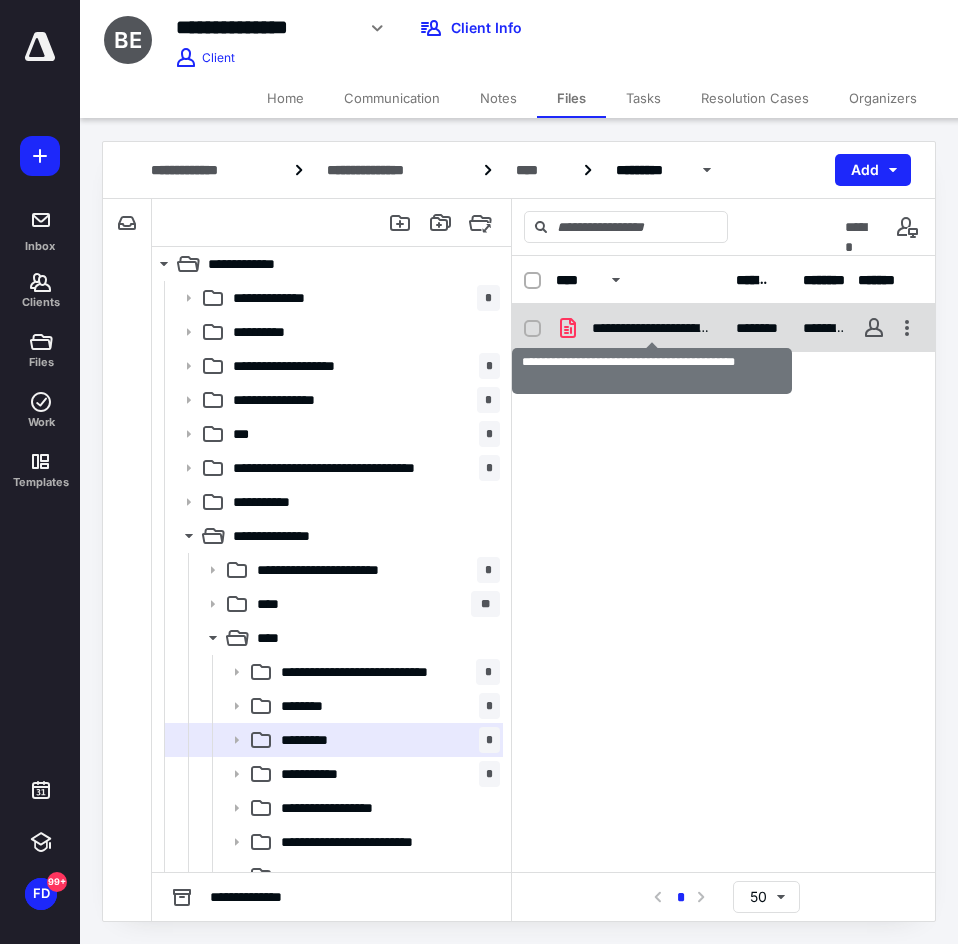 click on "**********" at bounding box center [652, 328] 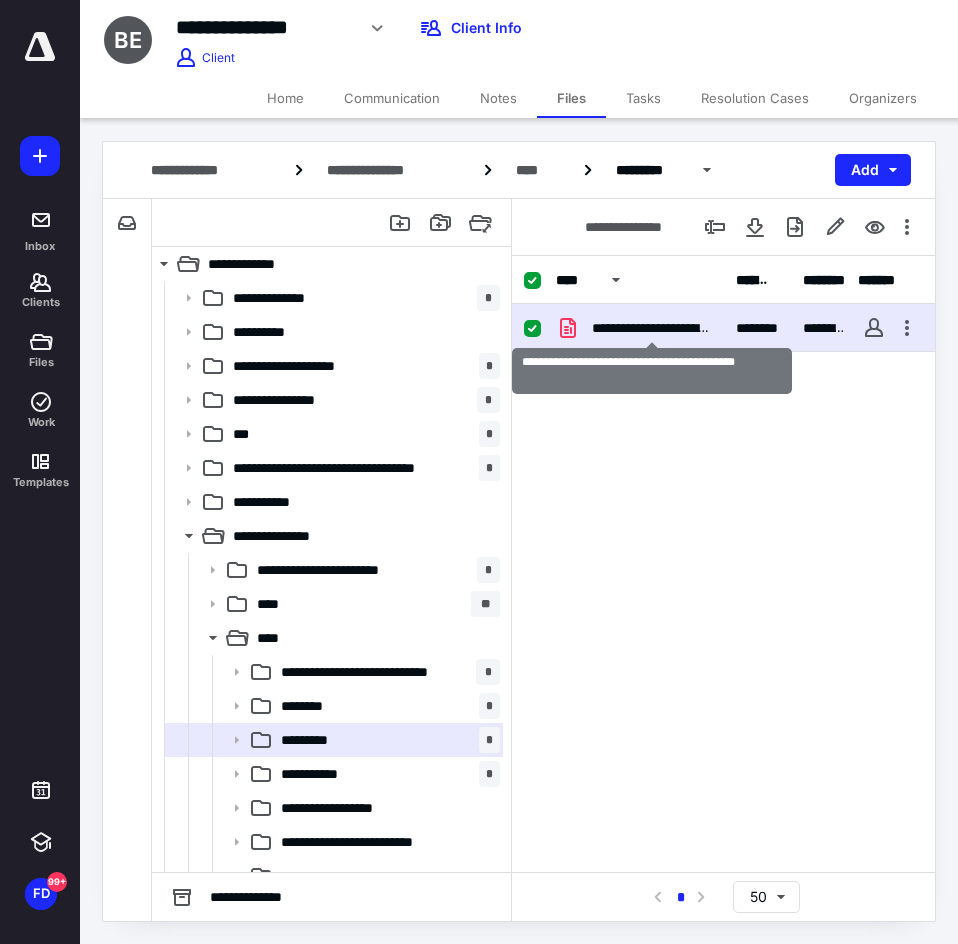 click on "**********" at bounding box center (652, 328) 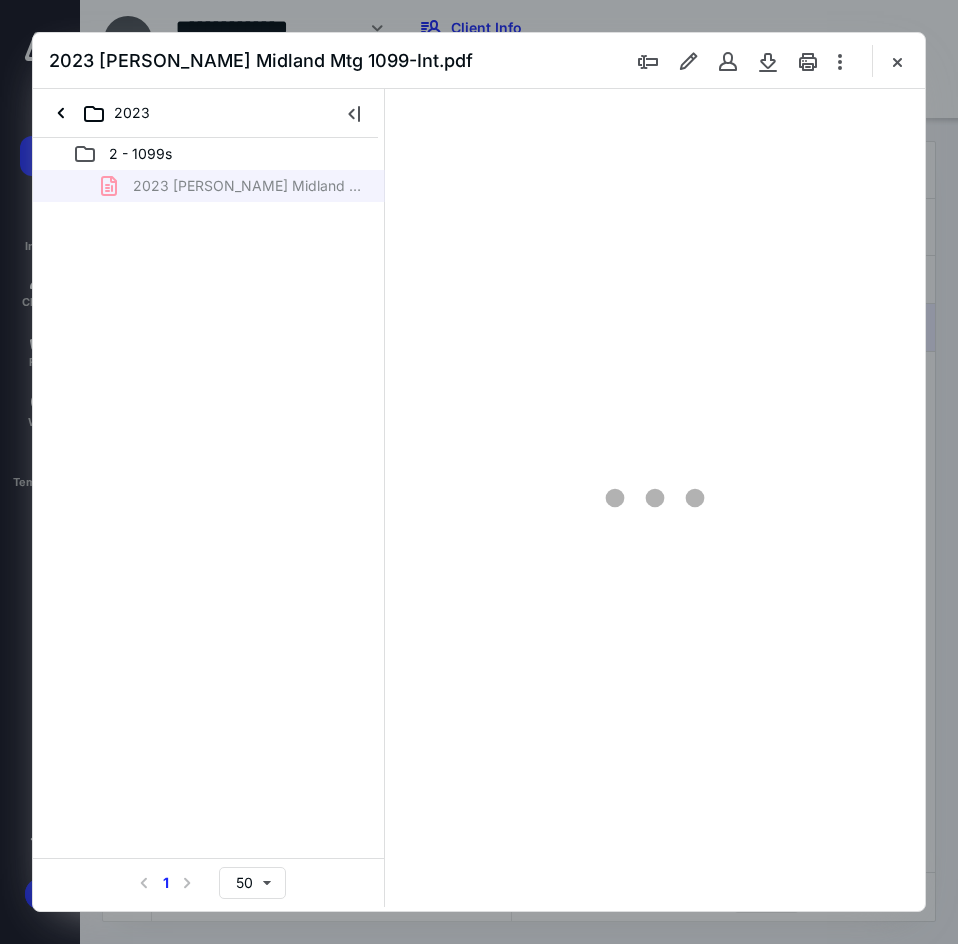 scroll, scrollTop: 0, scrollLeft: 0, axis: both 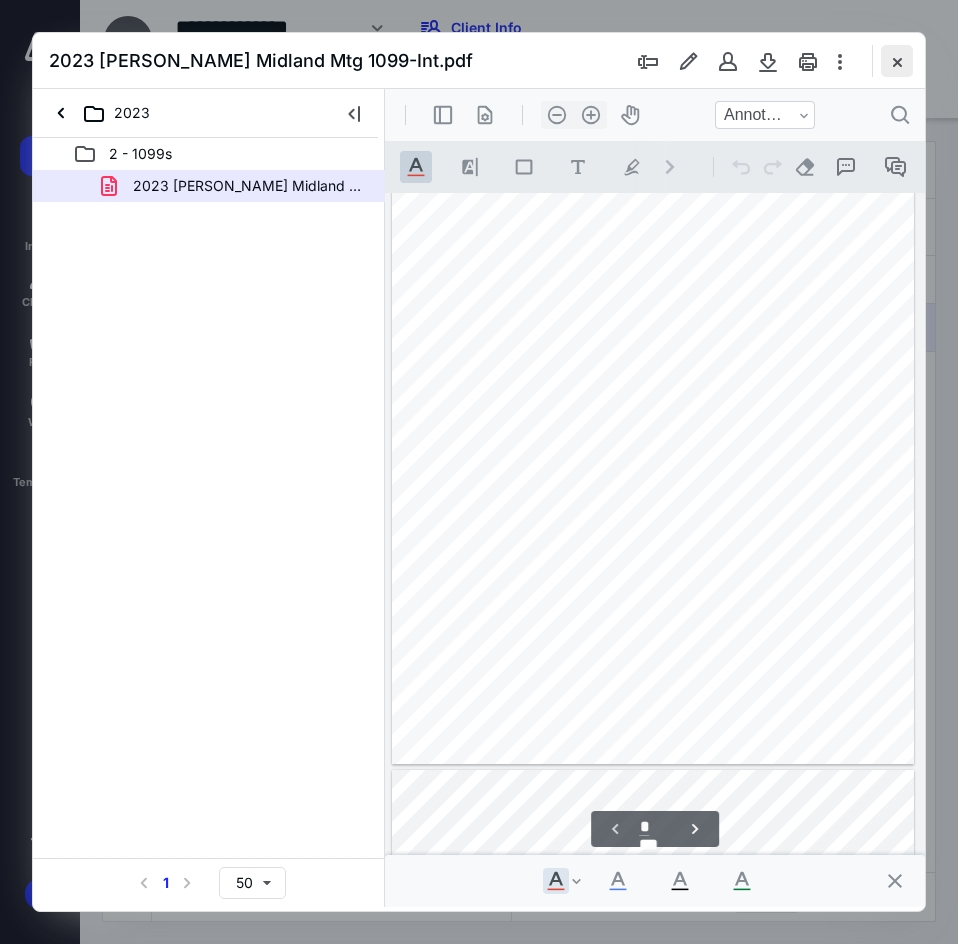 click at bounding box center [897, 61] 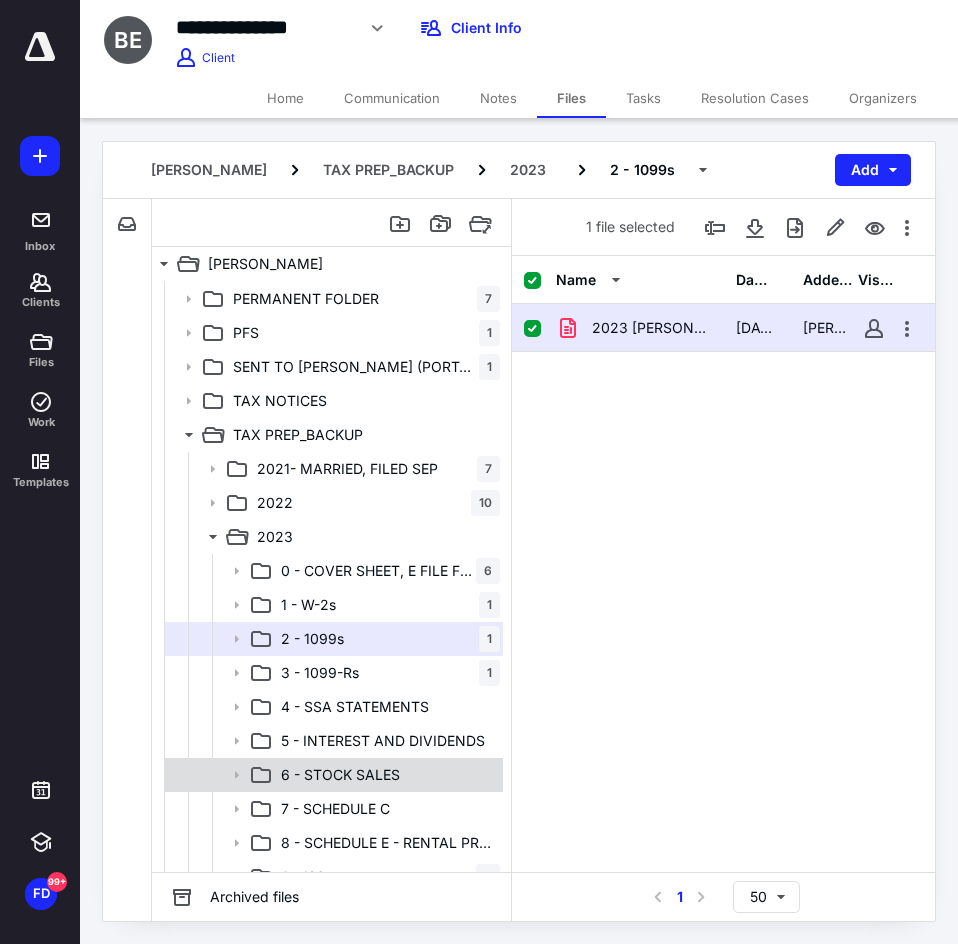 scroll, scrollTop: 225, scrollLeft: 0, axis: vertical 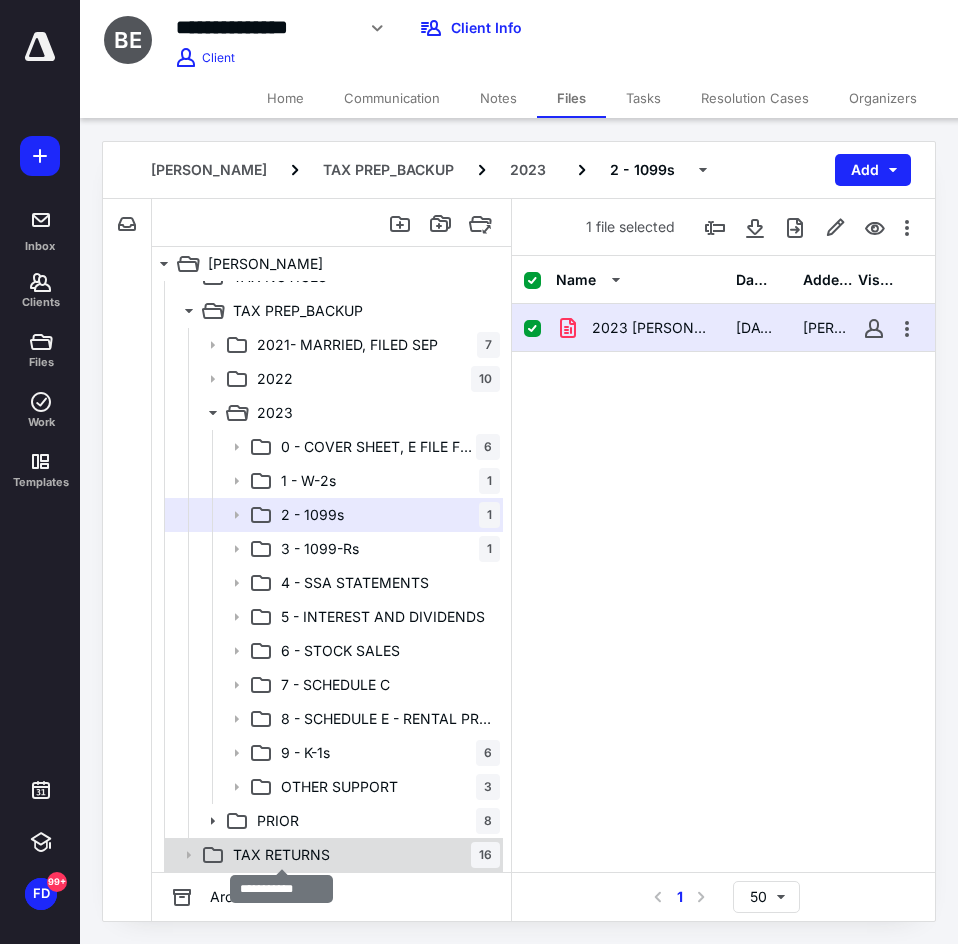 click on "TAX RETURNS" at bounding box center (281, 855) 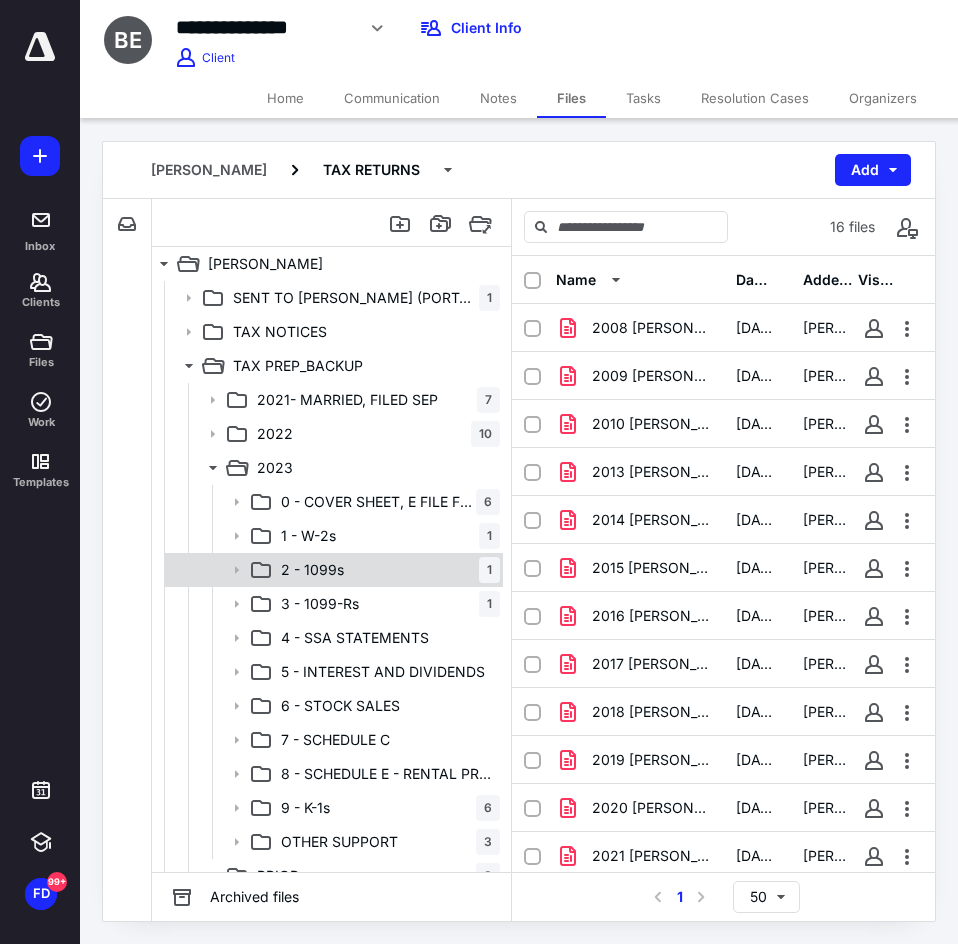 scroll, scrollTop: 125, scrollLeft: 0, axis: vertical 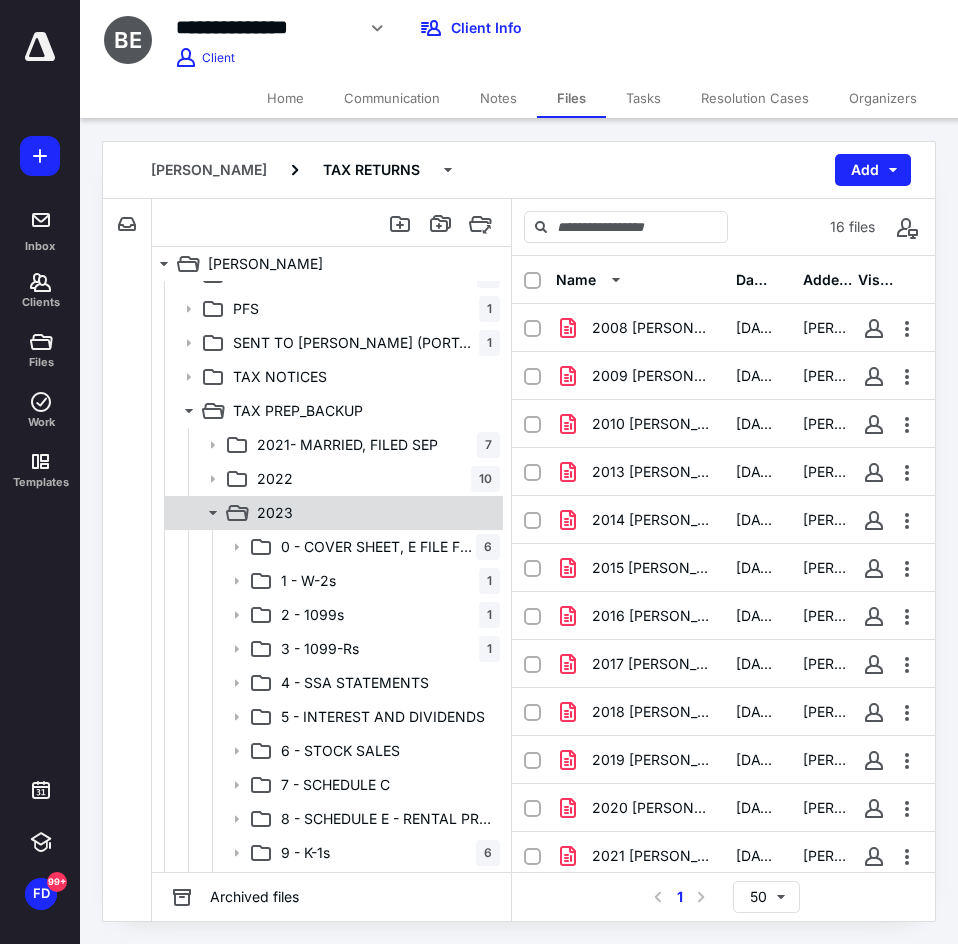 click 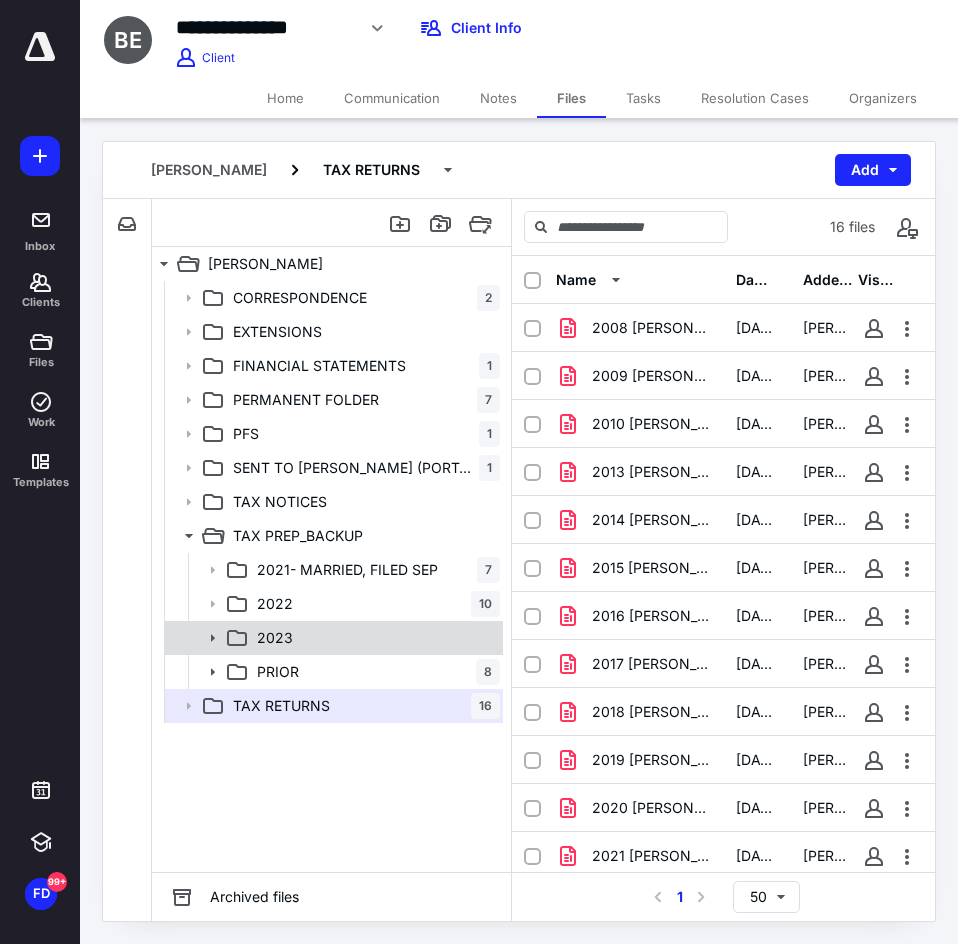 scroll, scrollTop: 0, scrollLeft: 0, axis: both 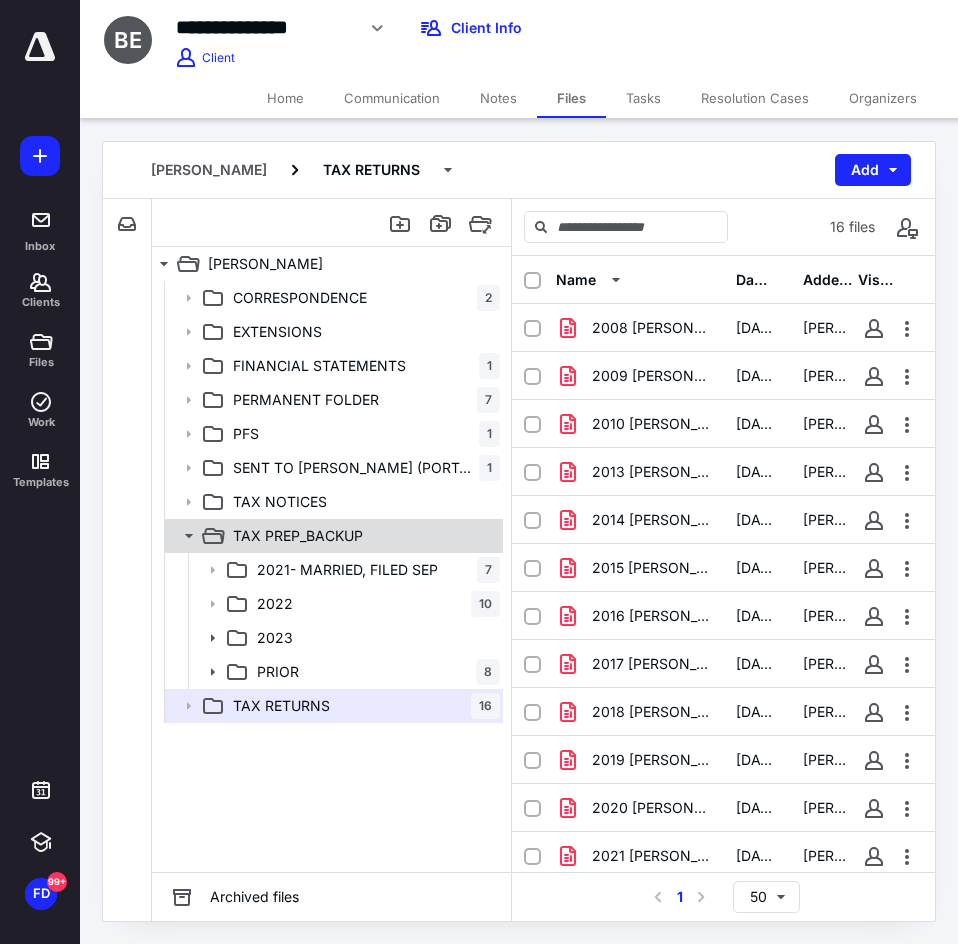 click 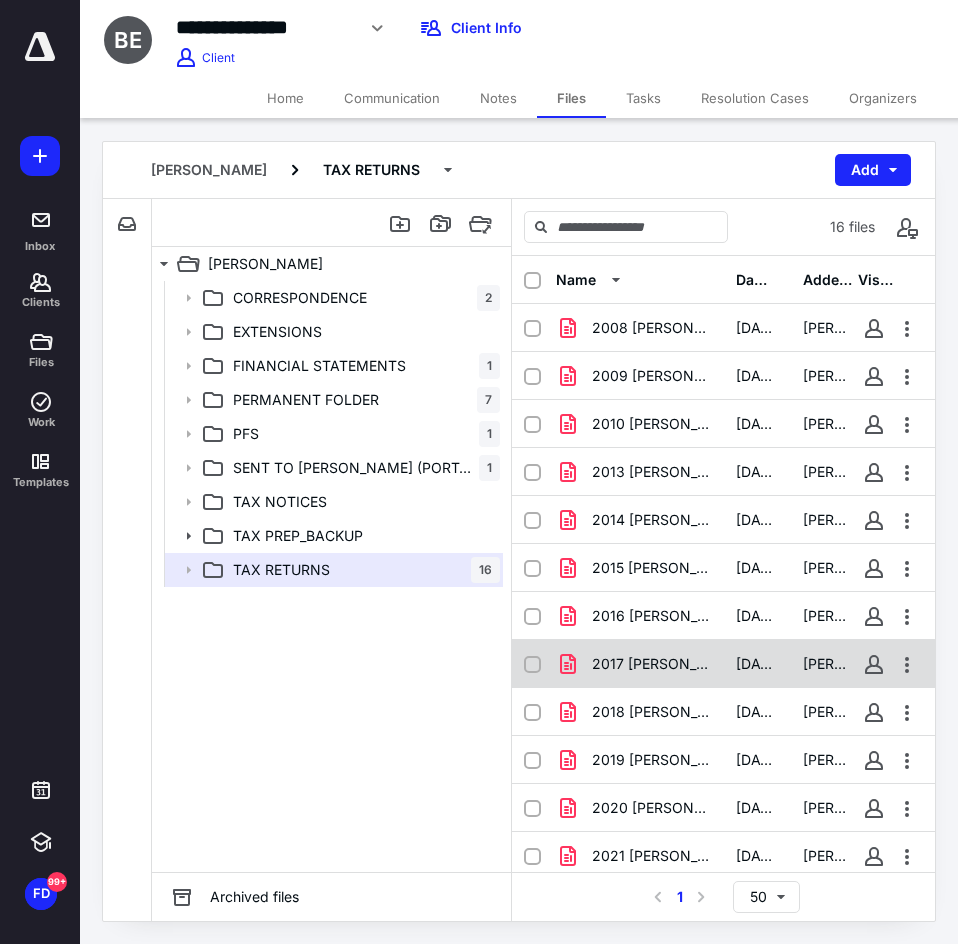 scroll, scrollTop: 200, scrollLeft: 0, axis: vertical 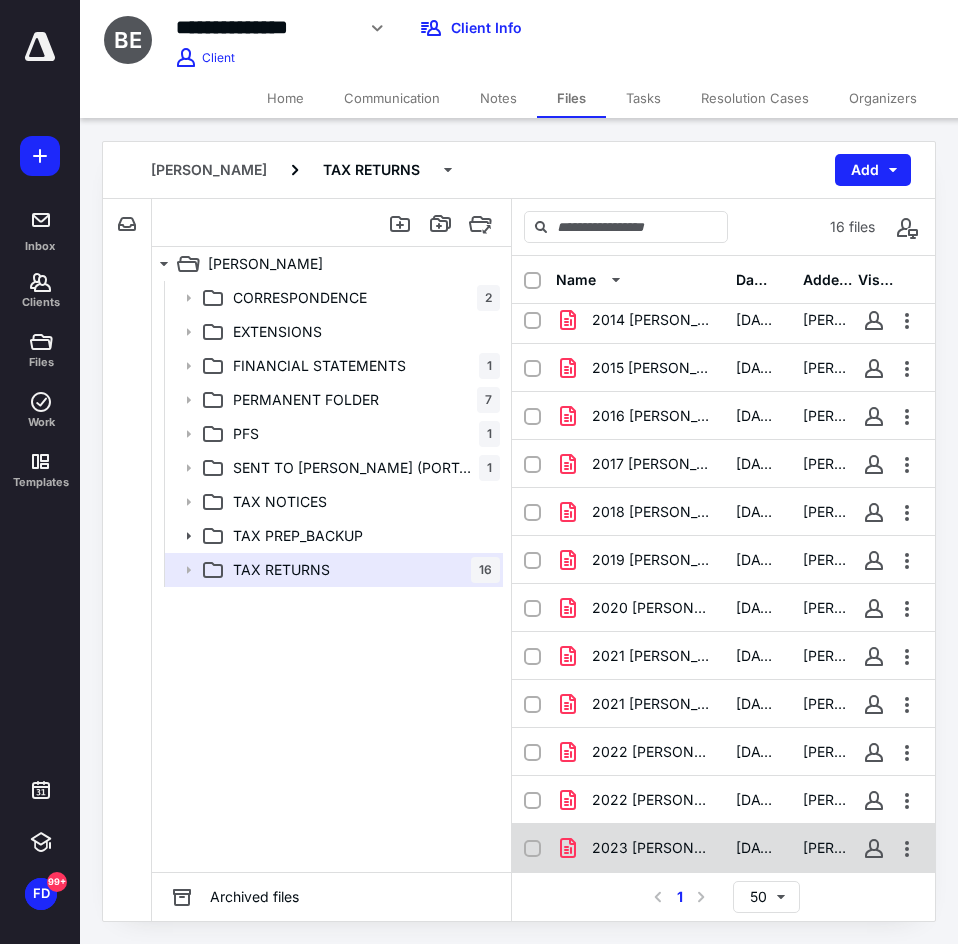 click on "2023 BECKER, EDWARD - TAX RETURN 2.10.2025.pdf 2/10/2025 Maryanne MATOZZO" at bounding box center [723, 848] 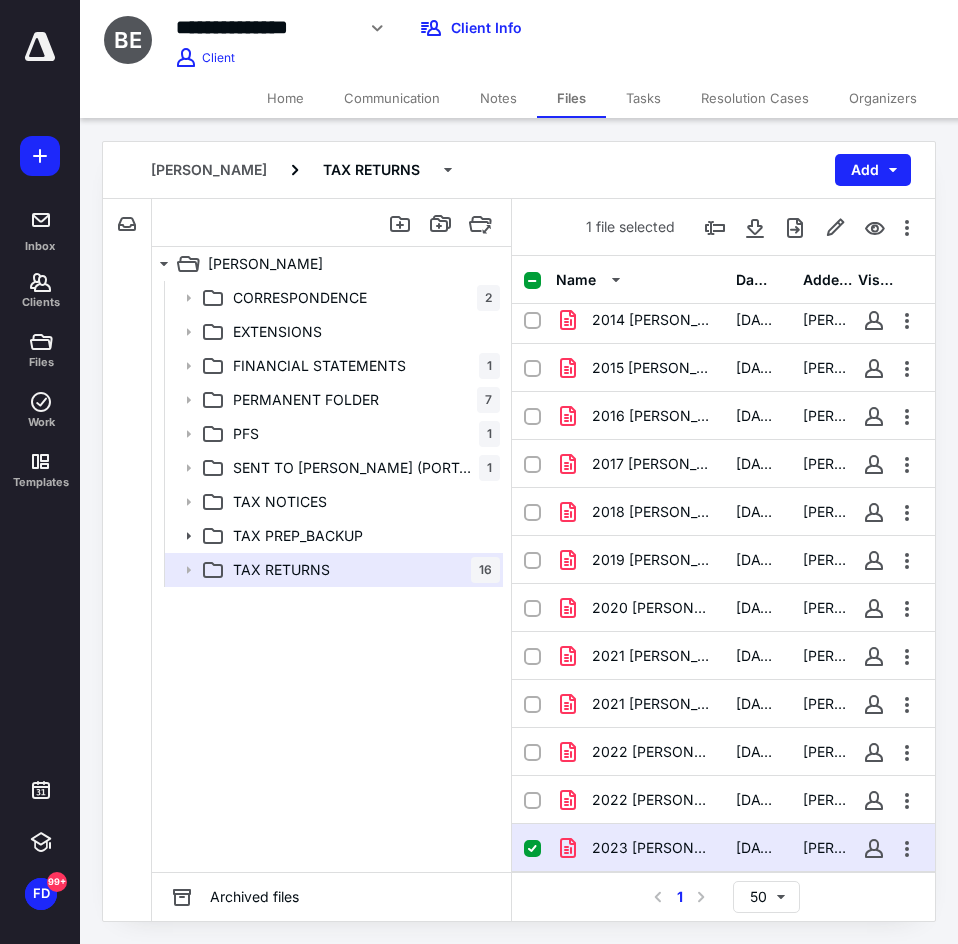 click on "2023 BECKER, EDWARD - TAX RETURN 2.10.2025.pdf 2/10/2025 Maryanne MATOZZO" at bounding box center [723, 848] 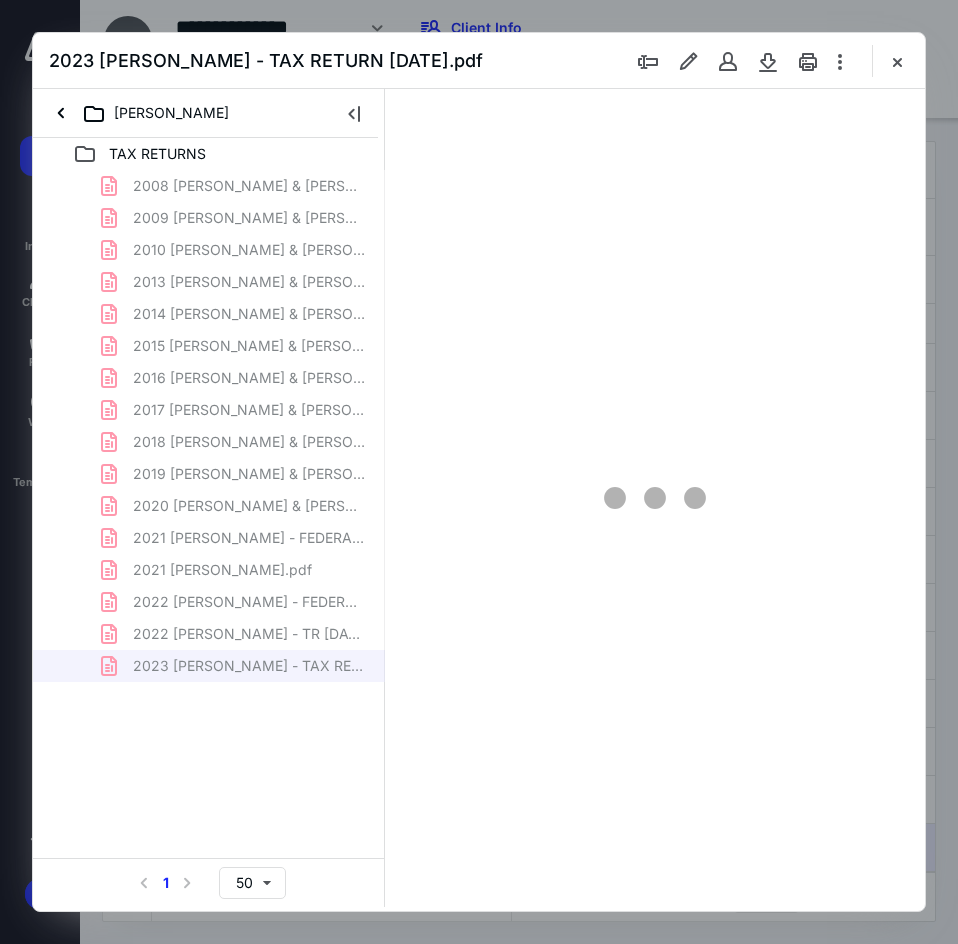 scroll, scrollTop: 0, scrollLeft: 0, axis: both 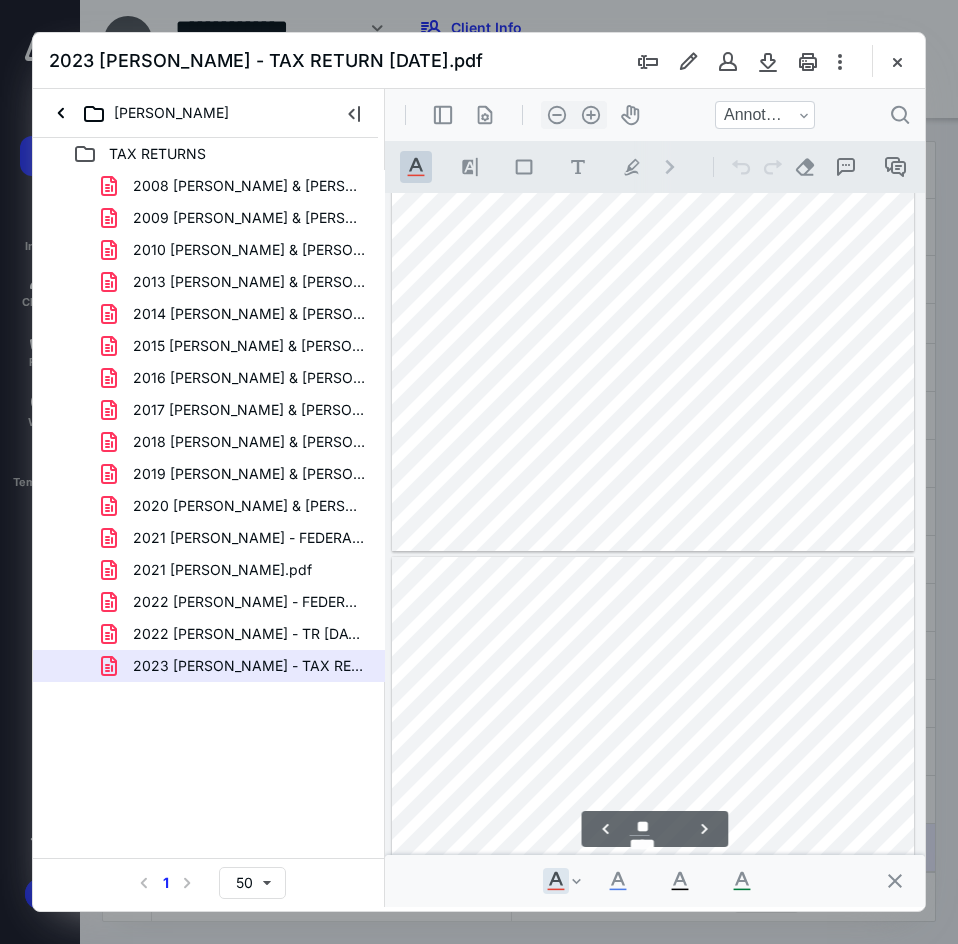 type on "**" 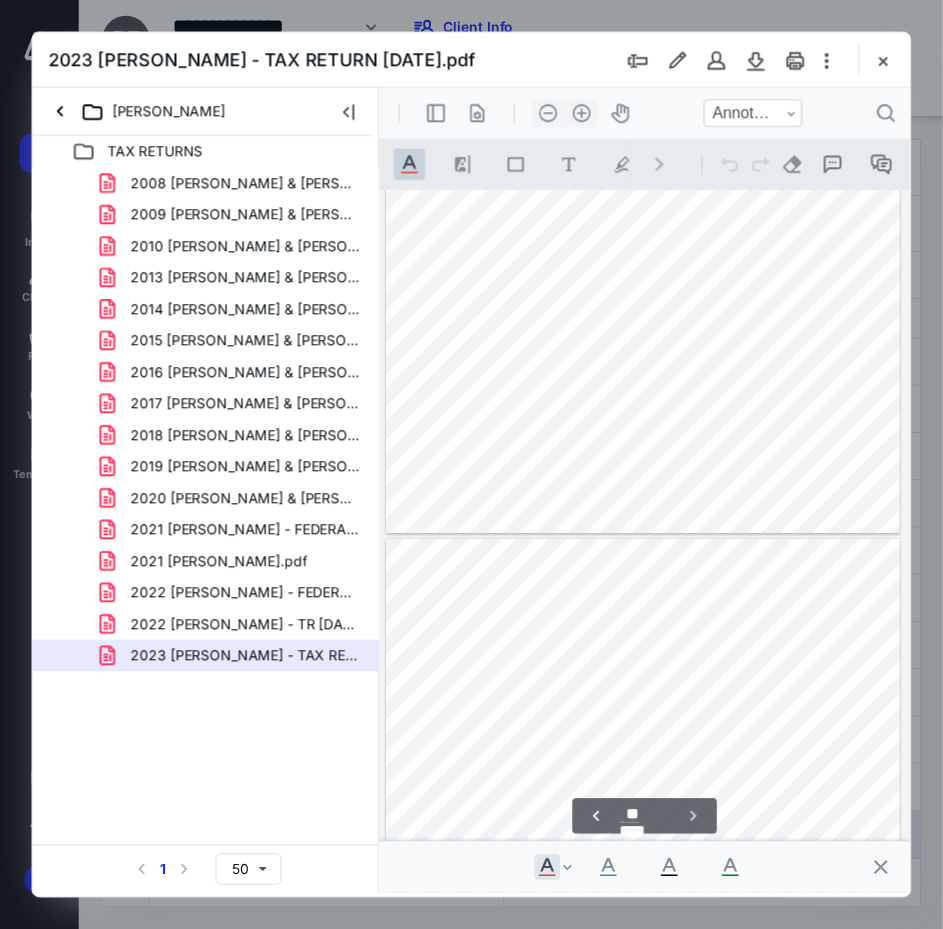 scroll, scrollTop: 26526, scrollLeft: 0, axis: vertical 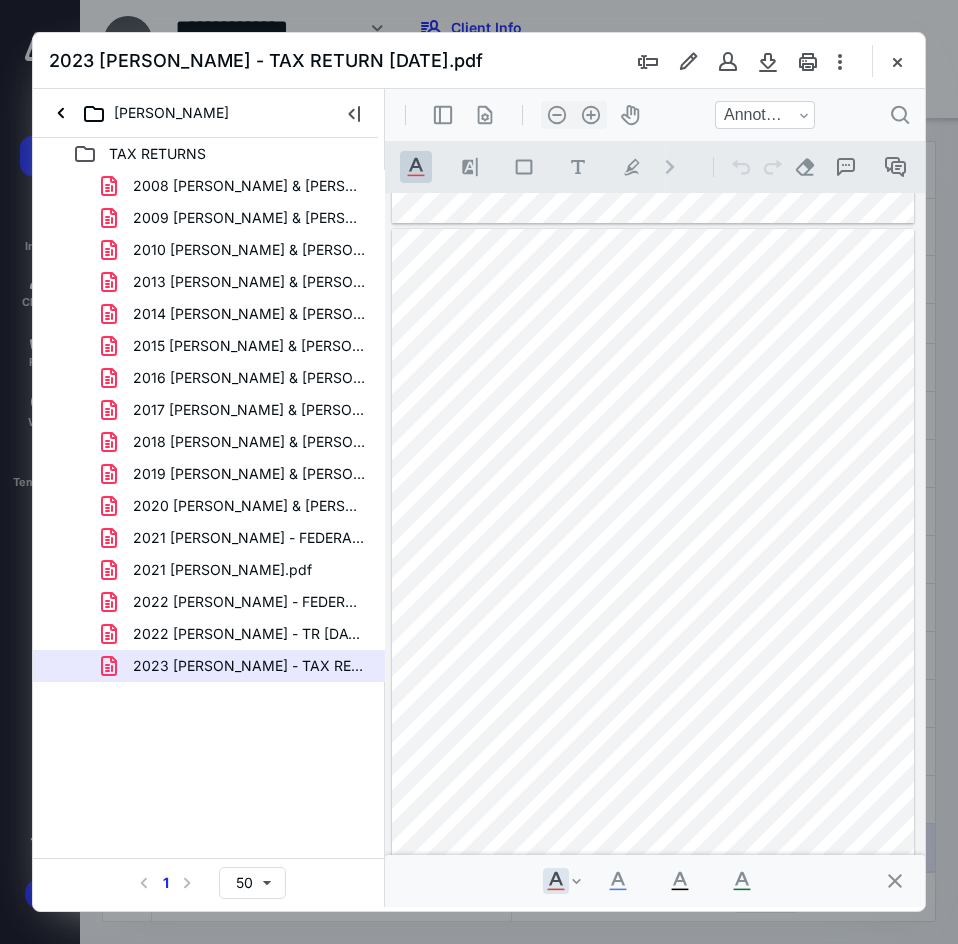 drag, startPoint x: 899, startPoint y: 69, endPoint x: 921, endPoint y: 59, distance: 24.166092 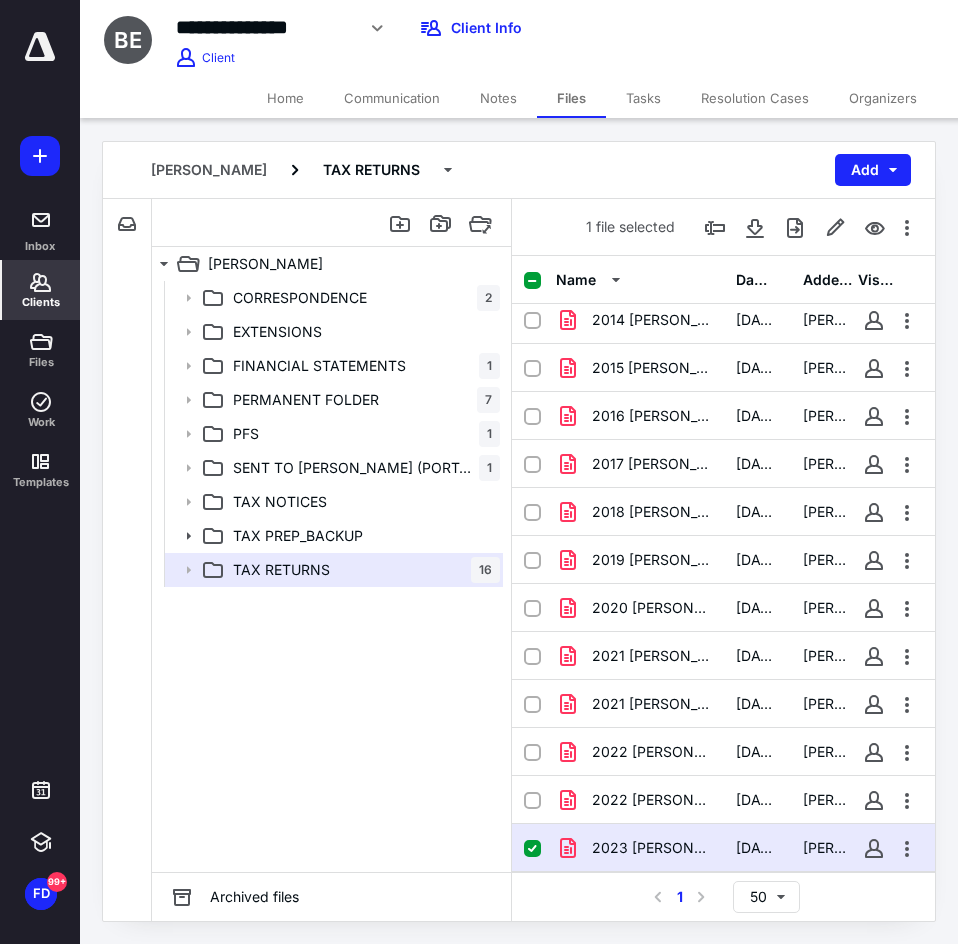 click on "Clients" at bounding box center [41, 290] 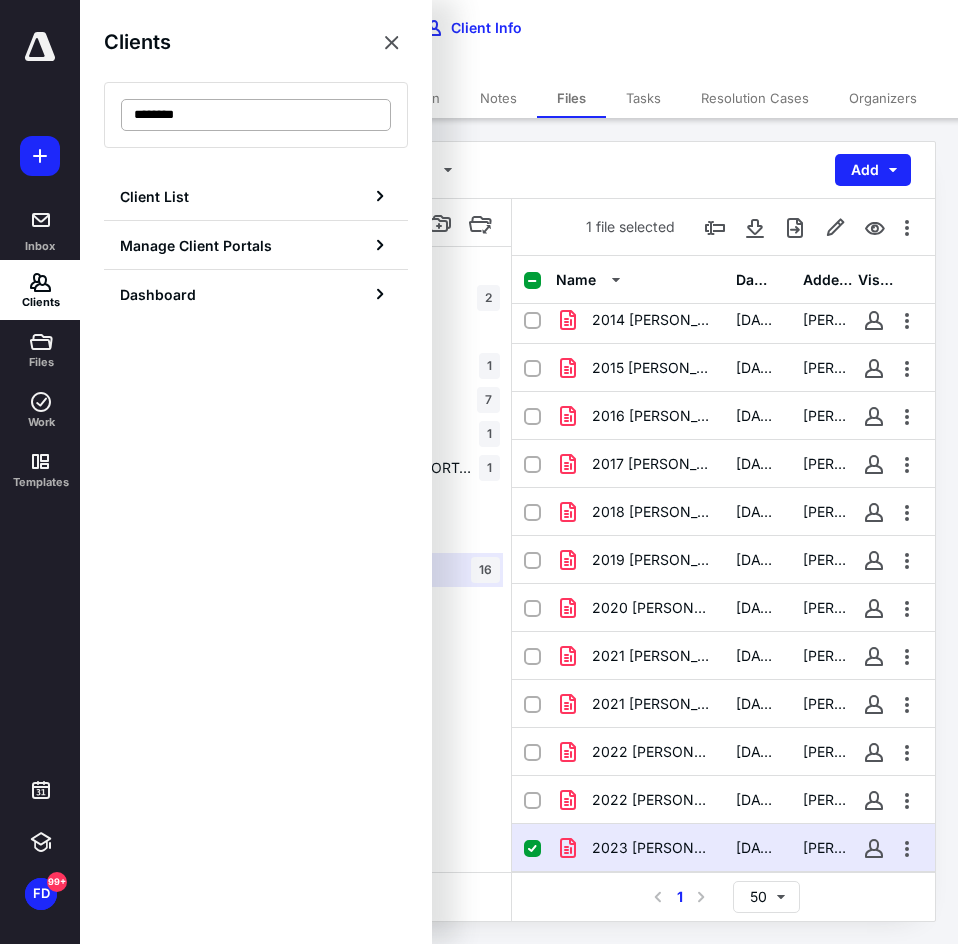 click on "********" at bounding box center (256, 115) 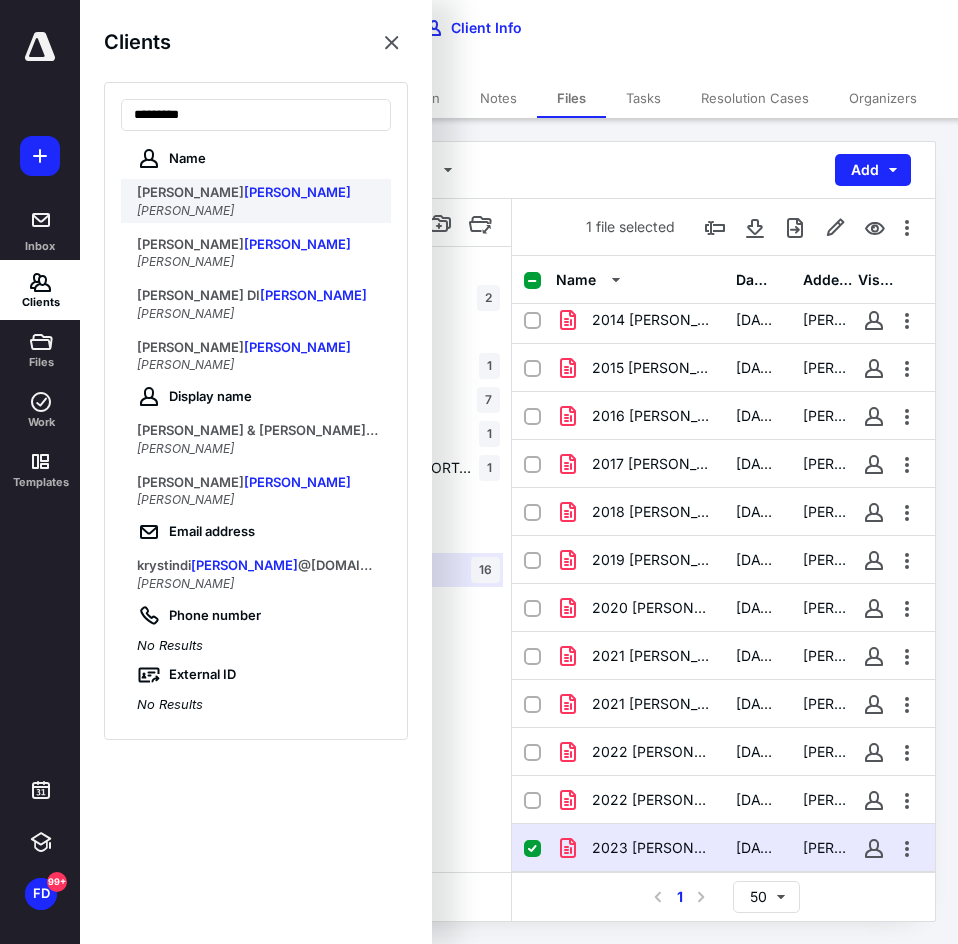type on "*********" 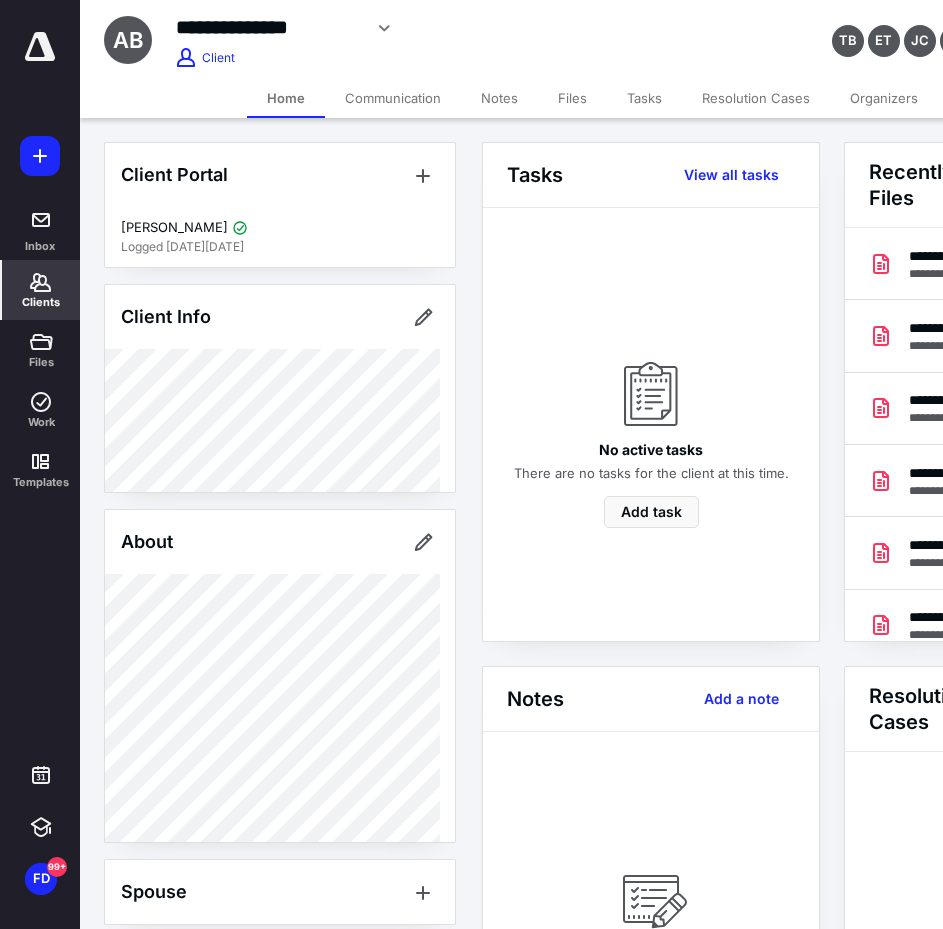 scroll, scrollTop: 0, scrollLeft: 239, axis: horizontal 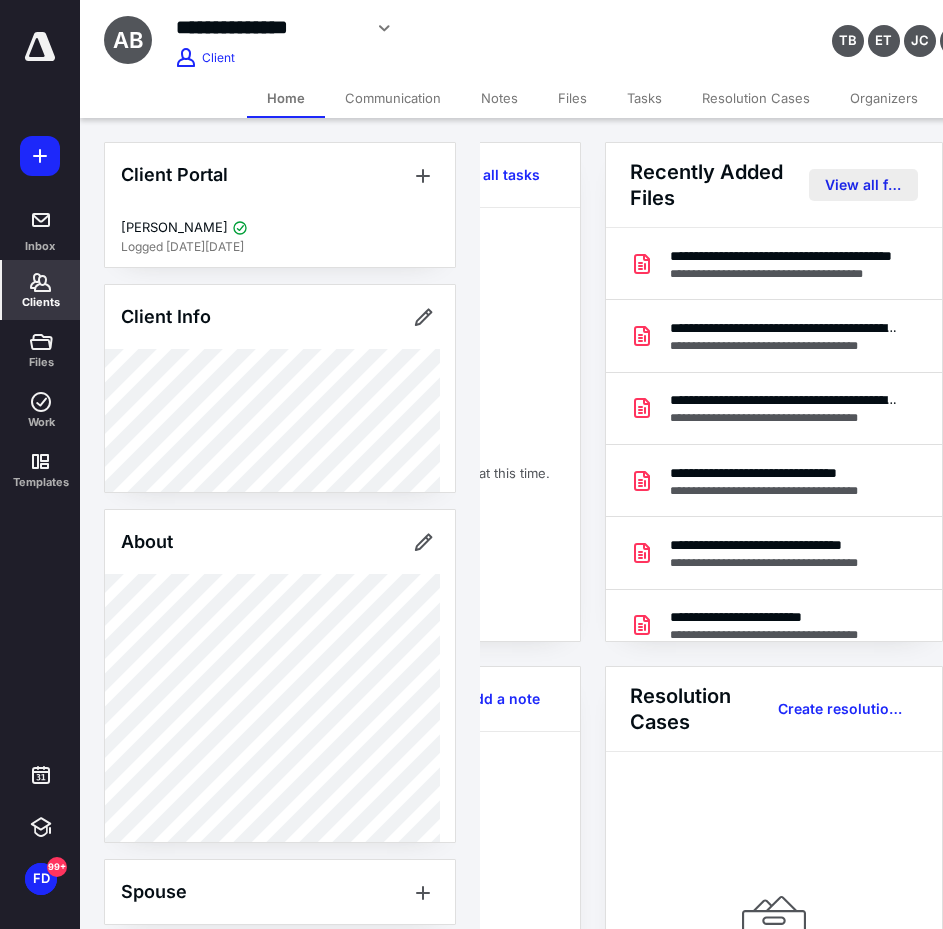 click on "View all files" at bounding box center [863, 185] 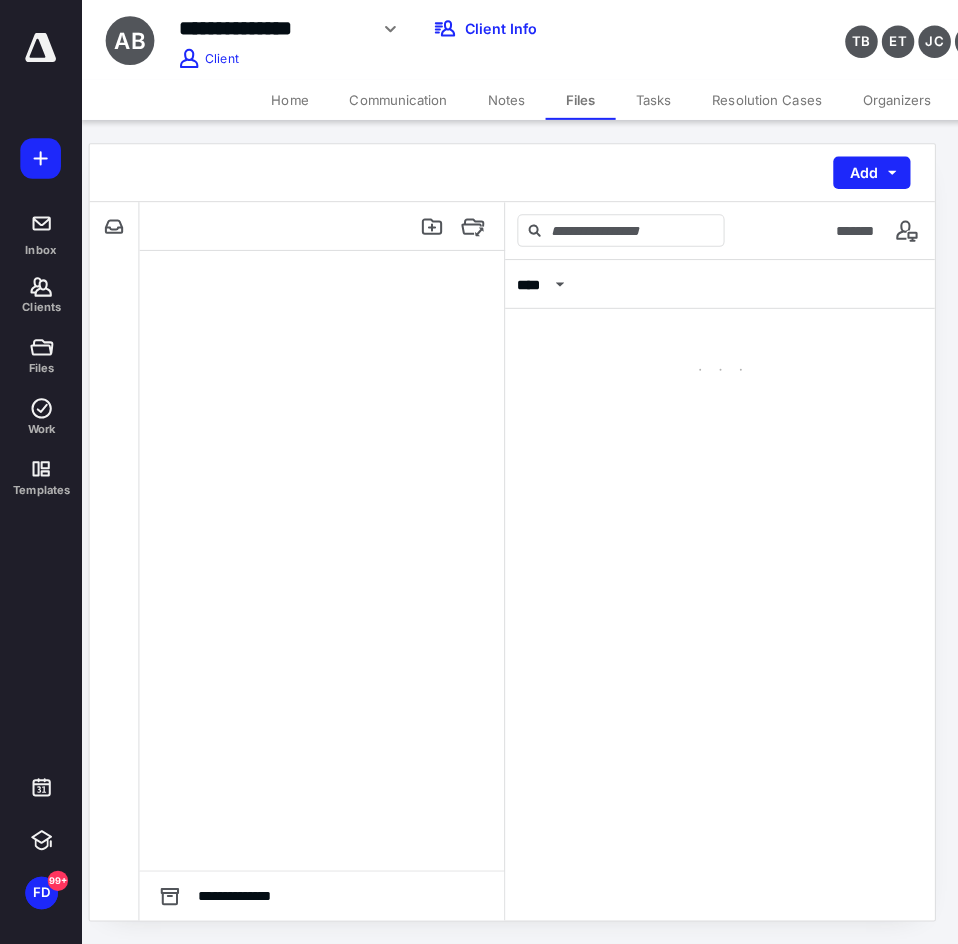 scroll, scrollTop: 0, scrollLeft: 0, axis: both 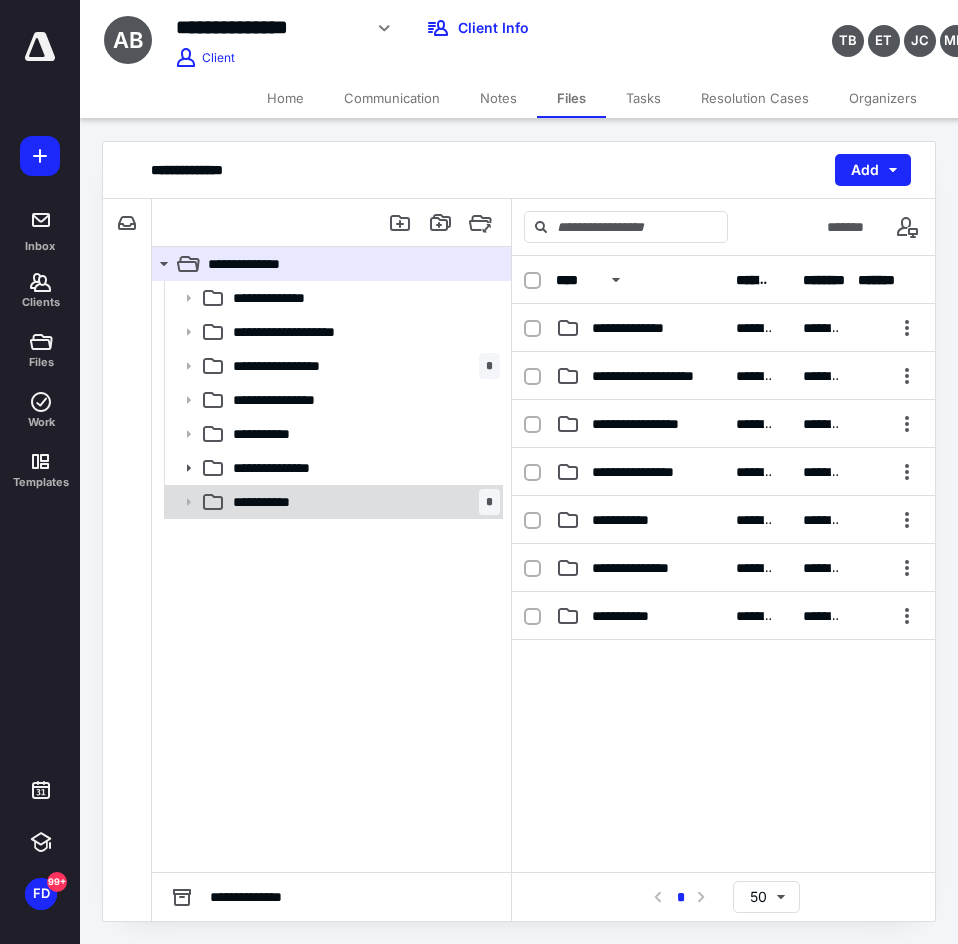 click on "**********" at bounding box center [362, 502] 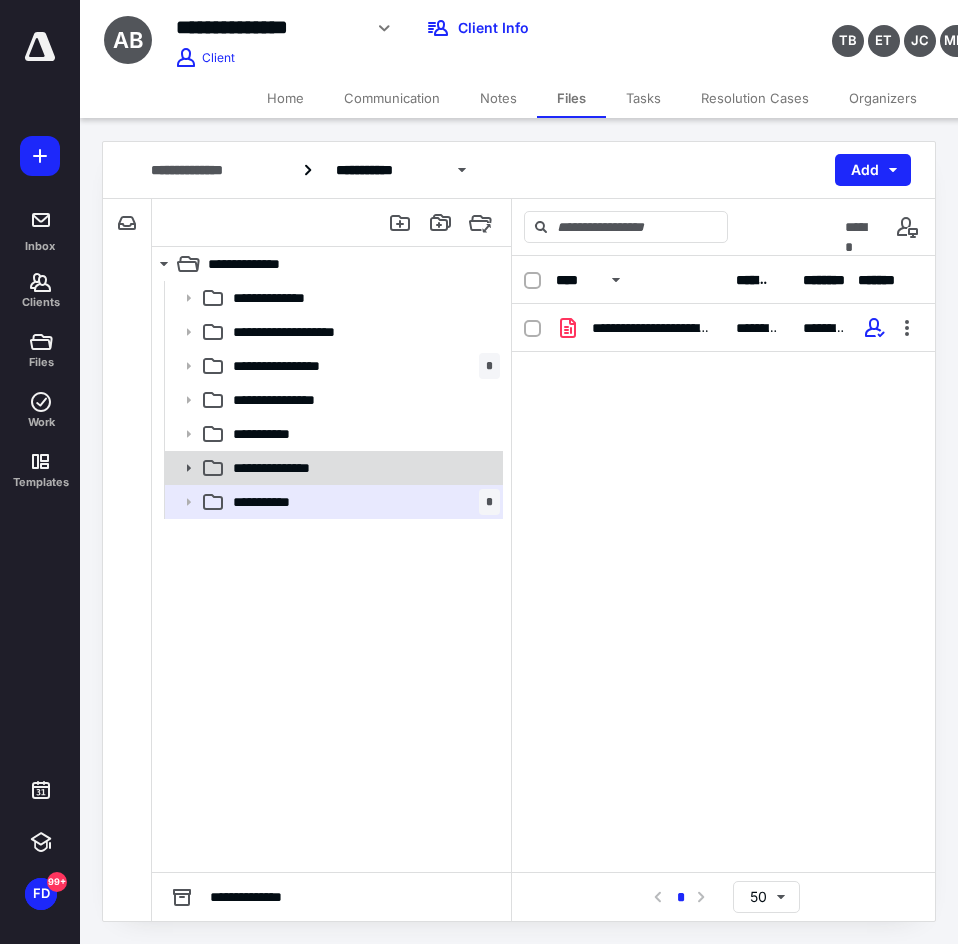 click on "**********" at bounding box center (298, 468) 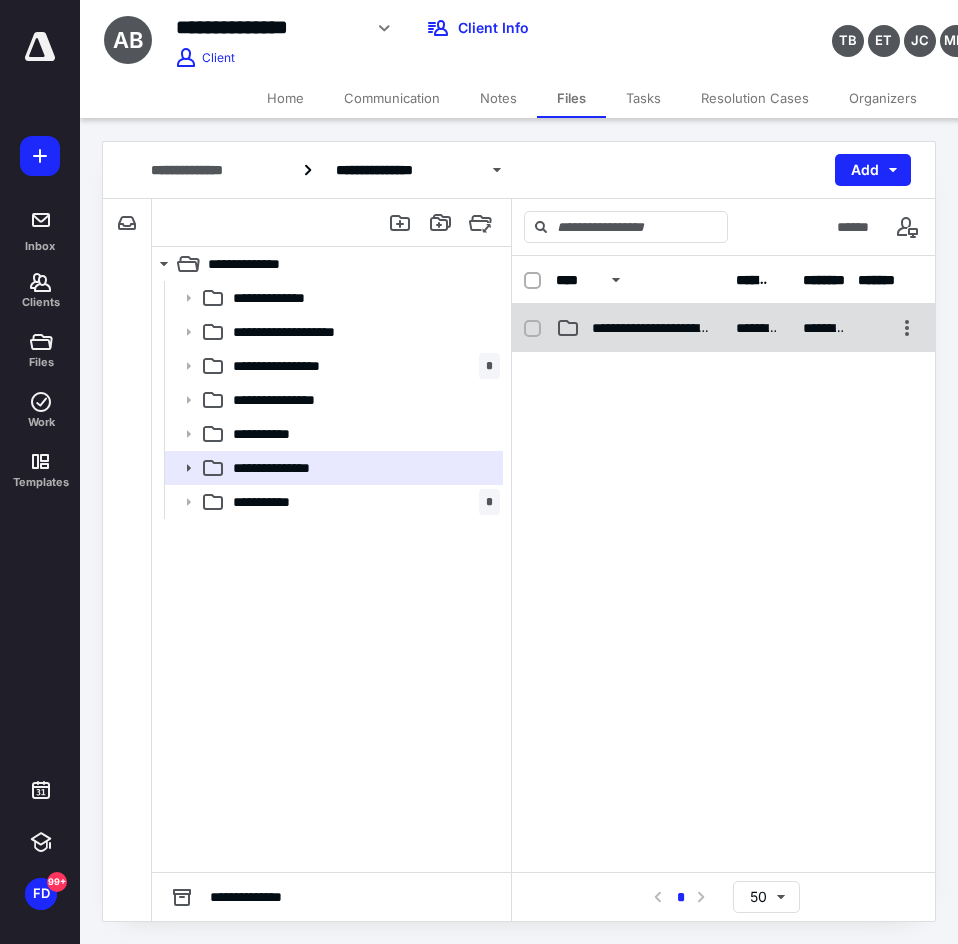 click on "**********" at bounding box center [652, 328] 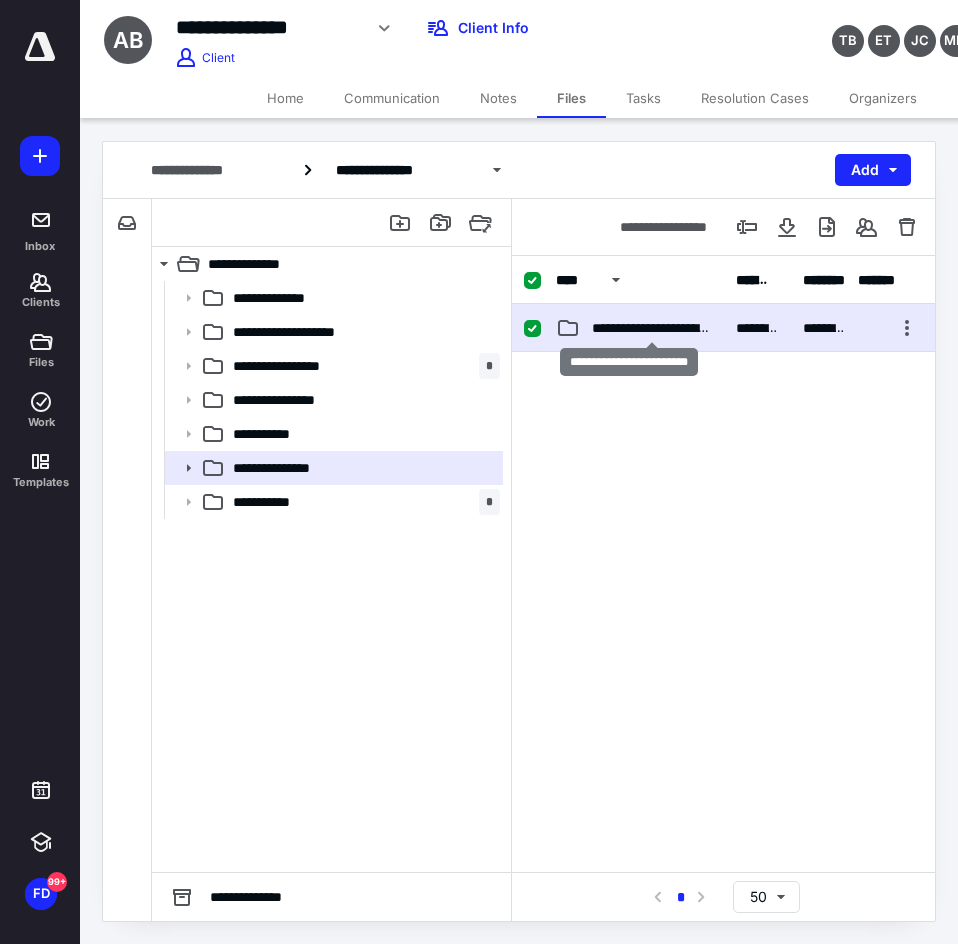 click on "**********" at bounding box center (652, 328) 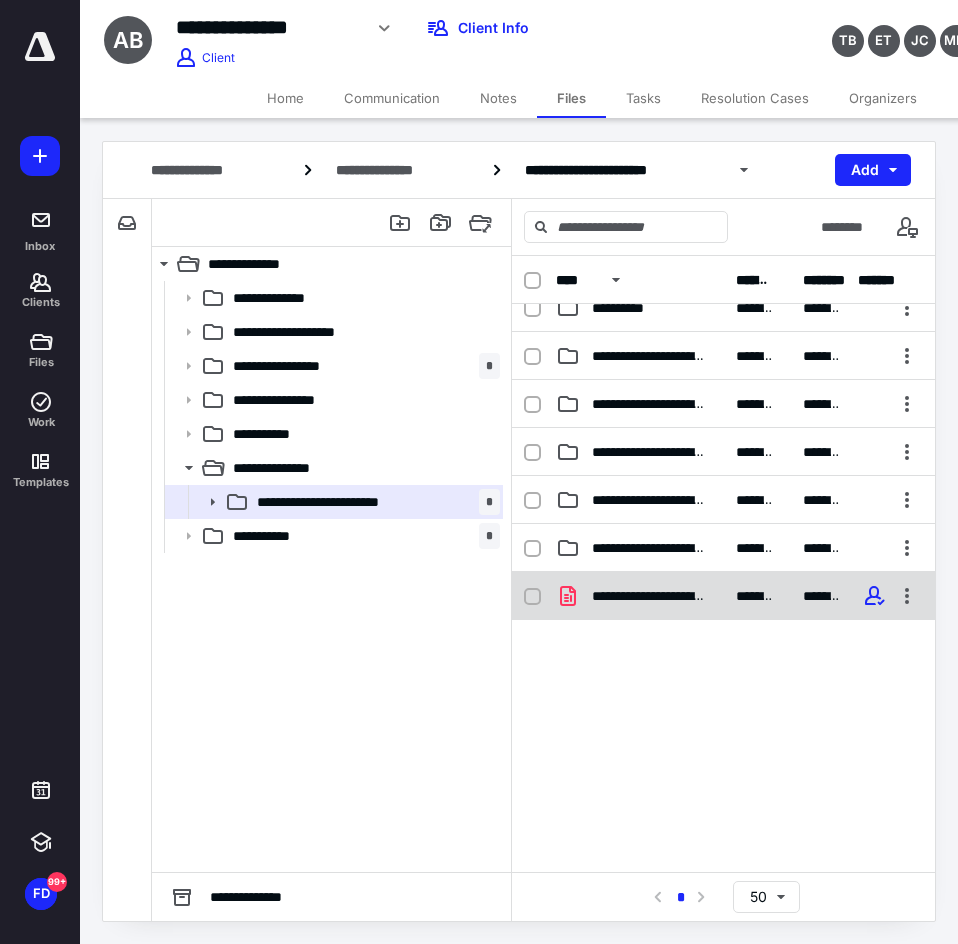 scroll, scrollTop: 0, scrollLeft: 0, axis: both 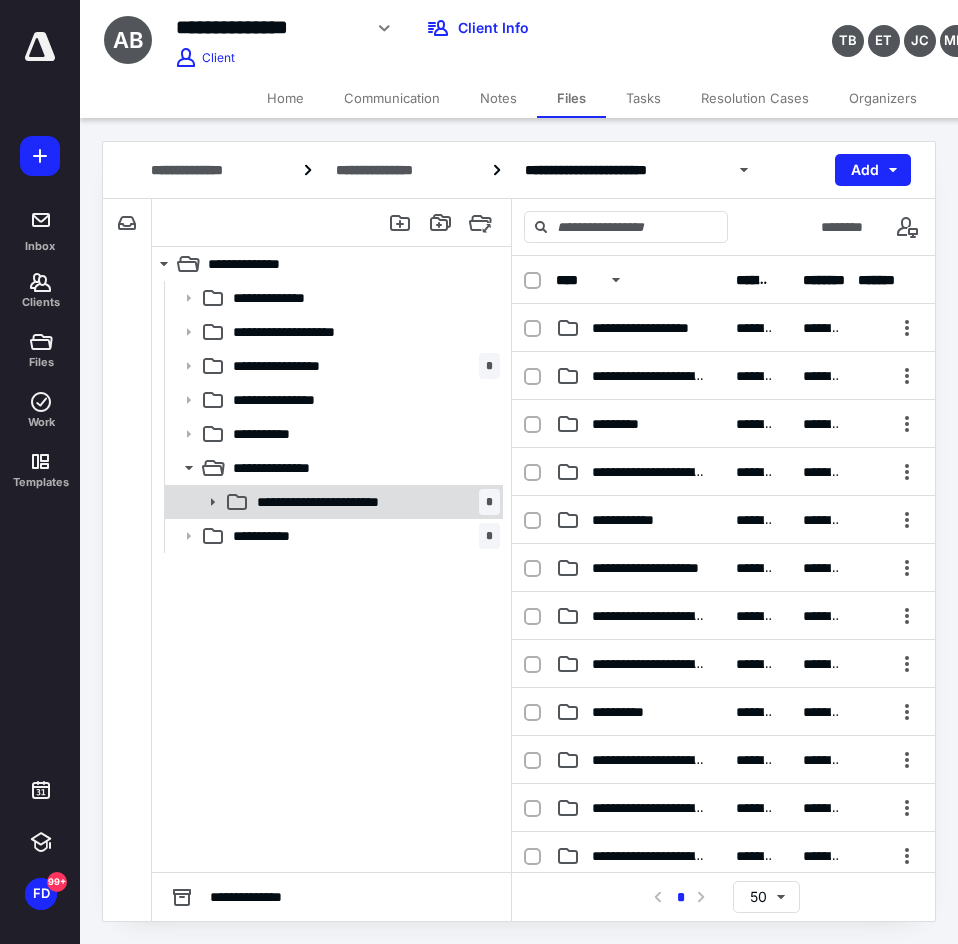 click 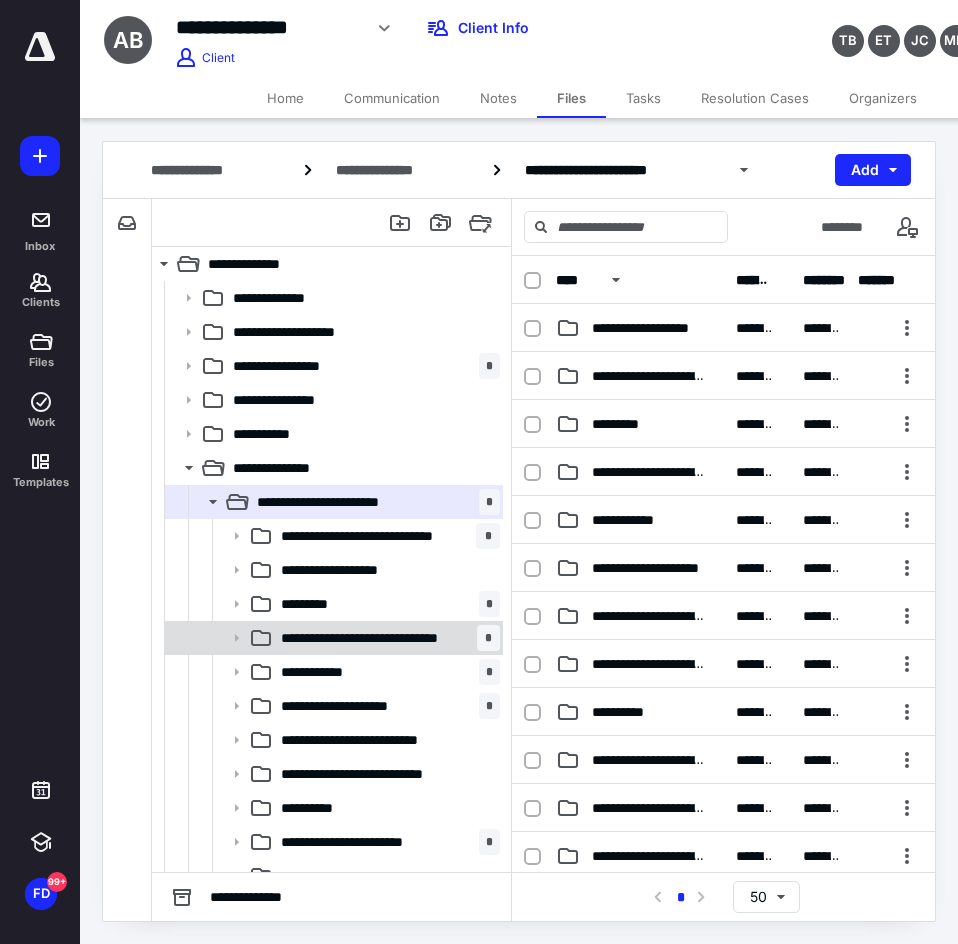 click on "**********" at bounding box center [373, 638] 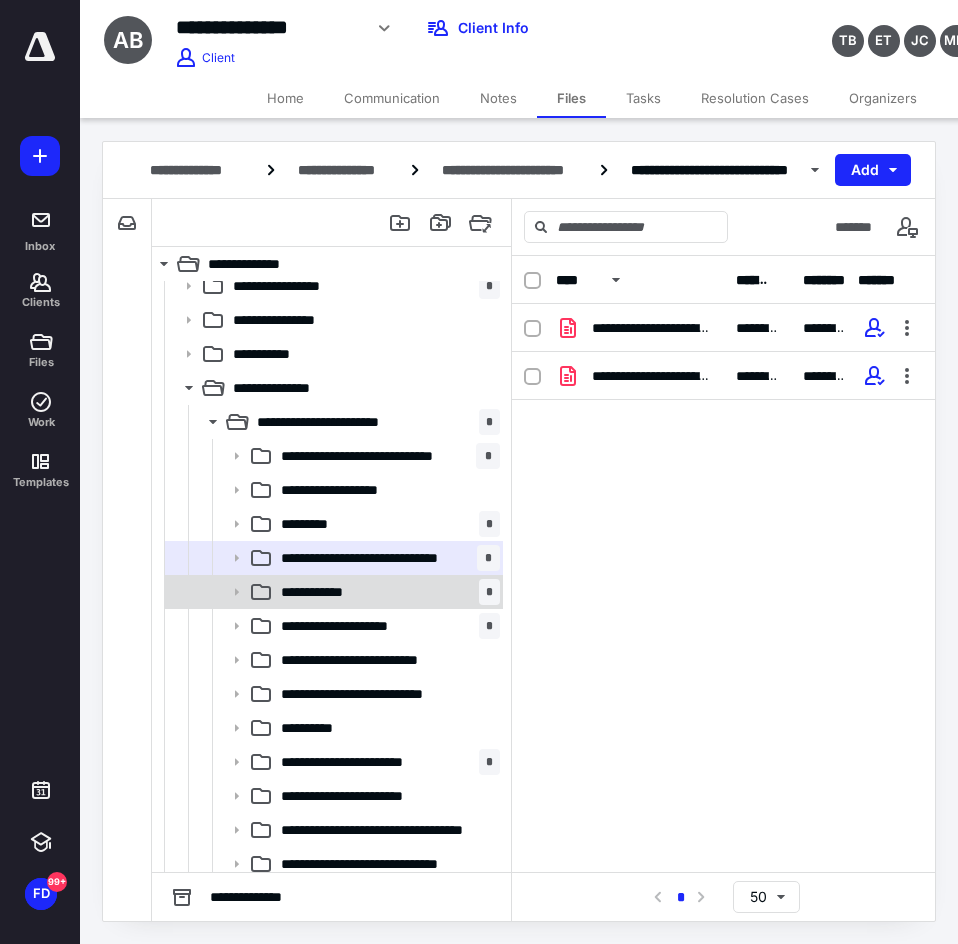 scroll, scrollTop: 157, scrollLeft: 0, axis: vertical 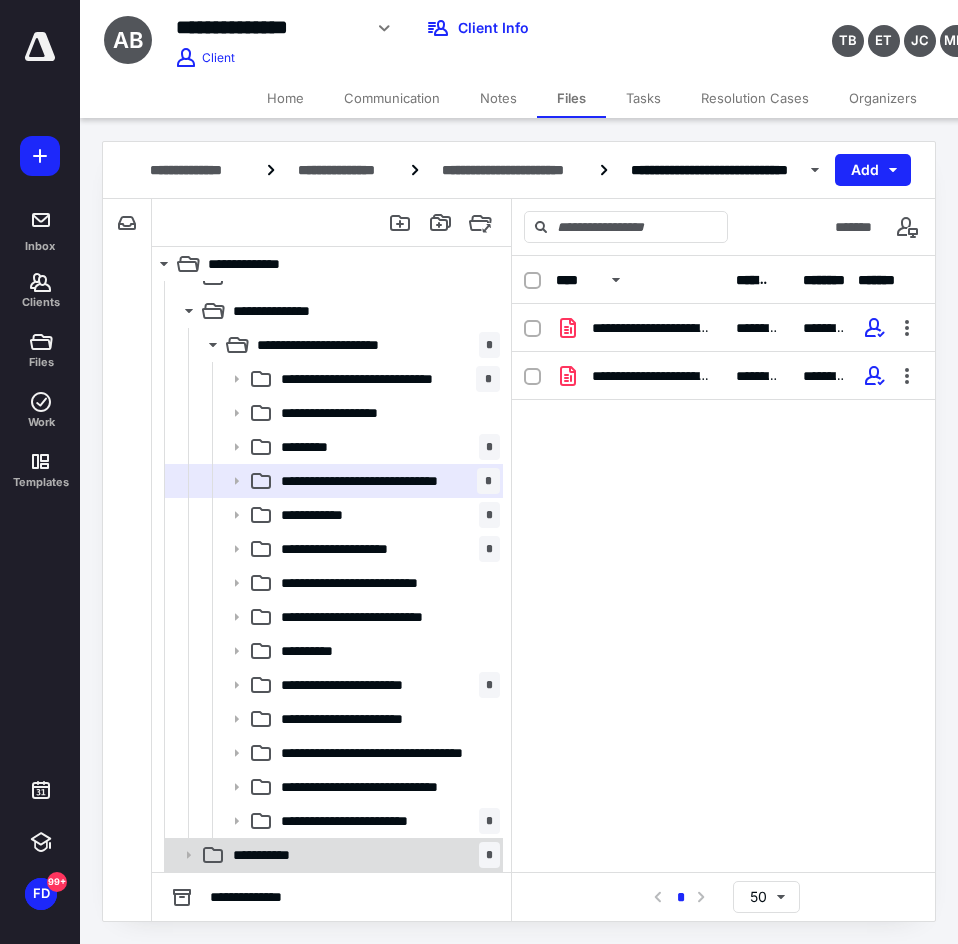 click on "**********" at bounding box center [281, 855] 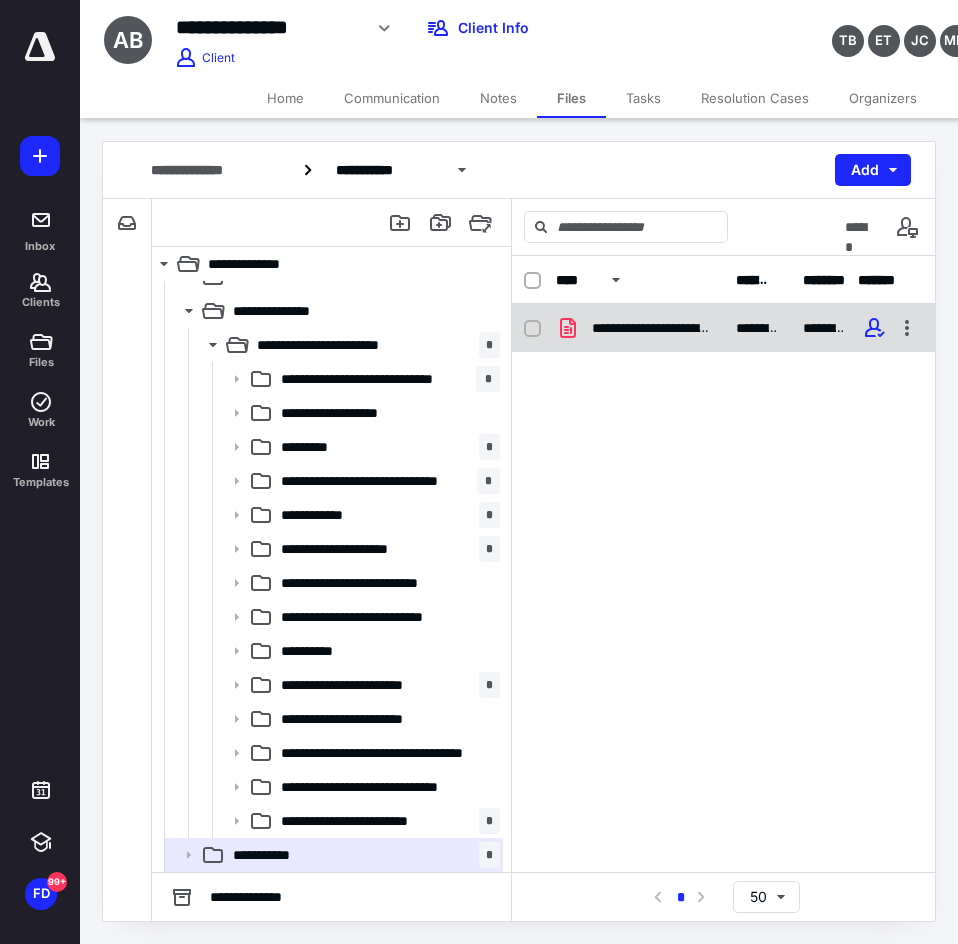 click on "**********" at bounding box center (652, 328) 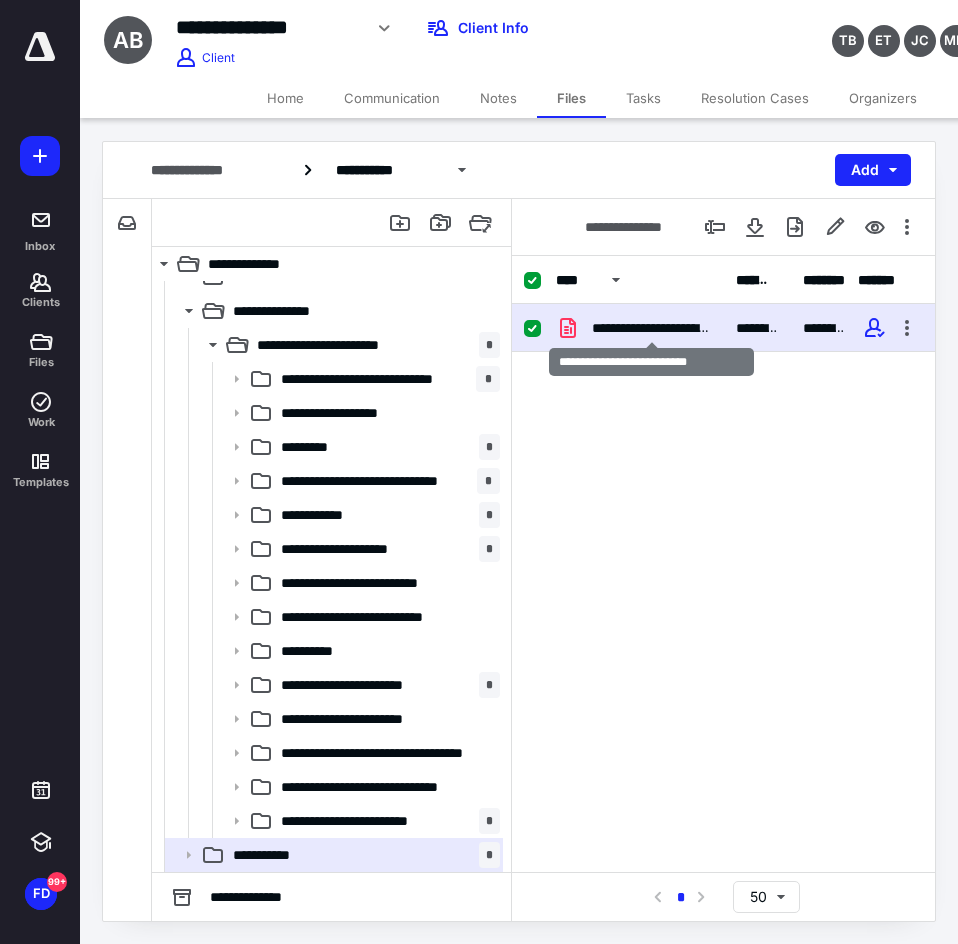 click on "**********" at bounding box center (652, 328) 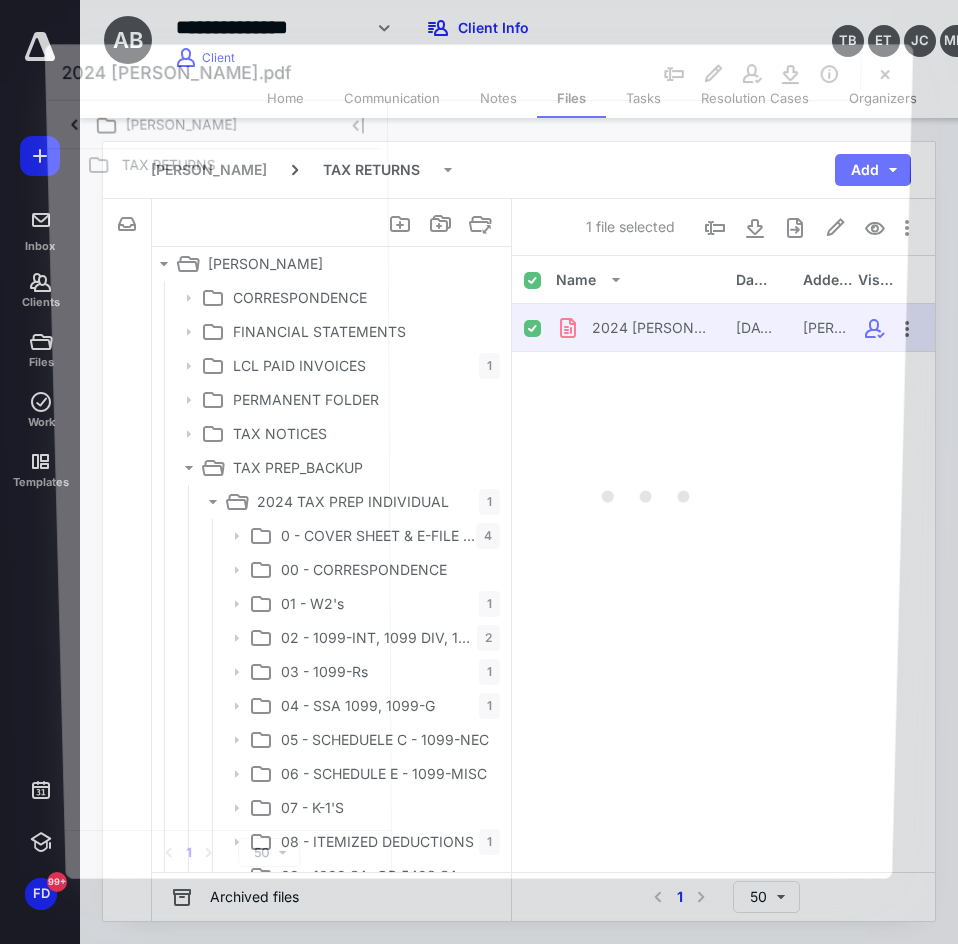 scroll, scrollTop: 157, scrollLeft: 0, axis: vertical 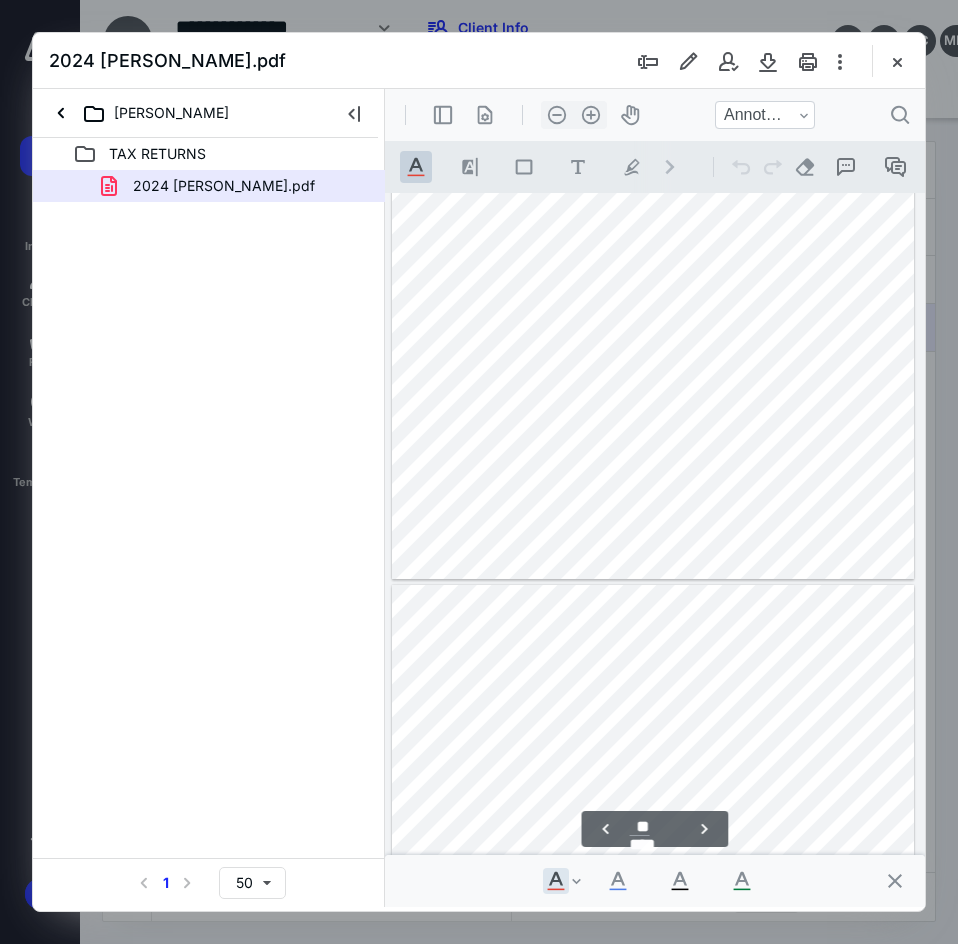 type on "**" 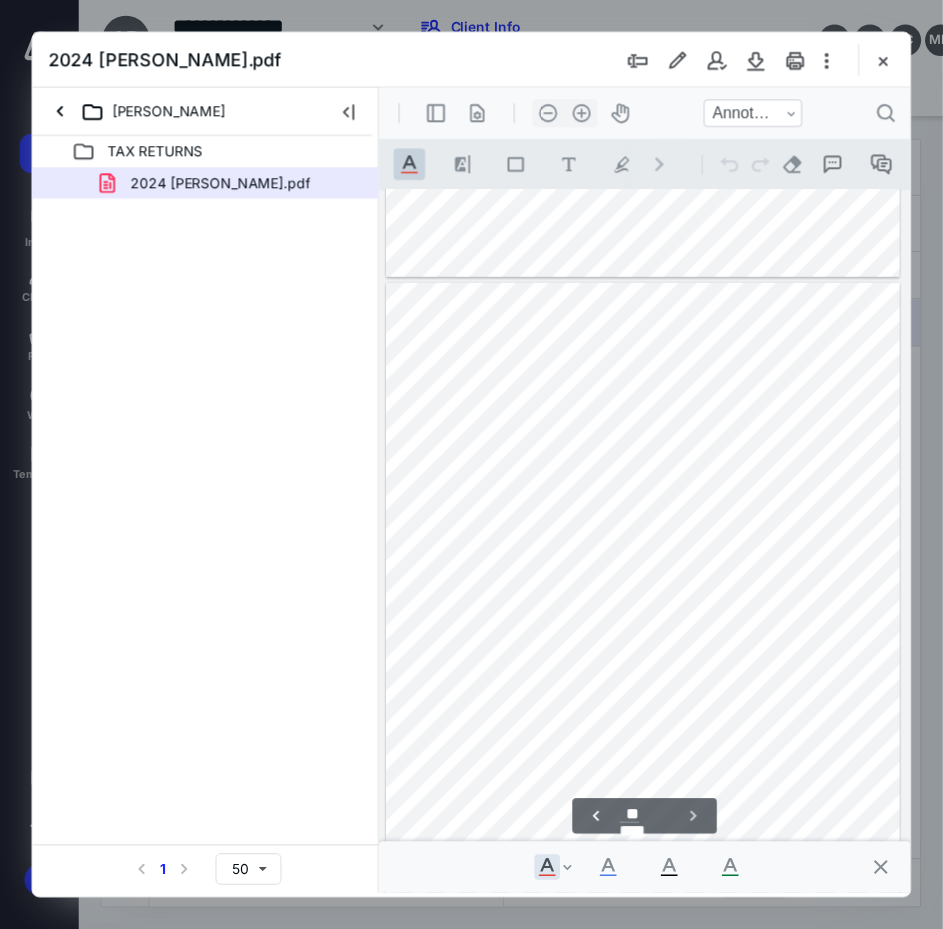 scroll, scrollTop: 14268, scrollLeft: 0, axis: vertical 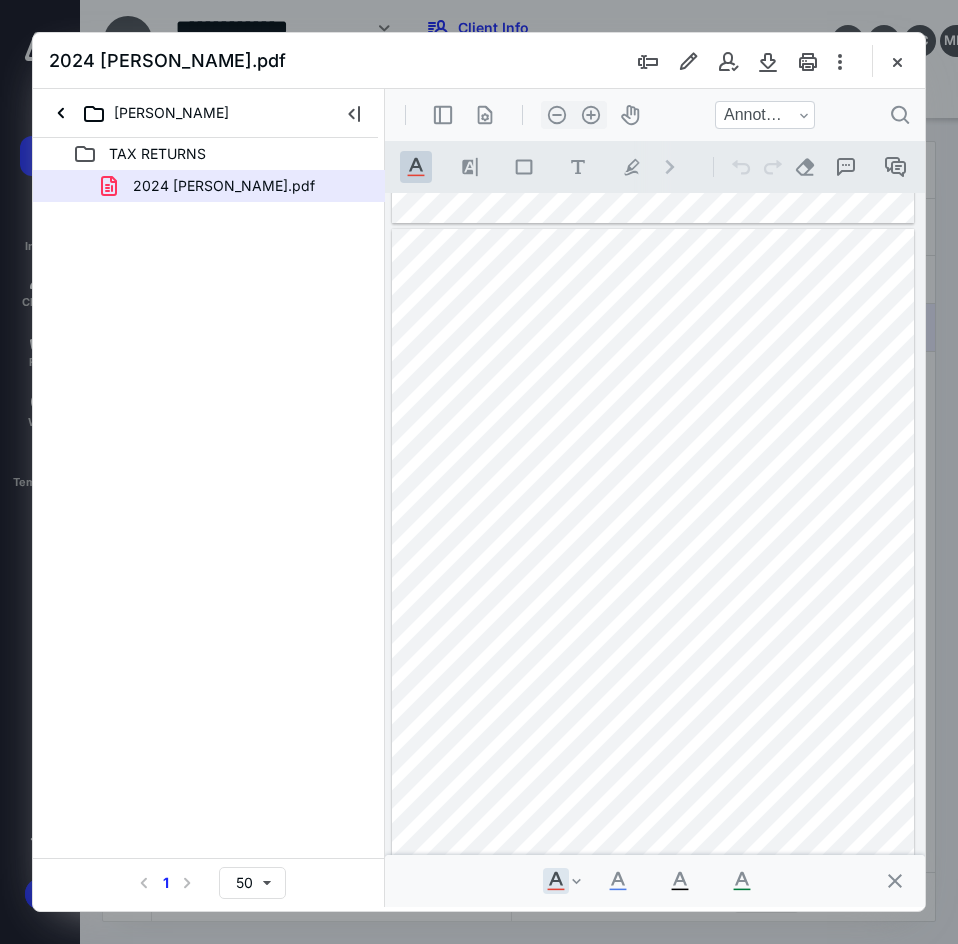 click at bounding box center (897, 61) 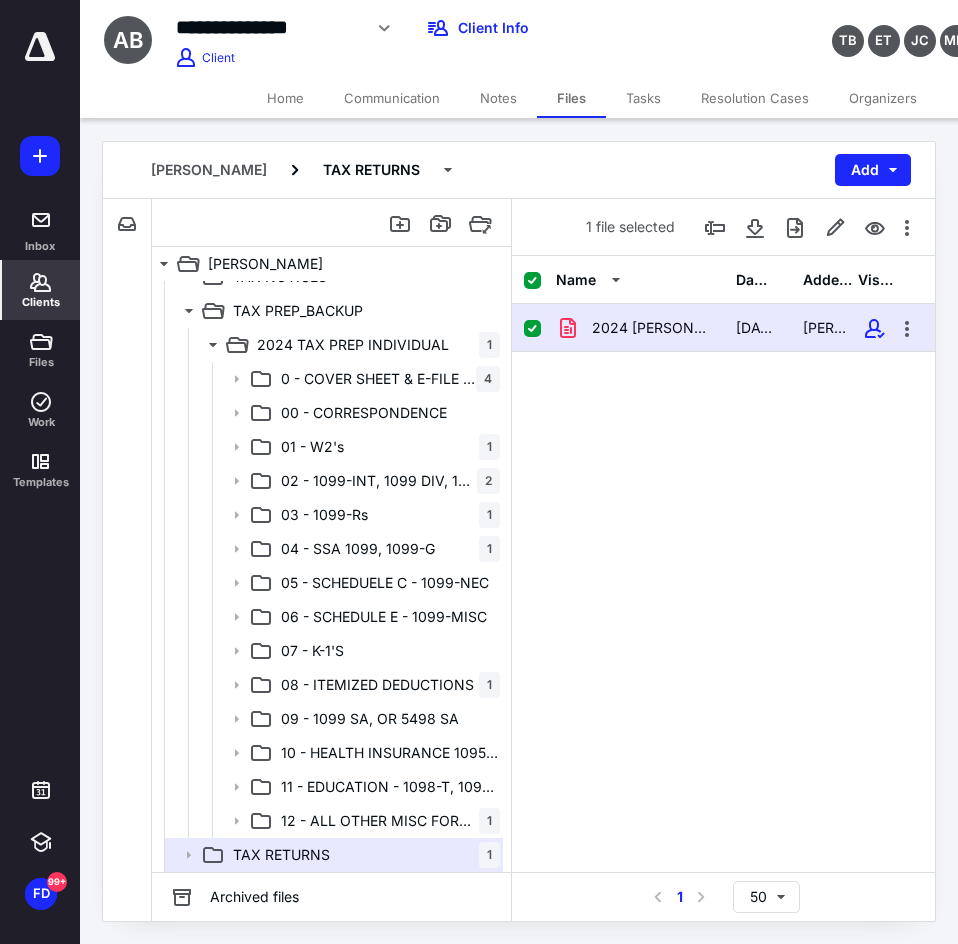 click on "Clients" at bounding box center (41, 290) 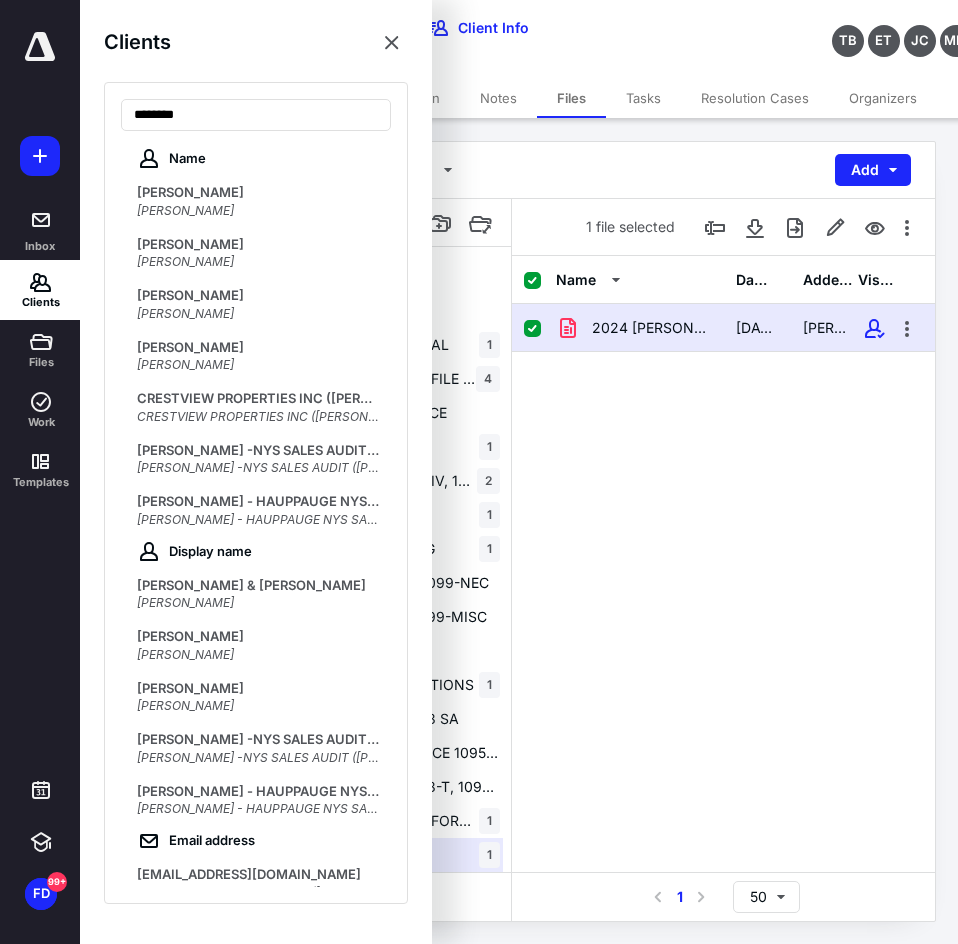 type on "*******" 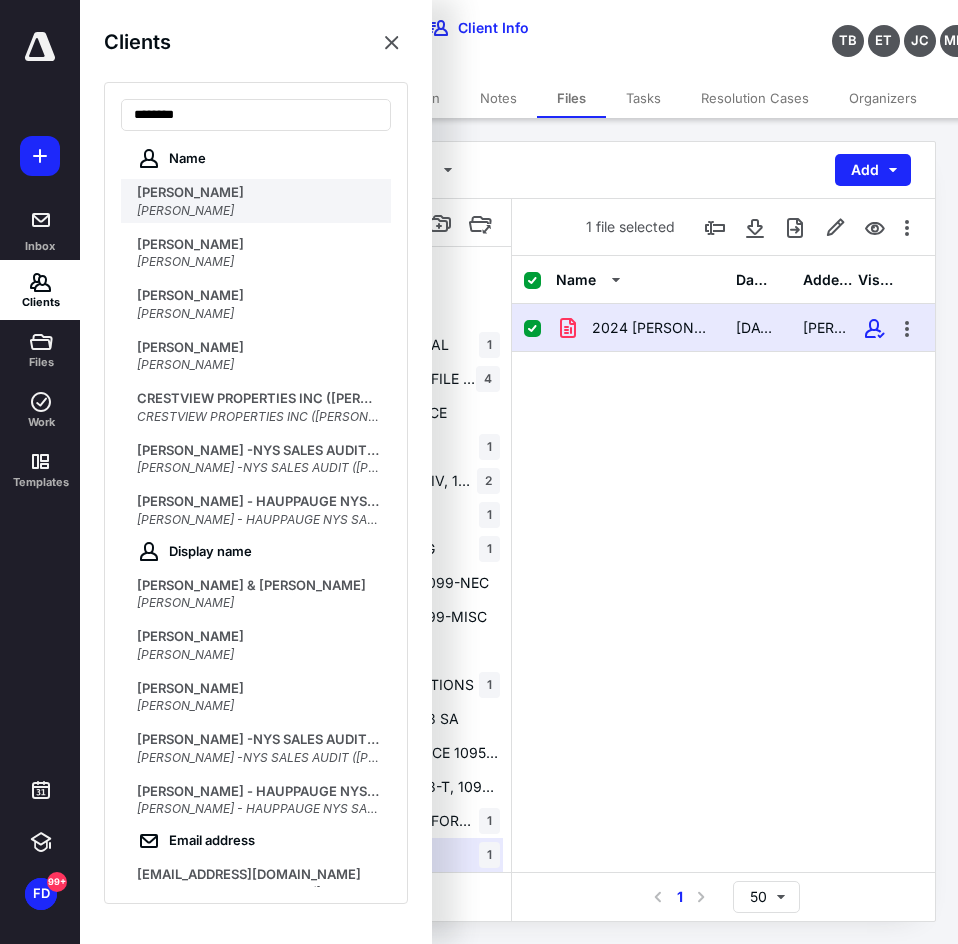 click on "CRAIG  BERESID" at bounding box center (185, 210) 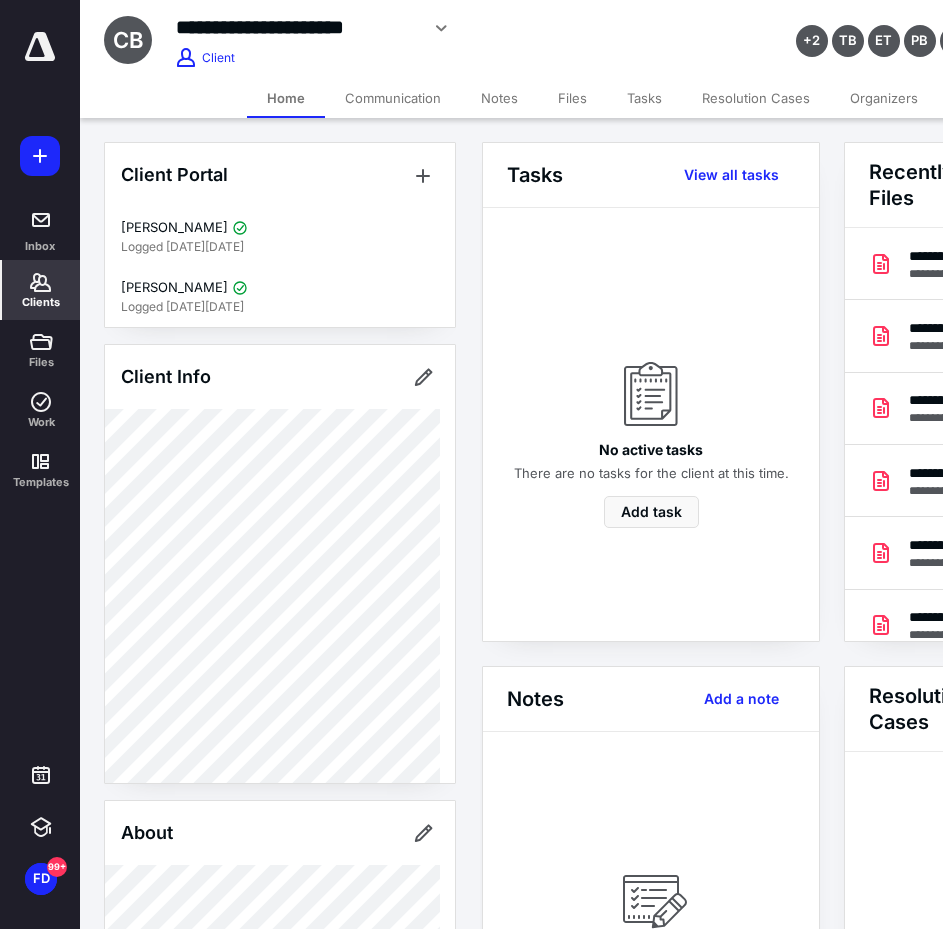 scroll, scrollTop: 0, scrollLeft: 239, axis: horizontal 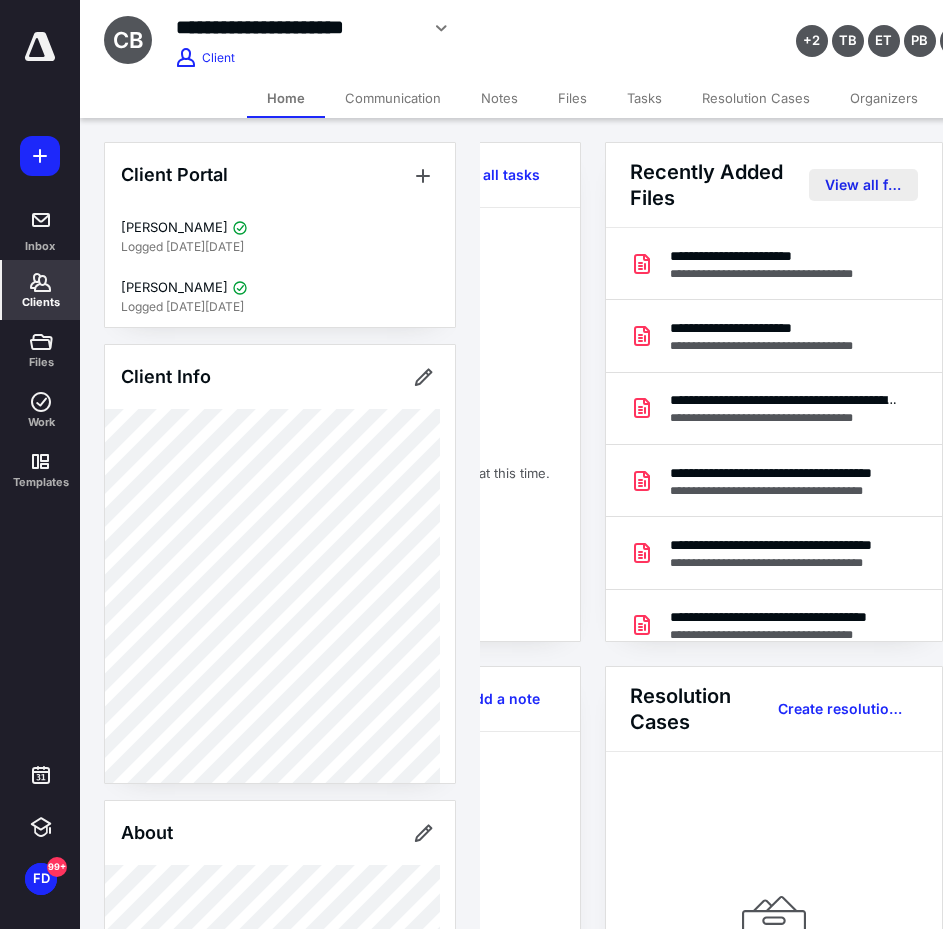 click on "View all files" at bounding box center (863, 185) 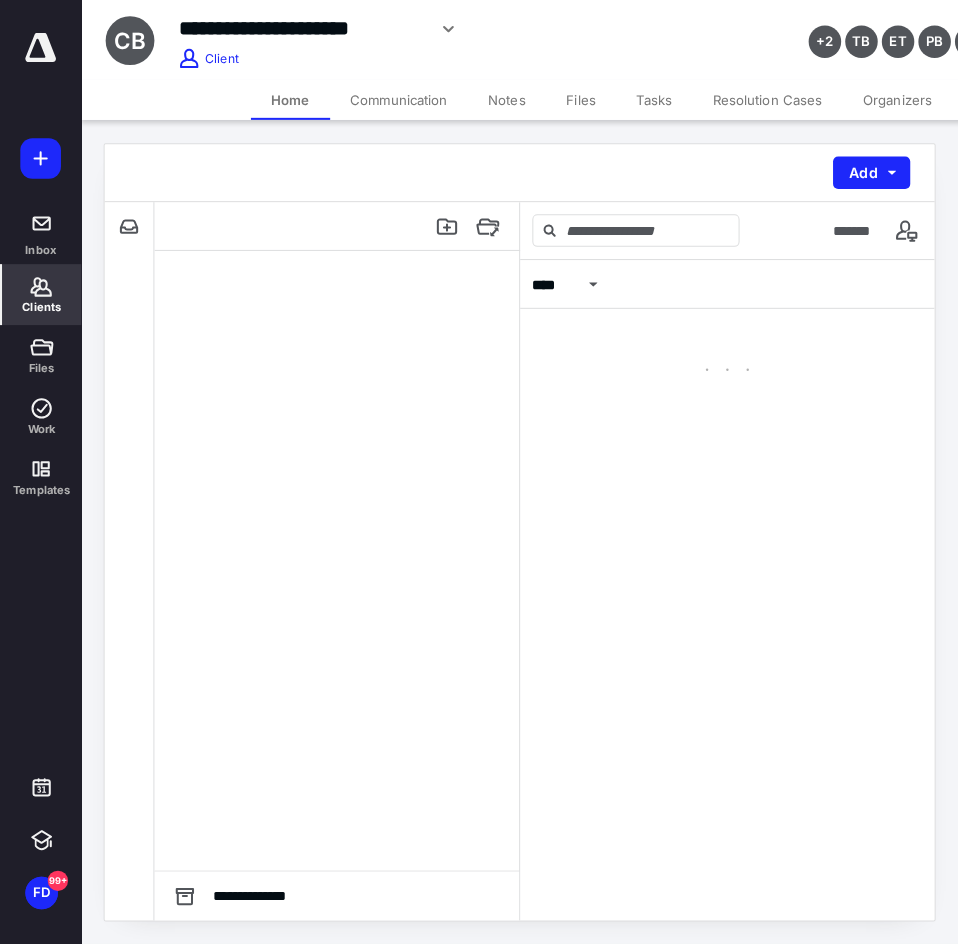 scroll, scrollTop: 0, scrollLeft: 0, axis: both 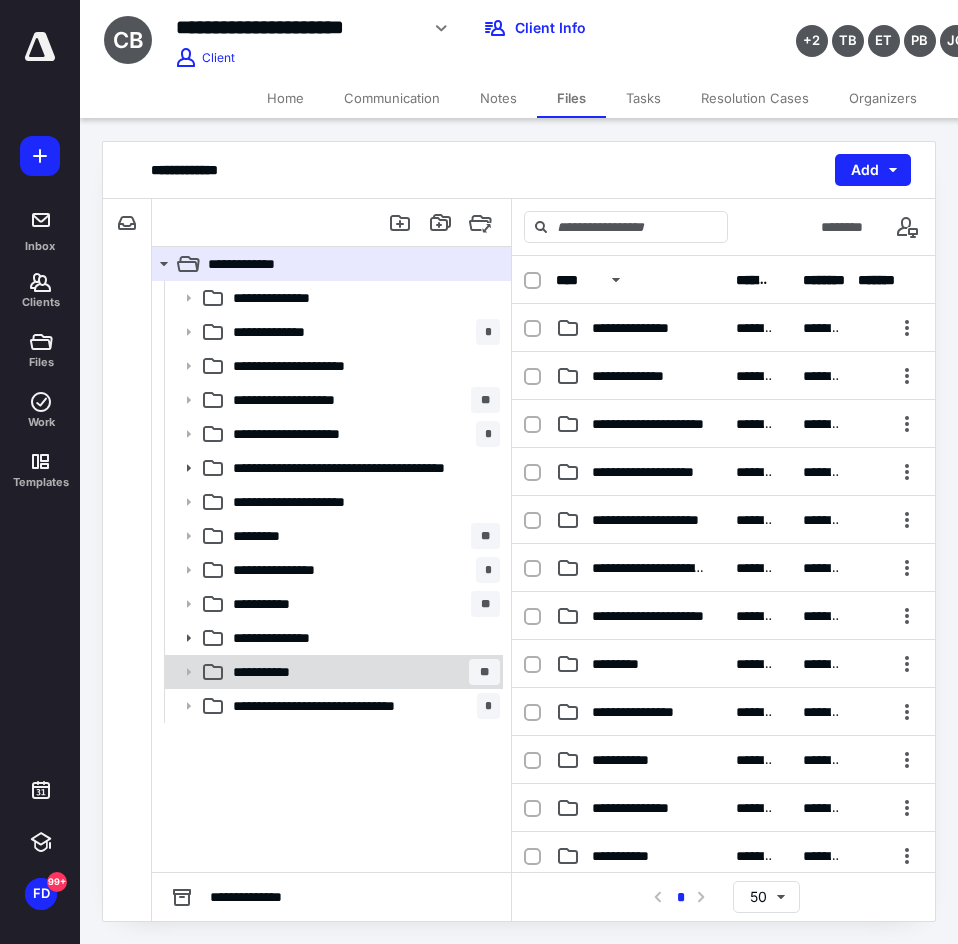click 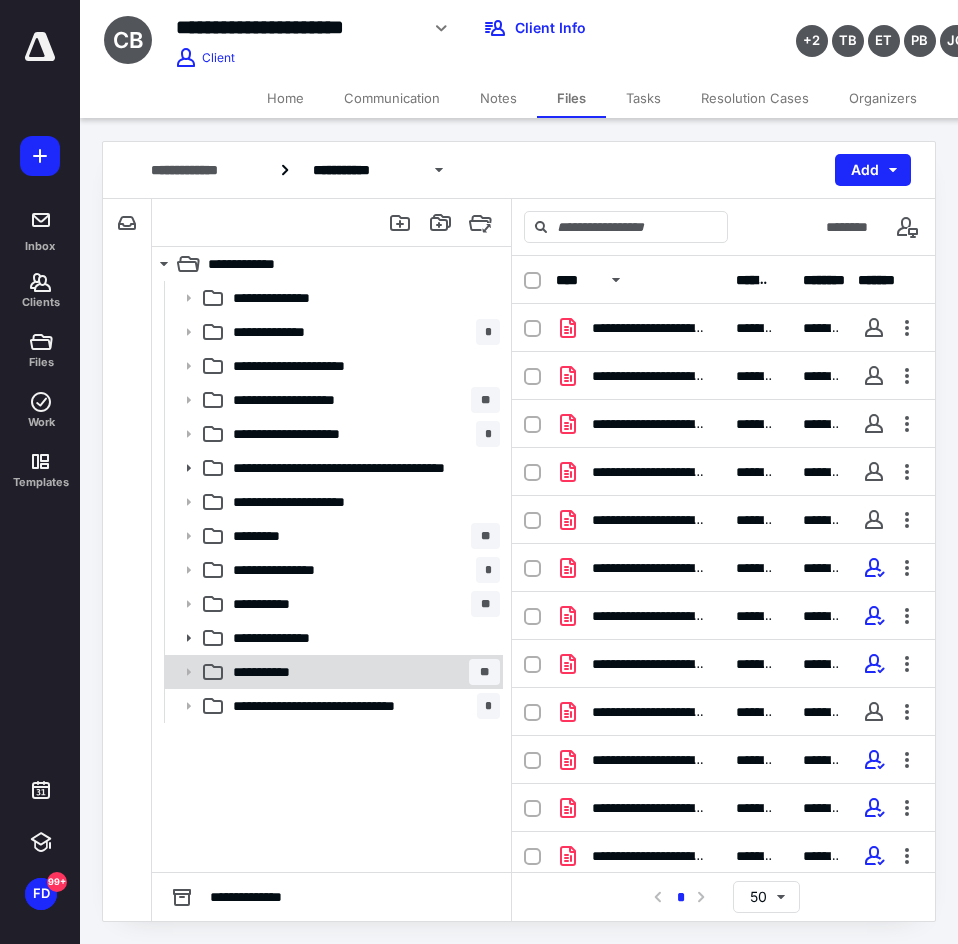click 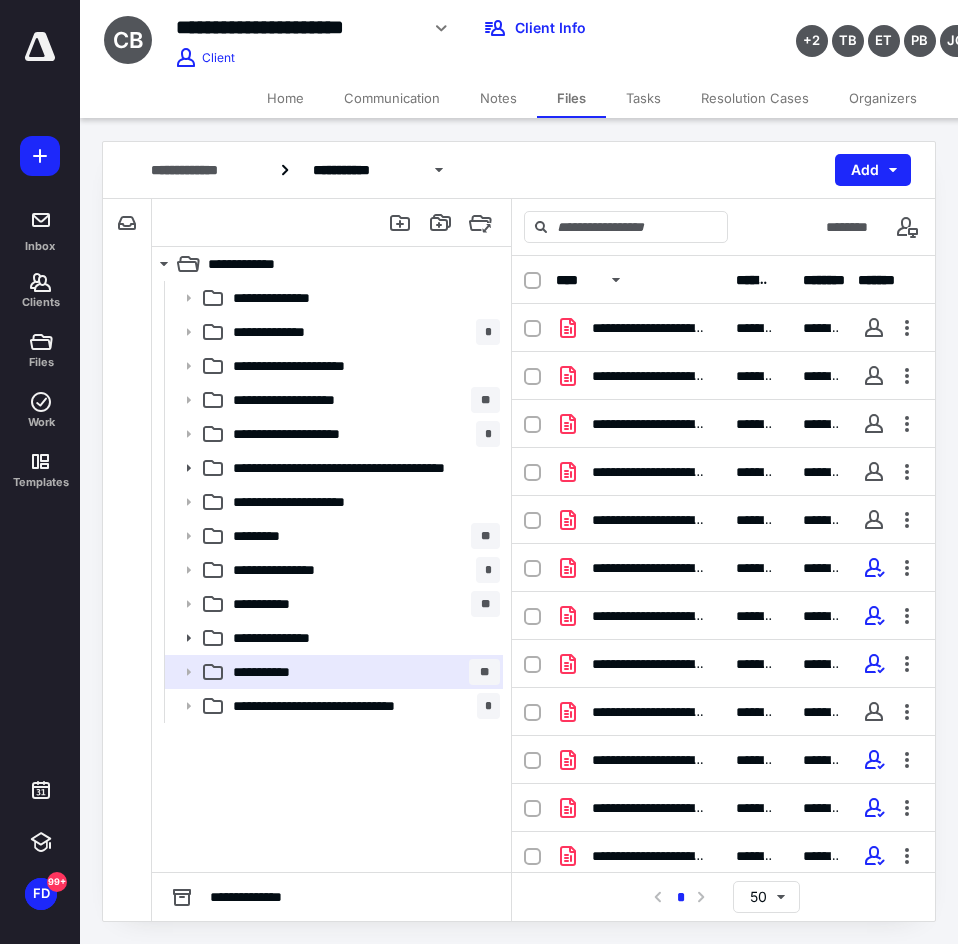 scroll, scrollTop: 392, scrollLeft: 0, axis: vertical 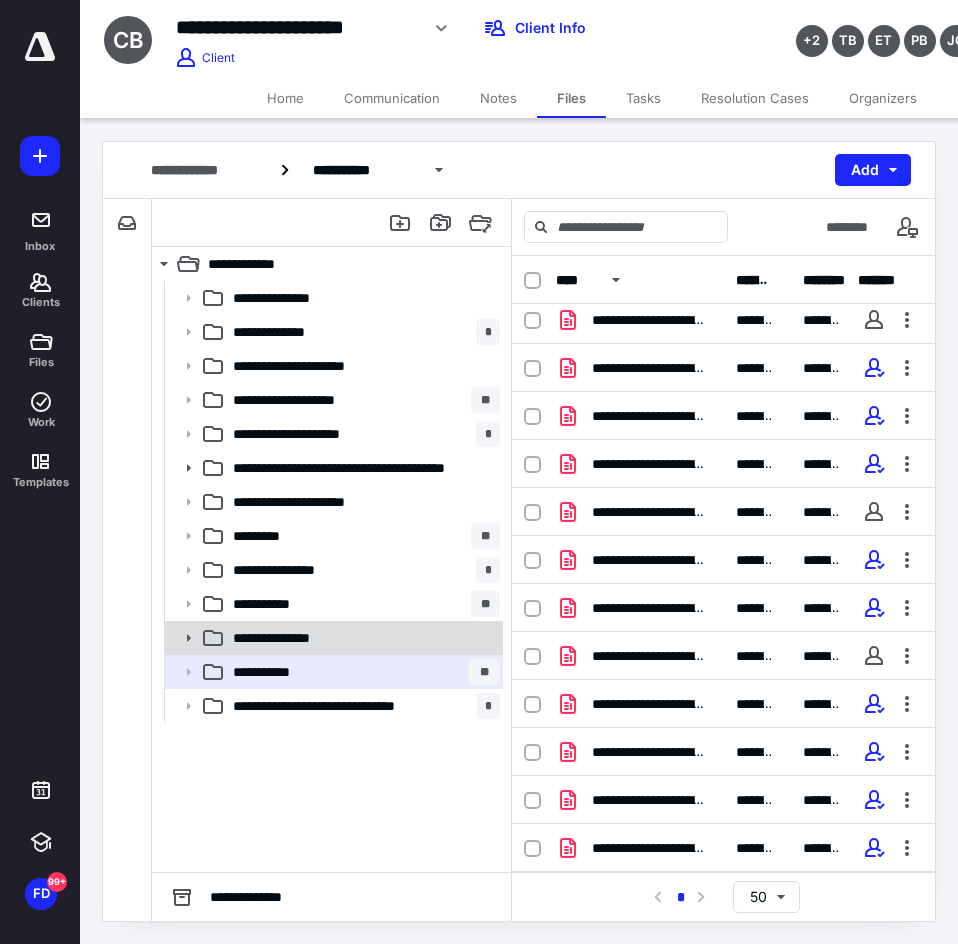 click 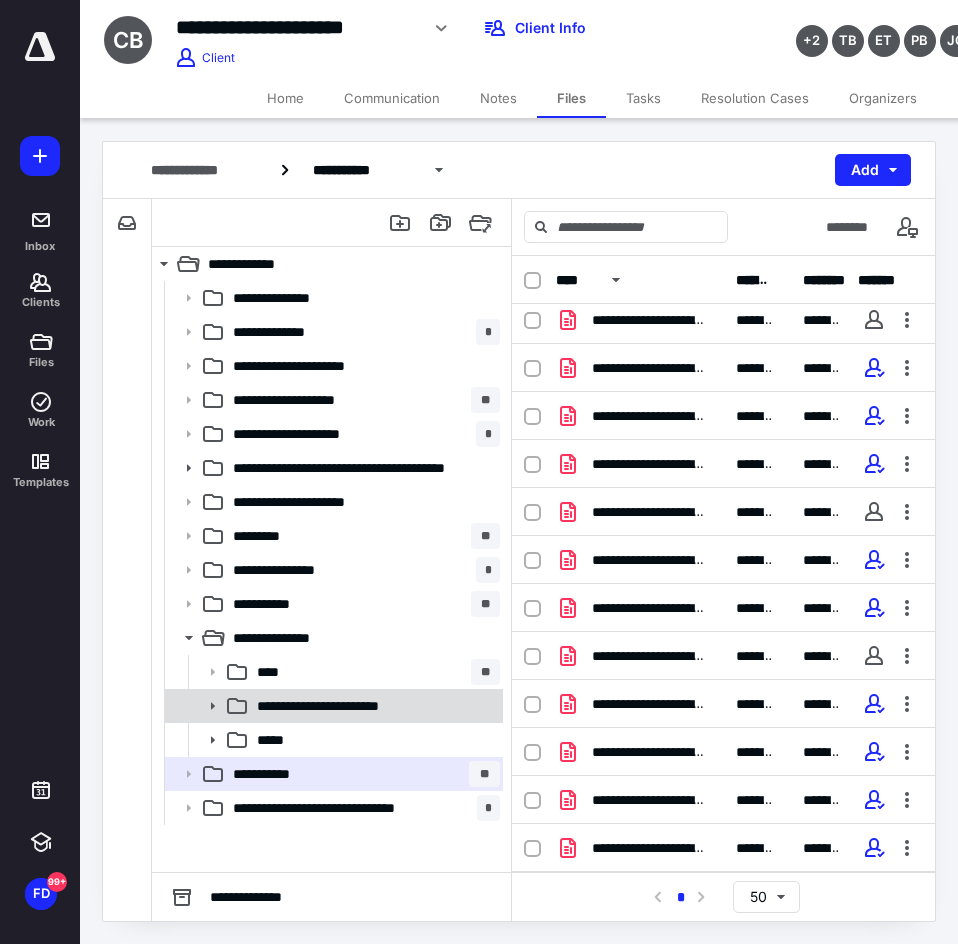 click 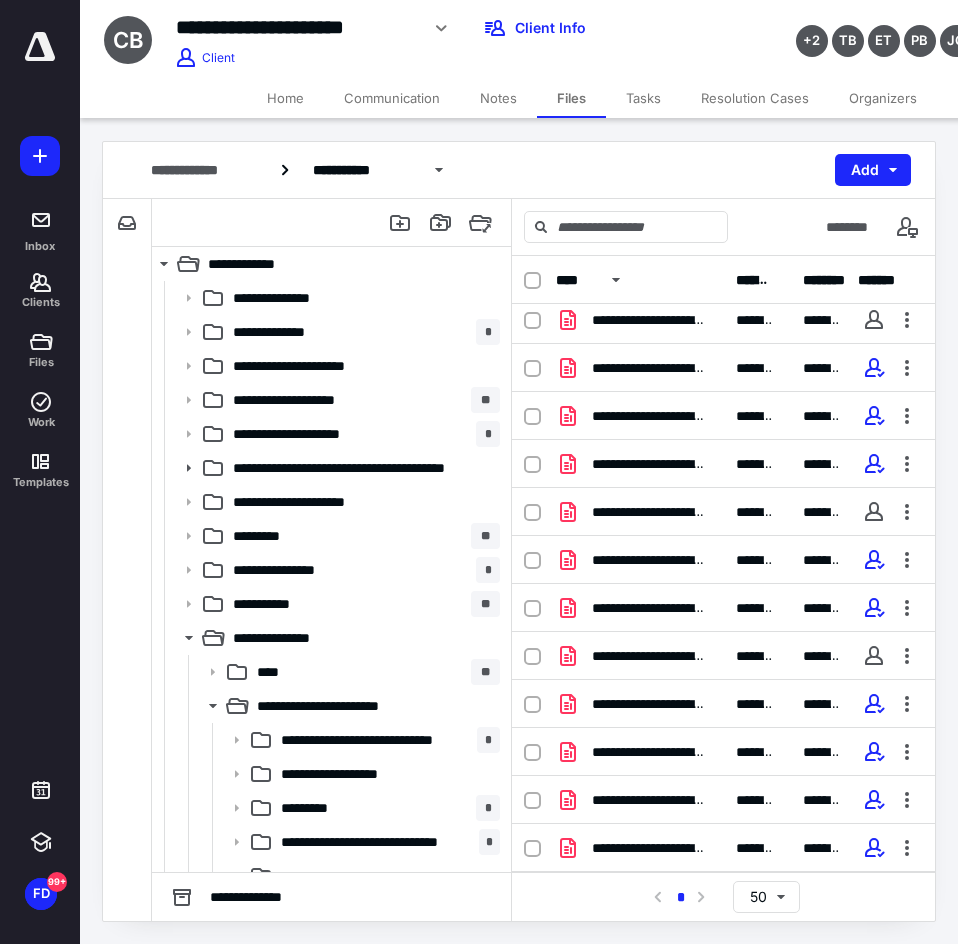 scroll, scrollTop: 300, scrollLeft: 0, axis: vertical 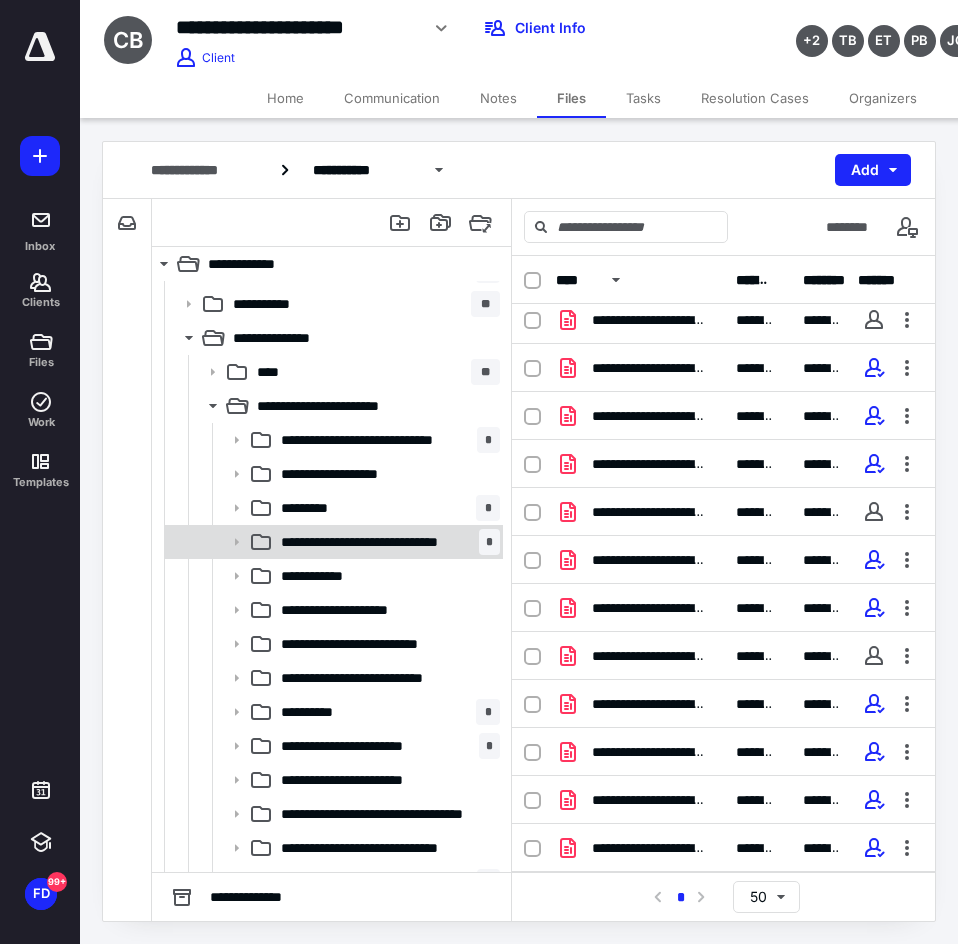 click on "**********" at bounding box center (374, 542) 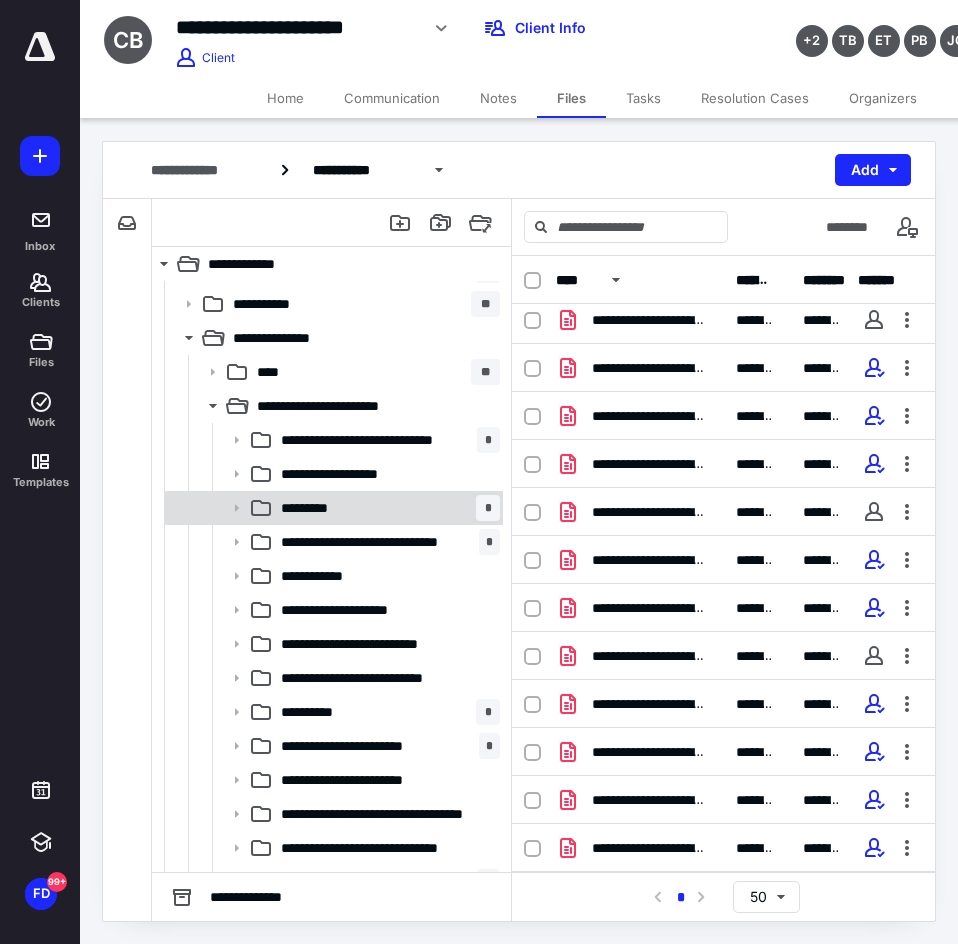 scroll, scrollTop: 0, scrollLeft: 0, axis: both 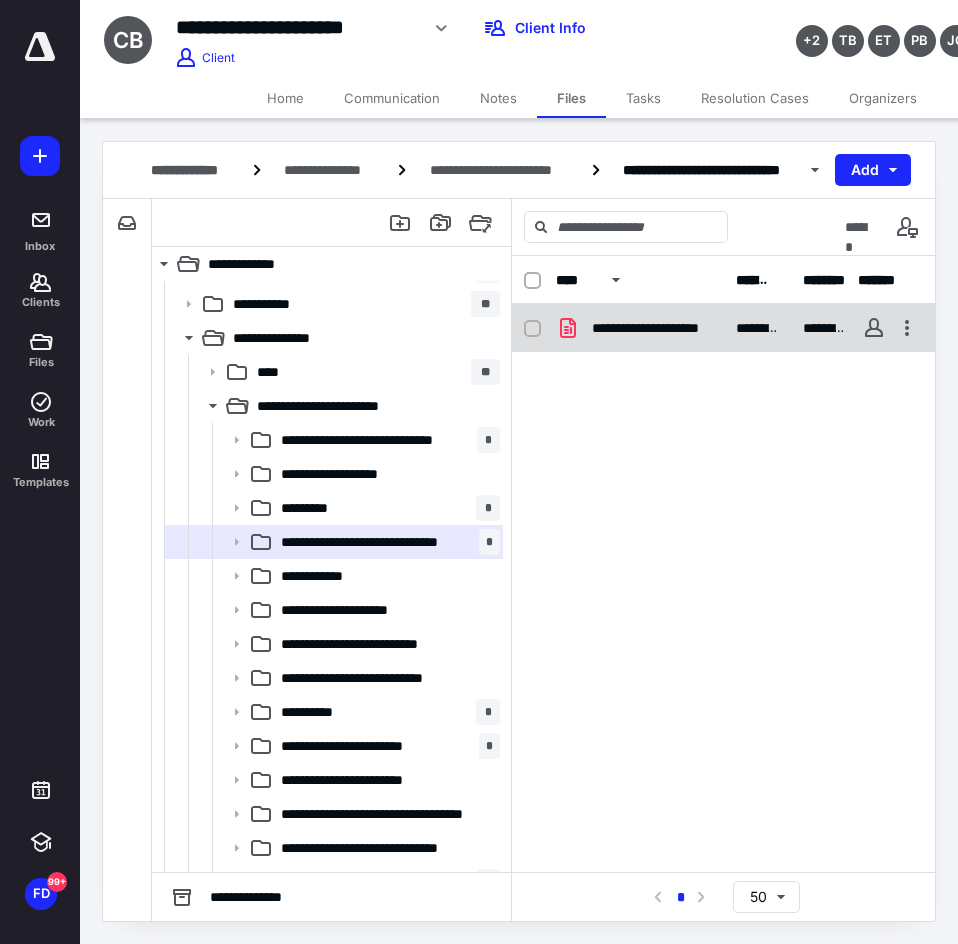 click on "**********" at bounding box center (652, 328) 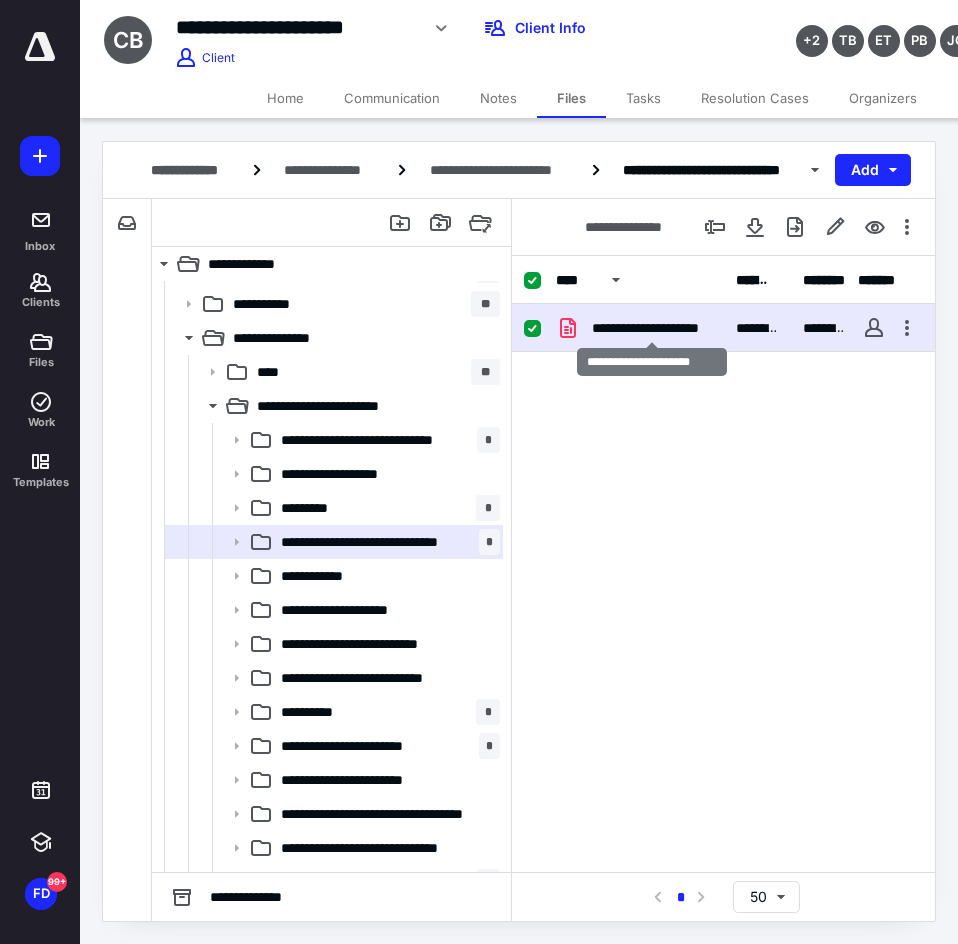 click on "**********" at bounding box center [652, 328] 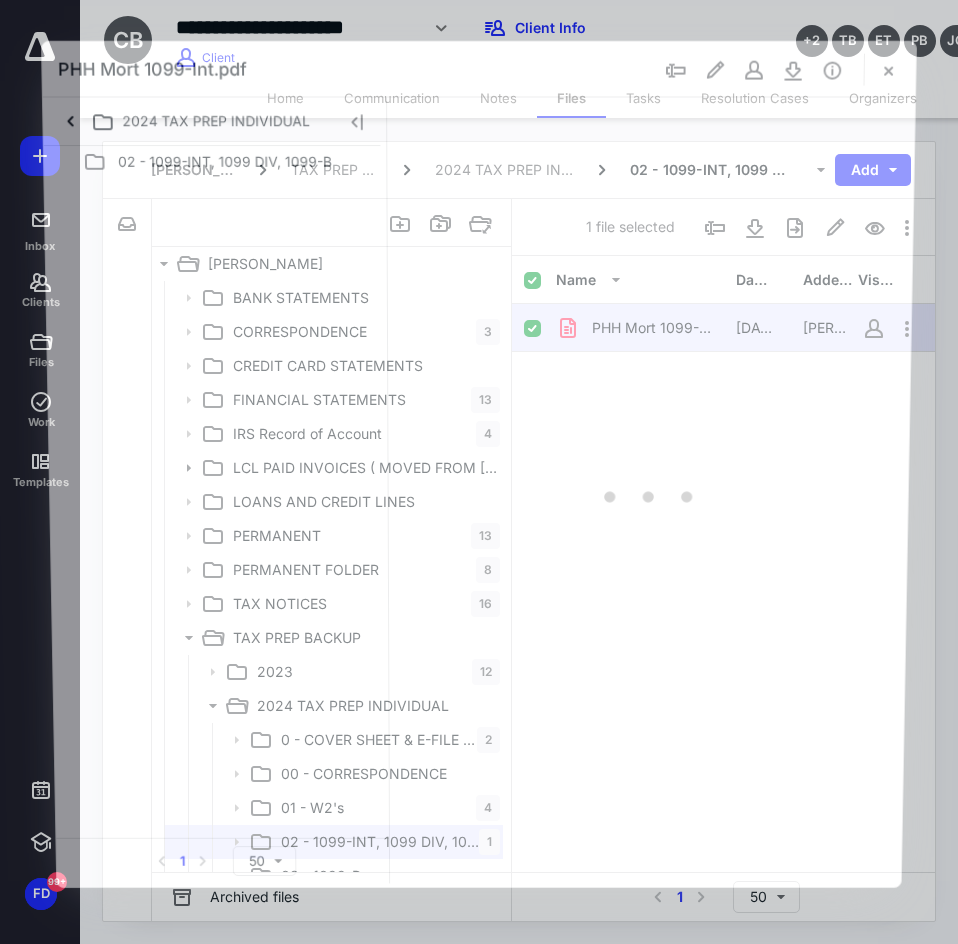scroll, scrollTop: 300, scrollLeft: 0, axis: vertical 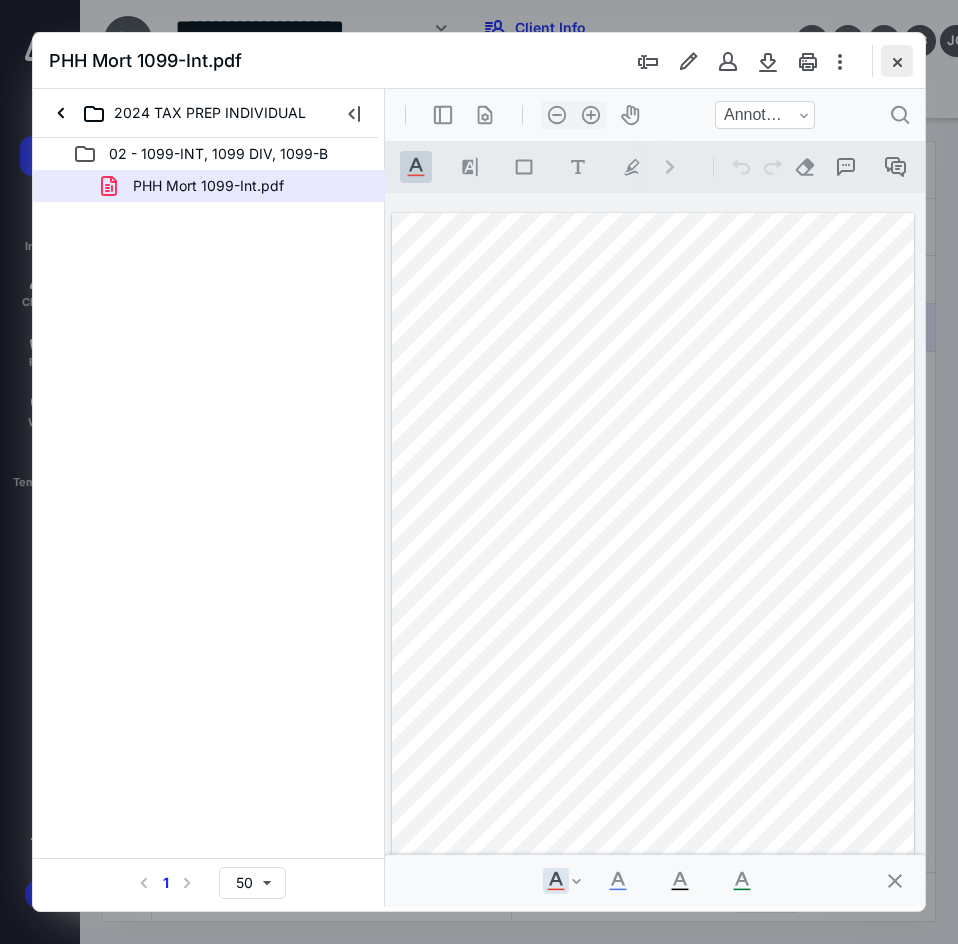 click at bounding box center (897, 61) 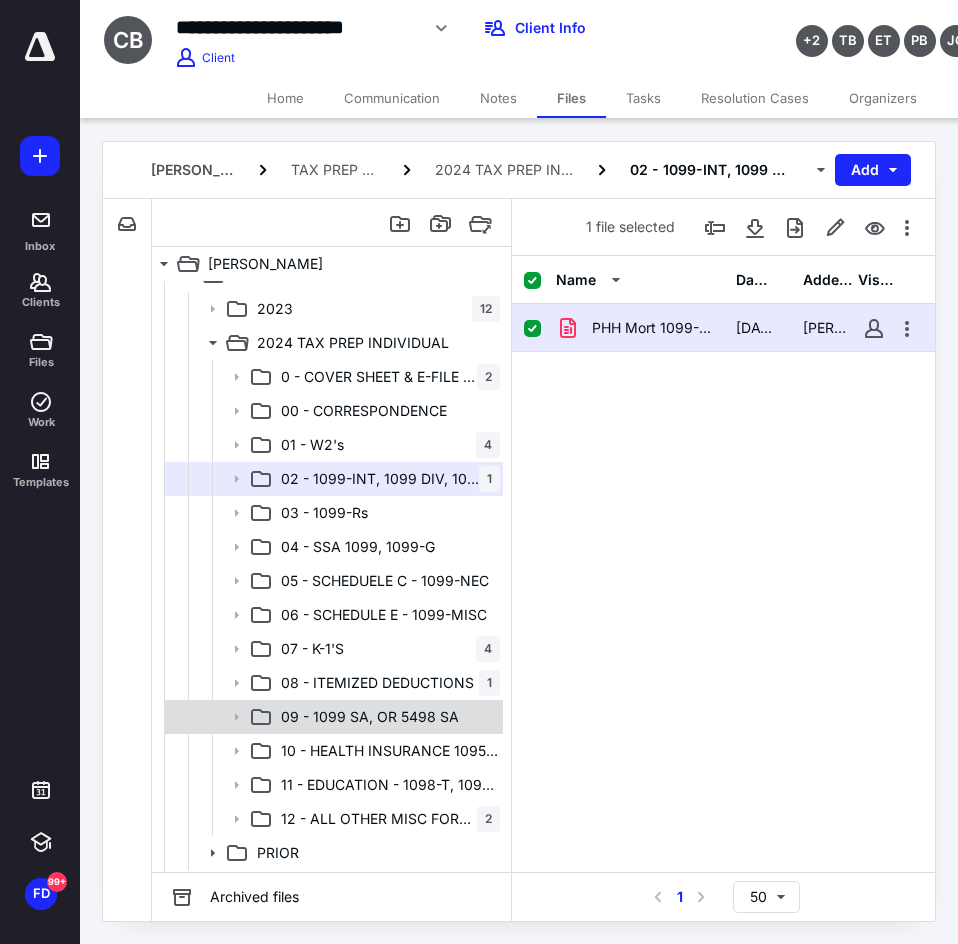 scroll, scrollTop: 429, scrollLeft: 0, axis: vertical 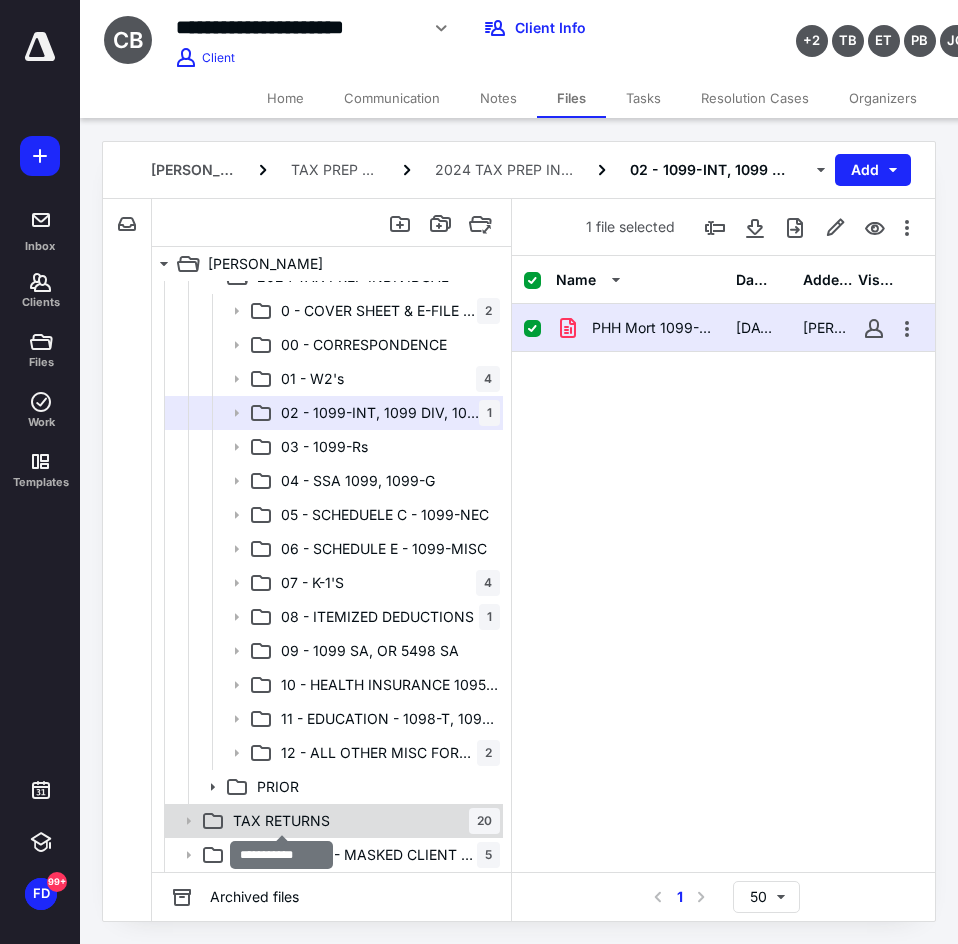 click on "TAX RETURNS" at bounding box center (281, 821) 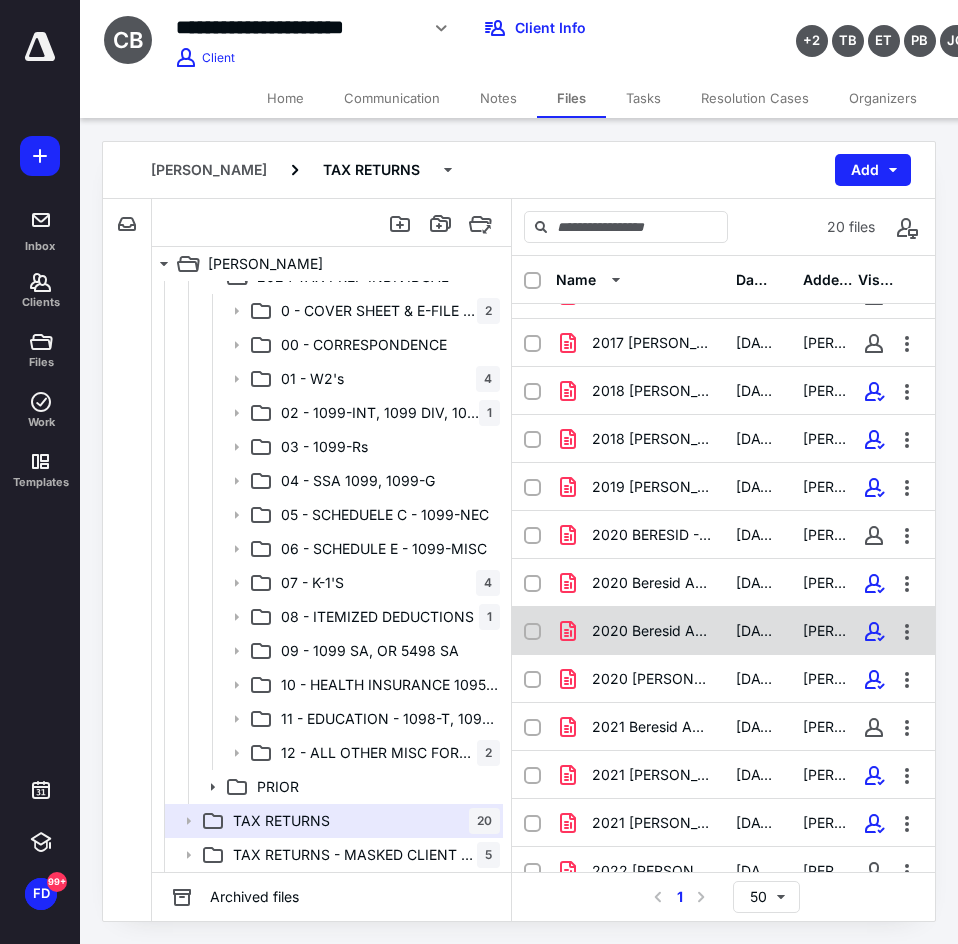 scroll, scrollTop: 392, scrollLeft: 0, axis: vertical 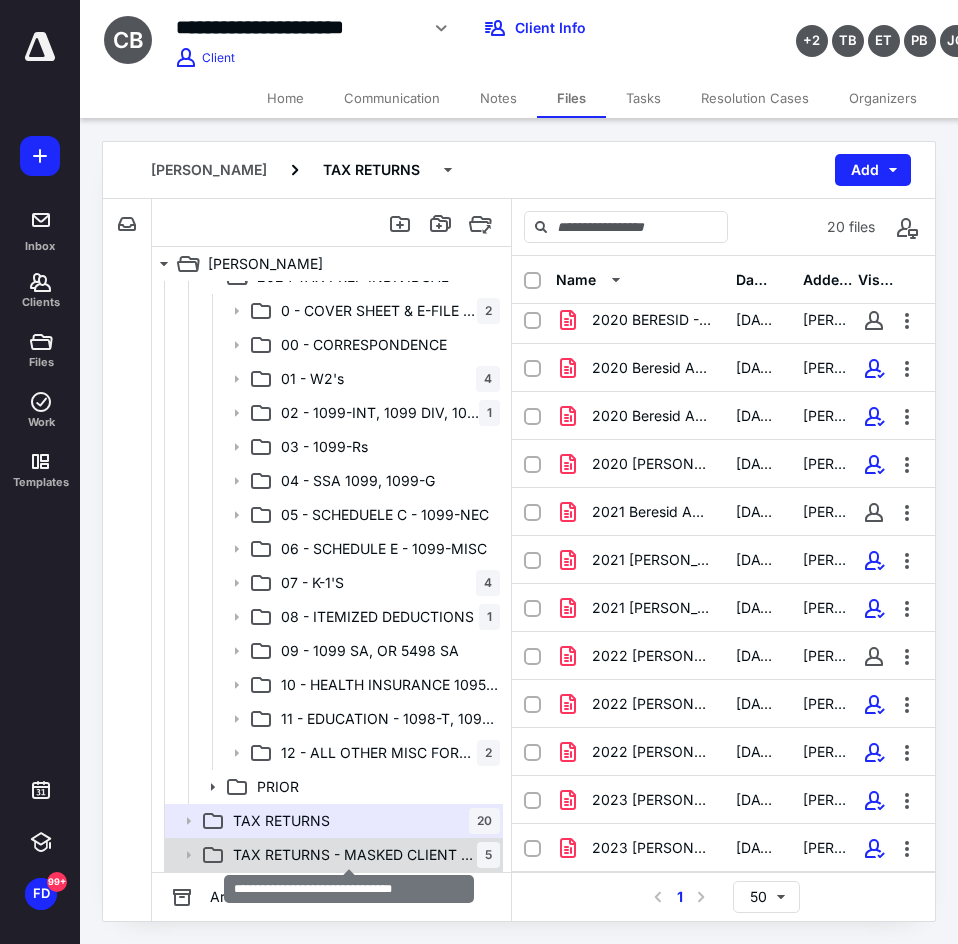 click on "TAX RETURNS - MASKED CLIENT COPY" at bounding box center (355, 855) 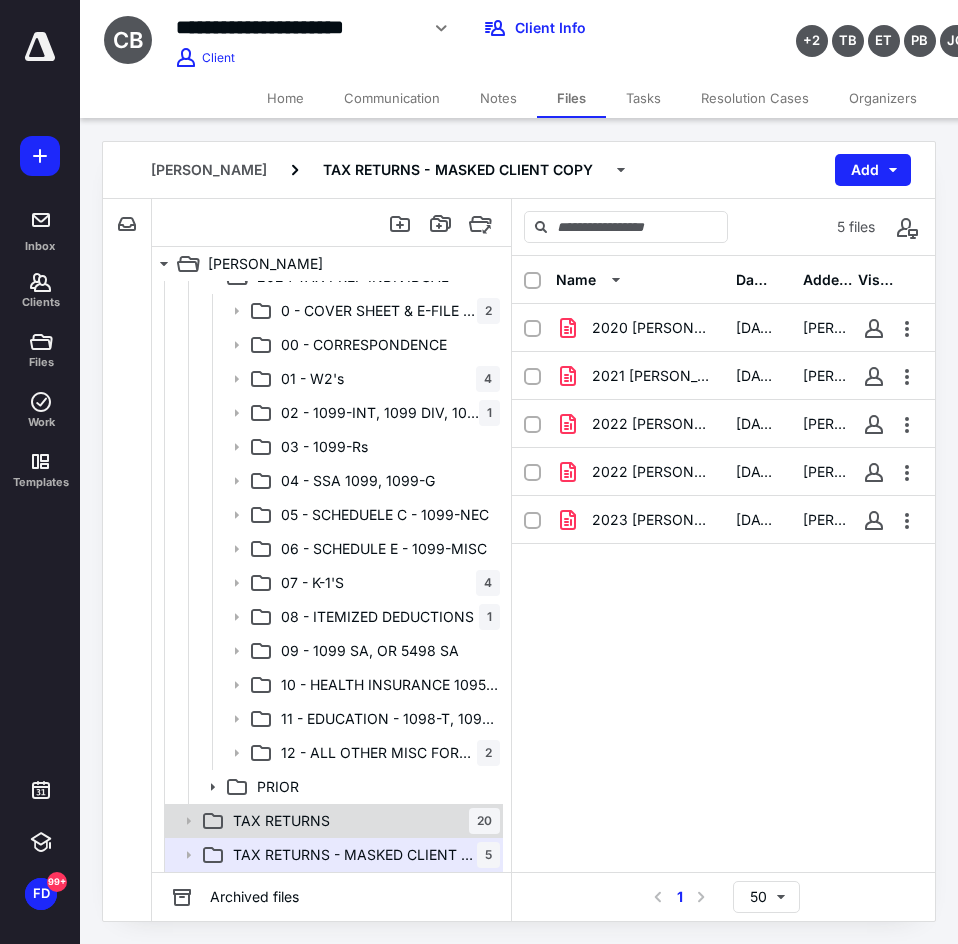 click on "TAX RETURNS 20" at bounding box center (362, 821) 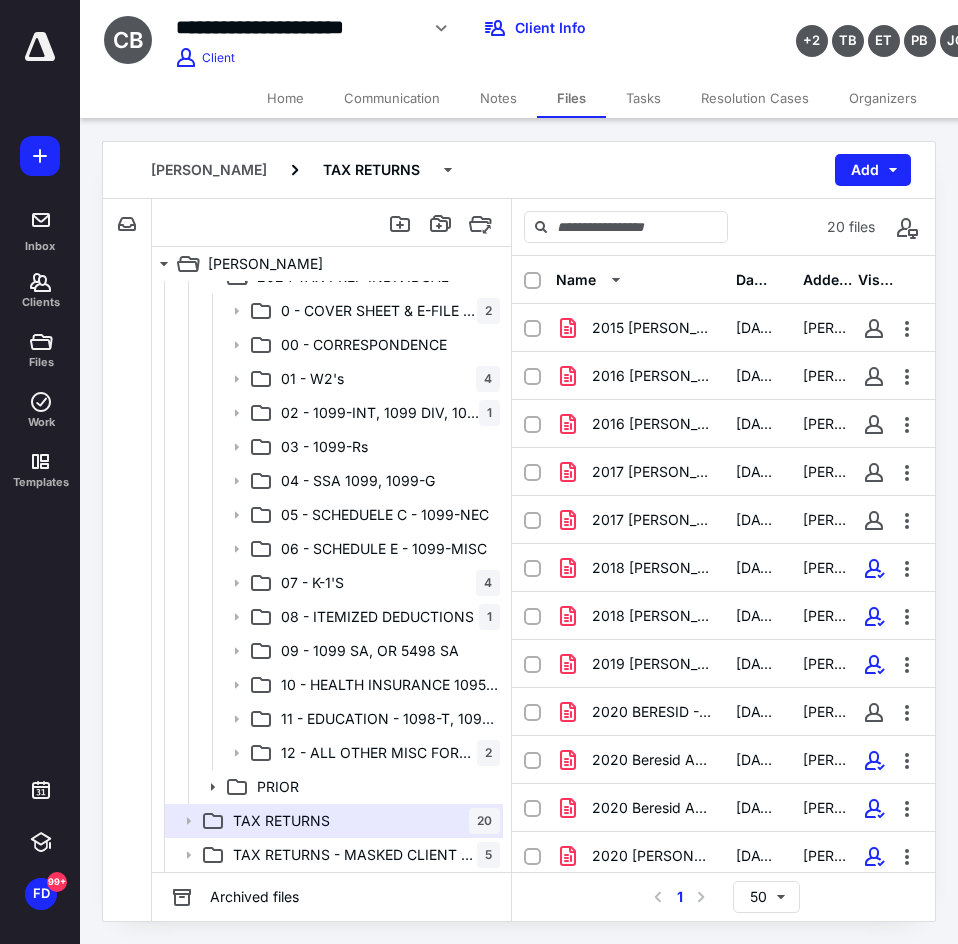 scroll, scrollTop: 392, scrollLeft: 0, axis: vertical 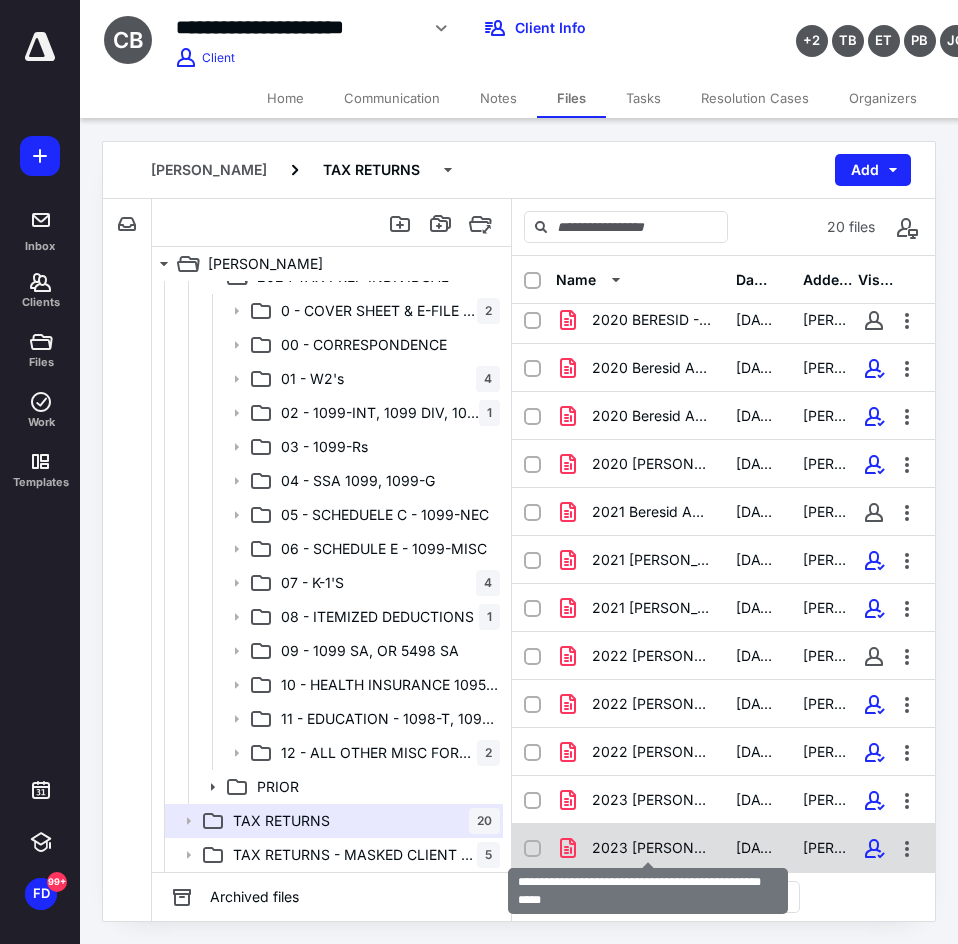 click on "2023 BERESID, CRAIG & STACY - TAX  RETURN 5.20.2024.pdf" at bounding box center [652, 848] 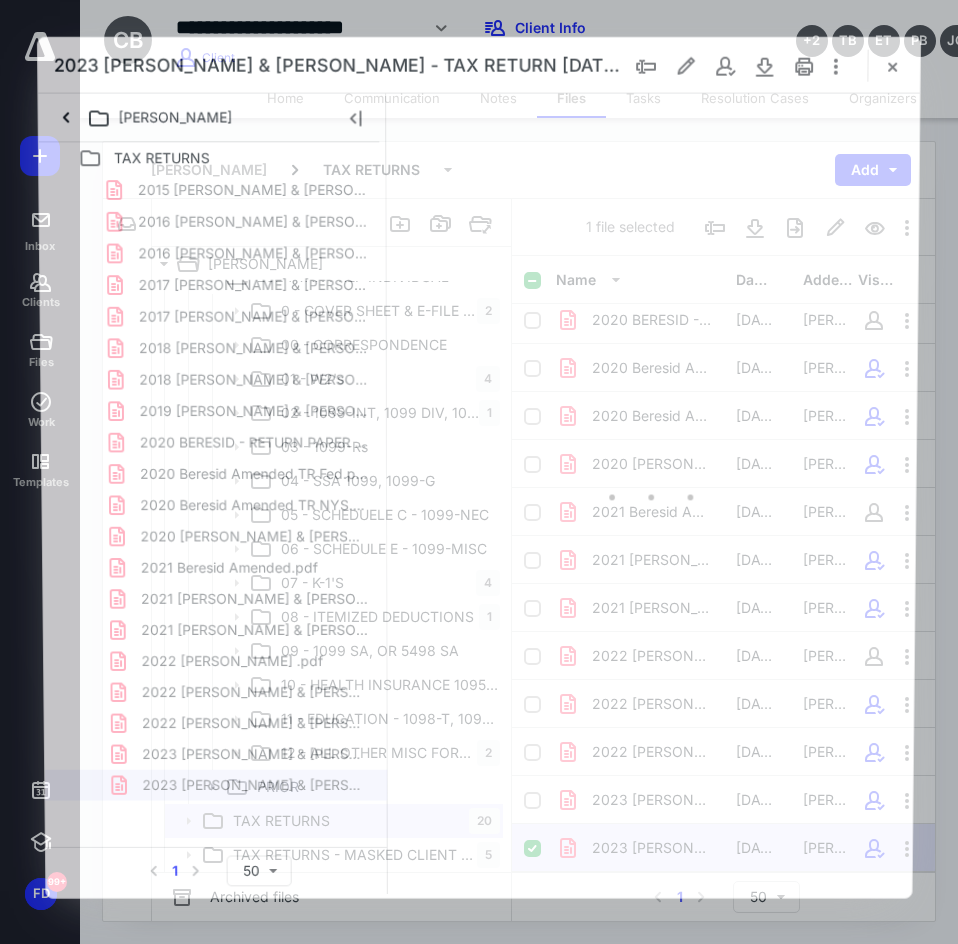 scroll, scrollTop: 0, scrollLeft: 0, axis: both 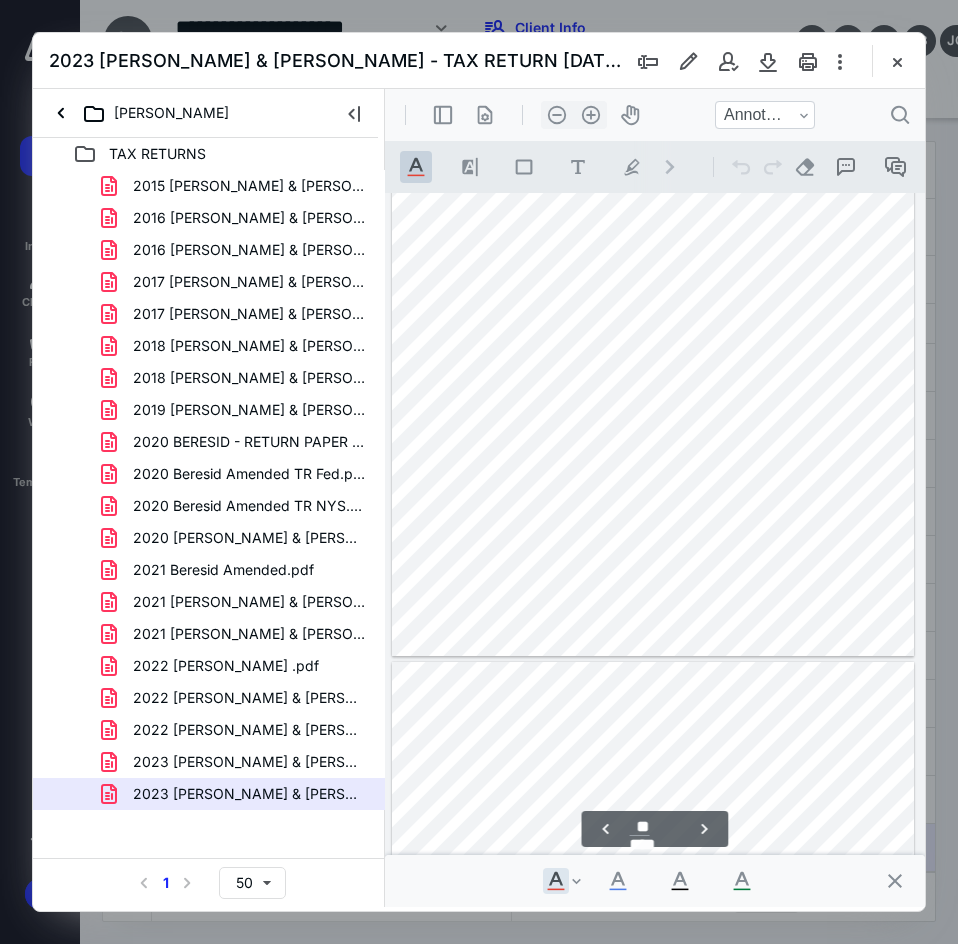type on "**" 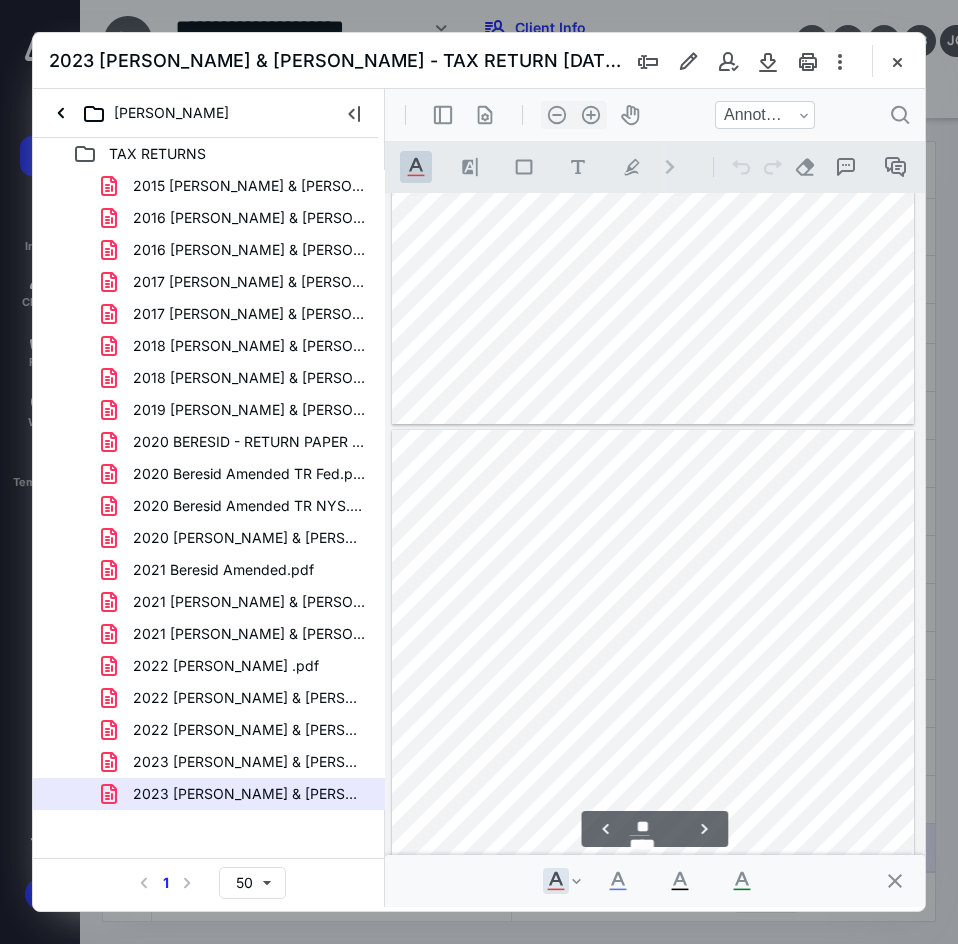 scroll, scrollTop: 22707, scrollLeft: 0, axis: vertical 